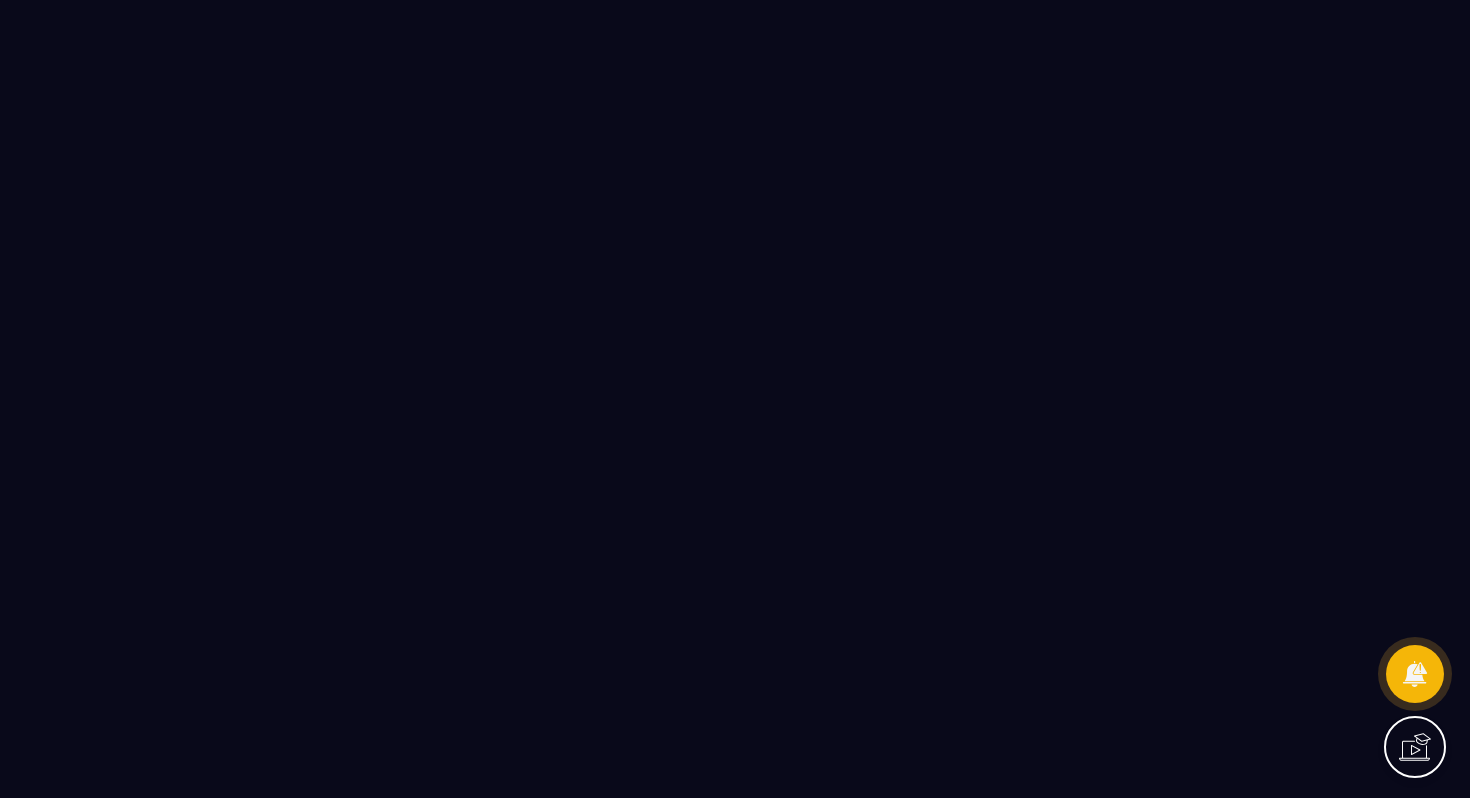 scroll, scrollTop: 0, scrollLeft: 0, axis: both 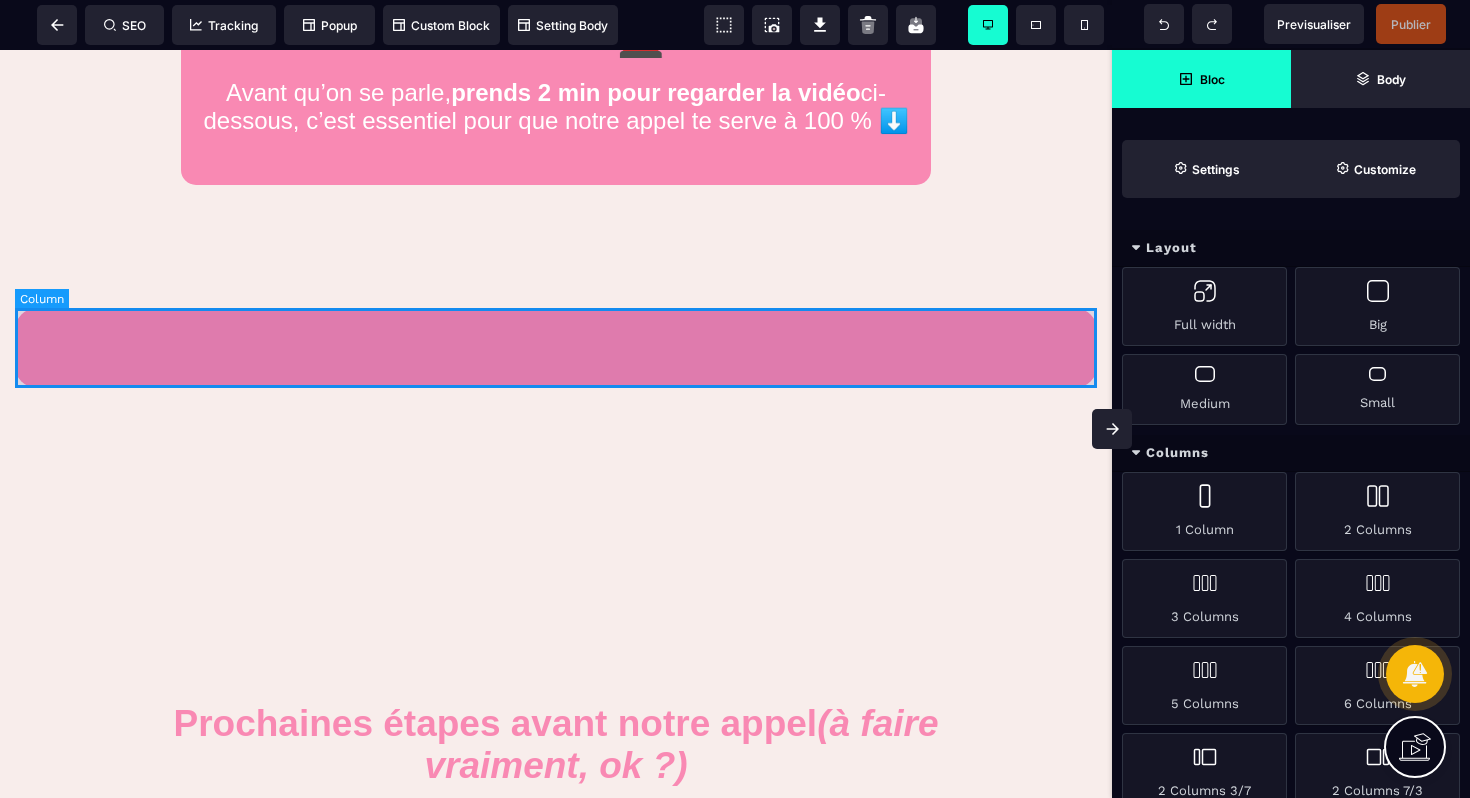 click at bounding box center [556, 348] 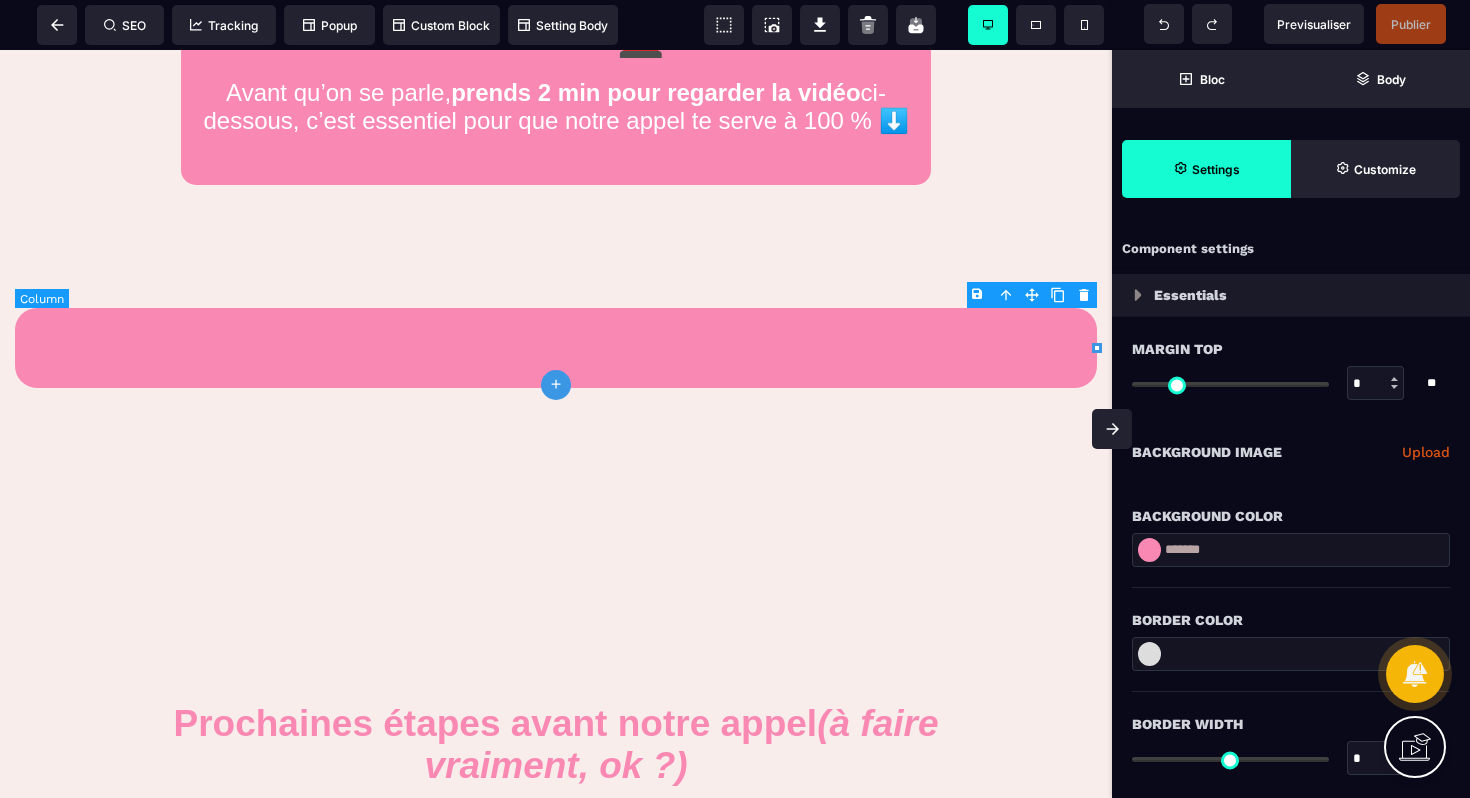 type on "*" 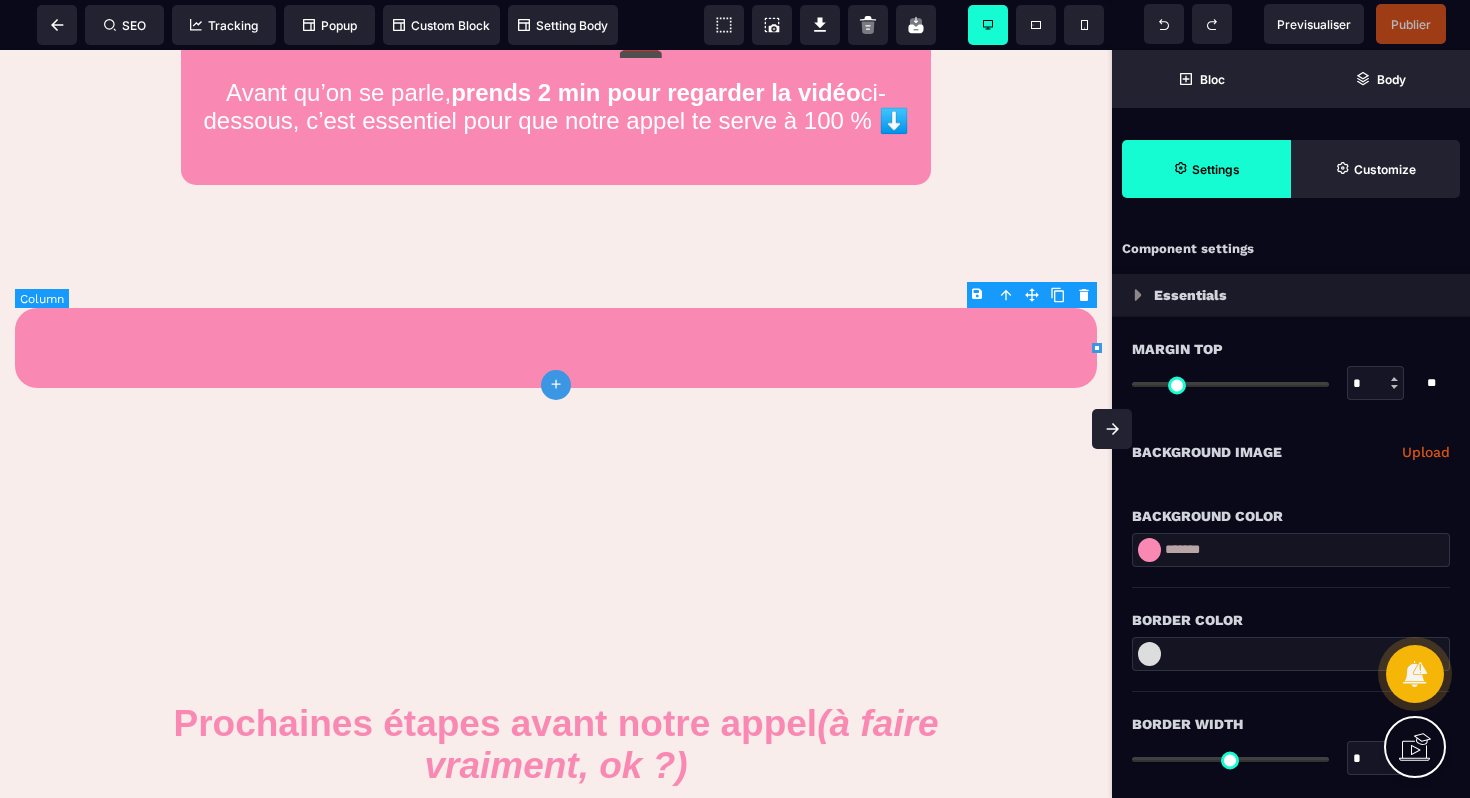 type on "**" 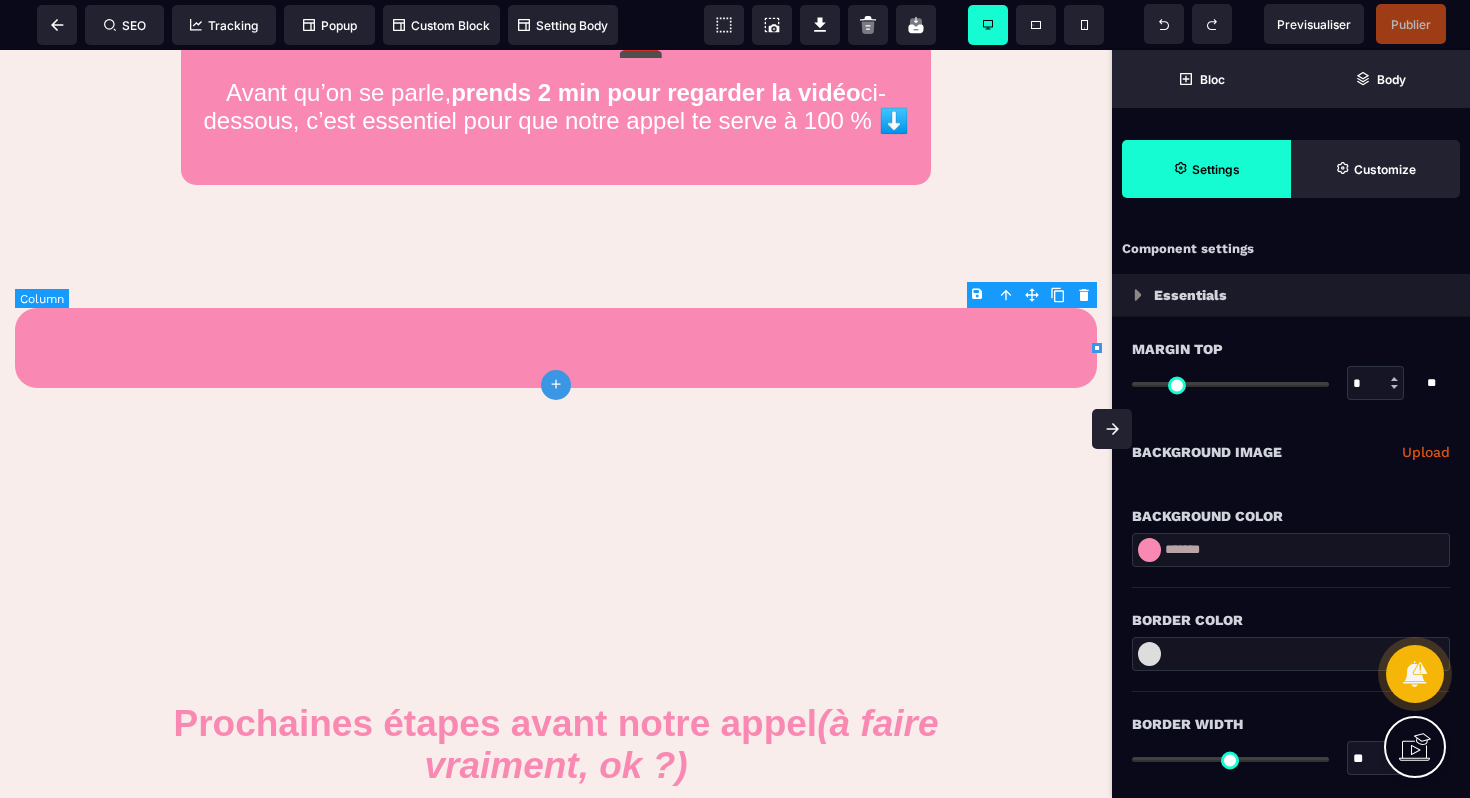 type on "****" 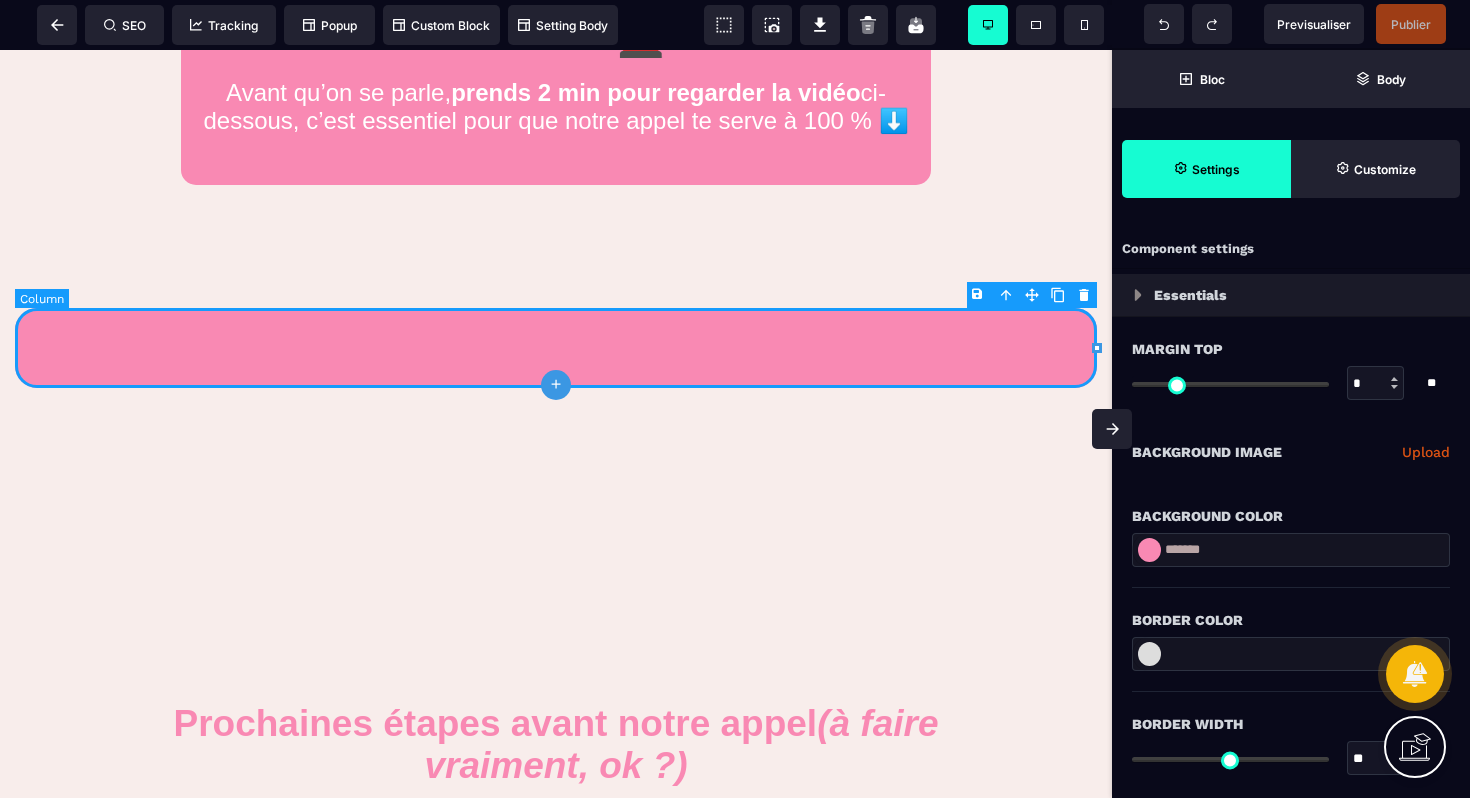 select 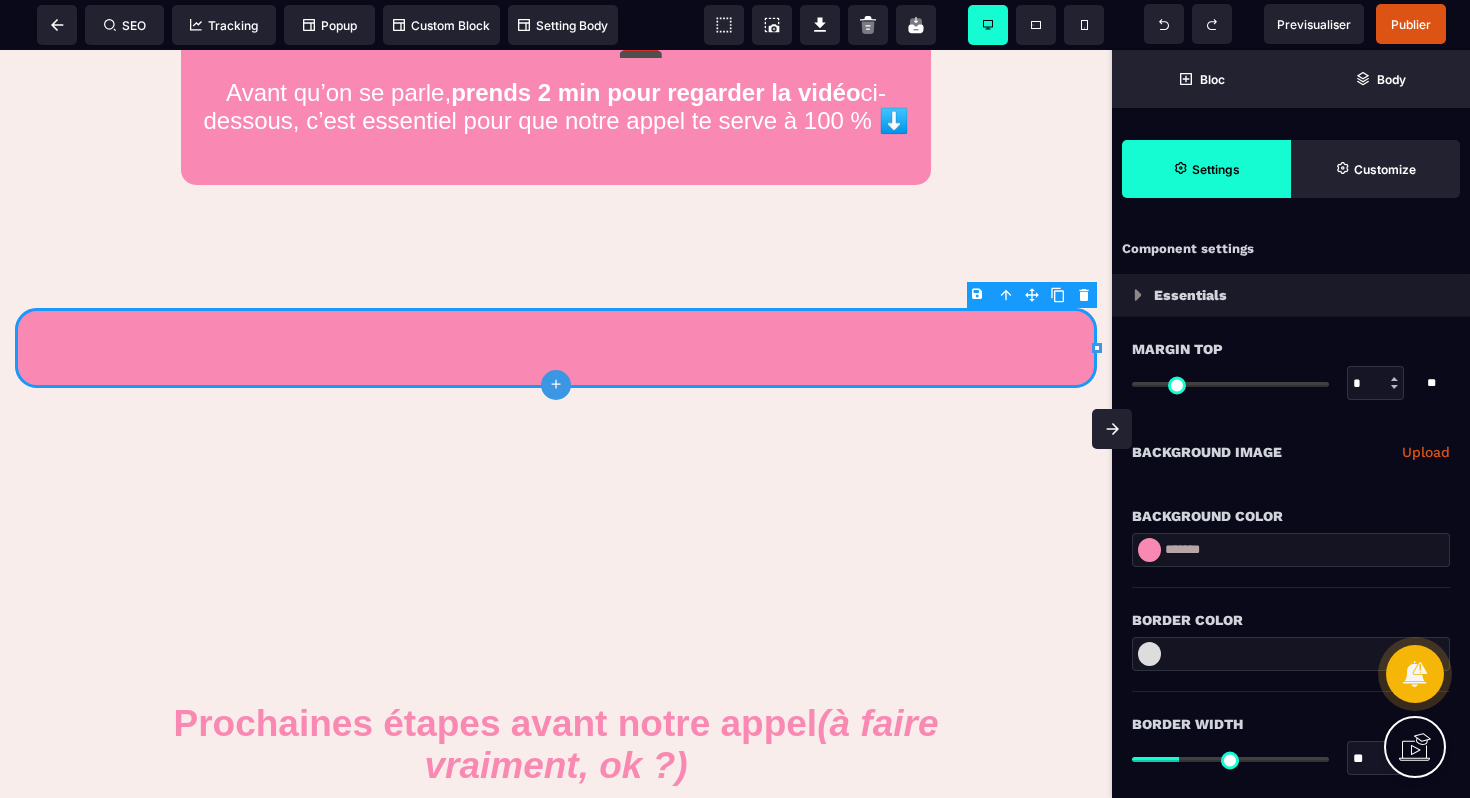 click on "B I U S
A *******
plus
Column
SEO" at bounding box center (735, 399) 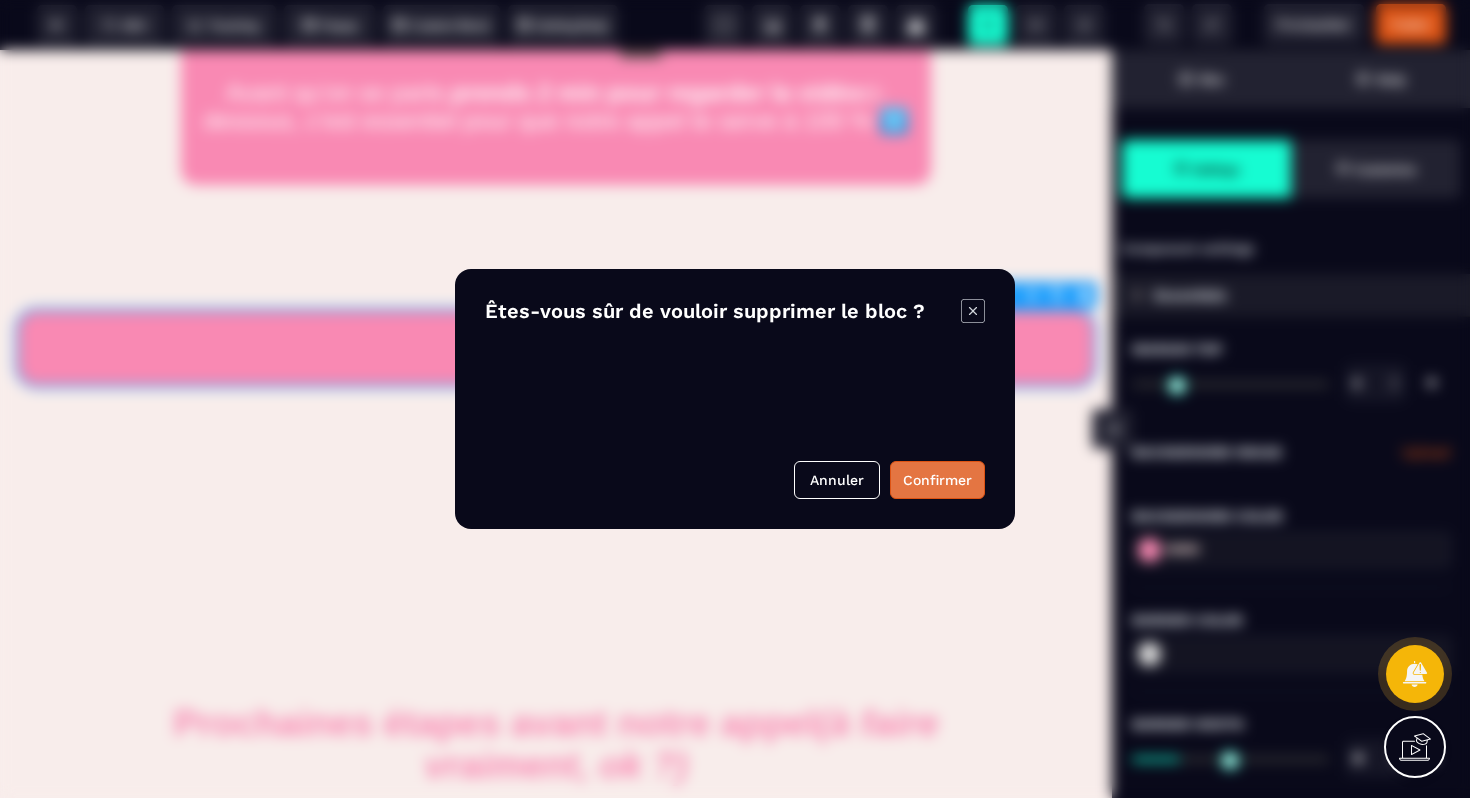 click on "Confirmer" at bounding box center (937, 480) 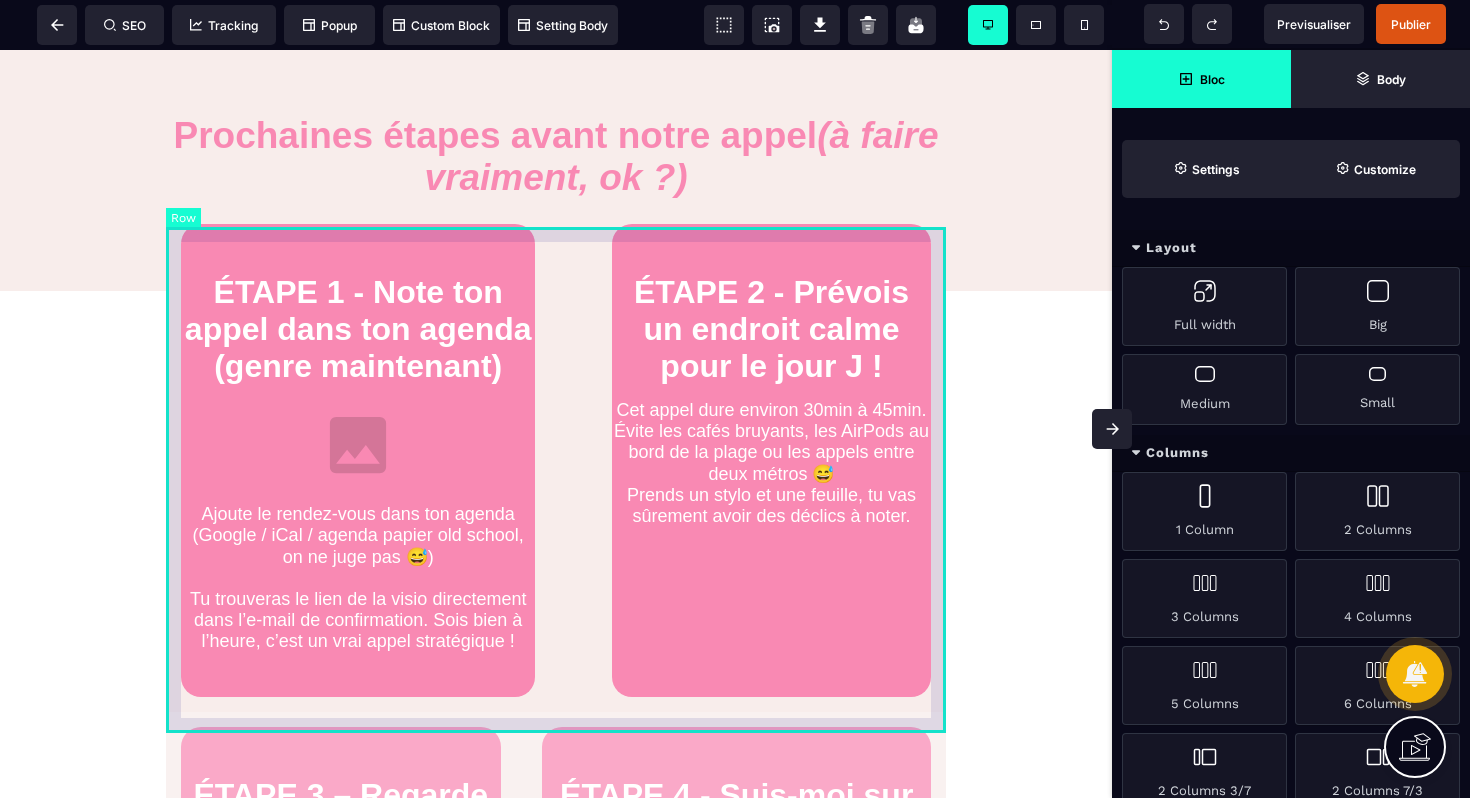 scroll, scrollTop: 967, scrollLeft: 0, axis: vertical 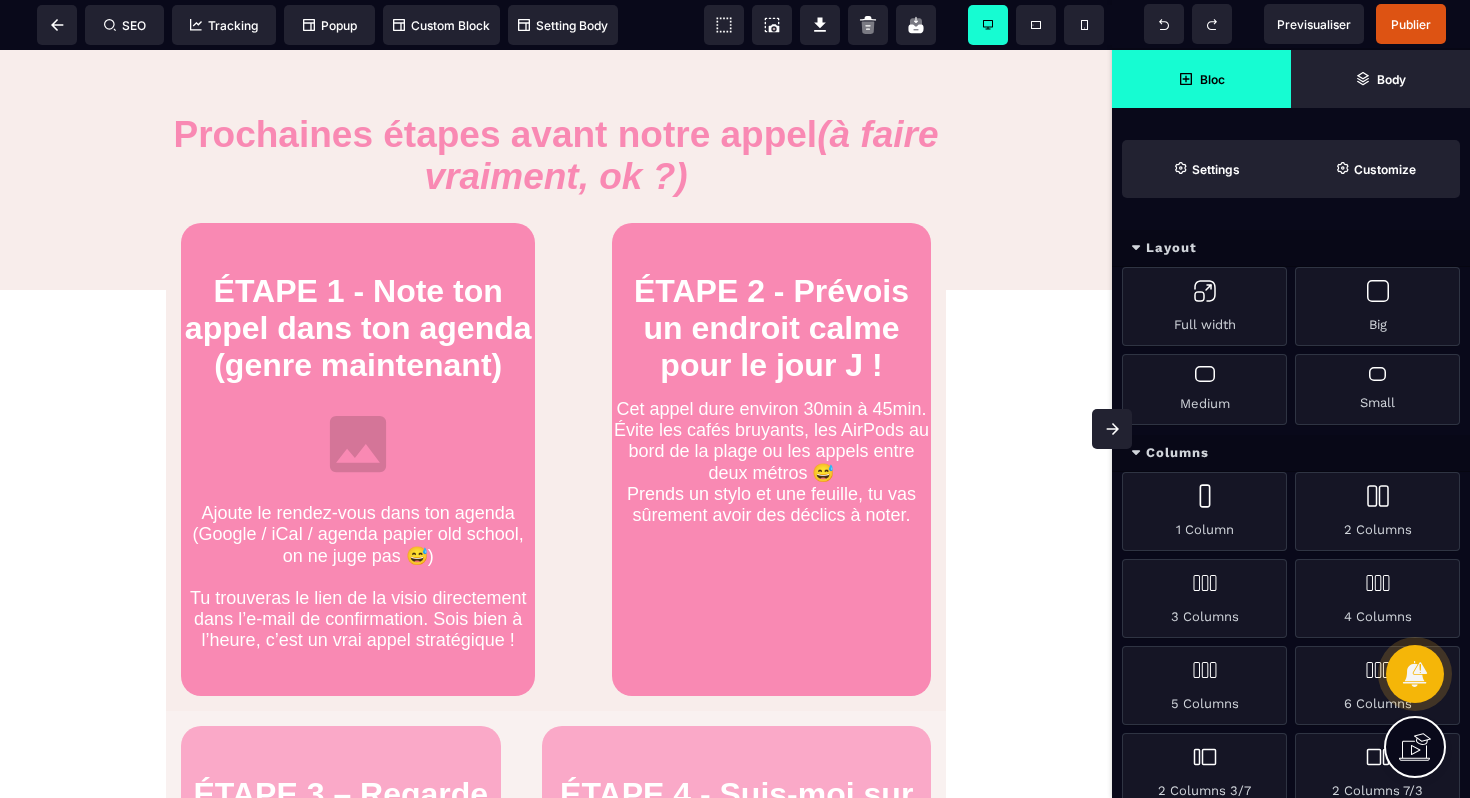 click on "Félicitations : Ton appel découverte est bien réservé ! 🚨 IMPORTANT : À FAIRE AVANT L’APPEL 🚨 Avant qu’on se parle,  prends 2 min pour regarder la vidéo
ci-dessous, c’est essentiel pour que notre appel te serve à 100 % ⬇️ Prochaines étapes avant notre appel
(à faire vraiment, ok ?) ÉTAPE 1 - Note ton appel dans ton agenda (genre maintenant) Ajoute le rendez-vous dans ton agenda  (Google / iCal / agenda papier old school,  on ne juge pas 😅) Tu trouveras le lien de la visio directement dans l’e-mail de confirmation. Sois bien à l’heure, c’est un vrai appel stratégique ! ÉTAPE 2 - Prévois un endroit calme pour le jour J !
Cet appel dure environ 30min à 45min.
Évite les cafés bruyants, les AirPods au bord de la plage ou les appels entre deux métros 😅
Prends un stylo et une feuille, tu vas sûrement avoir des déclics à noter. ÉTAPE 3 – Regarde bien la vidéo juste au-dessus ! ÉTAPE 4 - Suis-moi sur Instagram  @[USERNAME]  🤍" at bounding box center [556, -543] 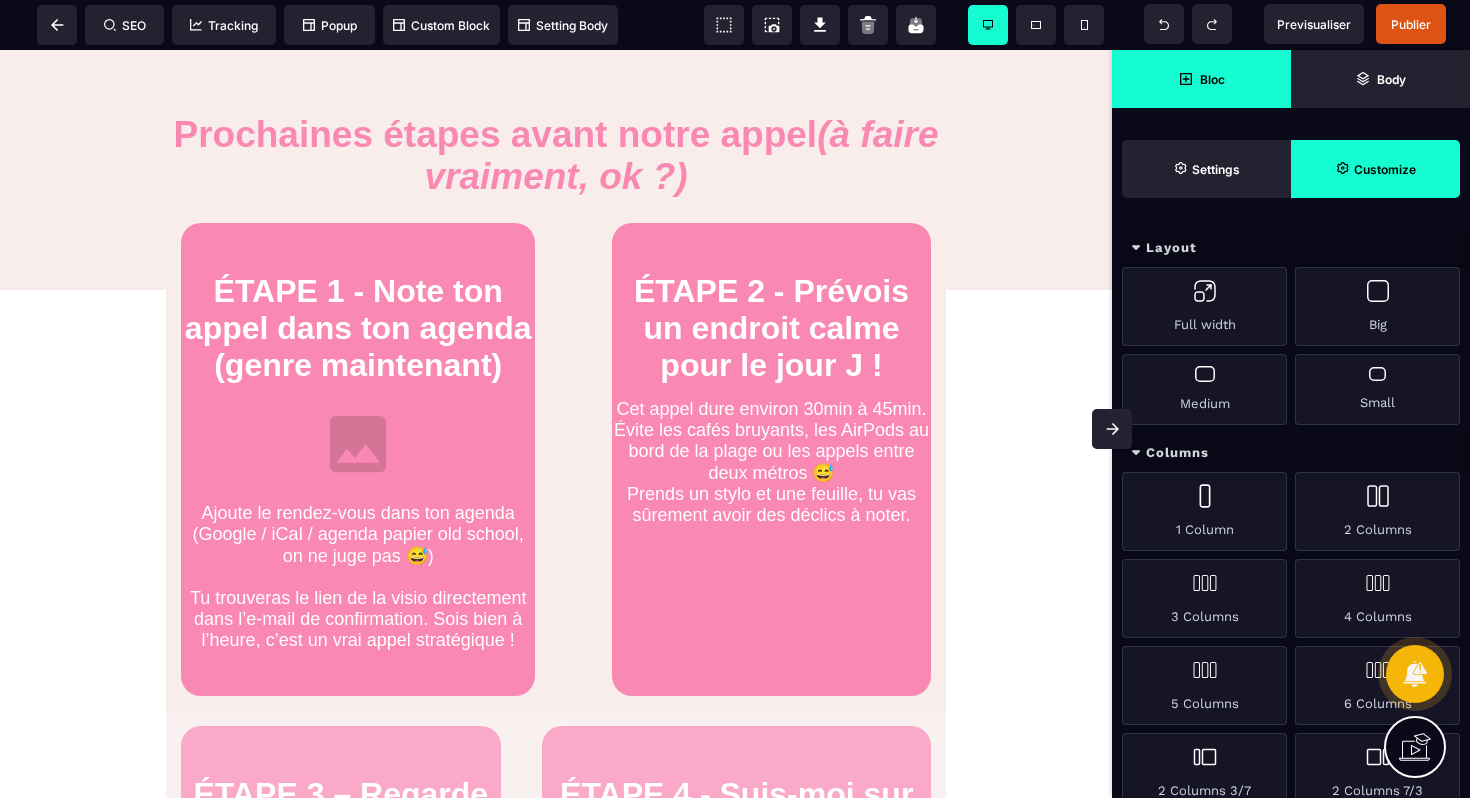 click on "Customize" at bounding box center (1385, 169) 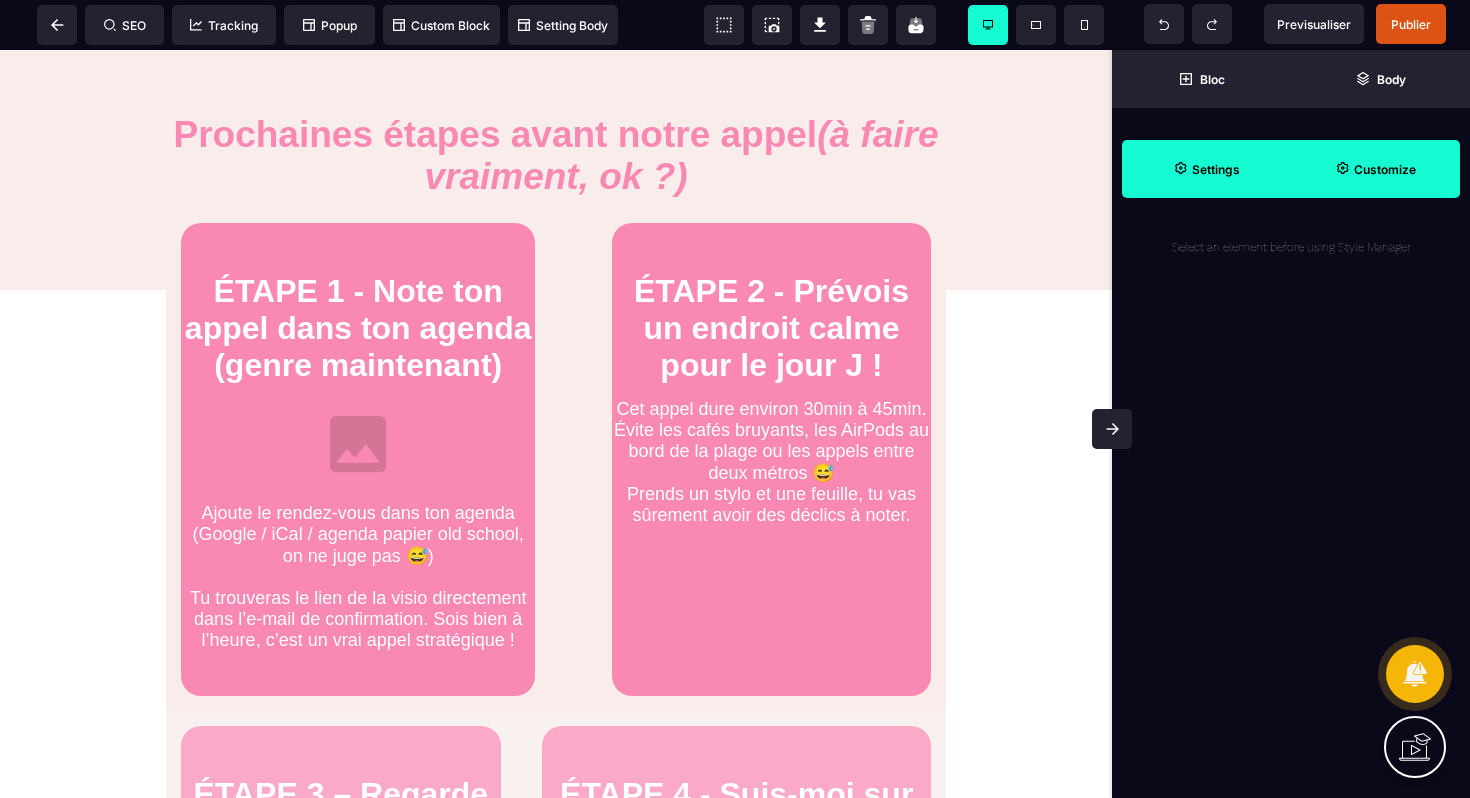 click on "Settings" at bounding box center [1206, 169] 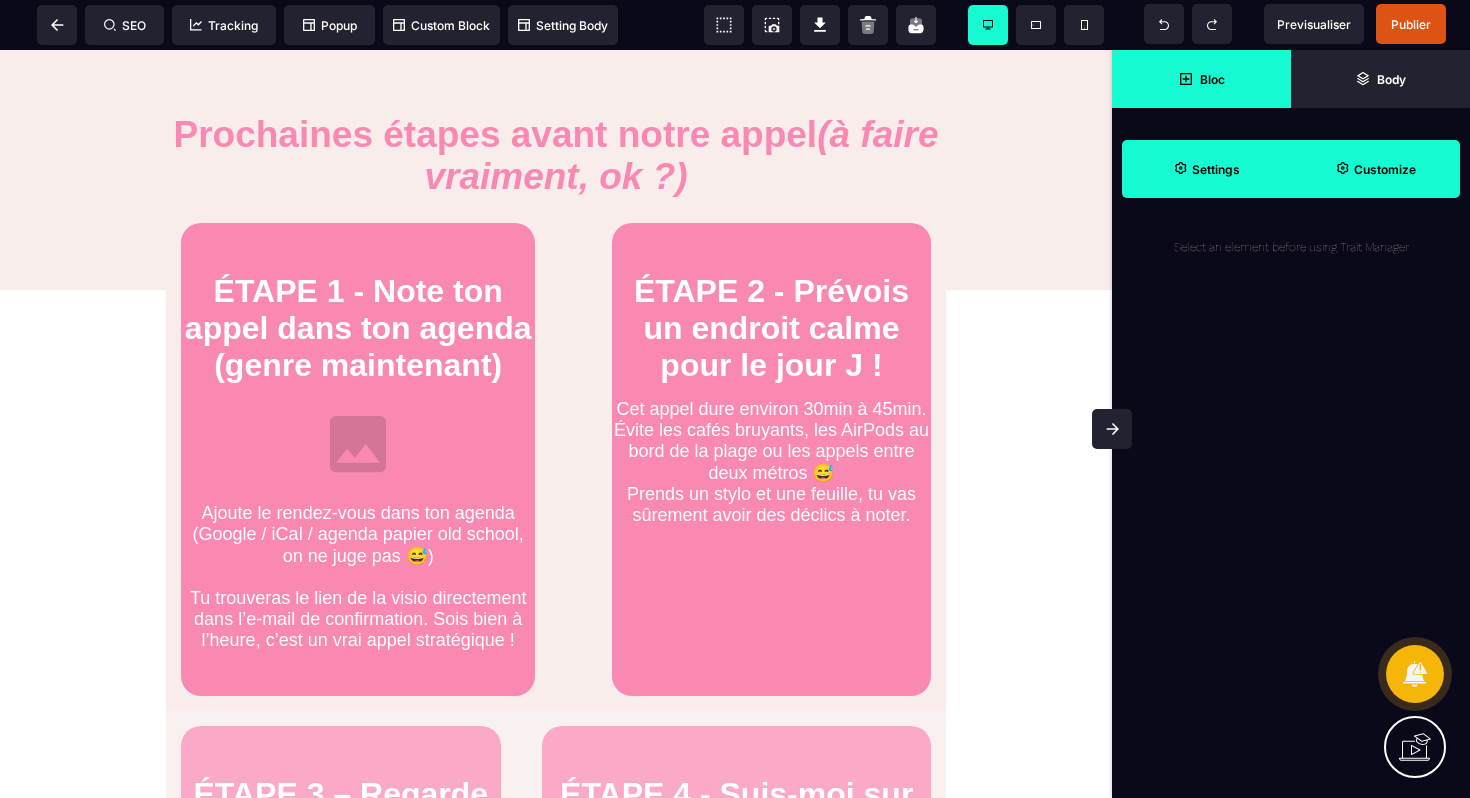 click on "Bloc" at bounding box center [1212, 79] 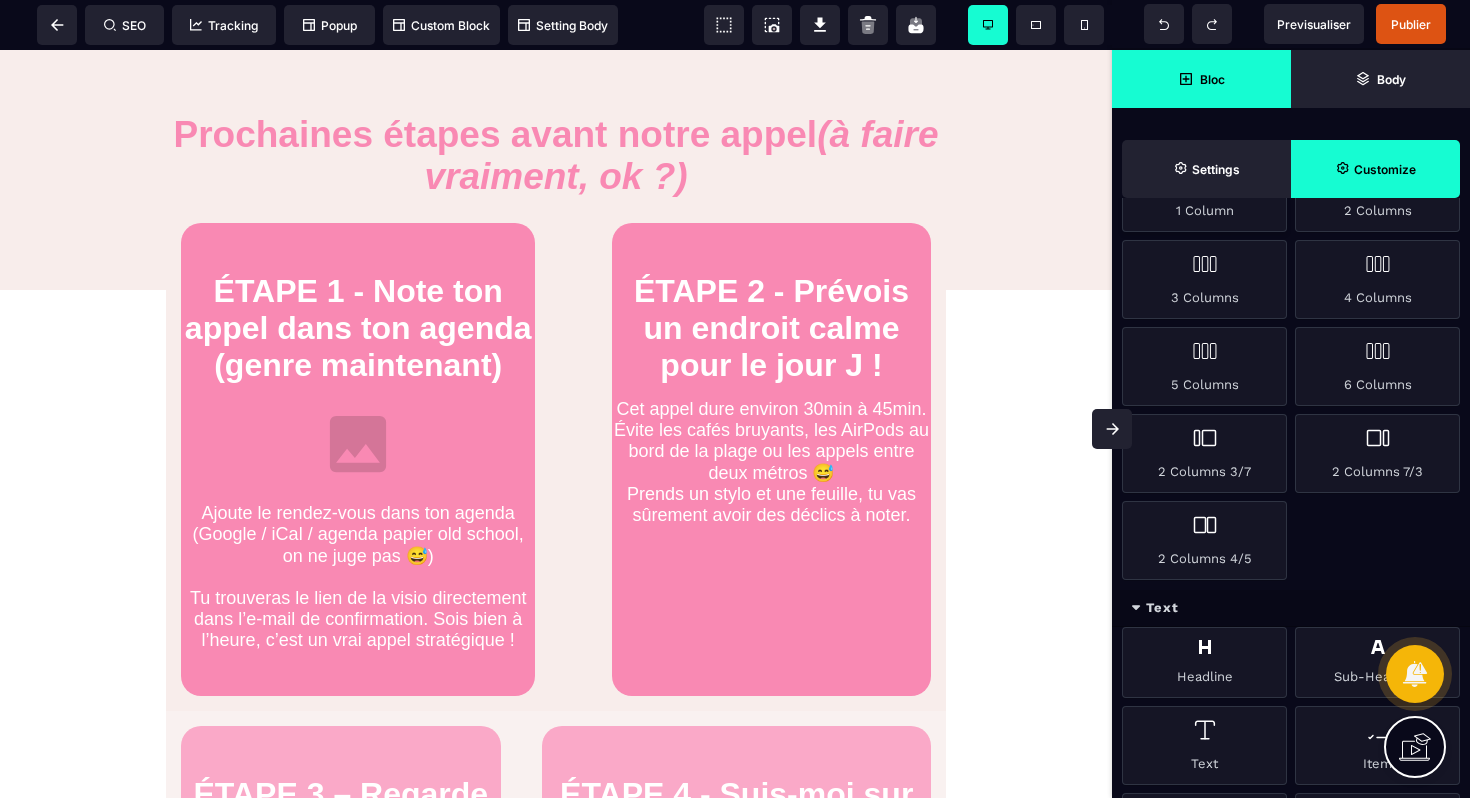 scroll, scrollTop: 309, scrollLeft: 0, axis: vertical 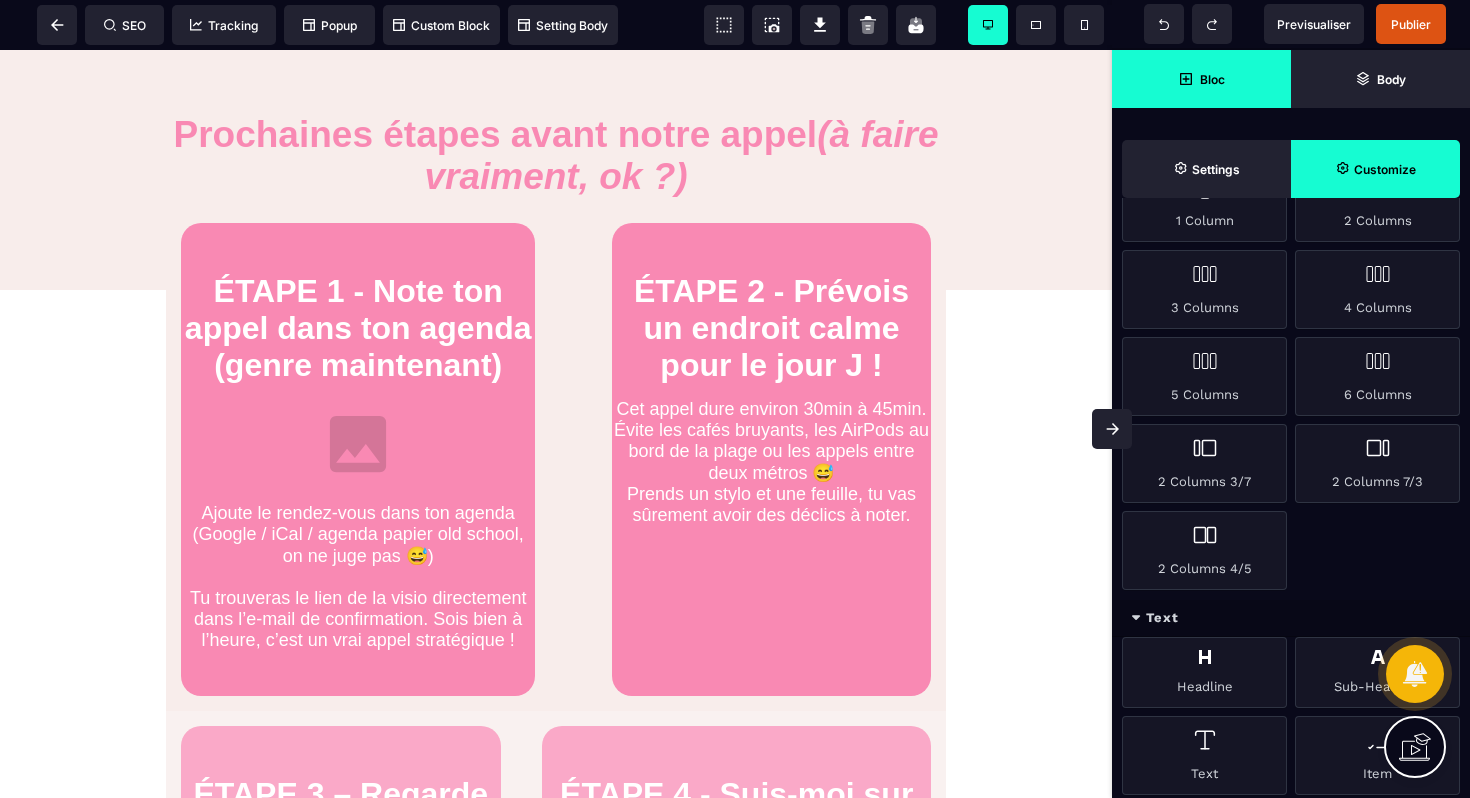 click on "Félicitations : Ton appel découverte est bien réservé ! 🚨 IMPORTANT : À FAIRE AVANT L’APPEL 🚨 Avant qu’on se parle,  prends 2 min pour regarder la vidéo
ci-dessous, c’est essentiel pour que notre appel te serve à 100 % ⬇️ Prochaines étapes avant notre appel
(à faire vraiment, ok ?) ÉTAPE 1 - Note ton appel dans ton agenda (genre maintenant) Ajoute le rendez-vous dans ton agenda  (Google / iCal / agenda papier old school,  on ne juge pas 😅) Tu trouveras le lien de la visio directement dans l’e-mail de confirmation. Sois bien à l’heure, c’est un vrai appel stratégique ! ÉTAPE 2 - Prévois un endroit calme pour le jour J !
Cet appel dure environ 30min à 45min.
Évite les cafés bruyants, les AirPods au bord de la plage ou les appels entre deux métros 😅
Prends un stylo et une feuille, tu vas sûrement avoir des déclics à noter. ÉTAPE 3 – Regarde bien la vidéo juste au-dessus ! ÉTAPE 4 - Suis-moi sur Instagram  @[USERNAME]  🤍" at bounding box center (556, -543) 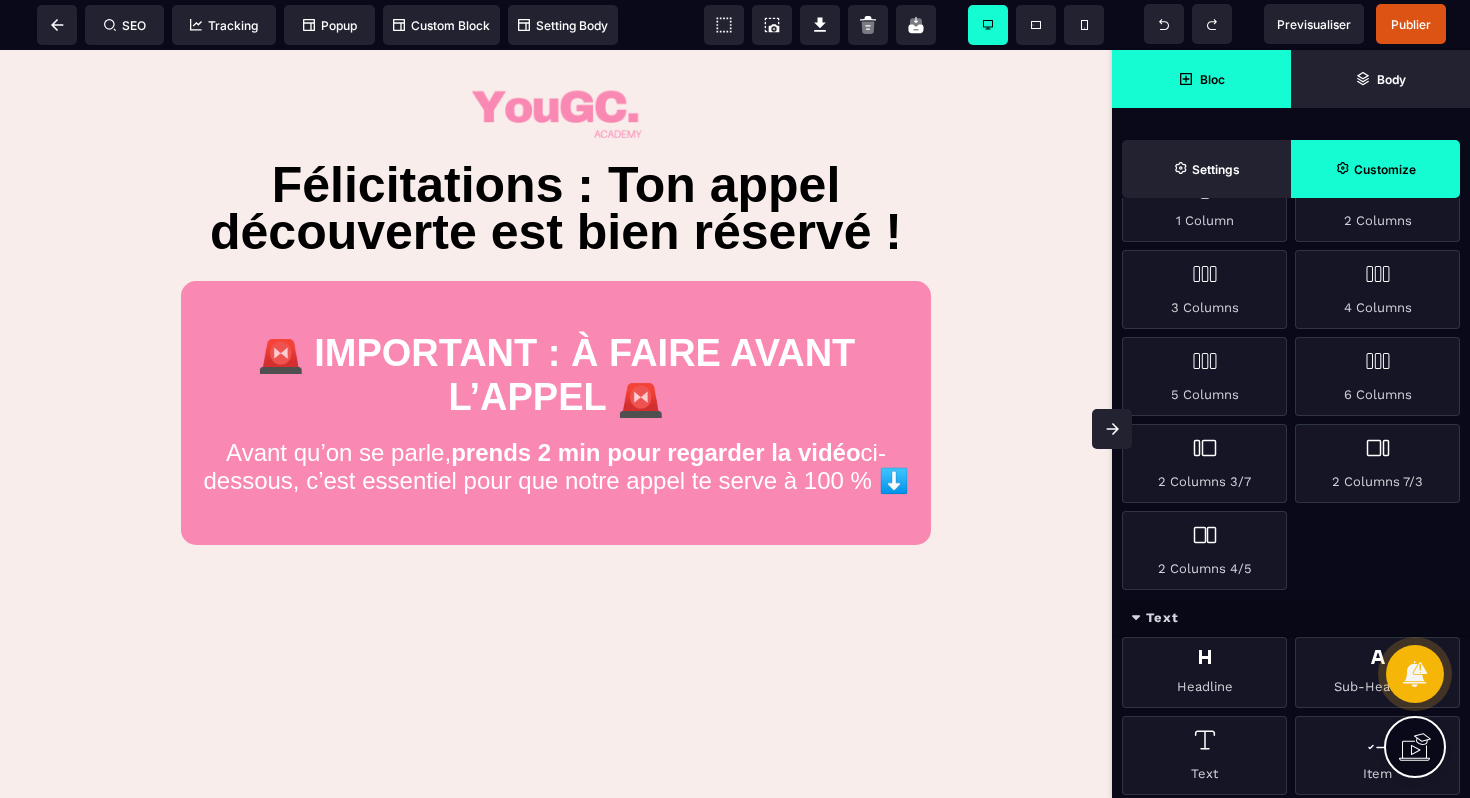 scroll, scrollTop: 0, scrollLeft: 0, axis: both 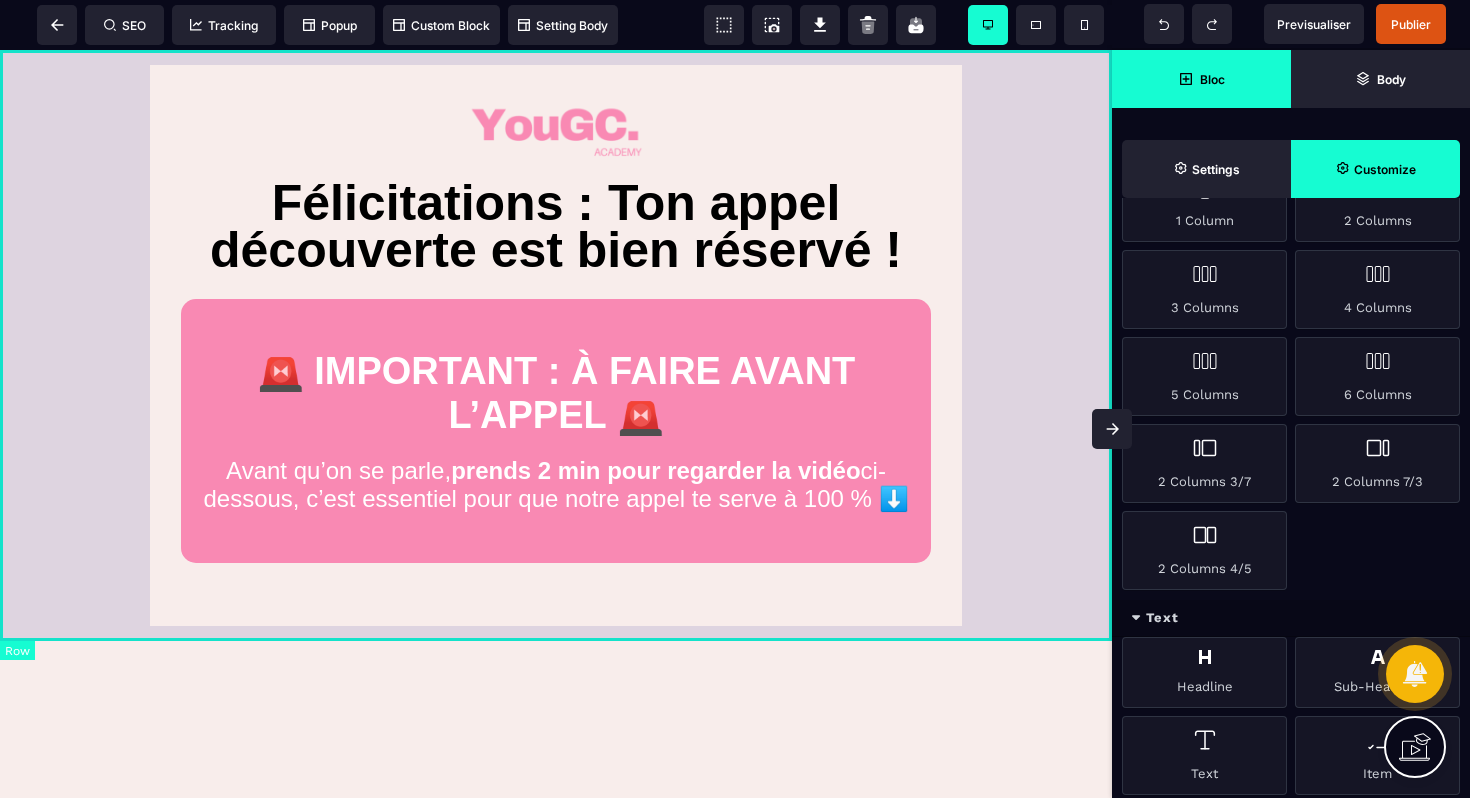 click on "Félicitations : Ton appel découverte est bien réservé ! 🚨 IMPORTANT : À FAIRE AVANT L’APPEL 🚨 Avant qu’on se parle,  prends 2 min pour regarder la vidéo
ci-dessous, c’est essentiel pour que notre appel te serve à 100 % ⬇️ Prochaines étapes avant notre appel
(à faire vraiment, ok ?) ÉTAPE 1 - Note ton appel dans ton agenda (genre maintenant) Ajoute le rendez-vous dans ton agenda  (Google / iCal / agenda papier old school,  on ne juge pas 😅) Tu trouveras le lien de la visio directement dans l’e-mail de confirmation. Sois bien à l’heure, c’est un vrai appel stratégique ! ÉTAPE 2 - Prévois un endroit calme pour le jour J !
Cet appel dure environ 30min à 45min.
Évite les cafés bruyants, les AirPods au bord de la plage ou les appels entre deux métros 😅
Prends un stylo et une feuille, tu vas sûrement avoir des déclics à noter. ÉTAPE 3 – Regarde bien la vidéo juste au-dessus ! ÉTAPE 4 - Suis-moi sur Instagram  @[USERNAME]  🤍" at bounding box center (556, 345) 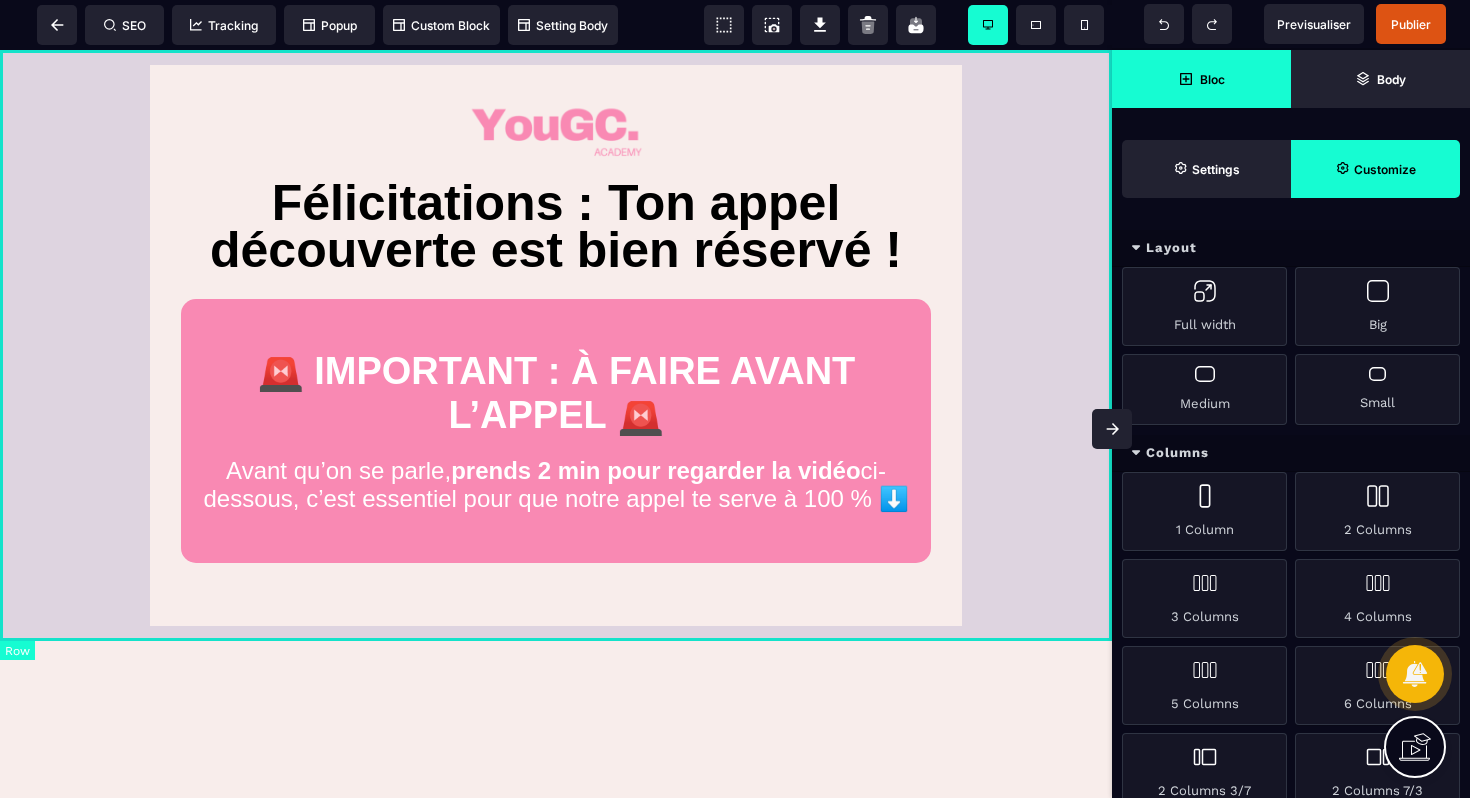 select on "*" 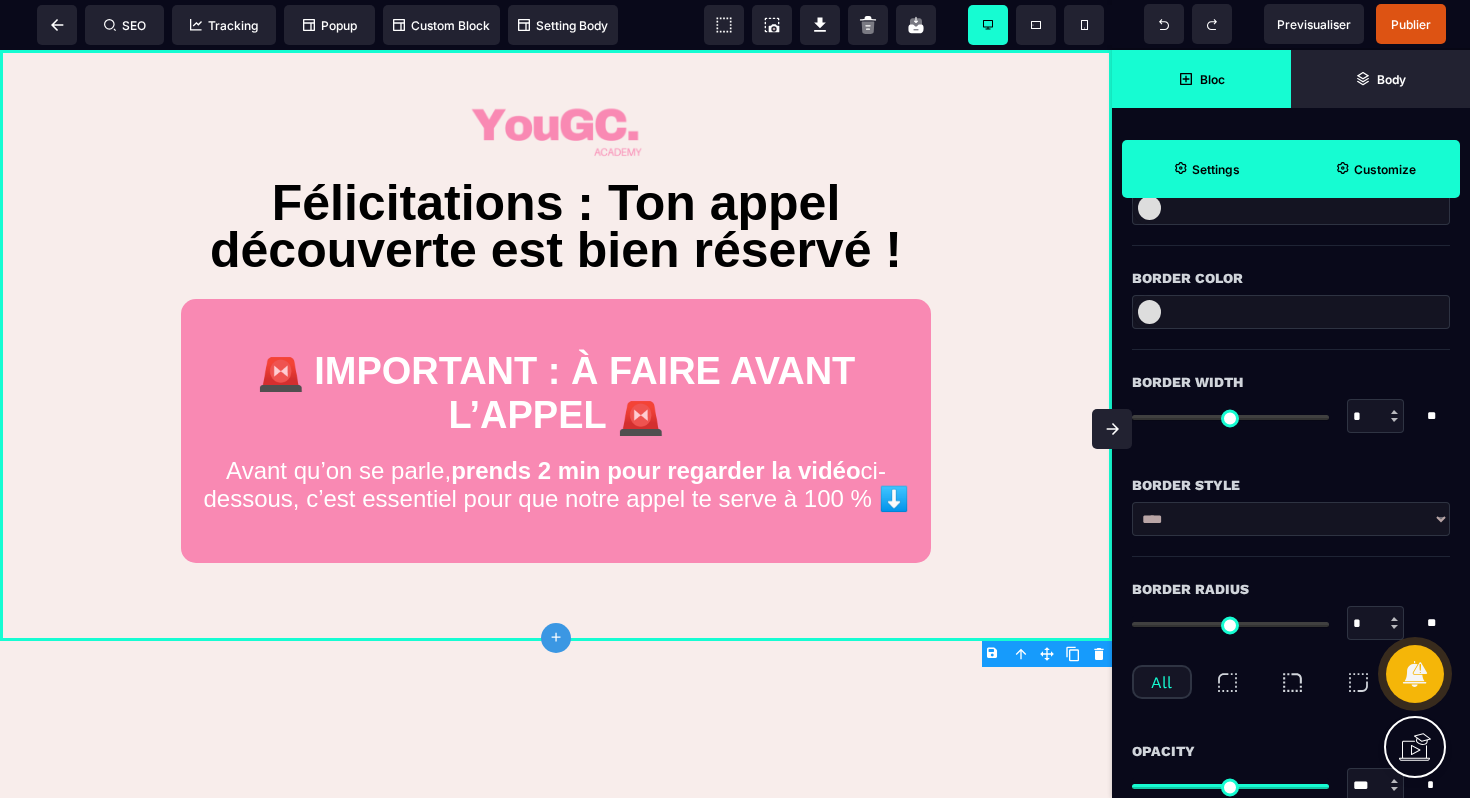 scroll, scrollTop: 542, scrollLeft: 0, axis: vertical 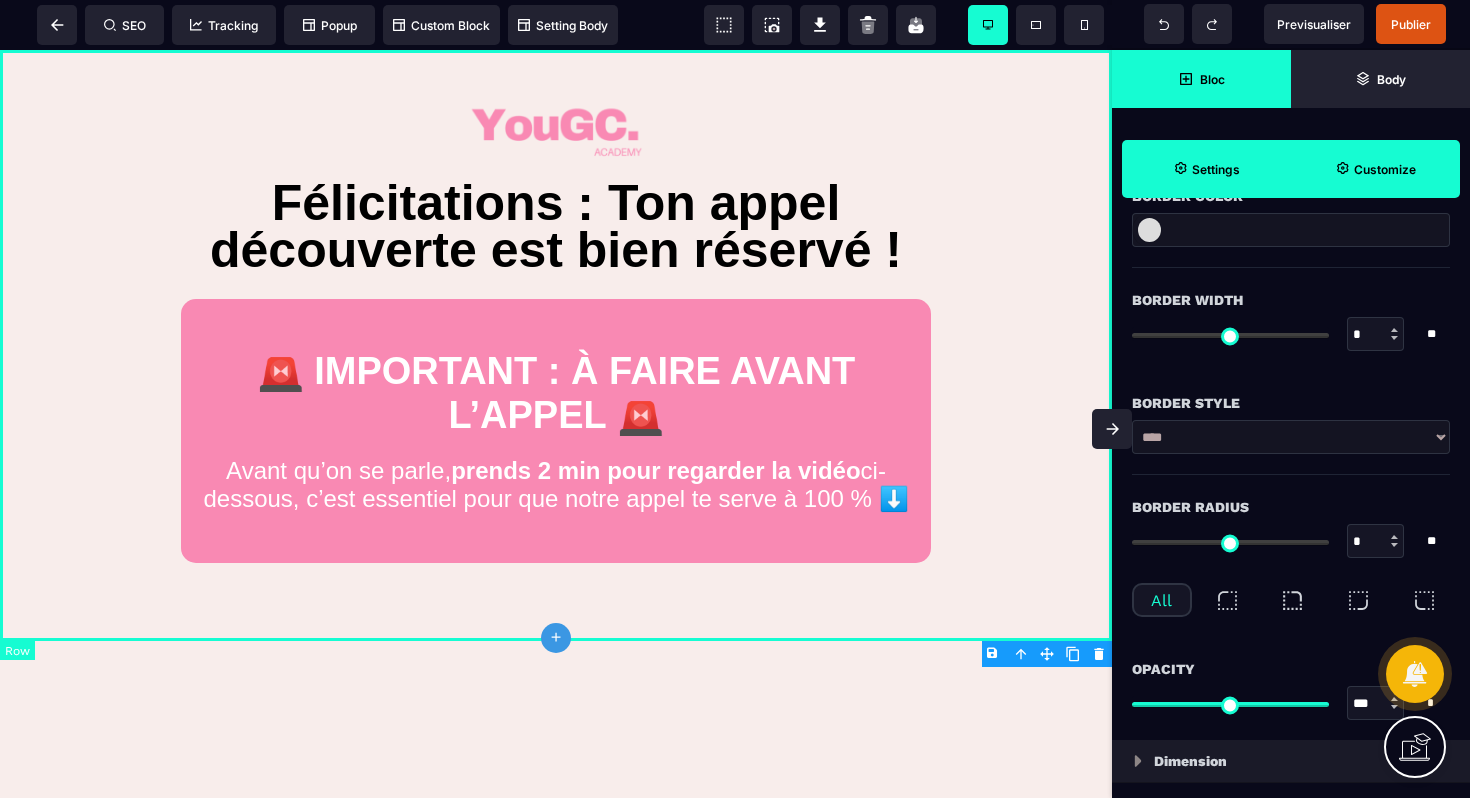 click on "Félicitations : Ton appel découverte est bien réservé ! 🚨 IMPORTANT : À FAIRE AVANT L’APPEL 🚨 Avant qu’on se parle,  prends 2 min pour regarder la vidéo
ci-dessous, c’est essentiel pour que notre appel te serve à 100 % ⬇️ Prochaines étapes avant notre appel
(à faire vraiment, ok ?) ÉTAPE 1 - Note ton appel dans ton agenda (genre maintenant) Ajoute le rendez-vous dans ton agenda  (Google / iCal / agenda papier old school,  on ne juge pas 😅) Tu trouveras le lien de la visio directement dans l’e-mail de confirmation. Sois bien à l’heure, c’est un vrai appel stratégique ! ÉTAPE 2 - Prévois un endroit calme pour le jour J !
Cet appel dure environ 30min à 45min.
Évite les cafés bruyants, les AirPods au bord de la plage ou les appels entre deux métros 😅
Prends un stylo et une feuille, tu vas sûrement avoir des déclics à noter. ÉTAPE 3 – Regarde bien la vidéo juste au-dessus ! ÉTAPE 4 - Suis-moi sur Instagram  @[USERNAME]  🤍" at bounding box center (556, 345) 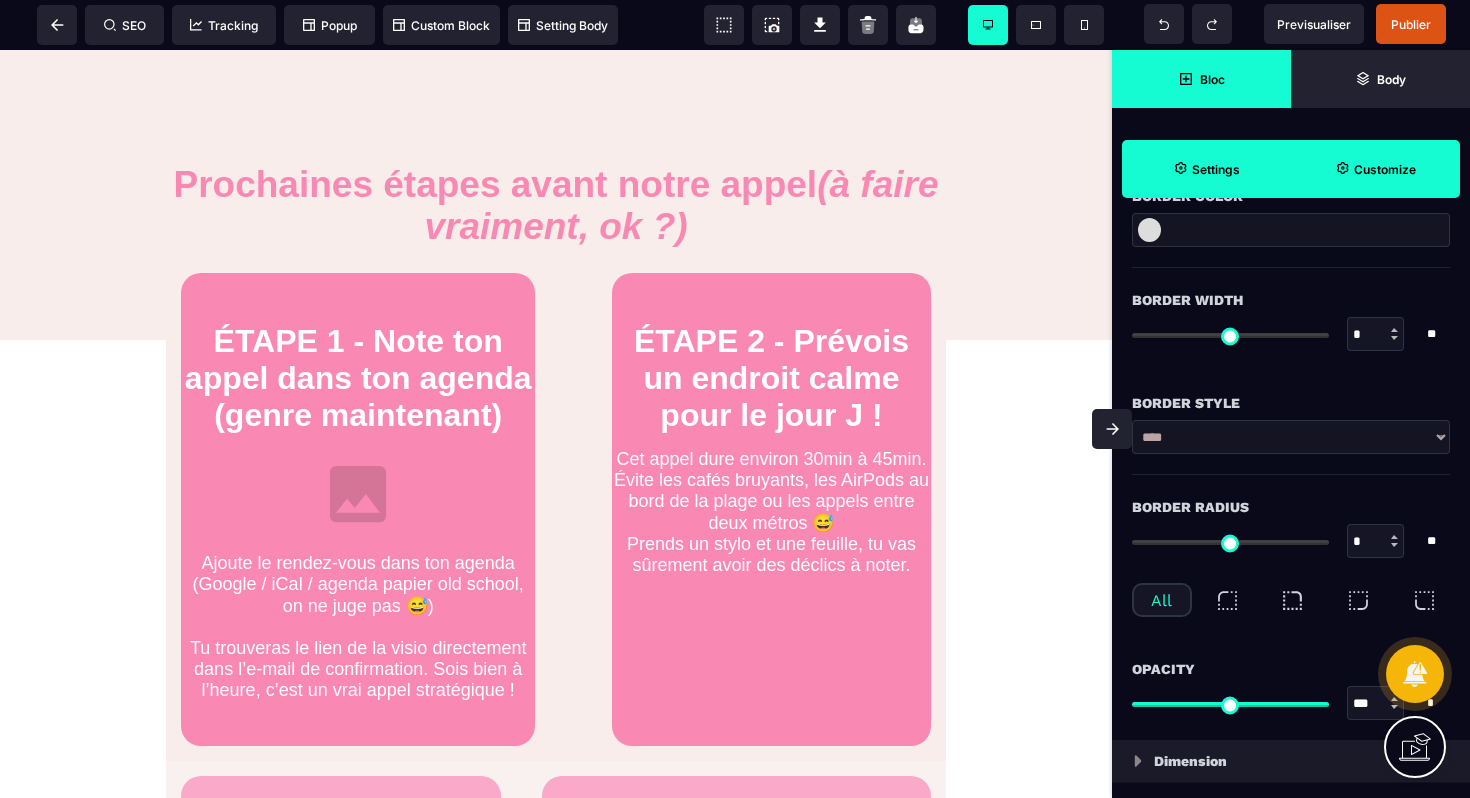 scroll, scrollTop: 1320, scrollLeft: 0, axis: vertical 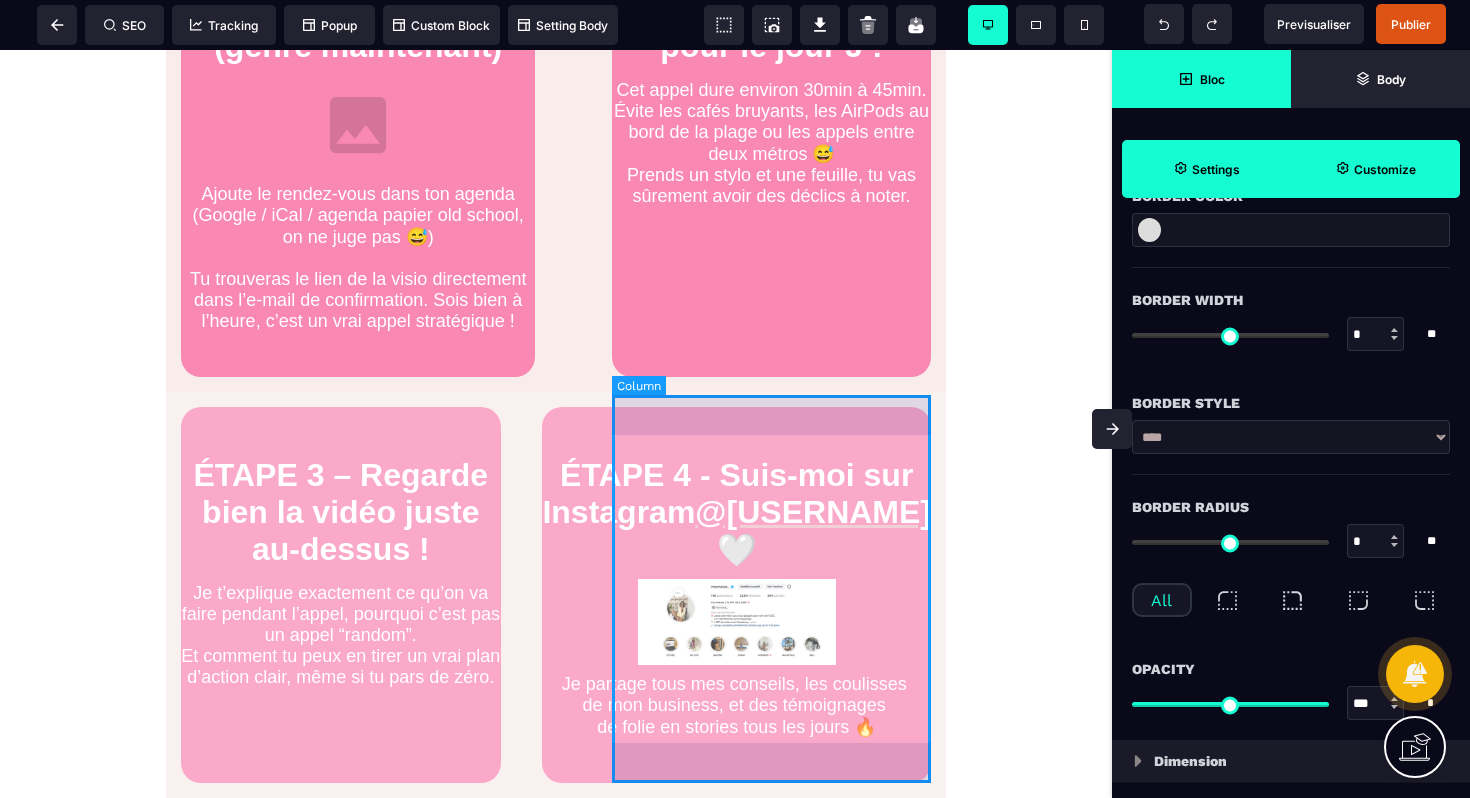 click on "ÉTAPE 4 - Suis-moi sur Instagram  @[USERNAME]  🤍 Je partage tous mes conseils, les coulisses
de mon business, et des témoignages
de folie en stories tous les jours 🔥" at bounding box center [736, 595] 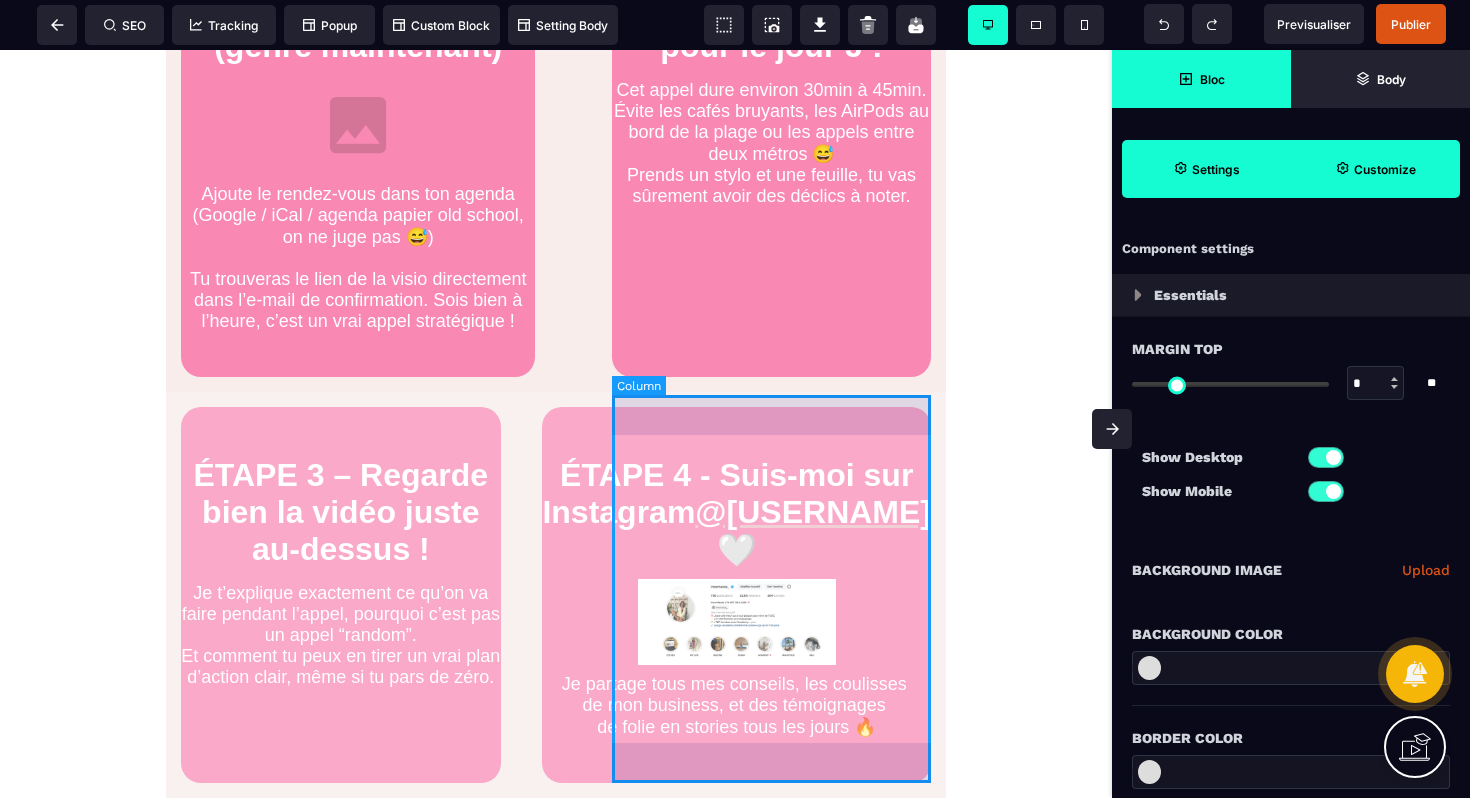 select on "*" 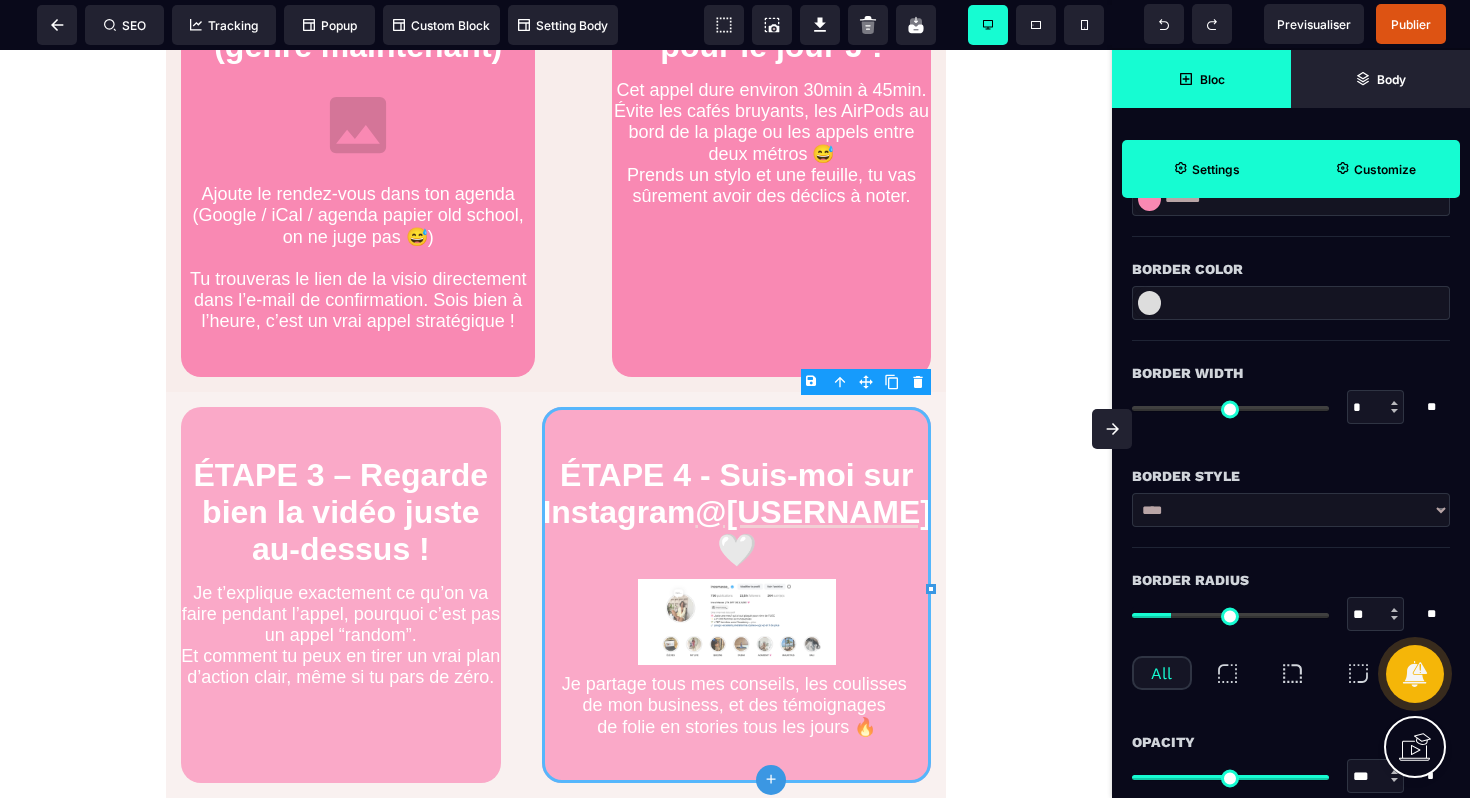 scroll, scrollTop: 541, scrollLeft: 0, axis: vertical 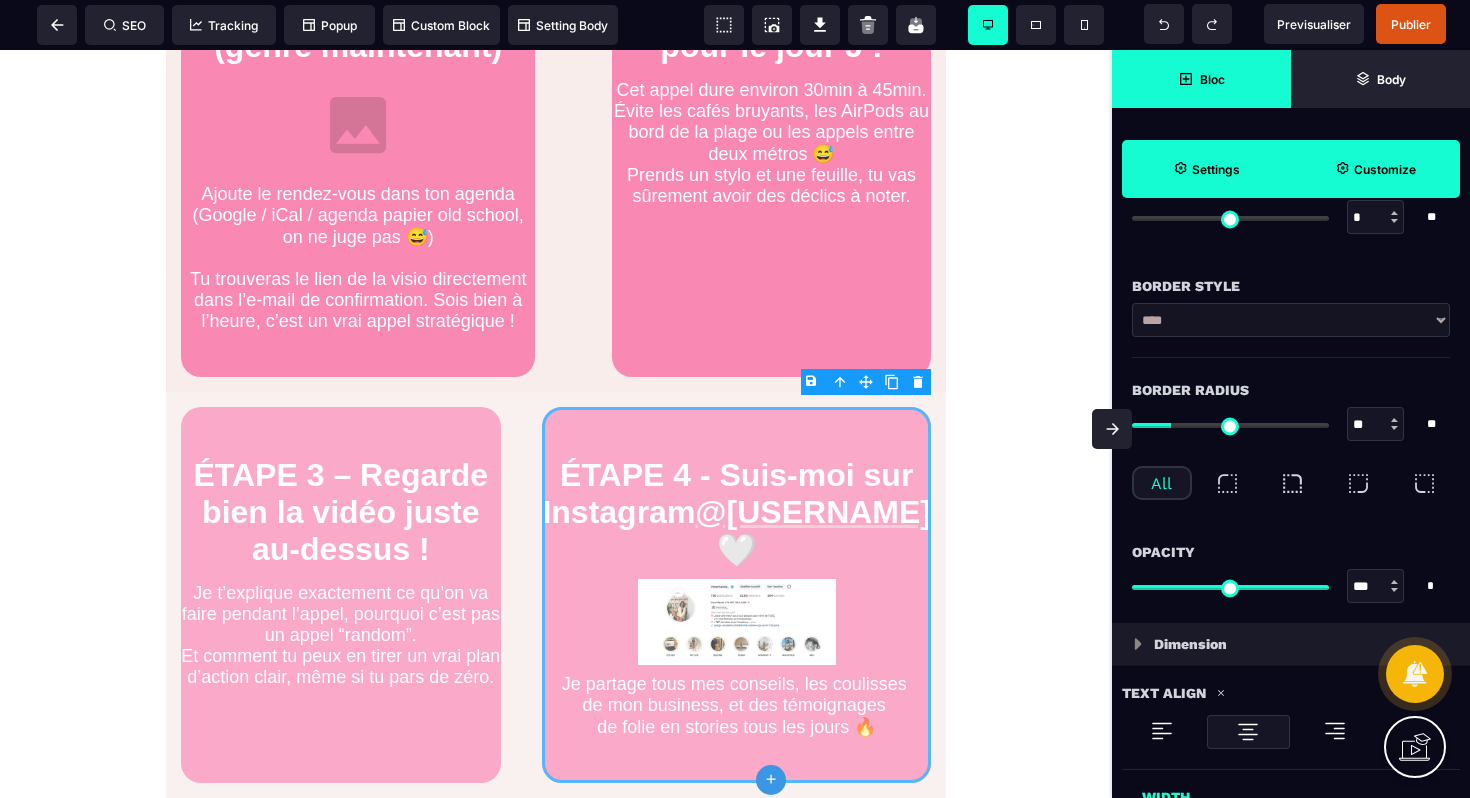 type on "**" 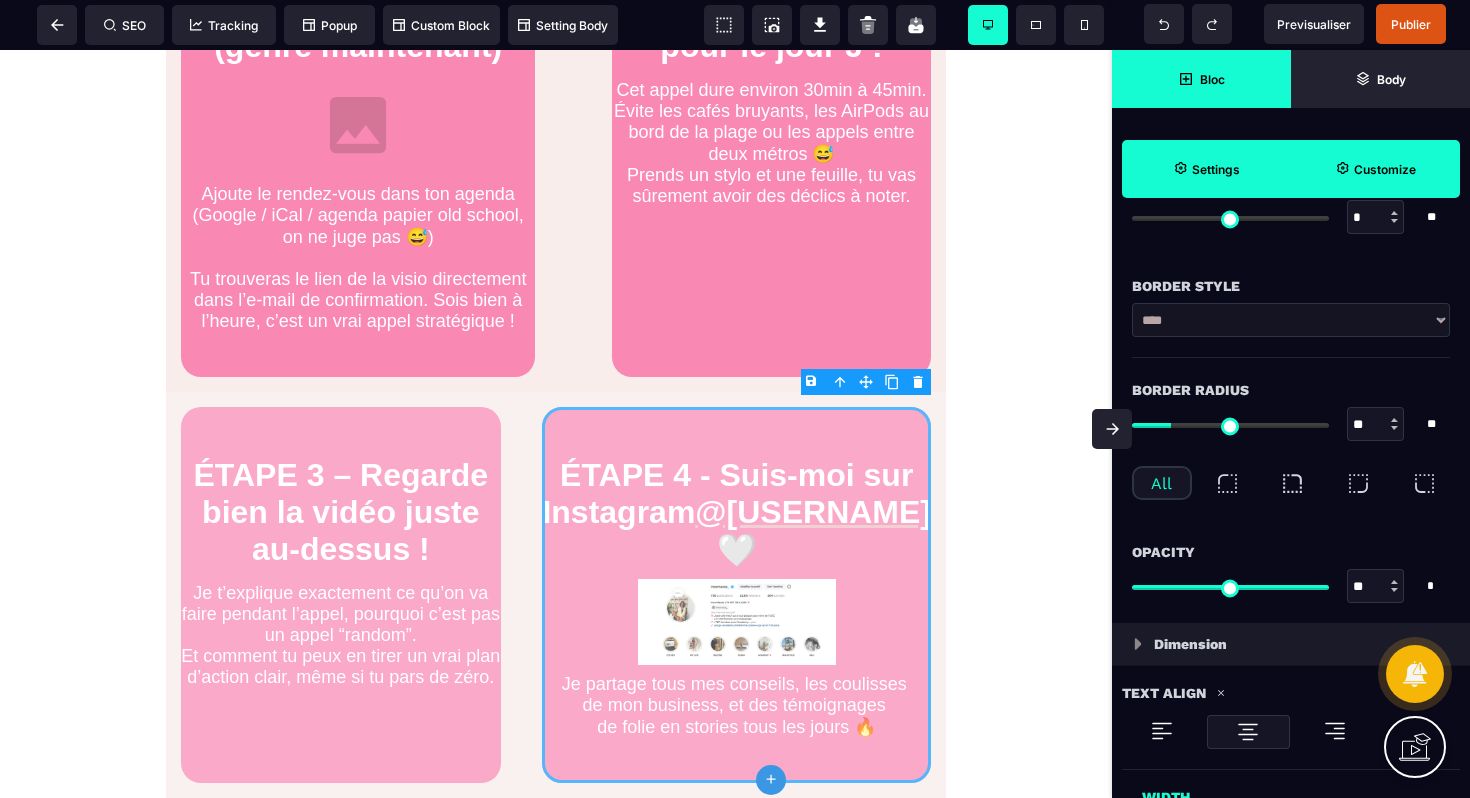 type on "*" 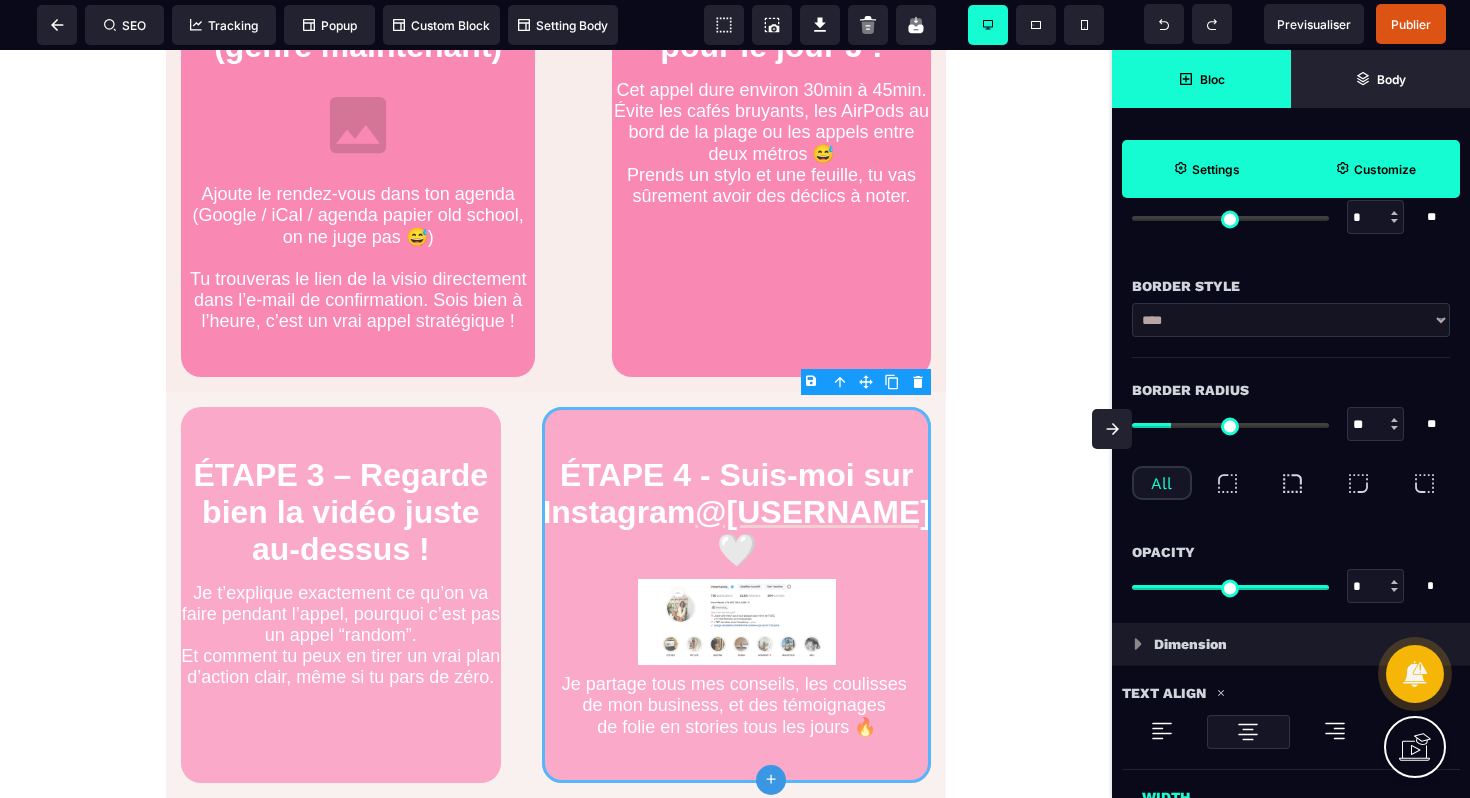 type on "**" 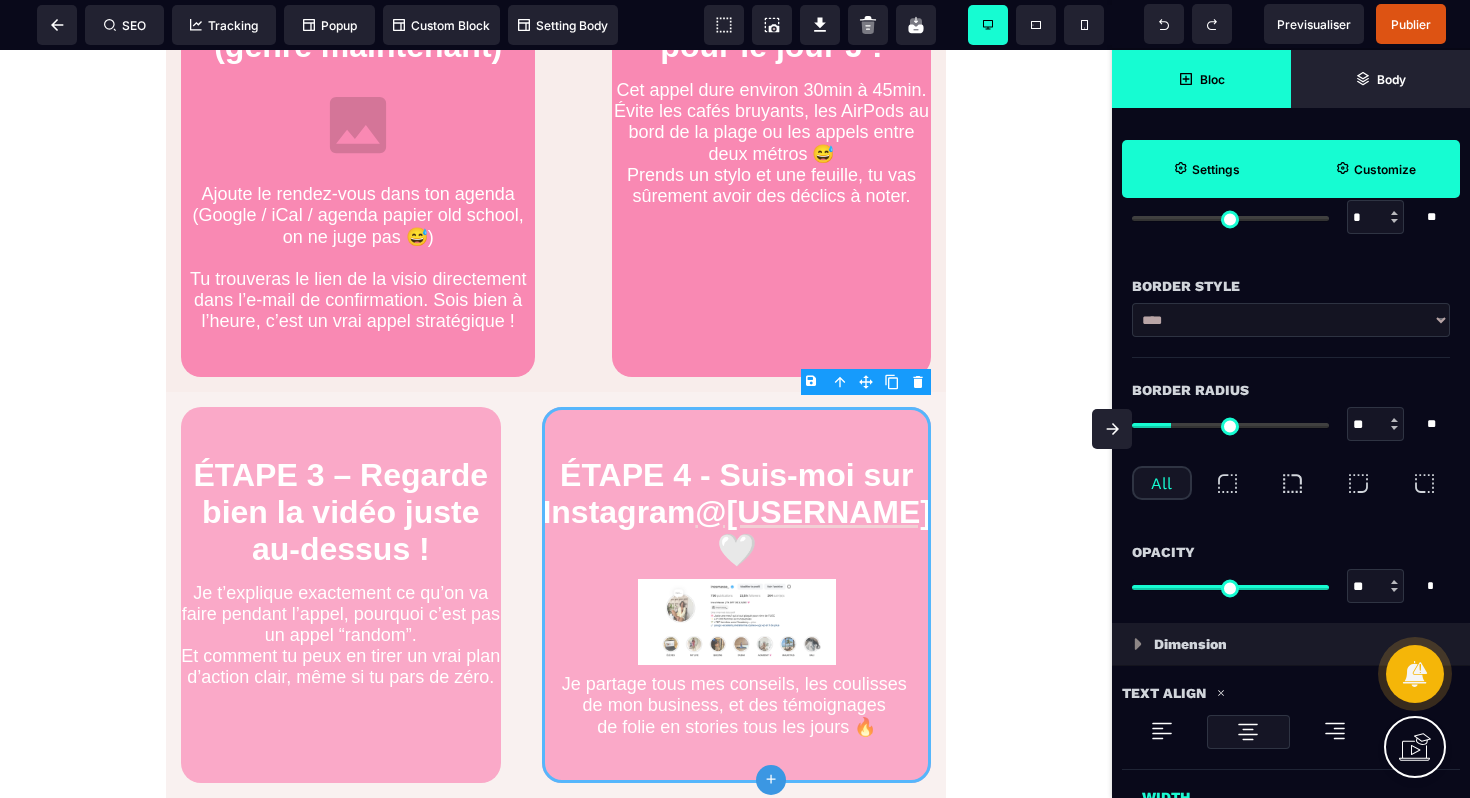 type on "**" 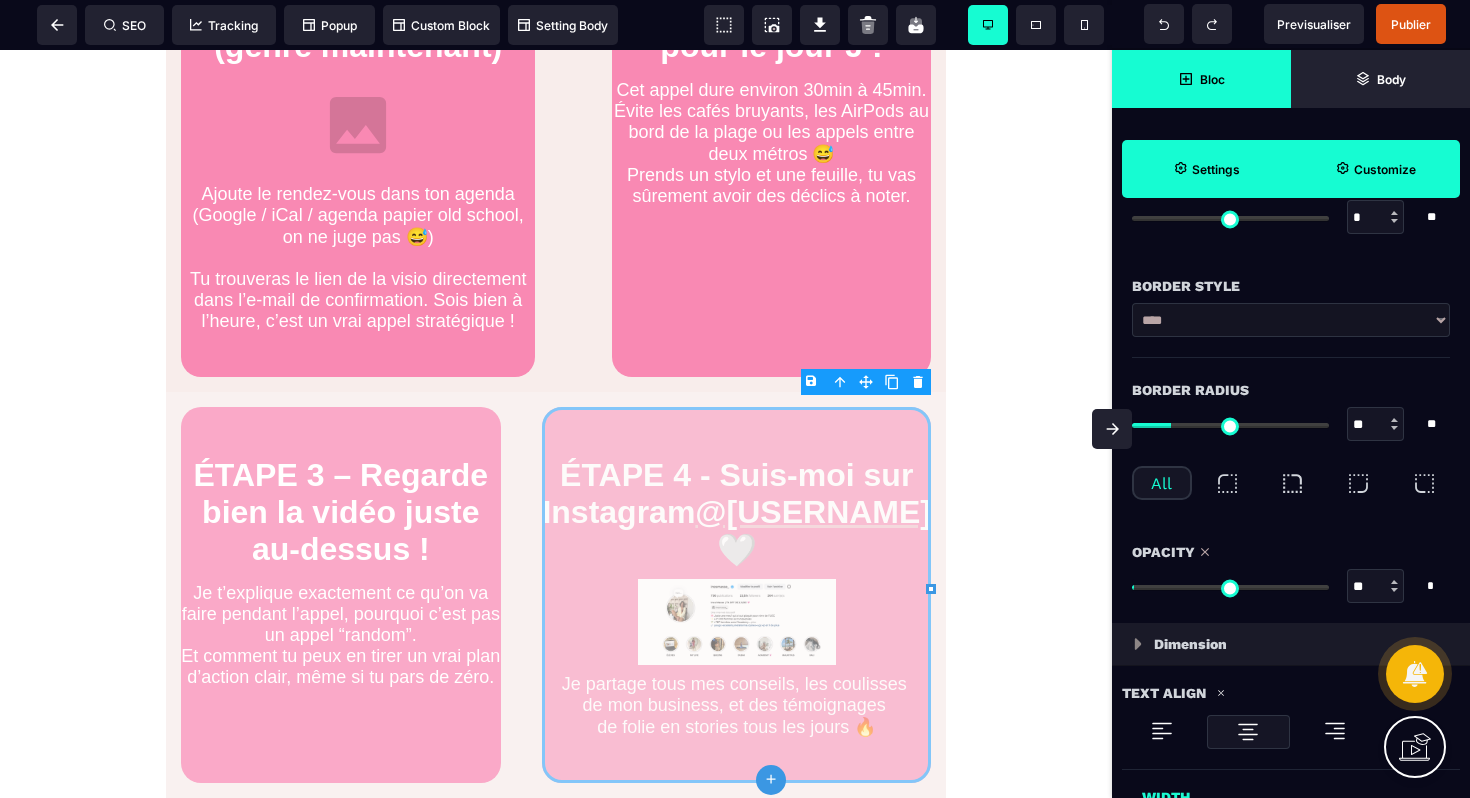 type on "**" 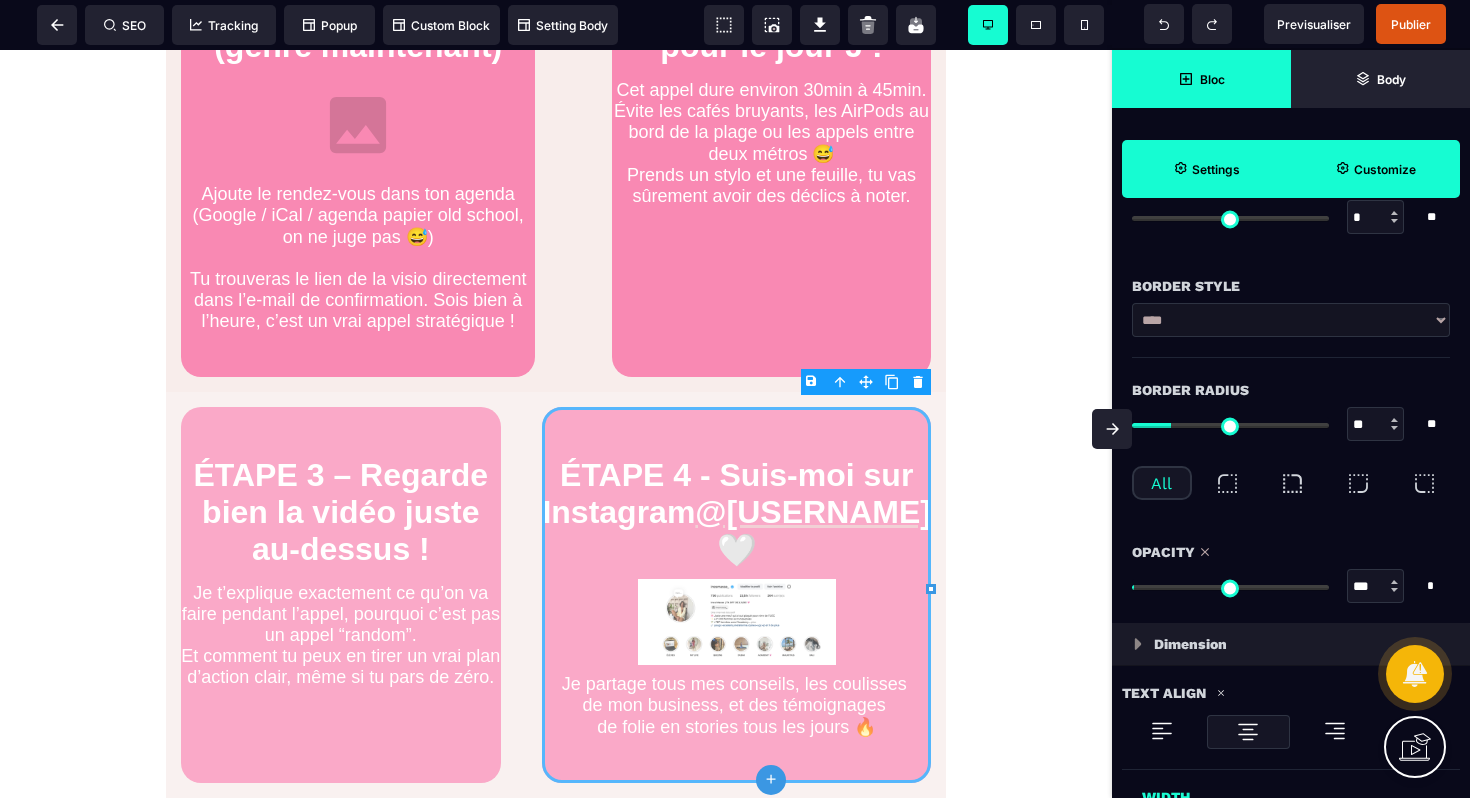 drag, startPoint x: 1320, startPoint y: 585, endPoint x: 1375, endPoint y: 557, distance: 61.7171 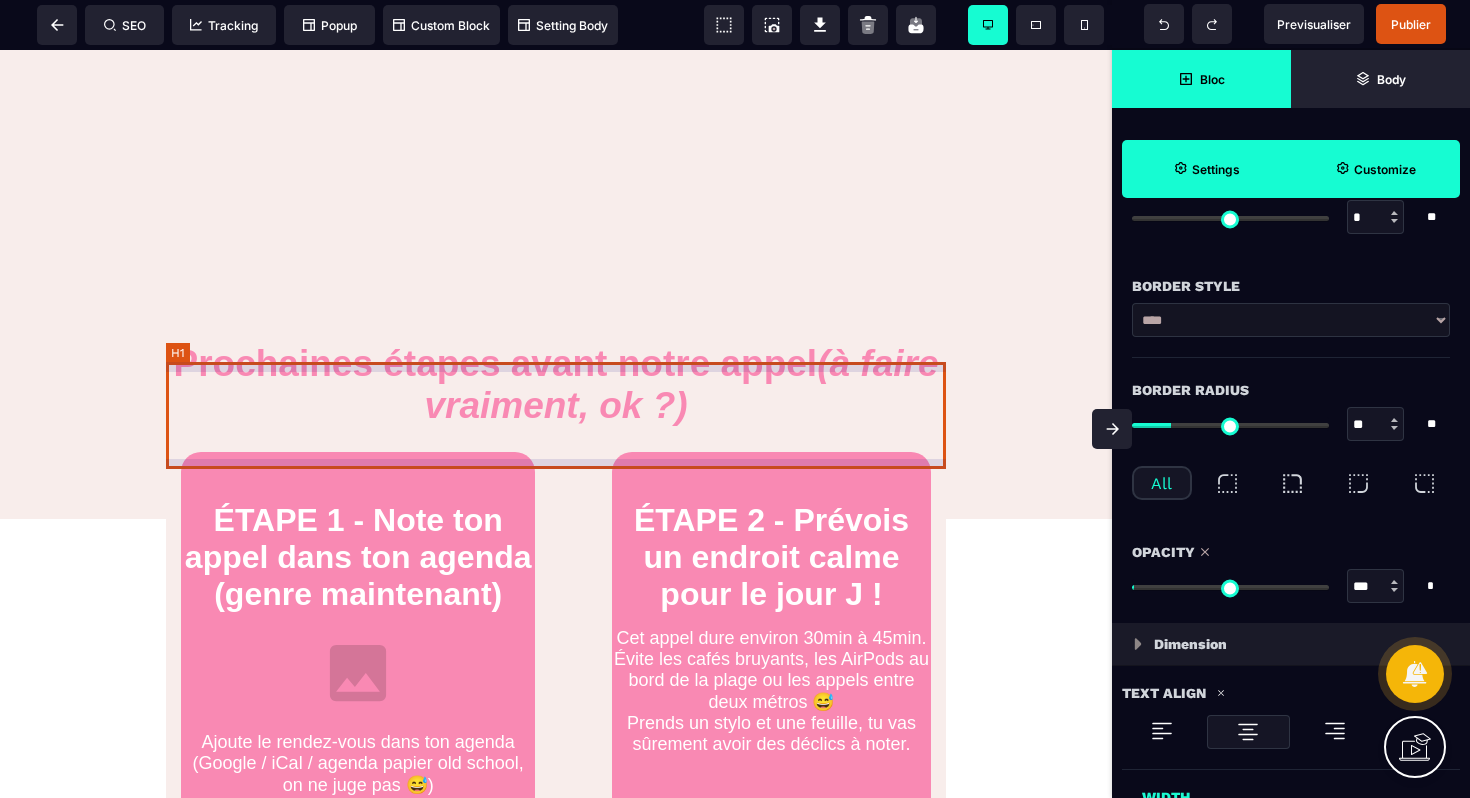 scroll, scrollTop: 725, scrollLeft: 0, axis: vertical 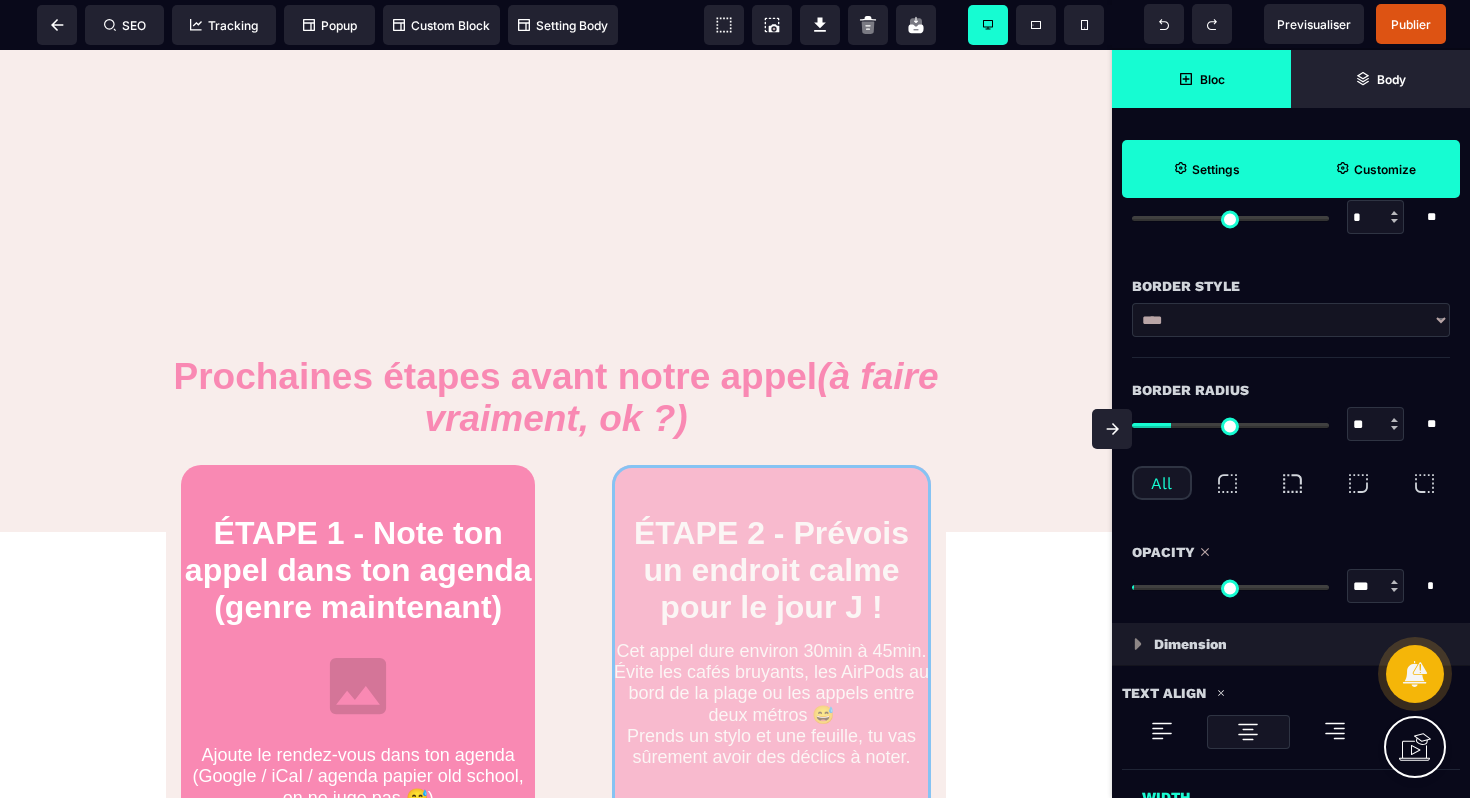 drag, startPoint x: 818, startPoint y: 502, endPoint x: 828, endPoint y: 352, distance: 150.33296 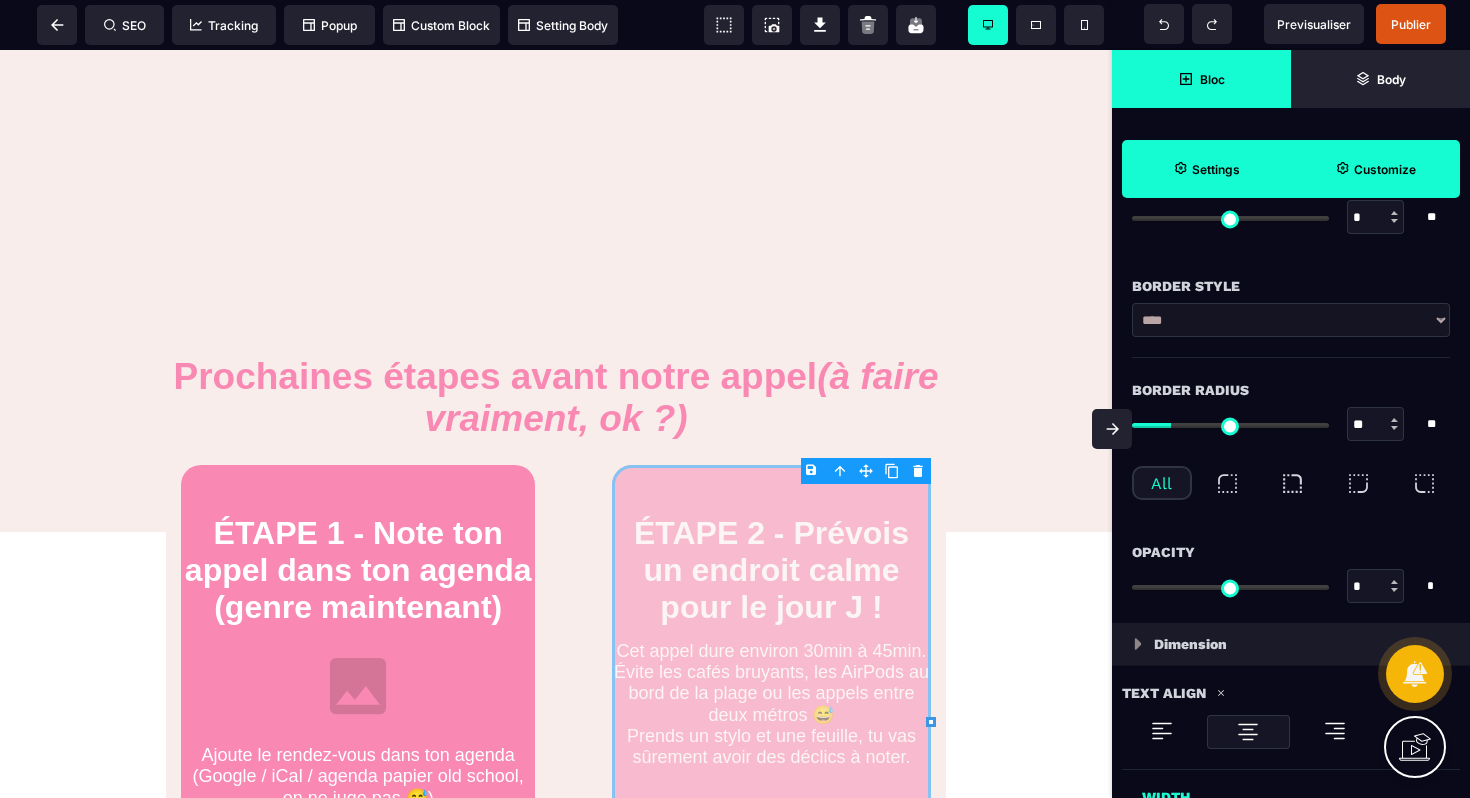 type on "*" 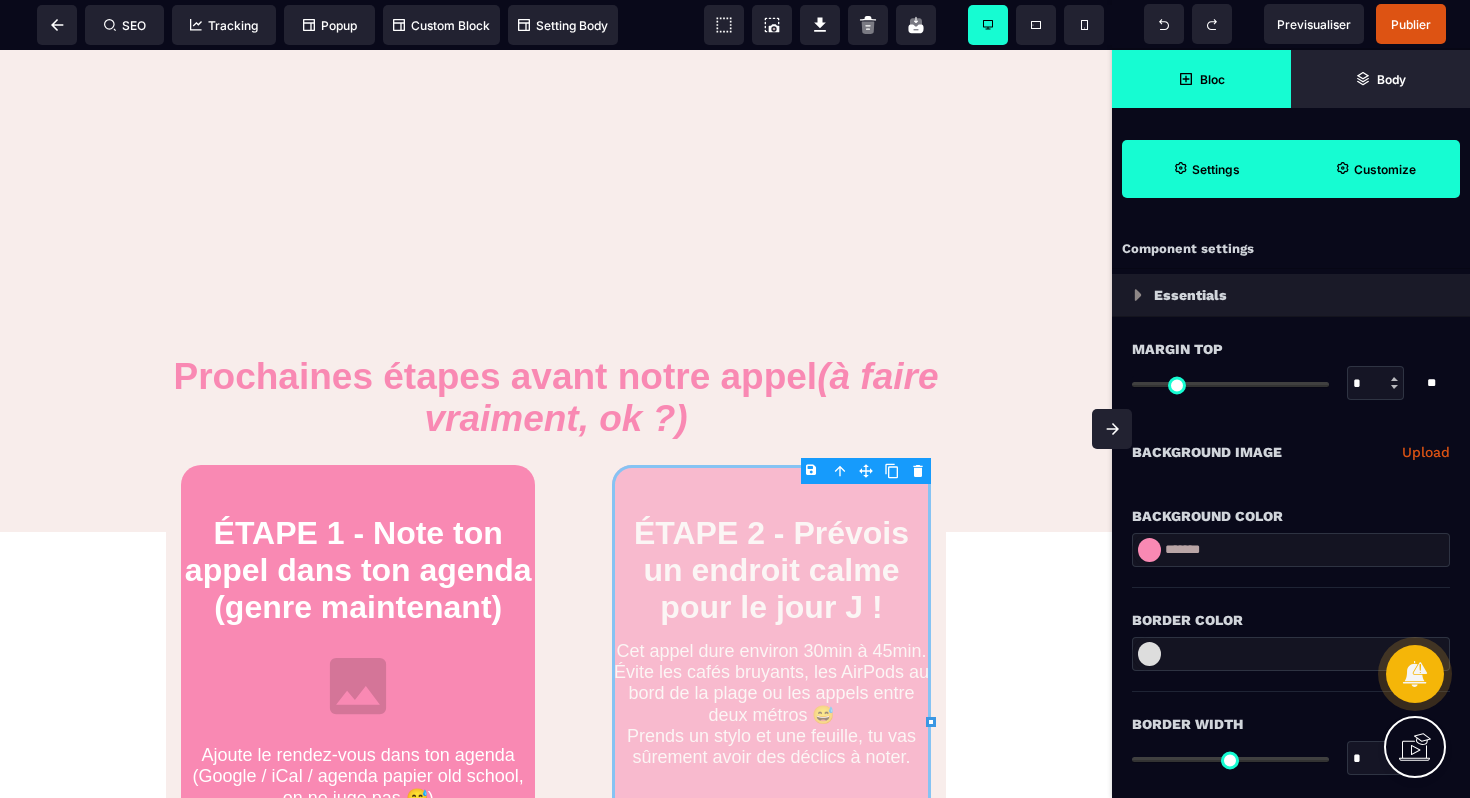 type on "*" 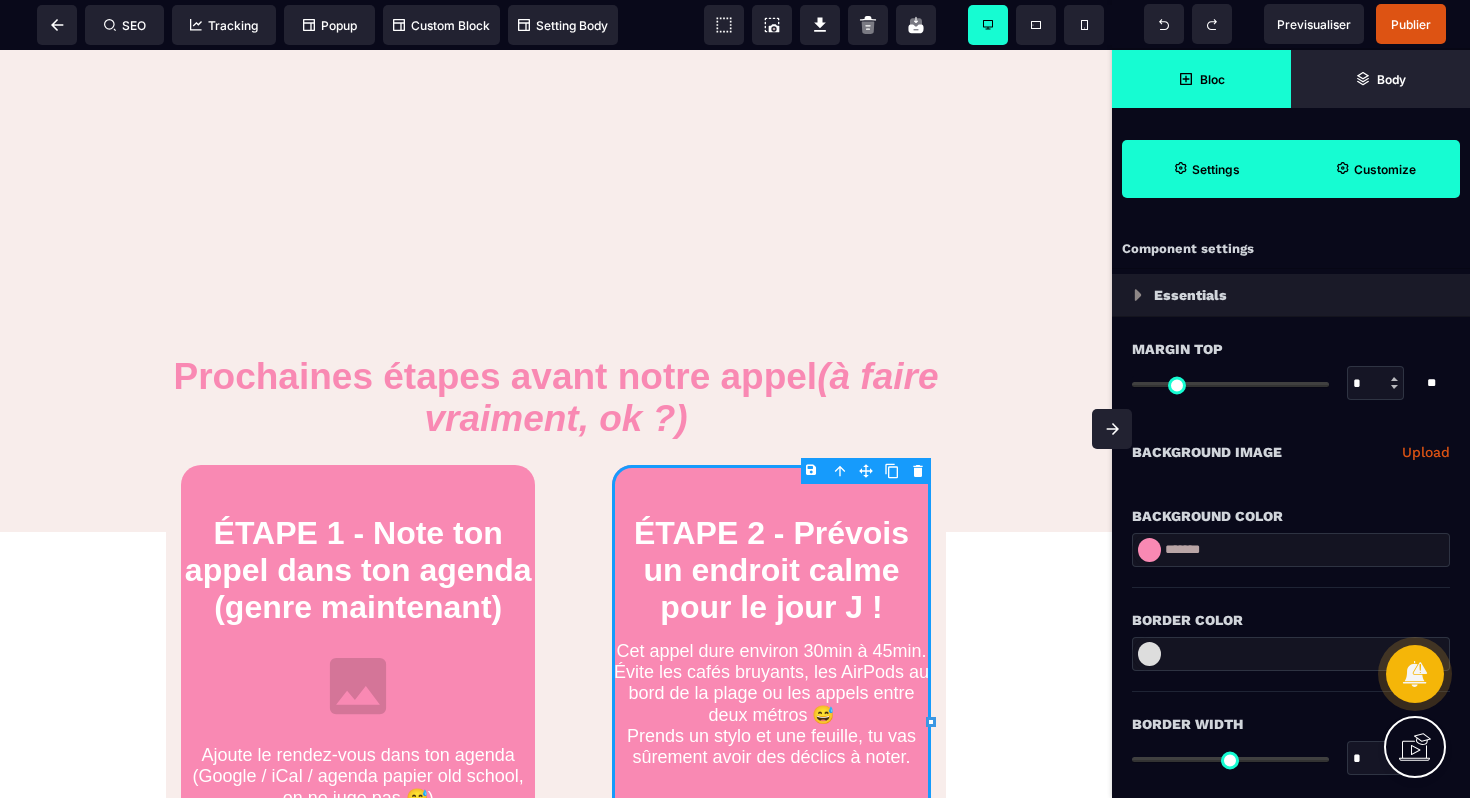 select 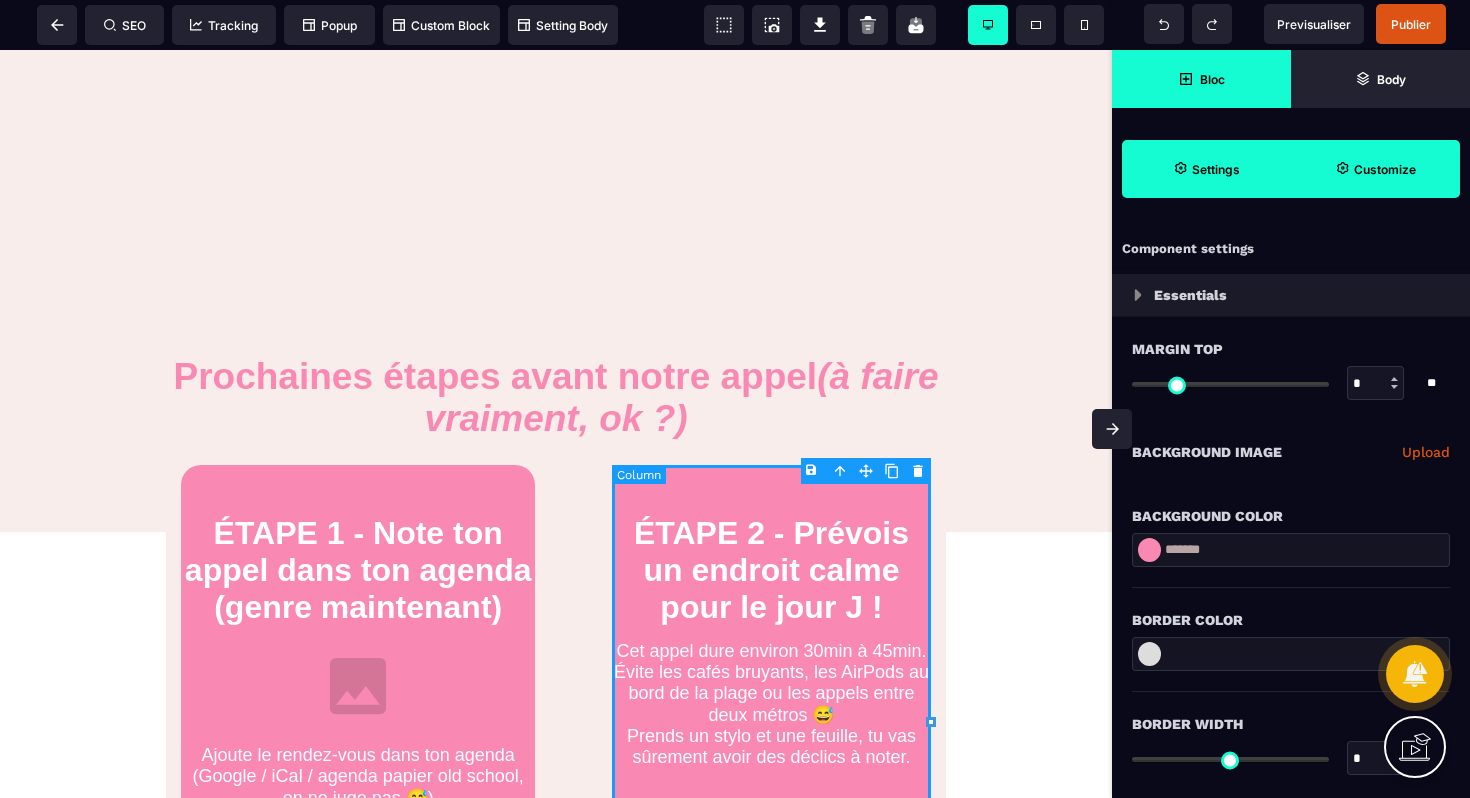 click on "ÉTAPE 2 - Prévois un endroit calme pour le jour J !
Cet appel dure environ 30min à 45min.
Évite les cafés bruyants, les AirPods au bord de la plage ou les appels entre deux métros 😅
Prends un stylo et une feuille, tu vas sûrement avoir des déclics à noter." at bounding box center [771, 701] 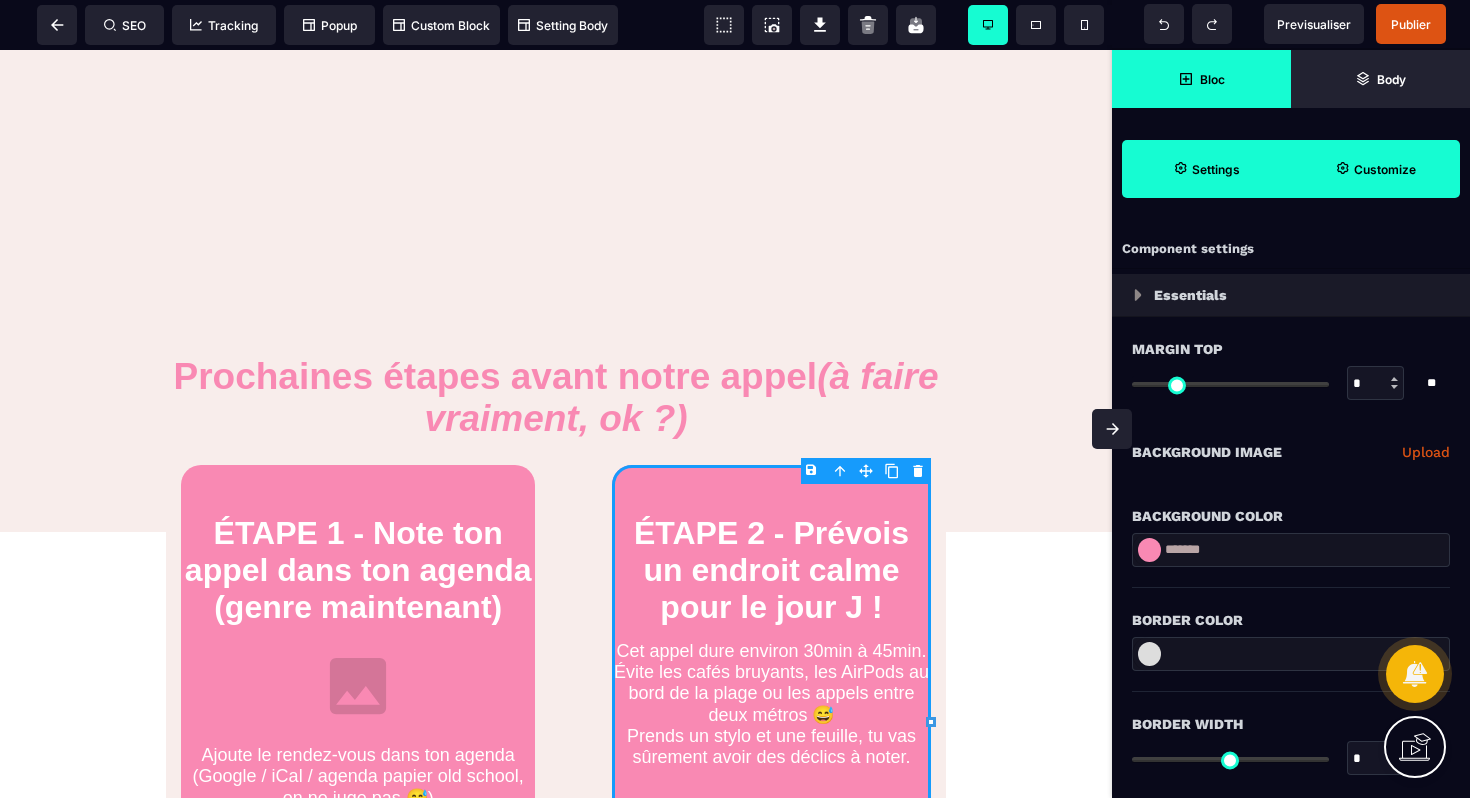 select on "*" 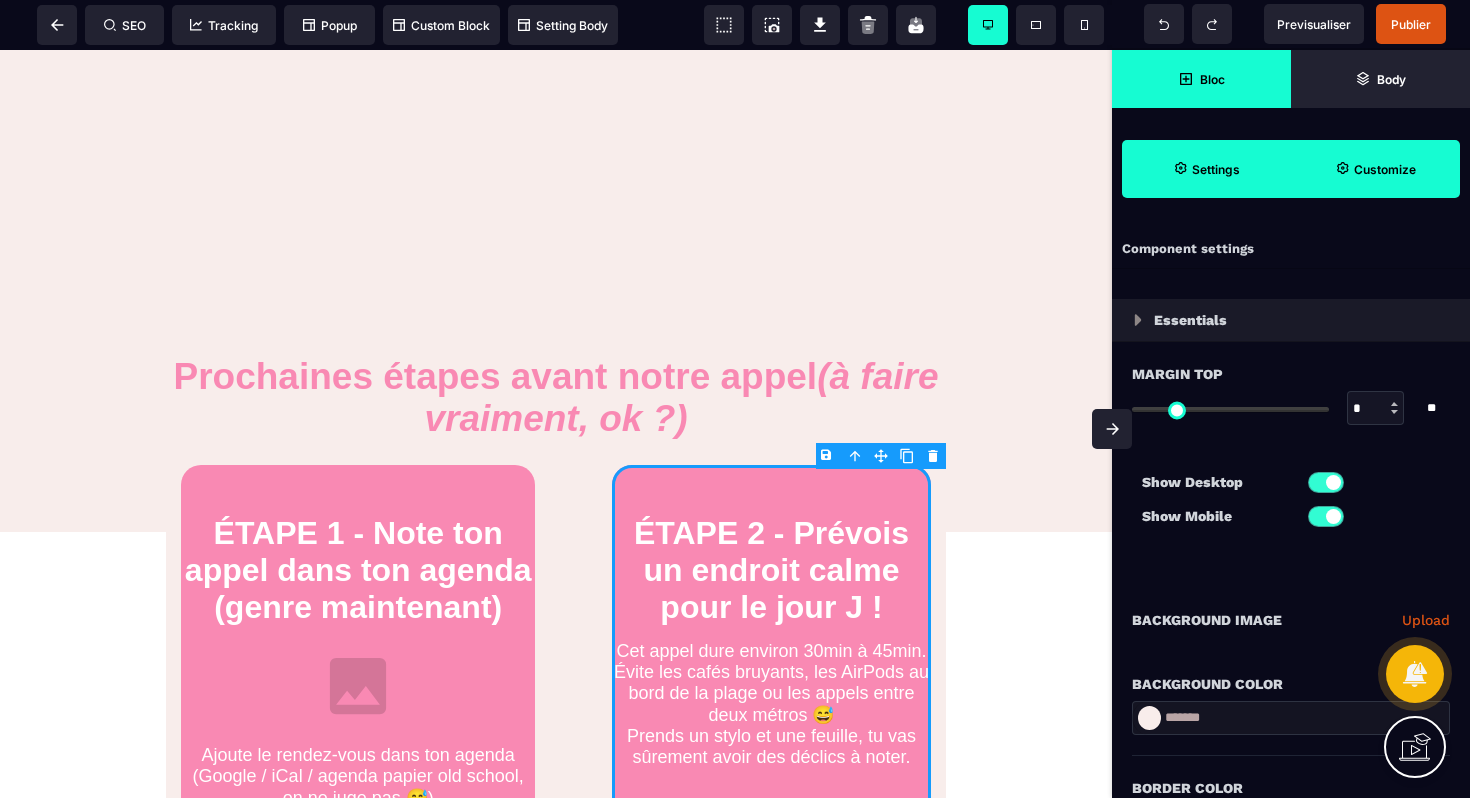 type on "*" 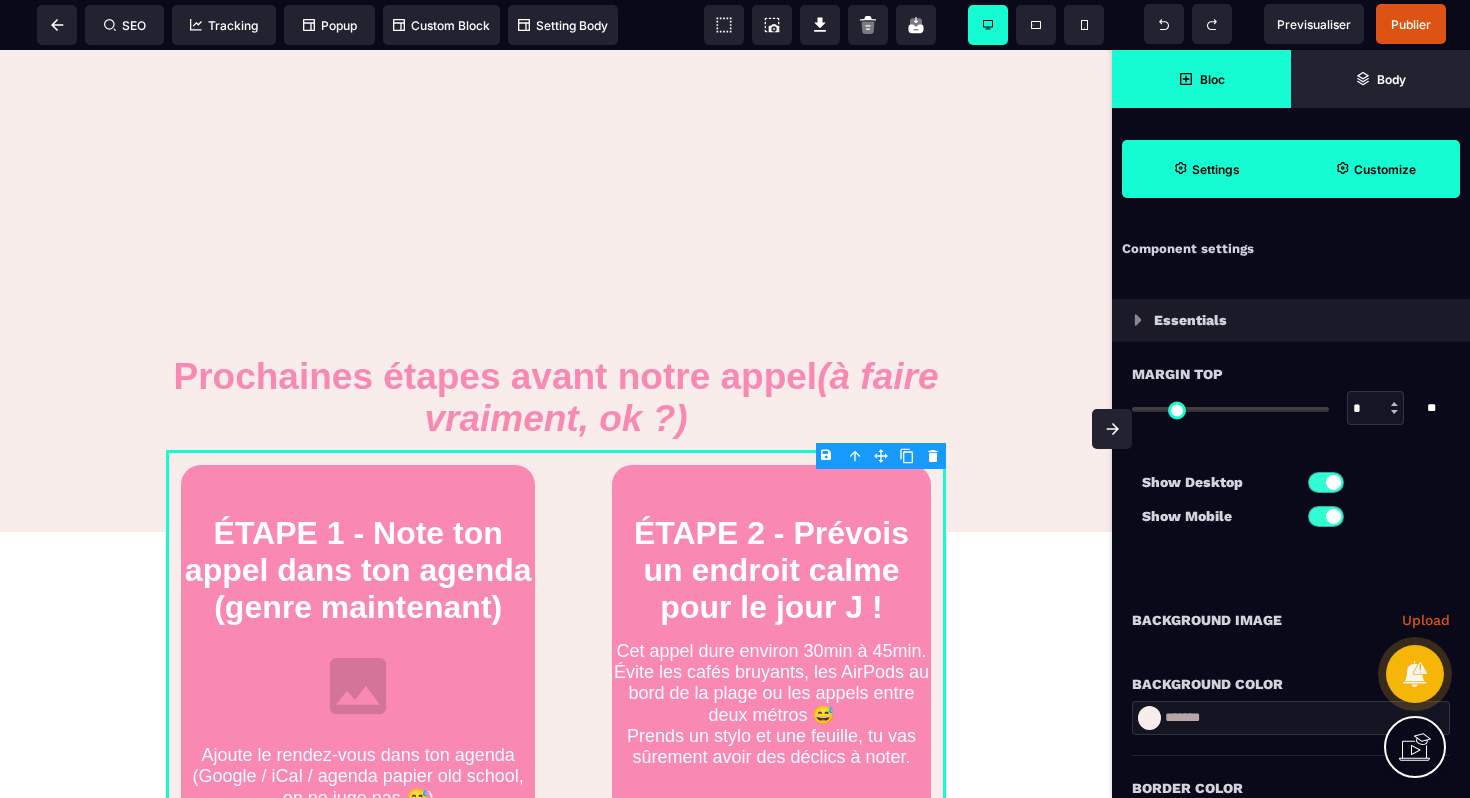 select on "*" 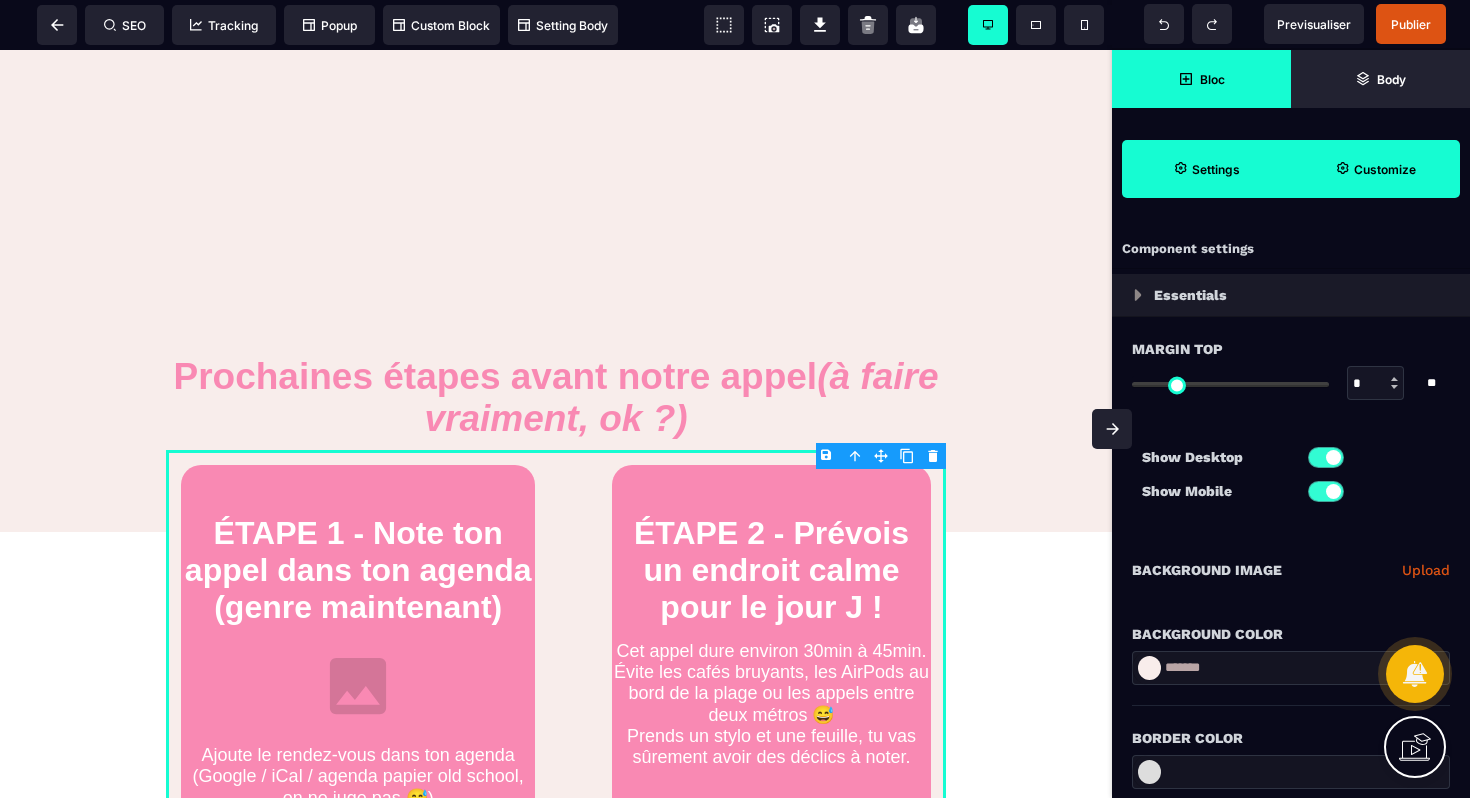 select on "*" 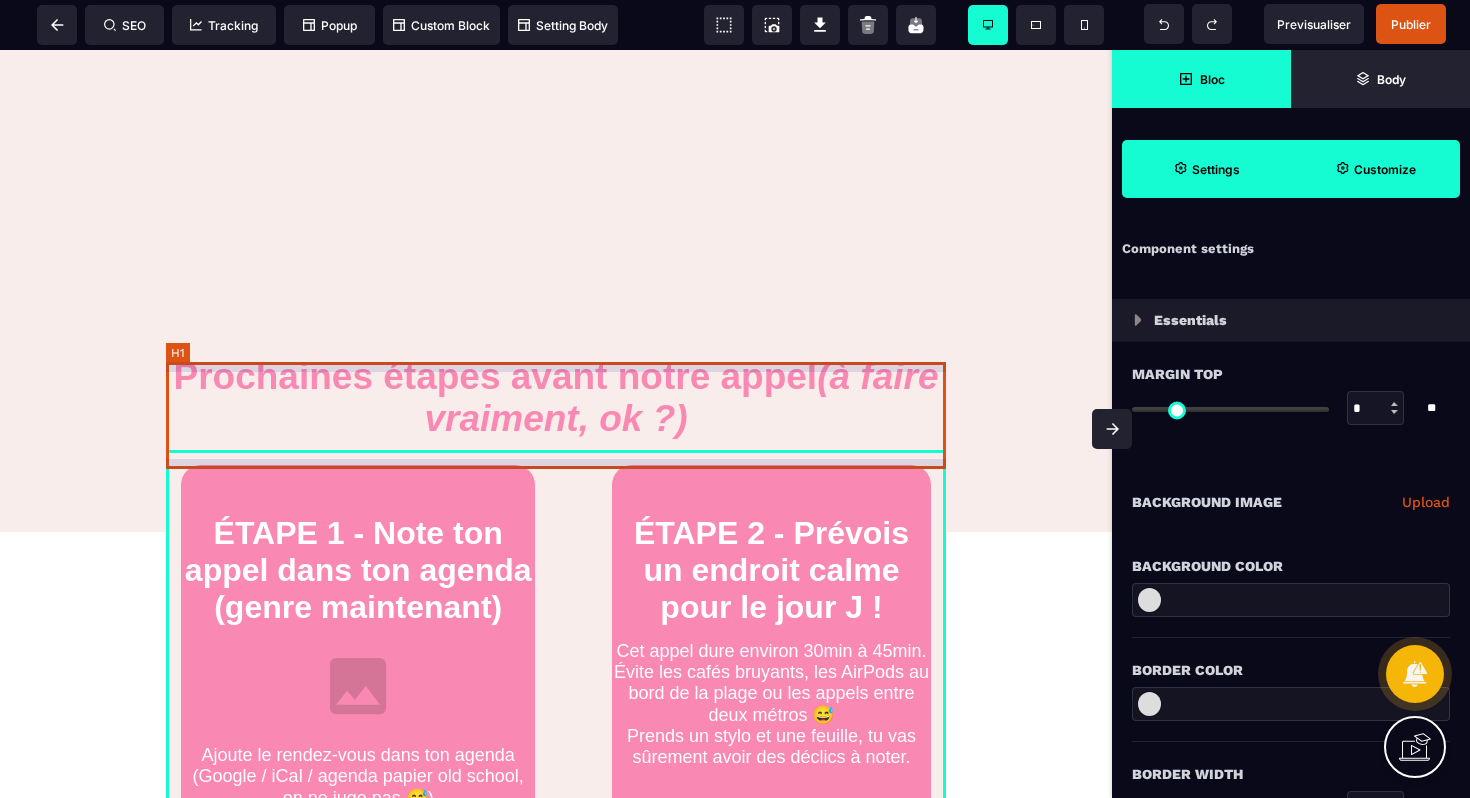 drag, startPoint x: 857, startPoint y: 501, endPoint x: 857, endPoint y: 451, distance: 50 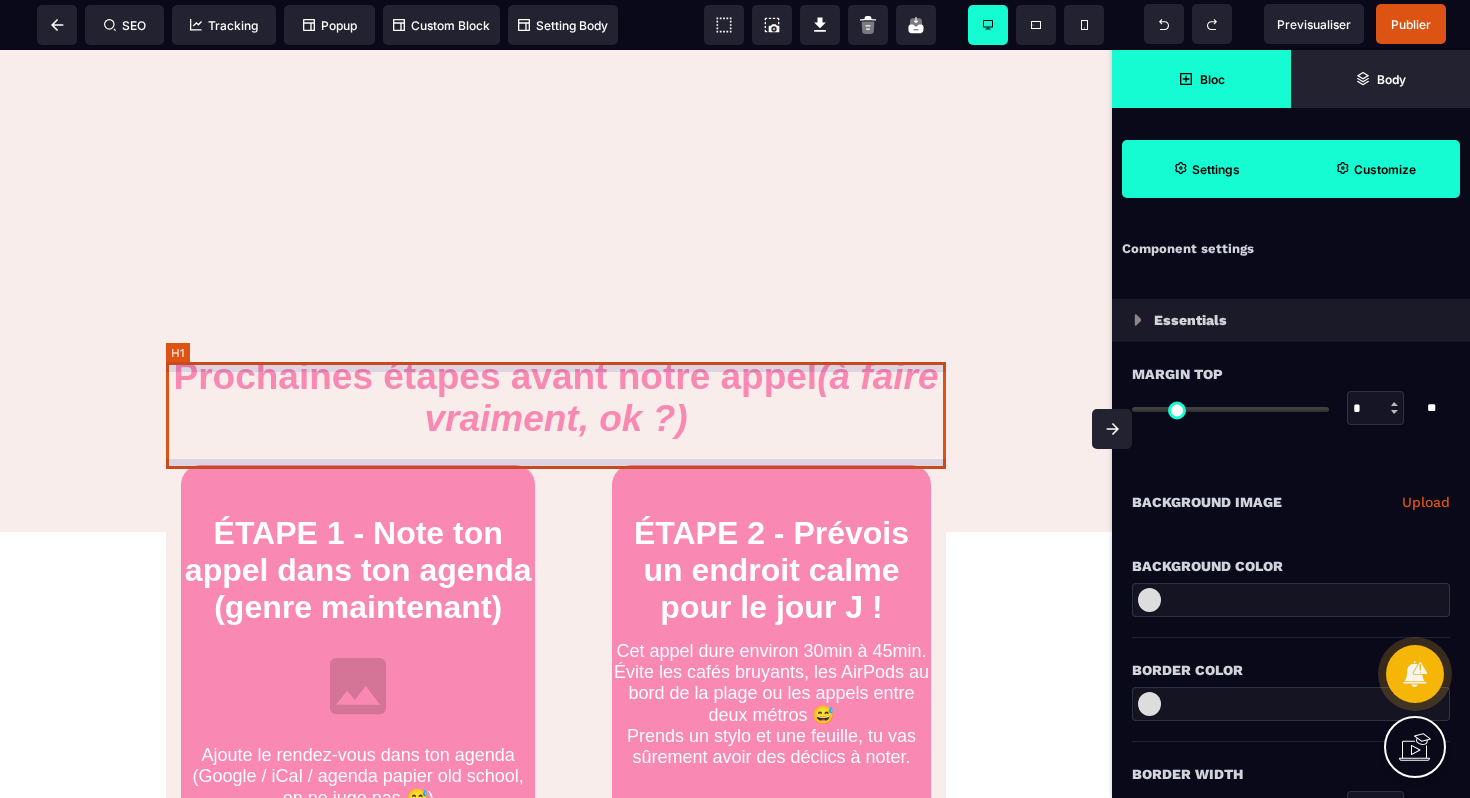 select on "**" 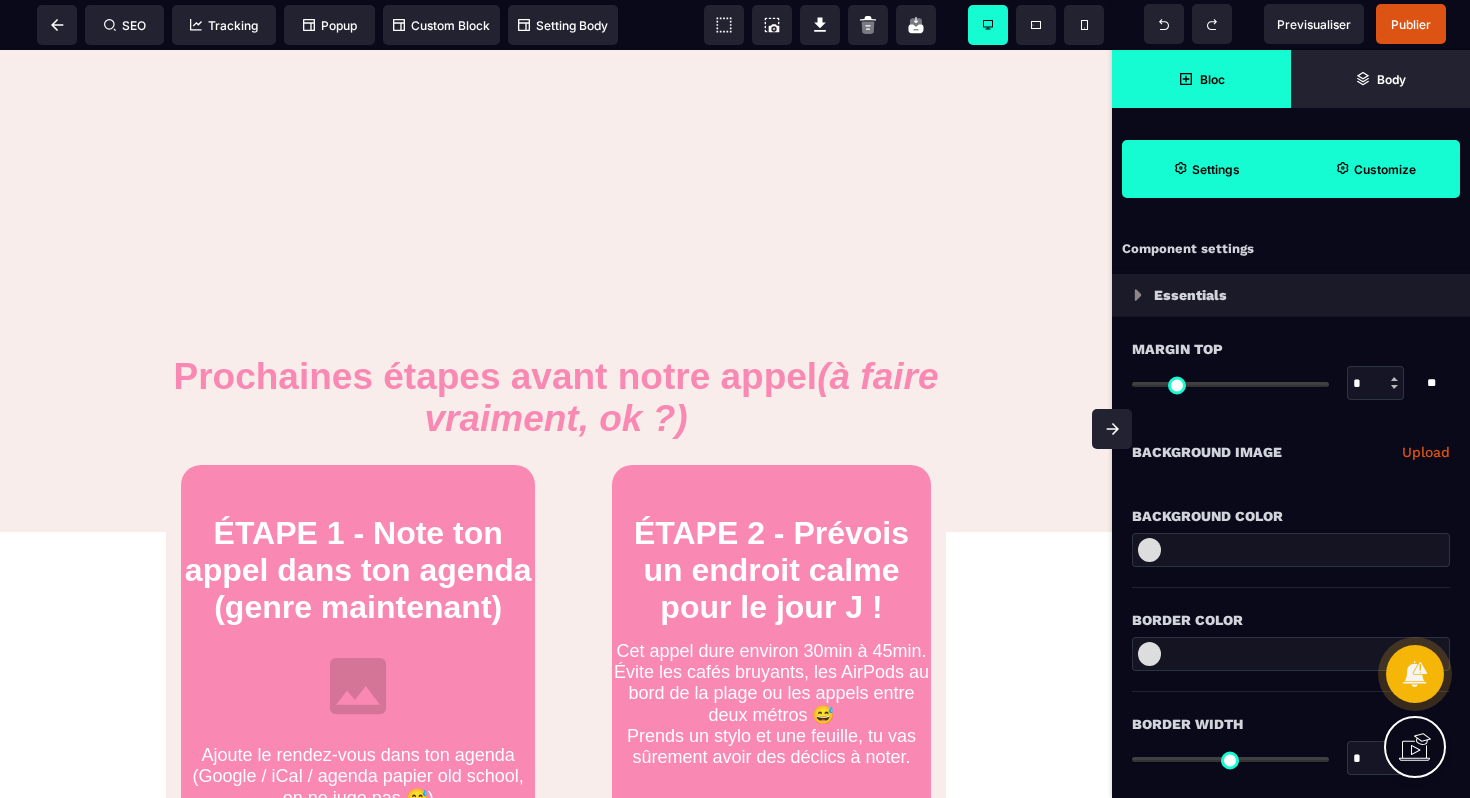 click on "Félicitations : Ton appel découverte est bien réservé ! 🚨 IMPORTANT : À FAIRE AVANT L’APPEL 🚨 Avant qu’on se parle,  prends 2 min pour regarder la vidéo
ci-dessous, c’est essentiel pour que notre appel te serve à 100 % ⬇️ Prochaines étapes avant notre appel
(à faire vraiment, ok ?) ÉTAPE 1 - Note ton appel dans ton agenda (genre maintenant) Ajoute le rendez-vous dans ton agenda  (Google / iCal / agenda papier old school,  on ne juge pas 😅) Tu trouveras le lien de la visio directement dans l’e-mail de confirmation. Sois bien à l’heure, c’est un vrai appel stratégique ! ÉTAPE 2 - Prévois un endroit calme pour le jour J !
Cet appel dure environ 30min à 45min.
Évite les cafés bruyants, les AirPods au bord de la plage ou les appels entre deux métros 😅
Prends un stylo et une feuille, tu vas sûrement avoir des déclics à noter. ÉTAPE 3 – Regarde bien la vidéo juste au-dessus ! ÉTAPE 4 - Suis-moi sur Instagram  @[USERNAME]  🤍" at bounding box center (556, -72) 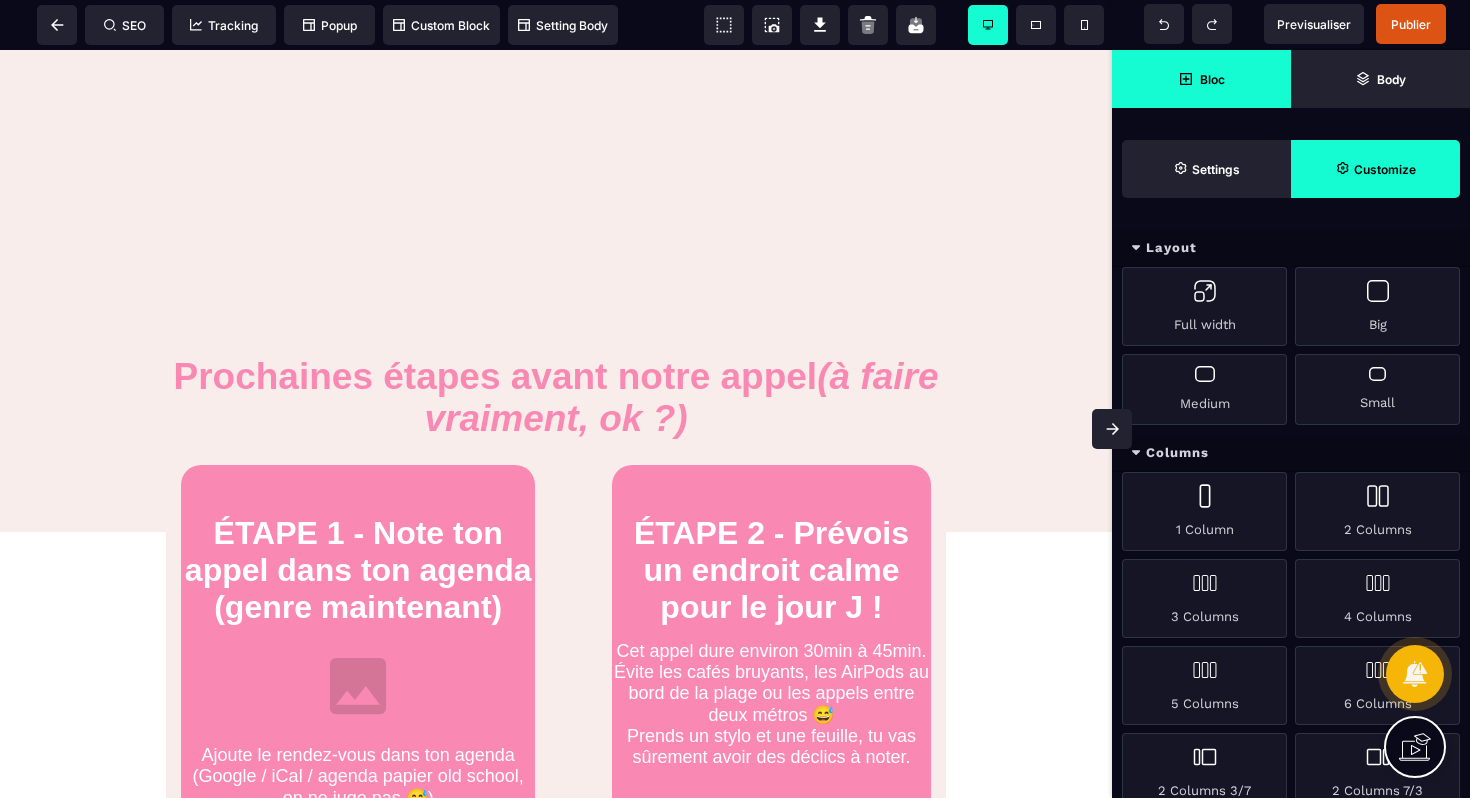 click on "Félicitations : Ton appel découverte est bien réservé ! 🚨 IMPORTANT : À FAIRE AVANT L’APPEL 🚨 Avant qu’on se parle,  prends 2 min pour regarder la vidéo
ci-dessous, c’est essentiel pour que notre appel te serve à 100 % ⬇️ Prochaines étapes avant notre appel
(à faire vraiment, ok ?) ÉTAPE 1 - Note ton appel dans ton agenda (genre maintenant) Ajoute le rendez-vous dans ton agenda  (Google / iCal / agenda papier old school,  on ne juge pas 😅) Tu trouveras le lien de la visio directement dans l’e-mail de confirmation. Sois bien à l’heure, c’est un vrai appel stratégique ! ÉTAPE 2 - Prévois un endroit calme pour le jour J !
Cet appel dure environ 30min à 45min.
Évite les cafés bruyants, les AirPods au bord de la plage ou les appels entre deux métros 😅
Prends un stylo et une feuille, tu vas sûrement avoir des déclics à noter. ÉTAPE 3 – Regarde bien la vidéo juste au-dessus ! ÉTAPE 4 - Suis-moi sur Instagram  @[USERNAME]  🤍" at bounding box center [556, -72] 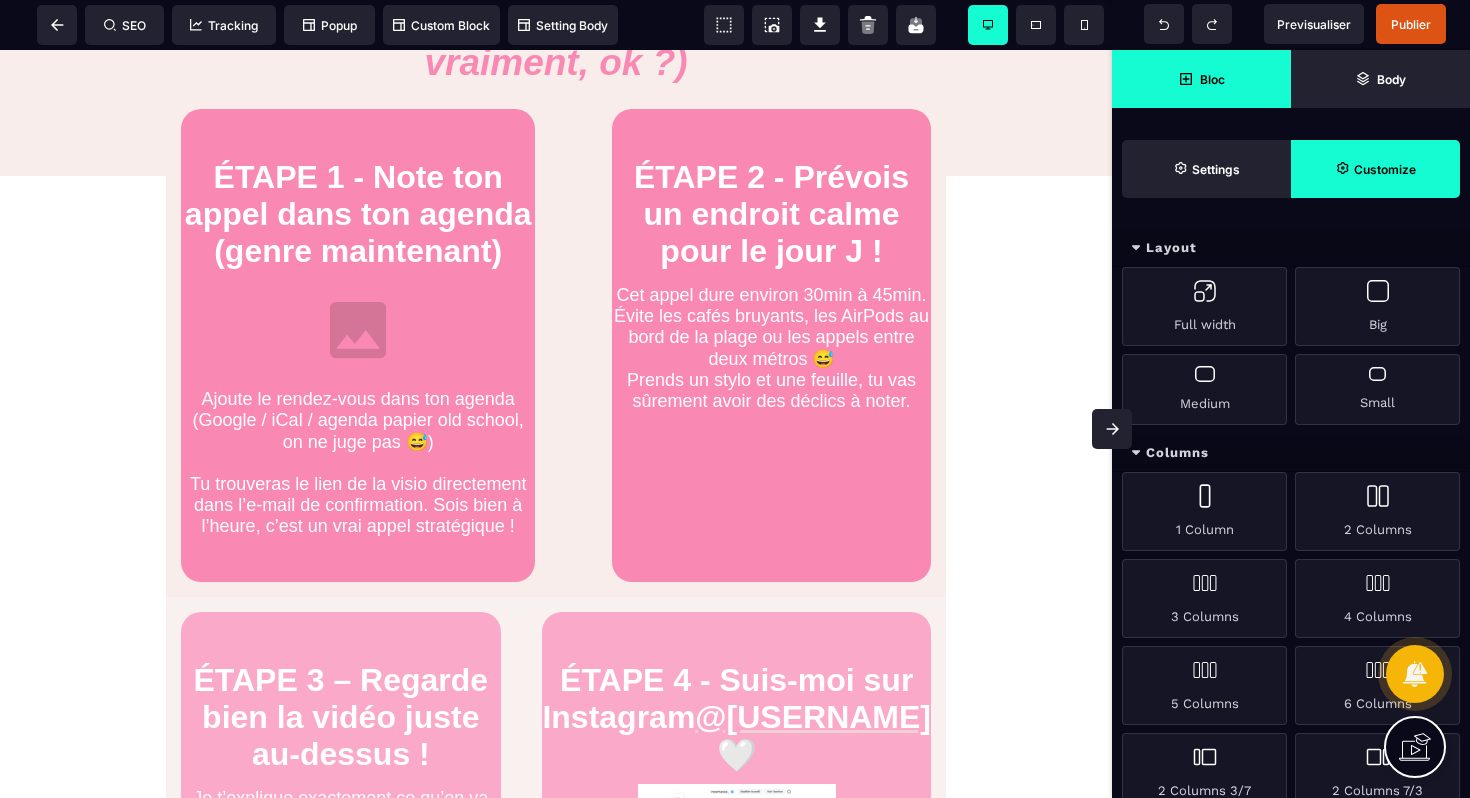 scroll, scrollTop: 1101, scrollLeft: 0, axis: vertical 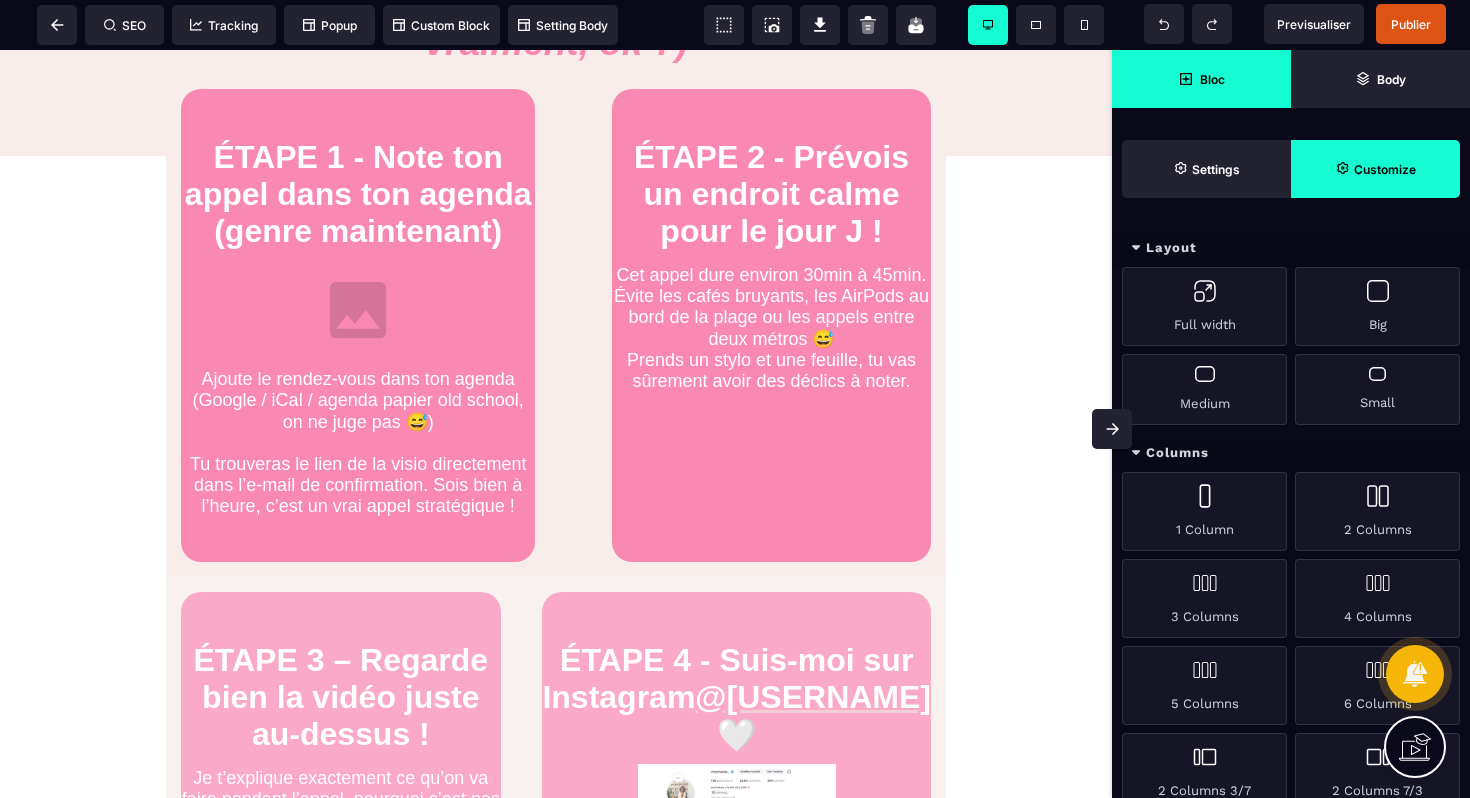 click on "Bloc" at bounding box center (1201, 79) 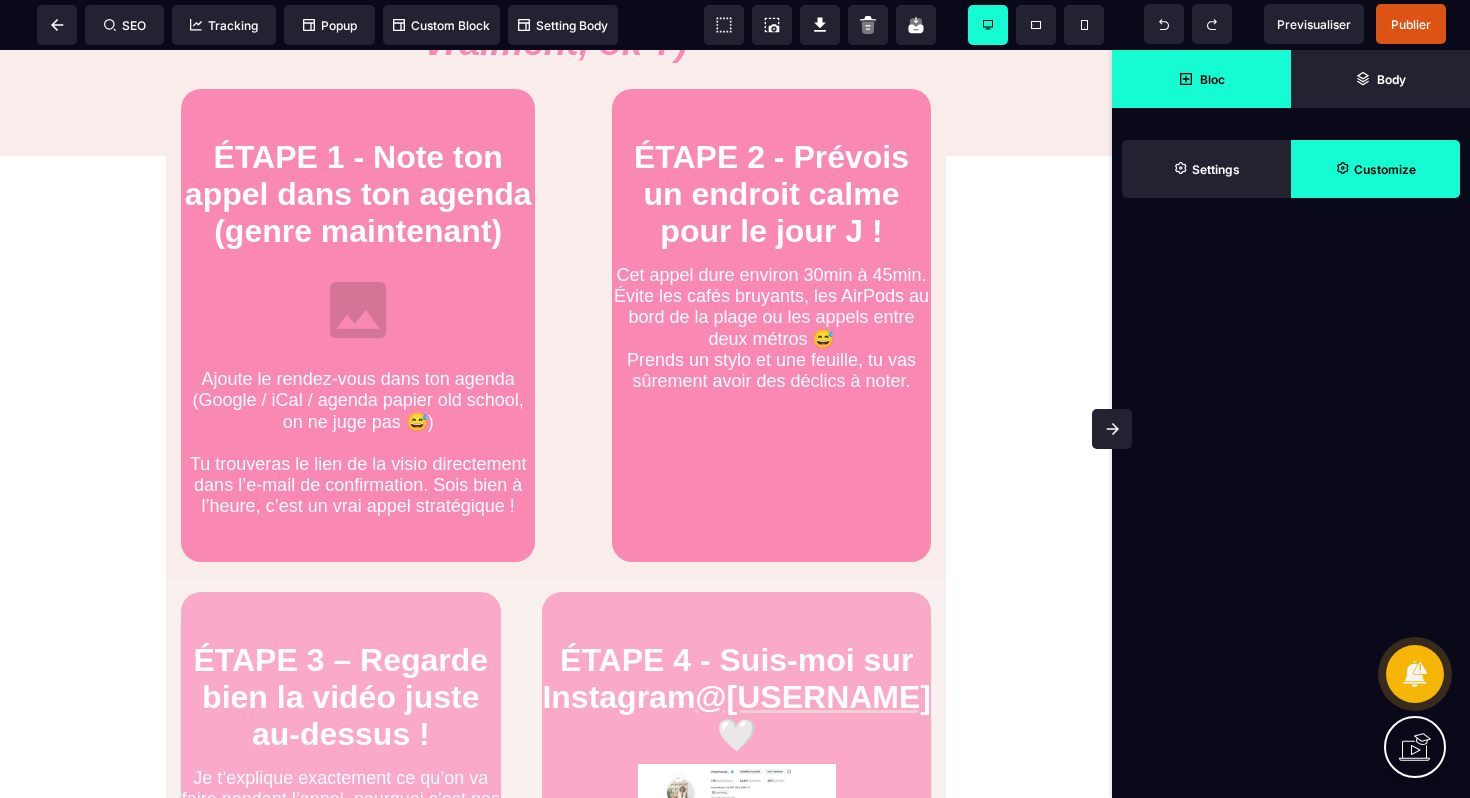 click on "Bloc" at bounding box center (1201, 79) 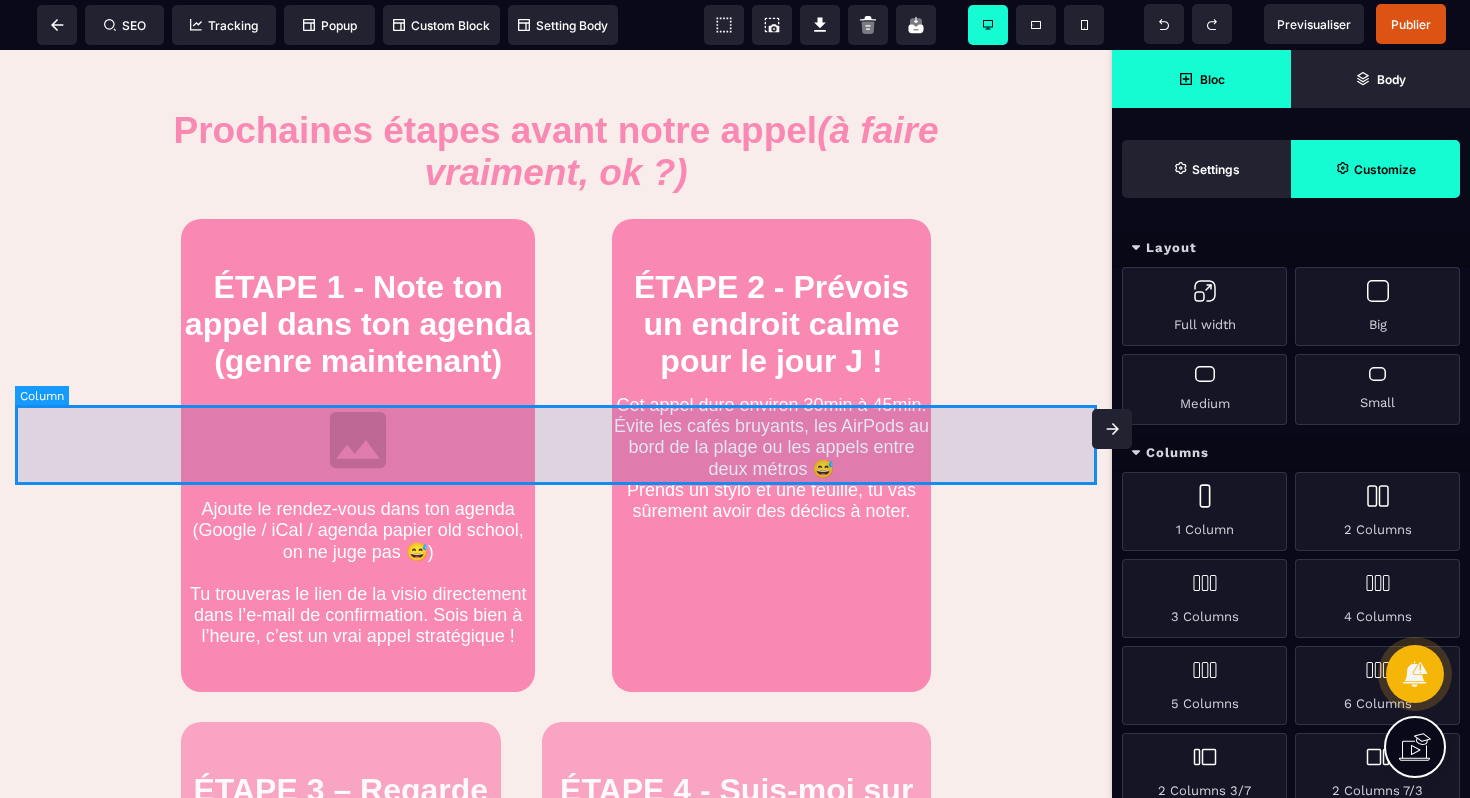 scroll, scrollTop: 979, scrollLeft: 0, axis: vertical 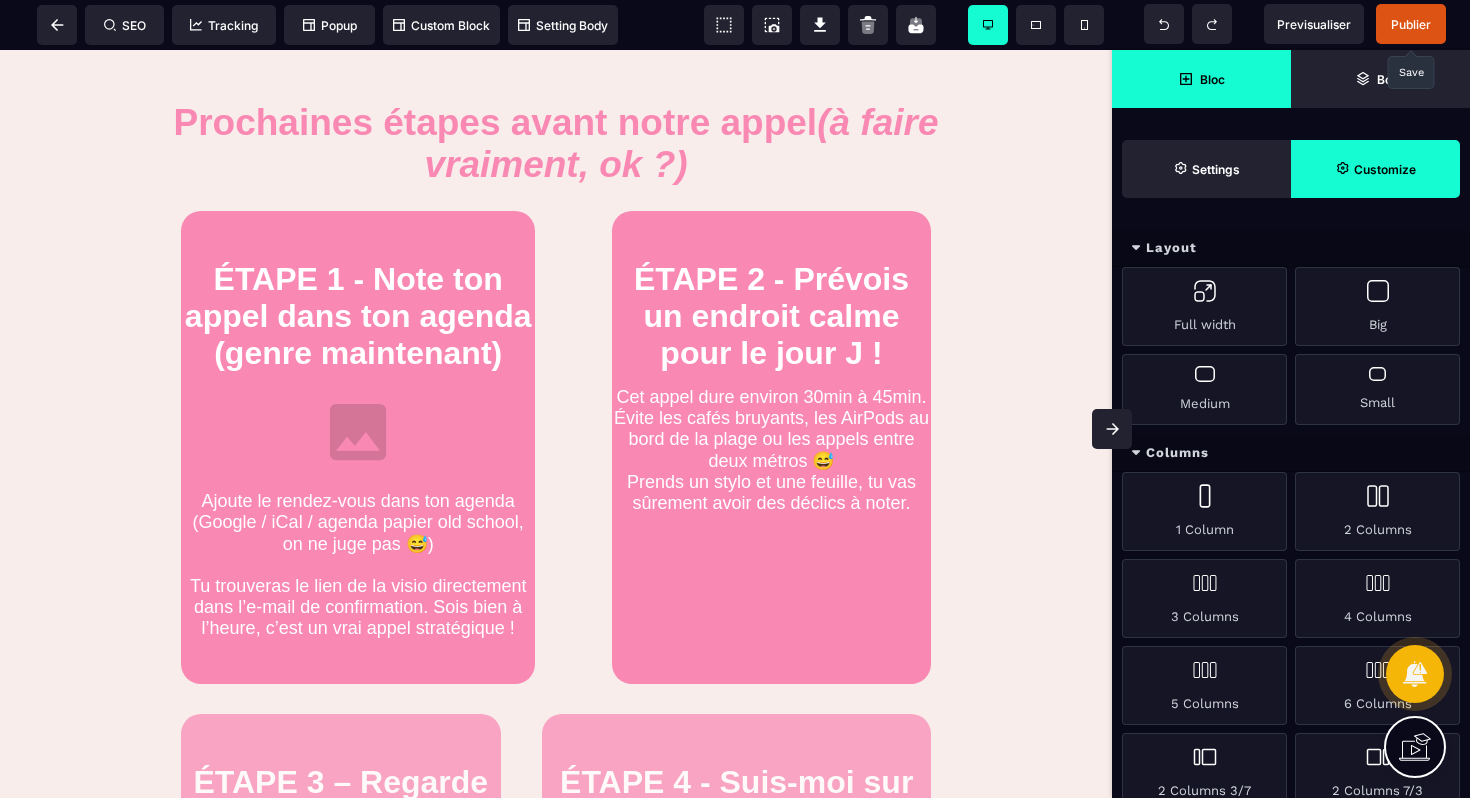 click on "Publier" at bounding box center (1411, 24) 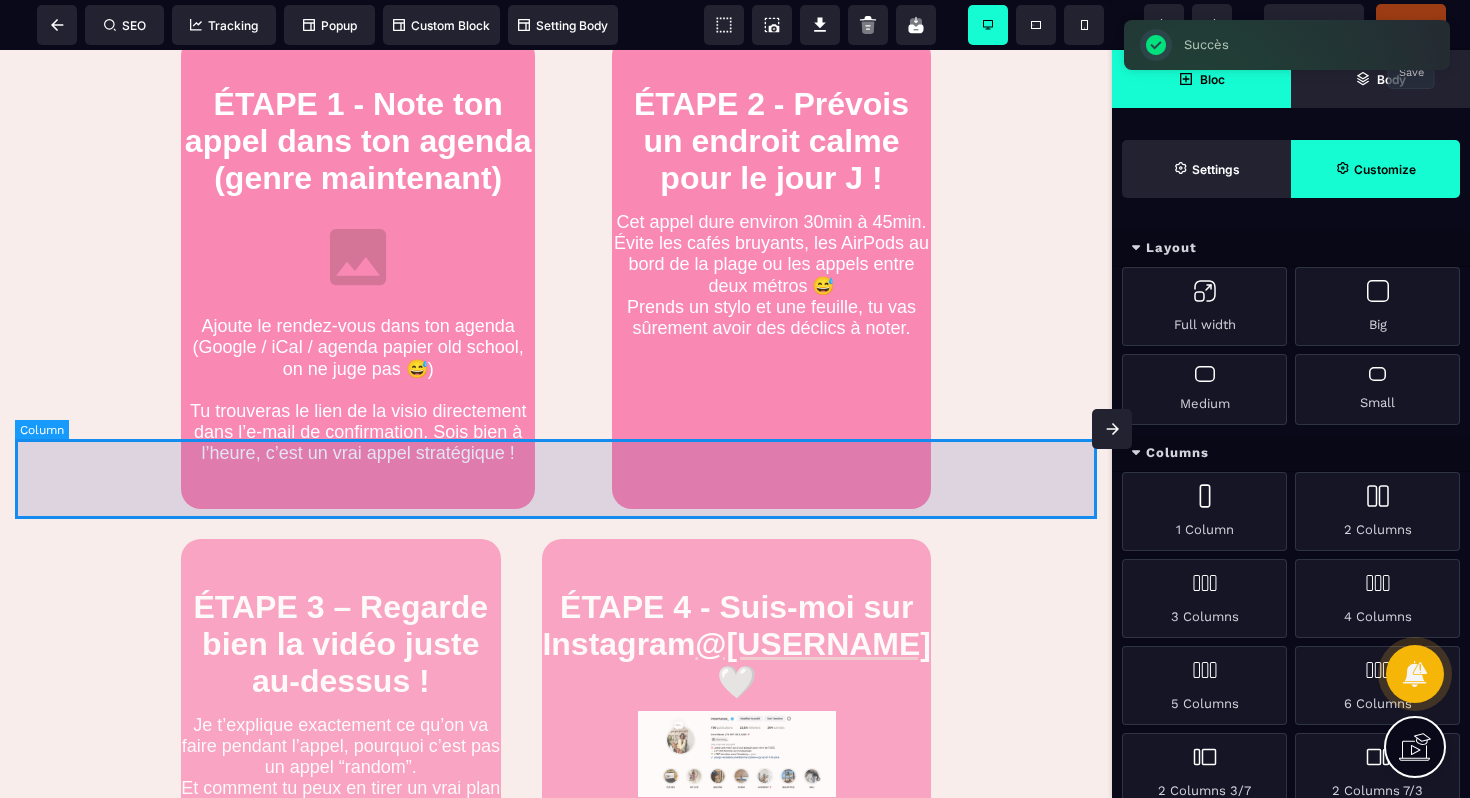 scroll, scrollTop: 1339, scrollLeft: 0, axis: vertical 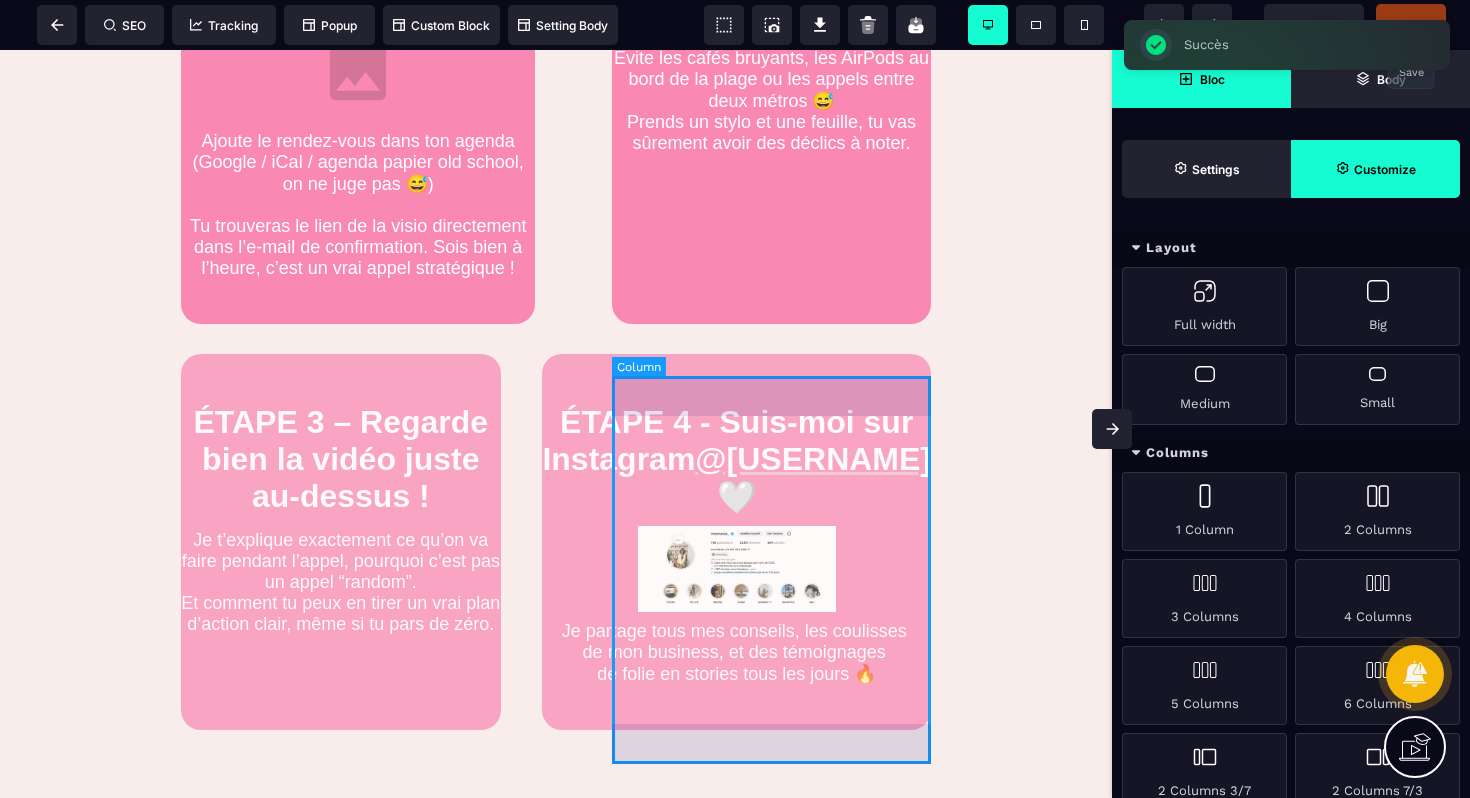 click on "ÉTAPE 4 - Suis-moi sur Instagram  @[USERNAME]  🤍 Je partage tous mes conseils, les coulisses
de mon business, et des témoignages
de folie en stories tous les jours 🔥" at bounding box center (736, 542) 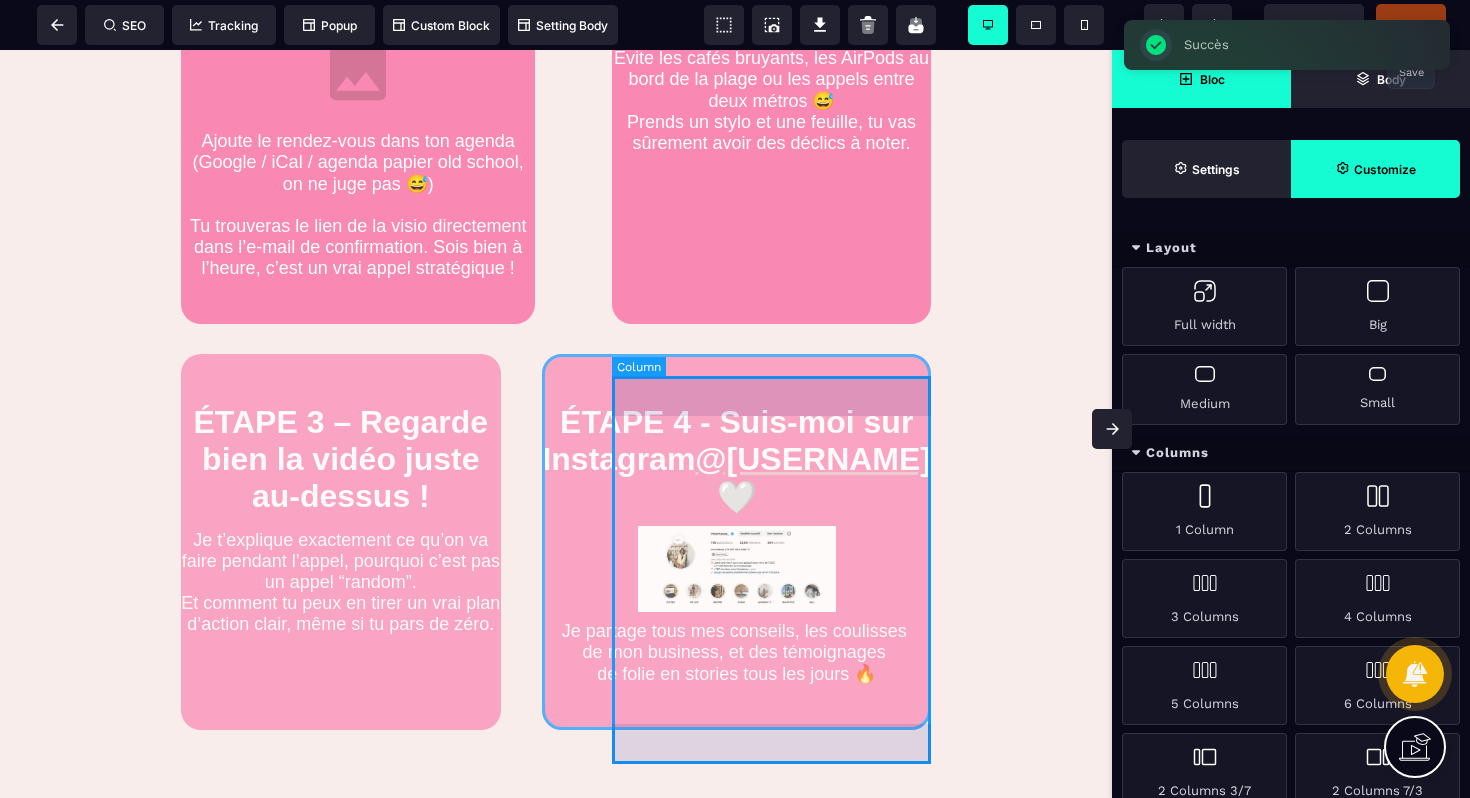 select on "*" 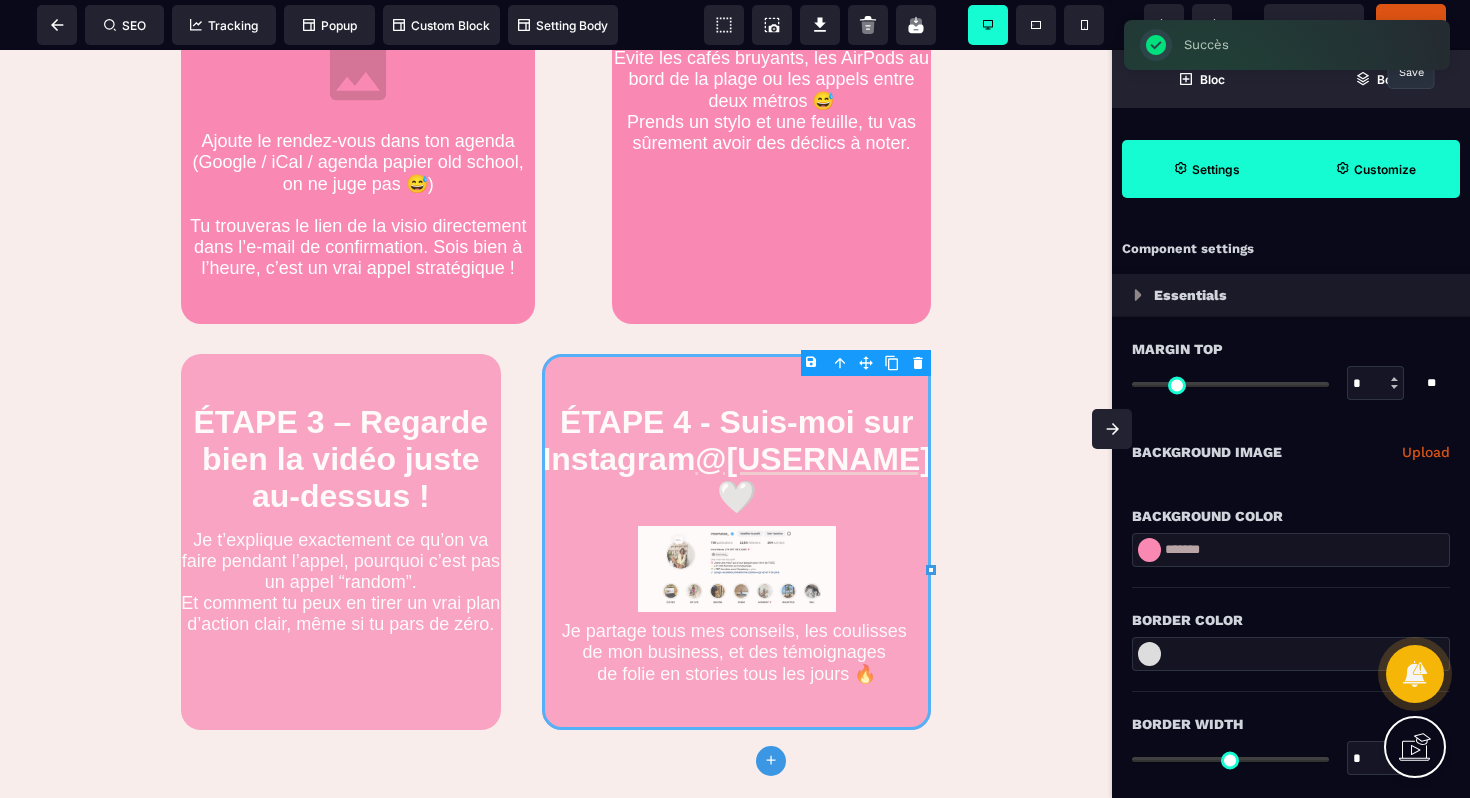 click 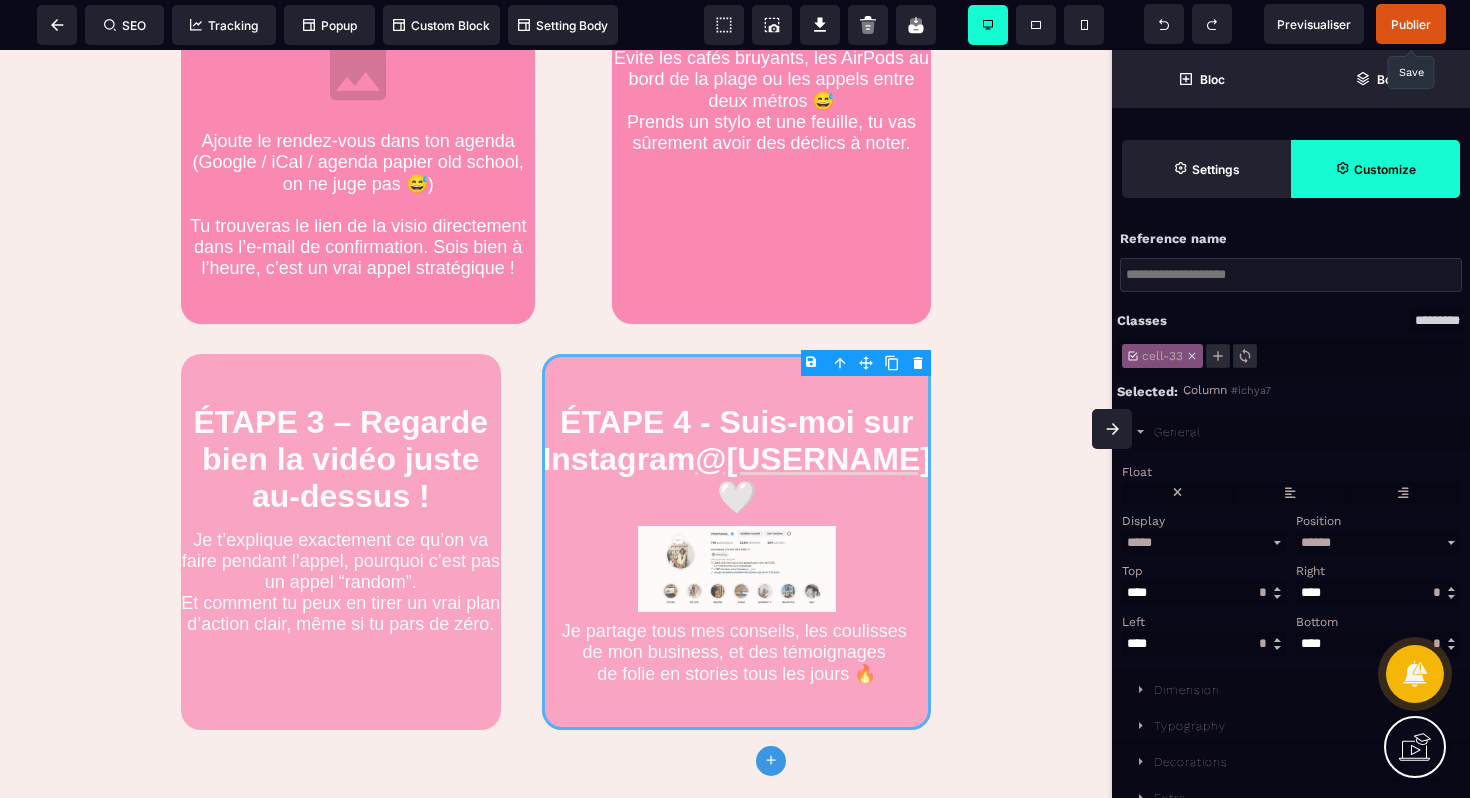 scroll, scrollTop: 61, scrollLeft: 0, axis: vertical 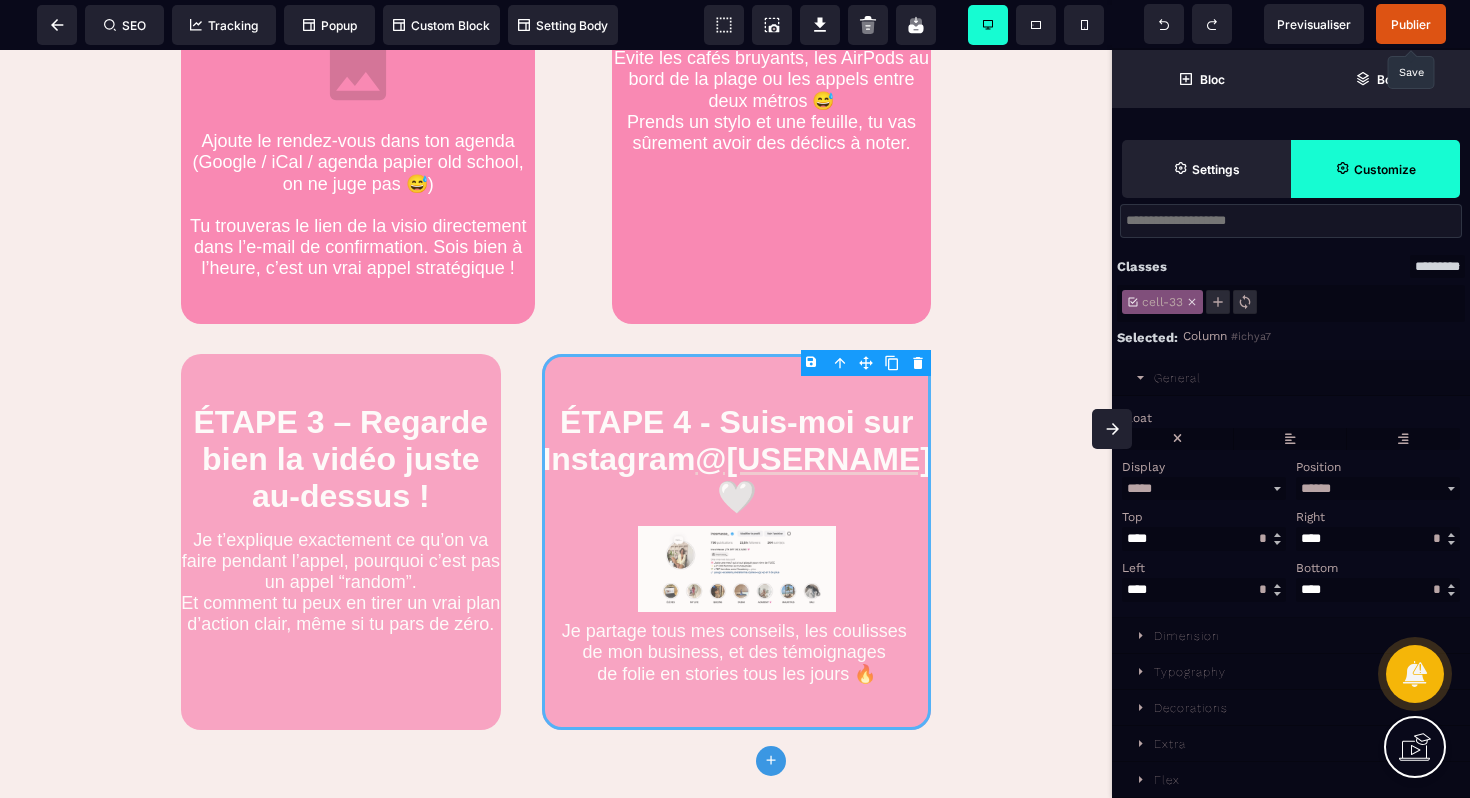 click 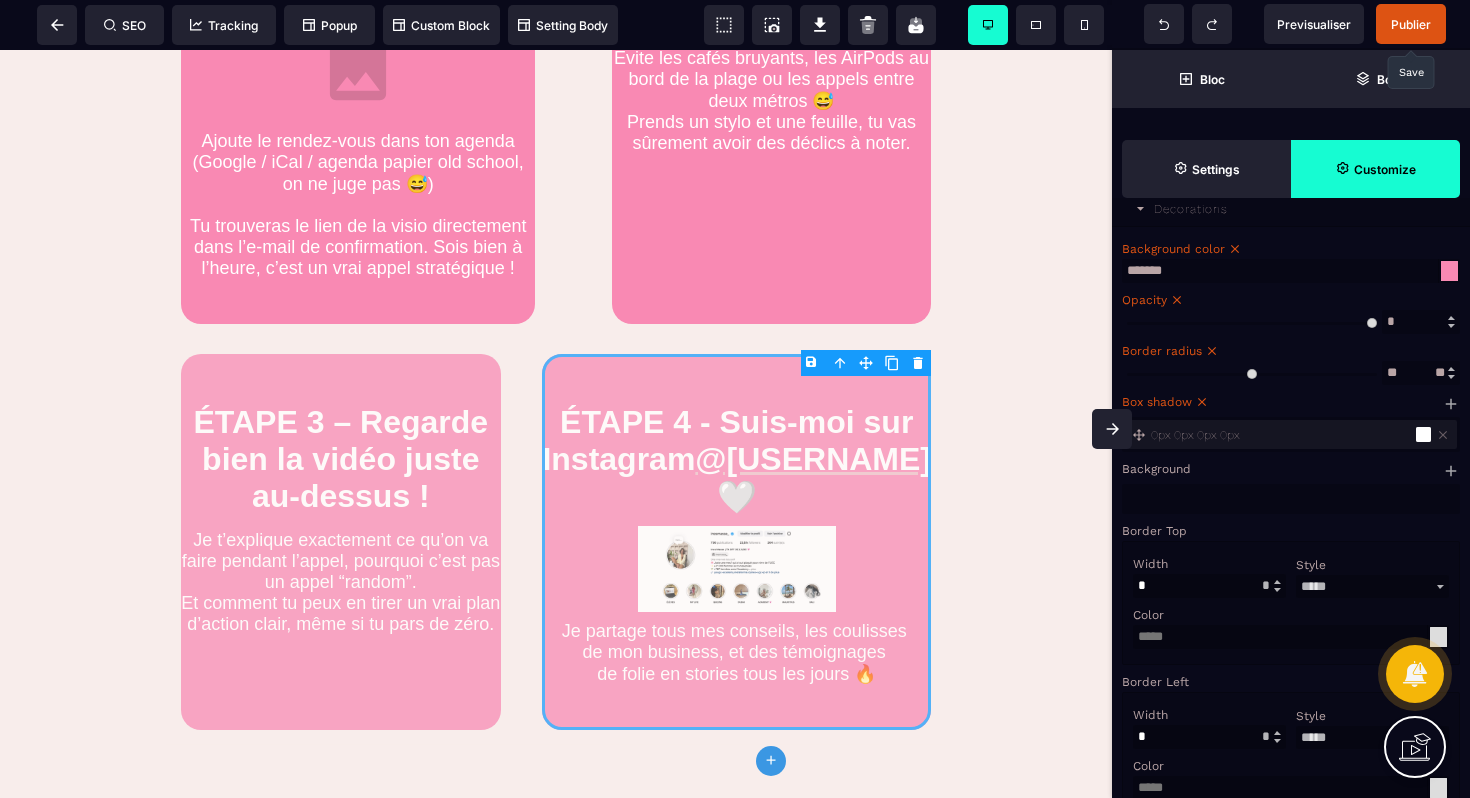 scroll, scrollTop: 557, scrollLeft: 0, axis: vertical 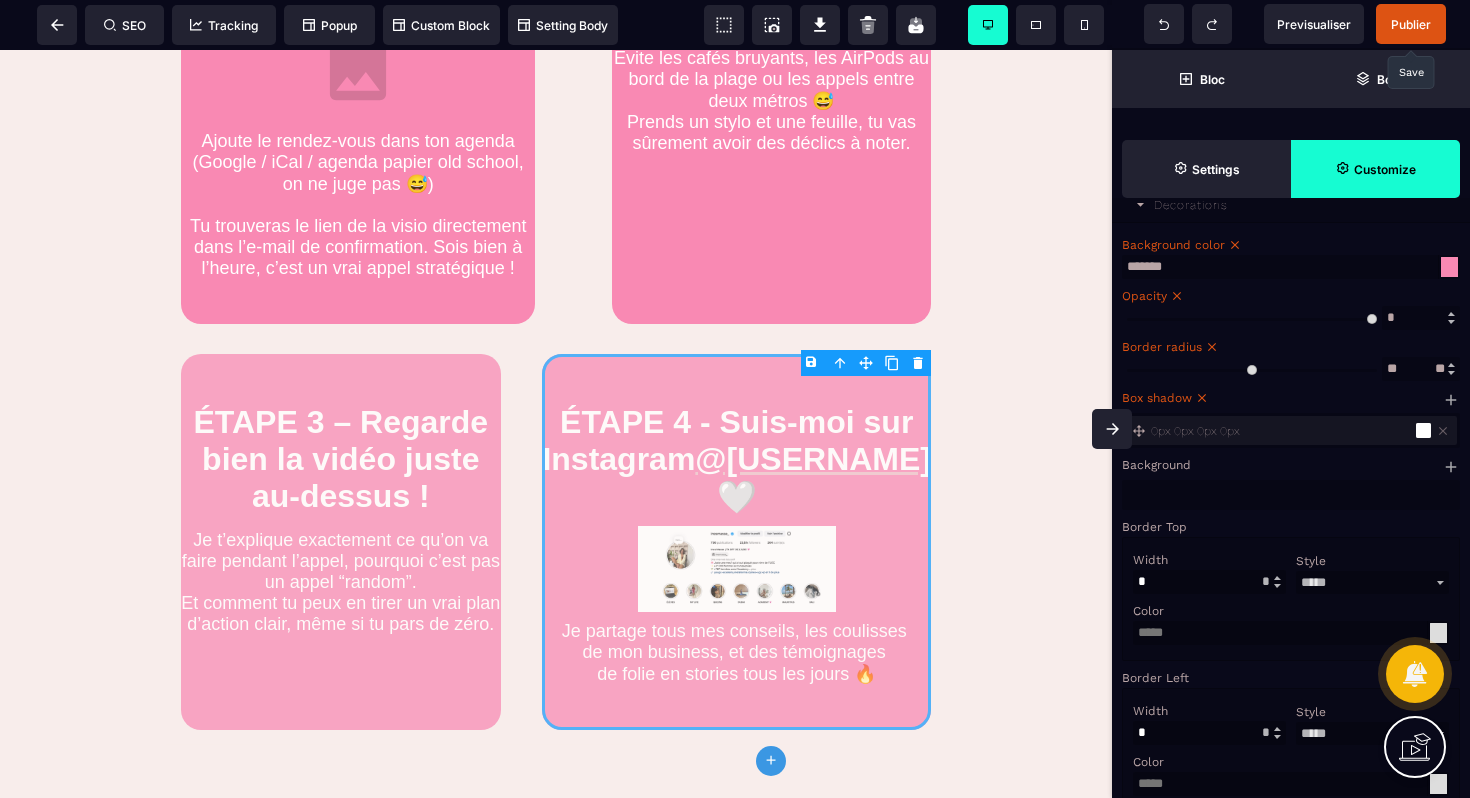 click at bounding box center [1423, 430] 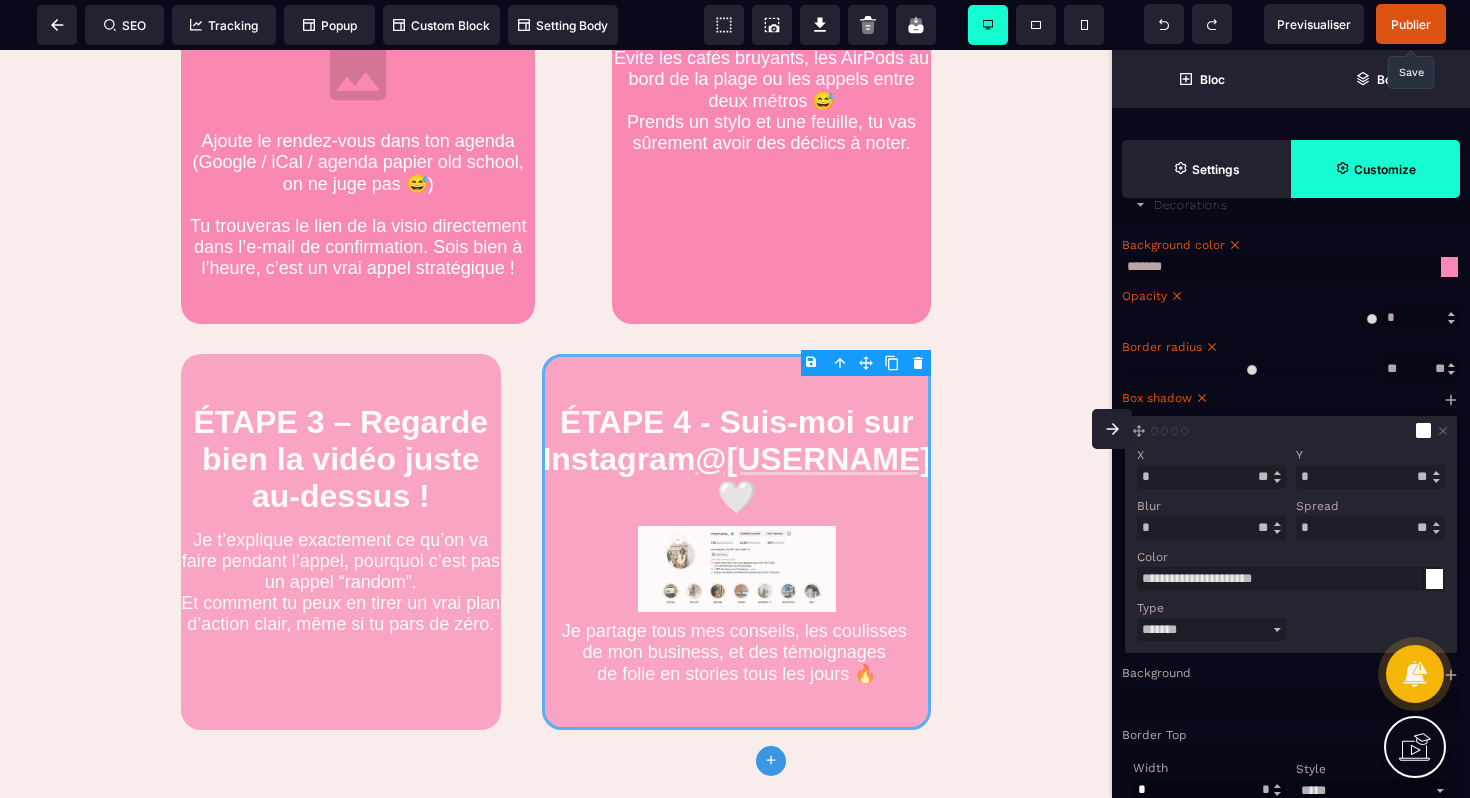 click at bounding box center [1434, 579] 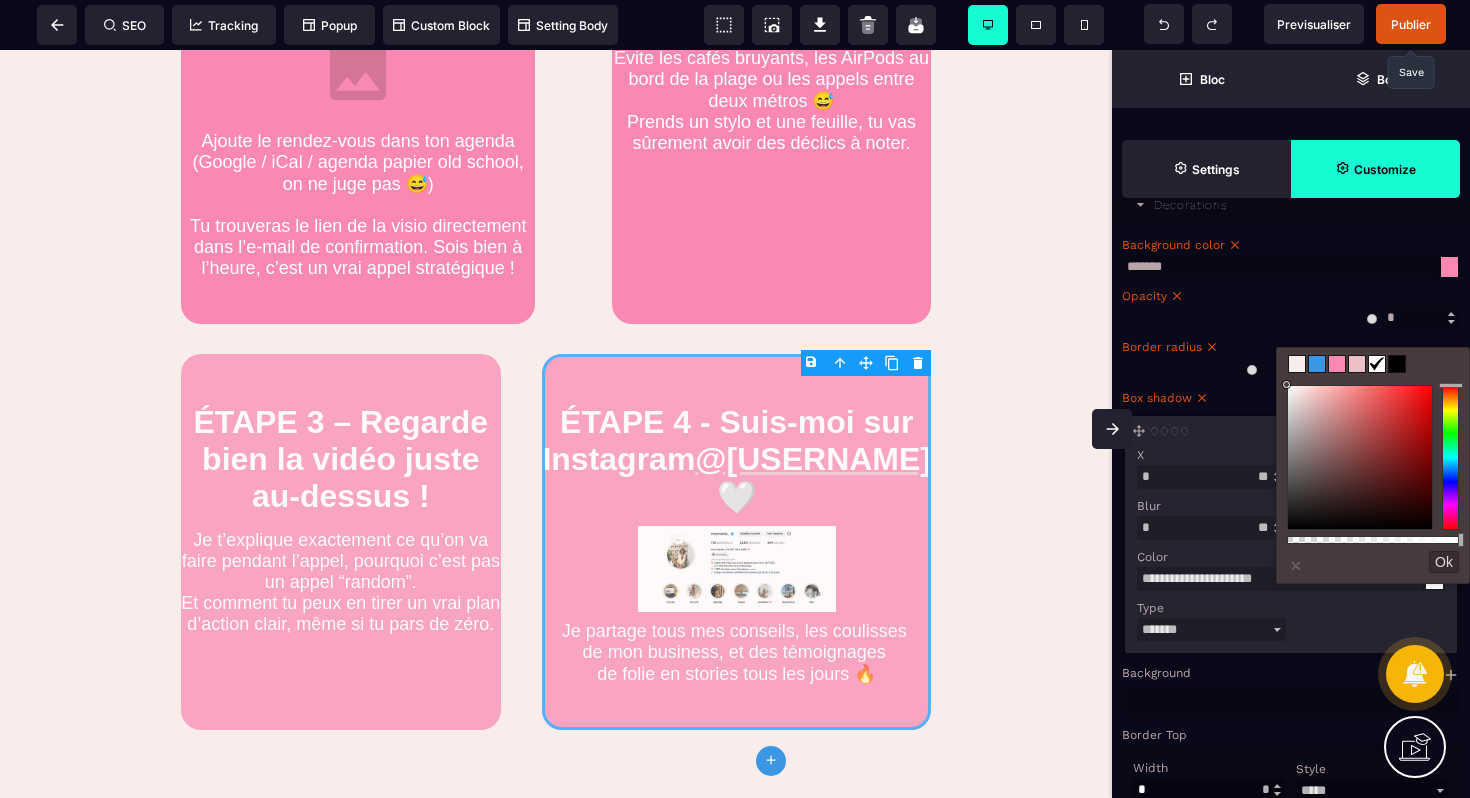 click at bounding box center (1297, 364) 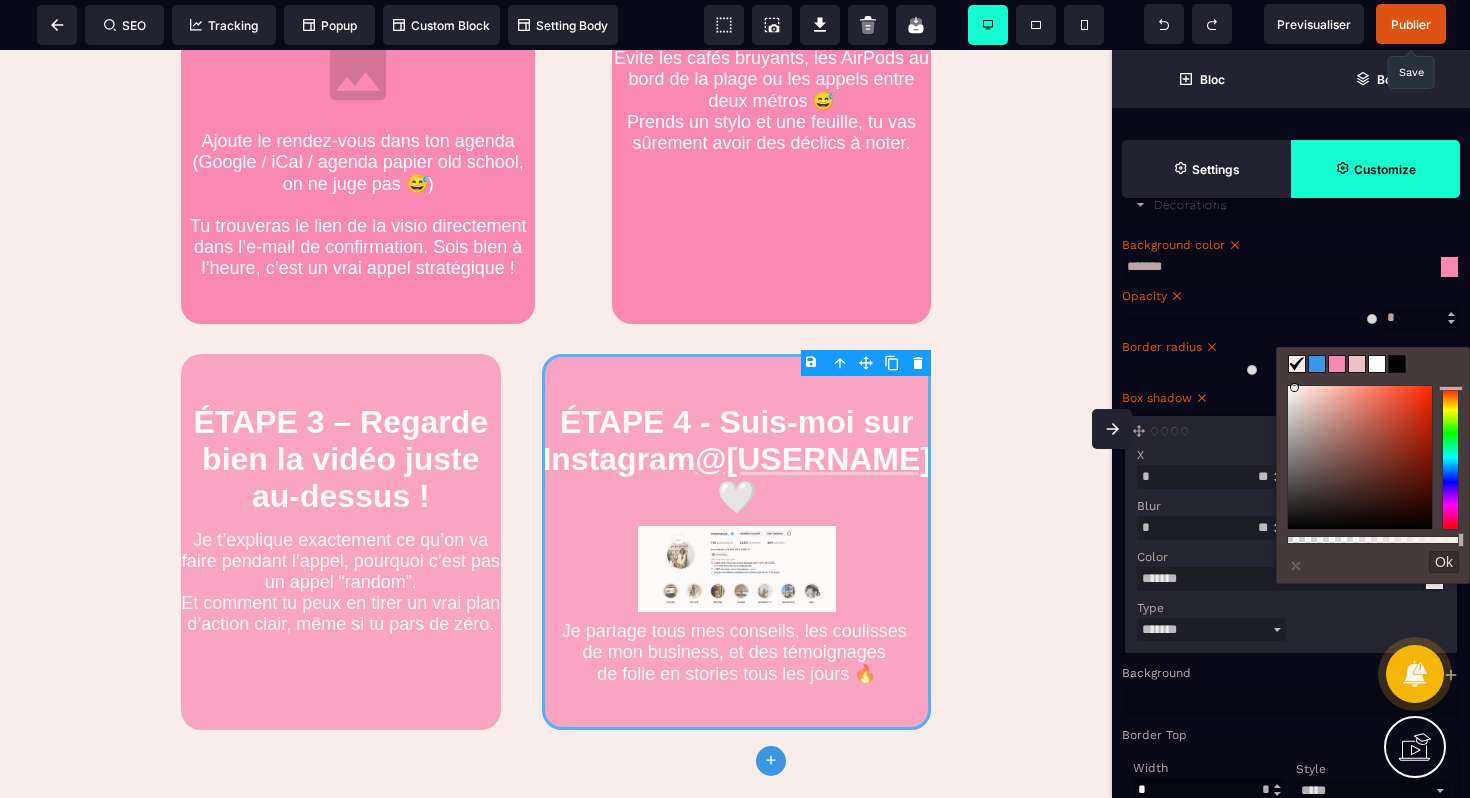 click at bounding box center [1377, 364] 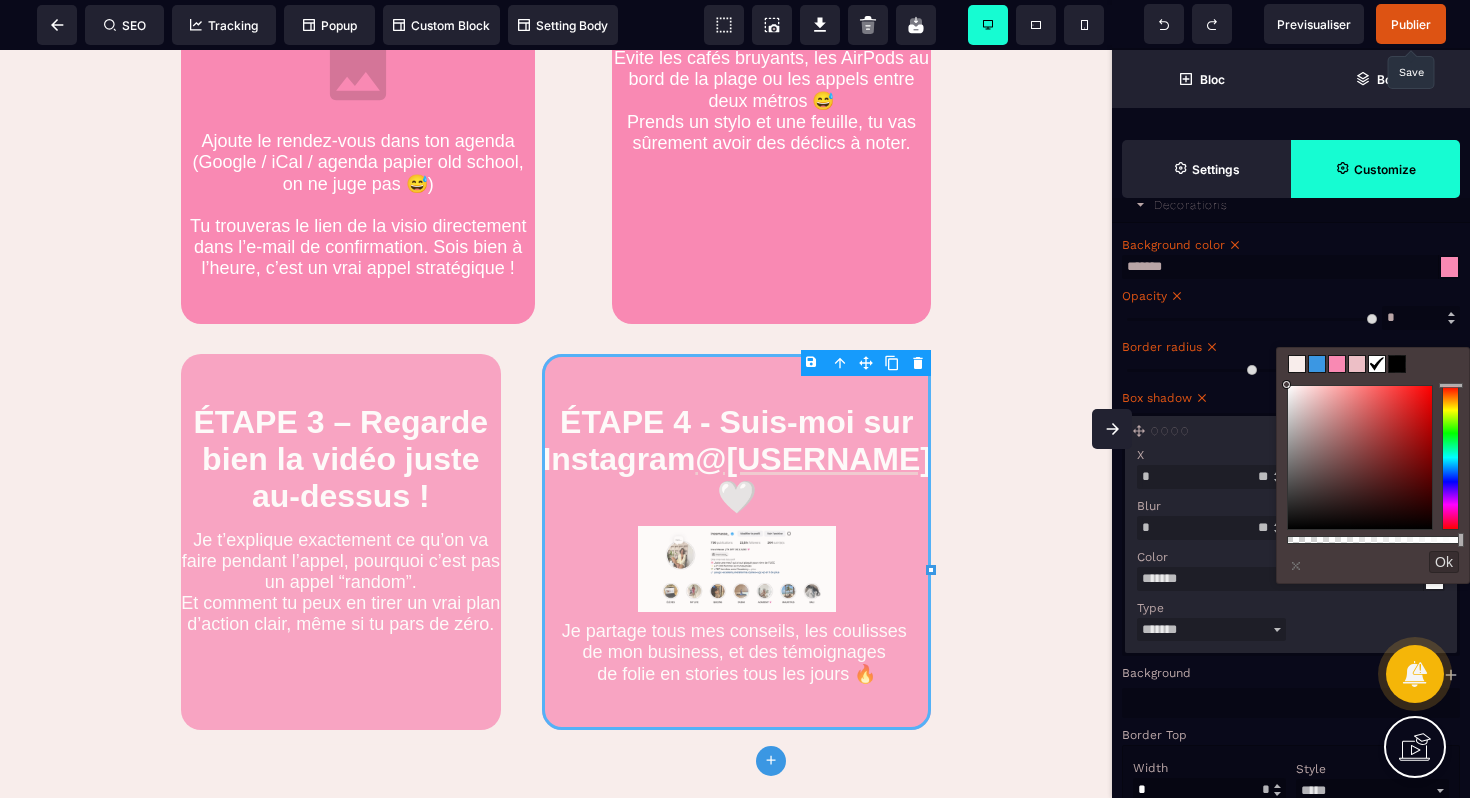 click at bounding box center (1397, 364) 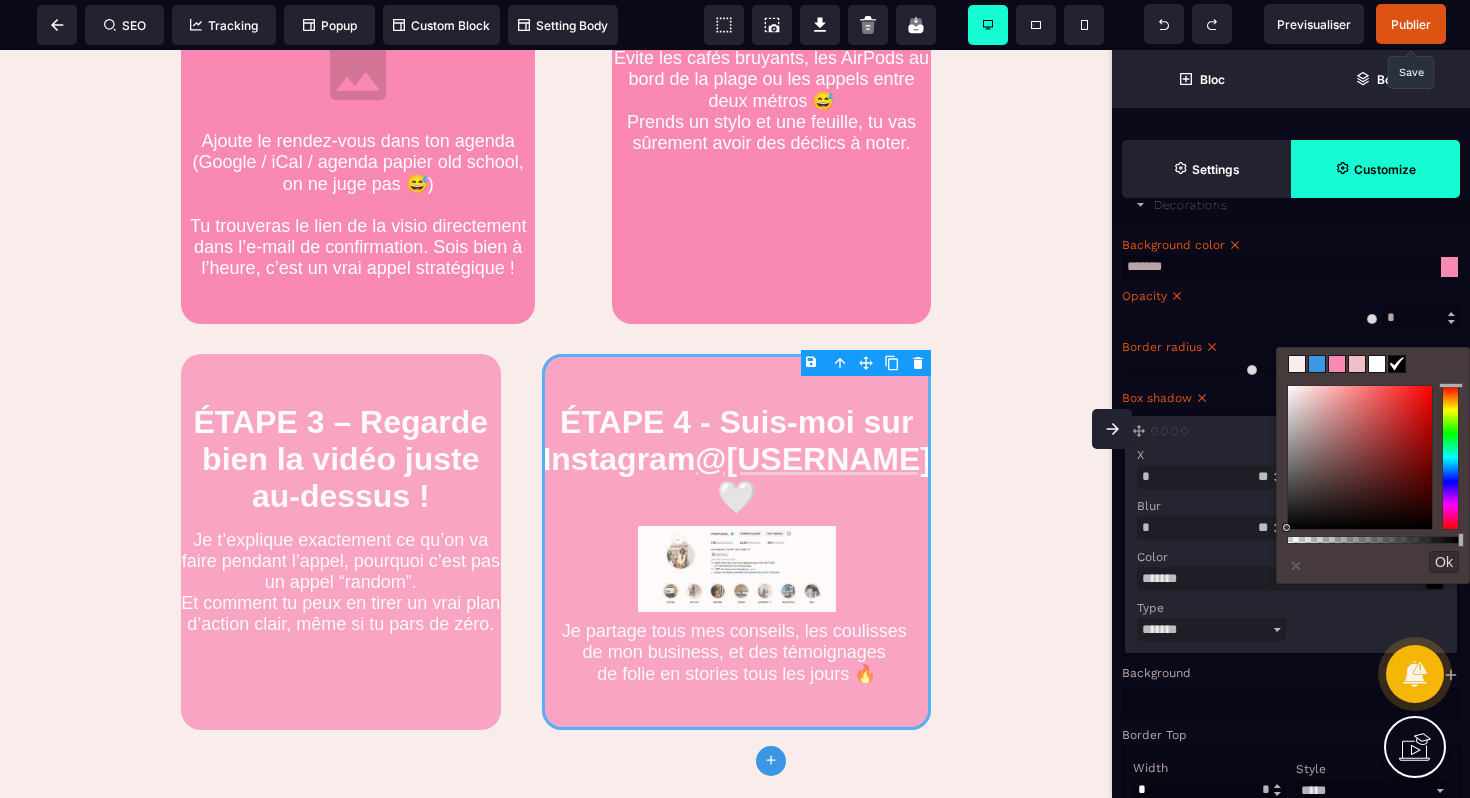 click at bounding box center [1377, 364] 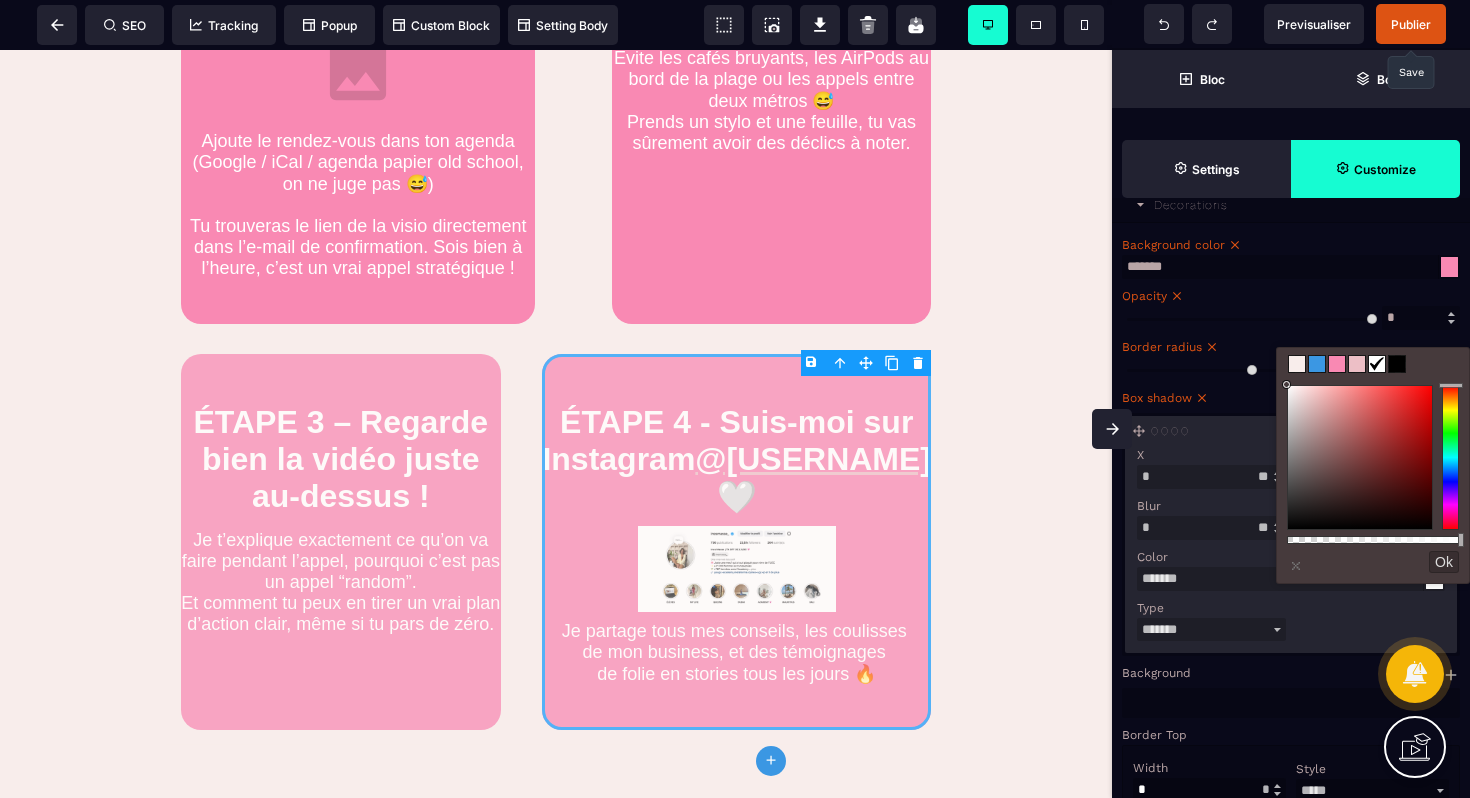click at bounding box center [1337, 364] 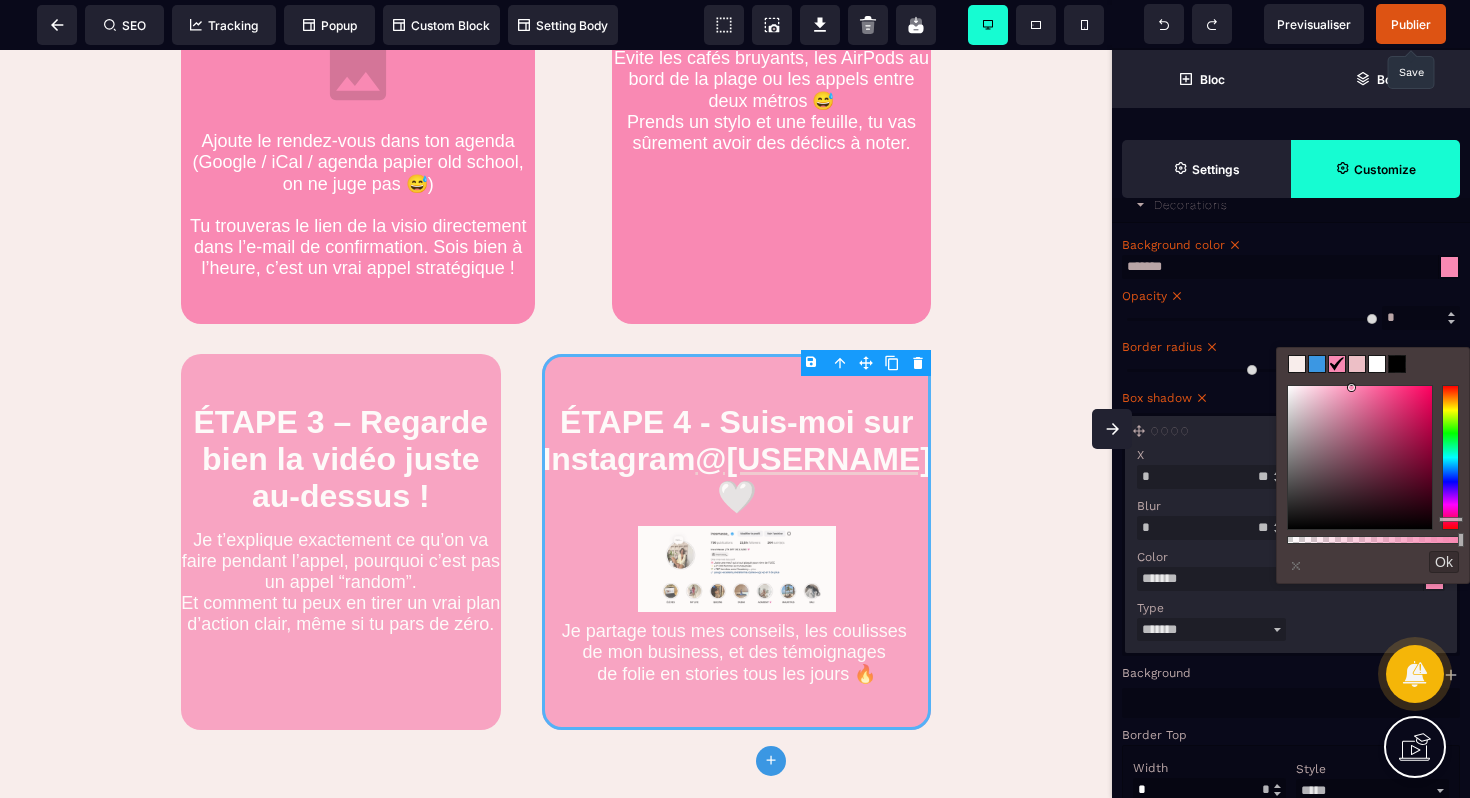 click at bounding box center (1377, 364) 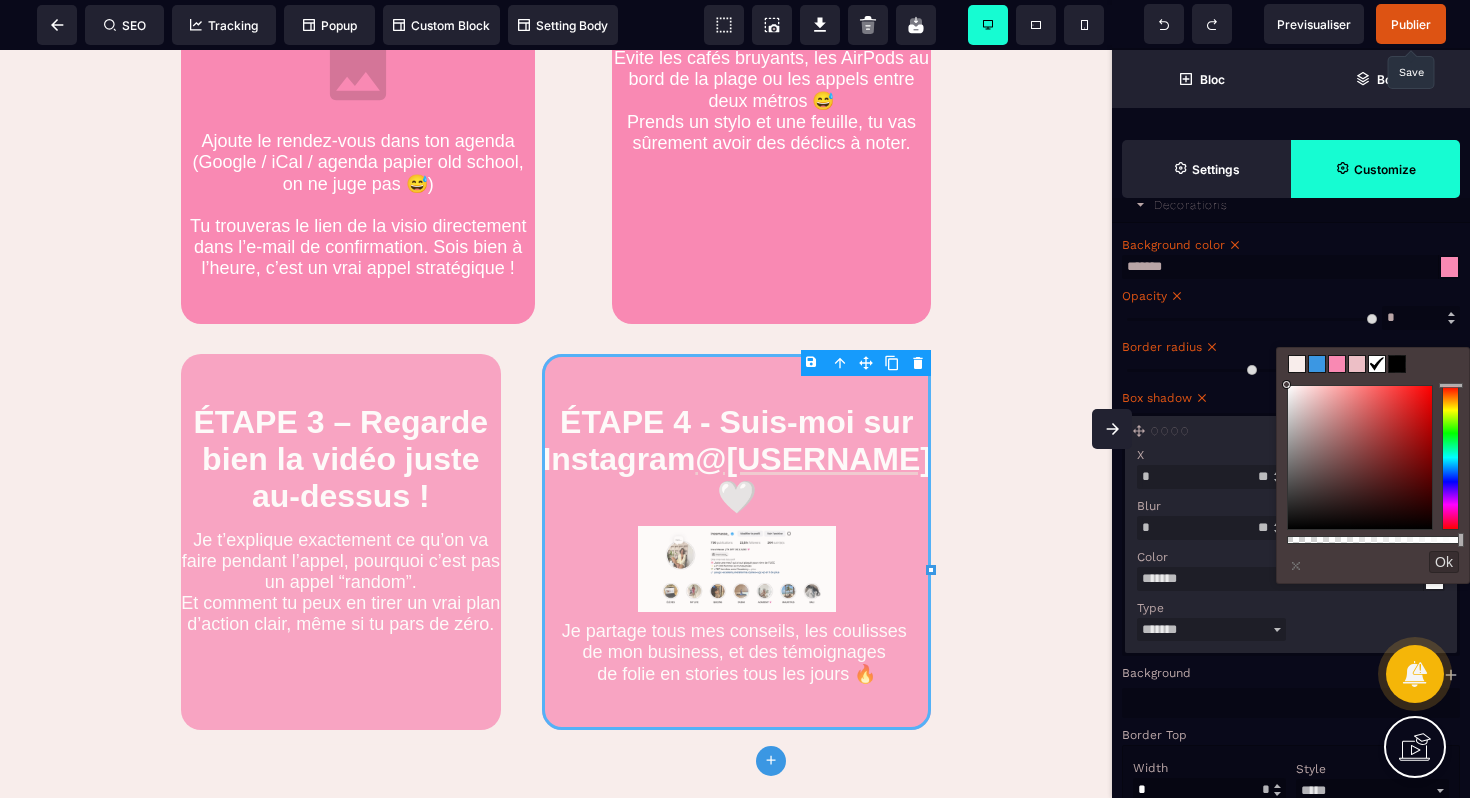 click on "Opacity" at bounding box center [1288, 296] 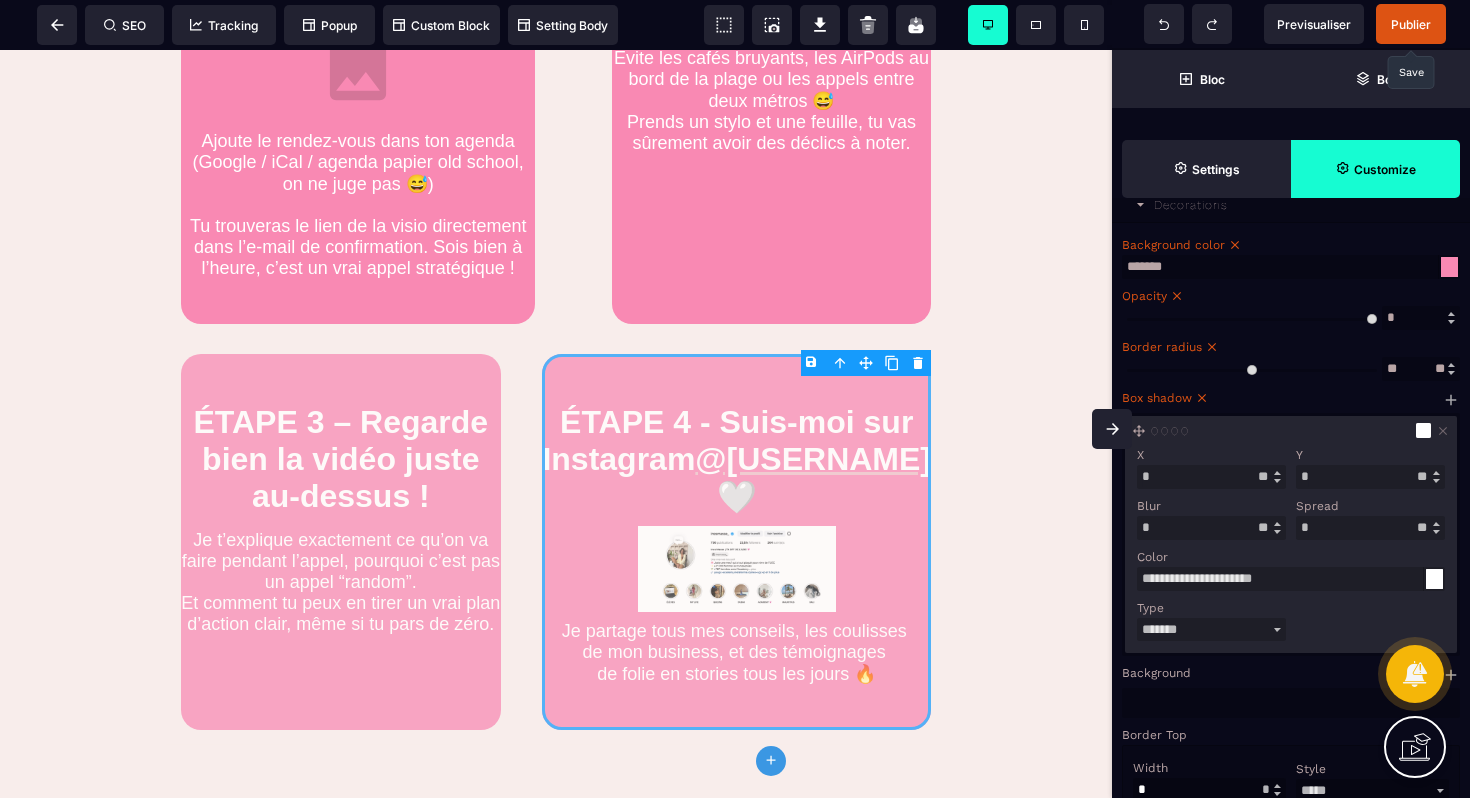 click on "Opacity" at bounding box center (1288, 296) 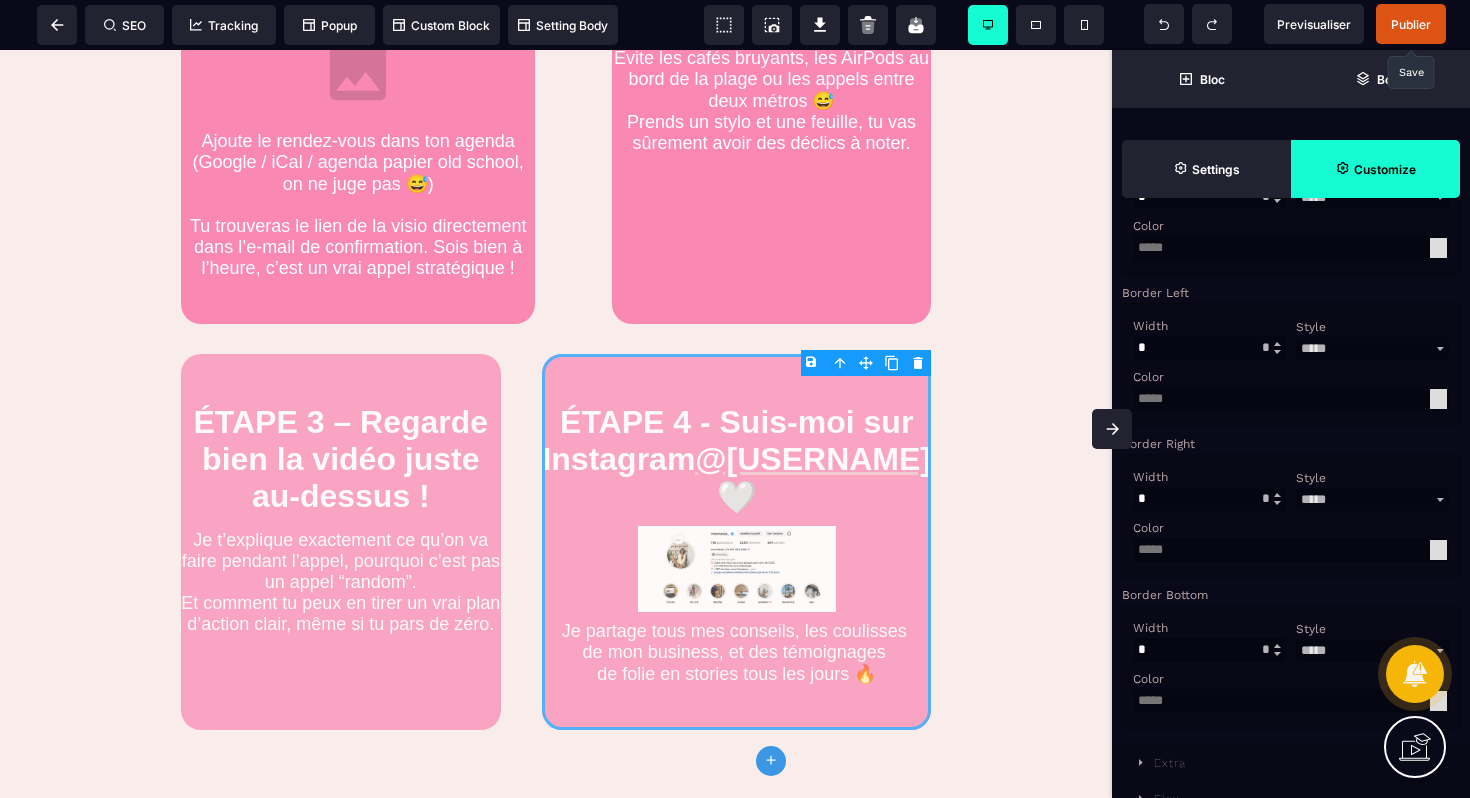 click on "Félicitations : Ton appel découverte est bien réservé ! 🚨 IMPORTANT : À FAIRE AVANT L’APPEL 🚨 Avant qu’on se parle,  prends 2 min pour regarder la vidéo
ci-dessous, c’est essentiel pour que notre appel te serve à 100 % ⬇️ Prochaines étapes avant notre appel
(à faire vraiment, ok ?) ÉTAPE 1 - Note ton appel dans ton agenda (genre maintenant) Ajoute le rendez-vous dans ton agenda  (Google / iCal / agenda papier old school,  on ne juge pas 😅) Tu trouveras le lien de la visio directement dans l’e-mail de confirmation. Sois bien à l’heure, c’est un vrai appel stratégique ! ÉTAPE 2 - Prévois un endroit calme pour le jour J !
Cet appel dure environ 30min à 45min.
Évite les cafés bruyants, les AirPods au bord de la plage ou les appels entre deux métros 😅
Prends un stylo et une feuille, tu vas sûrement avoir des déclics à noter. ÉTAPE 3 – Regarde bien la vidéo juste au-dessus ! ÉTAPE 4 - Suis-moi sur Instagram  @[USERNAME]  🤍" at bounding box center [556, -246] 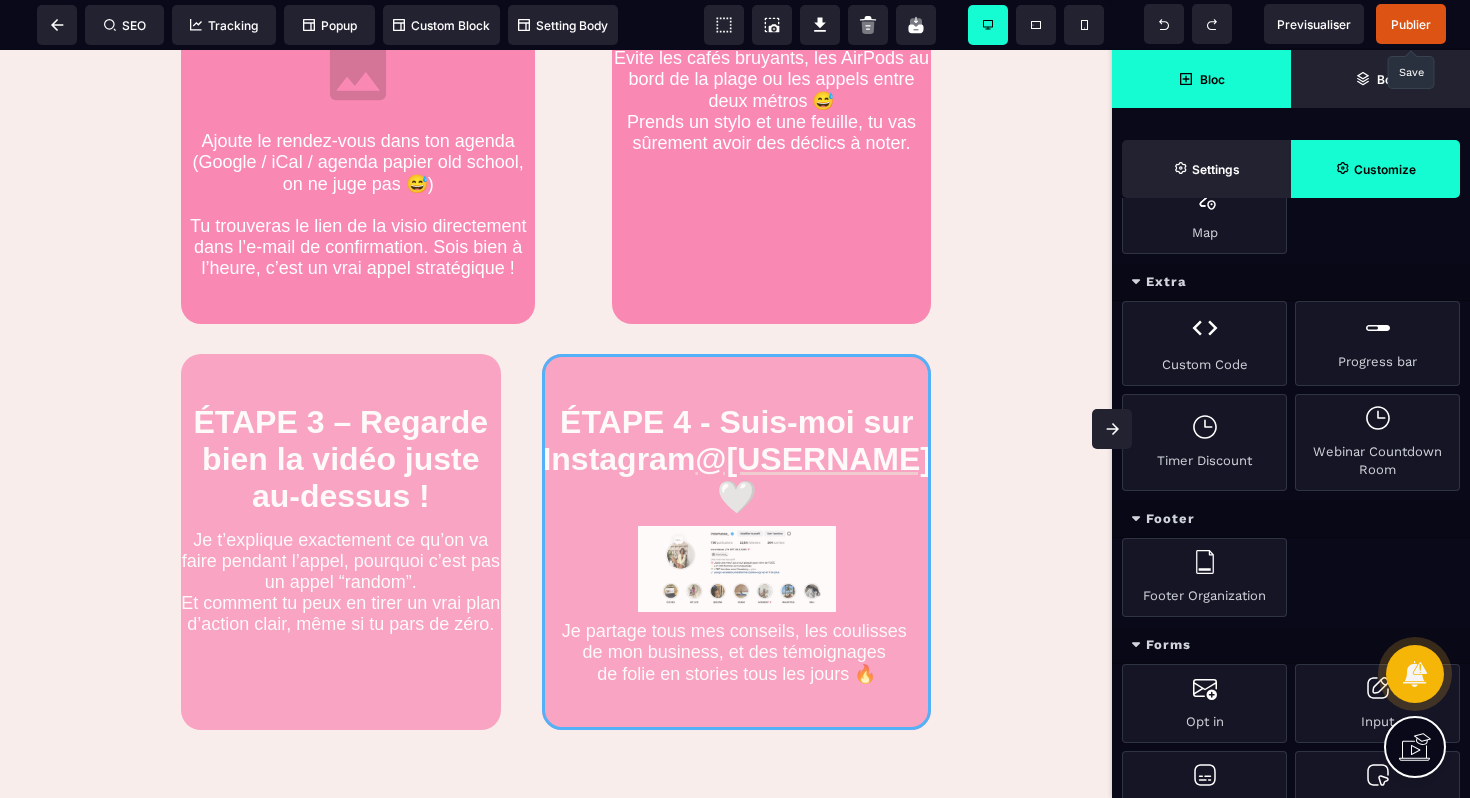 scroll, scrollTop: 1596, scrollLeft: 0, axis: vertical 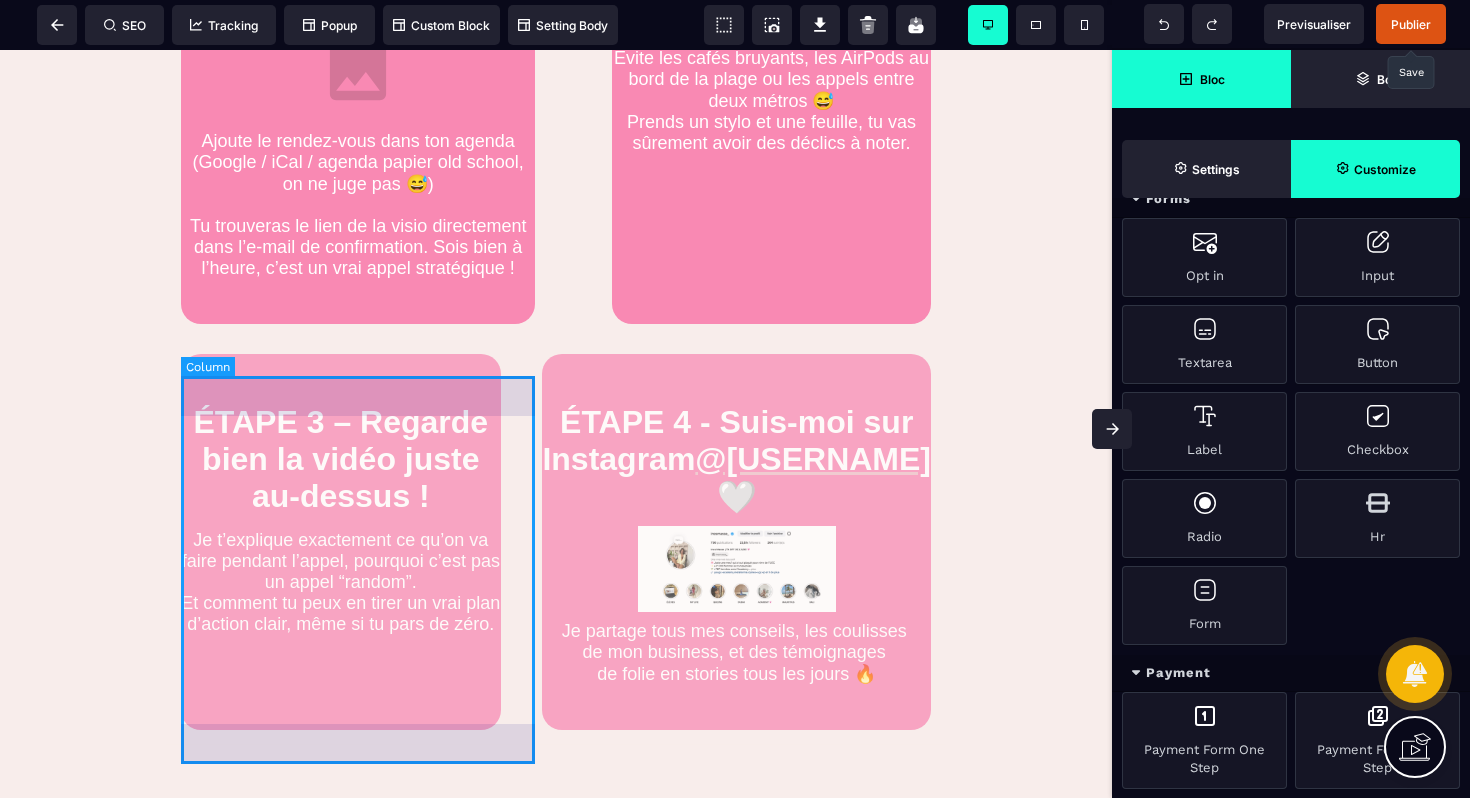 click on "ÉTAPE 3 – Regarde bien la vidéo juste au-dessus !
Je t’explique exactement ce qu’on va faire pendant l’appel, pourquoi c’est pas un appel “random”.
Et comment tu peux en tirer un vrai plan d’action clair, même si tu pars de zéro." at bounding box center [341, 542] 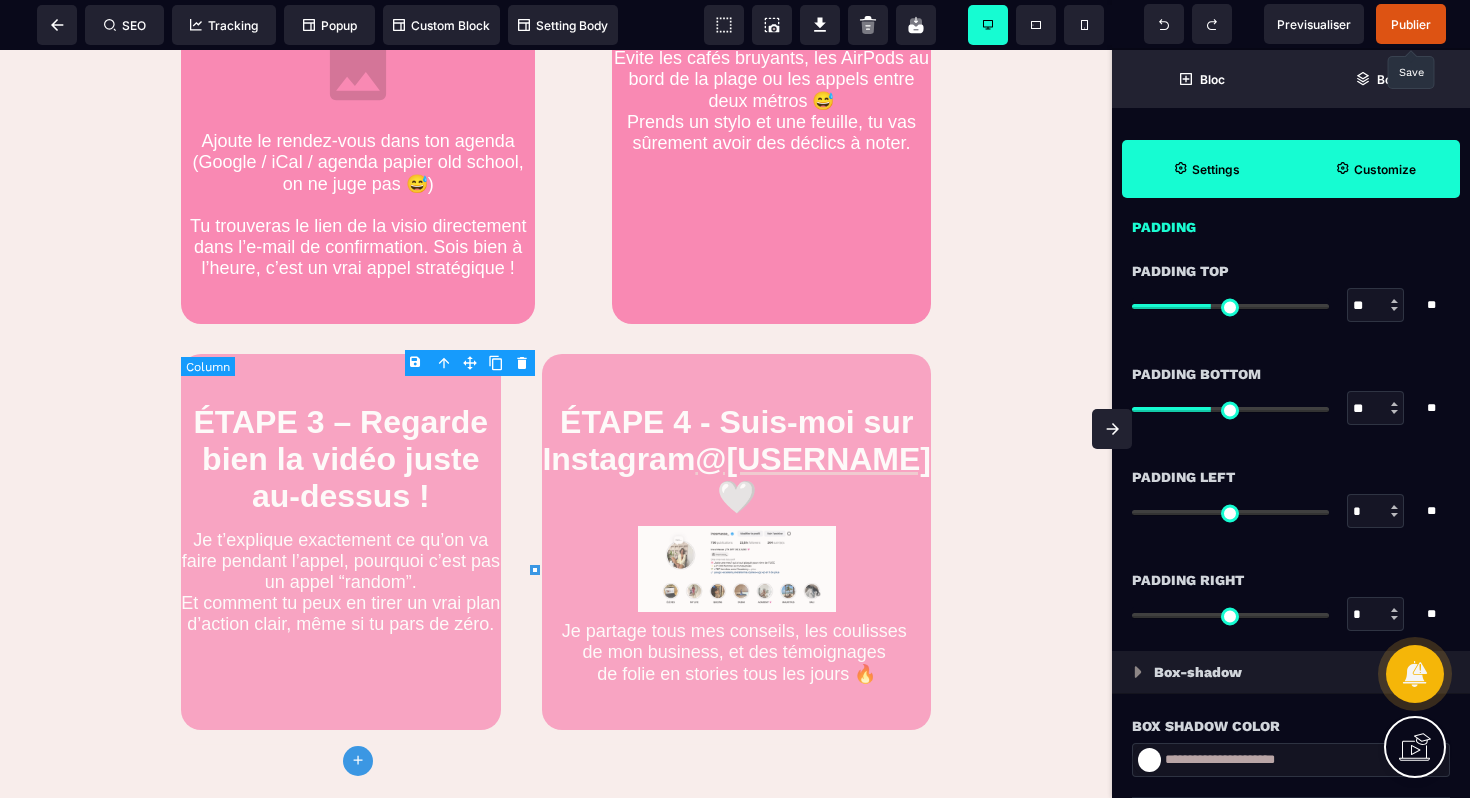 type on "*" 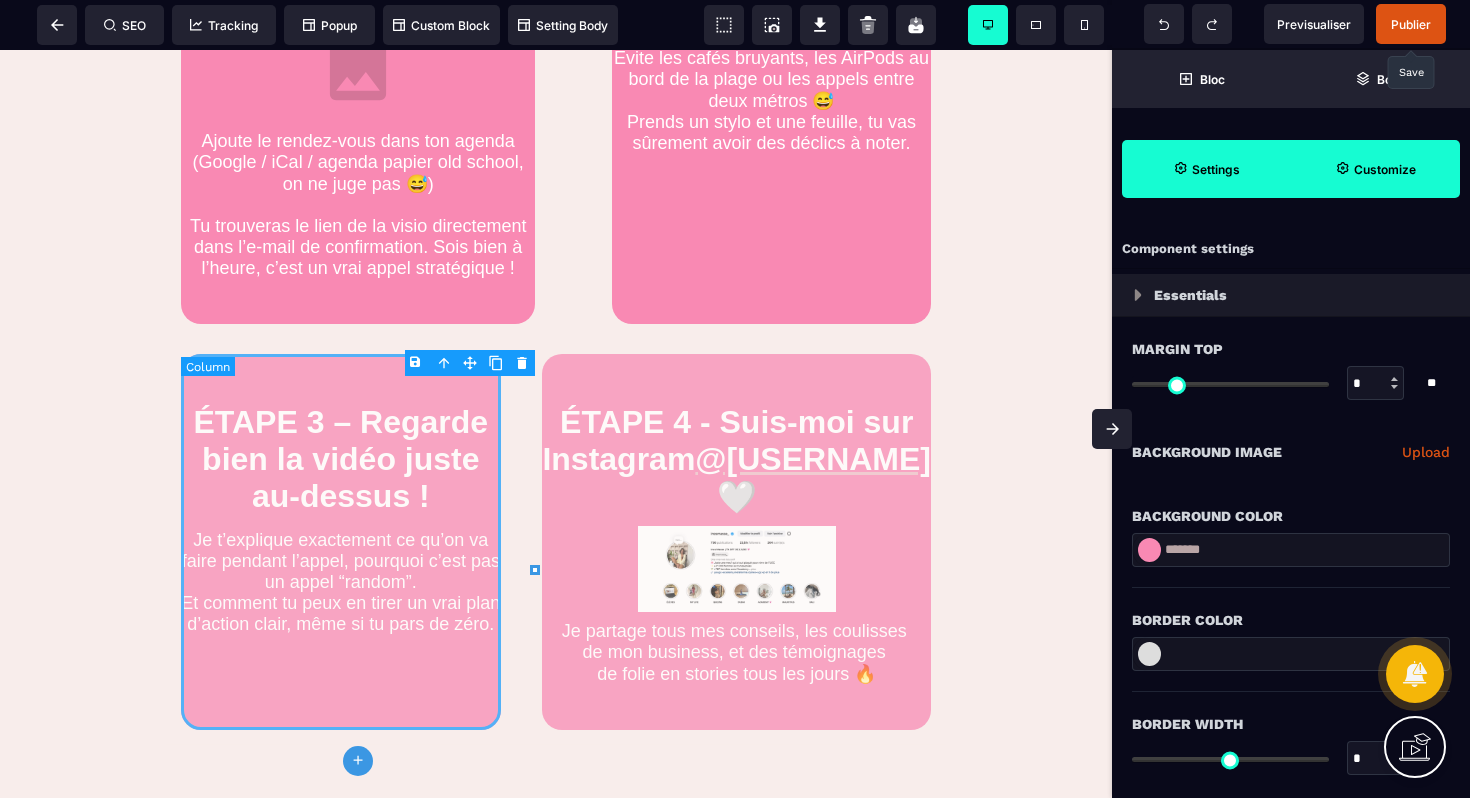 select 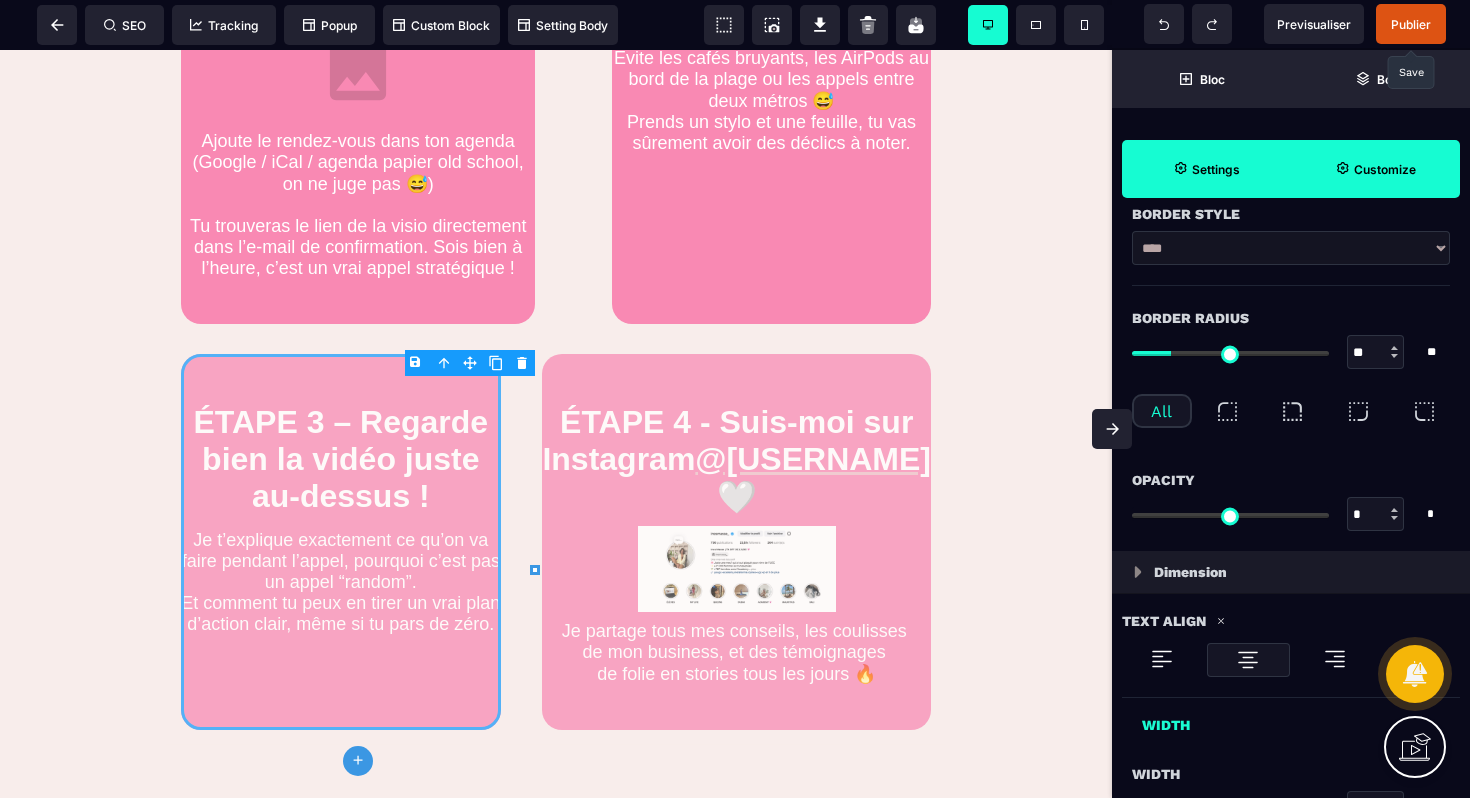 scroll, scrollTop: 628, scrollLeft: 0, axis: vertical 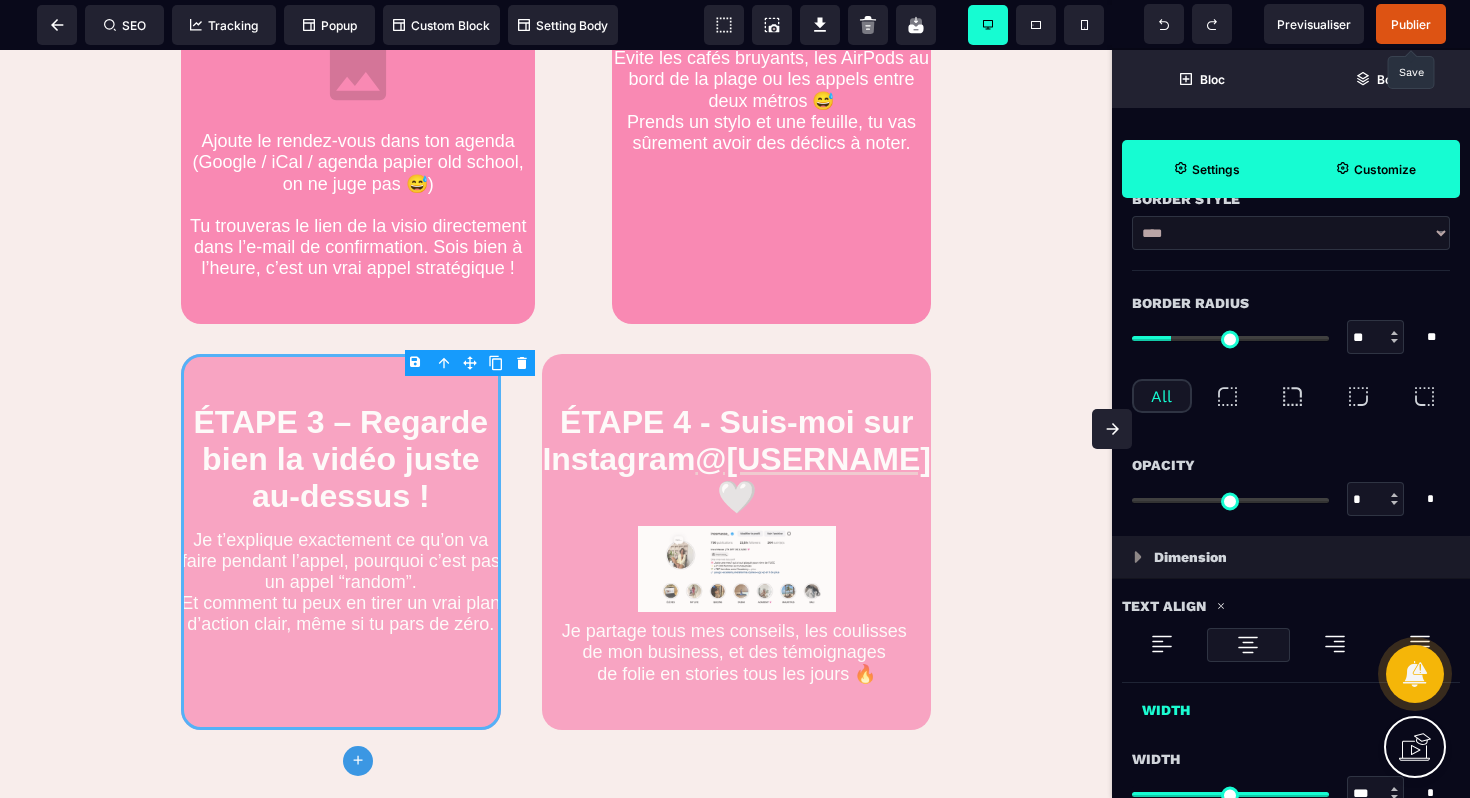 type on "*" 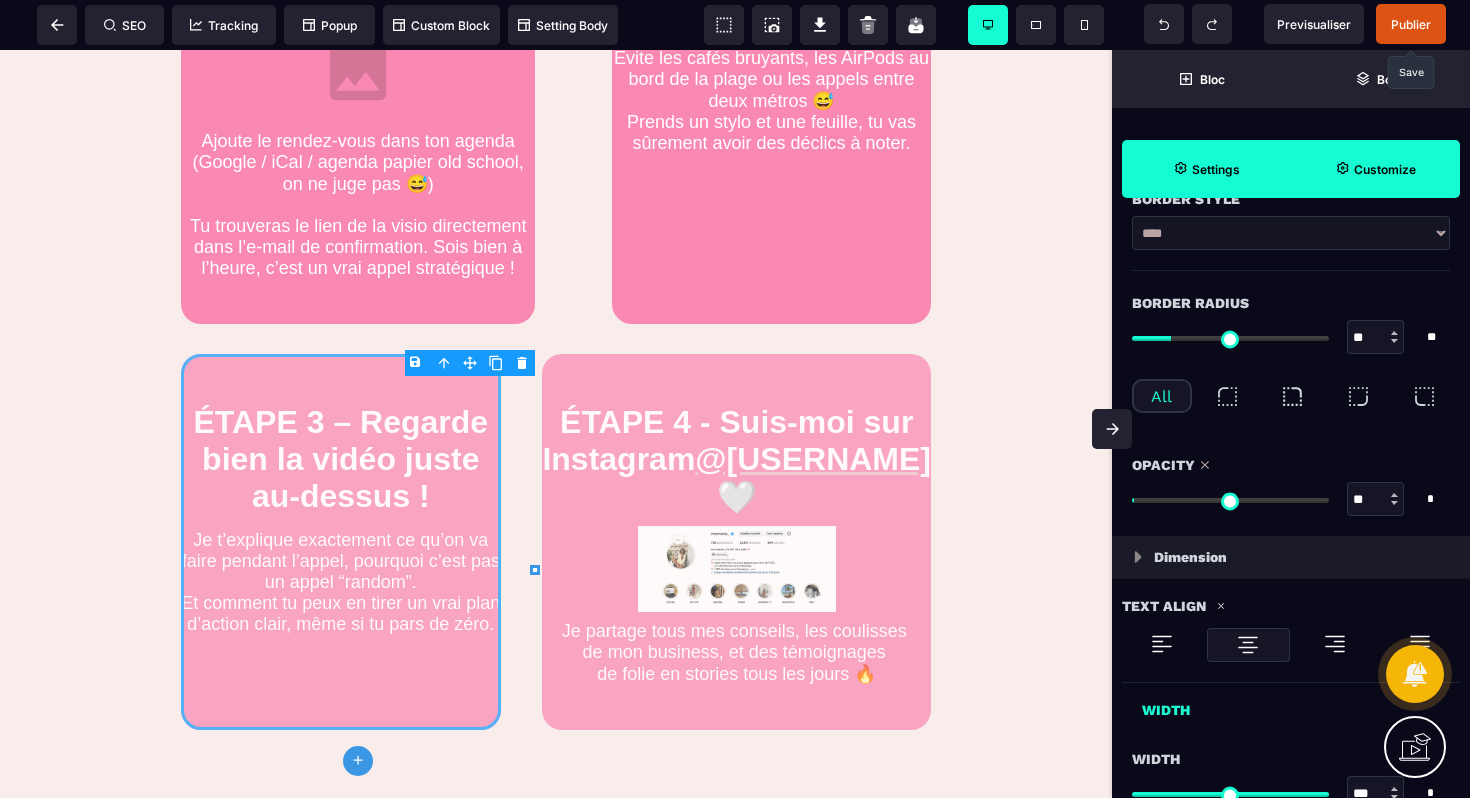 type on "**" 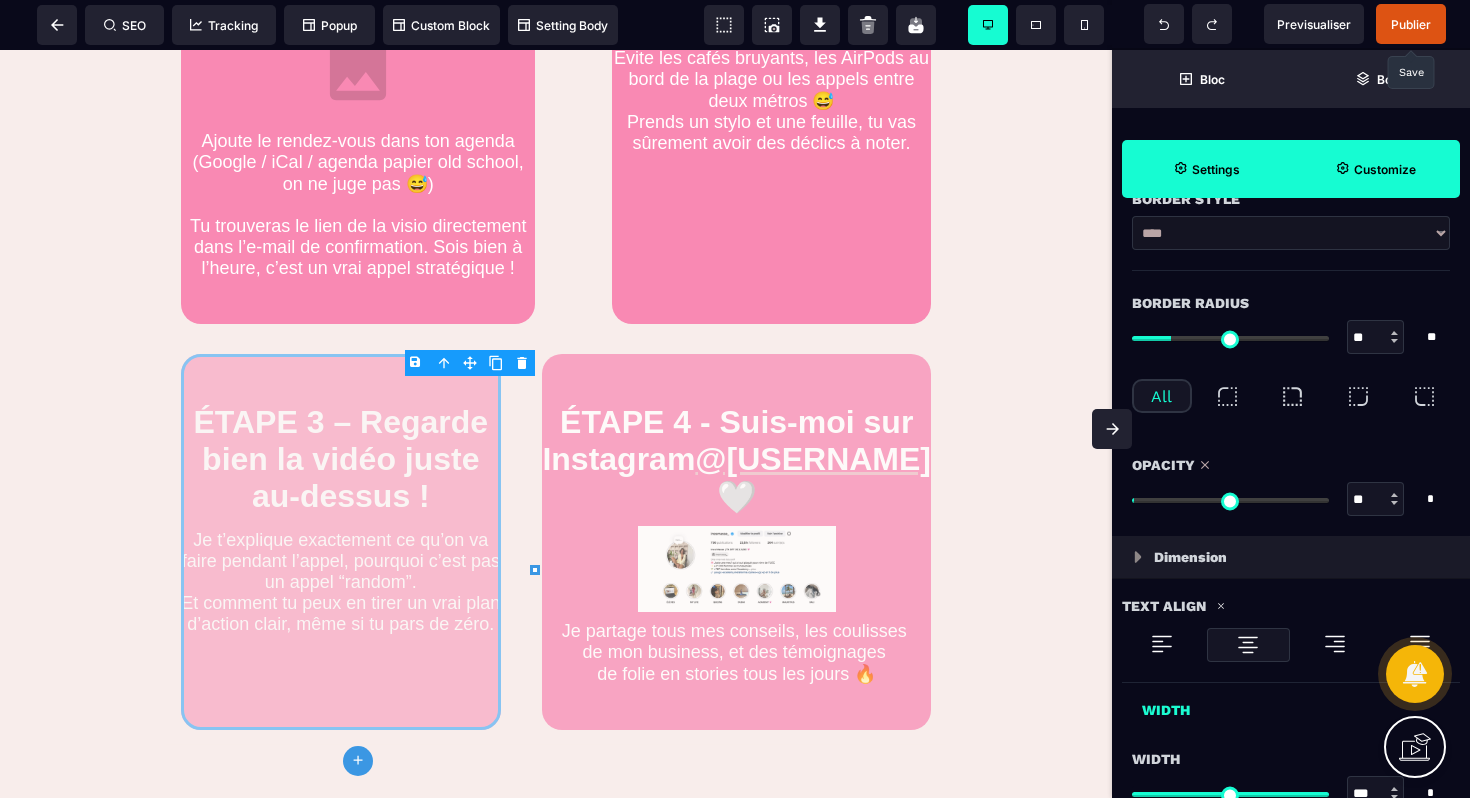 type on "**" 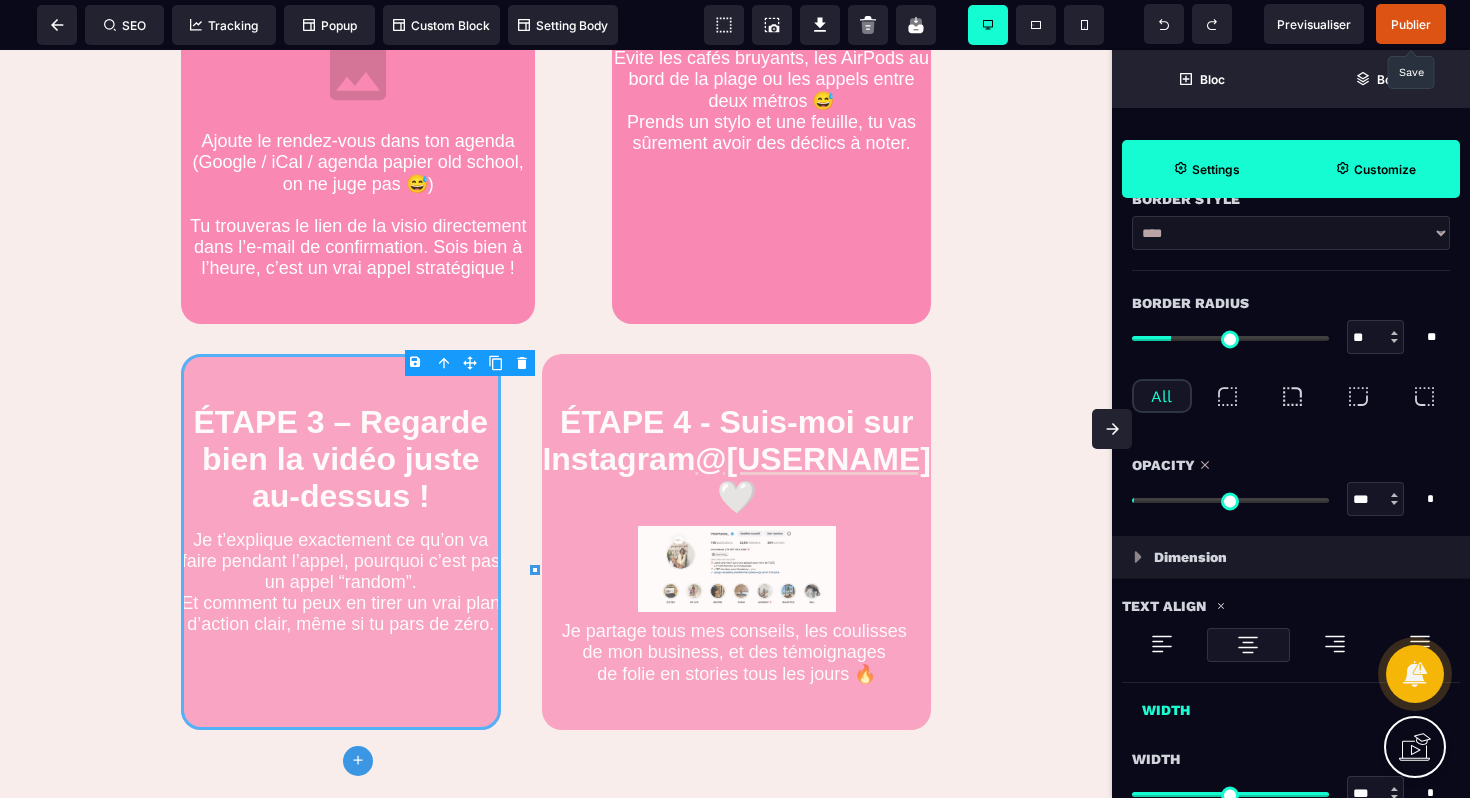 drag, startPoint x: 1140, startPoint y: 494, endPoint x: 1437, endPoint y: 491, distance: 297.01514 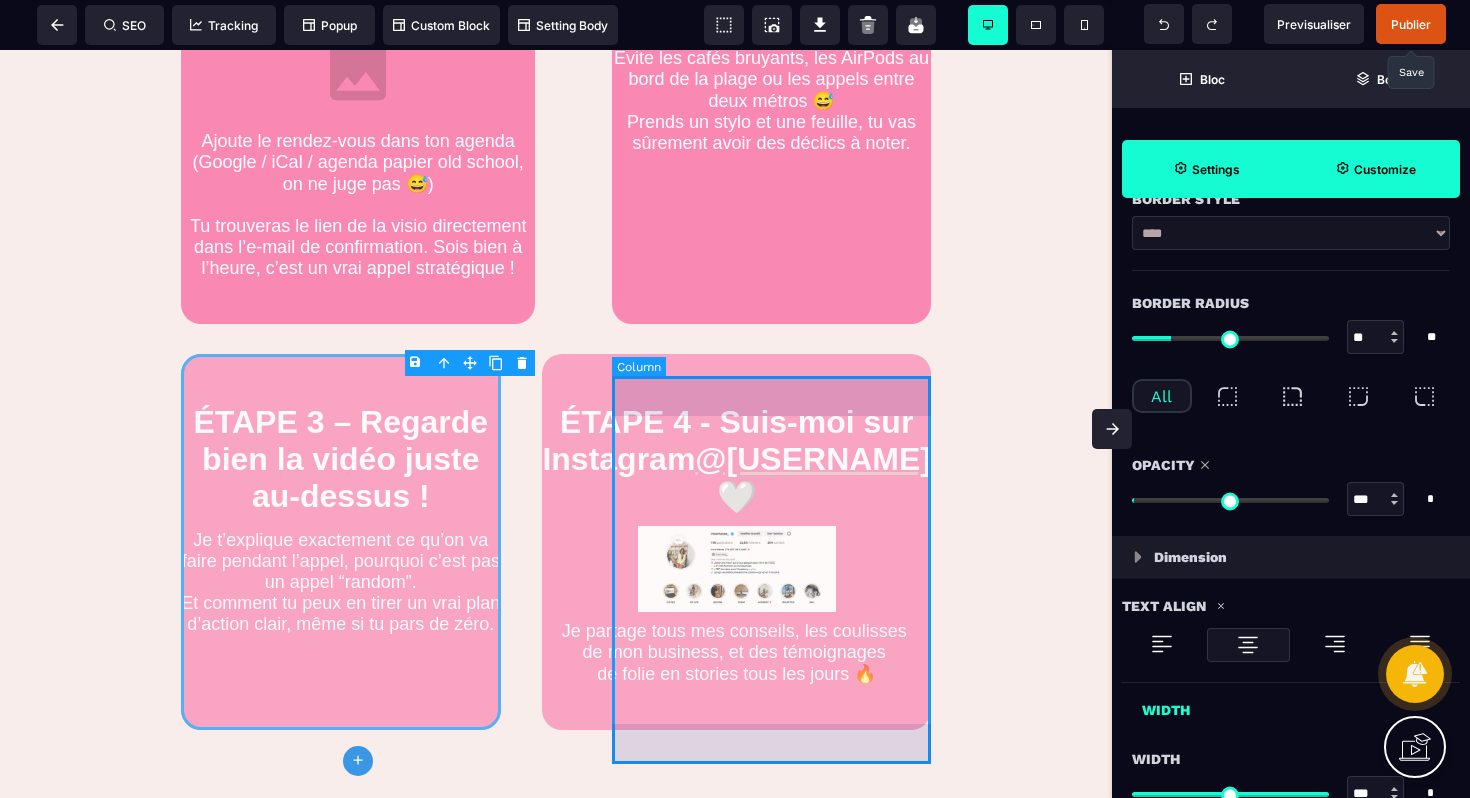 click on "ÉTAPE 4 - Suis-moi sur Instagram  @[USERNAME]  🤍 Je partage tous mes conseils, les coulisses
de mon business, et des témoignages
de folie en stories tous les jours 🔥" at bounding box center (736, 542) 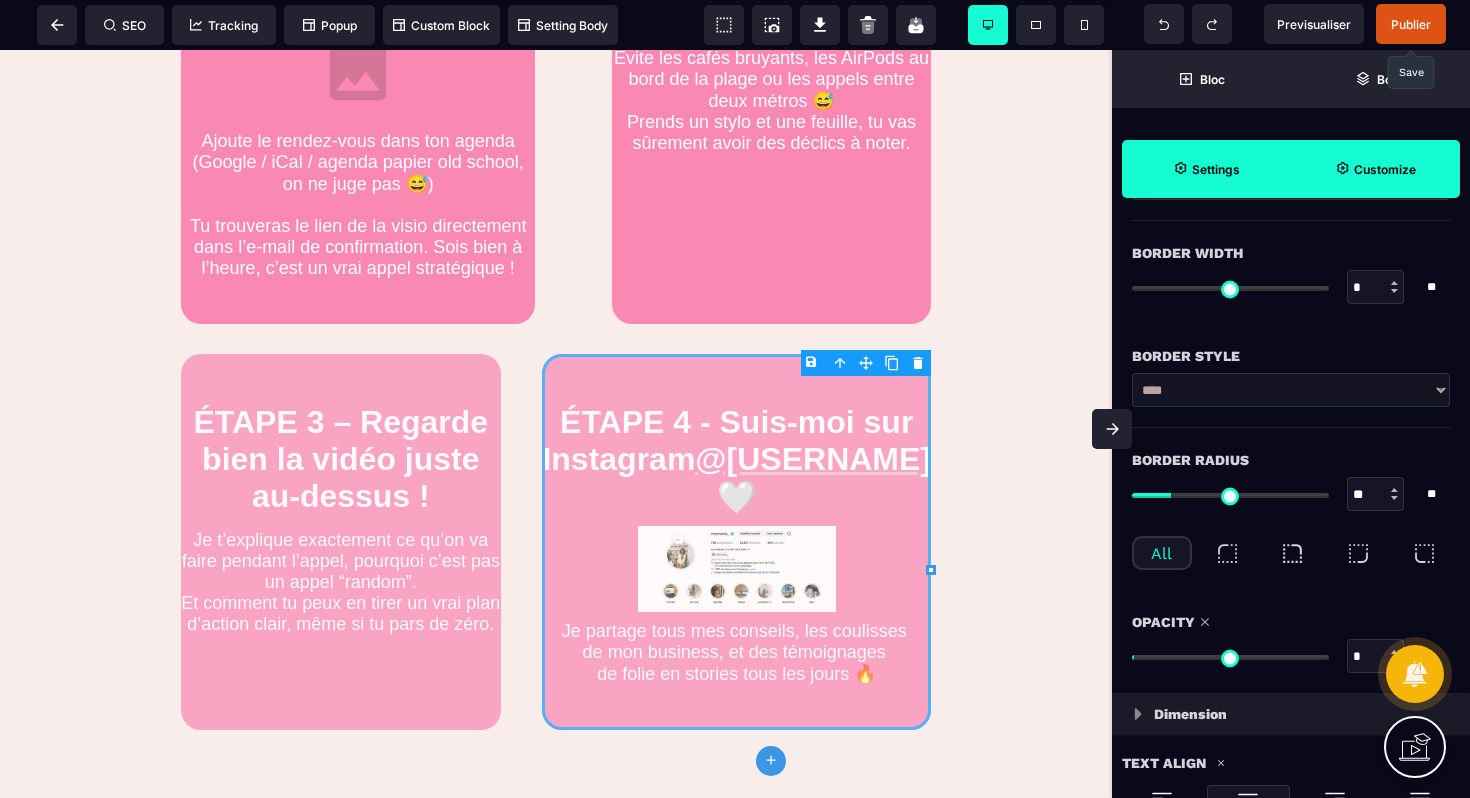 scroll, scrollTop: 640, scrollLeft: 0, axis: vertical 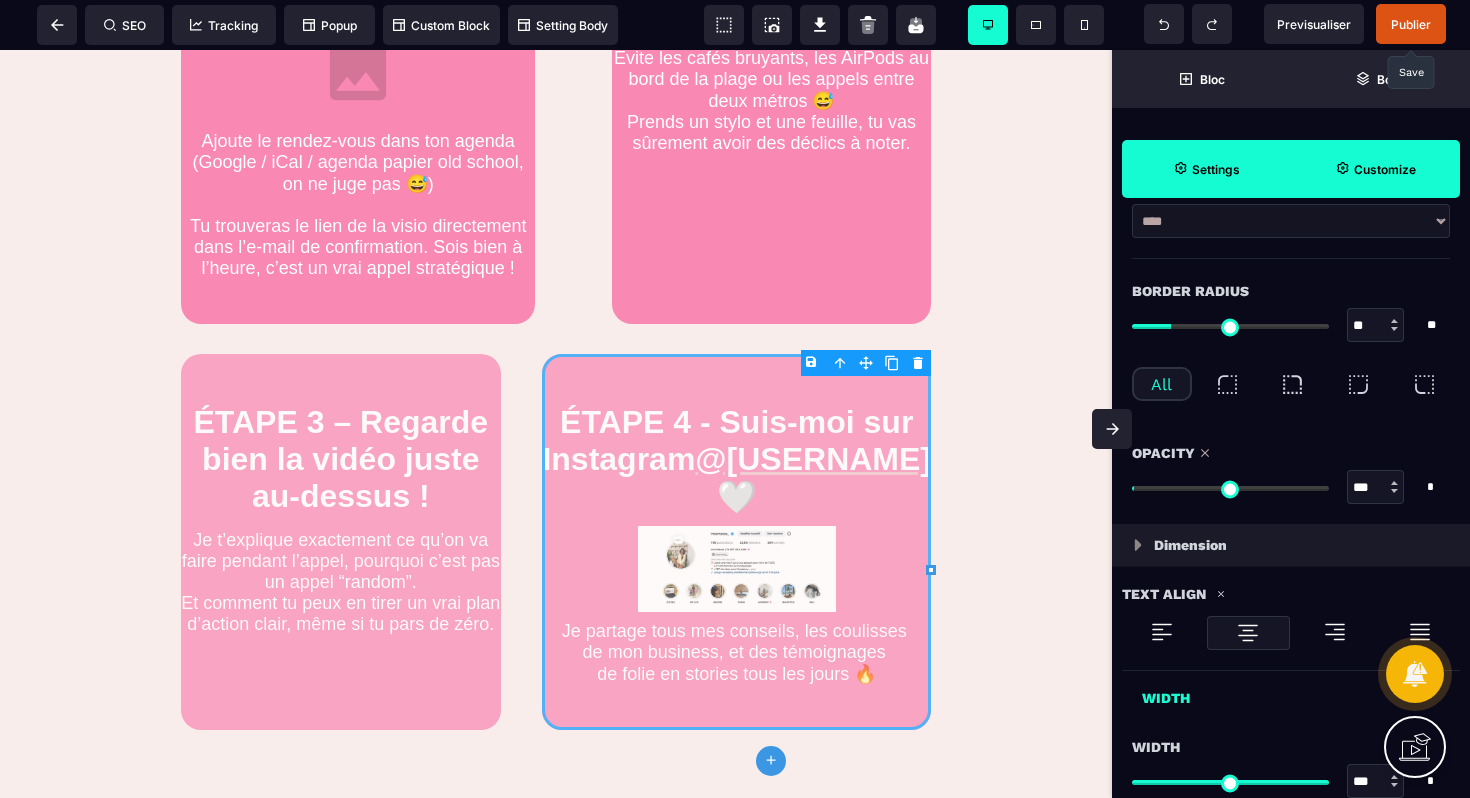 drag, startPoint x: 1144, startPoint y: 483, endPoint x: 1411, endPoint y: 478, distance: 267.0468 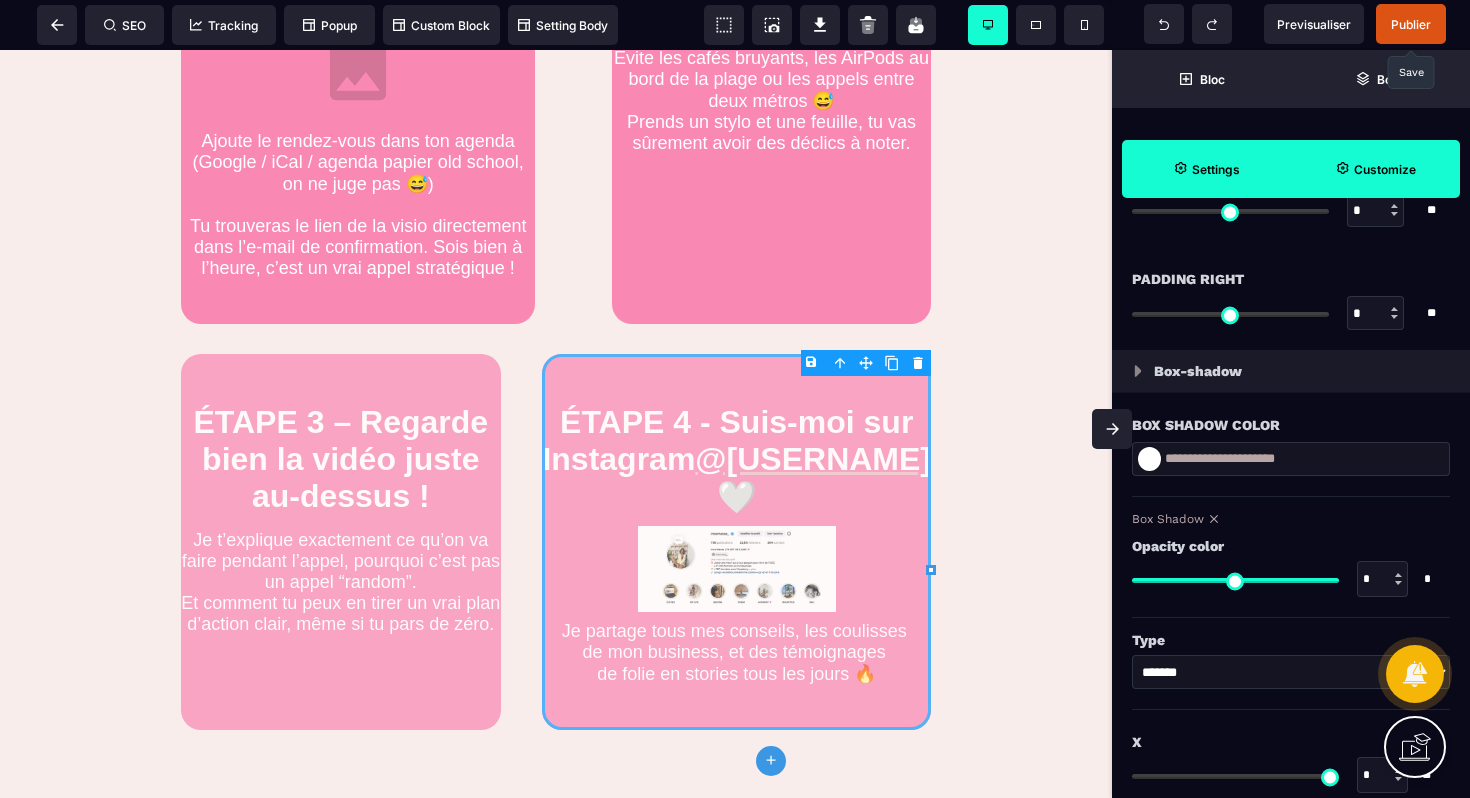 scroll, scrollTop: 1903, scrollLeft: 0, axis: vertical 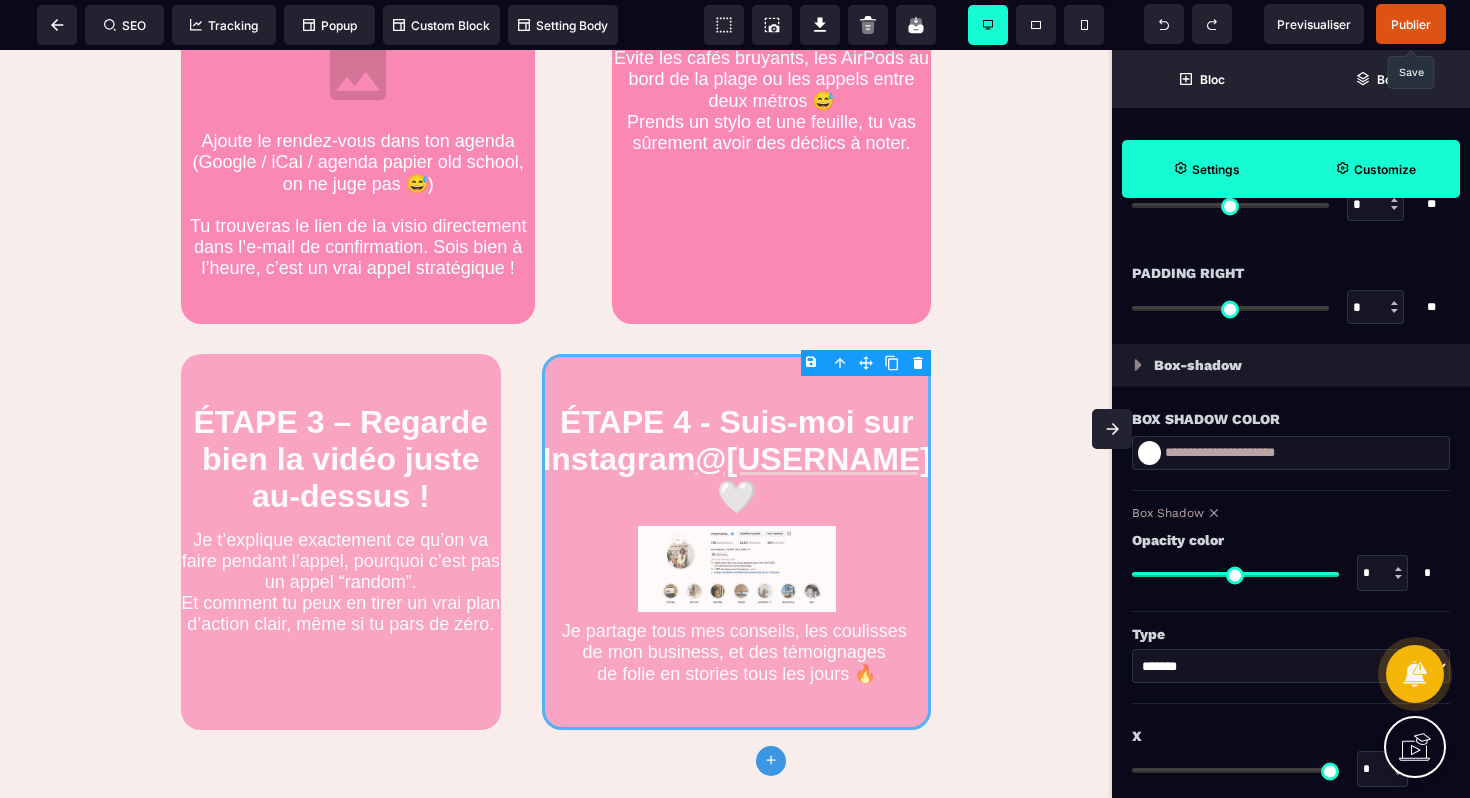 click on "**********" at bounding box center (1291, 453) 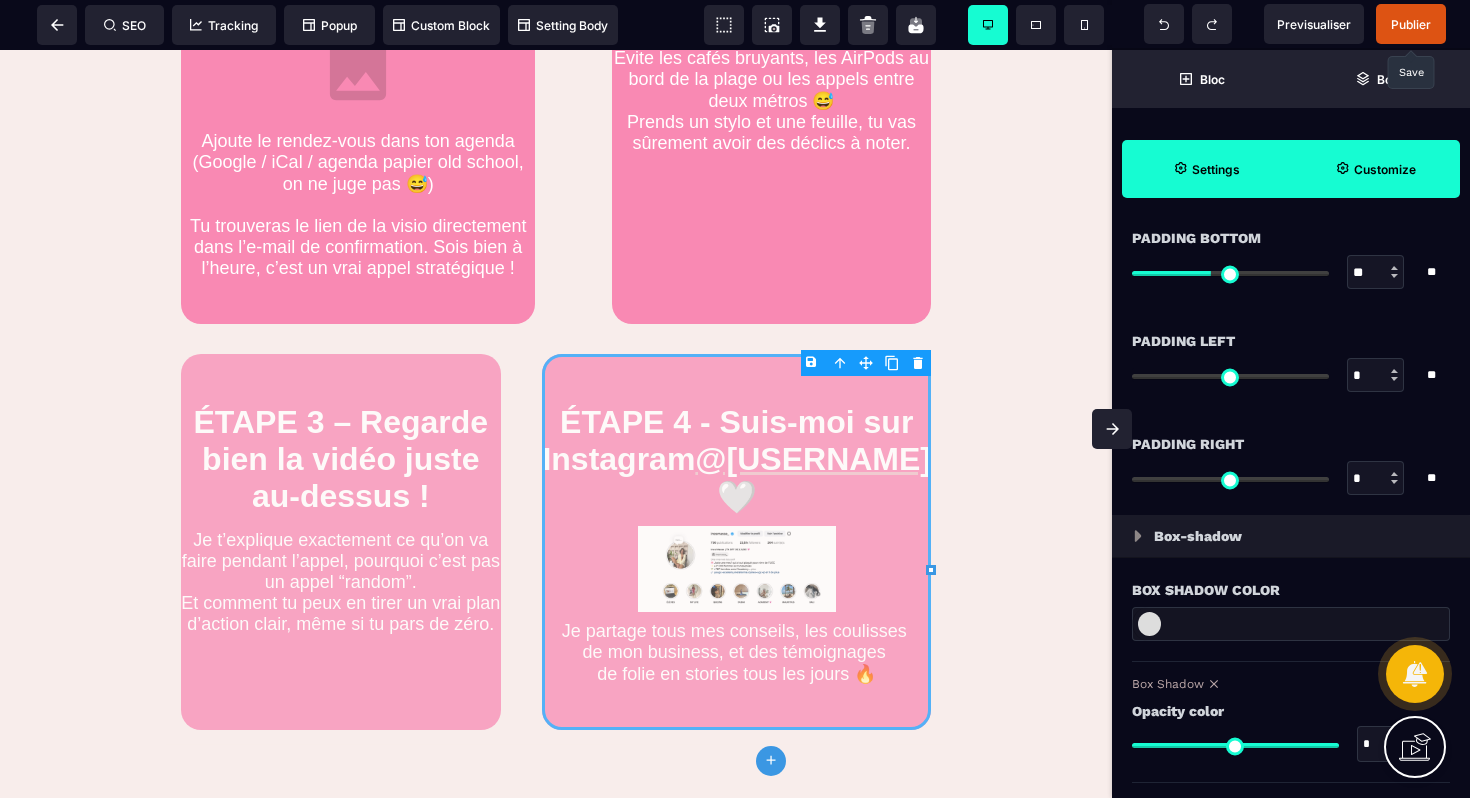 scroll, scrollTop: 1783, scrollLeft: 0, axis: vertical 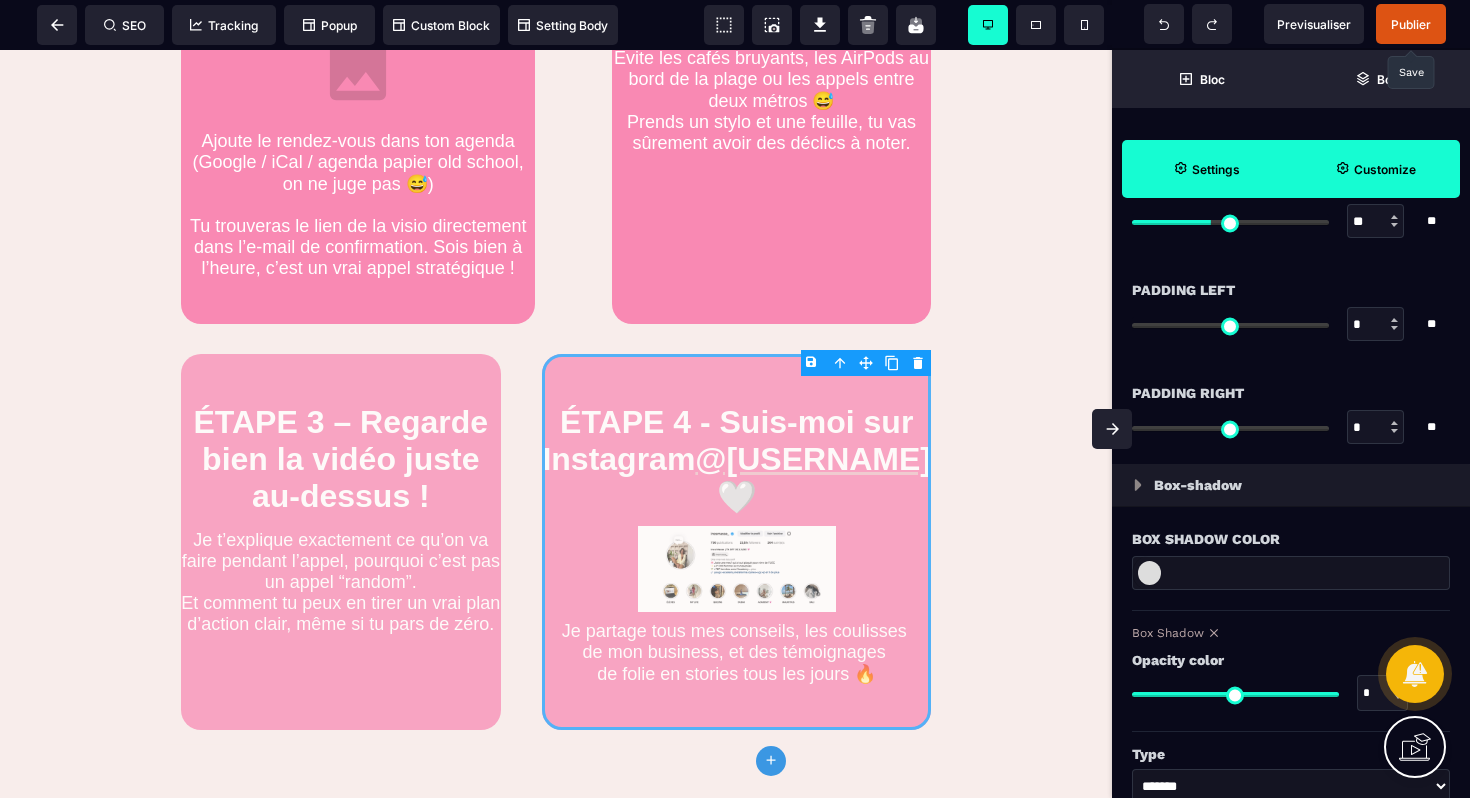click at bounding box center [1149, 573] 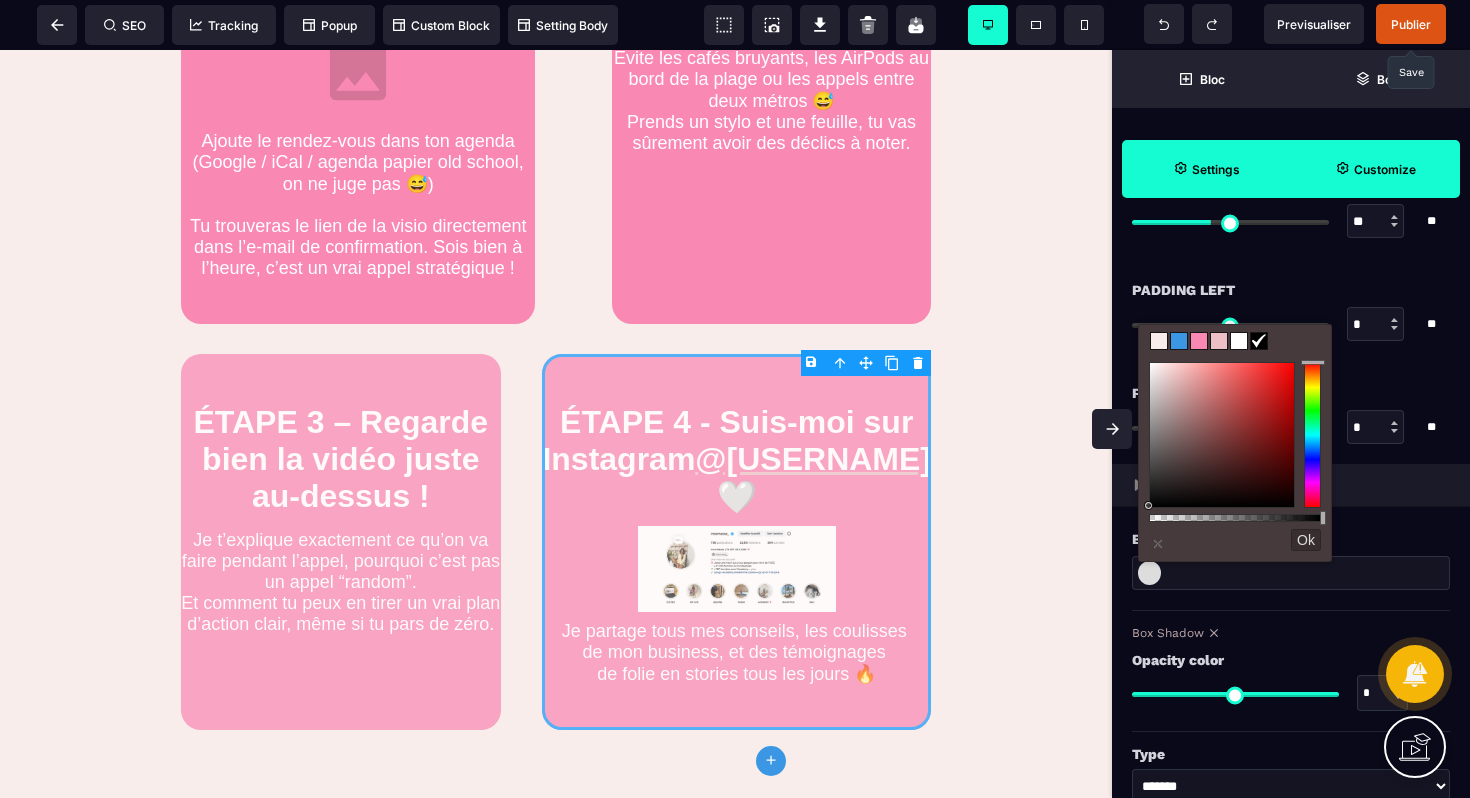 click at bounding box center [1199, 341] 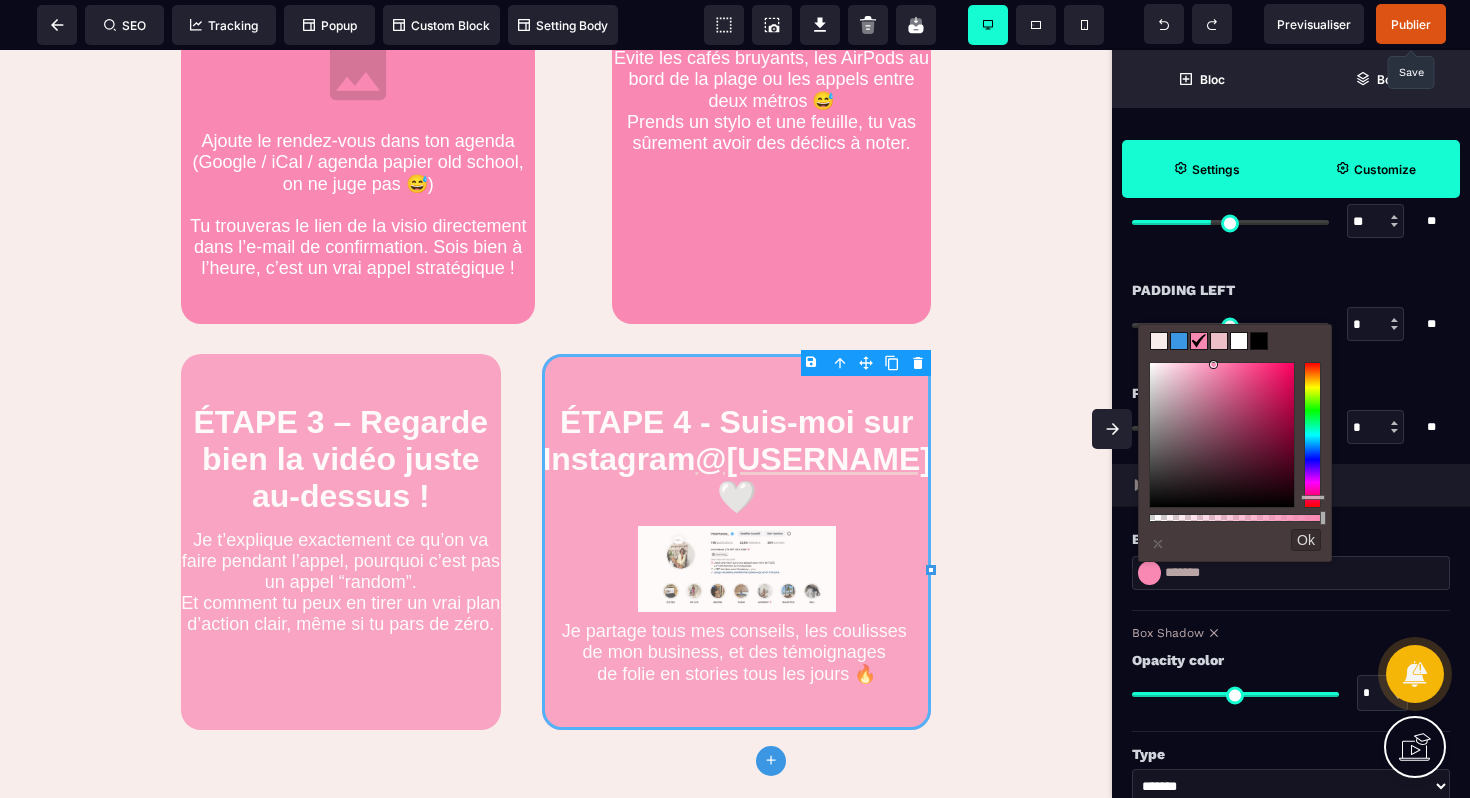 click on "Box Shadow Color" at bounding box center [1291, 529] 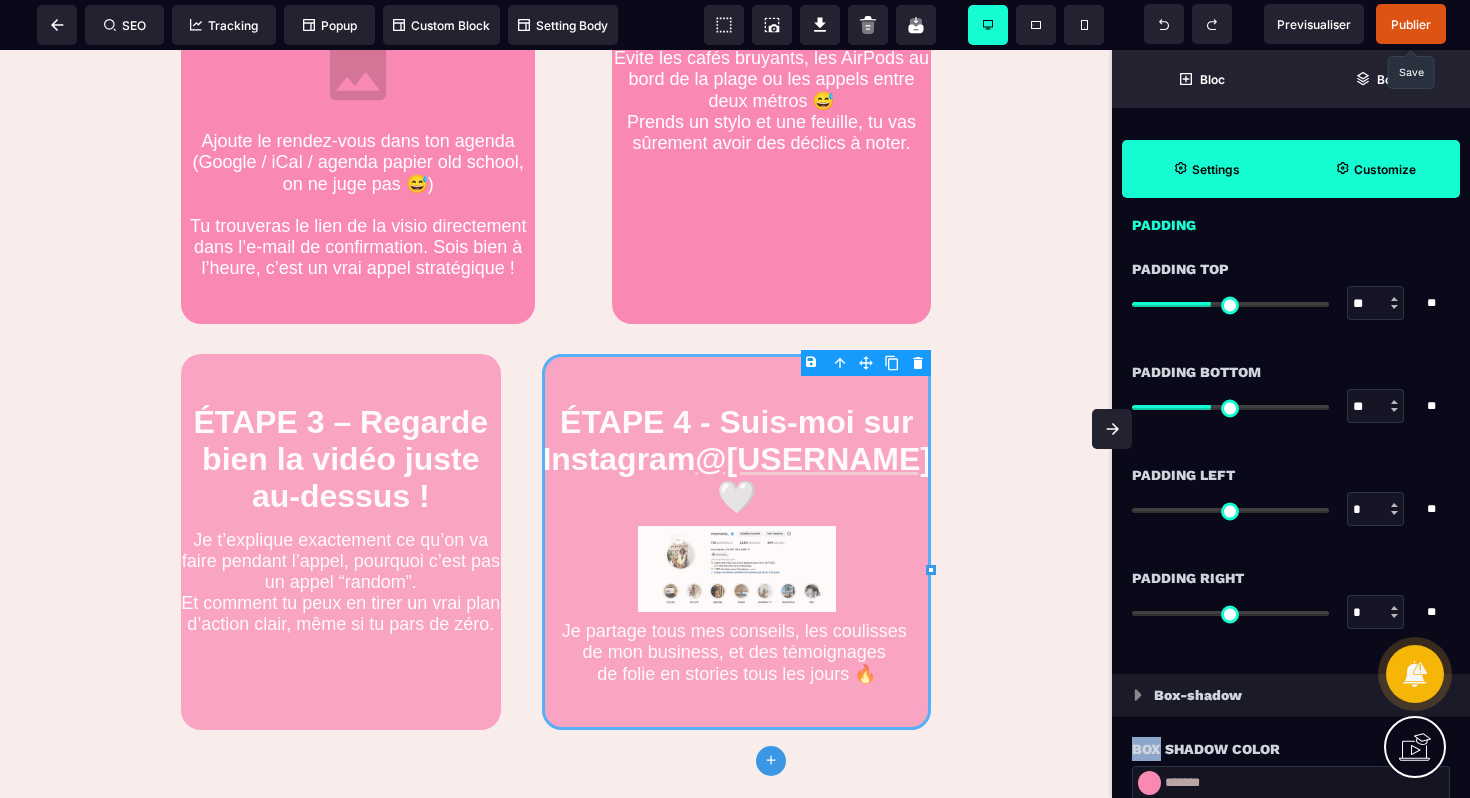 click on "Box Shadow Color" at bounding box center (1291, 739) 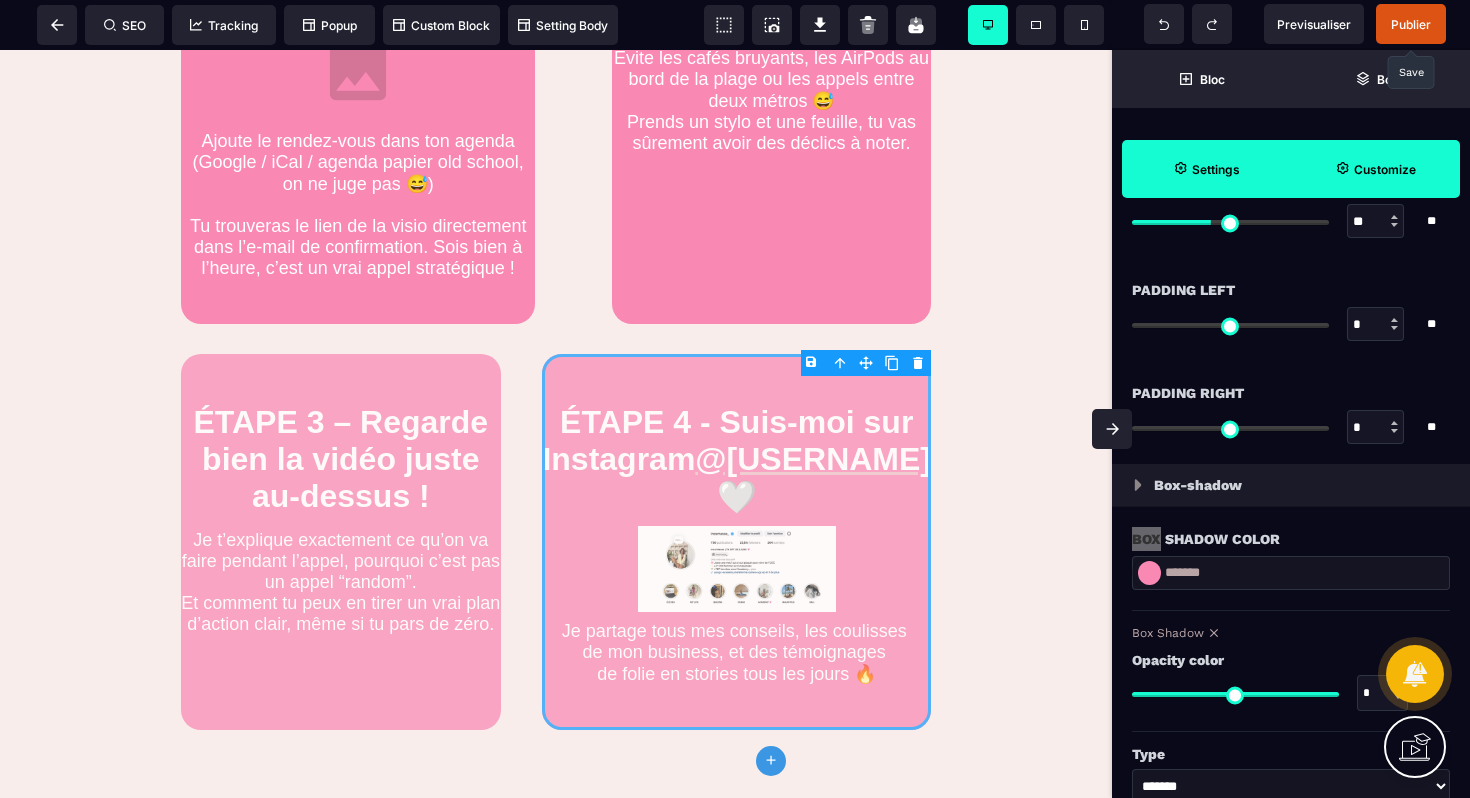 click on "Félicitations : Ton appel découverte est bien réservé ! 🚨 IMPORTANT : À FAIRE AVANT L’APPEL 🚨 Avant qu’on se parle,  prends 2 min pour regarder la vidéo
ci-dessous, c’est essentiel pour que notre appel te serve à 100 % ⬇️ Prochaines étapes avant notre appel
(à faire vraiment, ok ?) ÉTAPE 1 - Note ton appel dans ton agenda (genre maintenant) Ajoute le rendez-vous dans ton agenda  (Google / iCal / agenda papier old school,  on ne juge pas 😅) Tu trouveras le lien de la visio directement dans l’e-mail de confirmation. Sois bien à l’heure, c’est un vrai appel stratégique ! ÉTAPE 2 - Prévois un endroit calme pour le jour J !
Cet appel dure environ 30min à 45min.
Évite les cafés bruyants, les AirPods au bord de la plage ou les appels entre deux métros 😅
Prends un stylo et une feuille, tu vas sûrement avoir des déclics à noter. ÉTAPE 3 – Regarde bien la vidéo juste au-dessus ! ÉTAPE 4 - Suis-moi sur Instagram  @[USERNAME]  🤍" at bounding box center [556, -246] 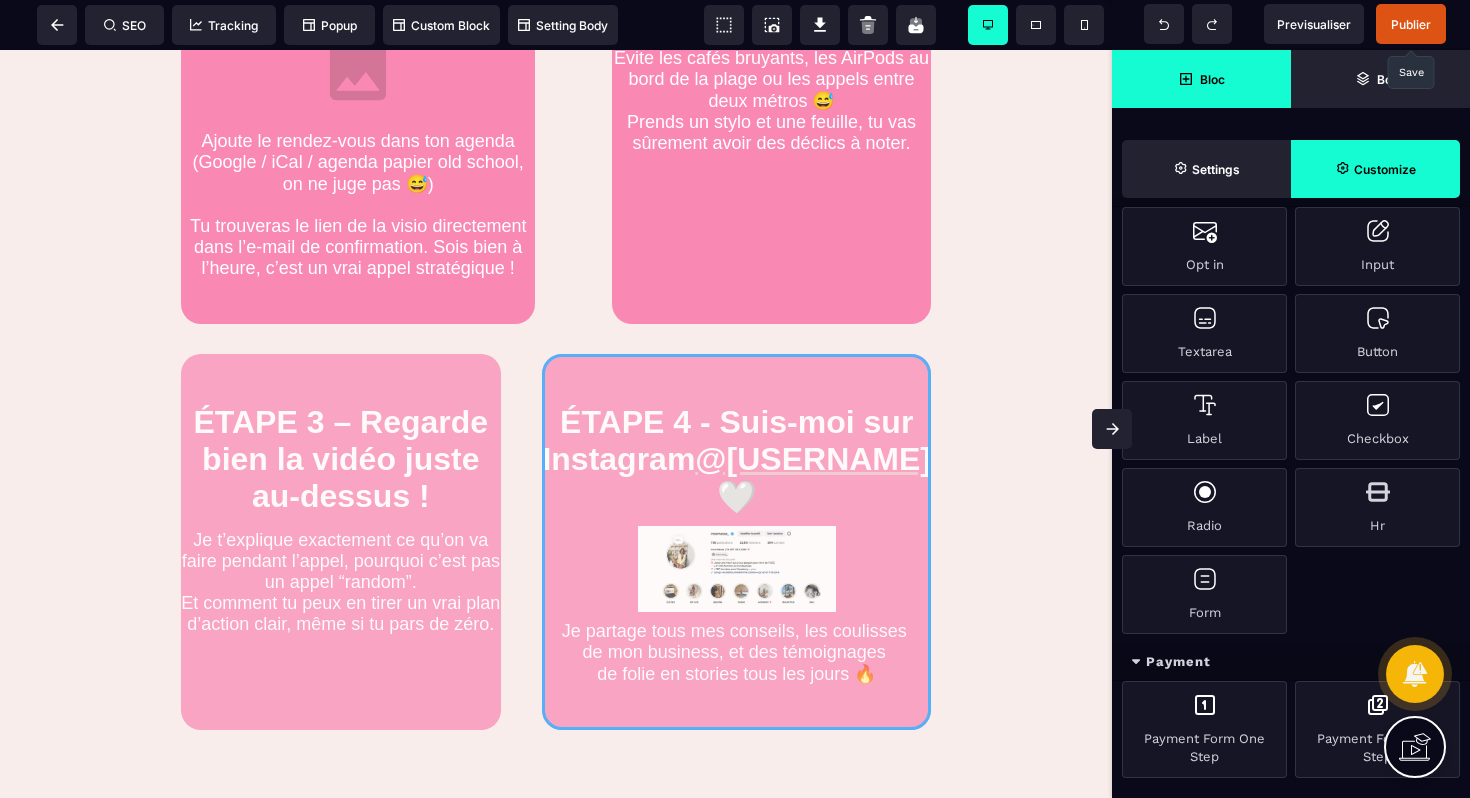 scroll, scrollTop: 1596, scrollLeft: 0, axis: vertical 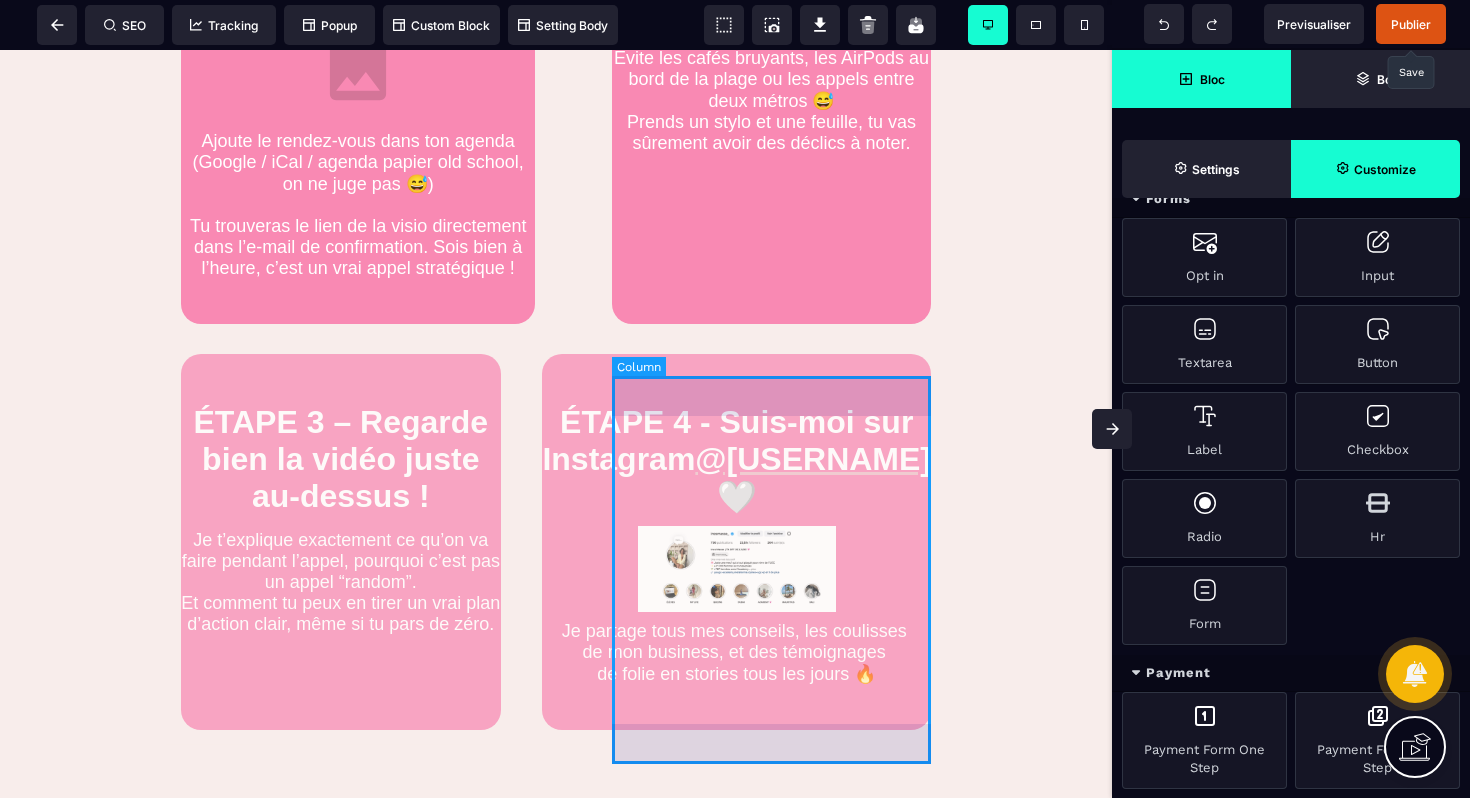 click on "ÉTAPE 4 - Suis-moi sur Instagram  @[USERNAME]  🤍 Je partage tous mes conseils, les coulisses
de mon business, et des témoignages
de folie en stories tous les jours 🔥" at bounding box center (736, 542) 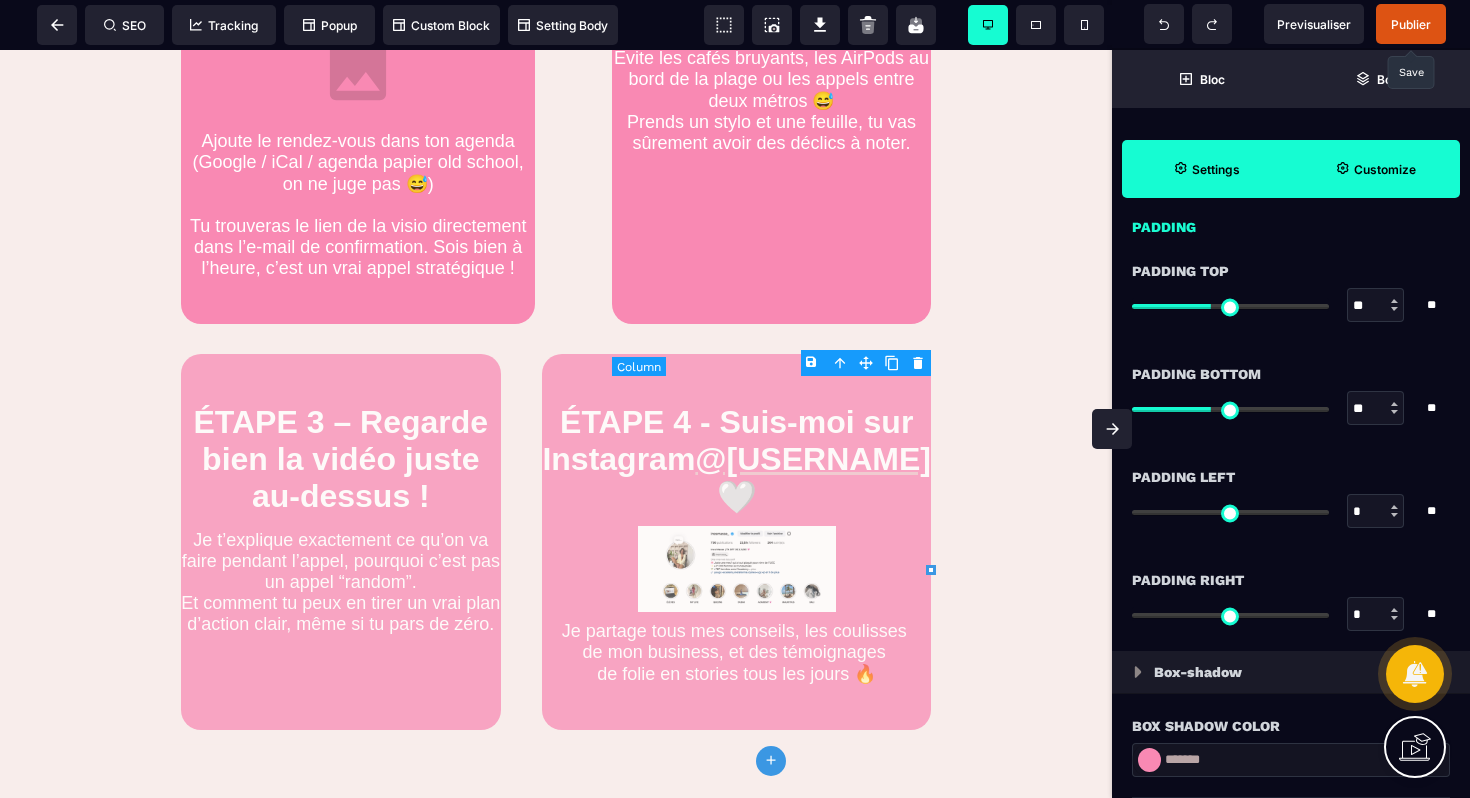scroll, scrollTop: 0, scrollLeft: 0, axis: both 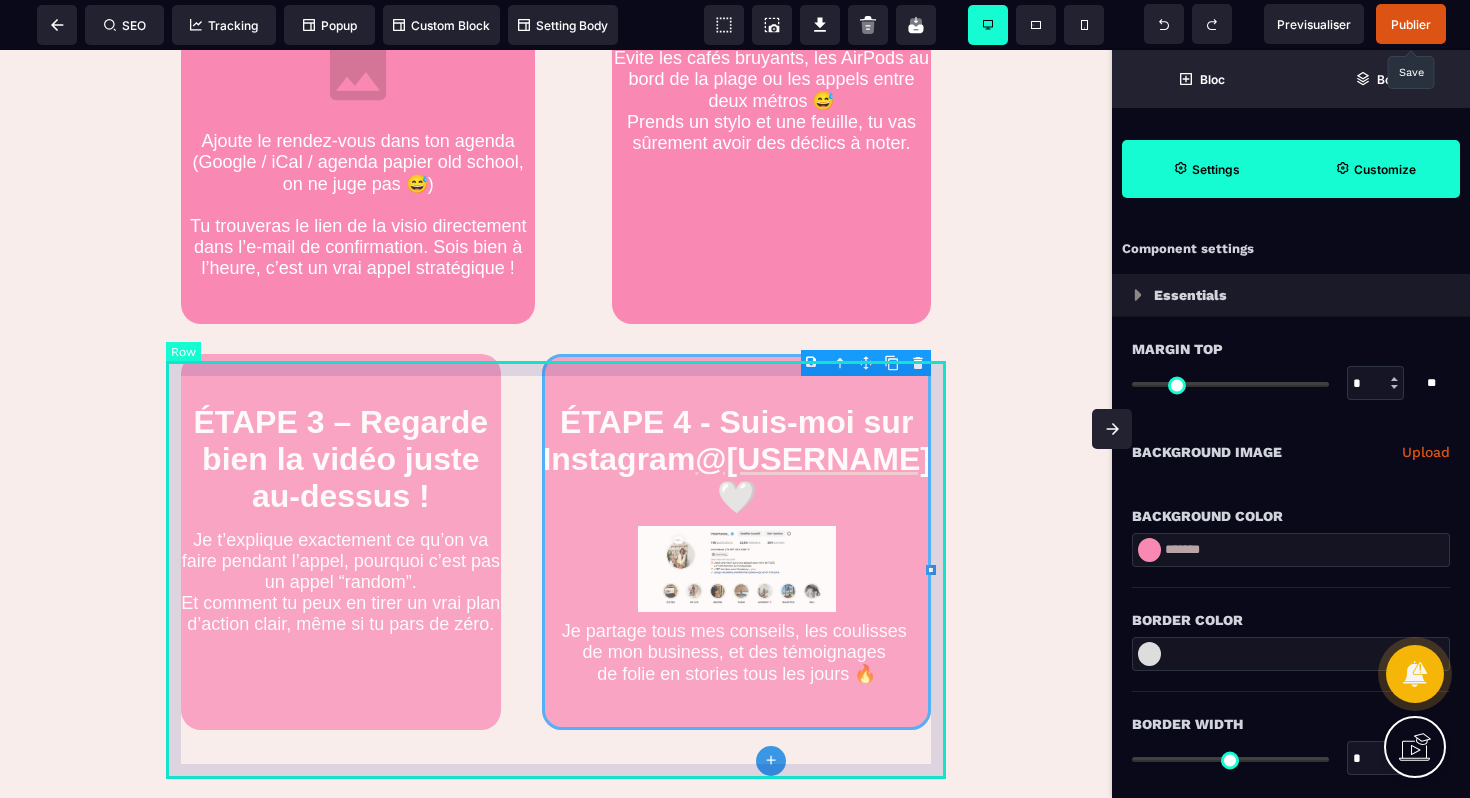 click on "ÉTAPE 4 - Suis-moi sur Instagram  @[USERNAME]  🤍 Je partage tous mes conseils, les coulisses
de mon business, et des témoignages
de folie en stories tous les jours 🔥" at bounding box center [556, 542] 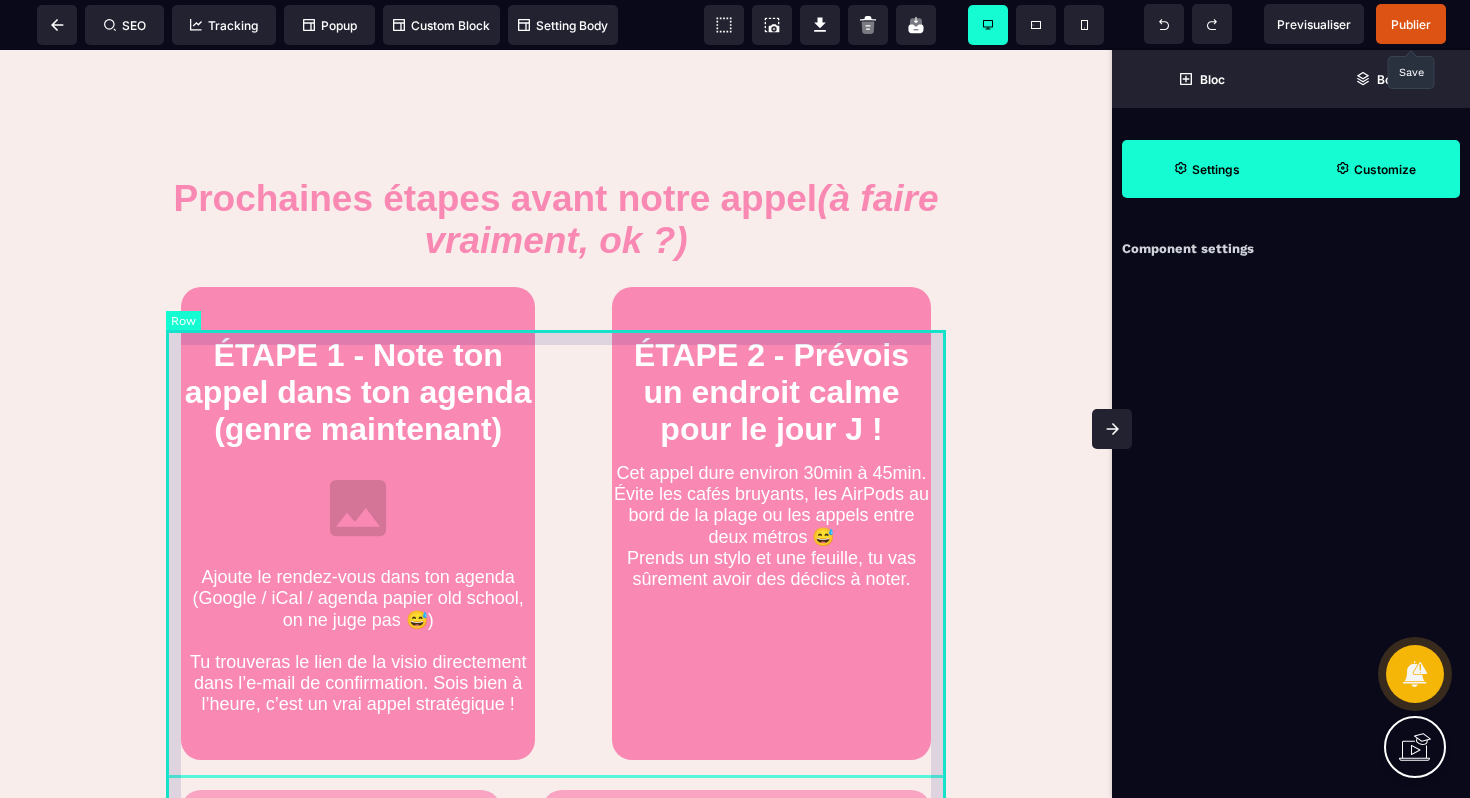 scroll, scrollTop: 864, scrollLeft: 0, axis: vertical 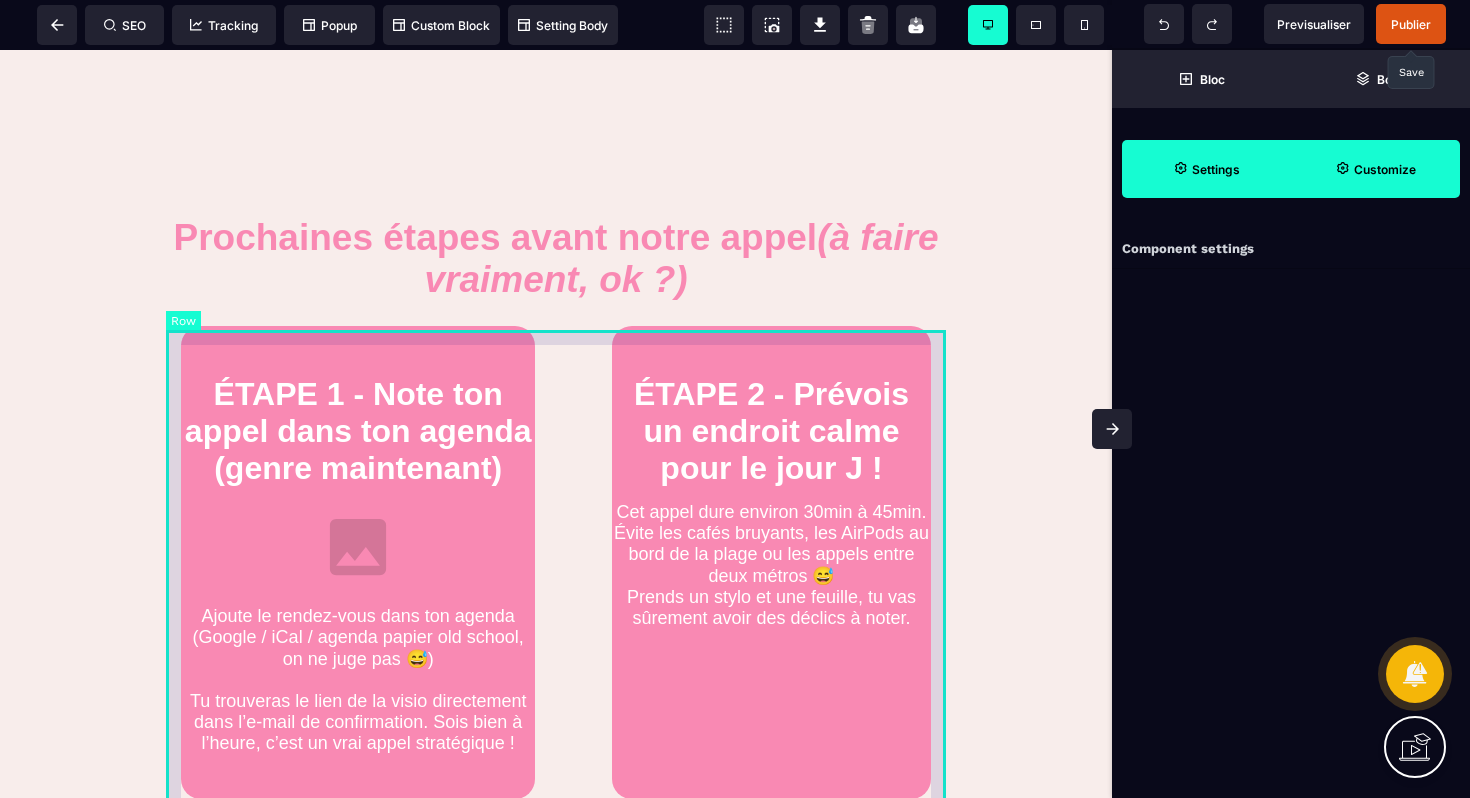 click on "ÉTAPE 1 - Note ton appel dans ton agenda (genre maintenant) Ajoute le rendez-vous dans ton agenda  (Google / iCal / agenda papier old school,  on ne juge pas 😅) Tu trouveras le lien de la visio directement dans l’e-mail de confirmation. Sois bien à l’heure, c’est un vrai appel stratégique ! ÉTAPE 2 - Prévois un endroit calme pour le jour J !
Cet appel dure environ 30min à 45min.
Évite les cafés bruyants, les AirPods au bord de la plage ou les appels entre deux métros 😅
Prends un stylo et une feuille, tu vas sûrement avoir des déclics à noter." at bounding box center [556, 562] 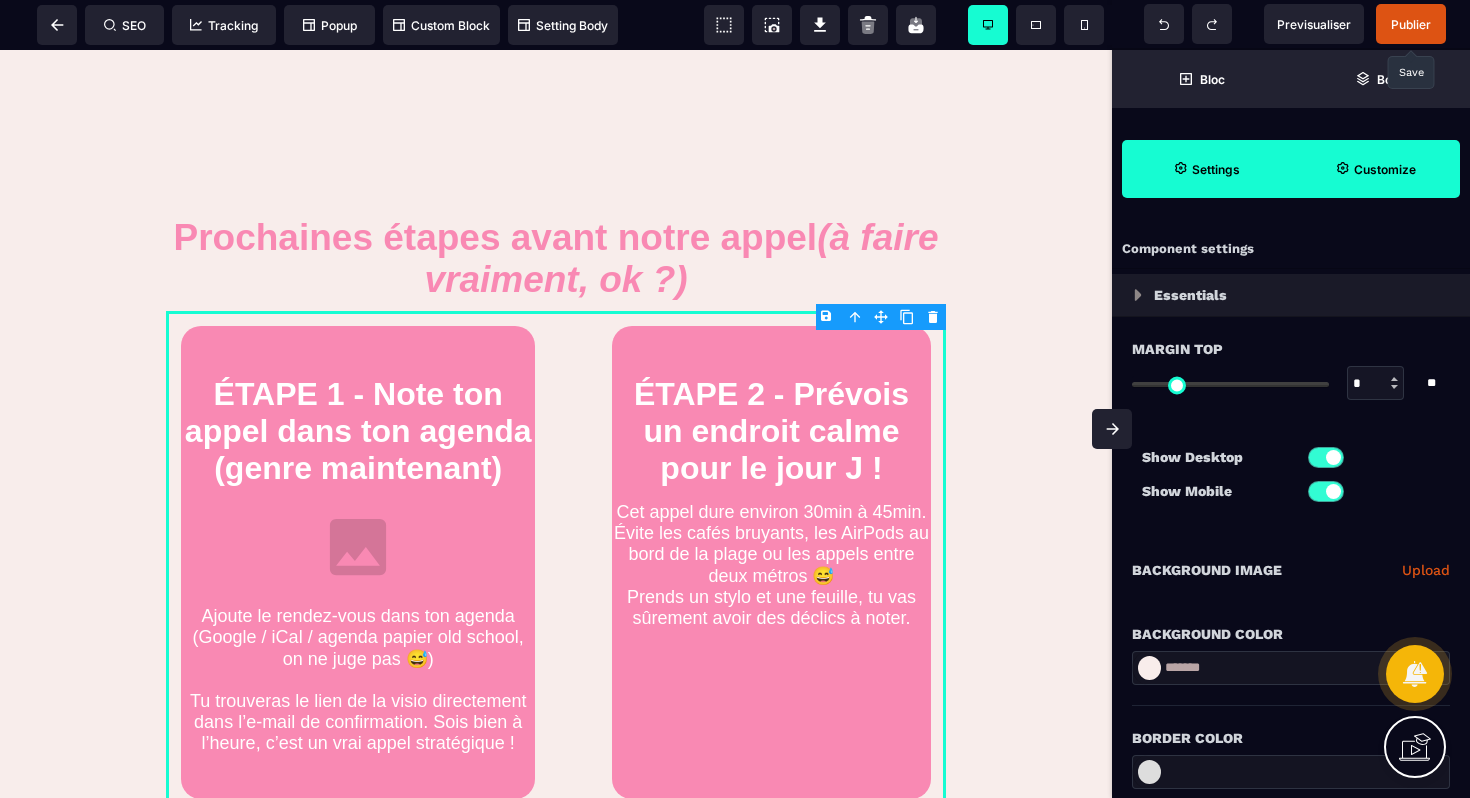click 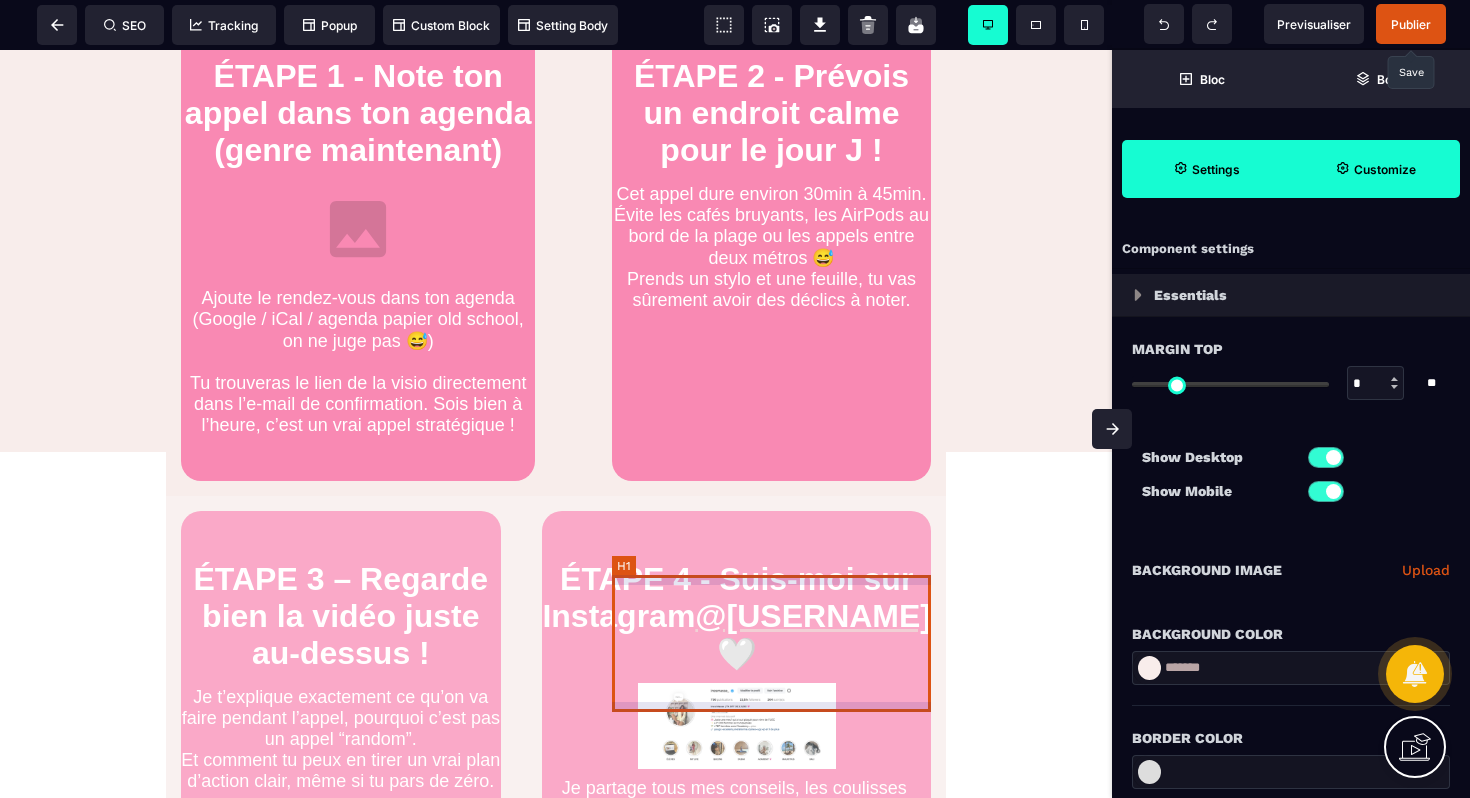 scroll, scrollTop: 1686, scrollLeft: 0, axis: vertical 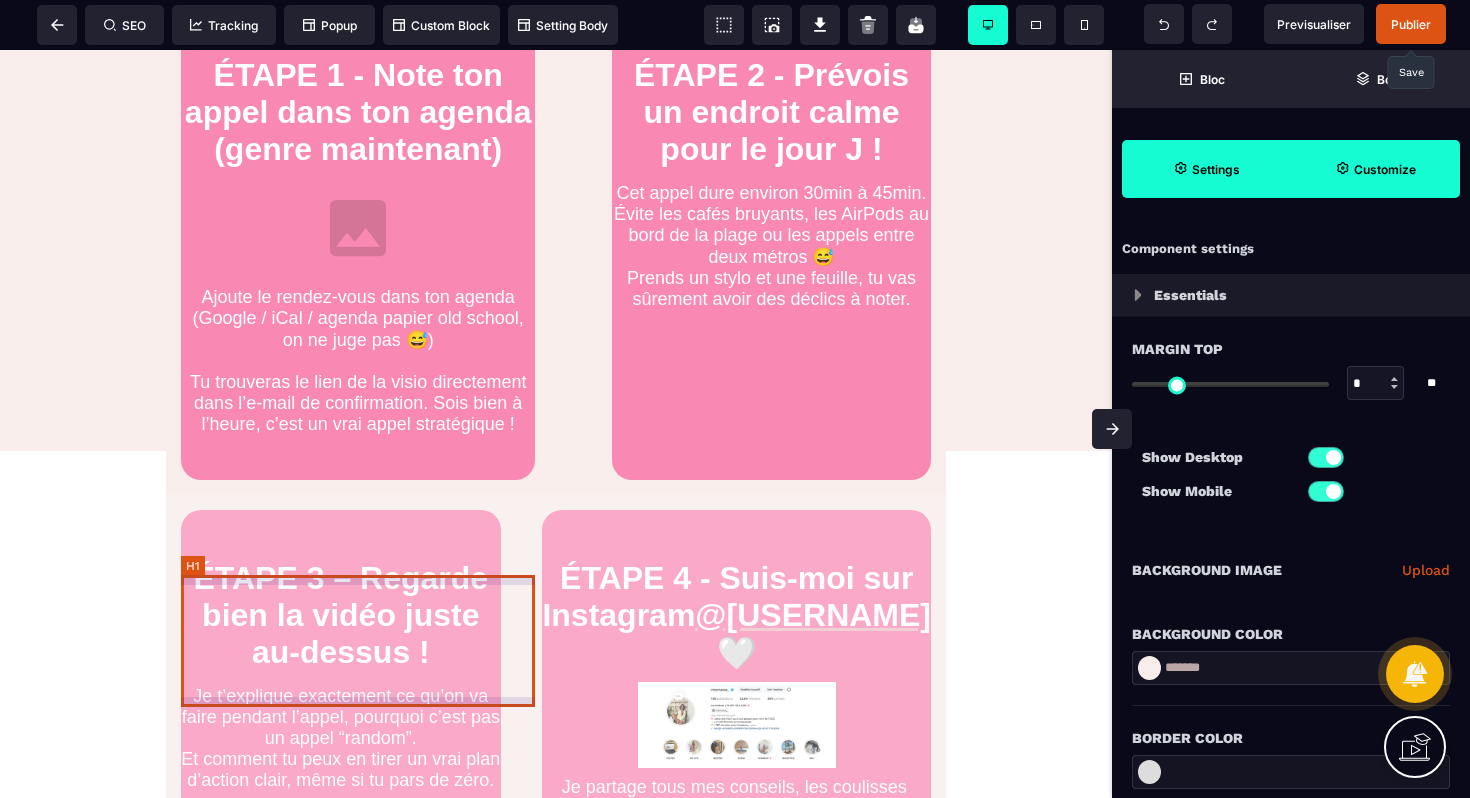 click on "ÉTAPE 3 – Regarde bien la vidéo juste au-dessus !" at bounding box center (341, 615) 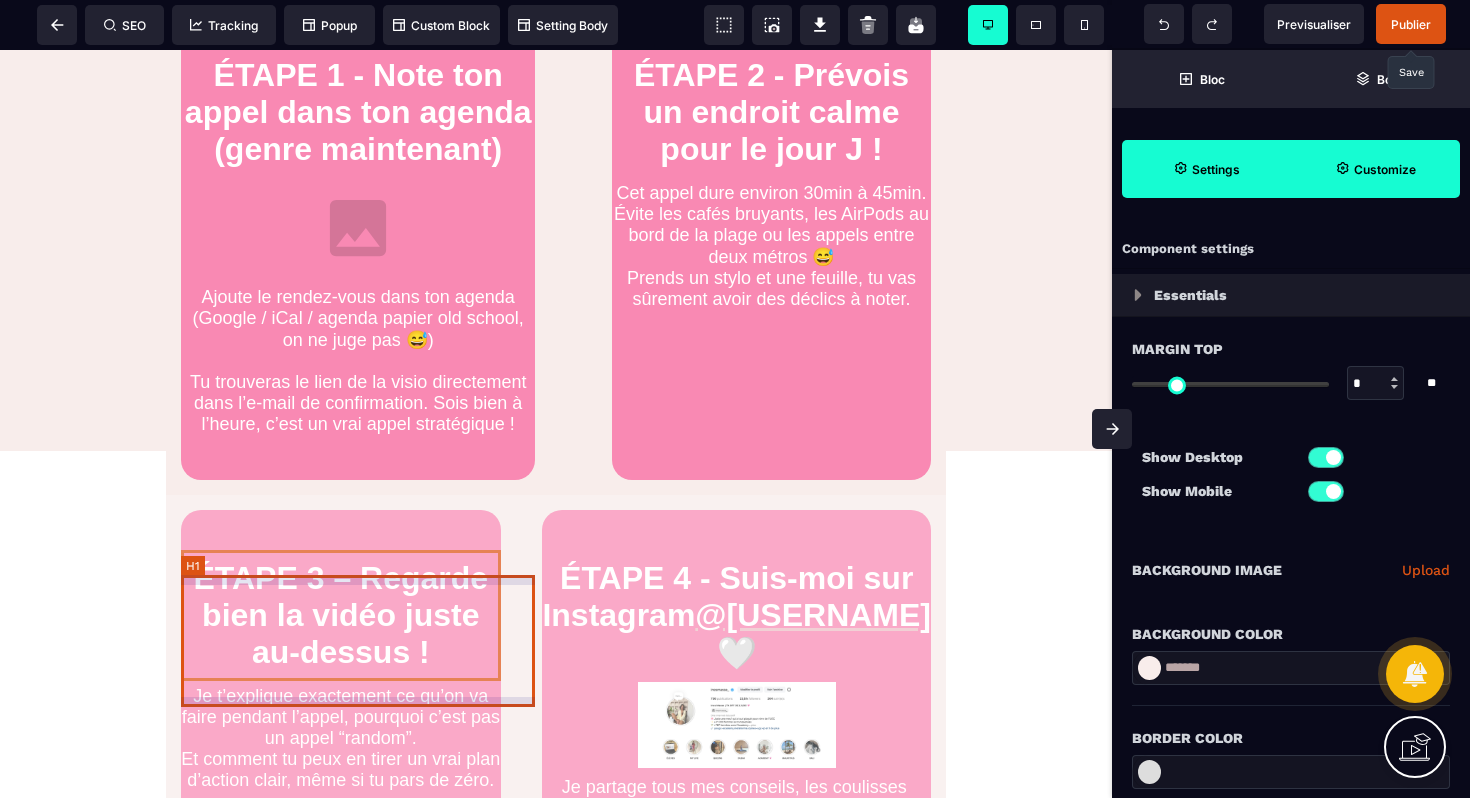 click on "ÉTAPE 3 – Regarde bien la vidéo juste au-dessus !" at bounding box center [341, 615] 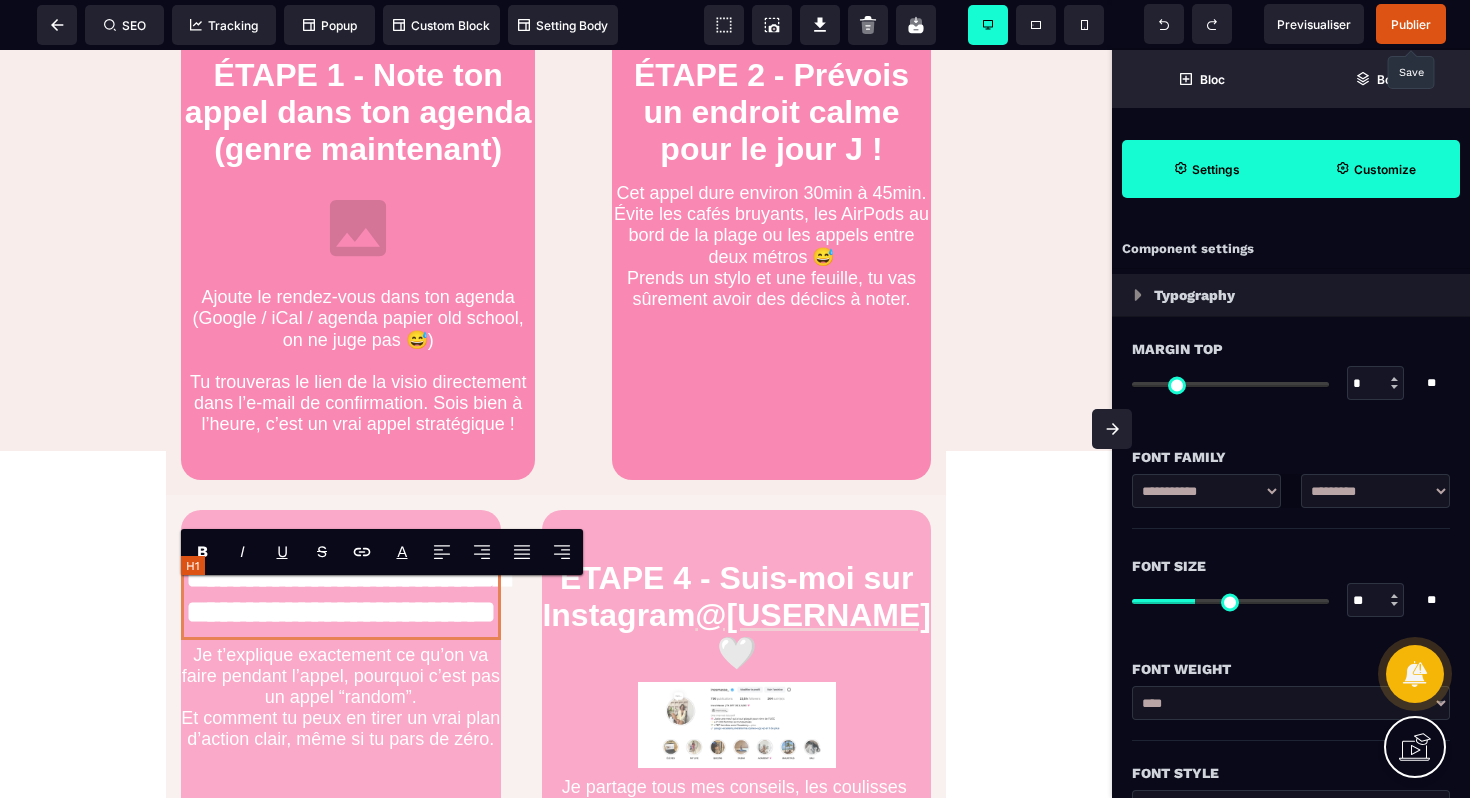 click on "**********" at bounding box center (341, 595) 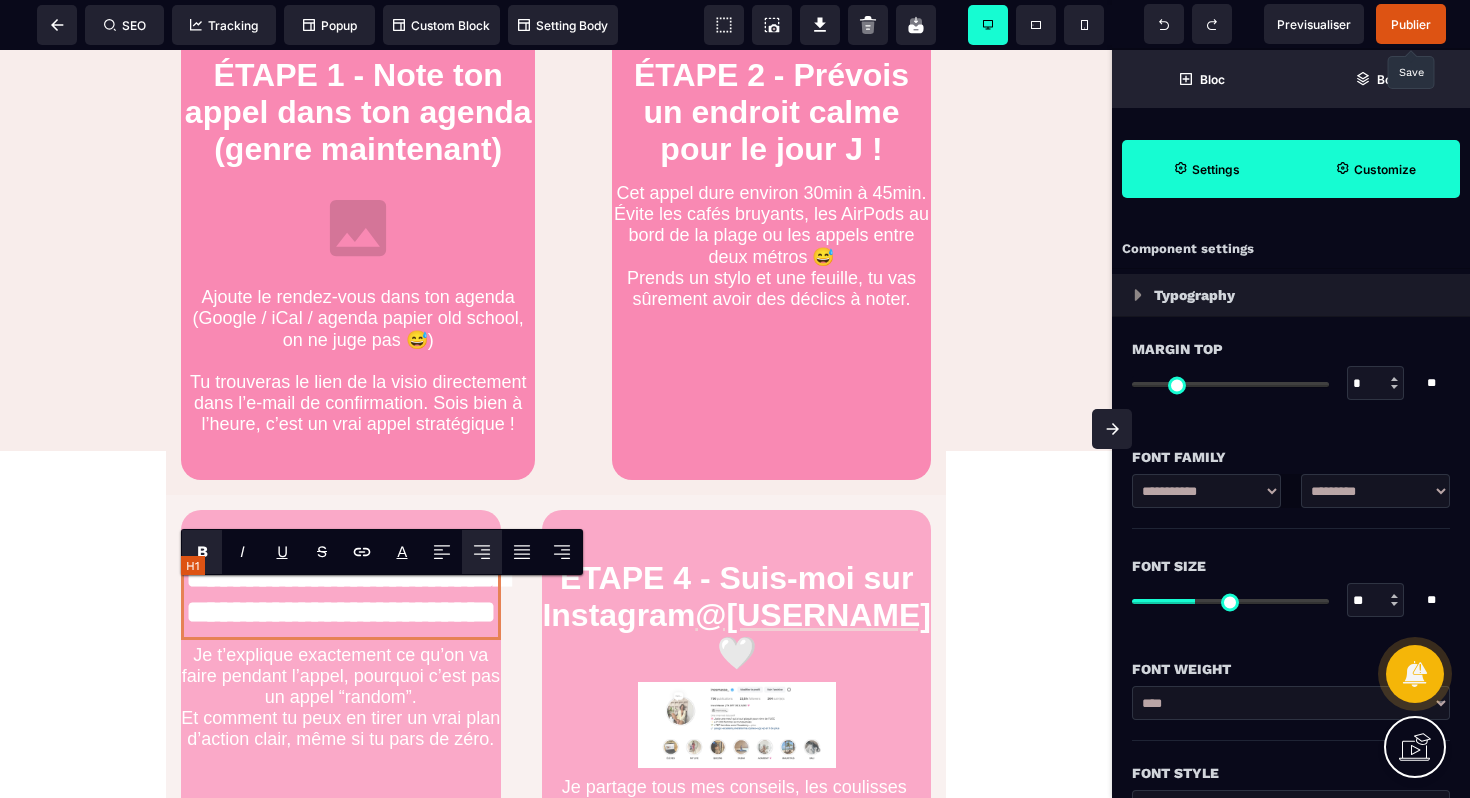 click on "**********" at bounding box center [341, 595] 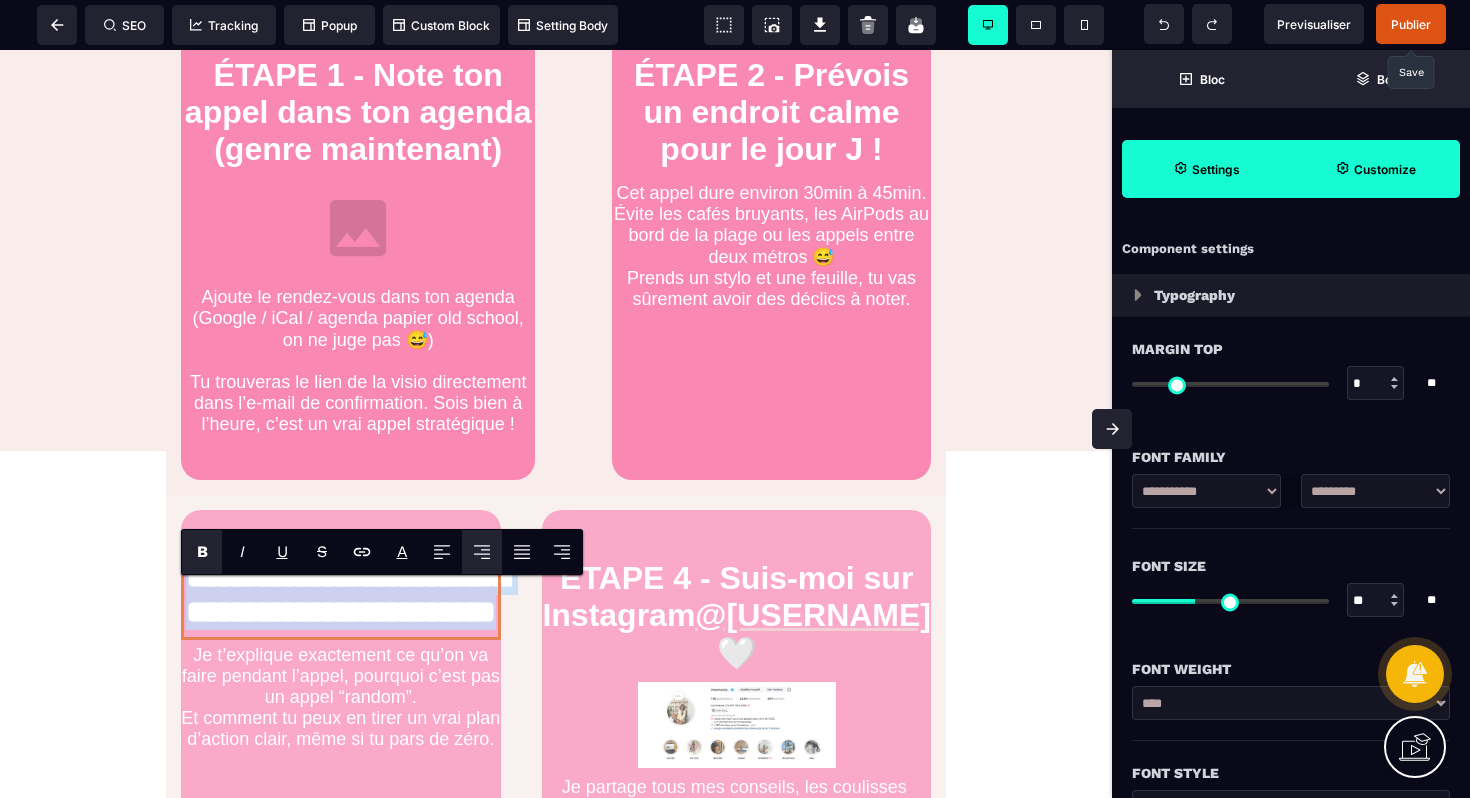 drag, startPoint x: 419, startPoint y: 669, endPoint x: 160, endPoint y: 594, distance: 269.6405 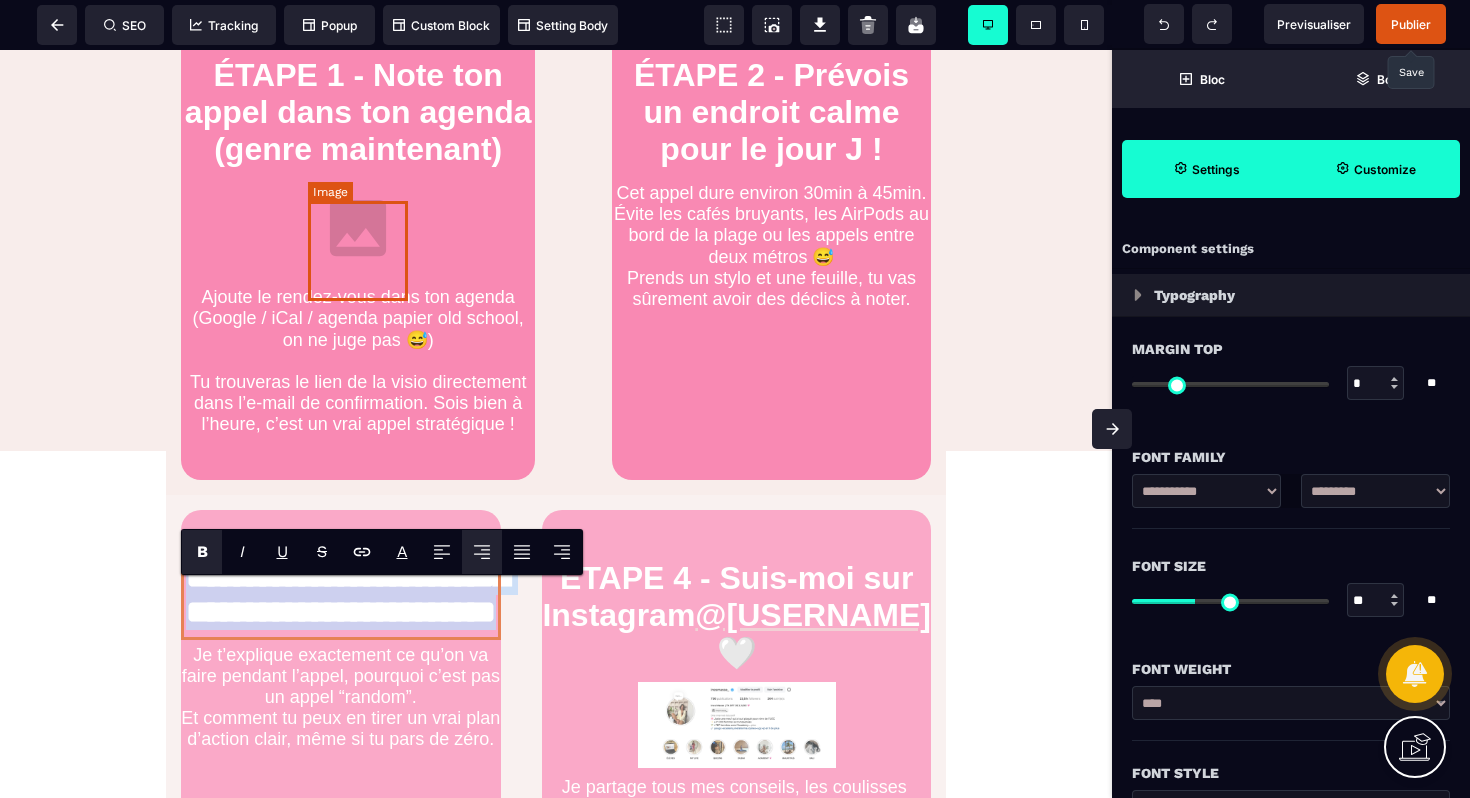 scroll, scrollTop: 1541, scrollLeft: 0, axis: vertical 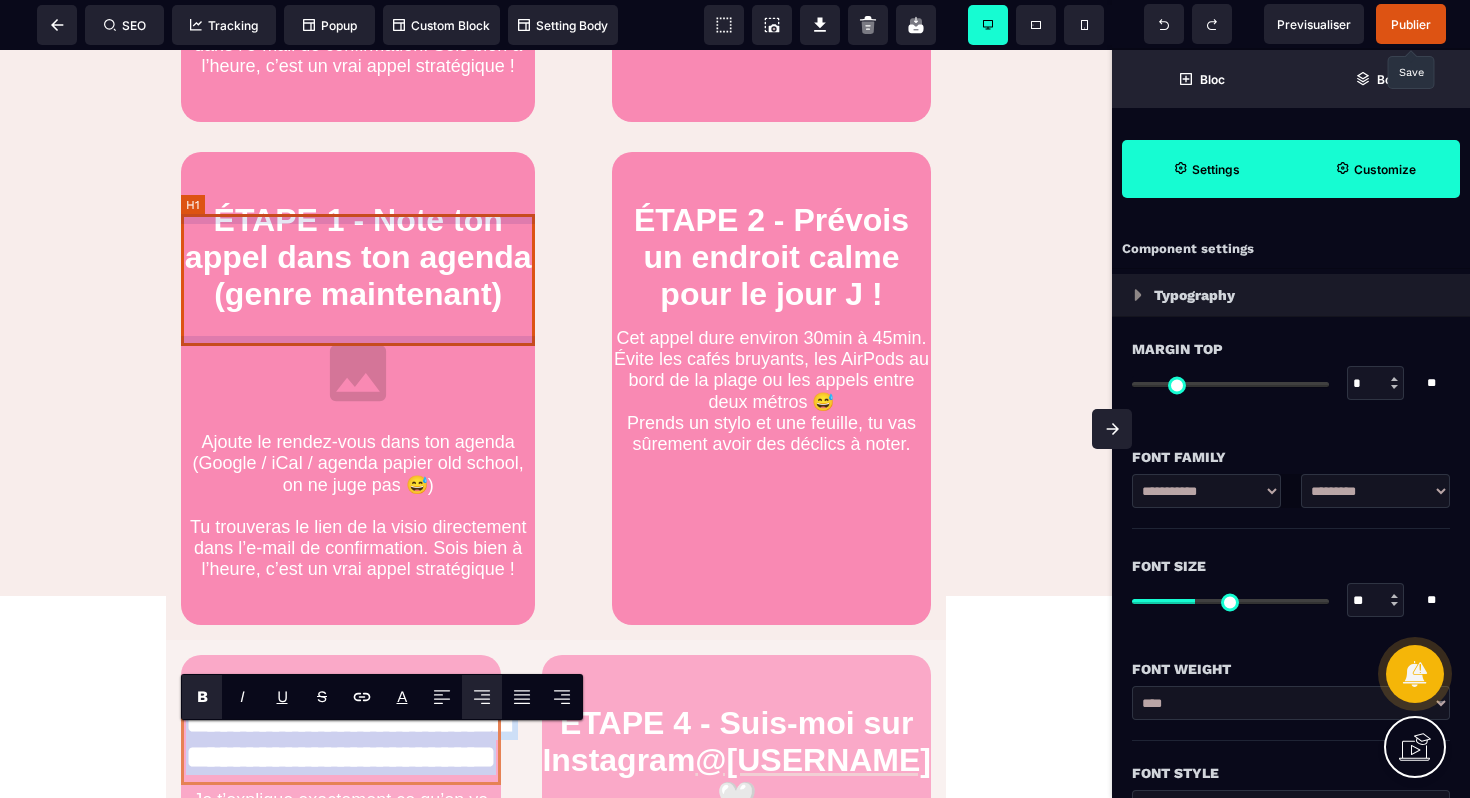 click on "ÉTAPE 1 - Note ton appel dans ton agenda (genre maintenant)" at bounding box center (358, 257) 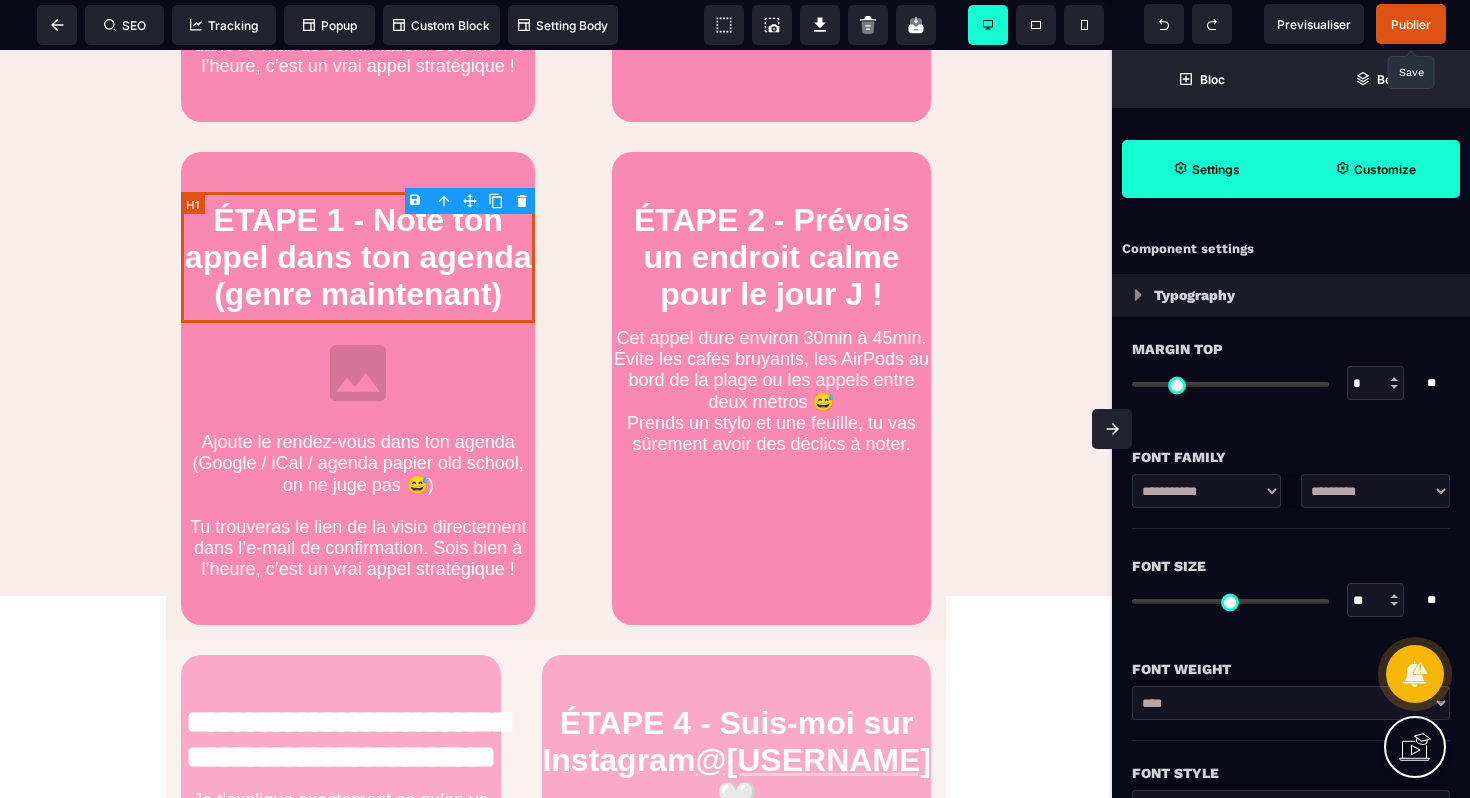 click on "ÉTAPE 1 - Note ton appel dans ton agenda (genre maintenant)" at bounding box center [358, 257] 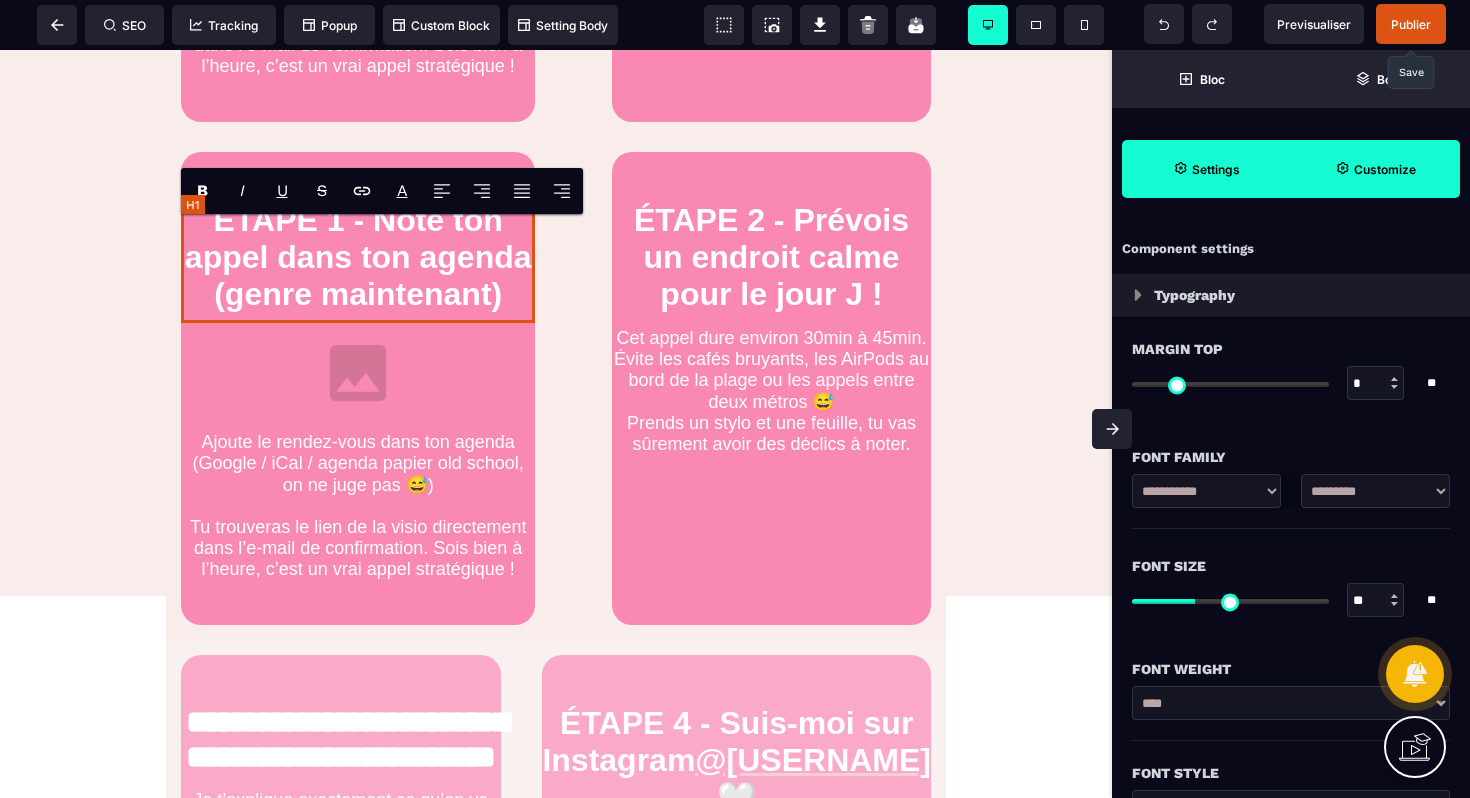 click on "ÉTAPE 1 - Note ton appel dans ton agenda (genre maintenant)" at bounding box center (358, 257) 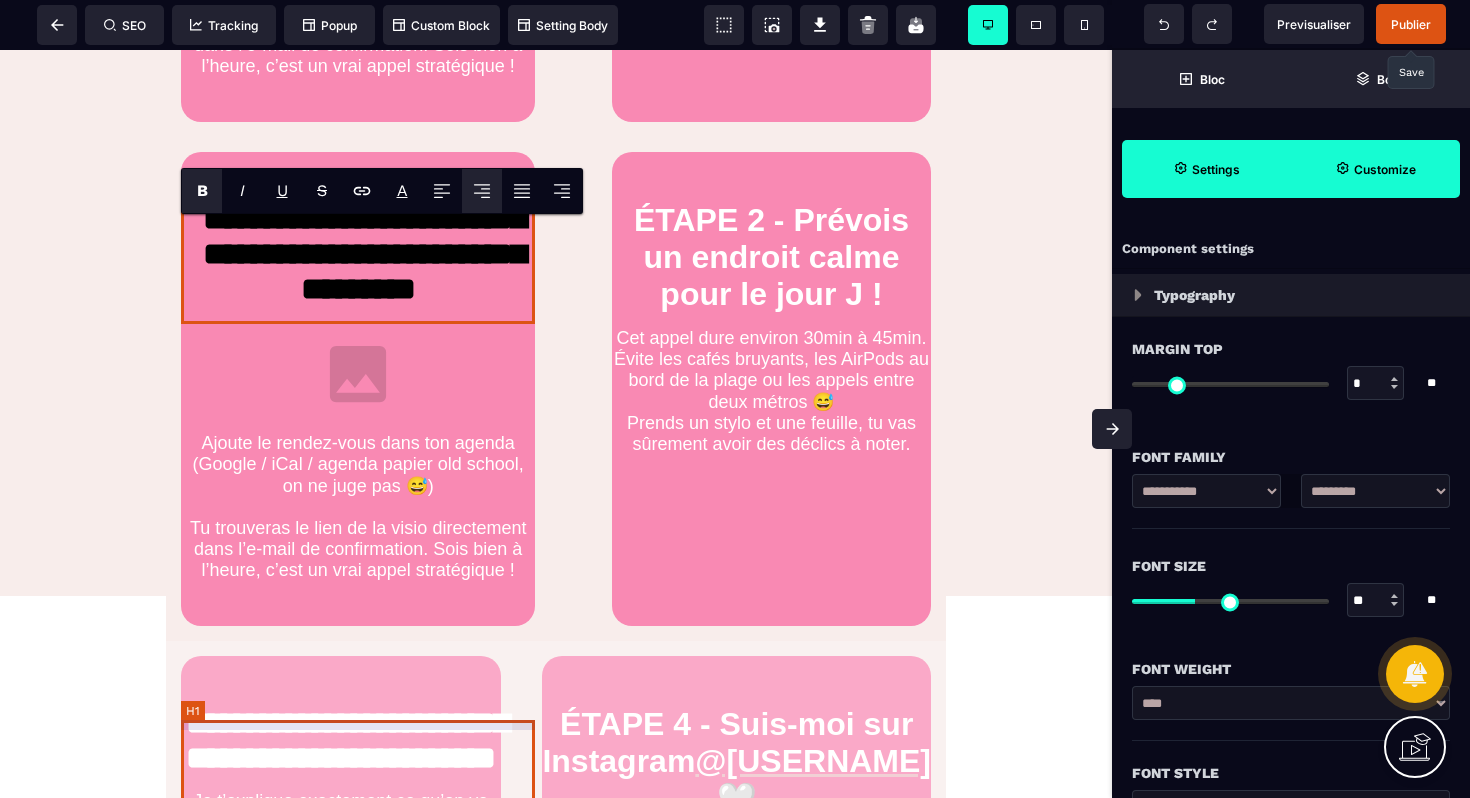 click on "**********" at bounding box center (341, 741) 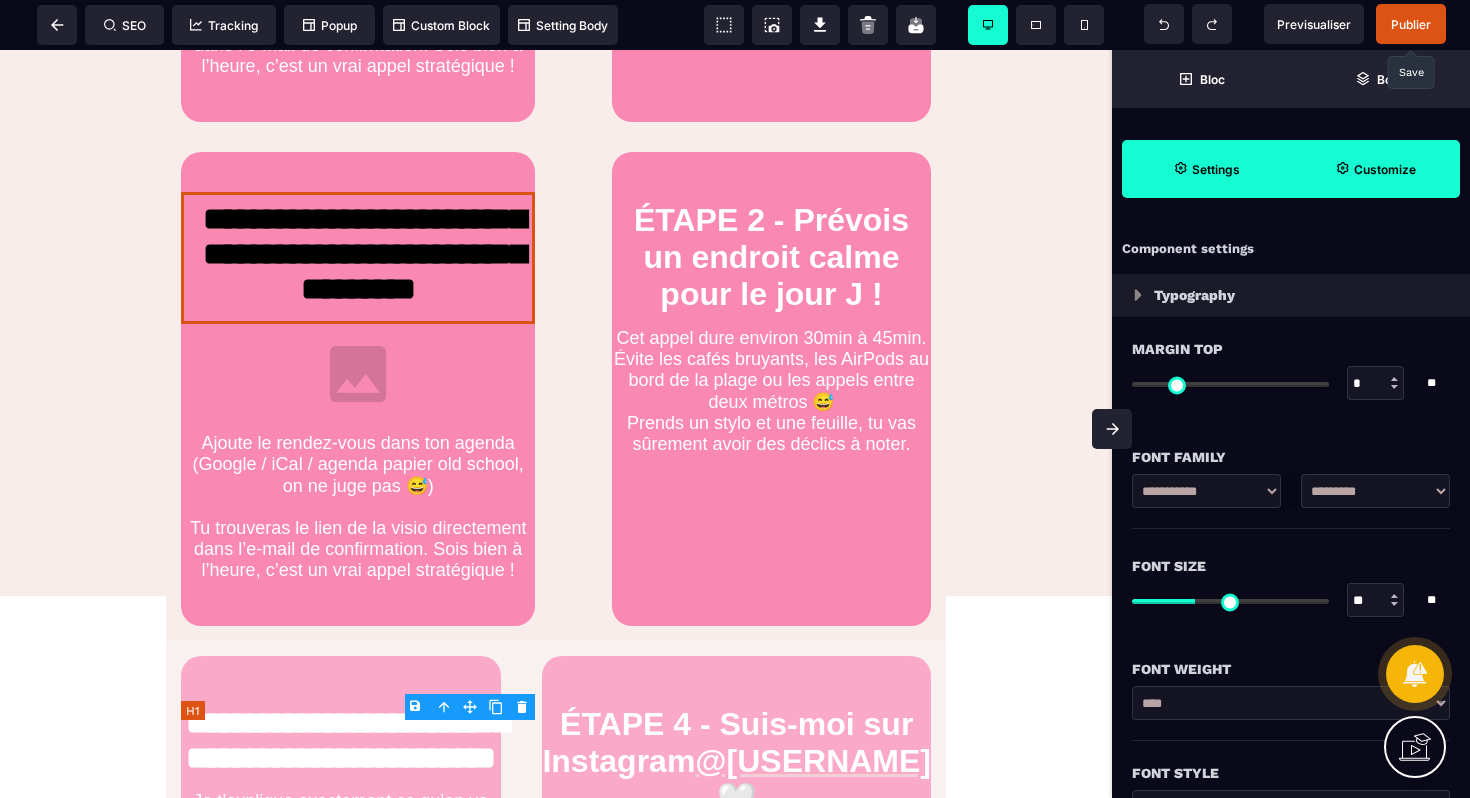 click on "**********" at bounding box center [341, 741] 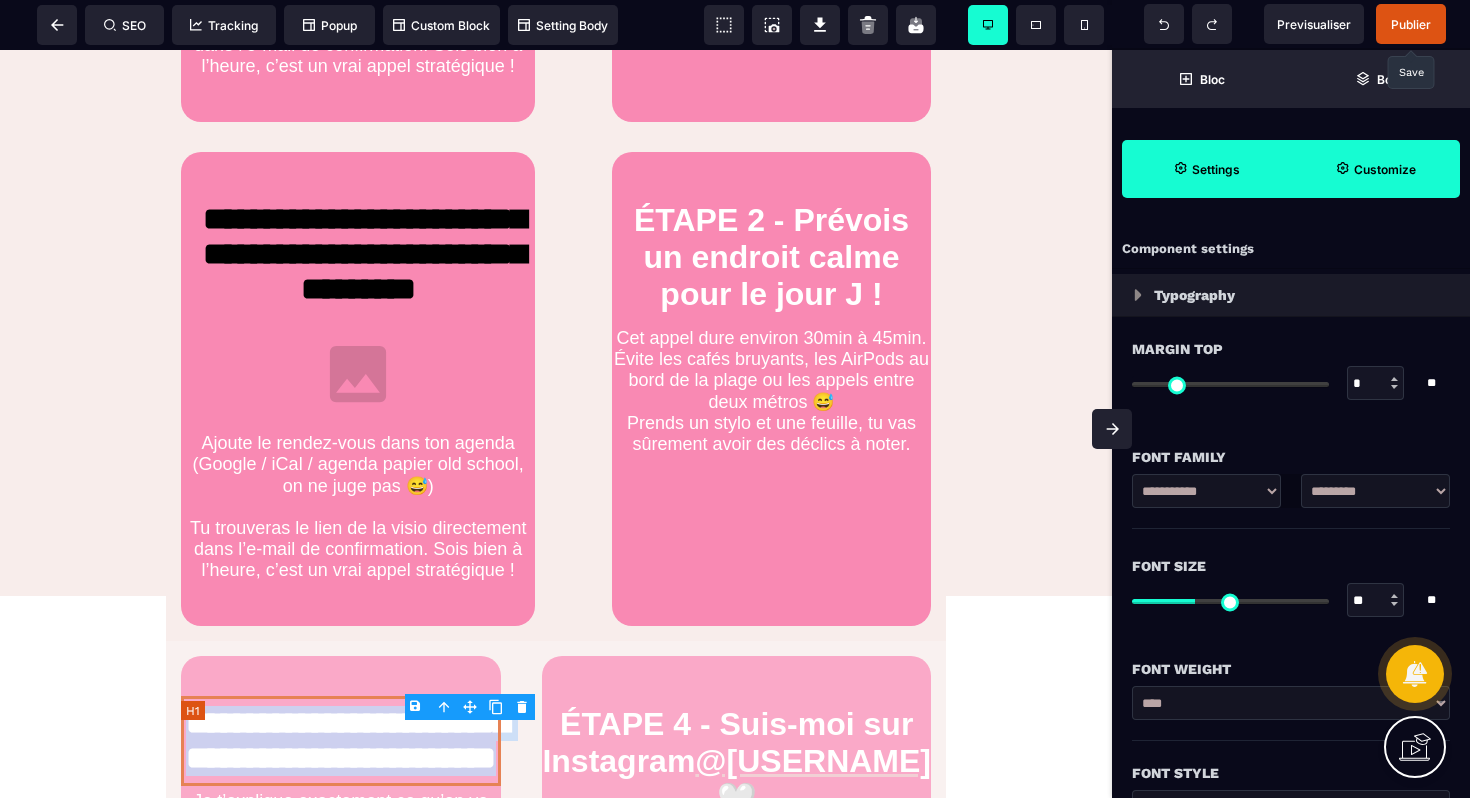 click on "**********" at bounding box center (341, 741) 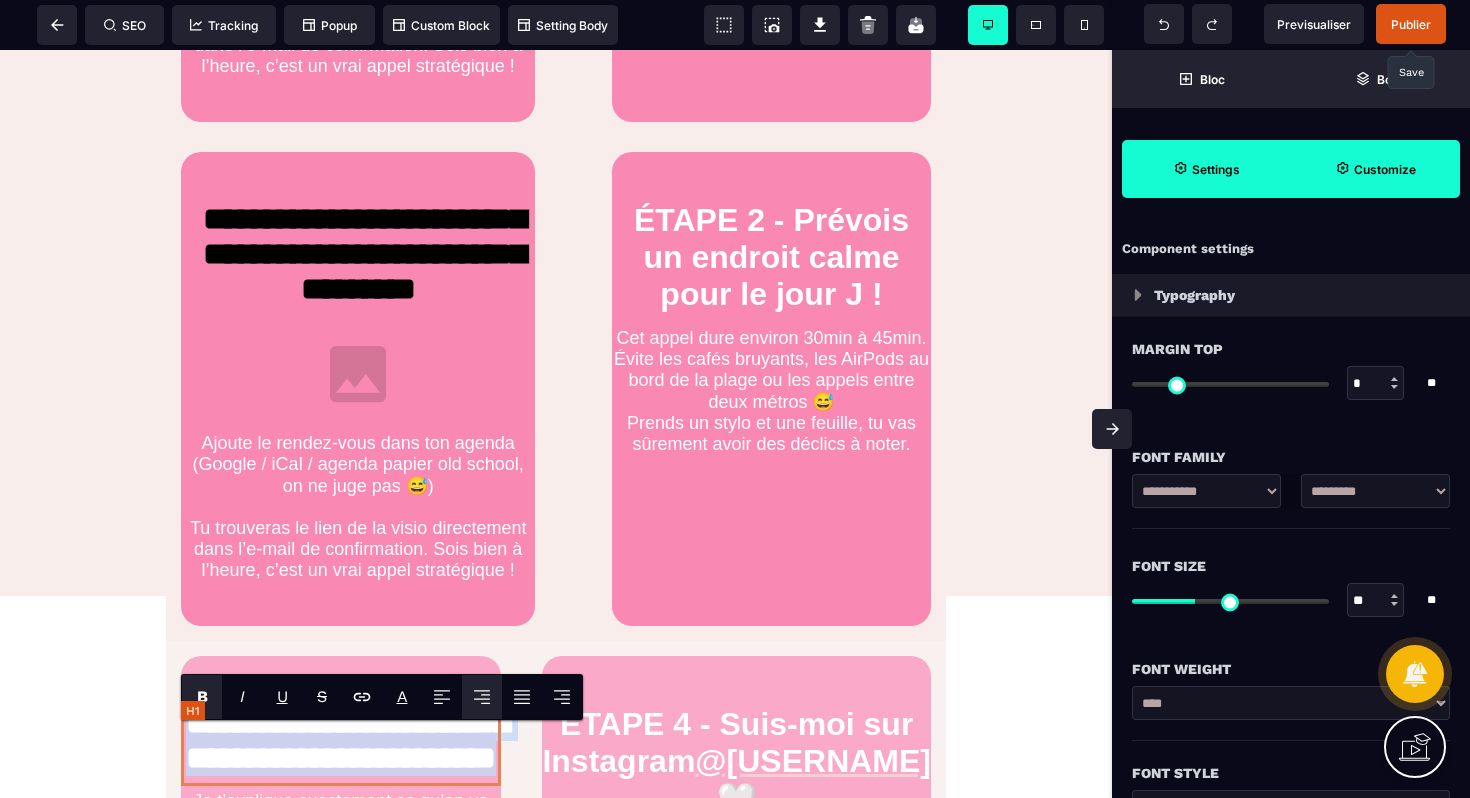 click on "**********" at bounding box center (341, 741) 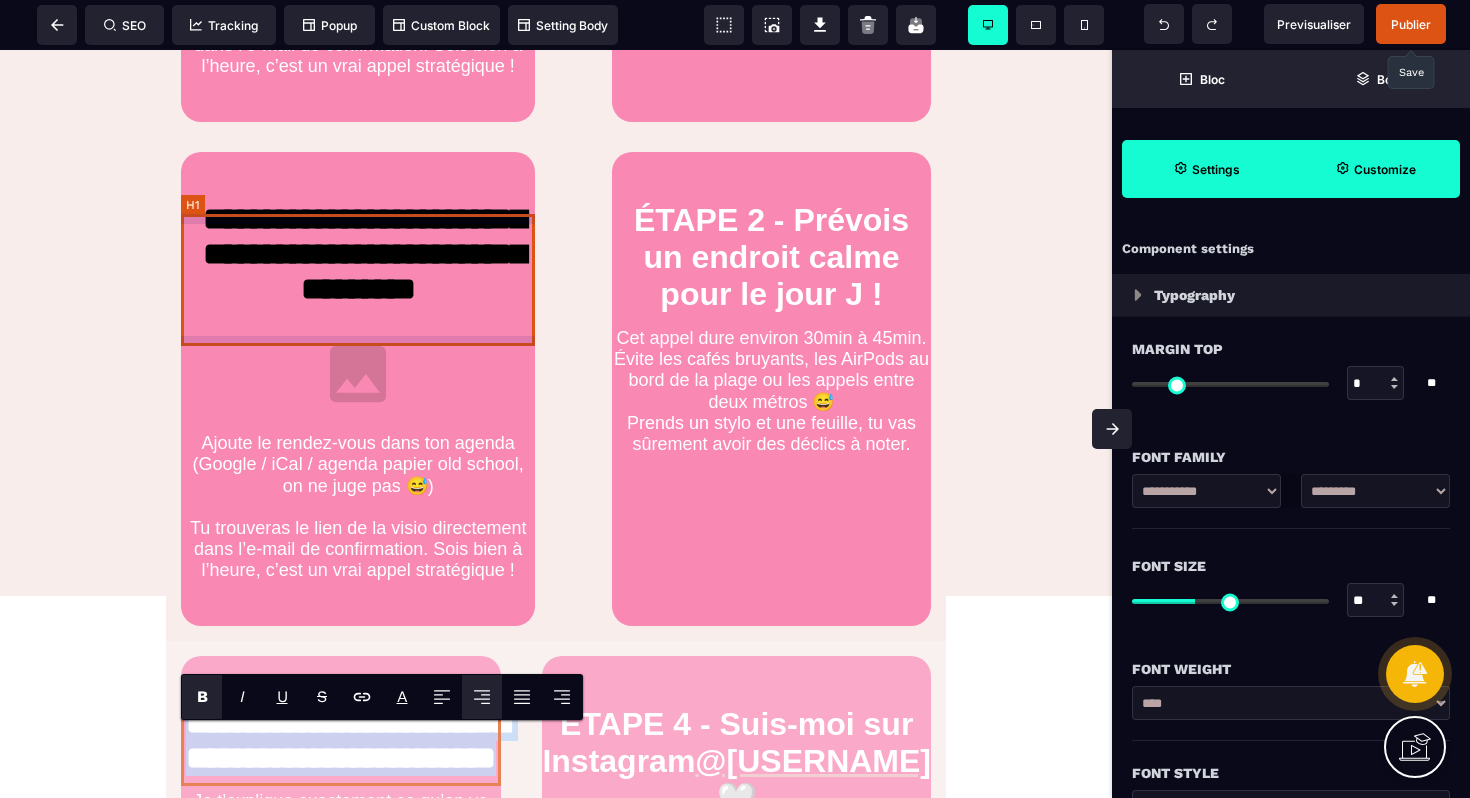 click on "**********" at bounding box center (358, 258) 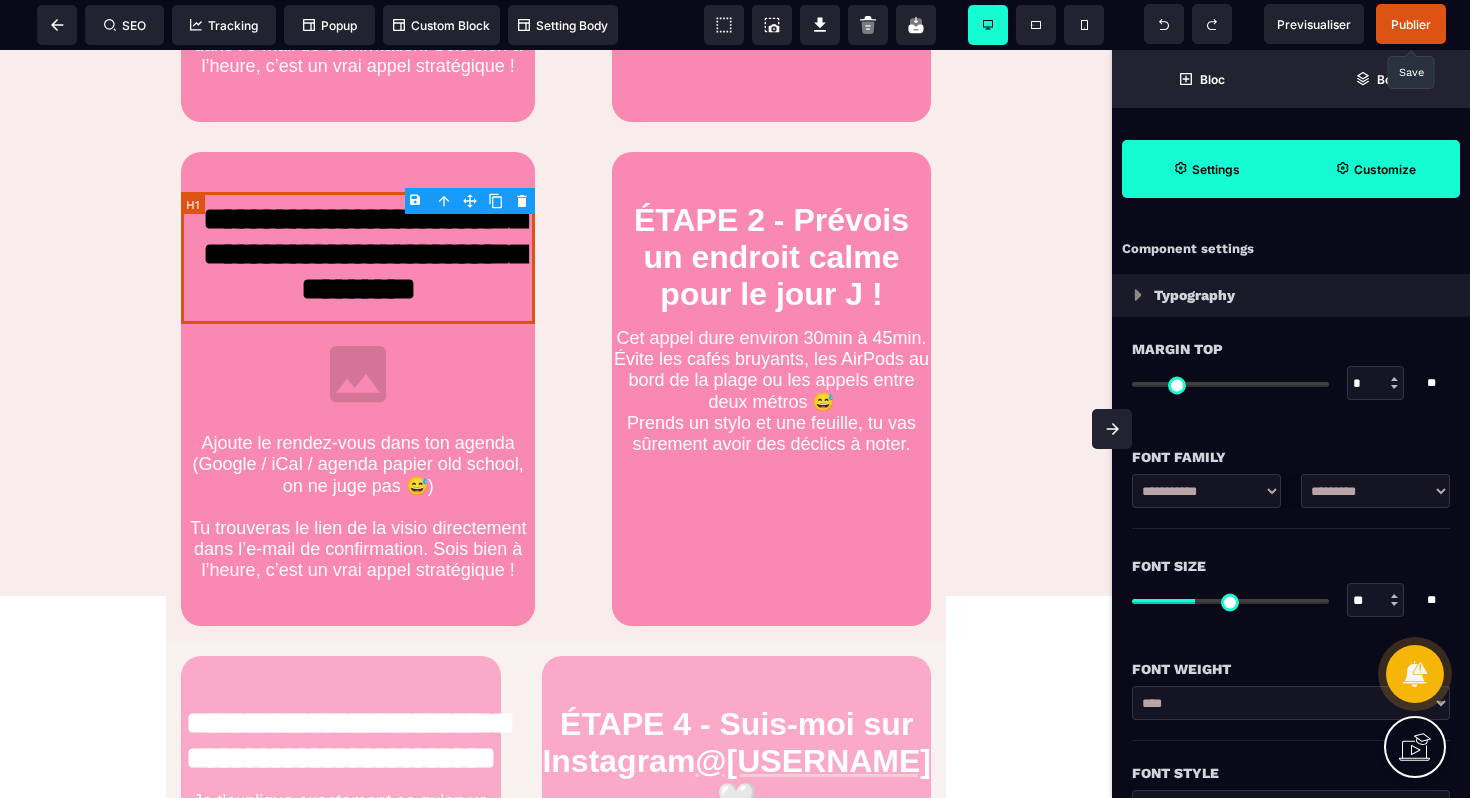click on "**********" at bounding box center (358, 258) 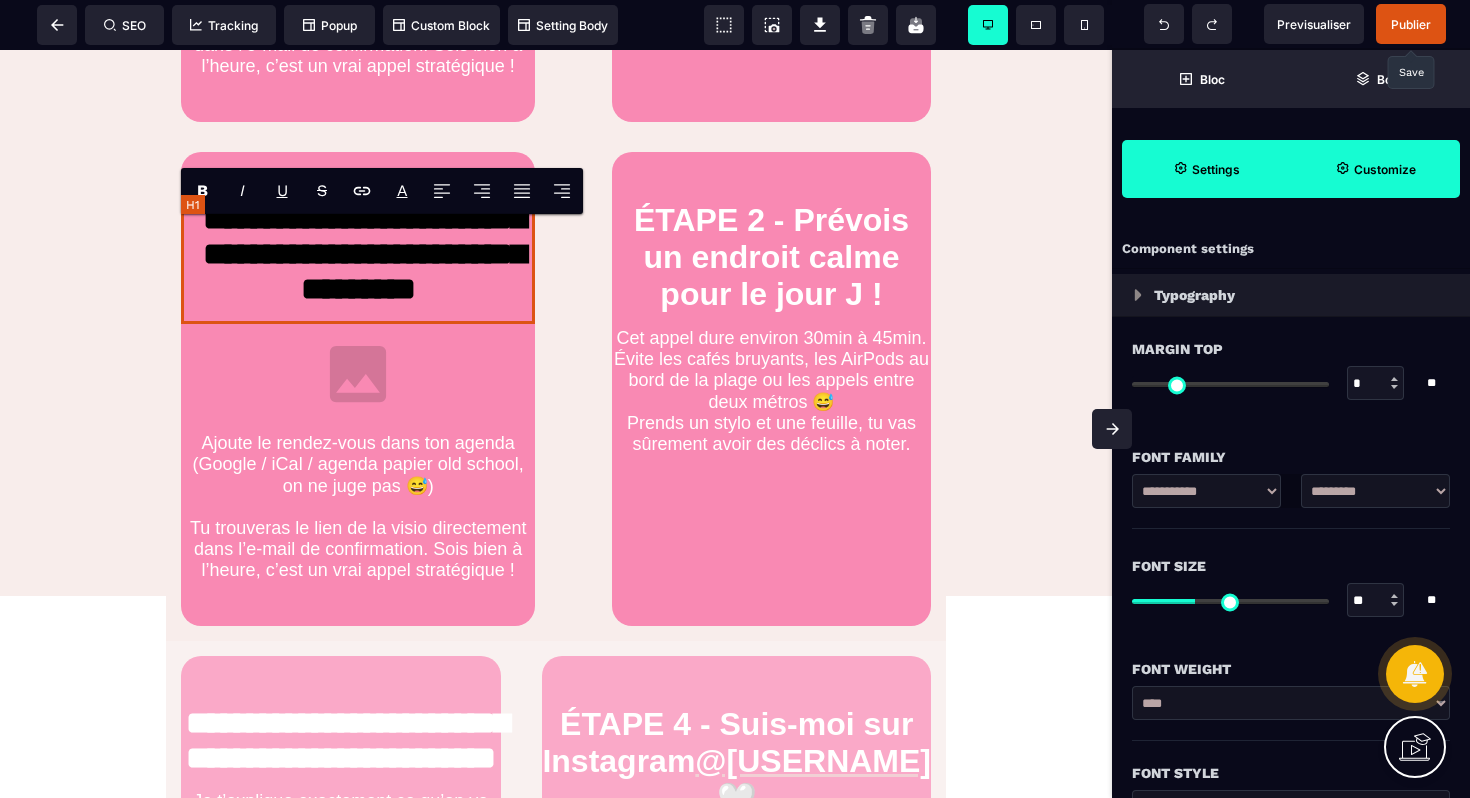 click on "**********" at bounding box center (358, 258) 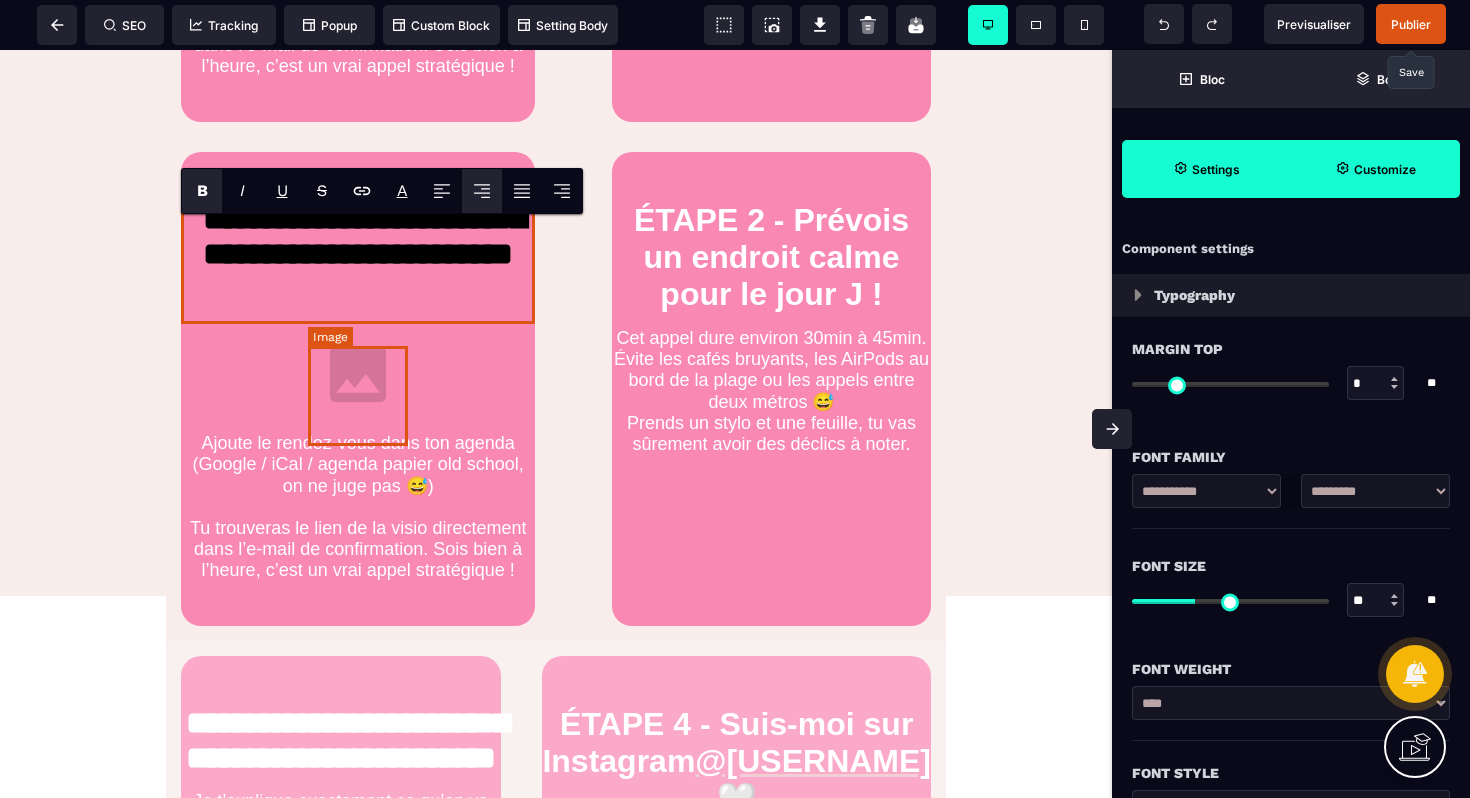 click at bounding box center [358, 374] 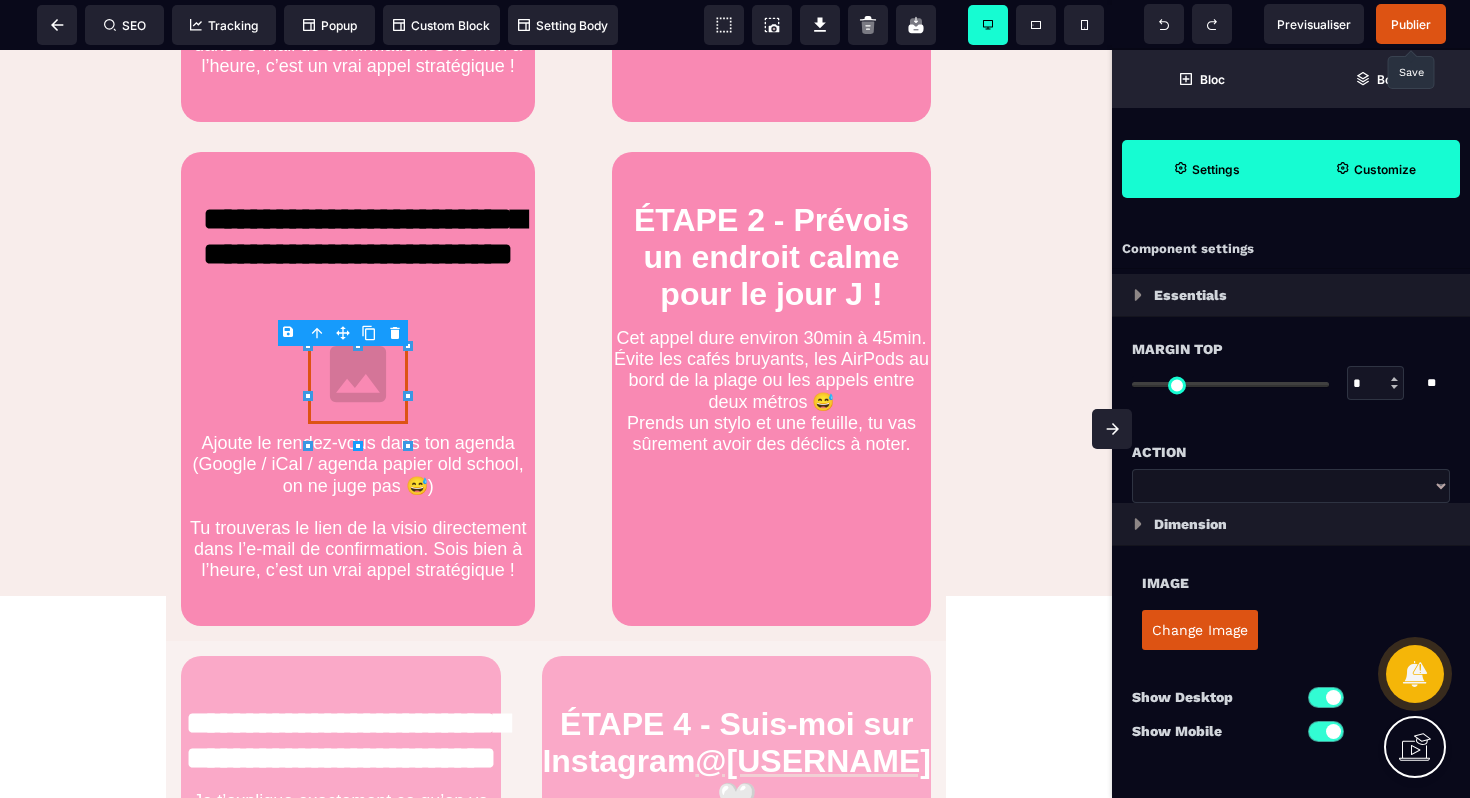click on "B I U S
A *******
Column
SEO
Tracking" at bounding box center [735, 399] 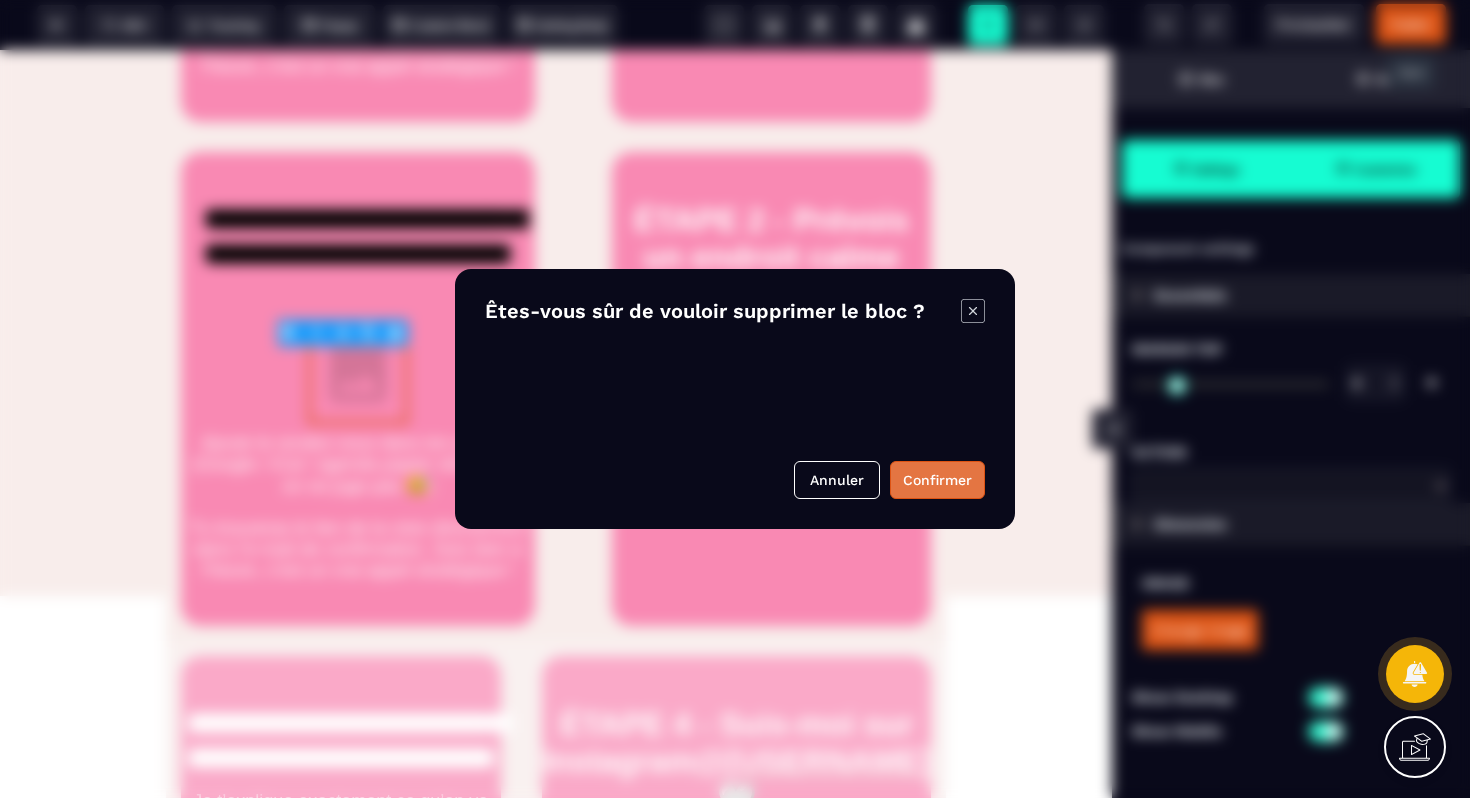 click on "Confirmer" at bounding box center (937, 480) 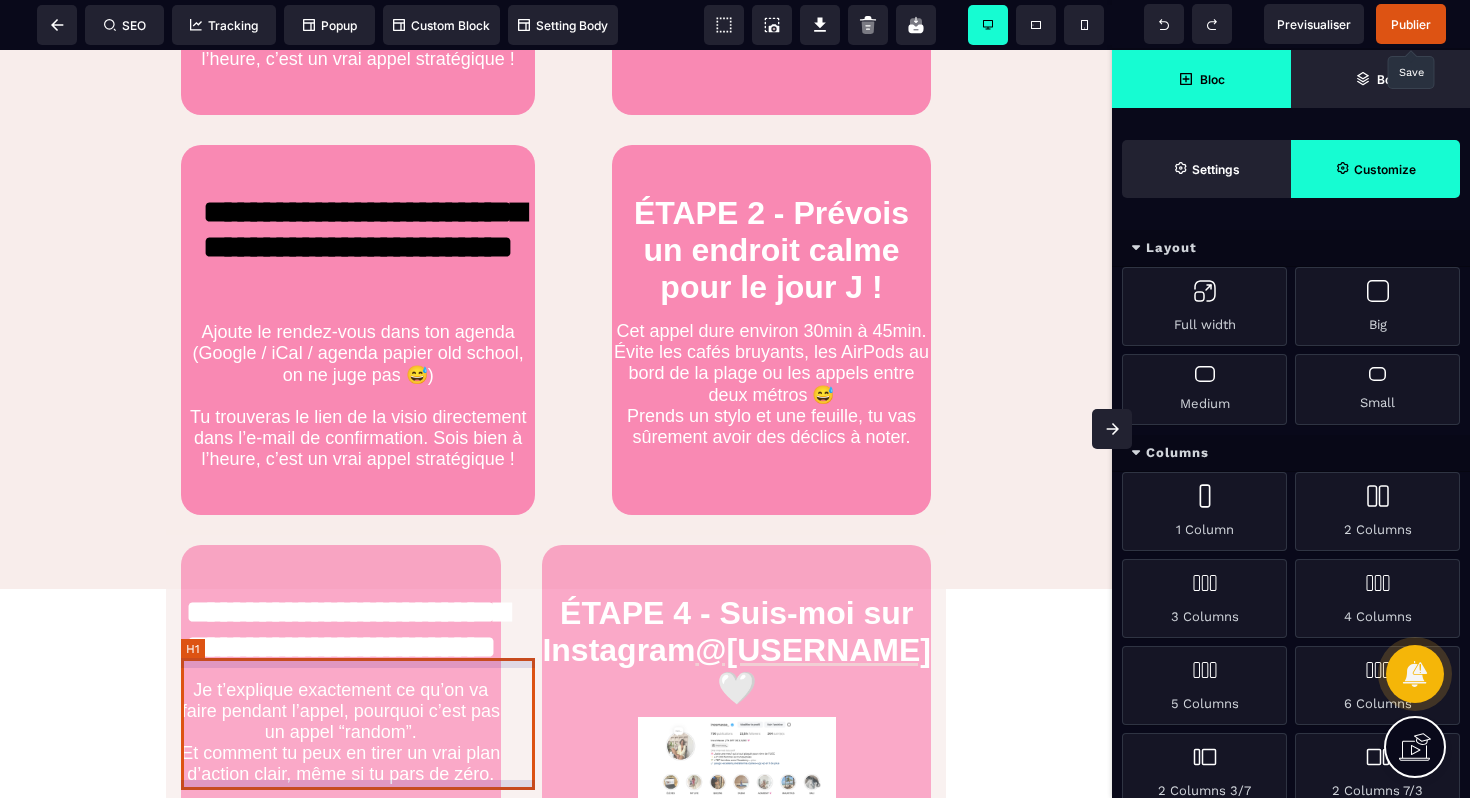 scroll, scrollTop: 1764, scrollLeft: 0, axis: vertical 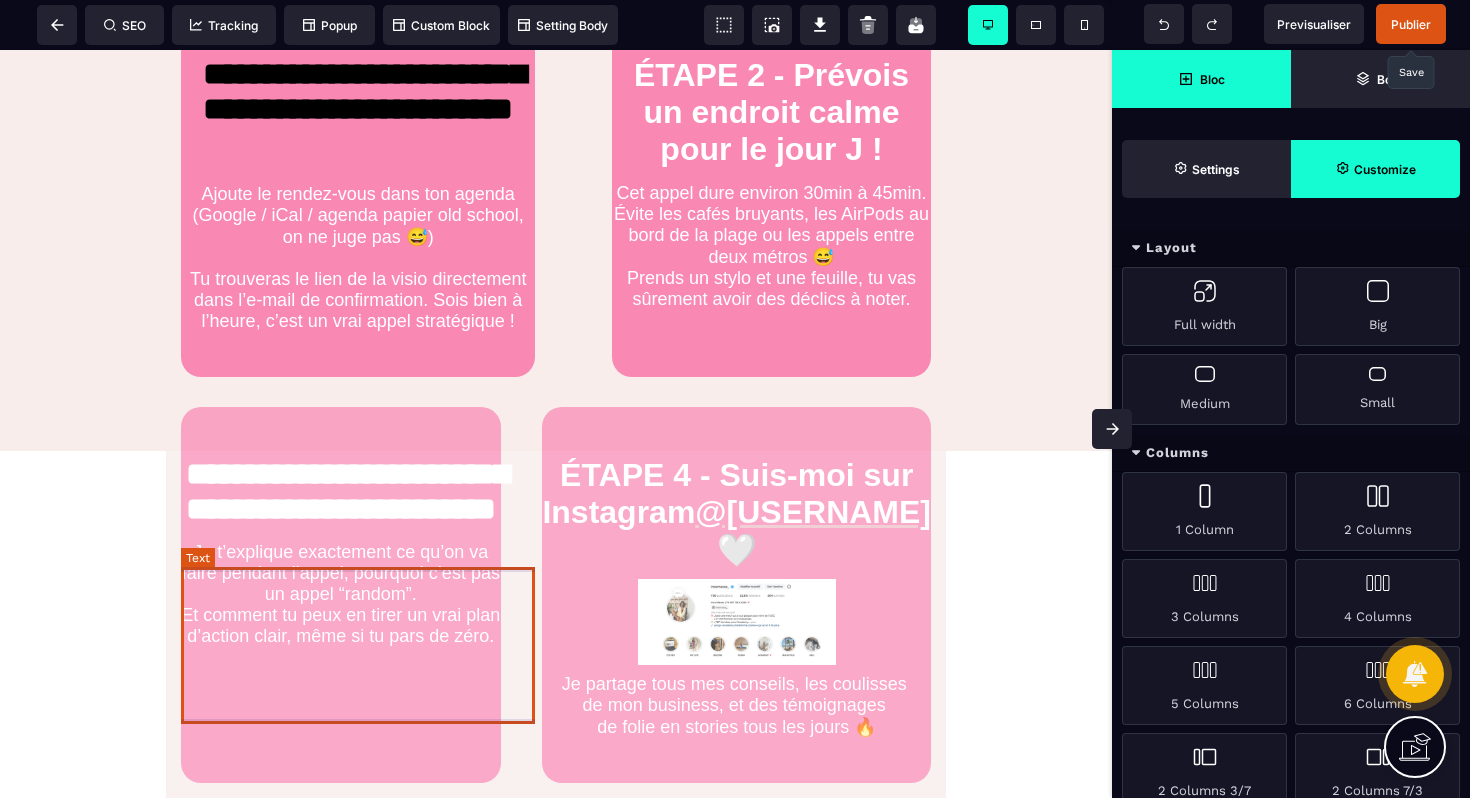 click on "Je t’explique exactement ce qu’on va faire pendant l’appel, pourquoi c’est pas un appel “random”.
Et comment tu peux en tirer un vrai plan d’action clair, même si tu pars de zéro." at bounding box center [341, 594] 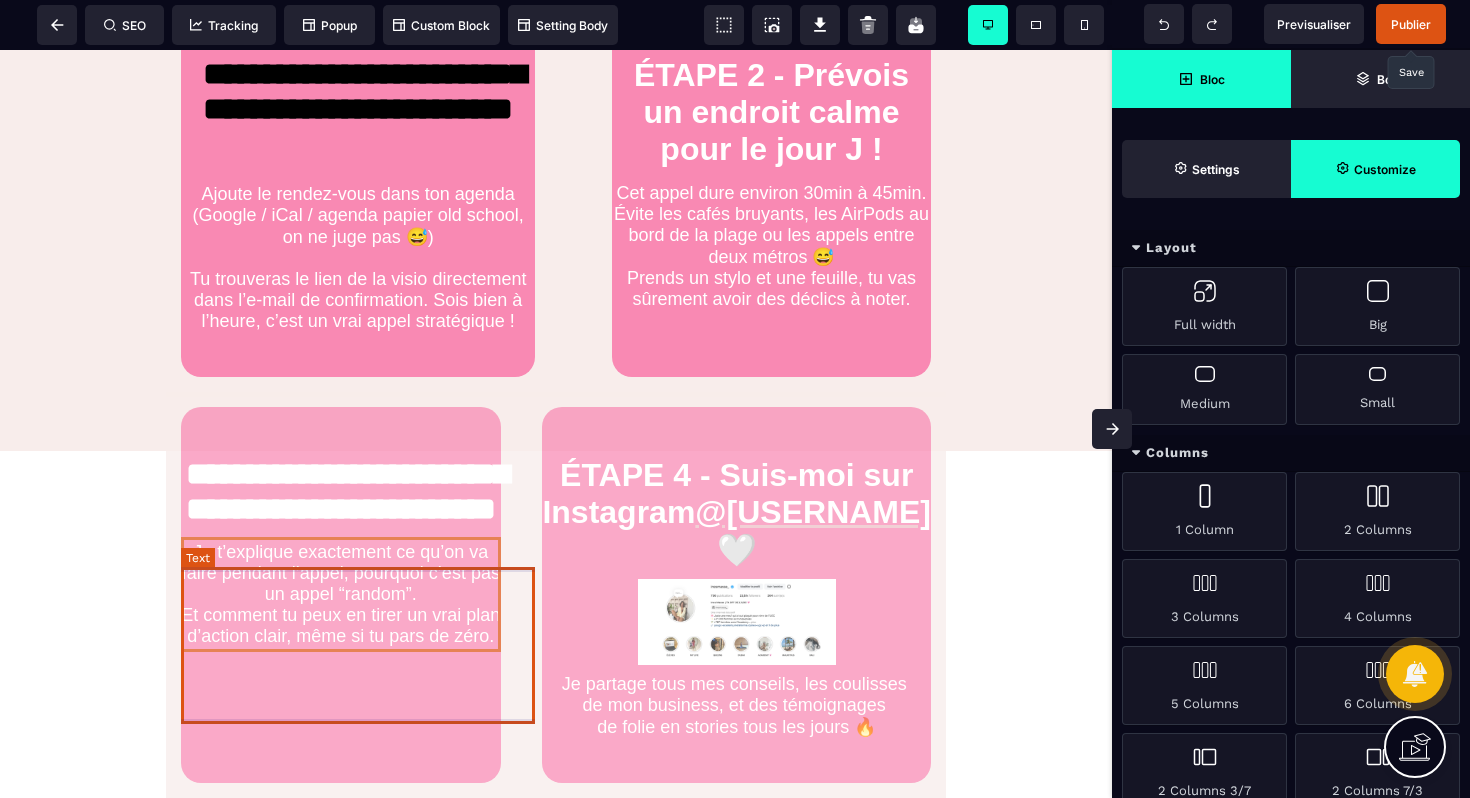 click on "Je t’explique exactement ce qu’on va faire pendant l’appel, pourquoi c’est pas un appel “random”.
Et comment tu peux en tirer un vrai plan d’action clair, même si tu pars de zéro." at bounding box center (341, 594) 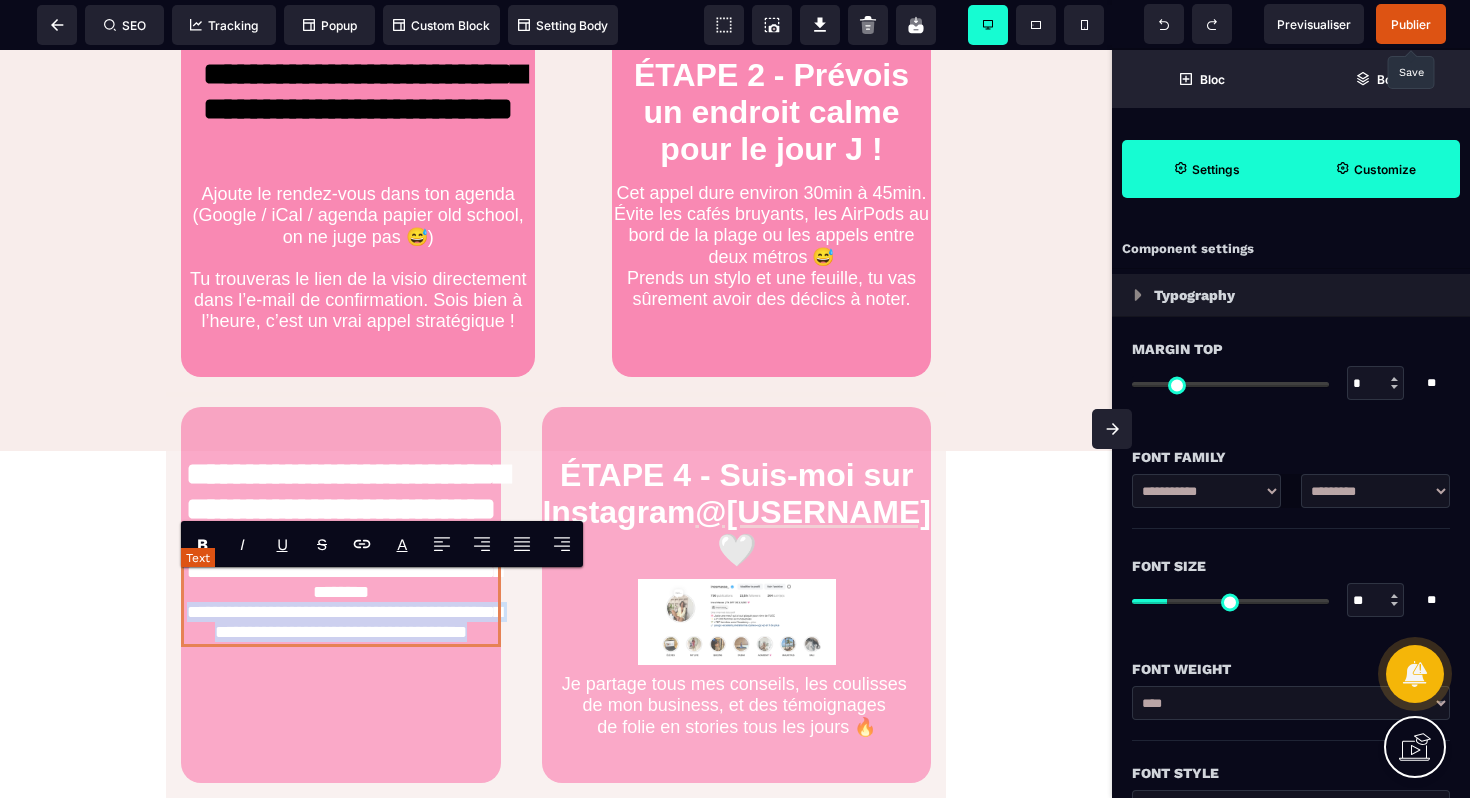 click on "**********" at bounding box center [341, 592] 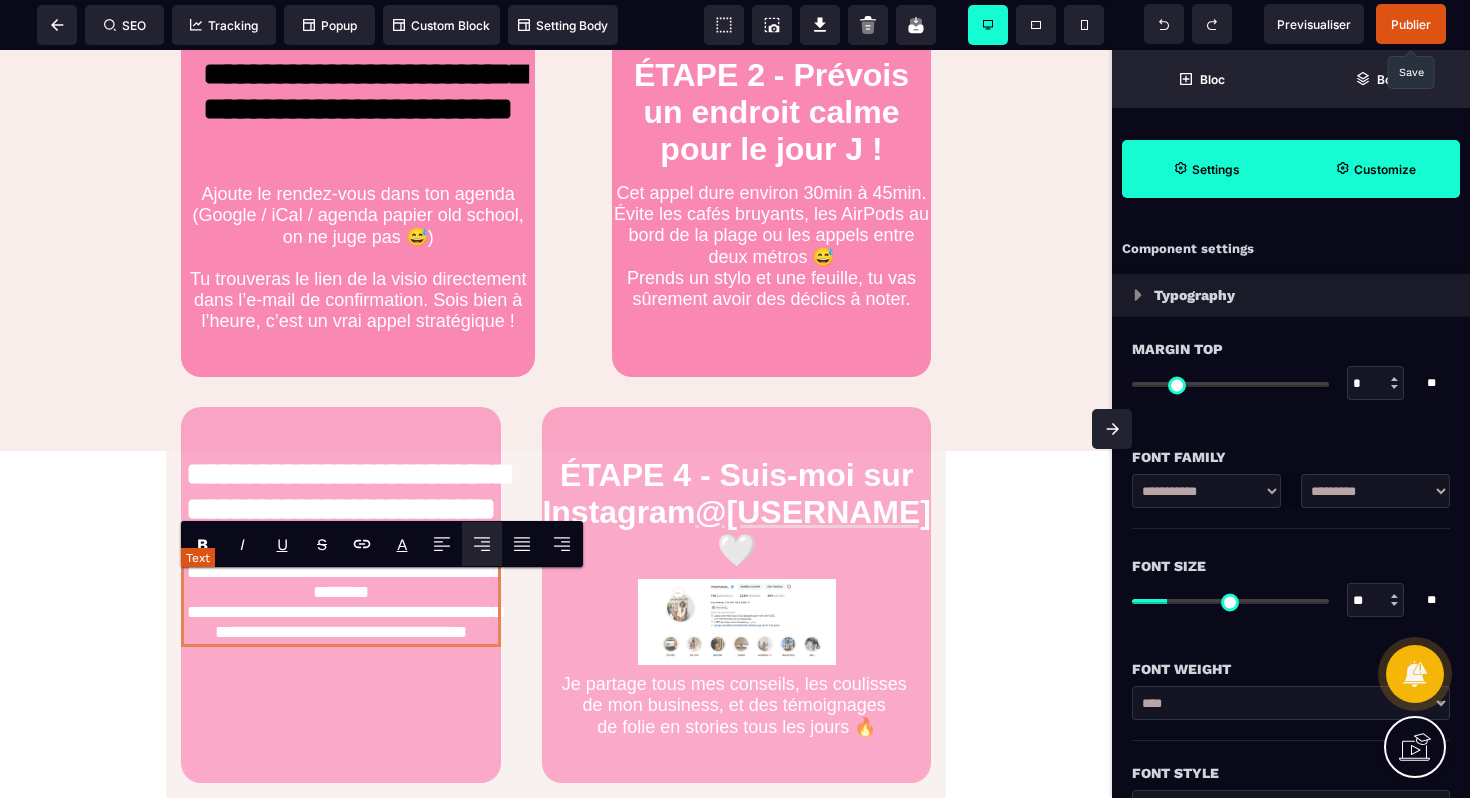 click on "**********" at bounding box center (341, 592) 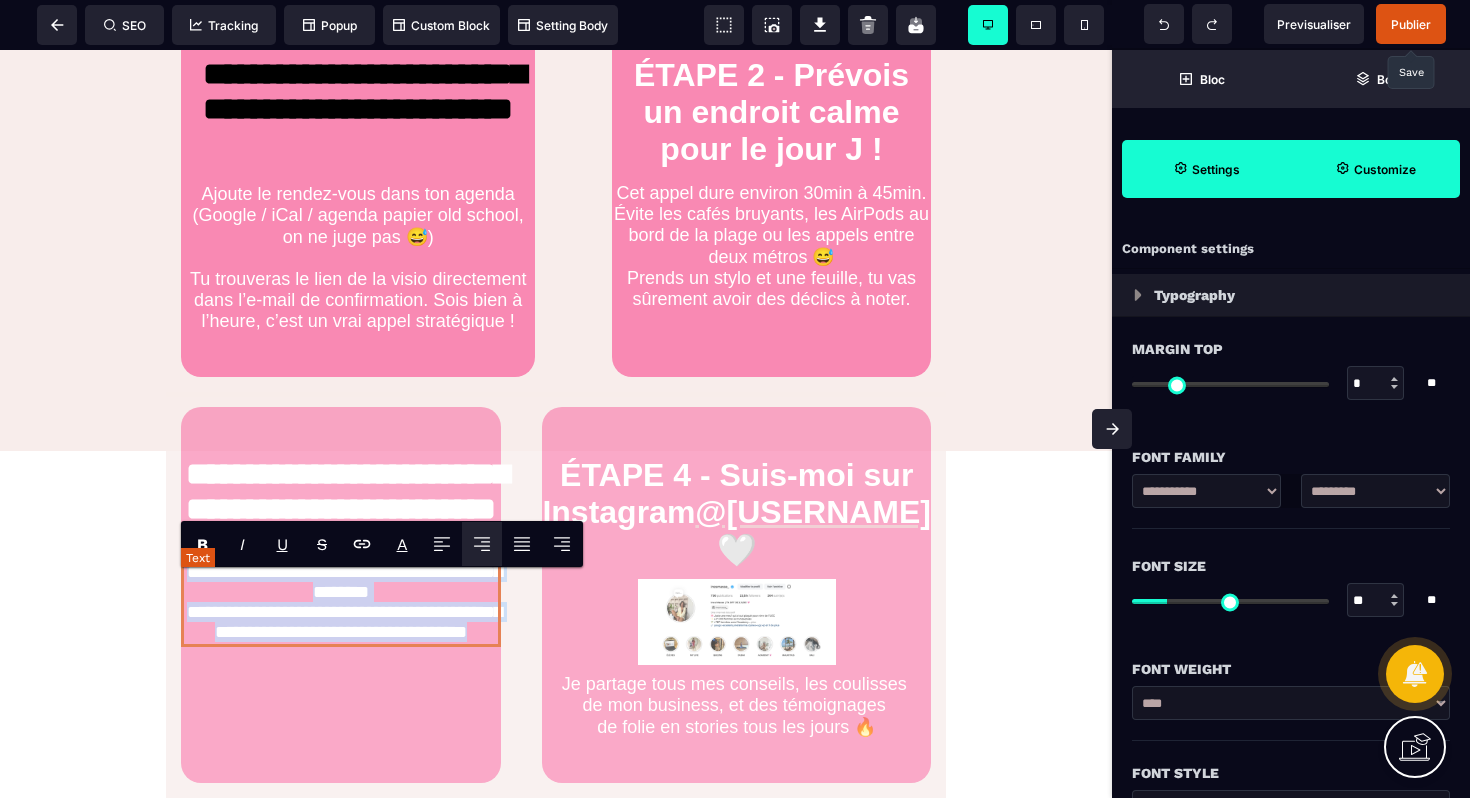drag, startPoint x: 521, startPoint y: 711, endPoint x: 199, endPoint y: 604, distance: 339.31253 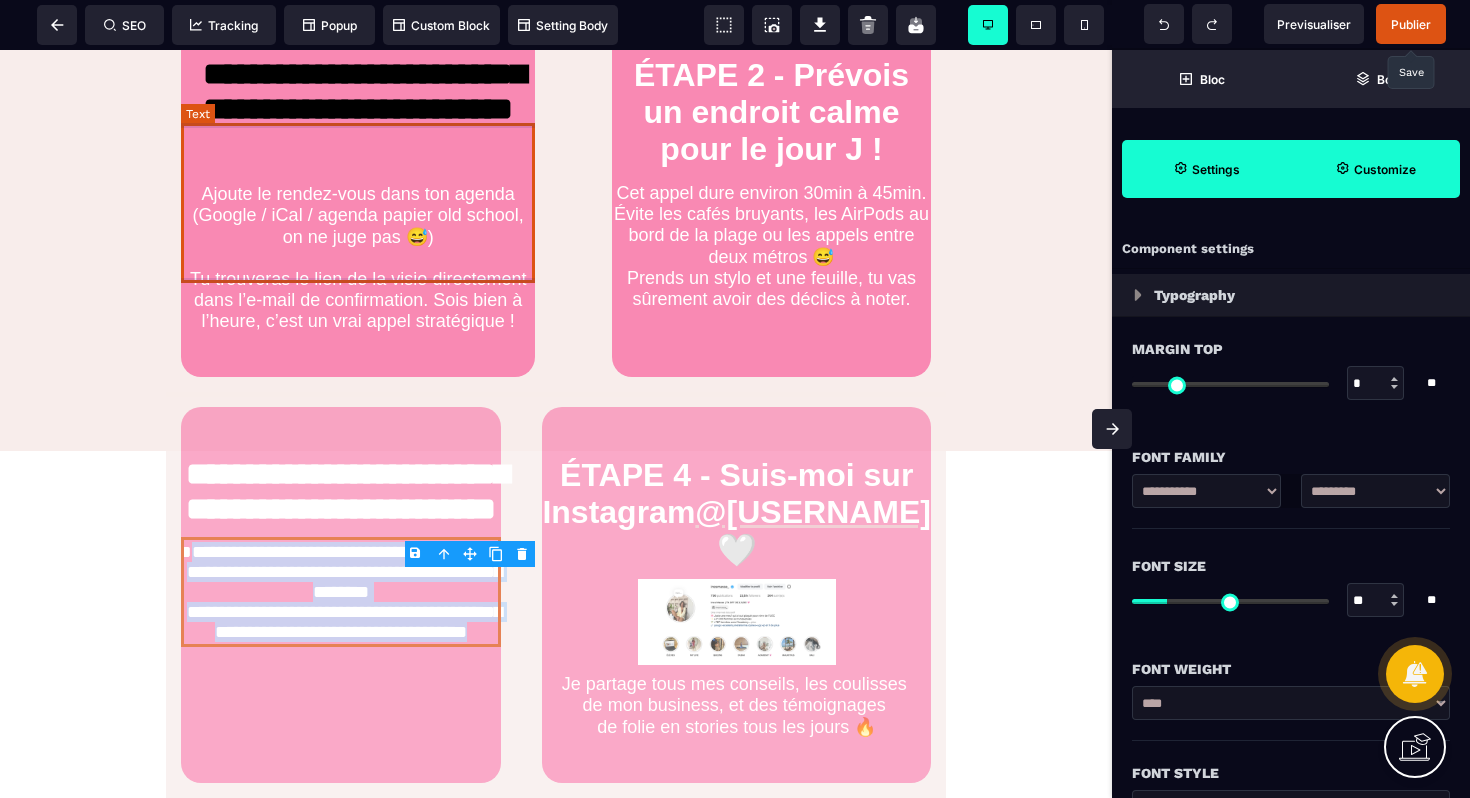 click on "Ajoute le rendez-vous dans ton agenda  (Google / iCal / agenda papier old school,  on ne juge pas 😅) Tu trouveras le lien de la visio directement dans l’e-mail de confirmation. Sois bien à l’heure, c’est un vrai appel stratégique !" at bounding box center (358, 258) 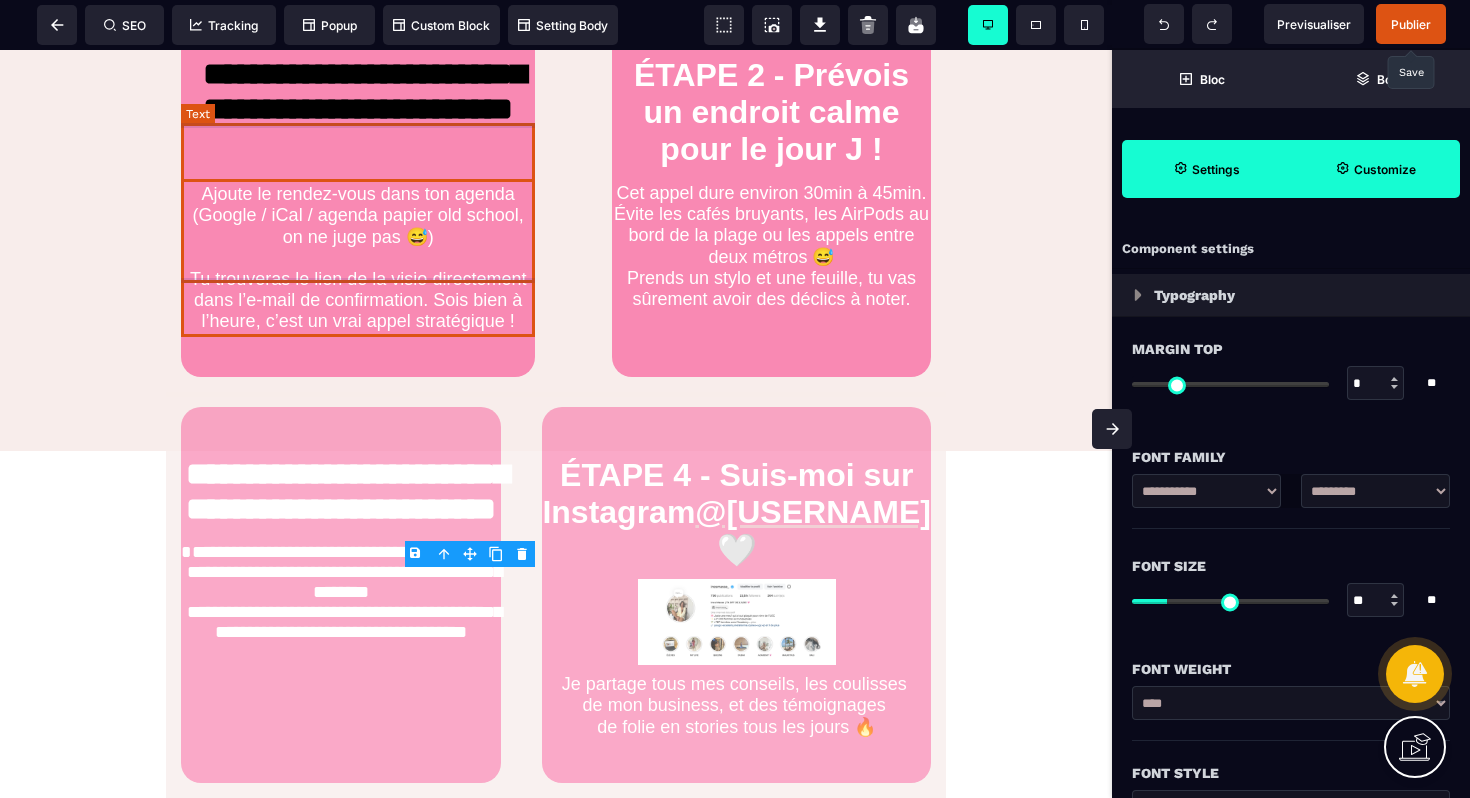 click on "Ajoute le rendez-vous dans ton agenda  (Google / iCal / agenda papier old school,  on ne juge pas 😅) Tu trouveras le lien de la visio directement dans l’e-mail de confirmation. Sois bien à l’heure, c’est un vrai appel stratégique !" at bounding box center [358, 258] 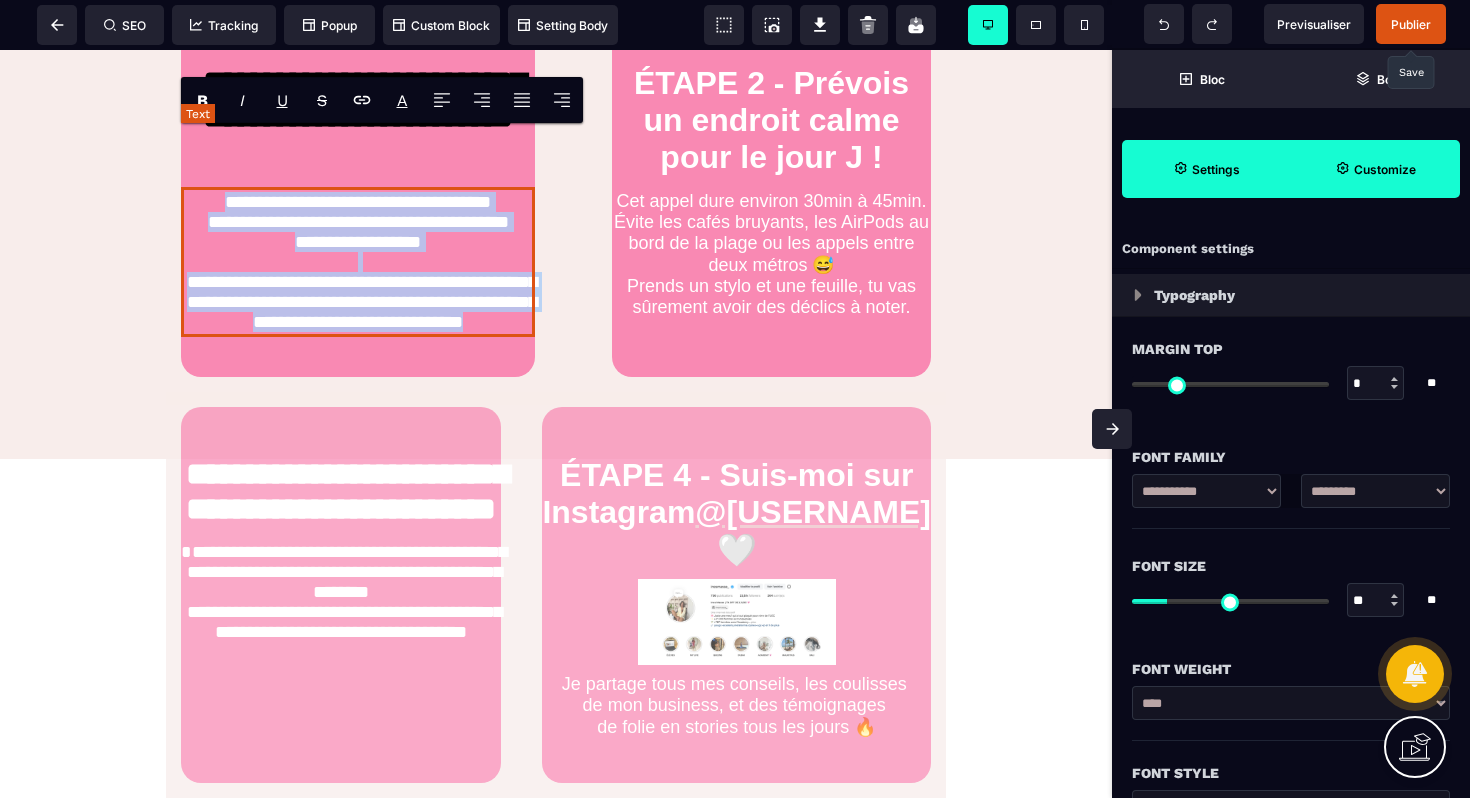 drag, startPoint x: 520, startPoint y: 268, endPoint x: 201, endPoint y: 141, distance: 343.35114 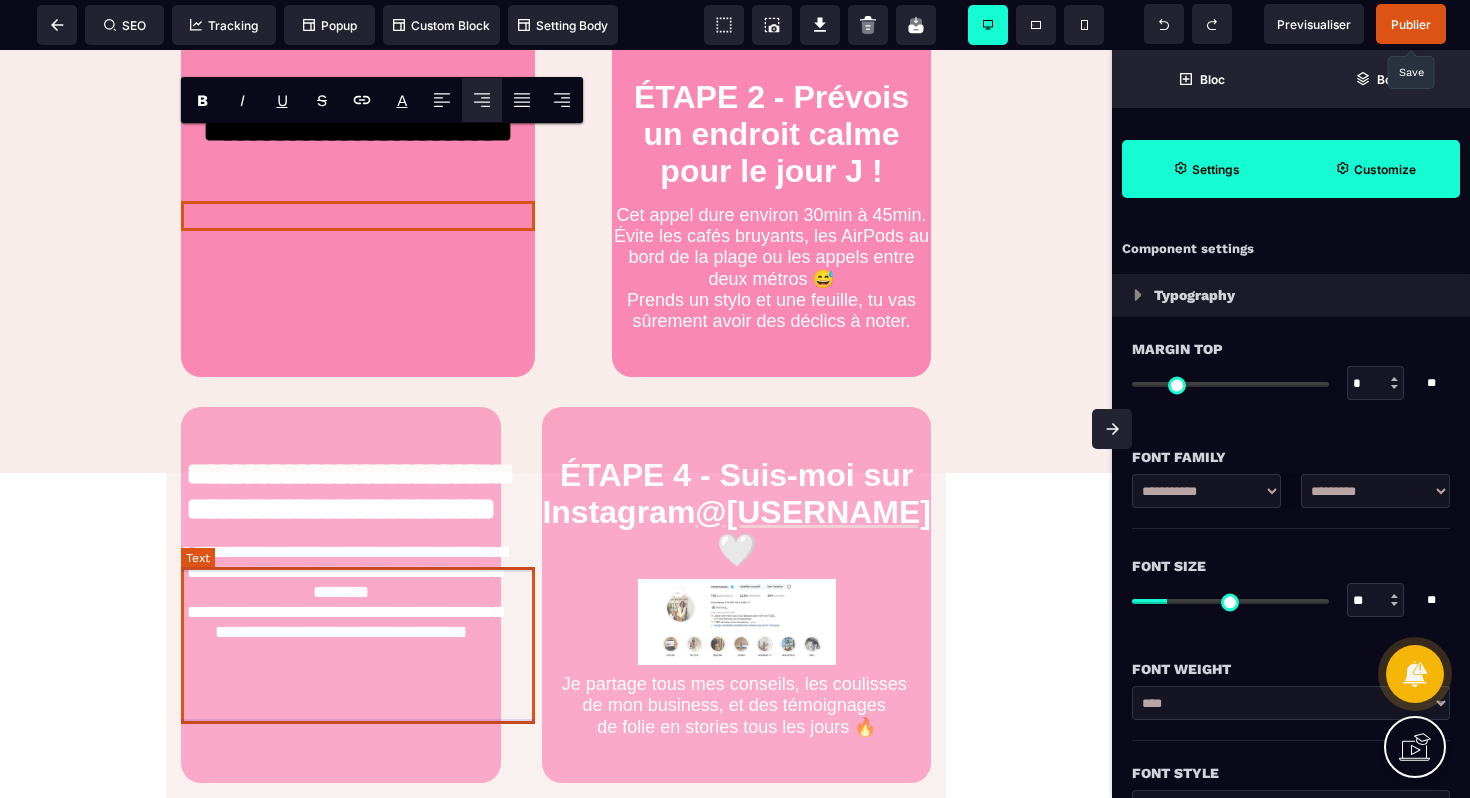 click on "**********" at bounding box center (341, 592) 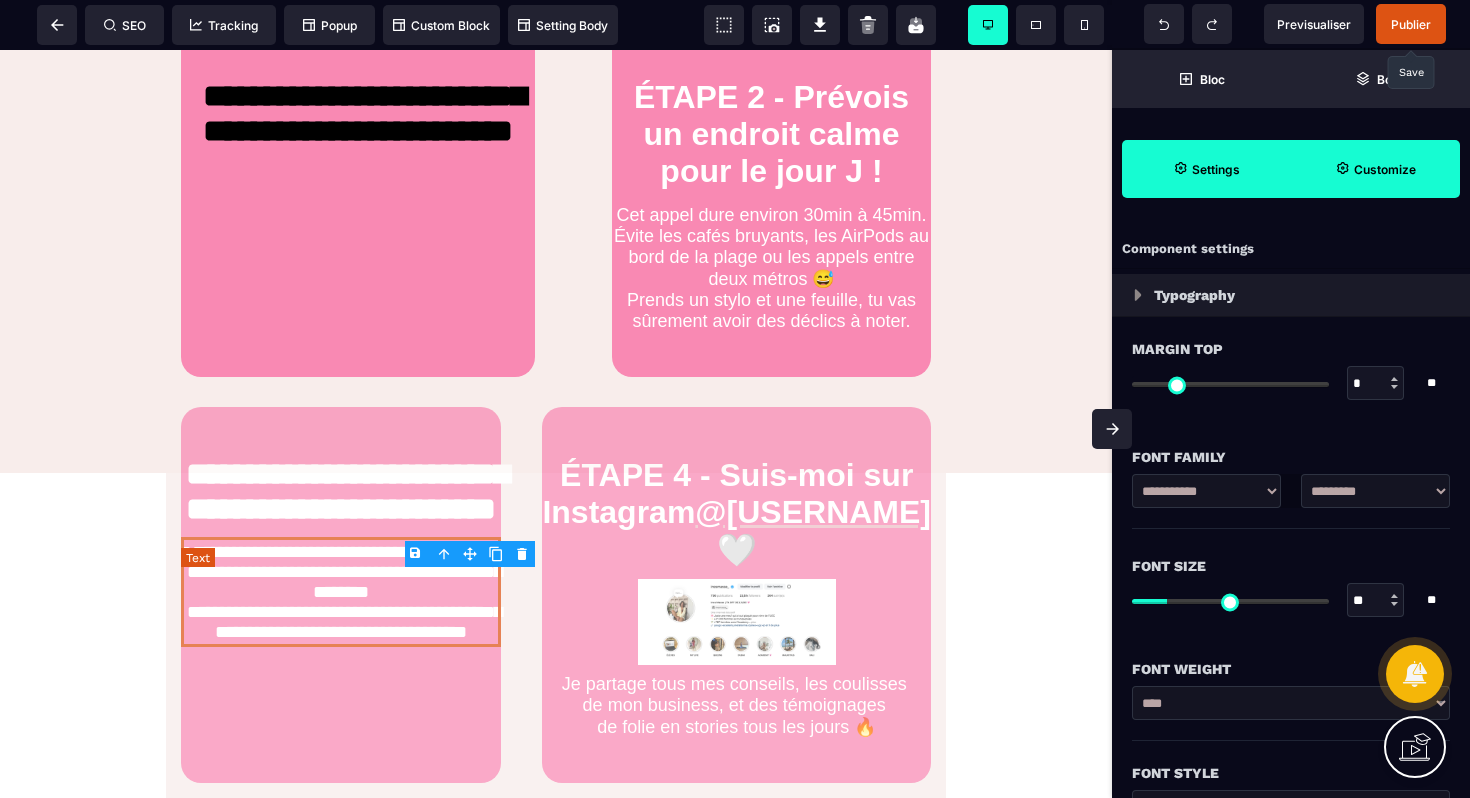 click on "**********" at bounding box center (341, 592) 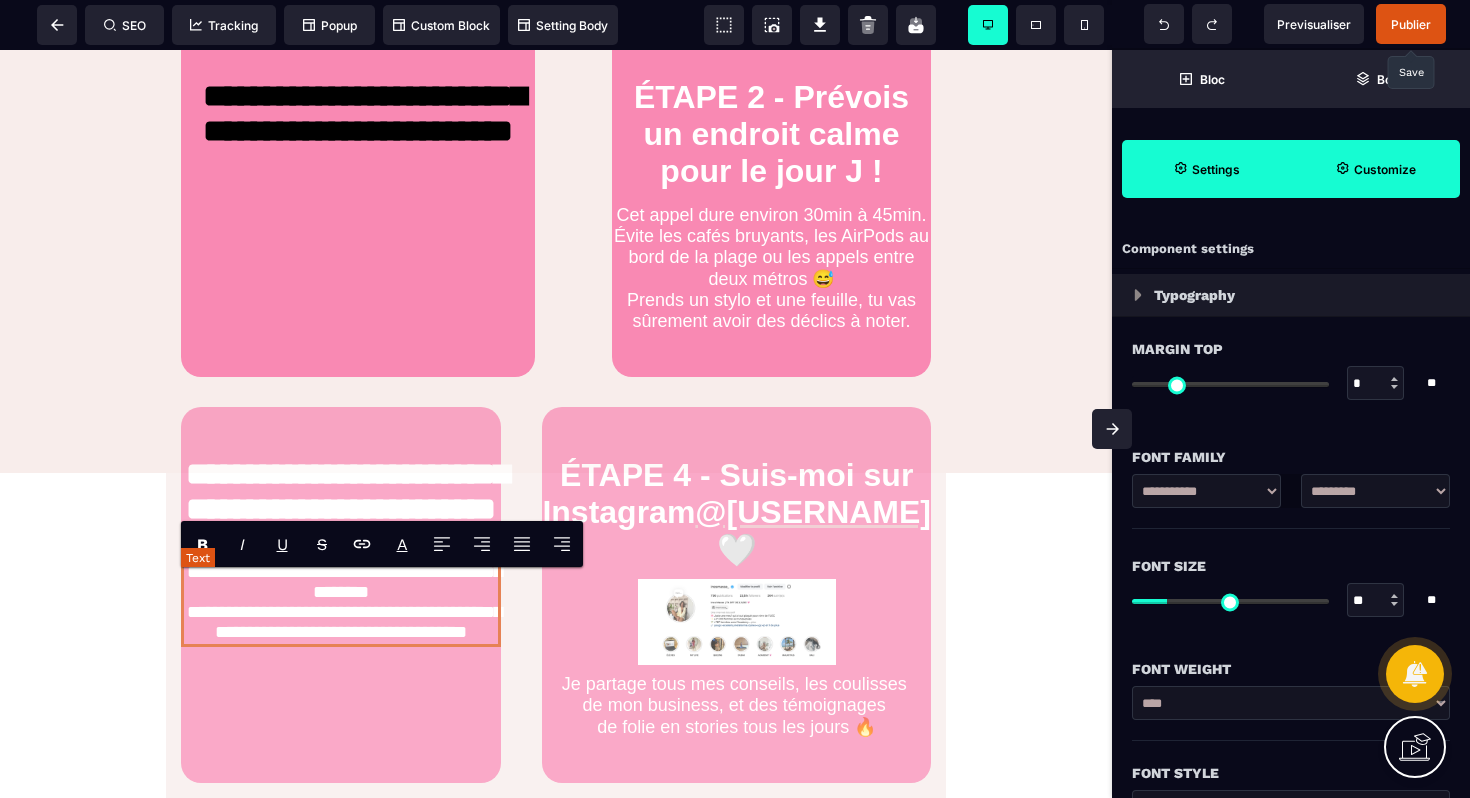 click on "**********" at bounding box center (341, 592) 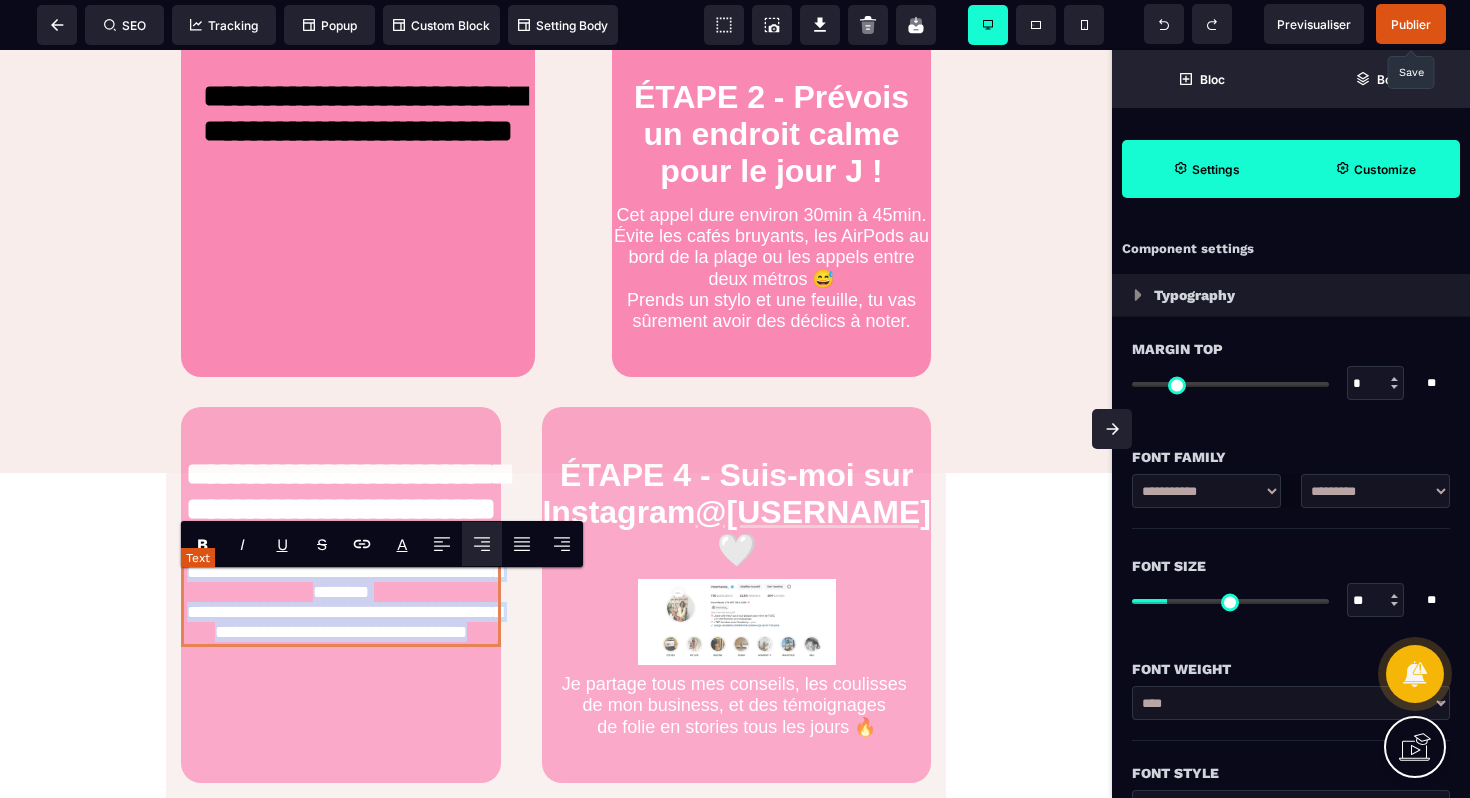 drag, startPoint x: 511, startPoint y: 710, endPoint x: 192, endPoint y: 605, distance: 335.83627 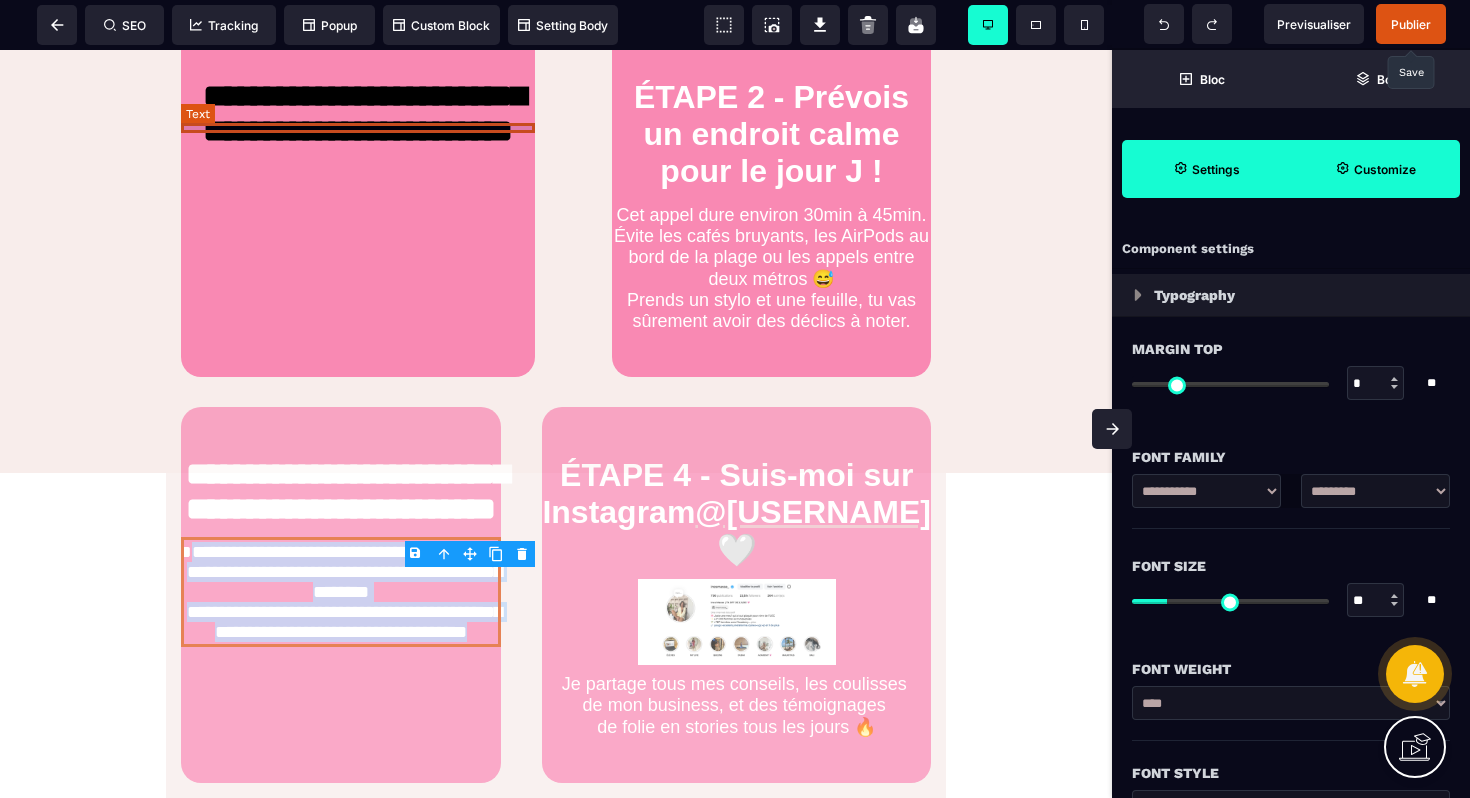 click at bounding box center [358, 206] 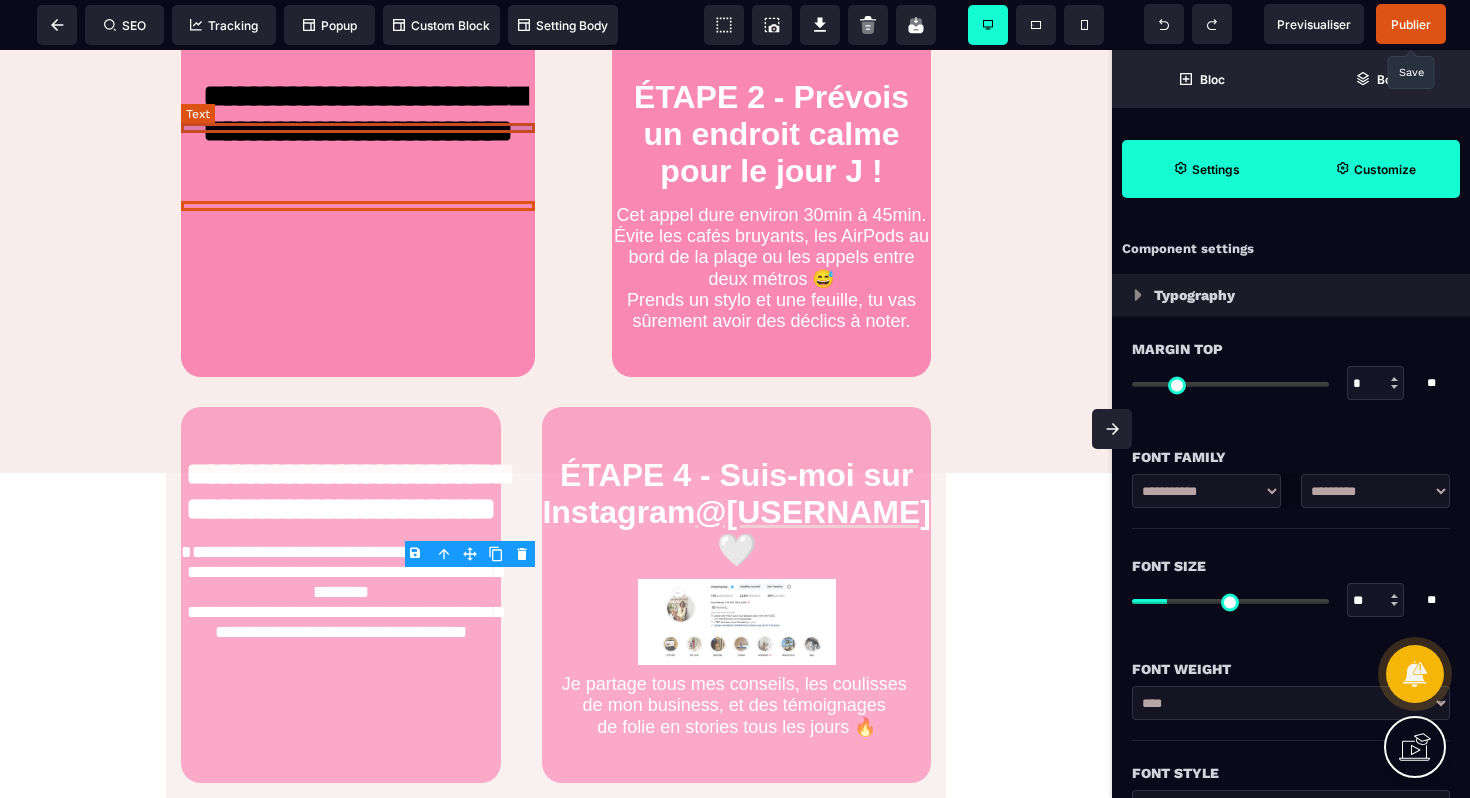 click at bounding box center [358, 206] 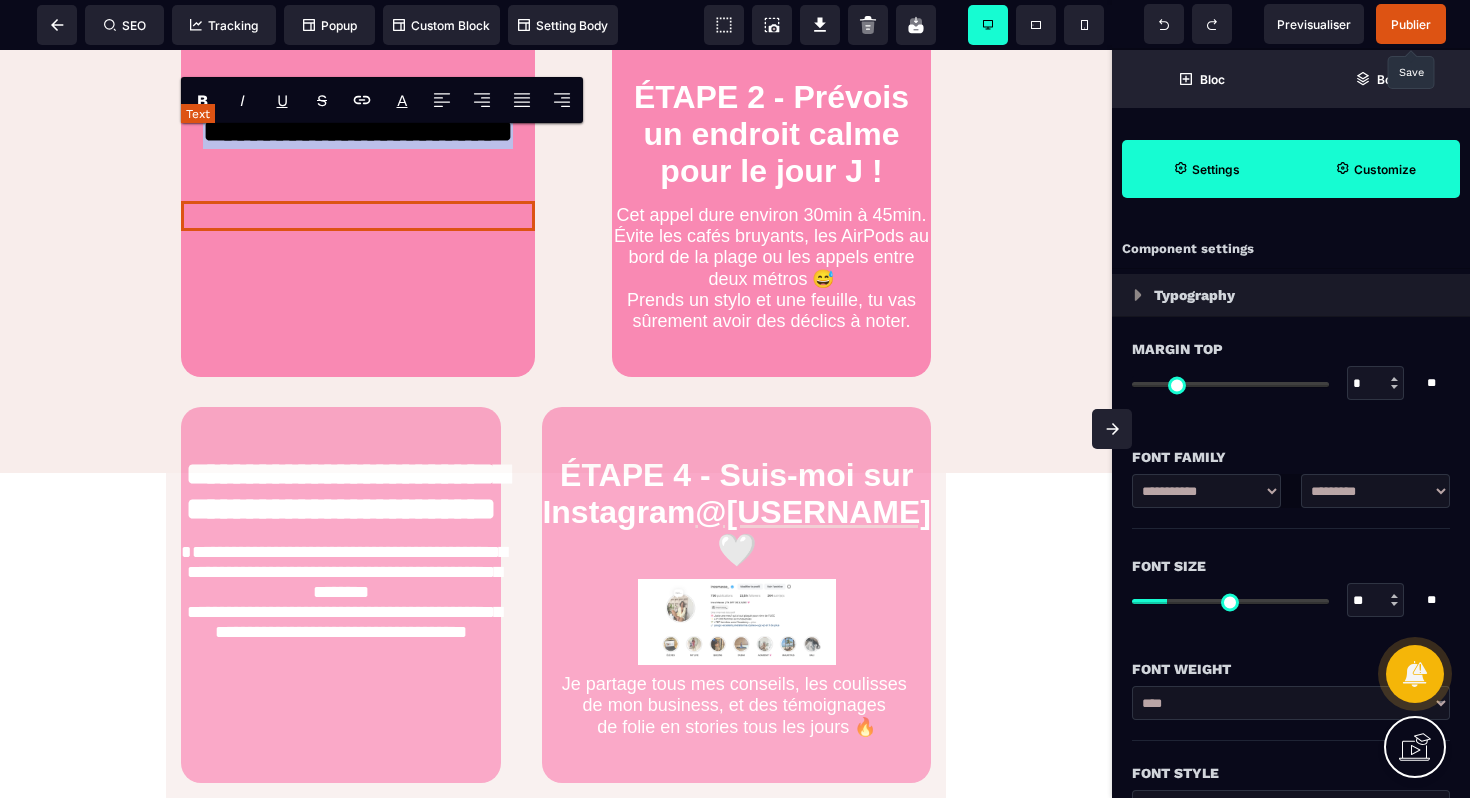 click at bounding box center [358, 216] 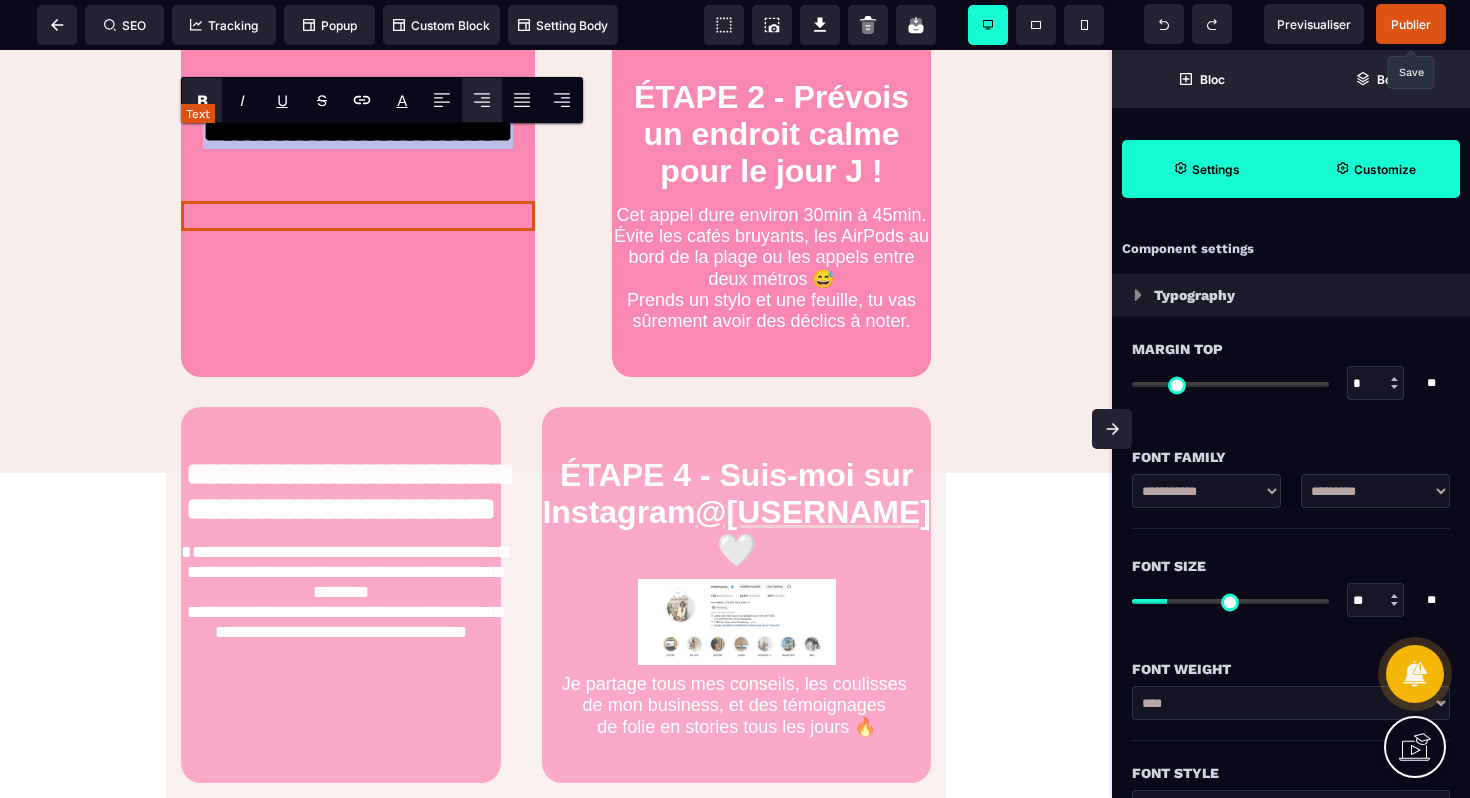 click at bounding box center [358, 216] 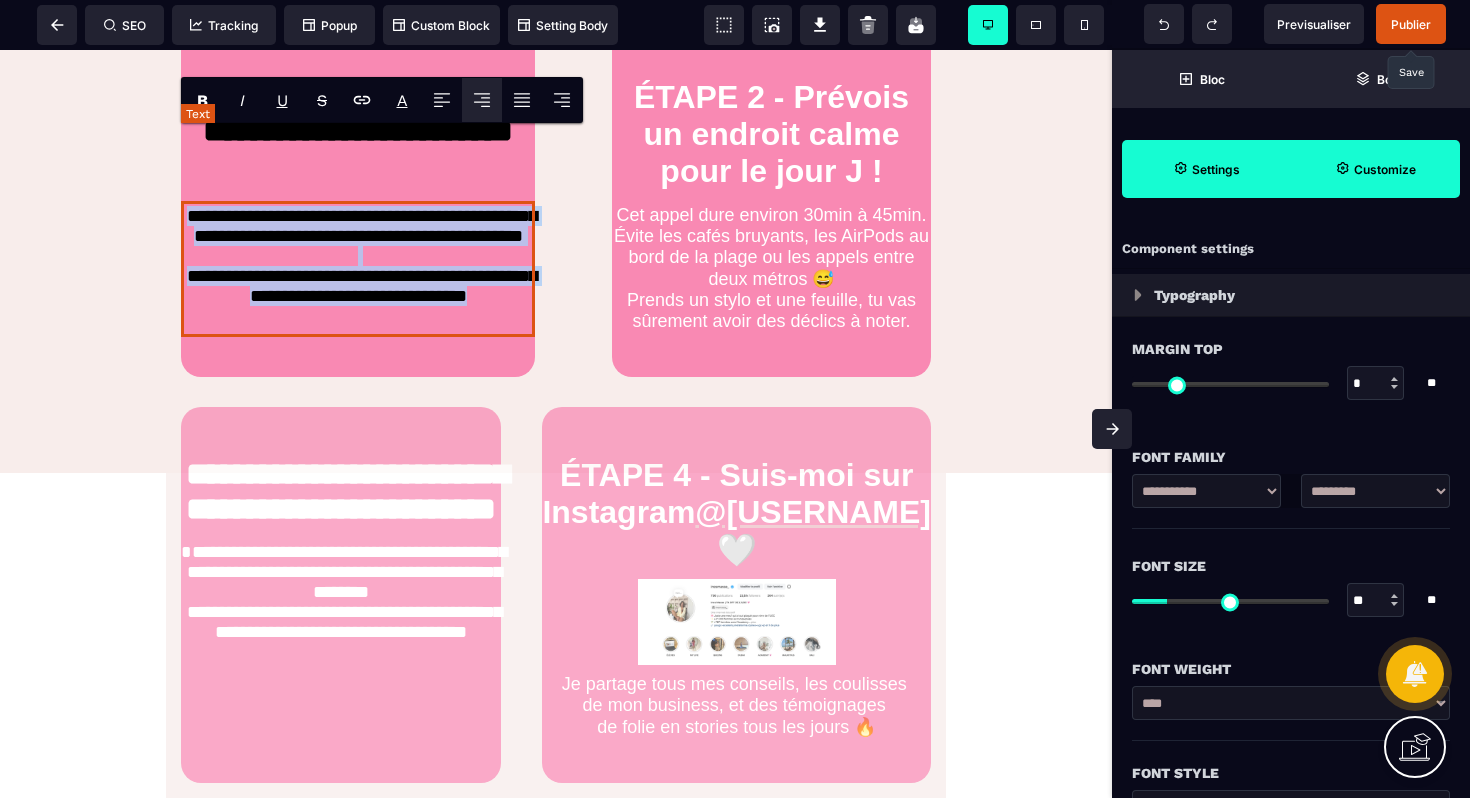 drag, startPoint x: 516, startPoint y: 244, endPoint x: 194, endPoint y: 135, distance: 339.94852 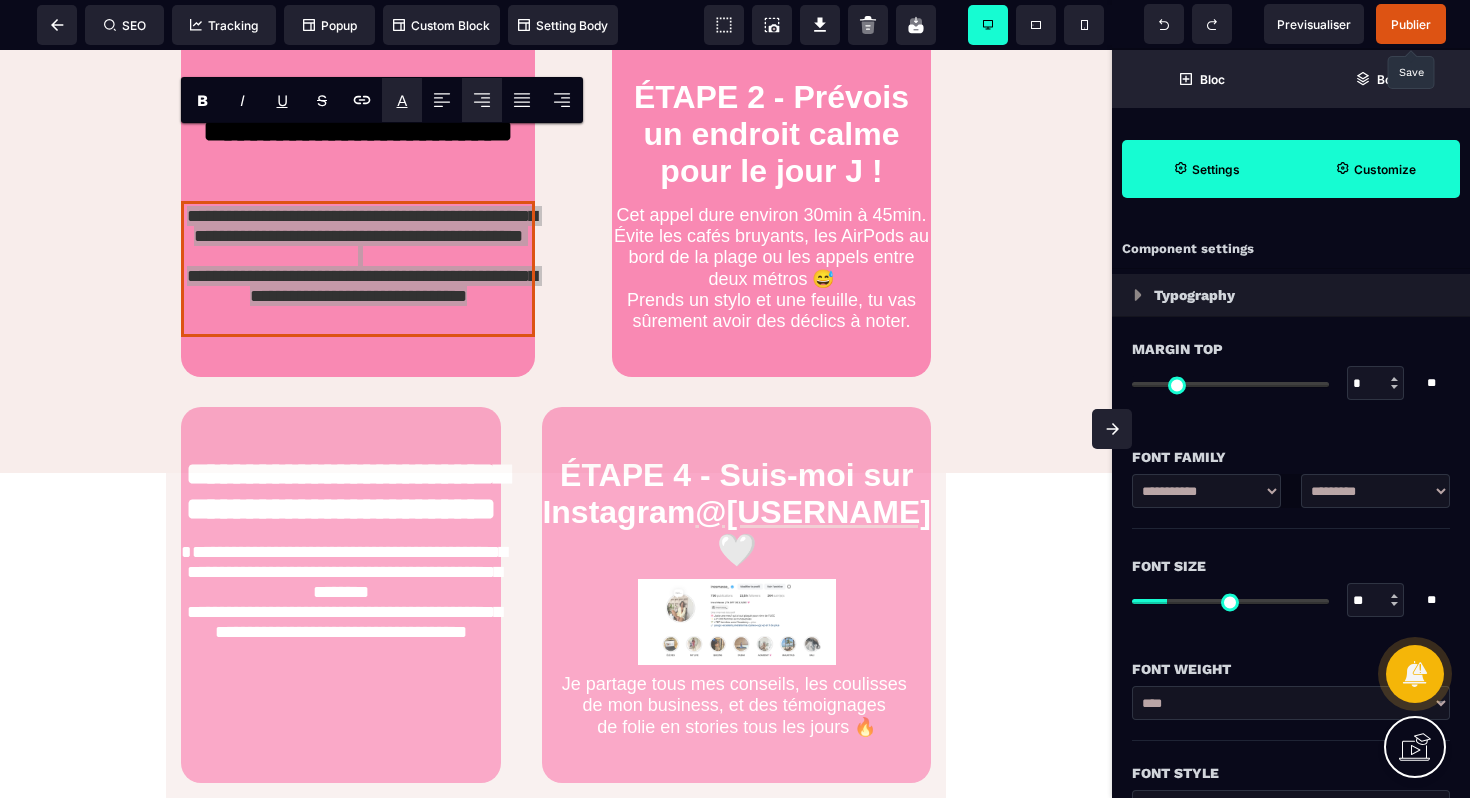 click on "A" at bounding box center (402, 100) 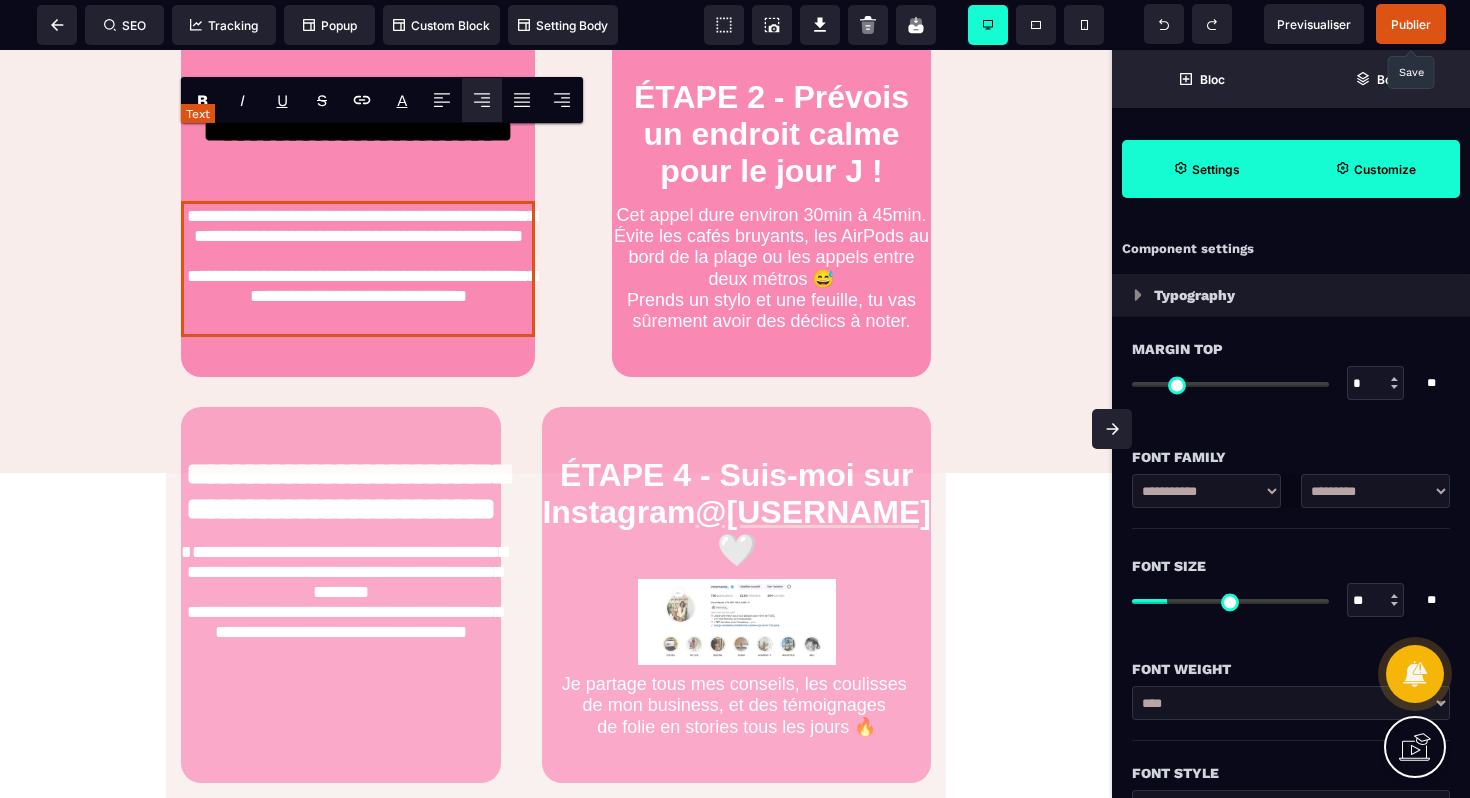 click on "**********" at bounding box center (358, 269) 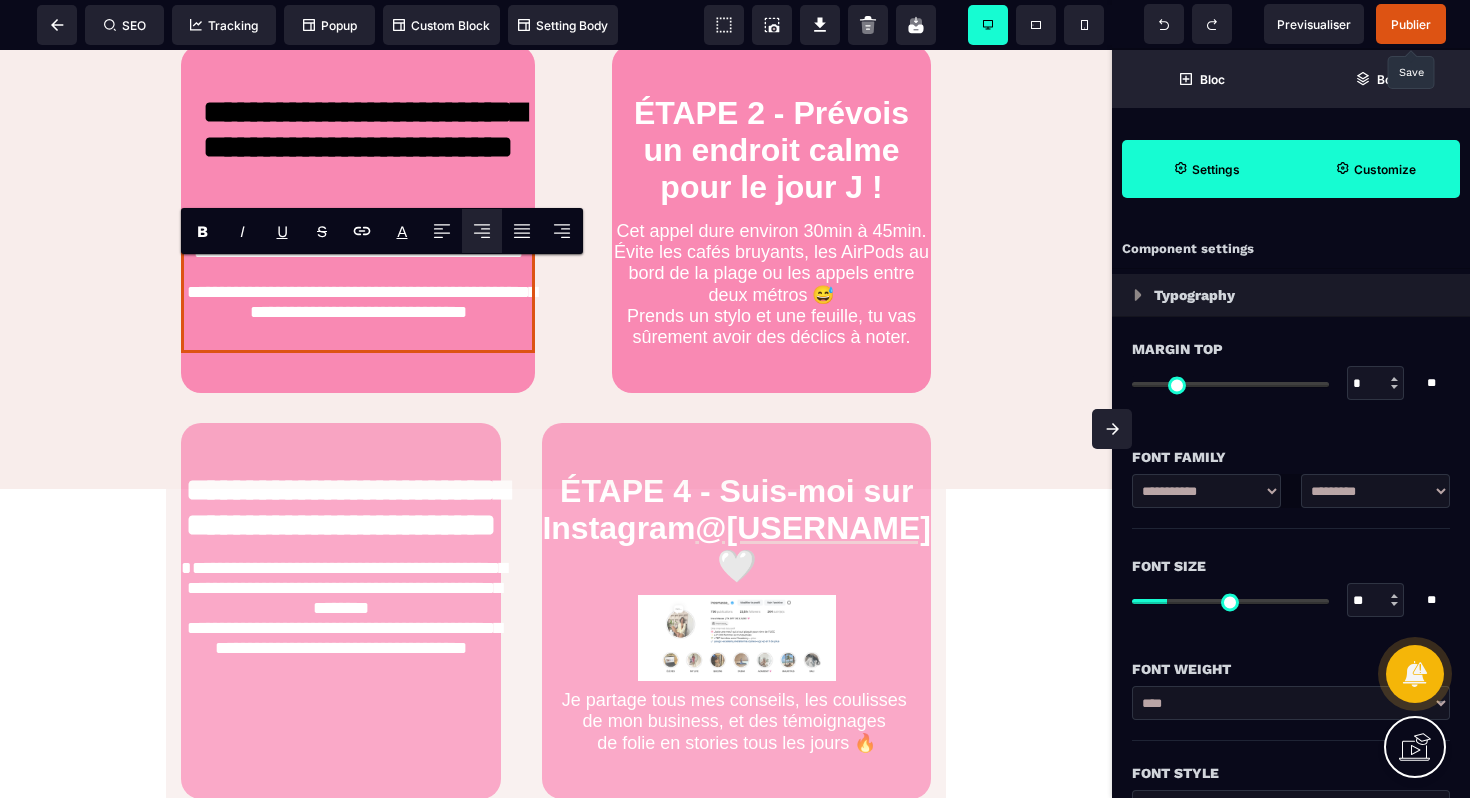 scroll, scrollTop: 1614, scrollLeft: 0, axis: vertical 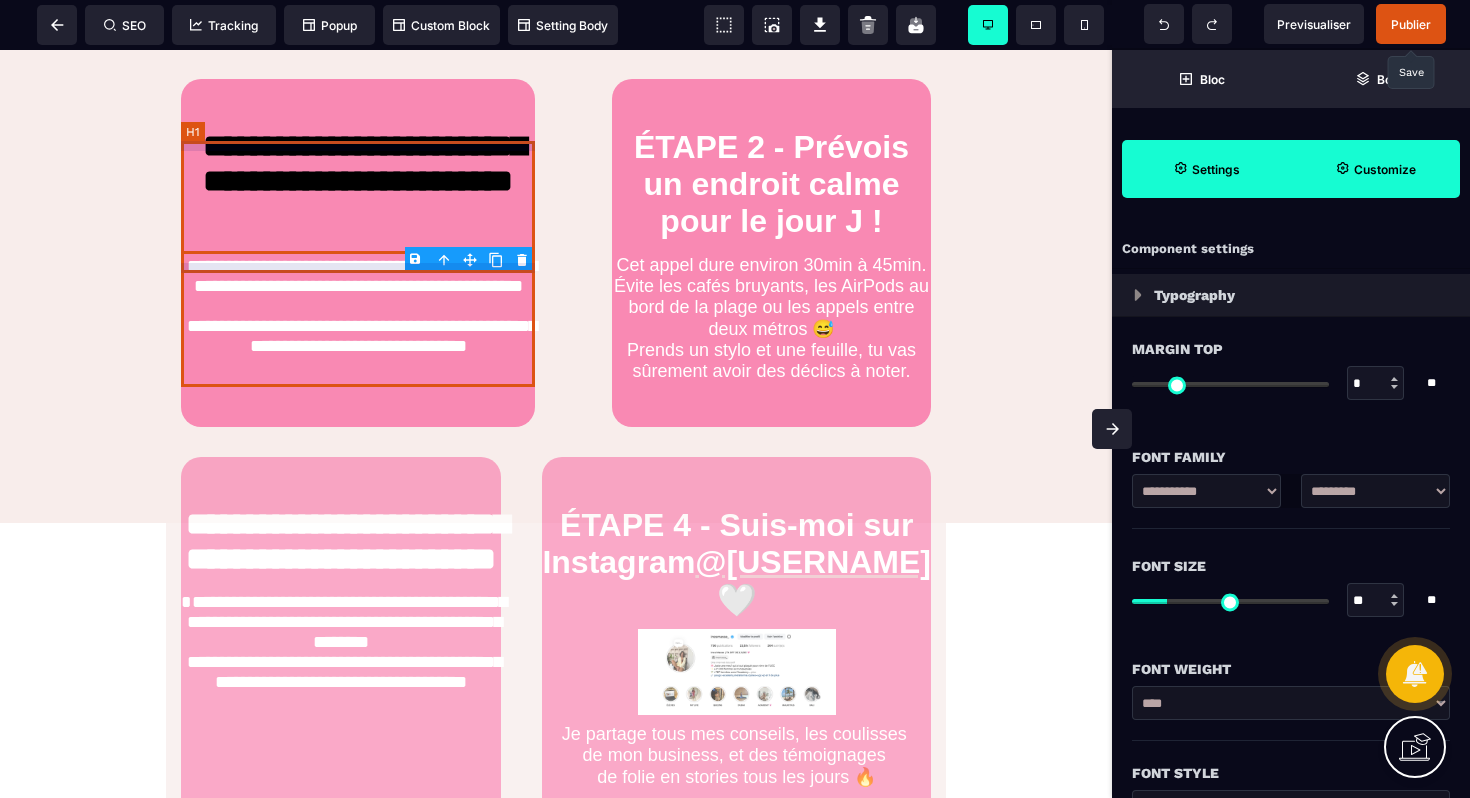 click on "**********" at bounding box center [358, 185] 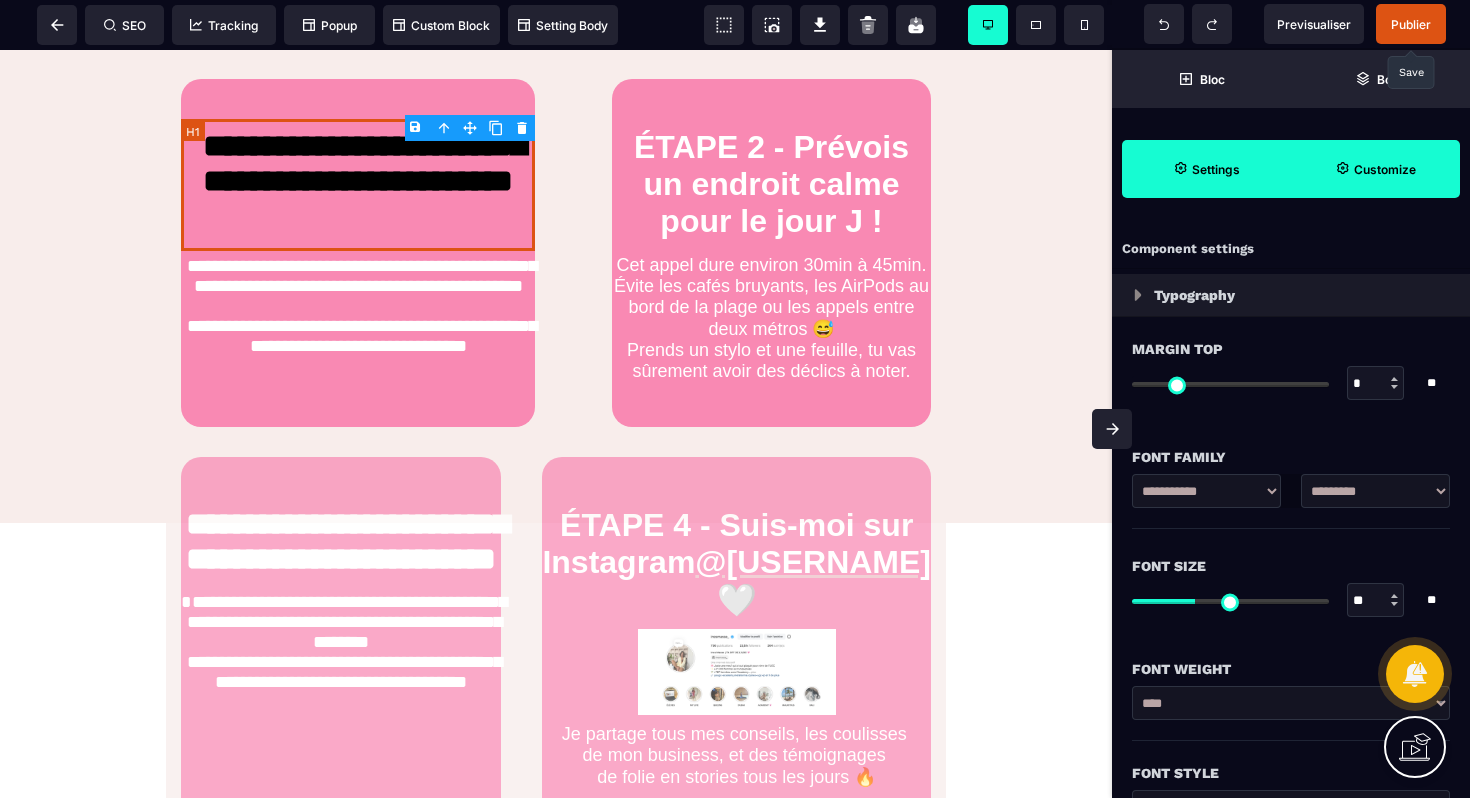 click on "**********" at bounding box center [358, 185] 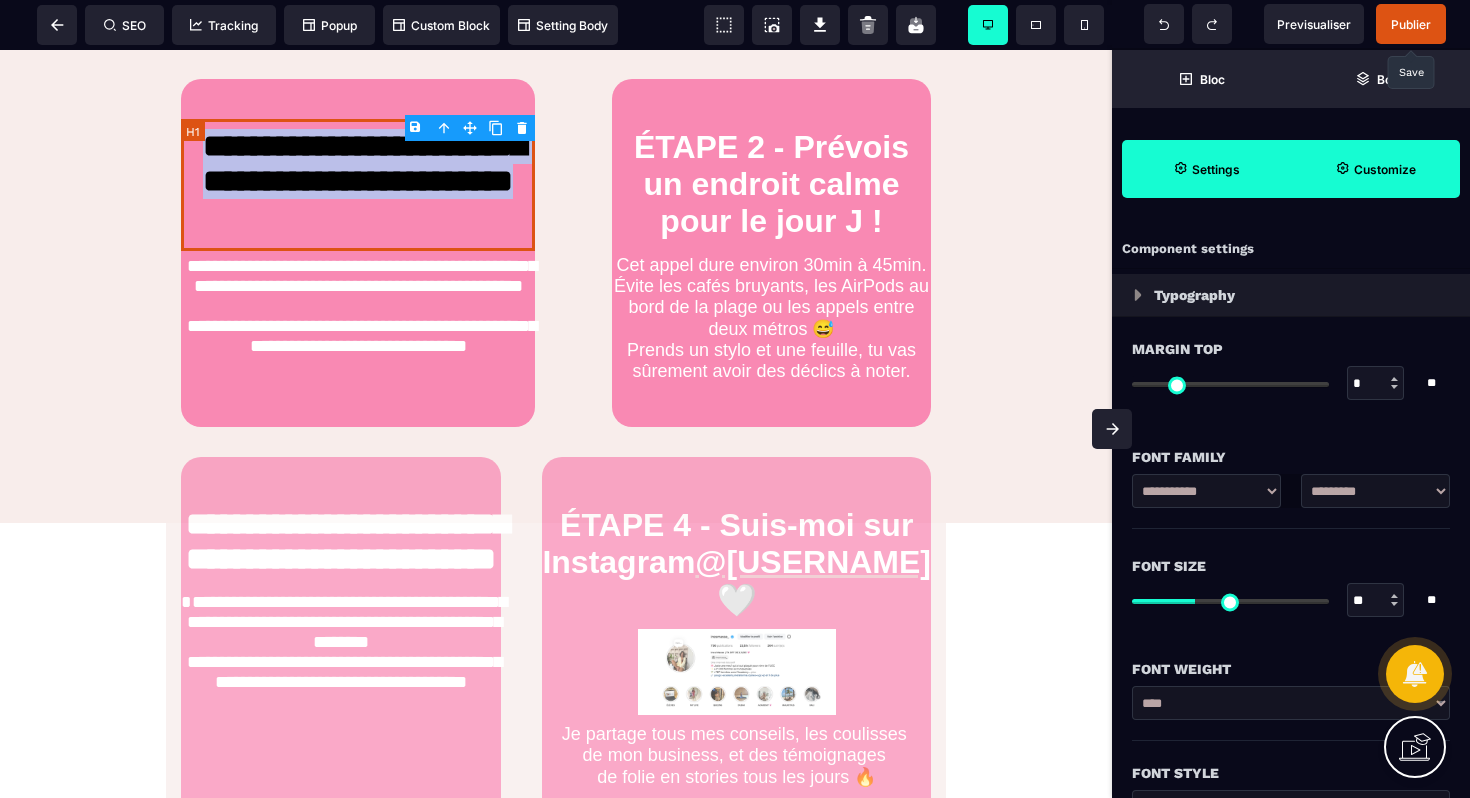 click on "**********" at bounding box center (358, 185) 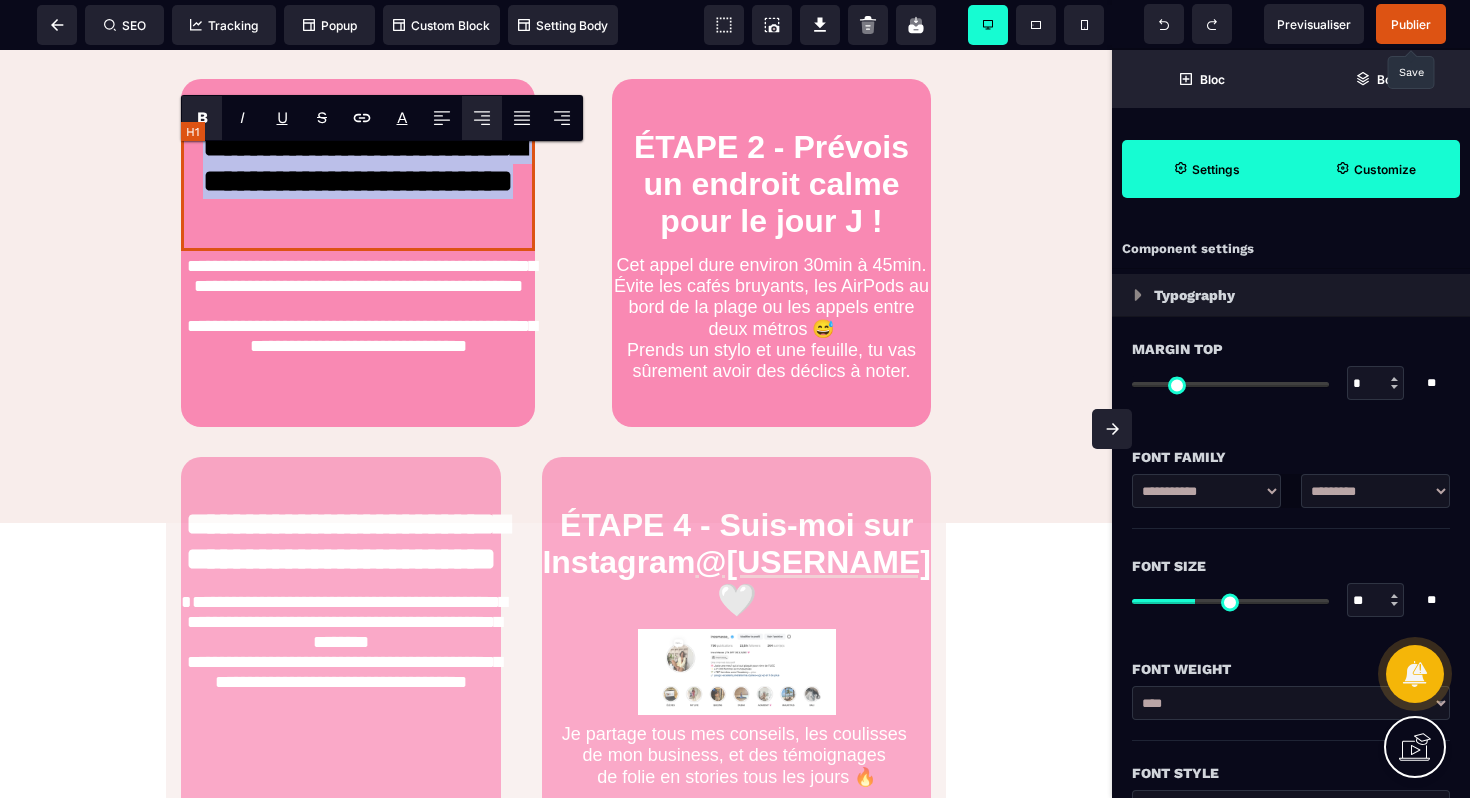 click on "**********" at bounding box center [358, 185] 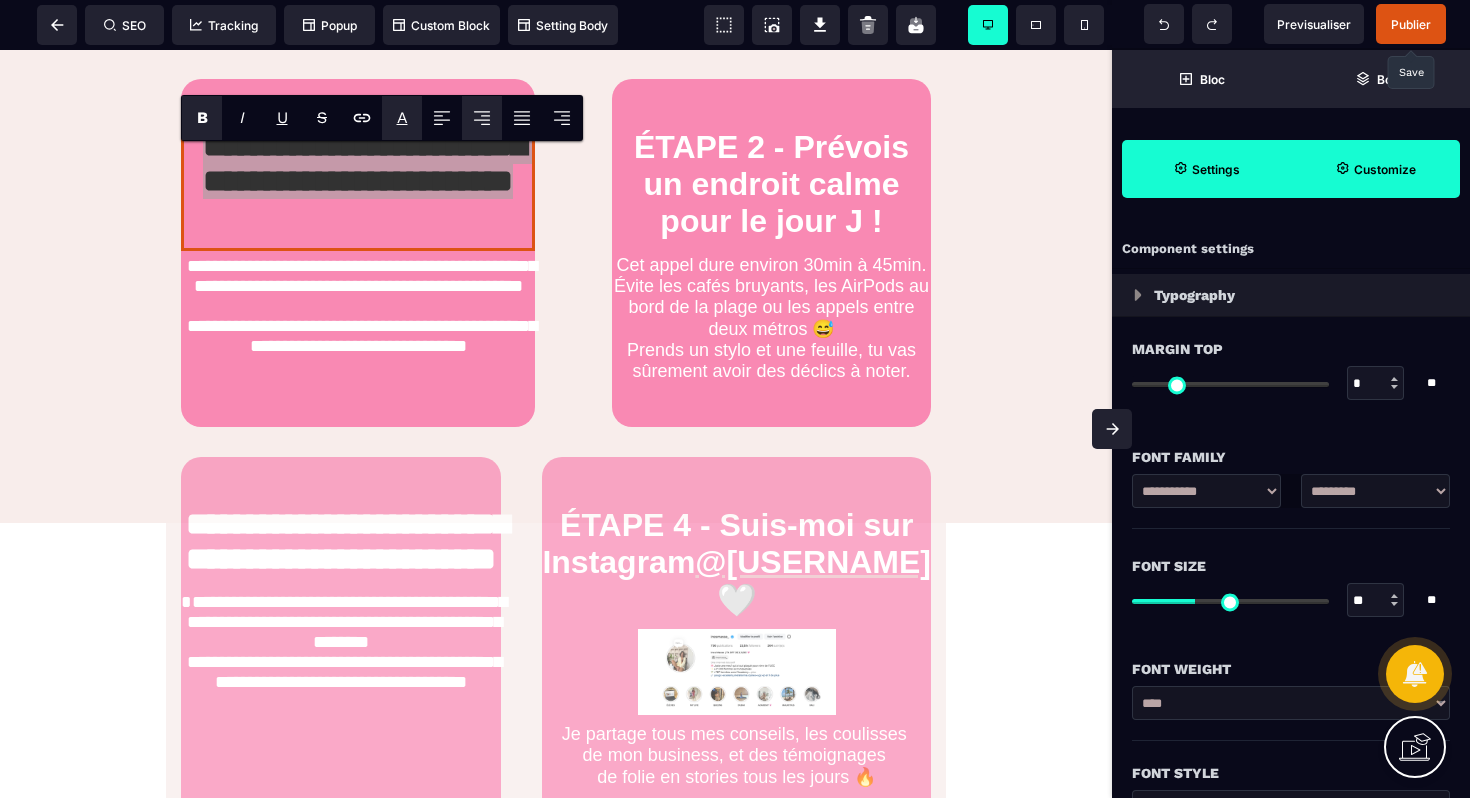 click on "A" at bounding box center [402, 117] 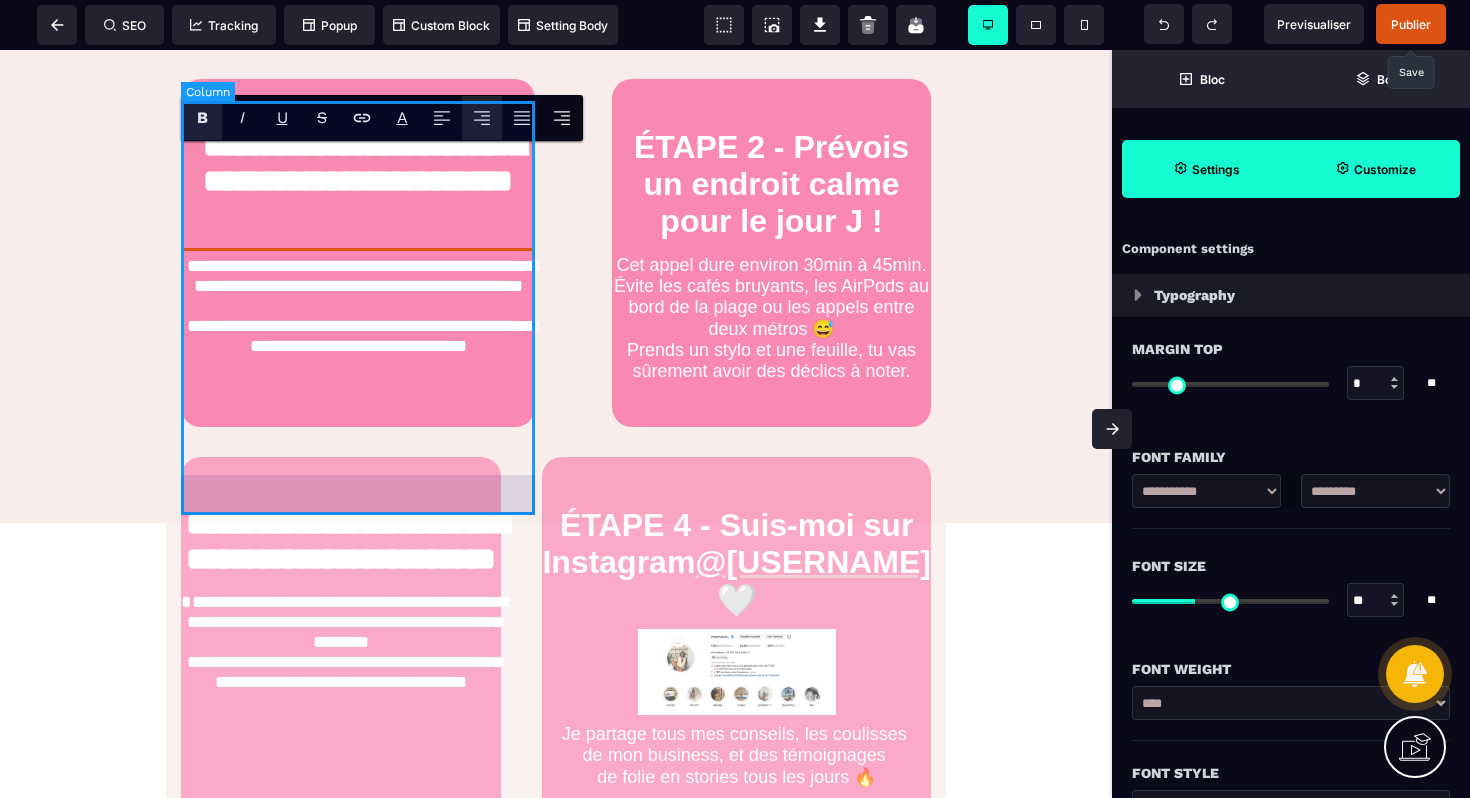 click on "**********" at bounding box center (358, 253) 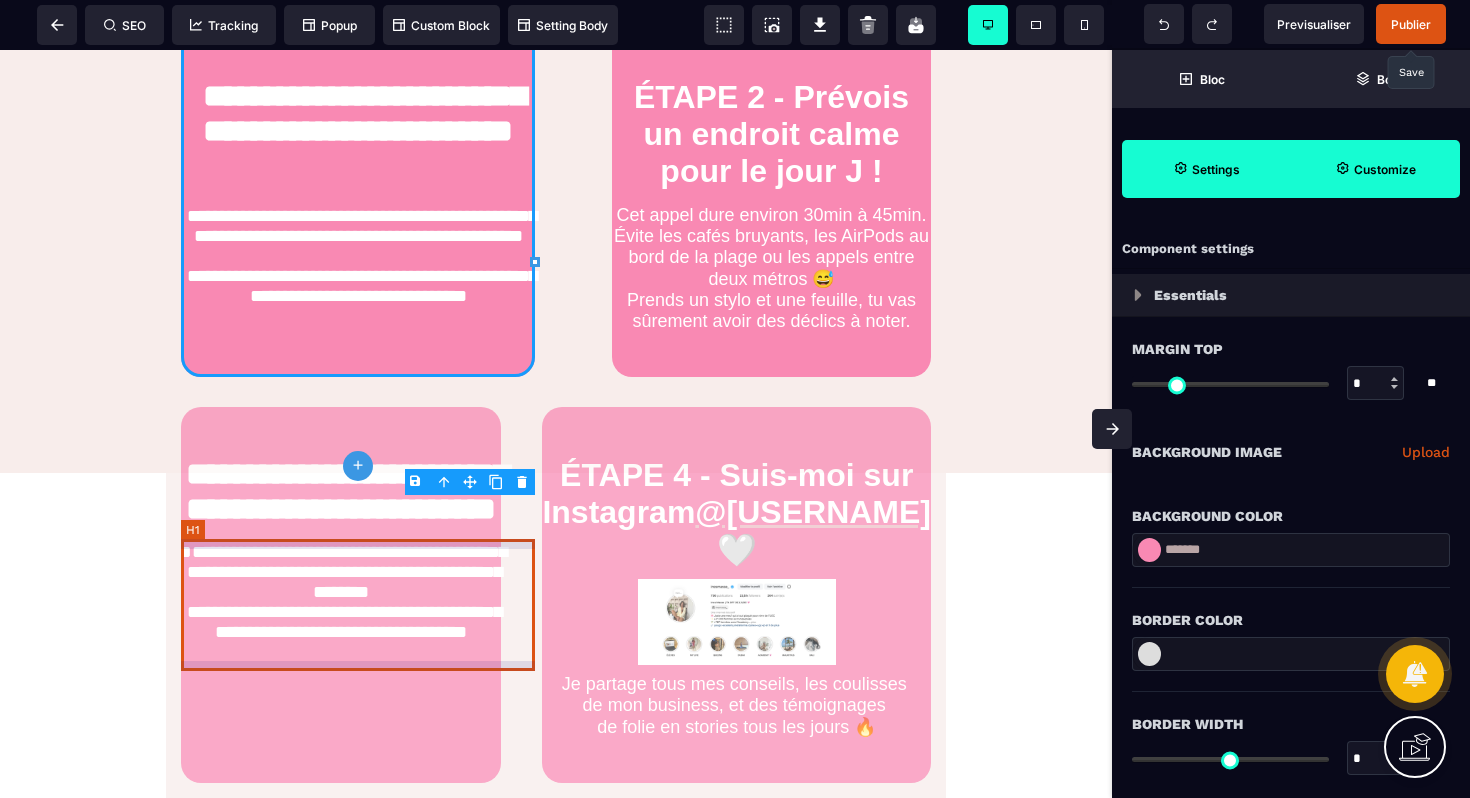 scroll, scrollTop: 1725, scrollLeft: 0, axis: vertical 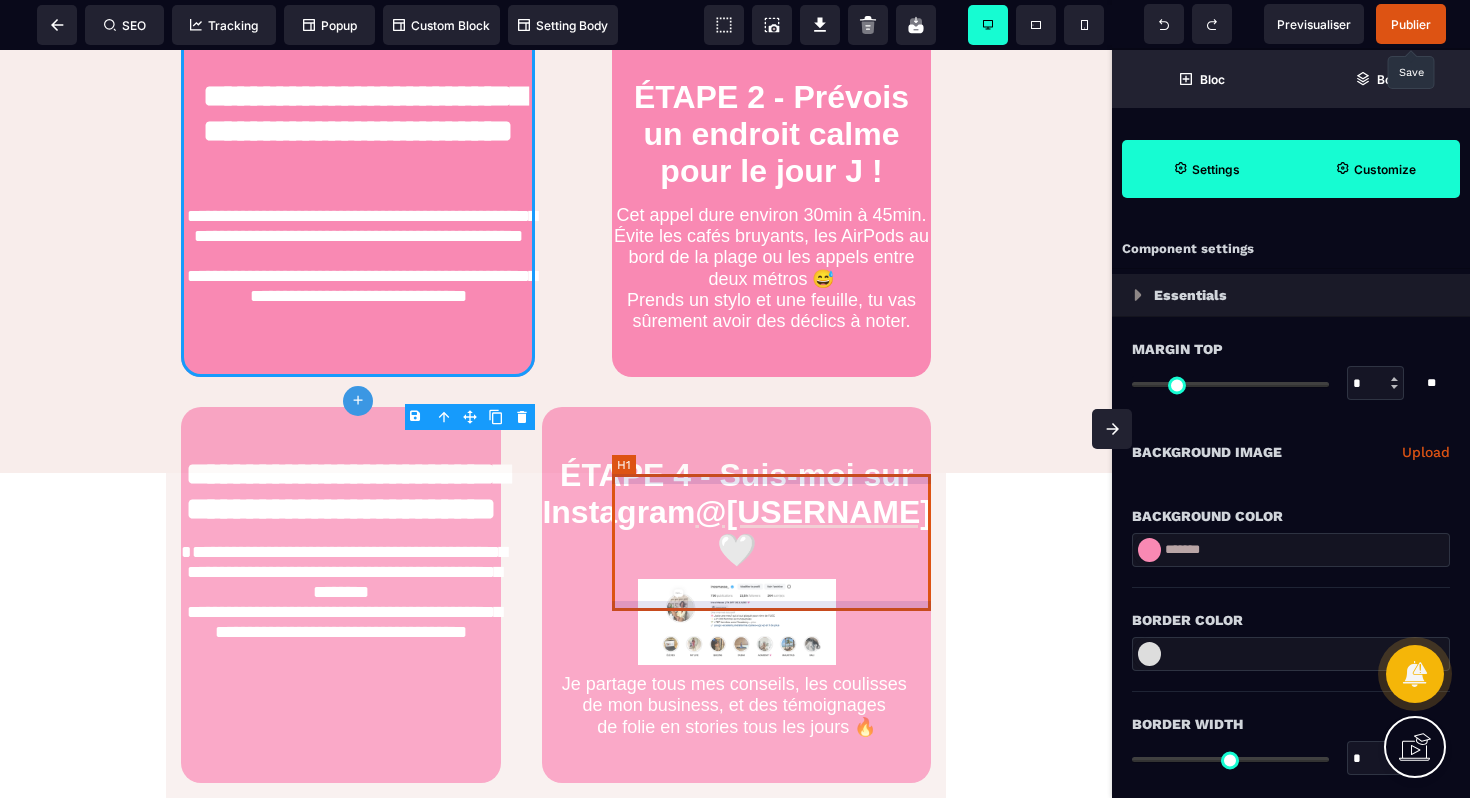 click on "ÉTAPE 4 - Suis-moi sur Instagram  @[USERNAME]  🤍" at bounding box center (736, 513) 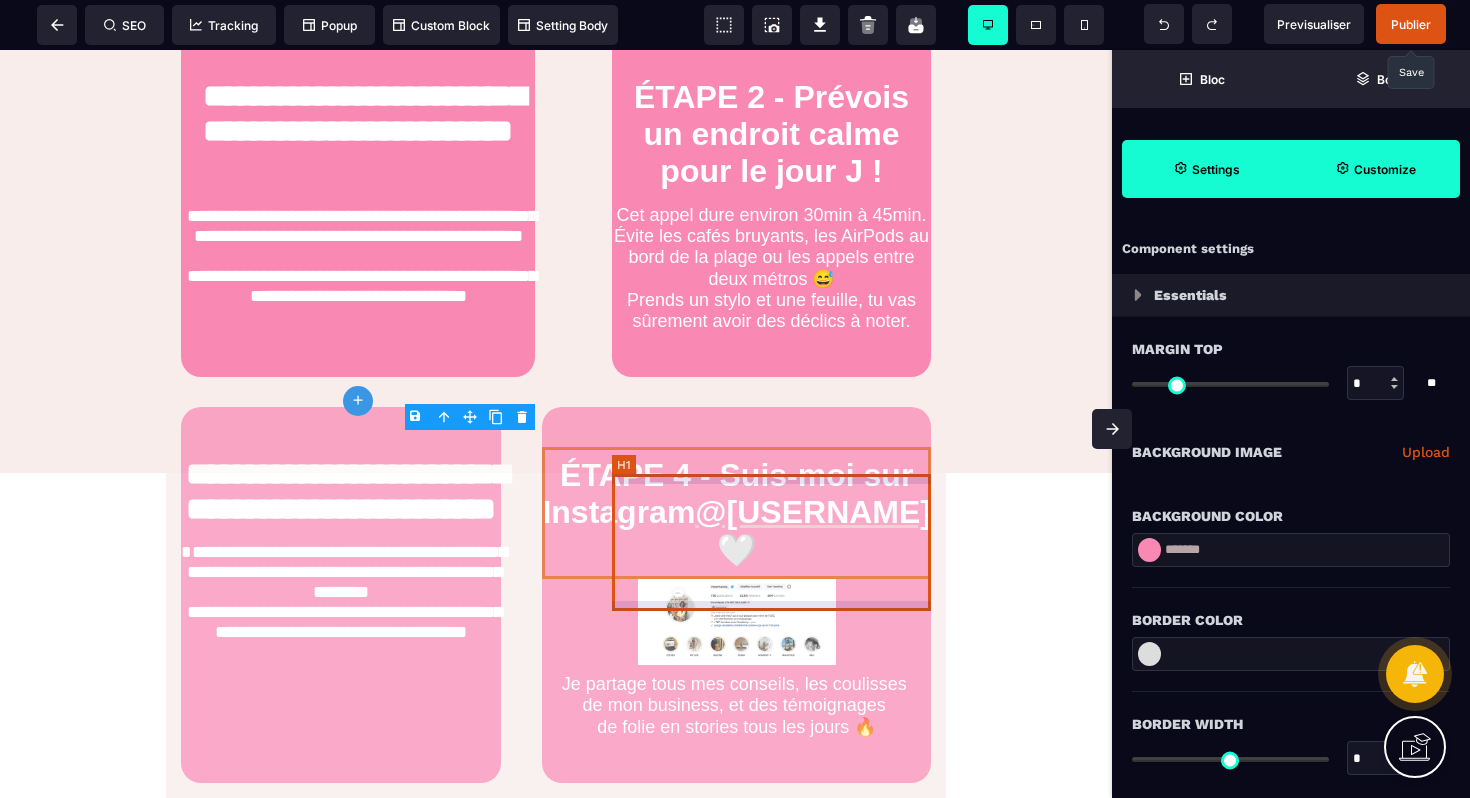 click on "ÉTAPE 4 - Suis-moi sur Instagram  @[USERNAME]  🤍" at bounding box center [736, 513] 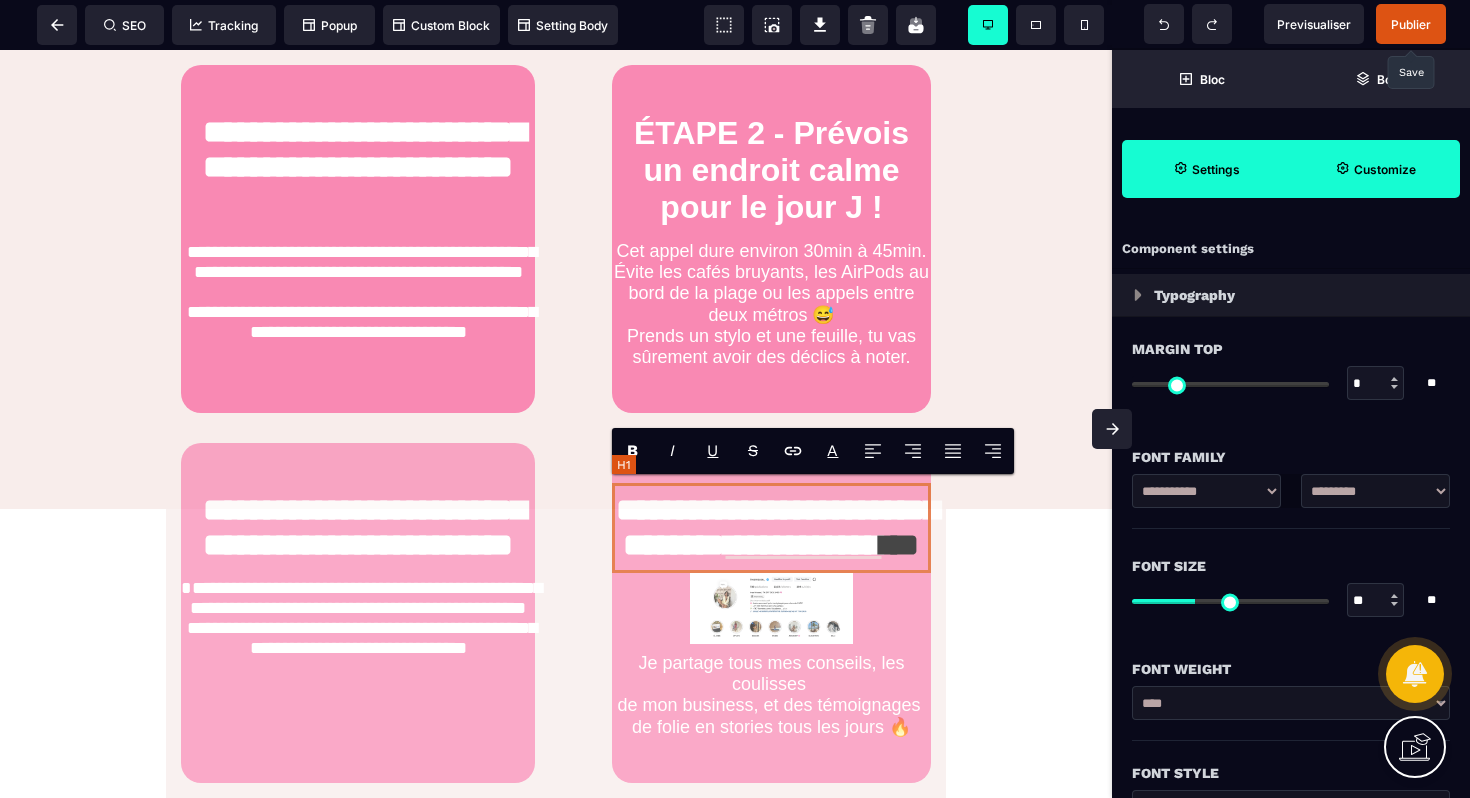 click on "**********" at bounding box center [771, 528] 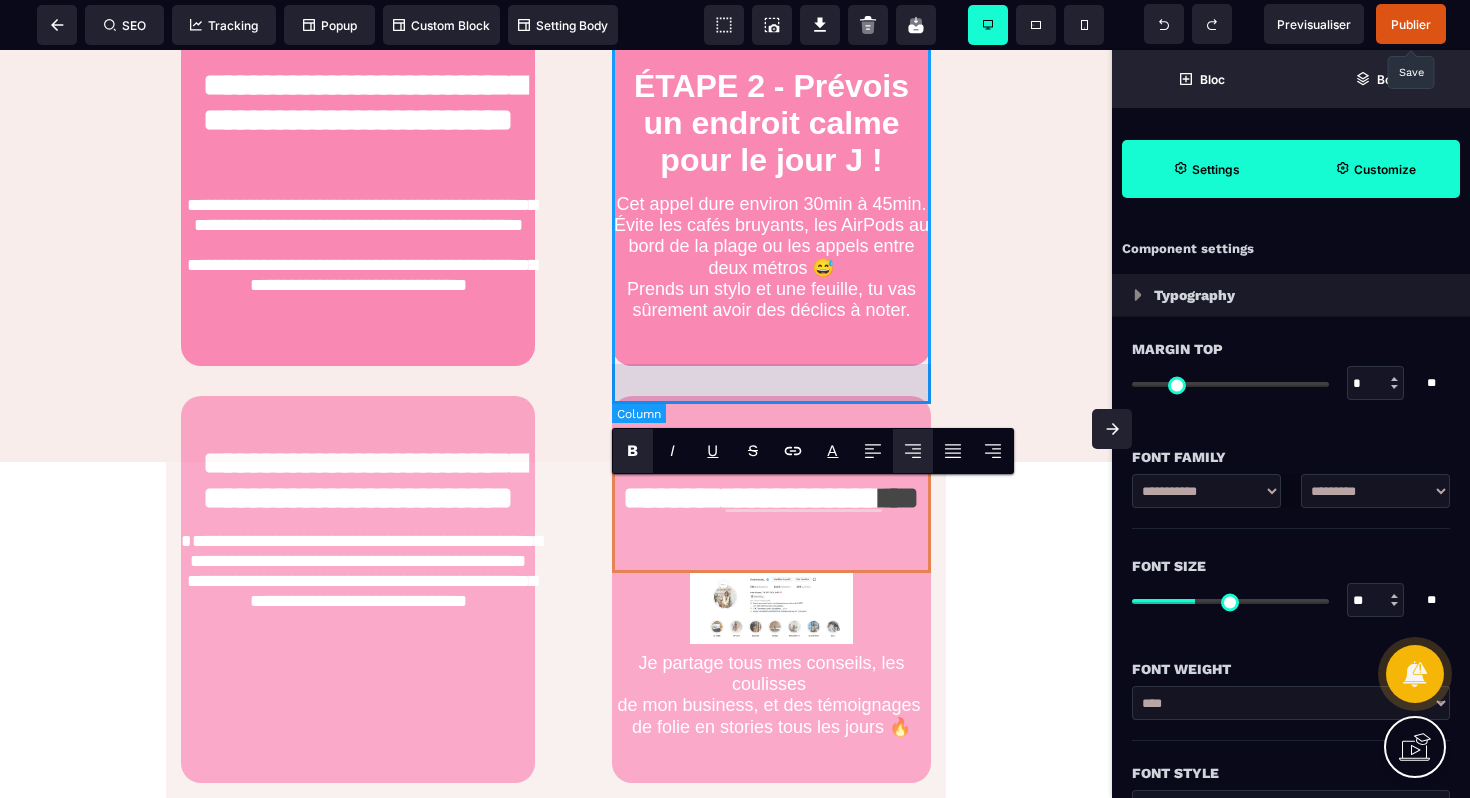 copy on "ÉTAPE 4 - Suis-moi sur Instagram  @[USERNAME]  🤍" 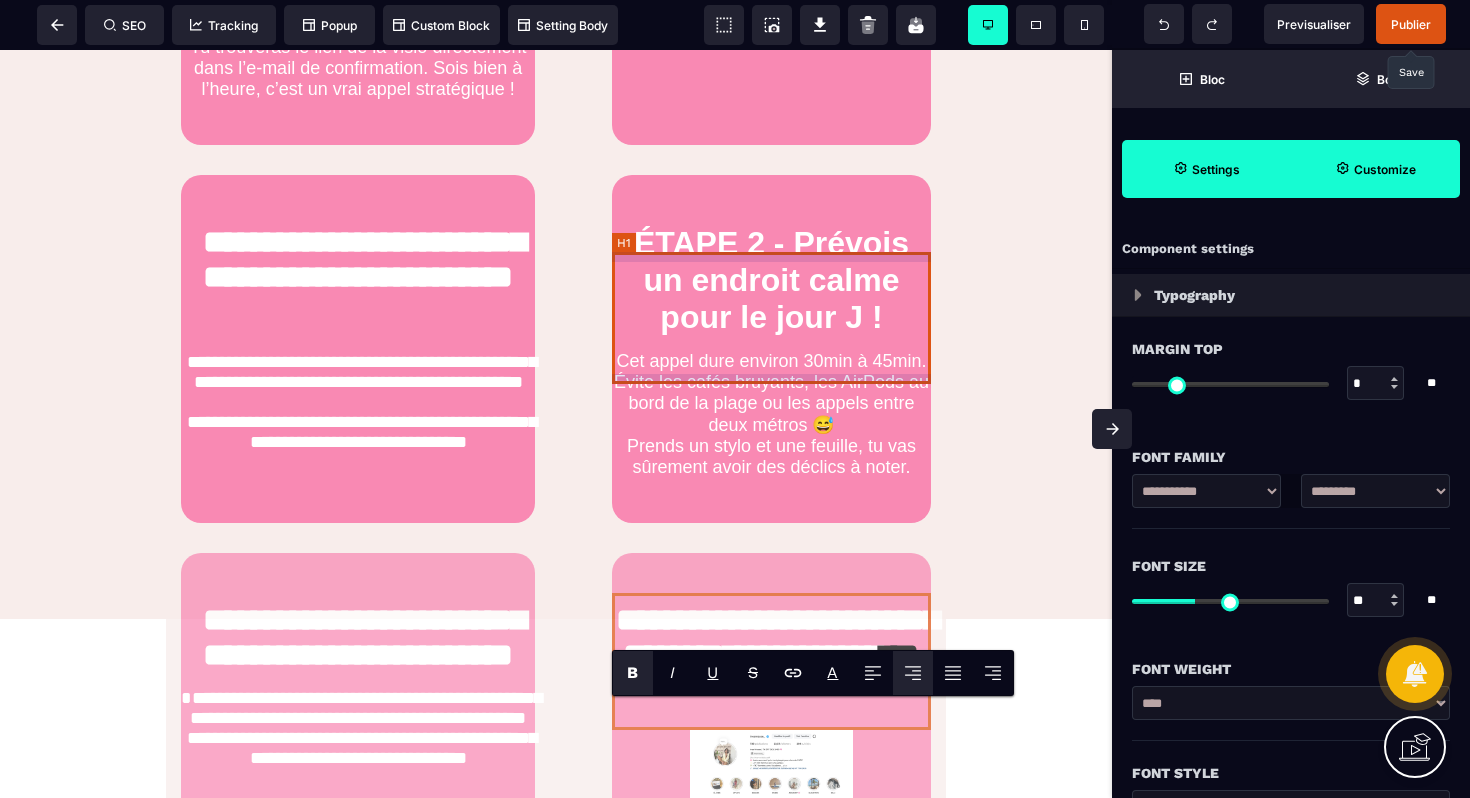 scroll, scrollTop: 1427, scrollLeft: 0, axis: vertical 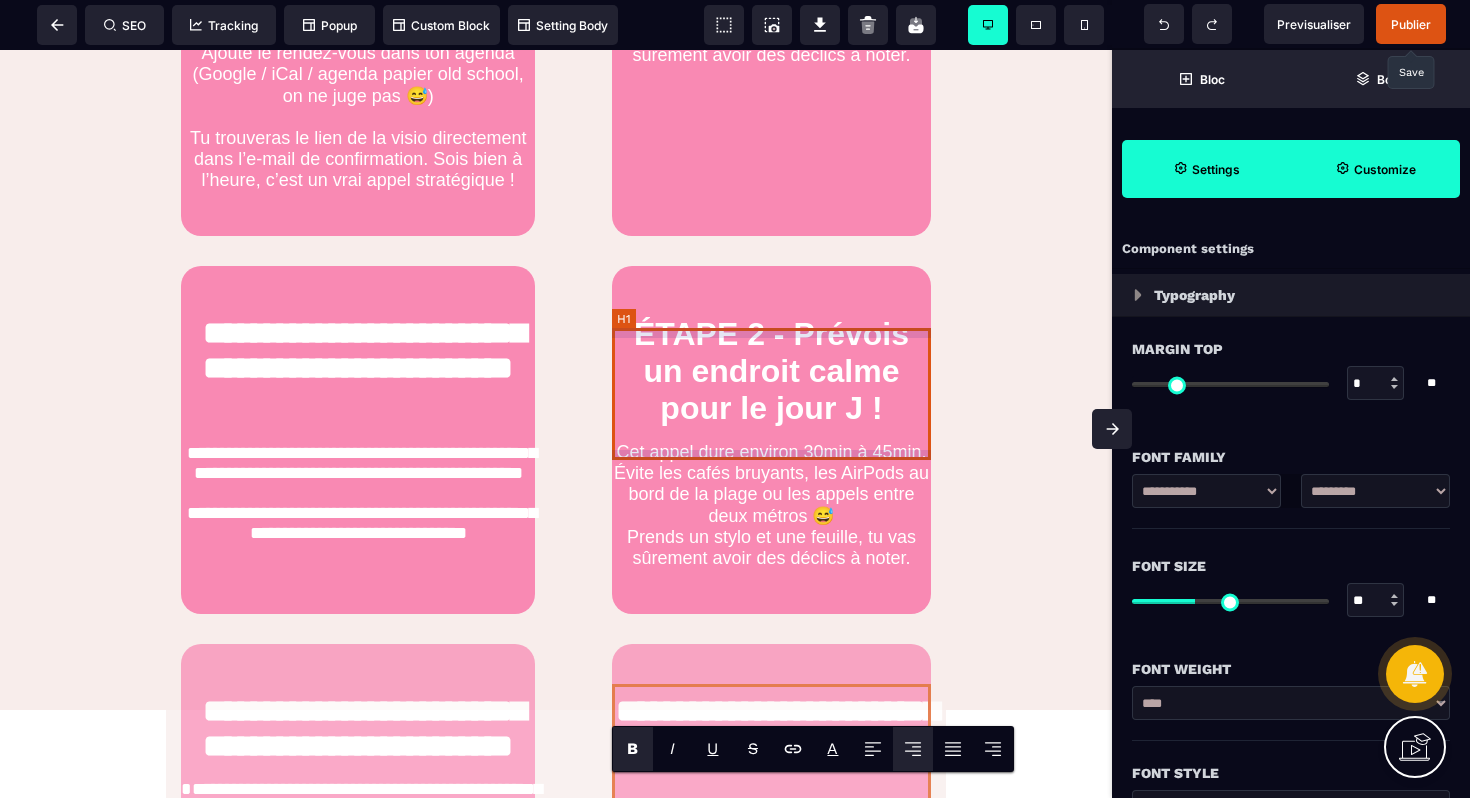 click on "ÉTAPE 2 - Prévois un endroit calme pour le jour J !" at bounding box center [771, 371] 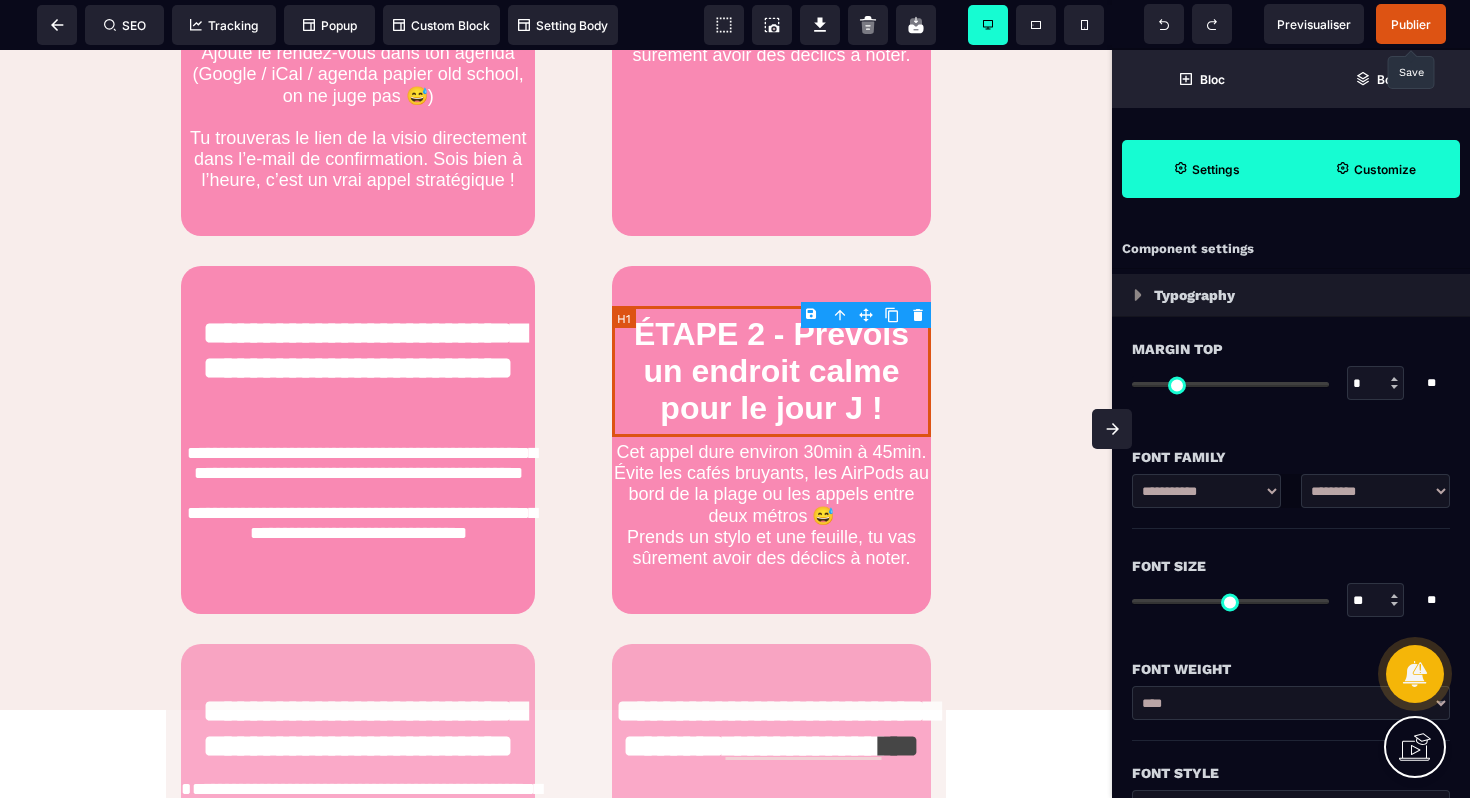 click on "ÉTAPE 2 - Prévois un endroit calme pour le jour J !" at bounding box center [771, 371] 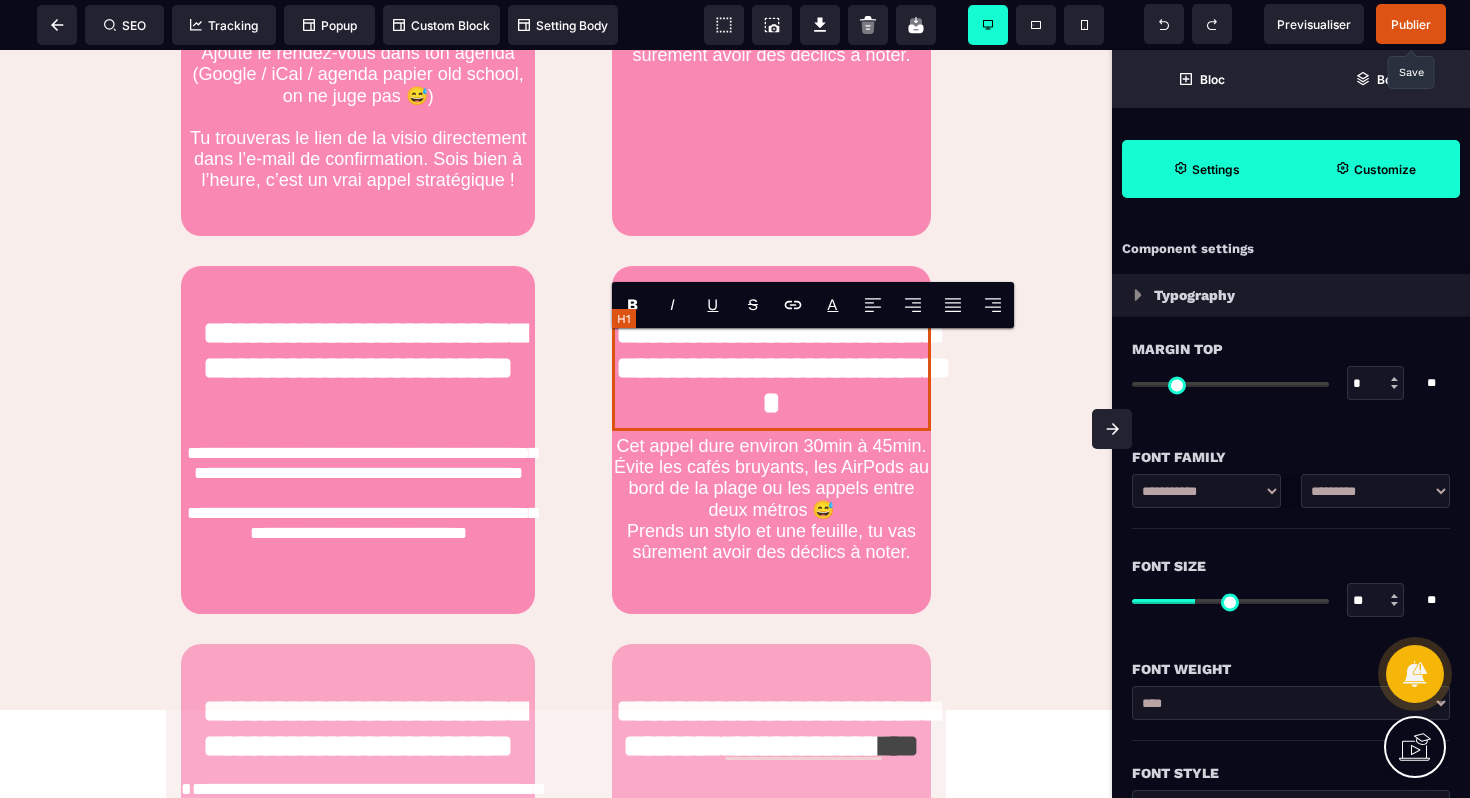 click on "**********" at bounding box center [771, 368] 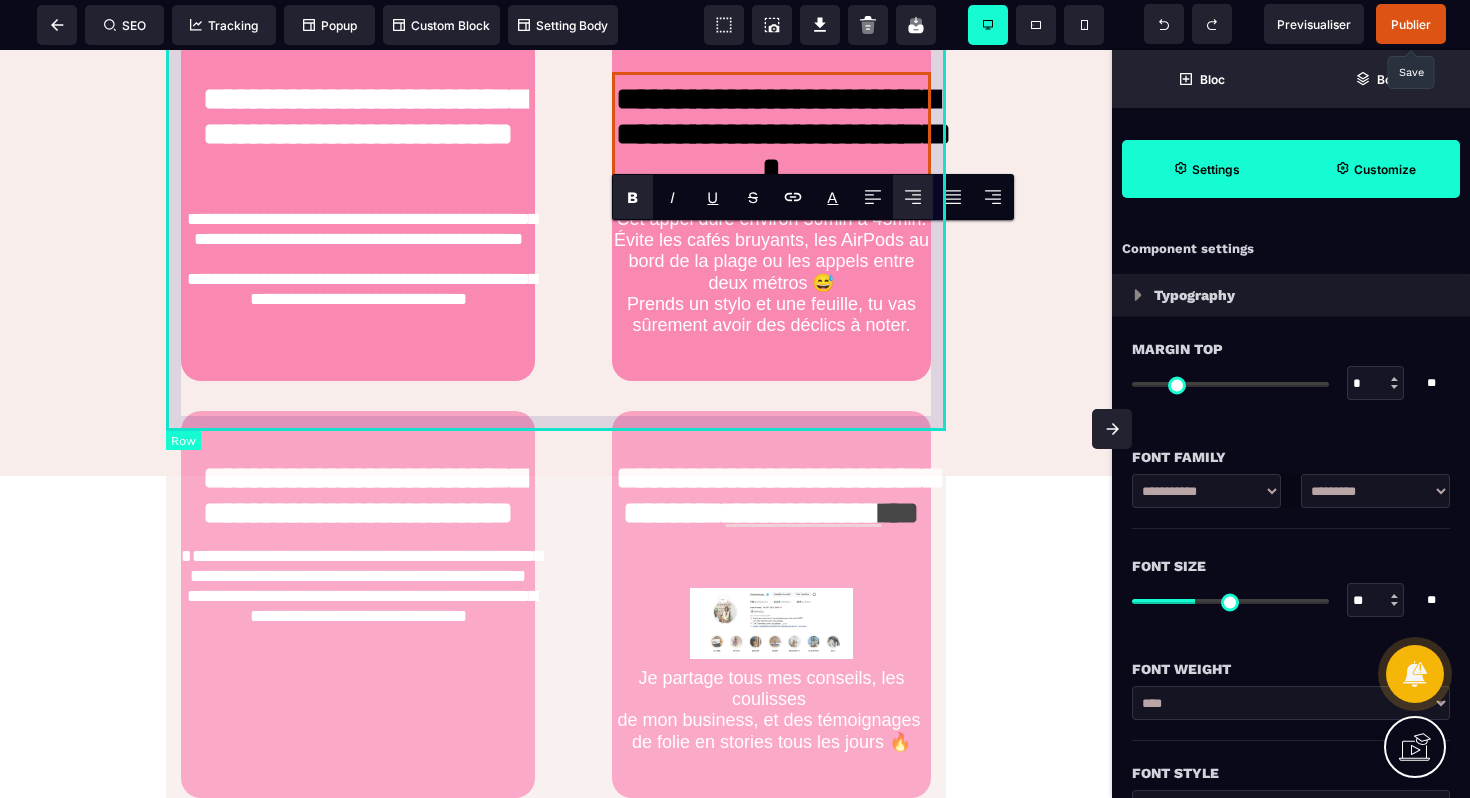 scroll, scrollTop: 1764, scrollLeft: 0, axis: vertical 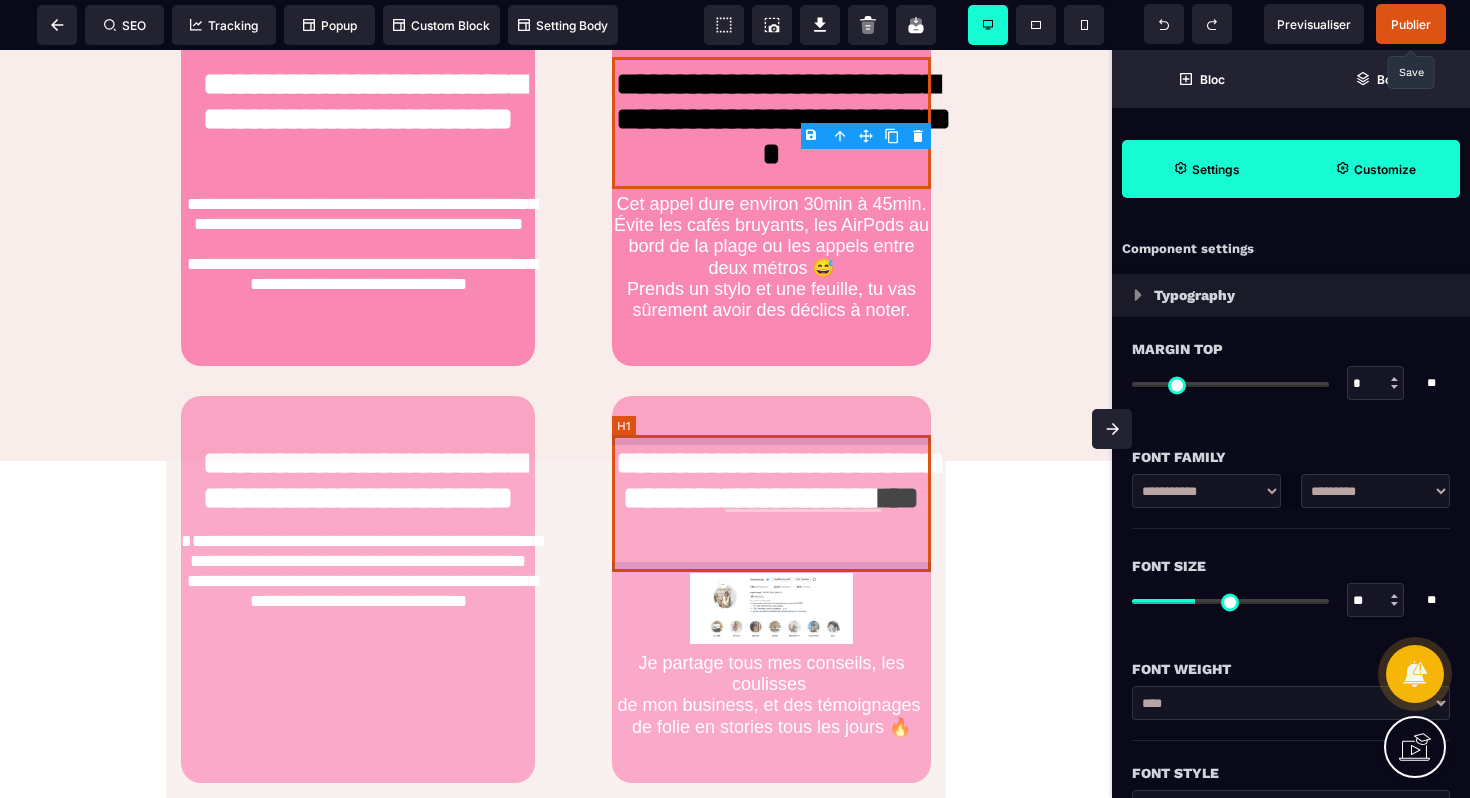 click on "**********" at bounding box center (771, 504) 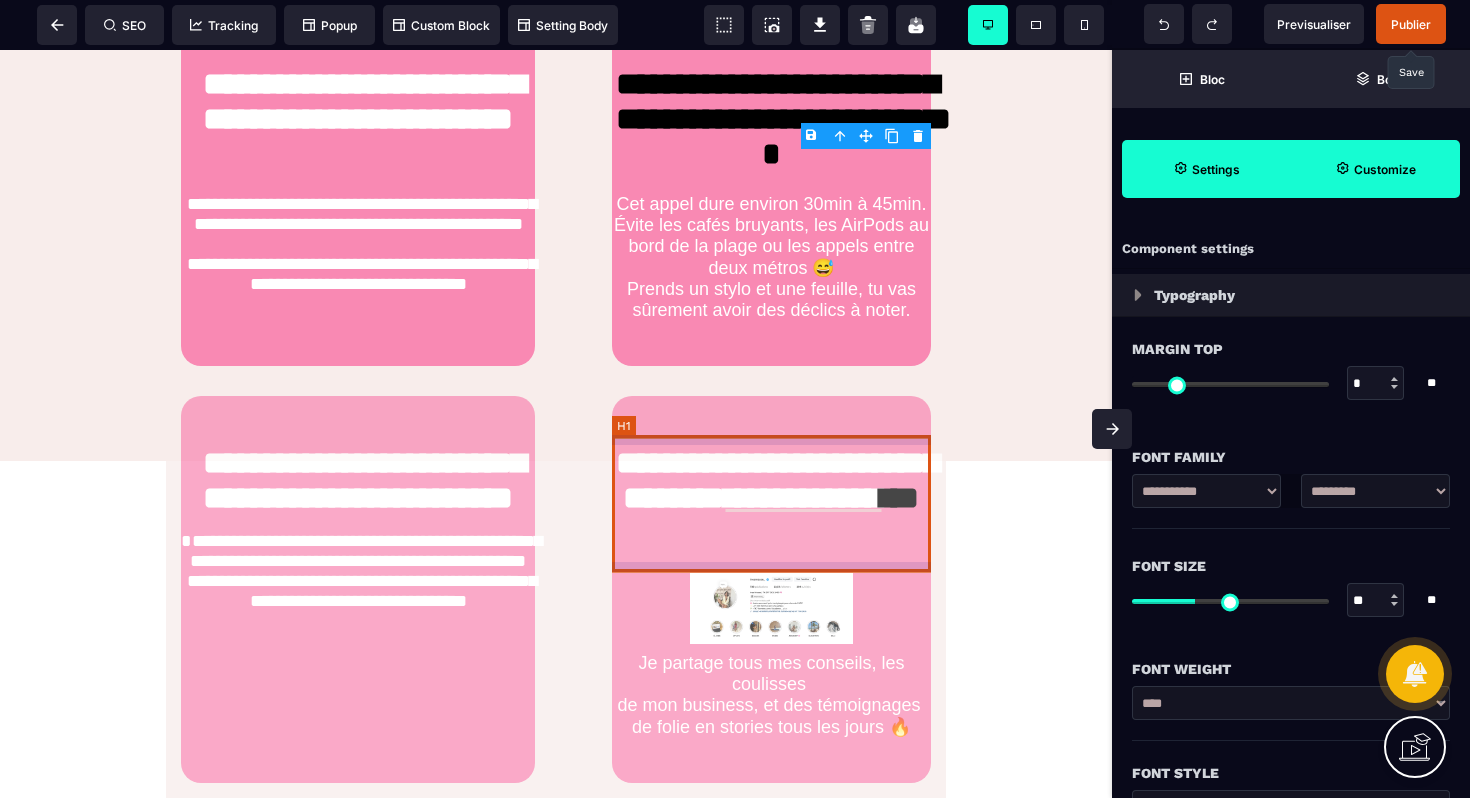 click on "**********" at bounding box center [771, 504] 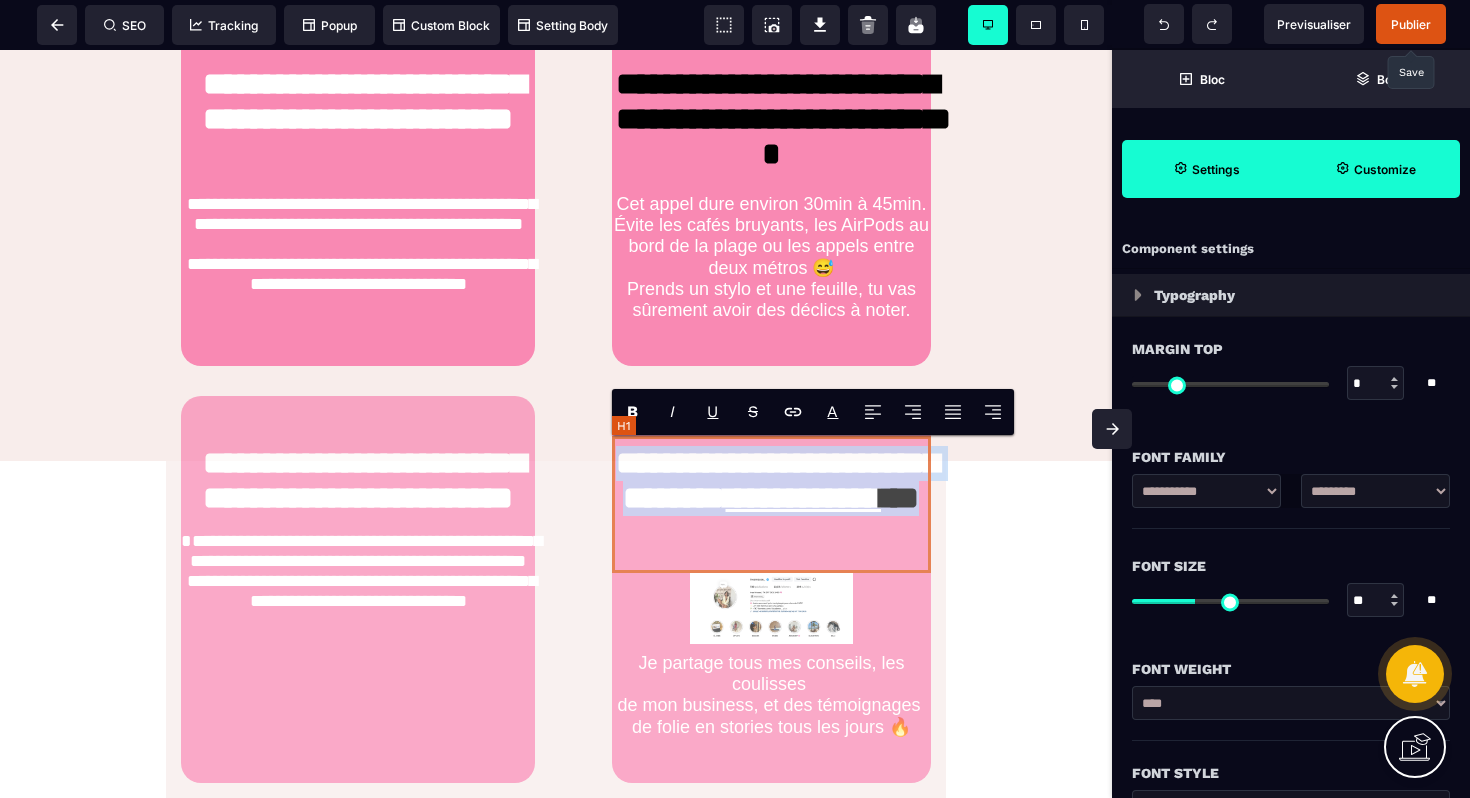 click on "**********" at bounding box center (771, 504) 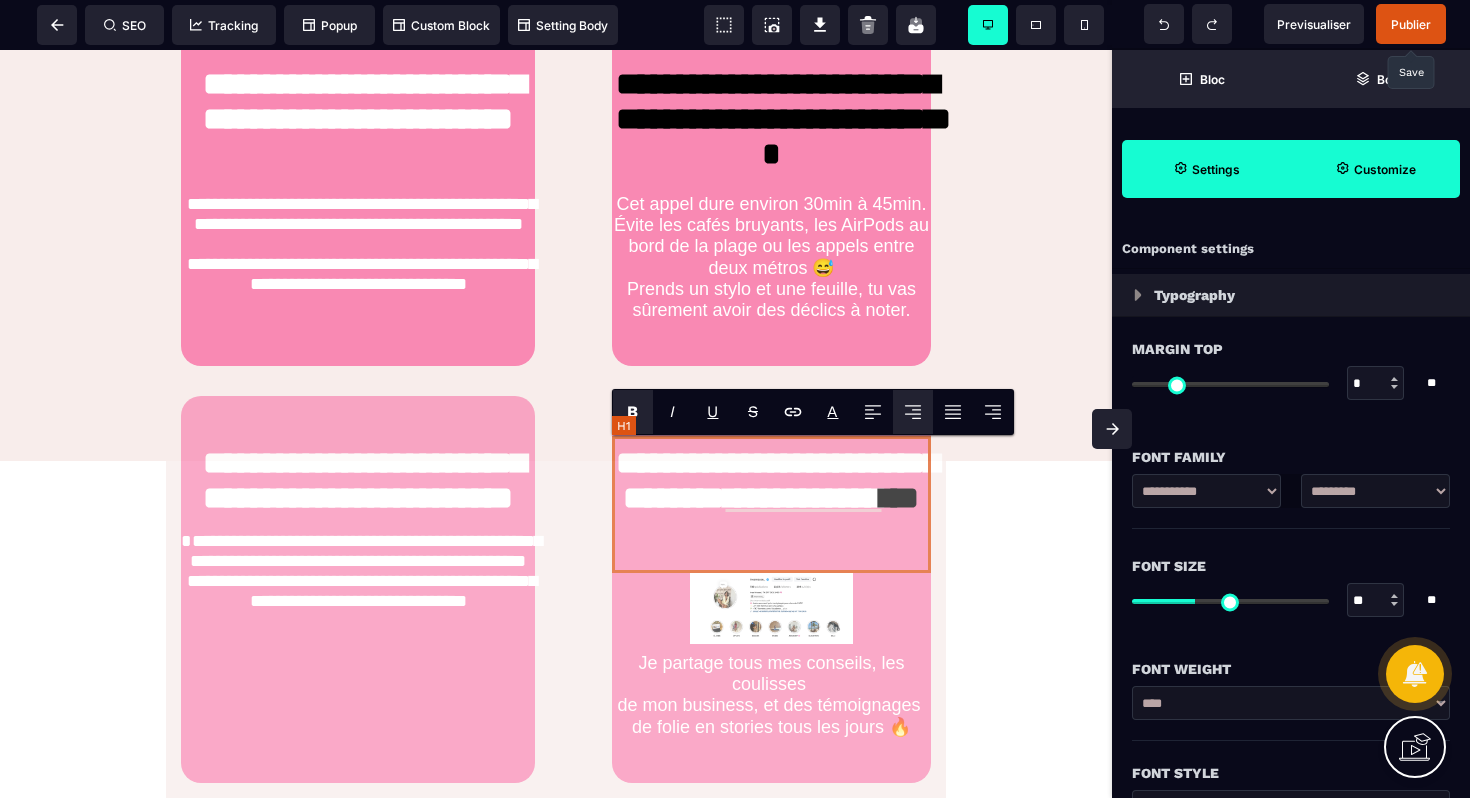 click on "**********" at bounding box center (771, 504) 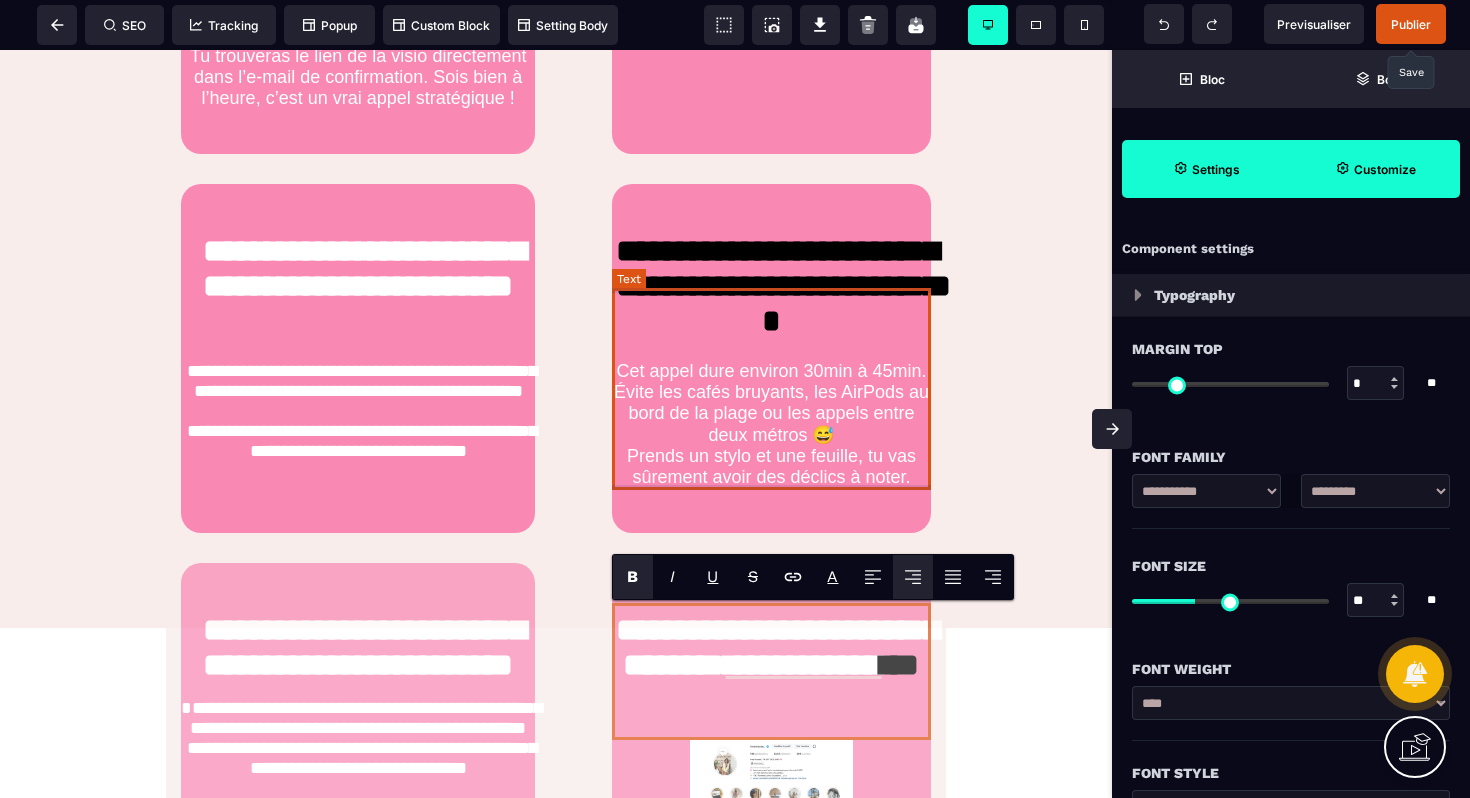 scroll, scrollTop: 1423, scrollLeft: 0, axis: vertical 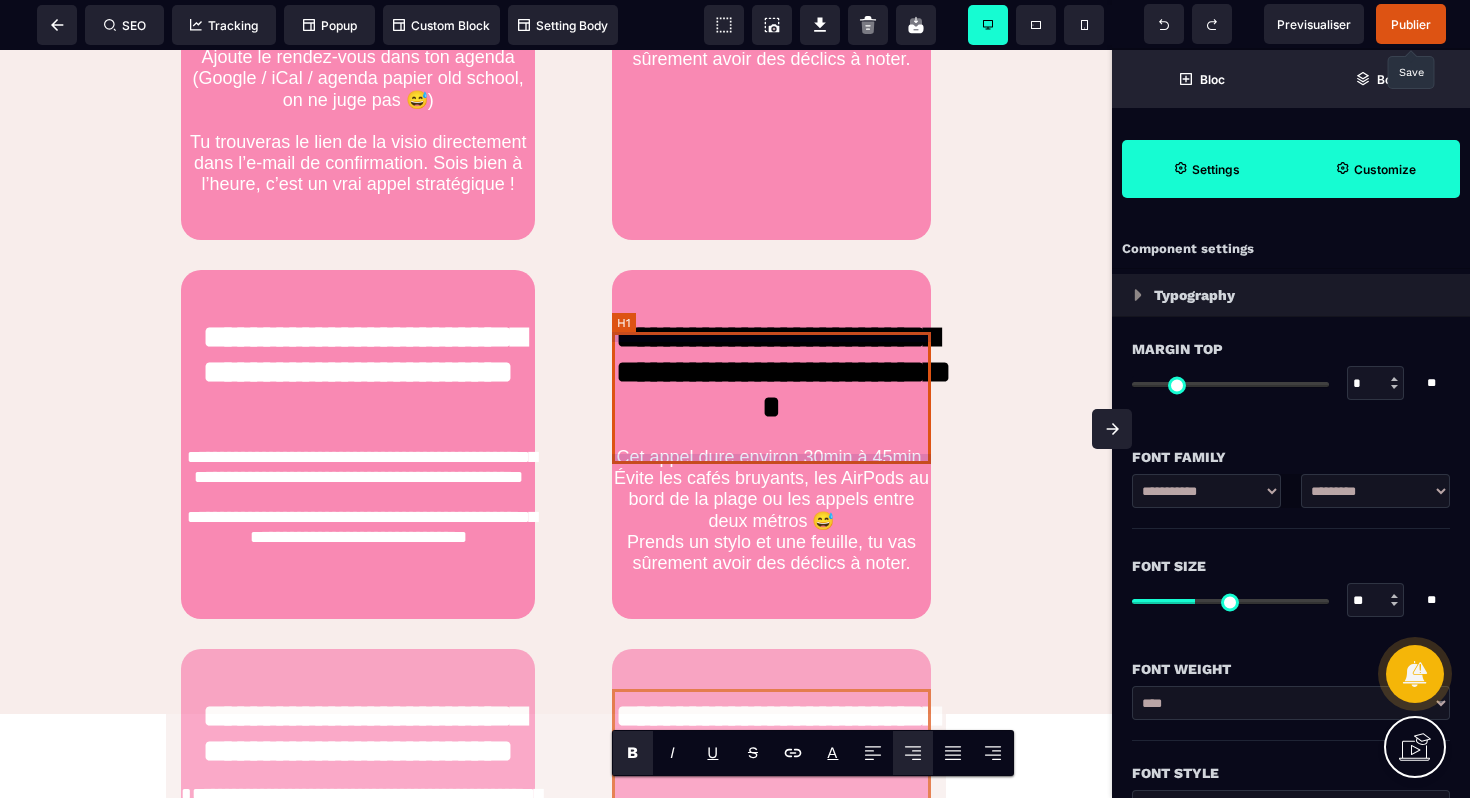 click on "**********" at bounding box center [771, 376] 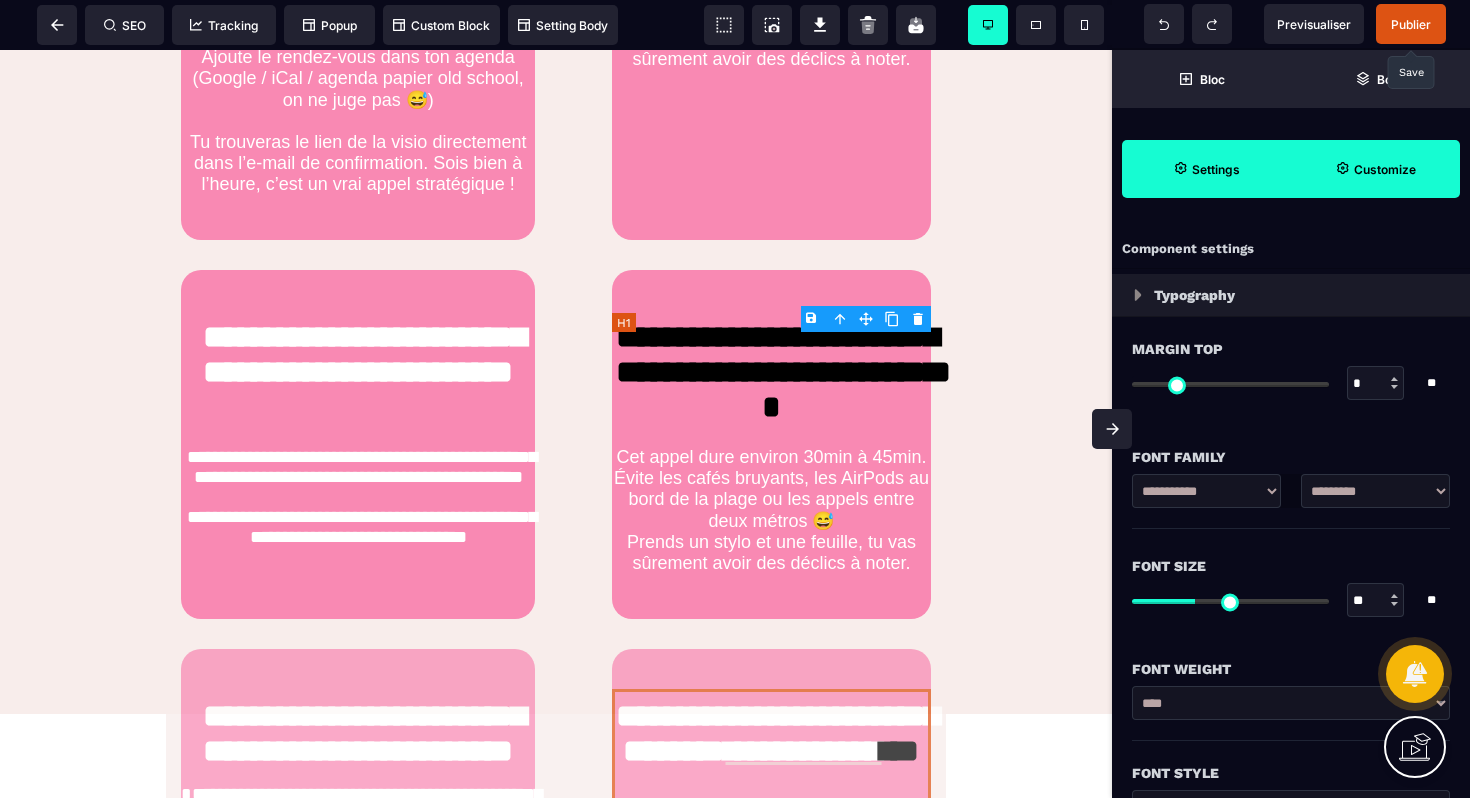 click on "**********" at bounding box center [771, 376] 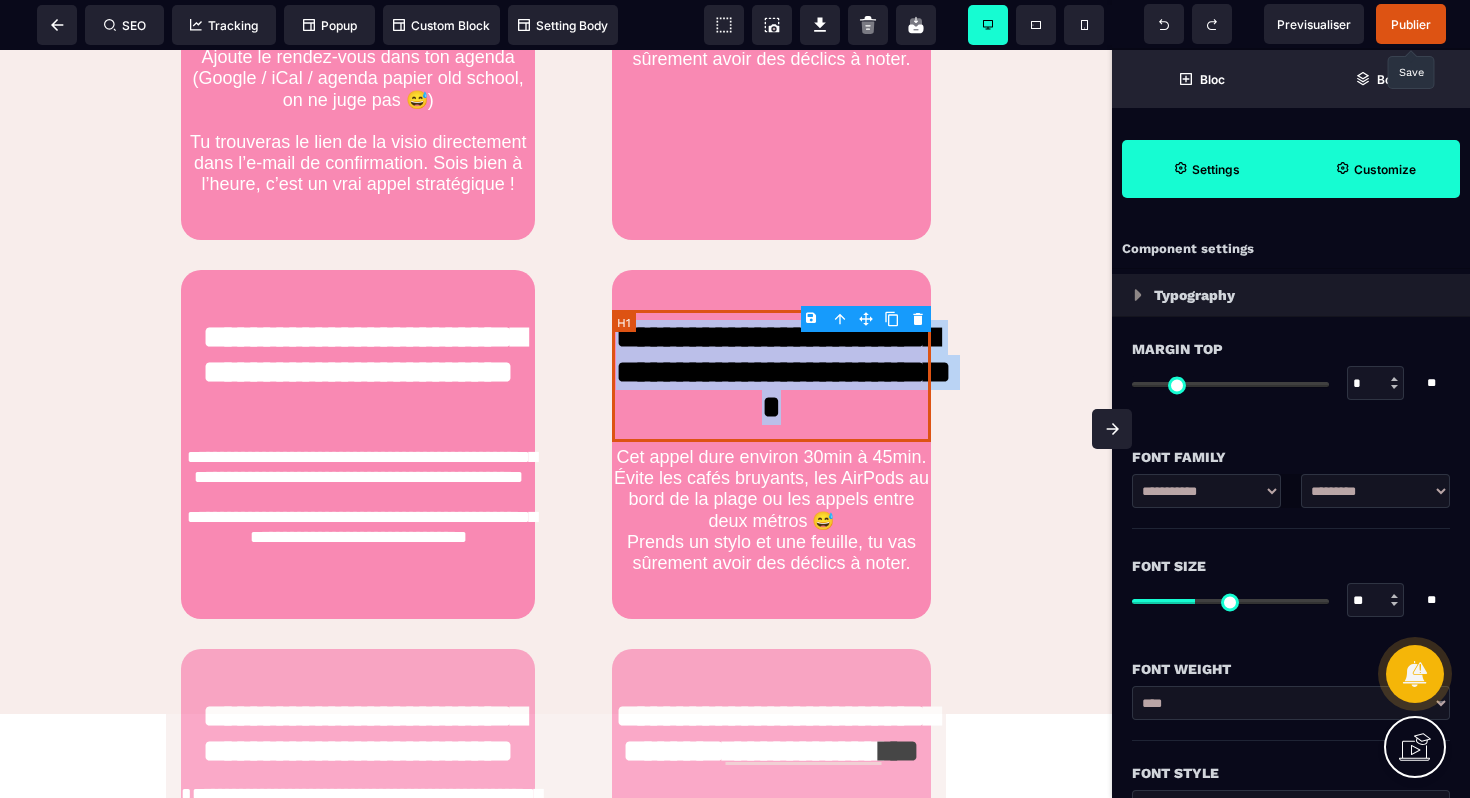 click on "**********" at bounding box center [771, 376] 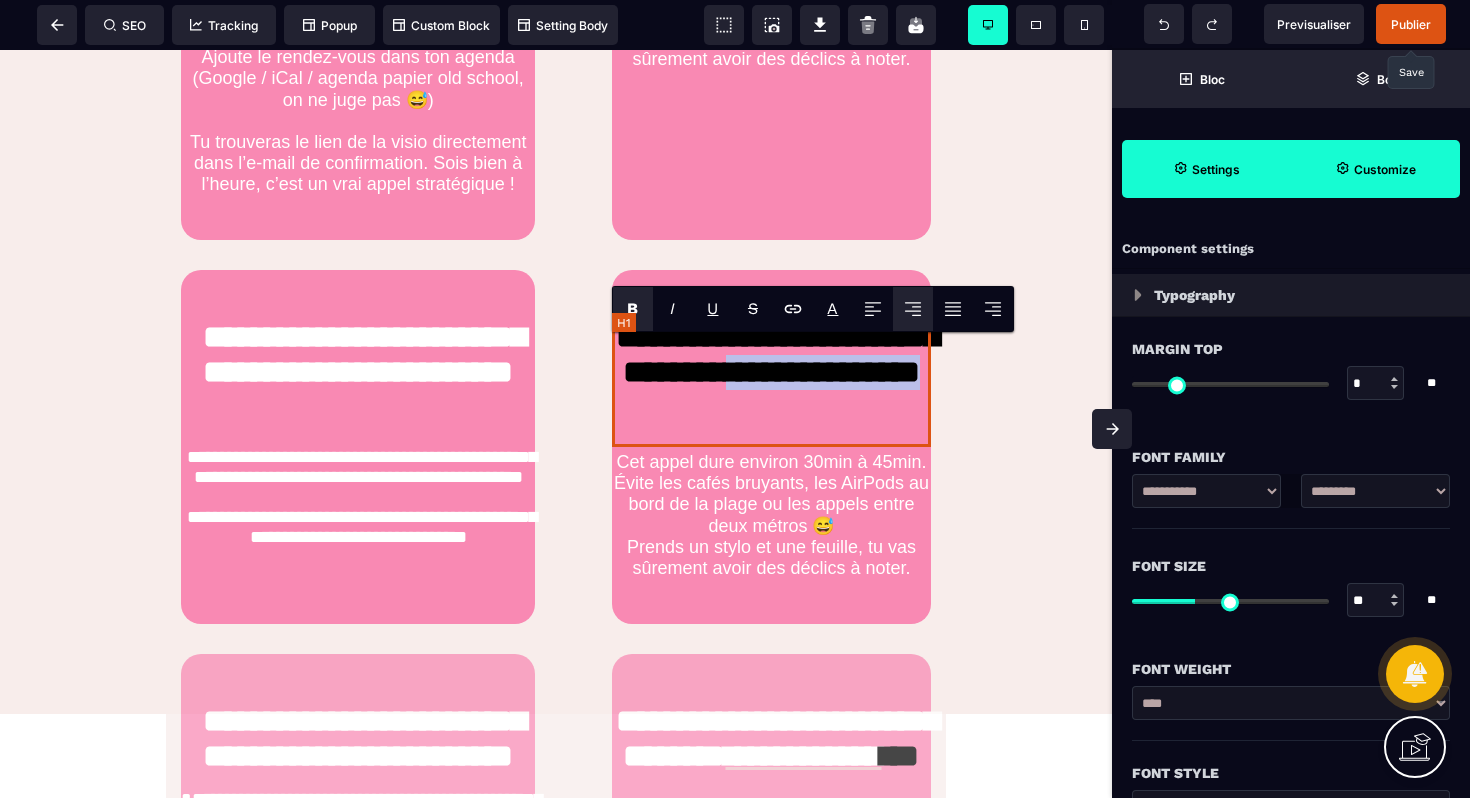 drag, startPoint x: 908, startPoint y: 436, endPoint x: 644, endPoint y: 435, distance: 264.0019 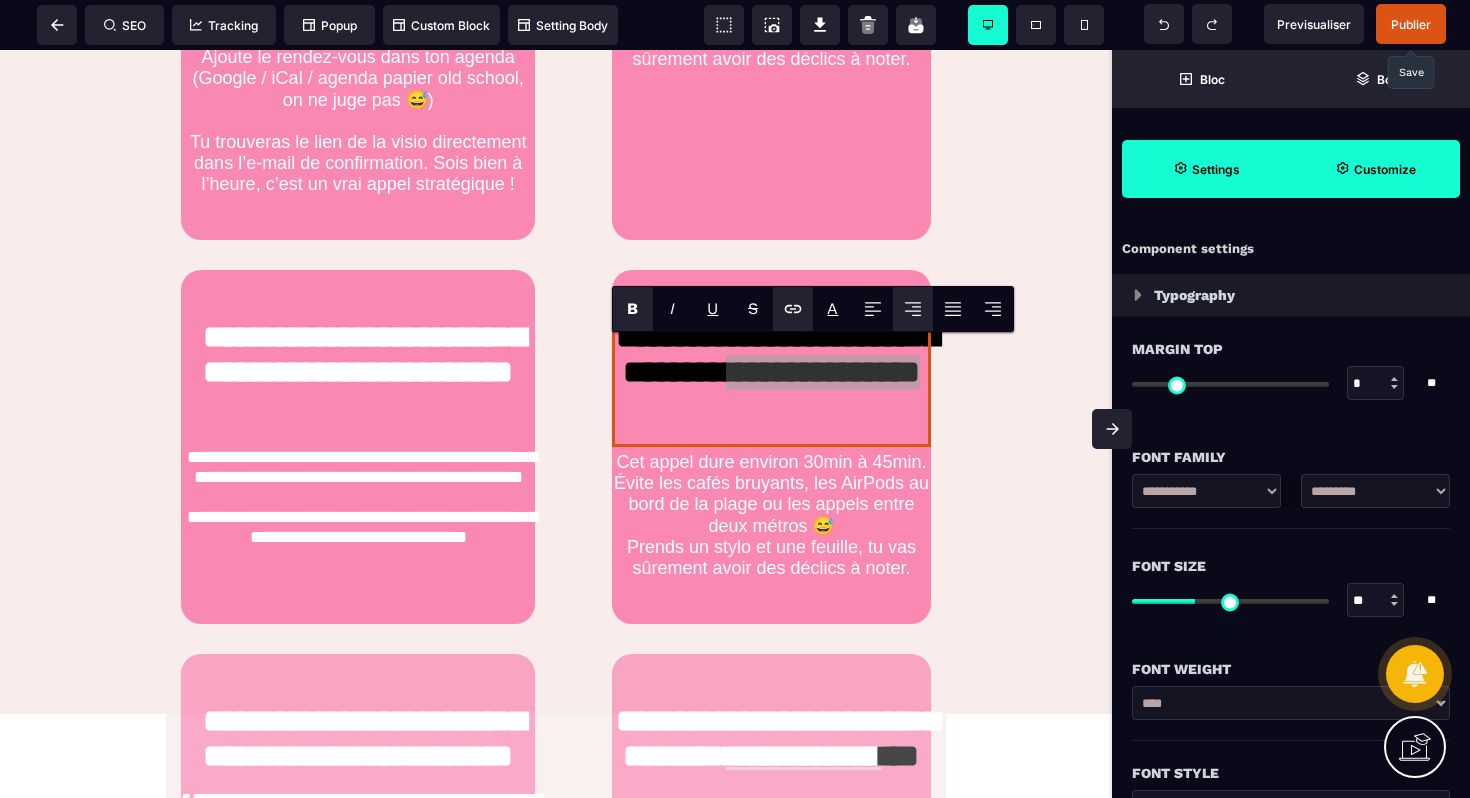 click 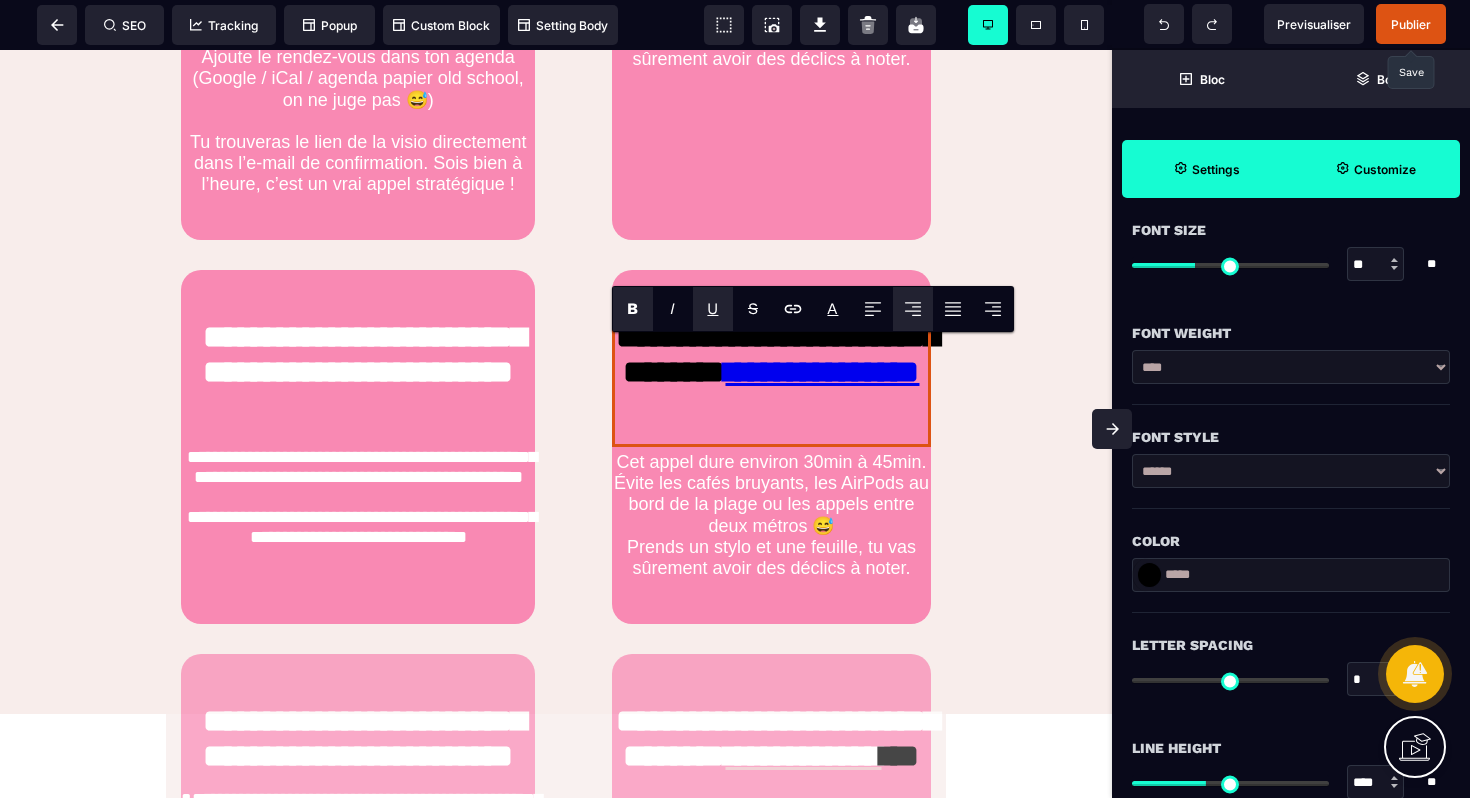 scroll, scrollTop: 342, scrollLeft: 0, axis: vertical 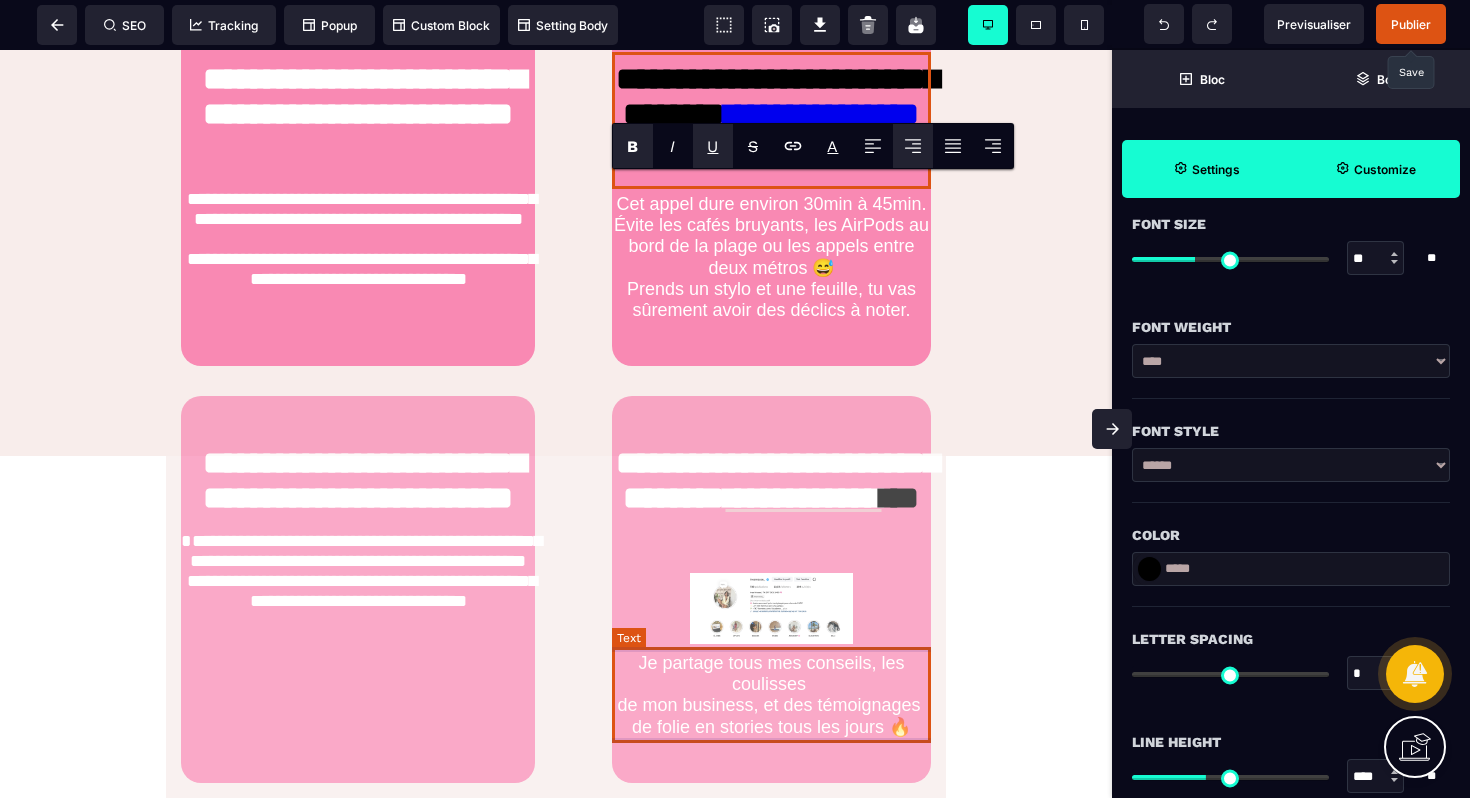 click on "Je partage tous mes conseils, les coulisses
de mon business, et des témoignages
de folie en stories tous les jours 🔥" at bounding box center (771, 695) 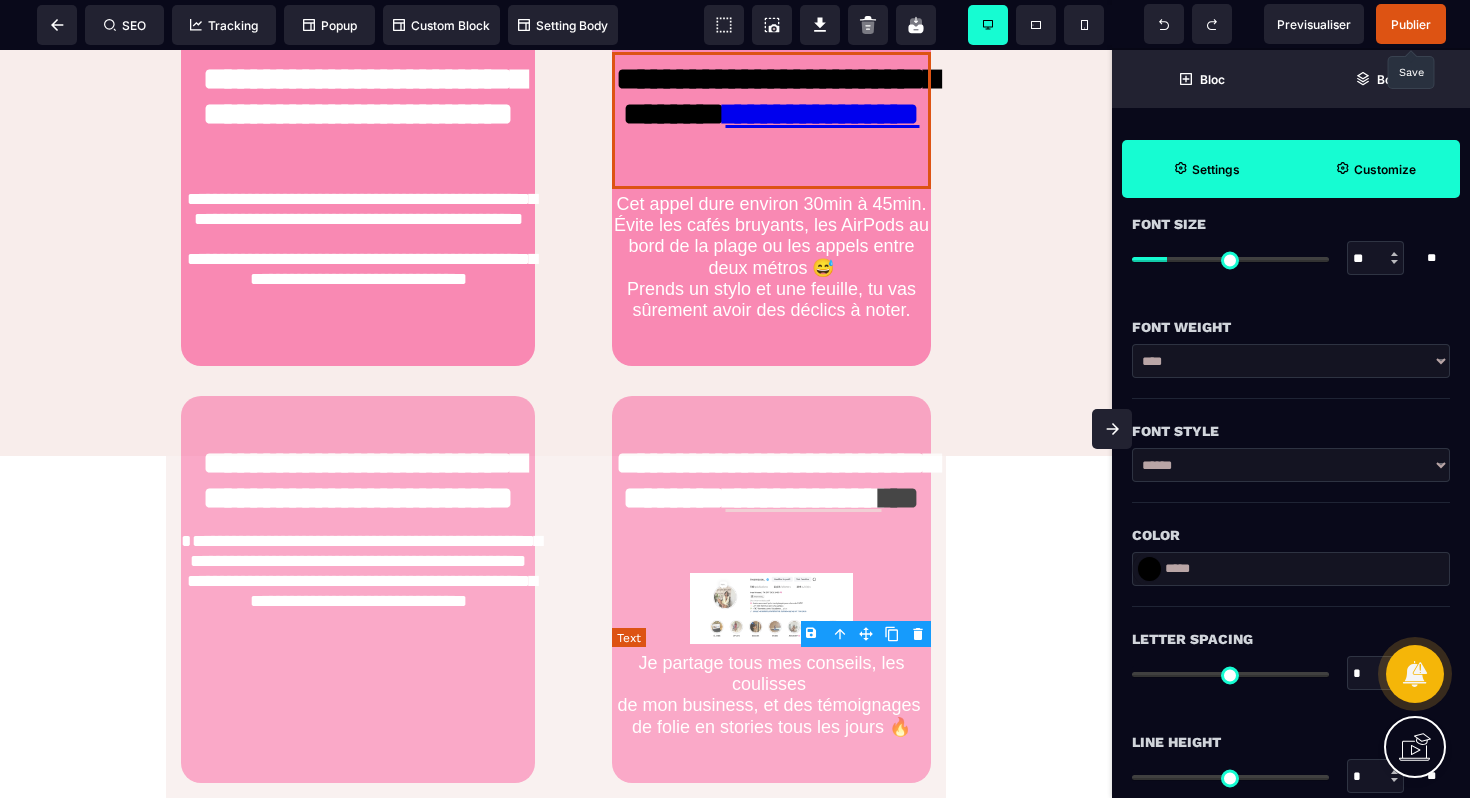 scroll, scrollTop: 0, scrollLeft: 0, axis: both 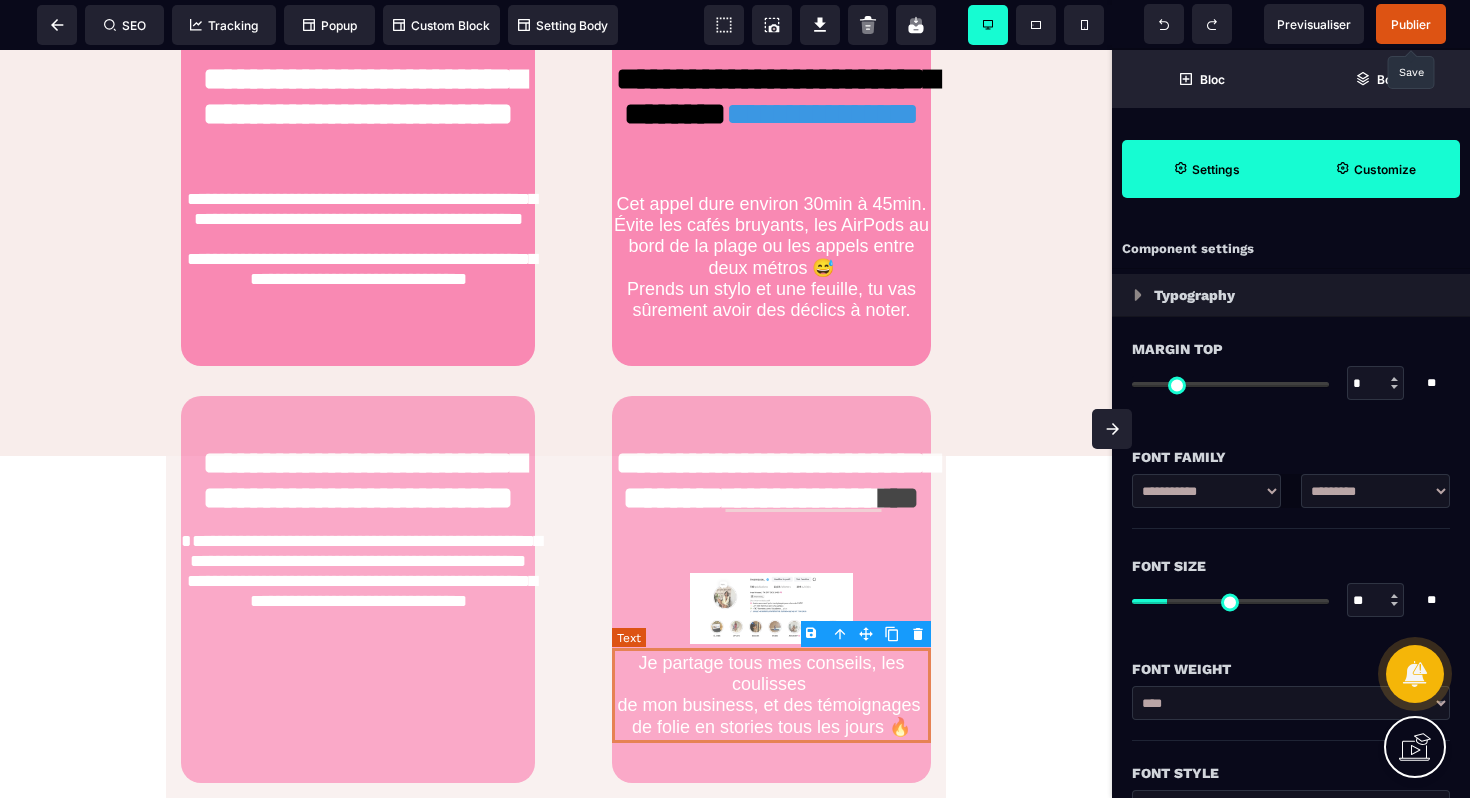 click on "Je partage tous mes conseils, les coulisses
de mon business, et des témoignages
de folie en stories tous les jours 🔥" at bounding box center [771, 695] 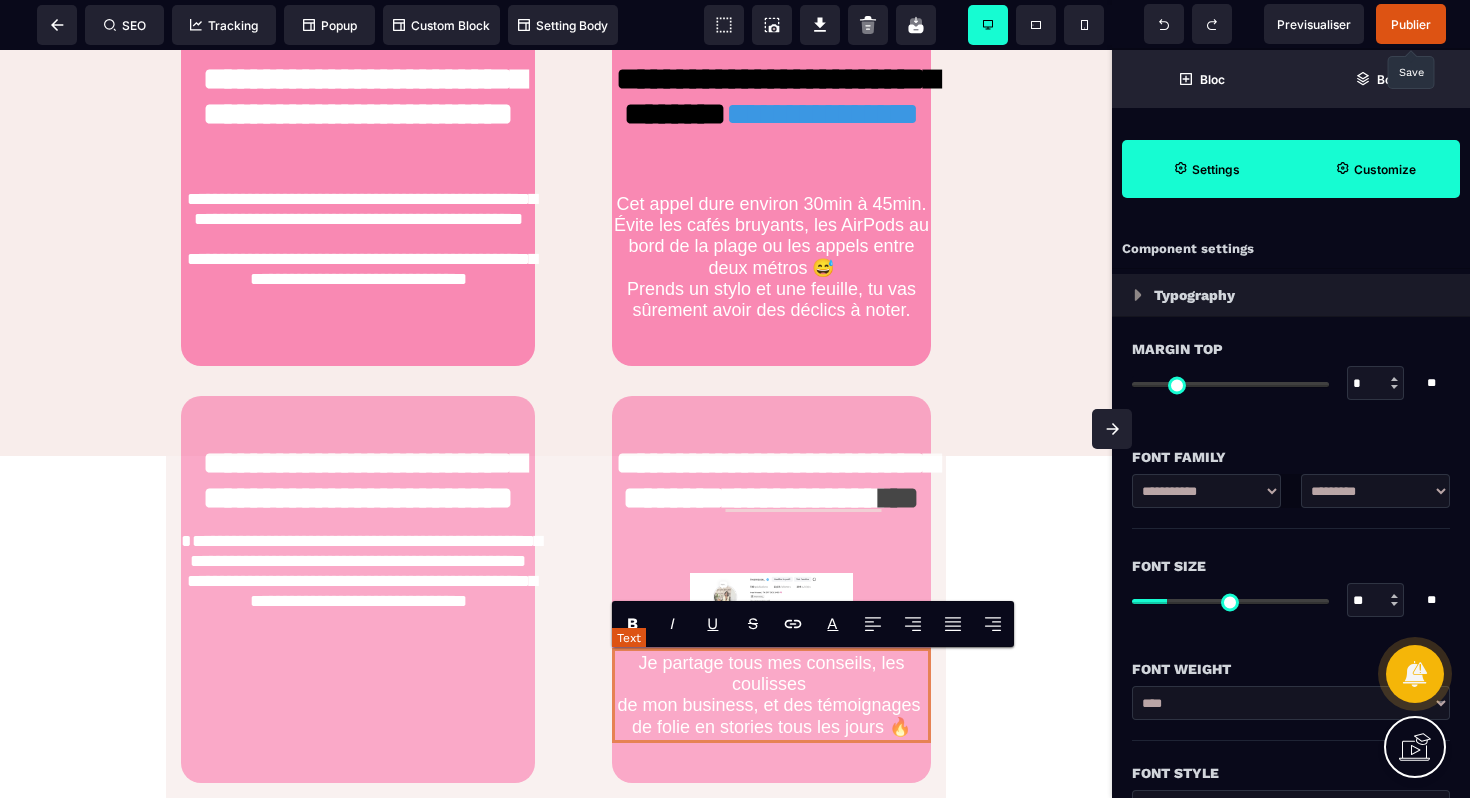 click on "Je partage tous mes conseils, les coulisses
de mon business, et des témoignages
de folie en stories tous les jours 🔥" at bounding box center [771, 695] 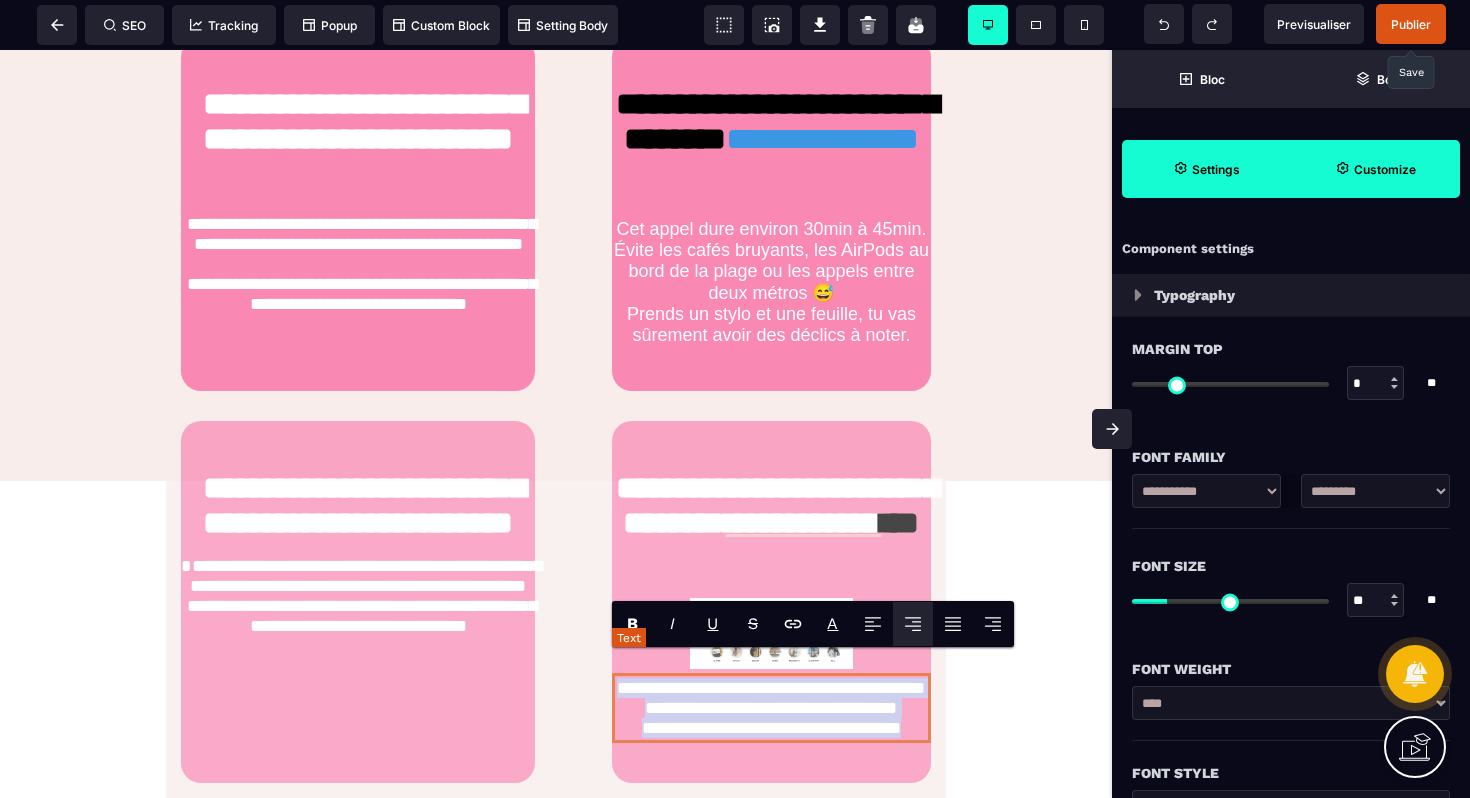 drag, startPoint x: 918, startPoint y: 729, endPoint x: 639, endPoint y: 662, distance: 286.93204 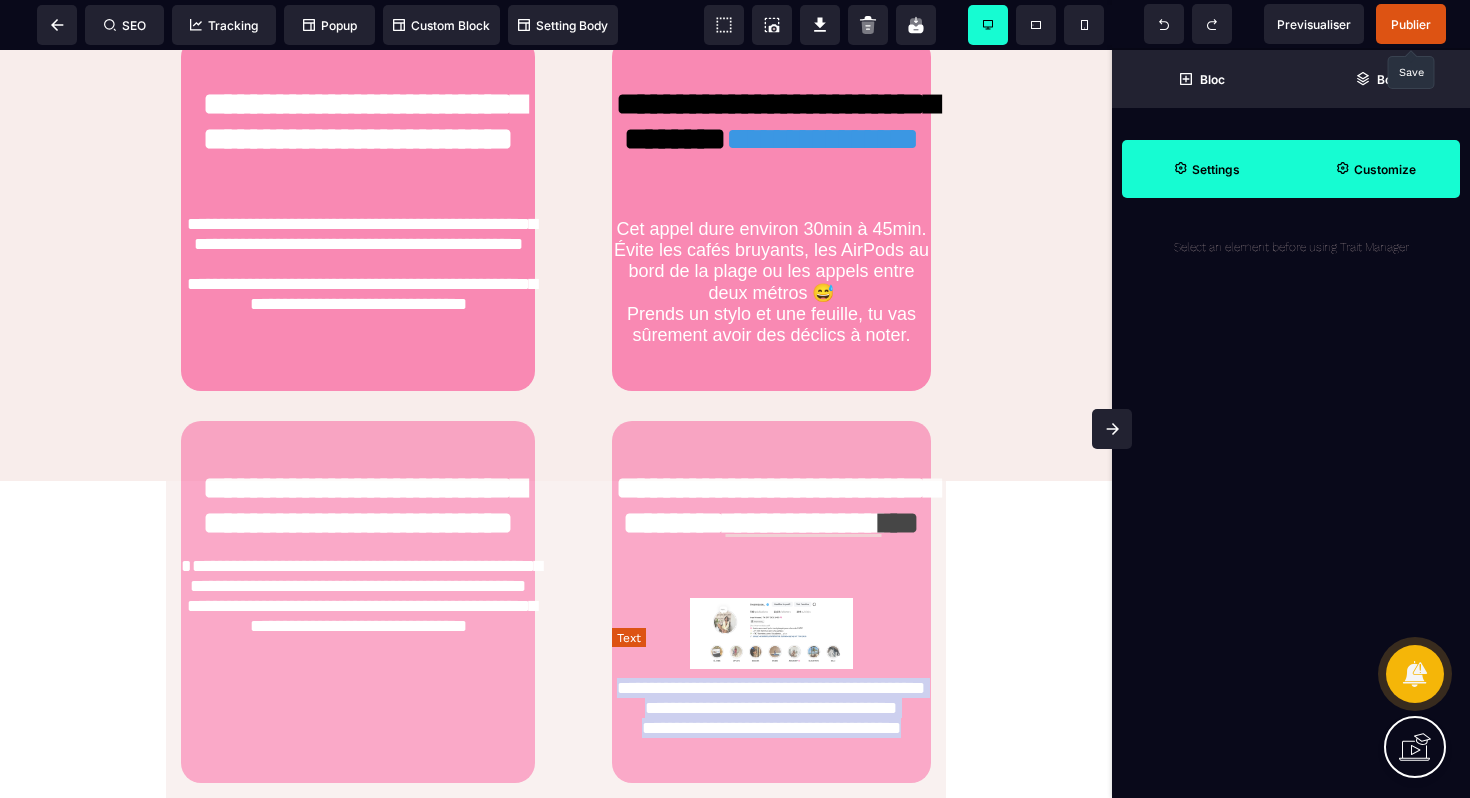 copy on "**********" 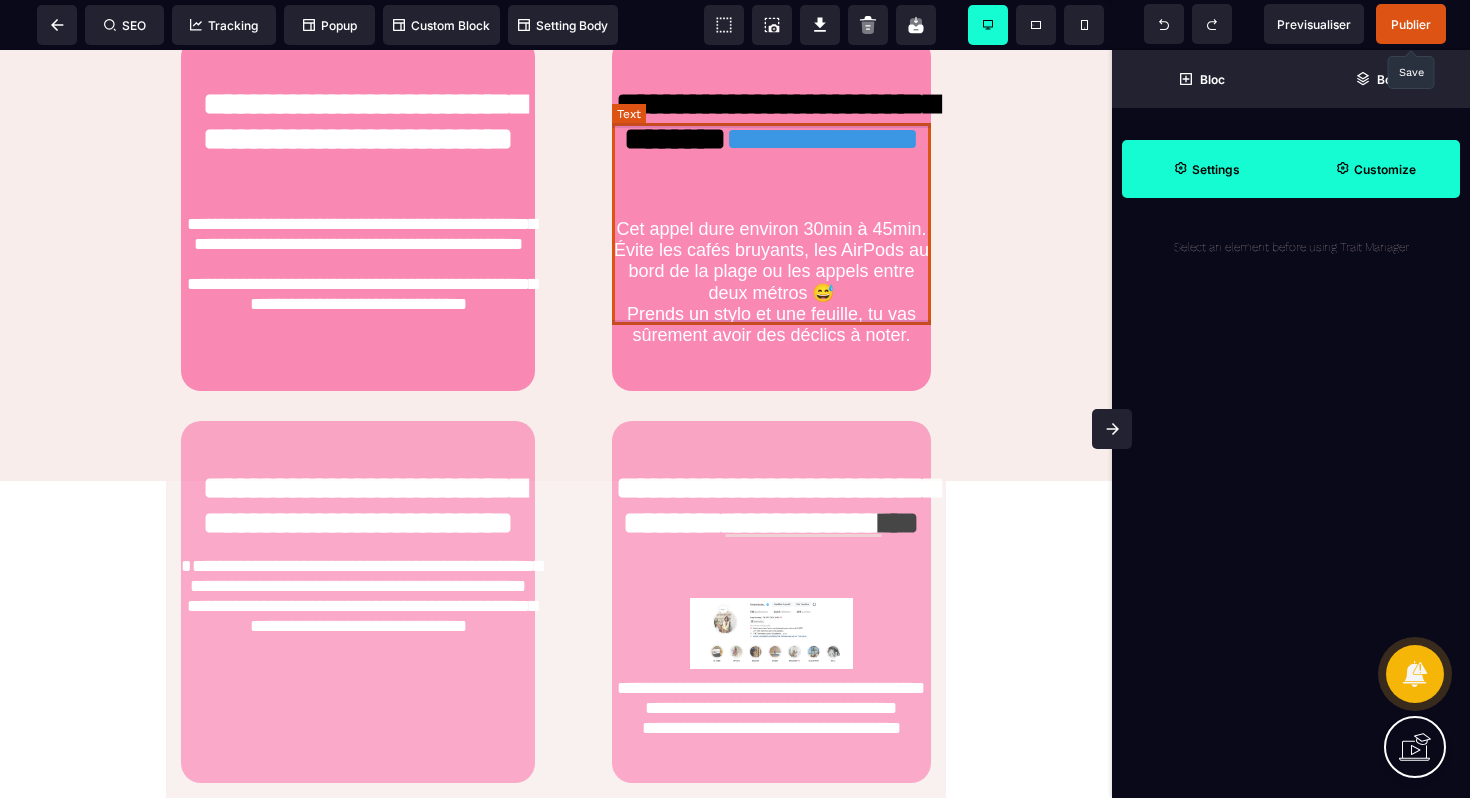 click on "Cet appel dure environ 30min à 45min.
Évite les cafés bruyants, les AirPods au bord de la plage ou les appels entre deux métros 😅
Prends un stylo et une feuille, tu vas sûrement avoir des déclics à noter." at bounding box center (771, 282) 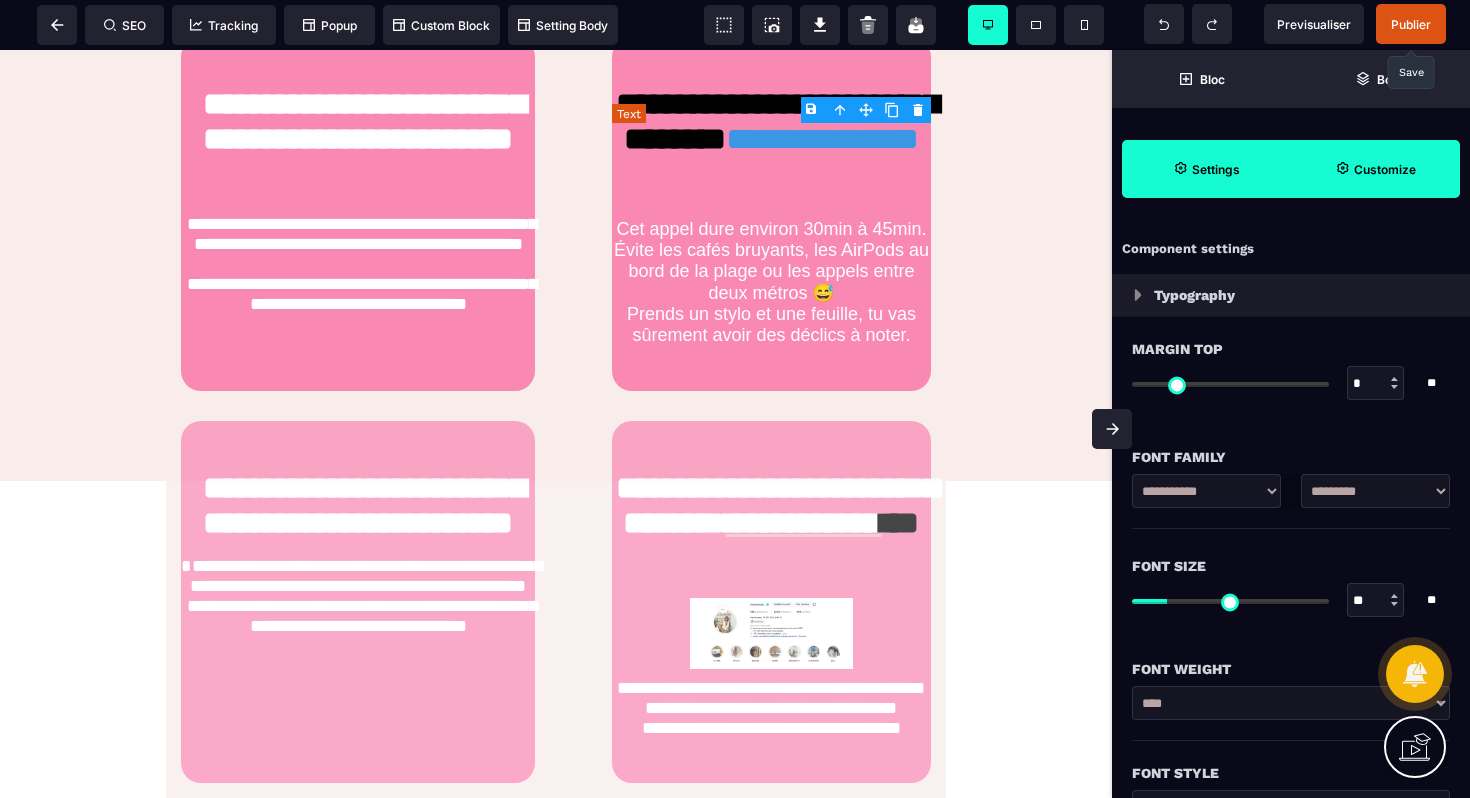 click on "Cet appel dure environ 30min à 45min.
Évite les cafés bruyants, les AirPods au bord de la plage ou les appels entre deux métros 😅
Prends un stylo et une feuille, tu vas sûrement avoir des déclics à noter." at bounding box center [771, 282] 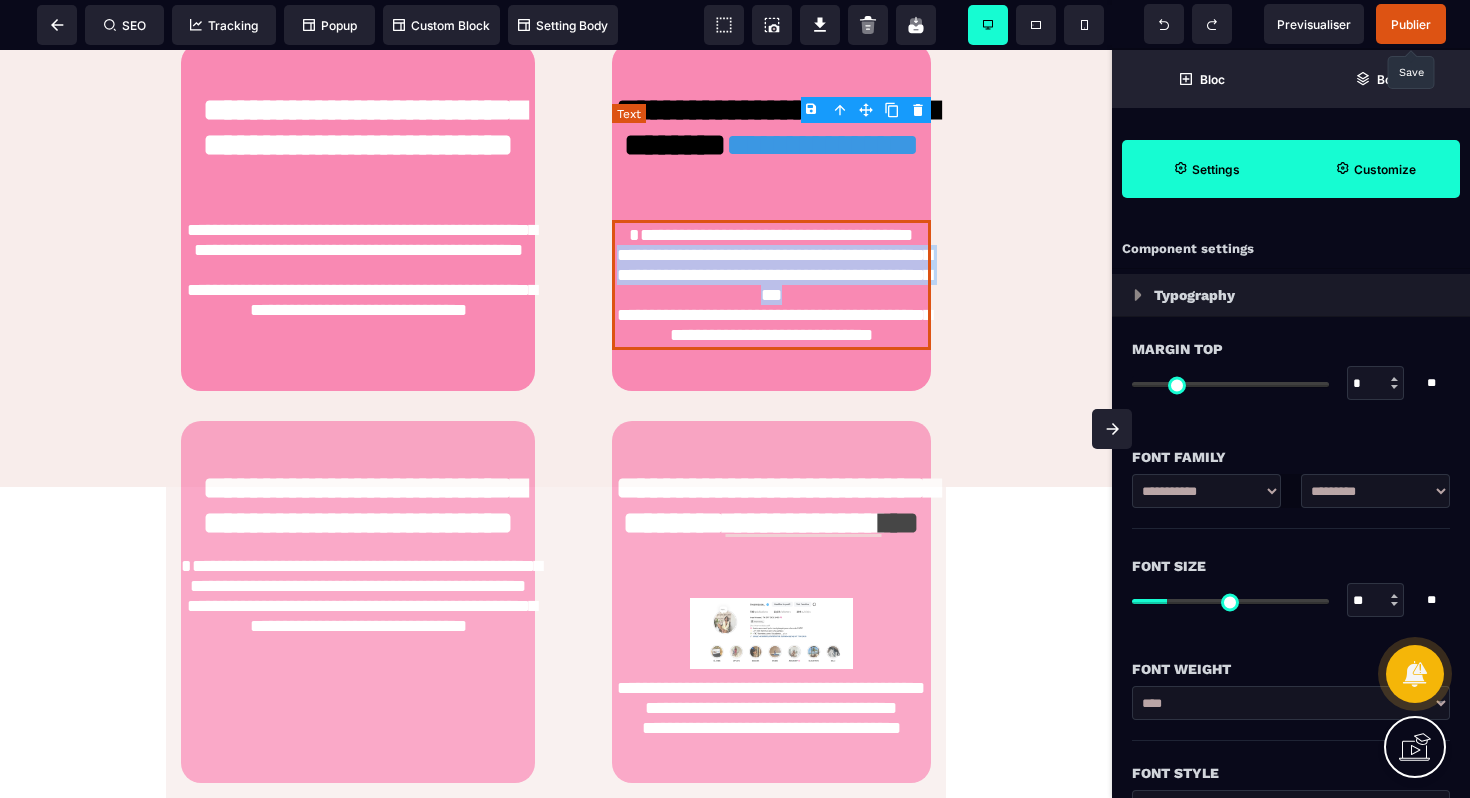 click on "**********" at bounding box center (771, 285) 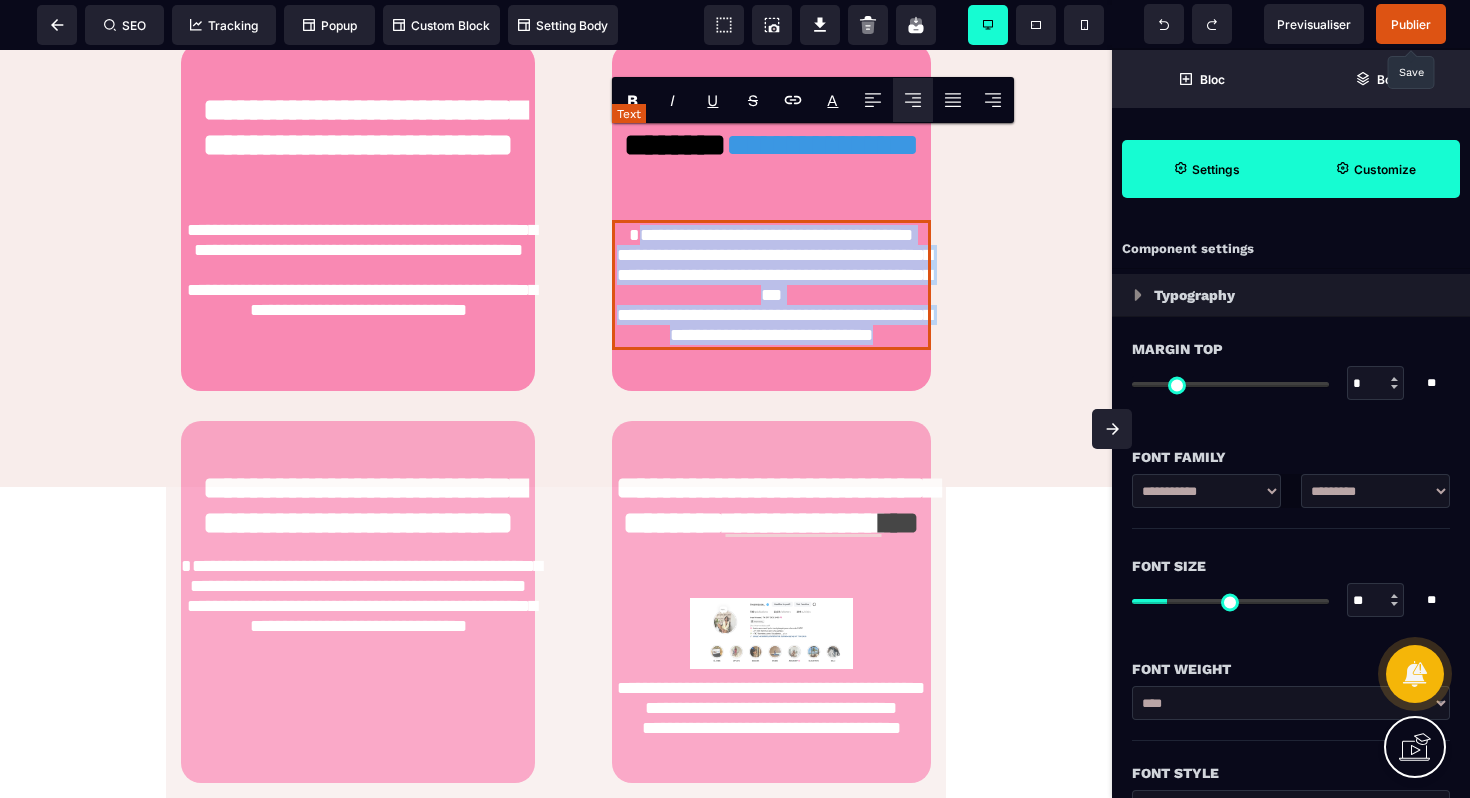 drag, startPoint x: 914, startPoint y: 311, endPoint x: 616, endPoint y: 156, distance: 335.90027 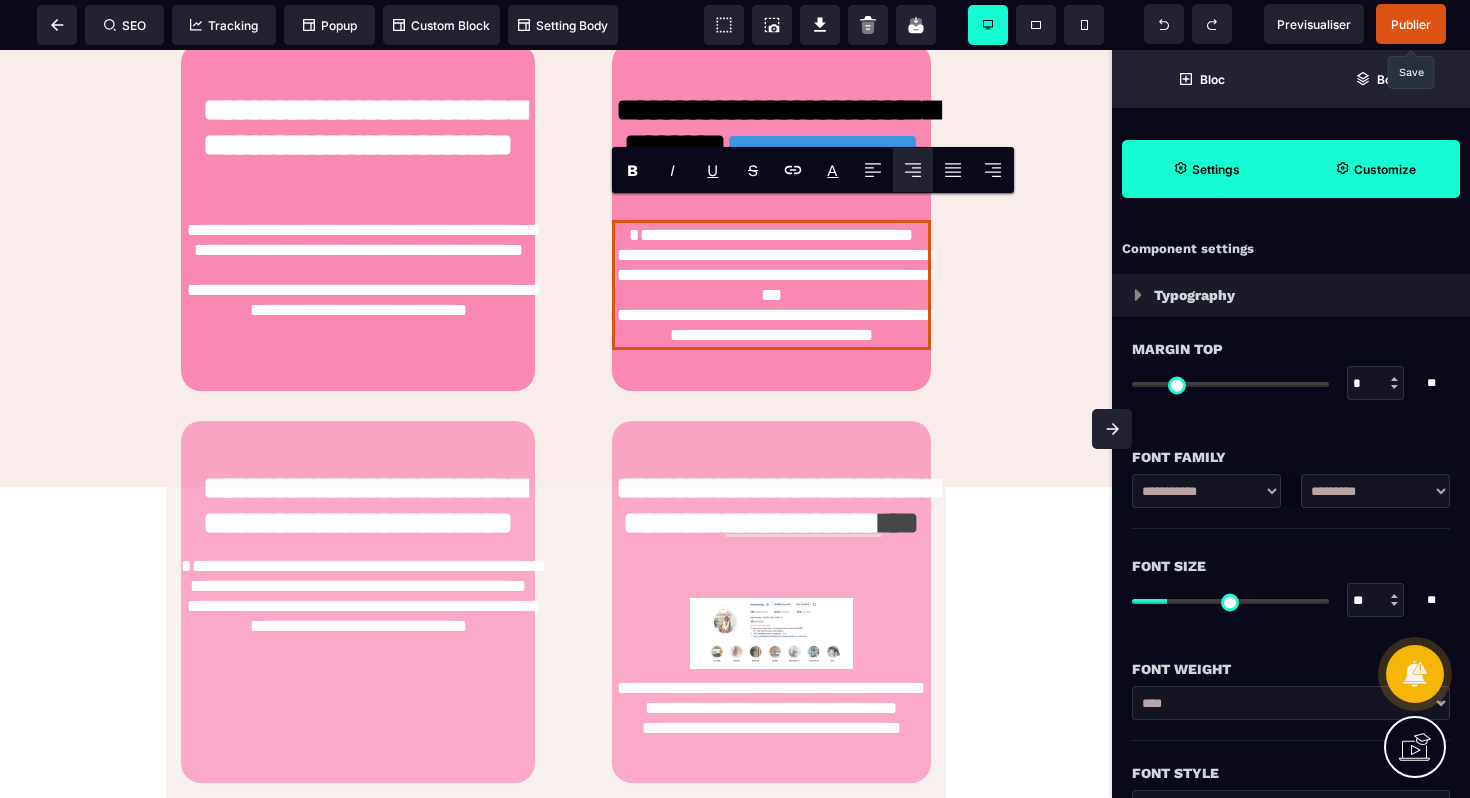 scroll, scrollTop: 1698, scrollLeft: 0, axis: vertical 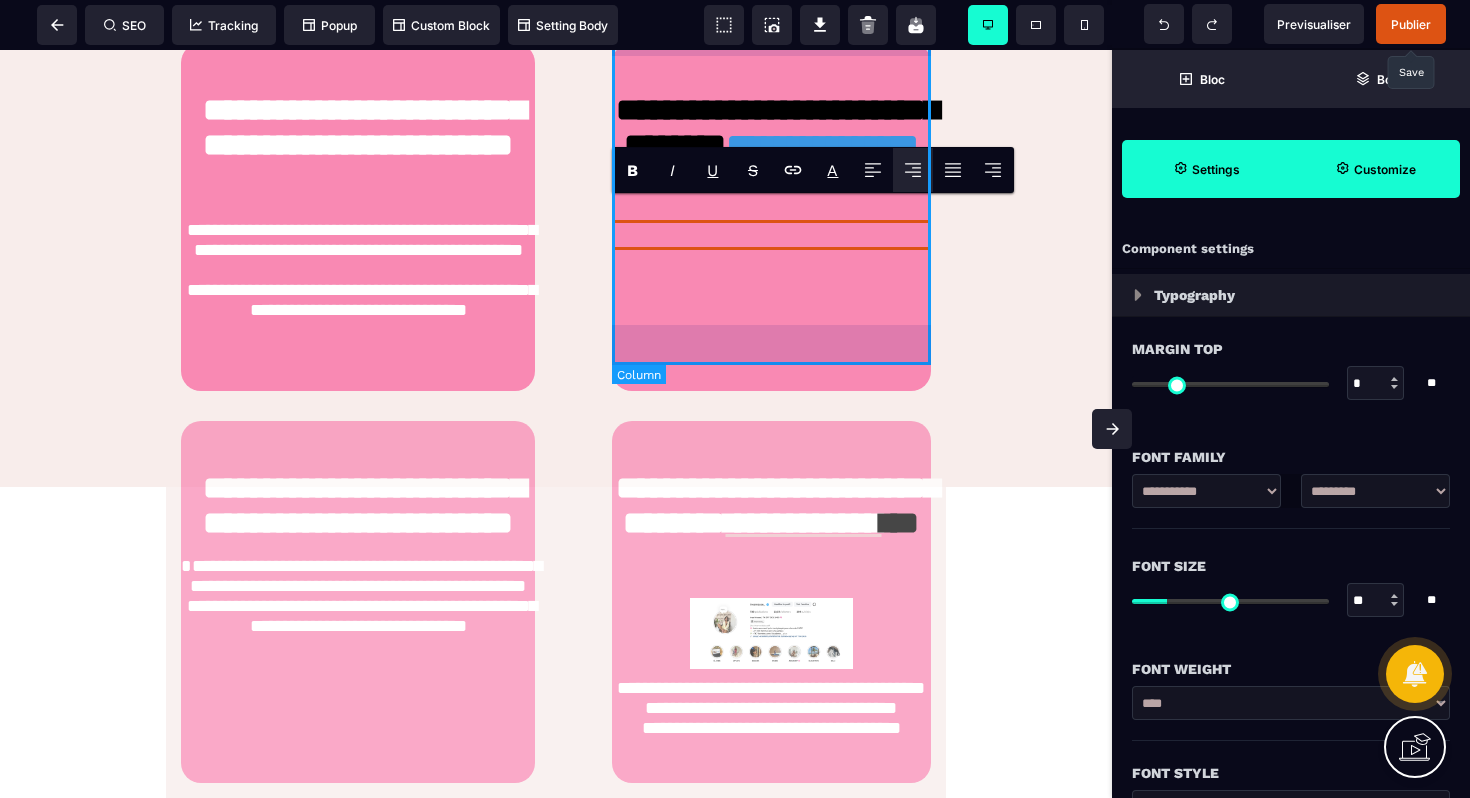 click on "**********" at bounding box center [771, 217] 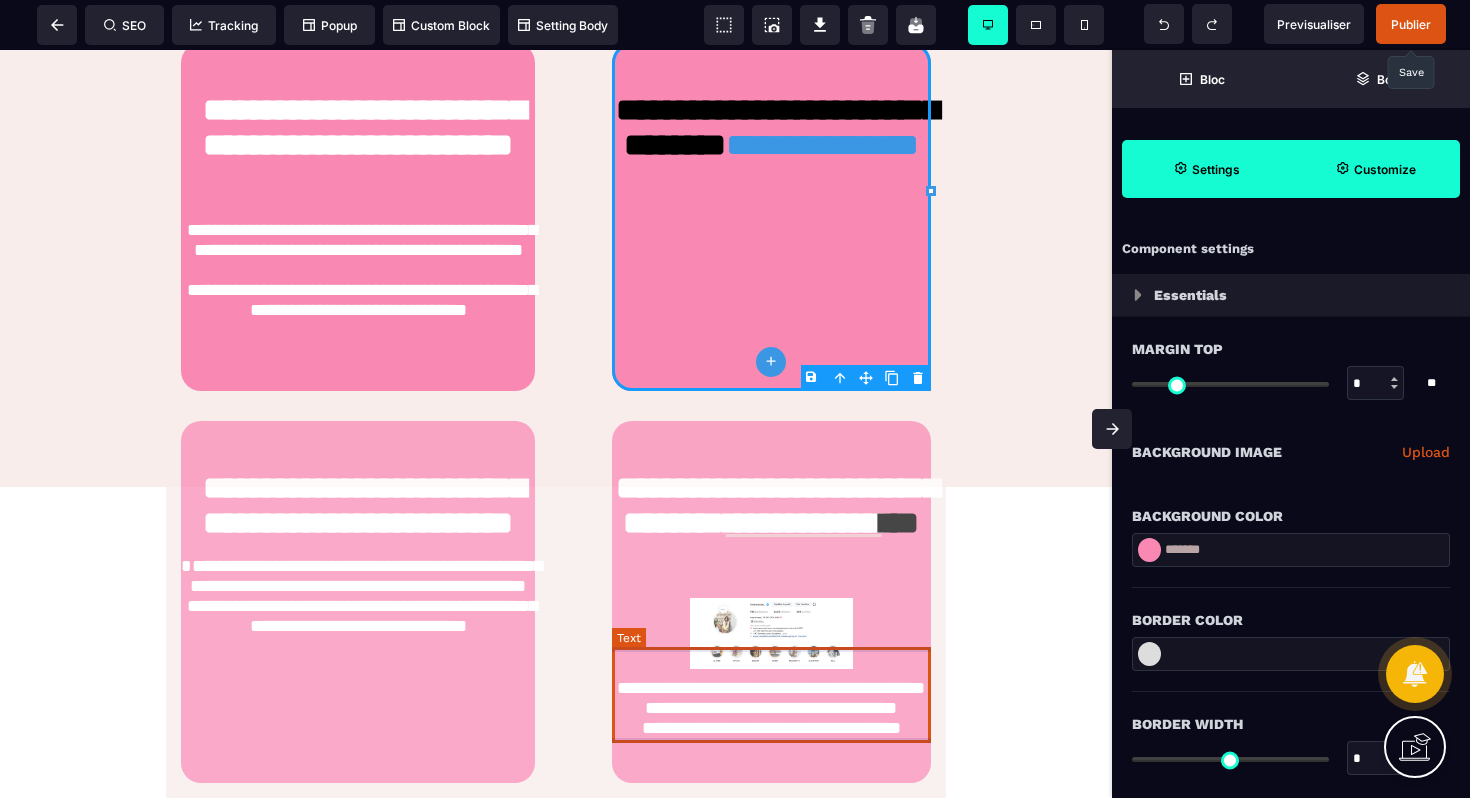 click on "**********" at bounding box center [771, 708] 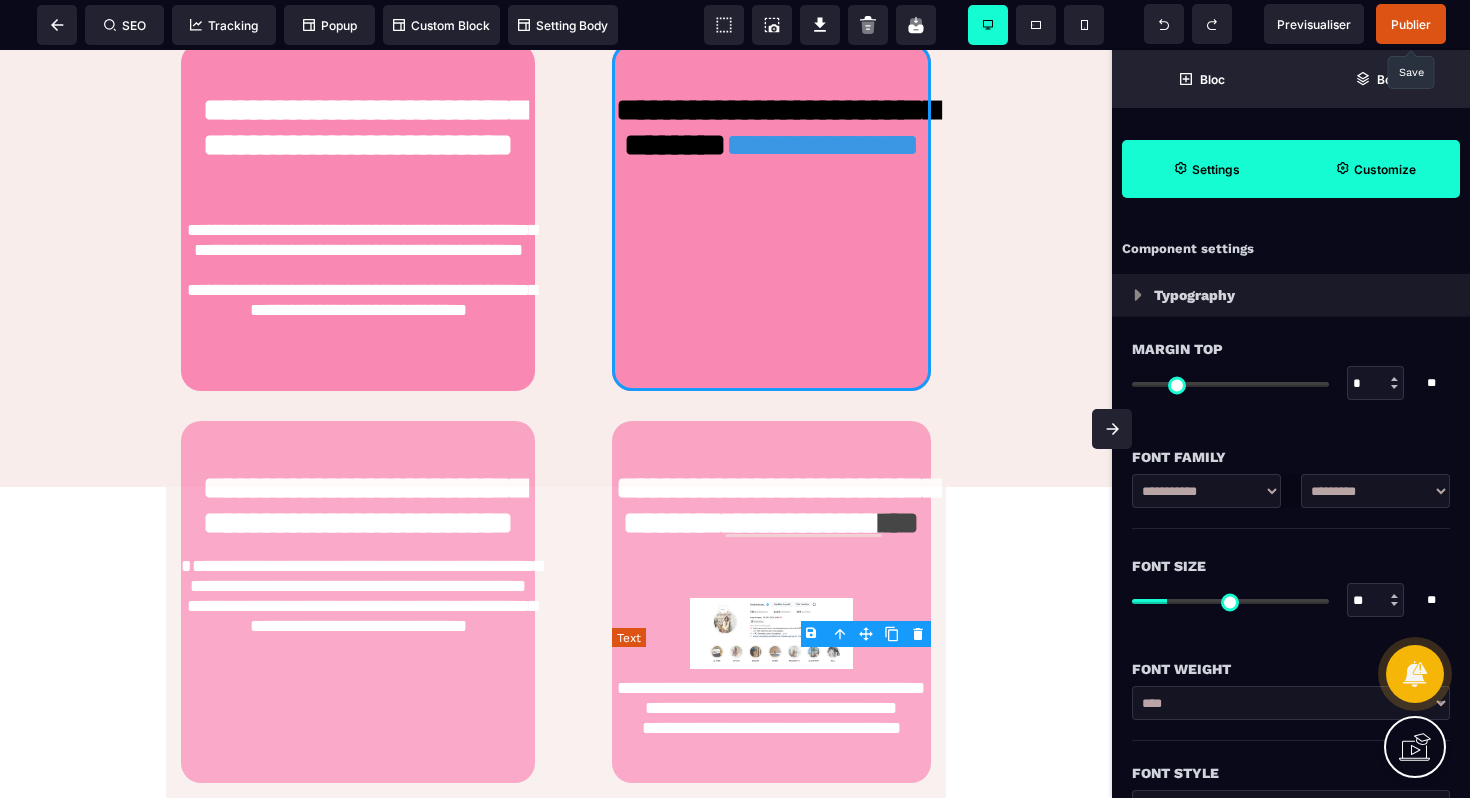 click on "**********" at bounding box center [771, 708] 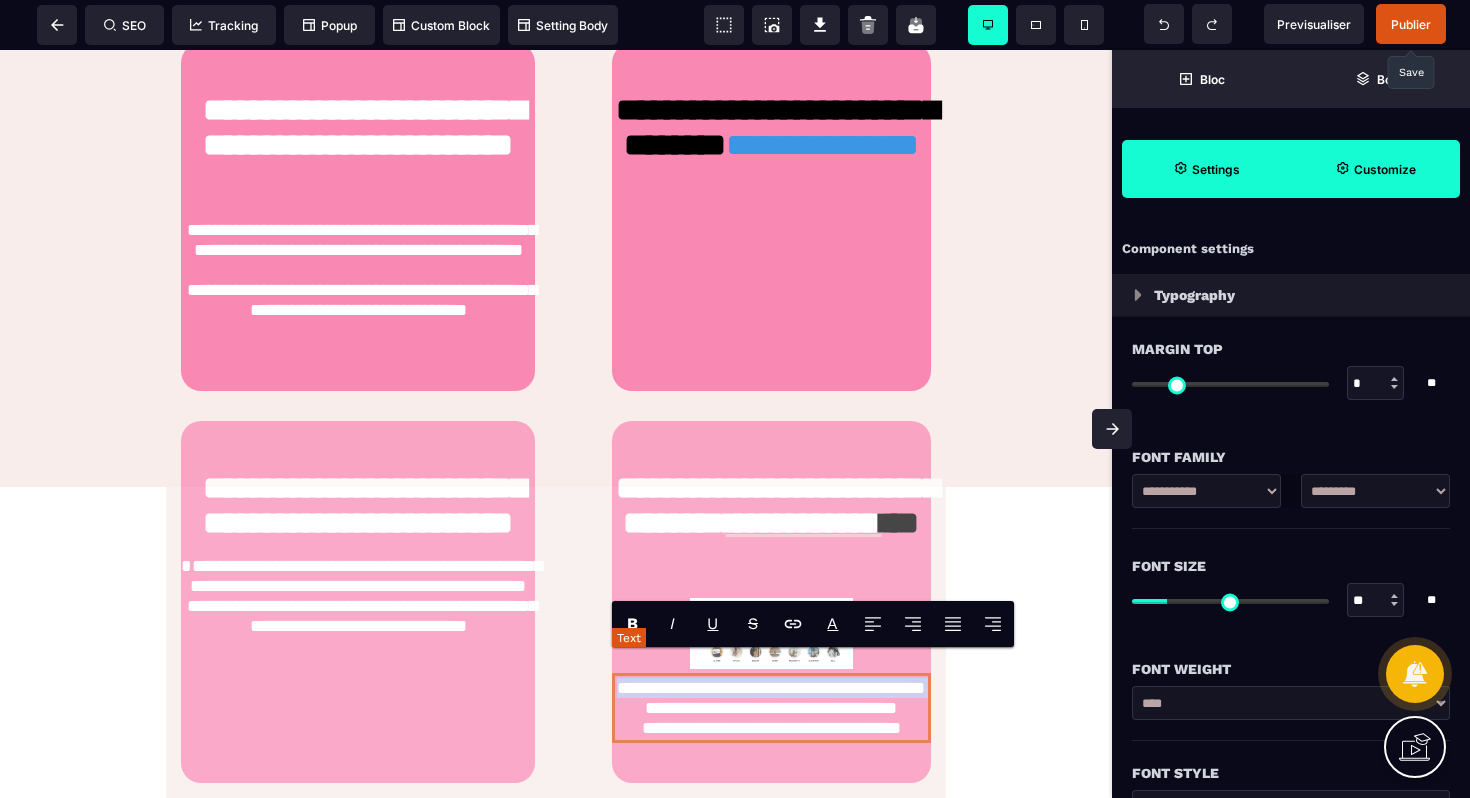click on "**********" at bounding box center (771, 708) 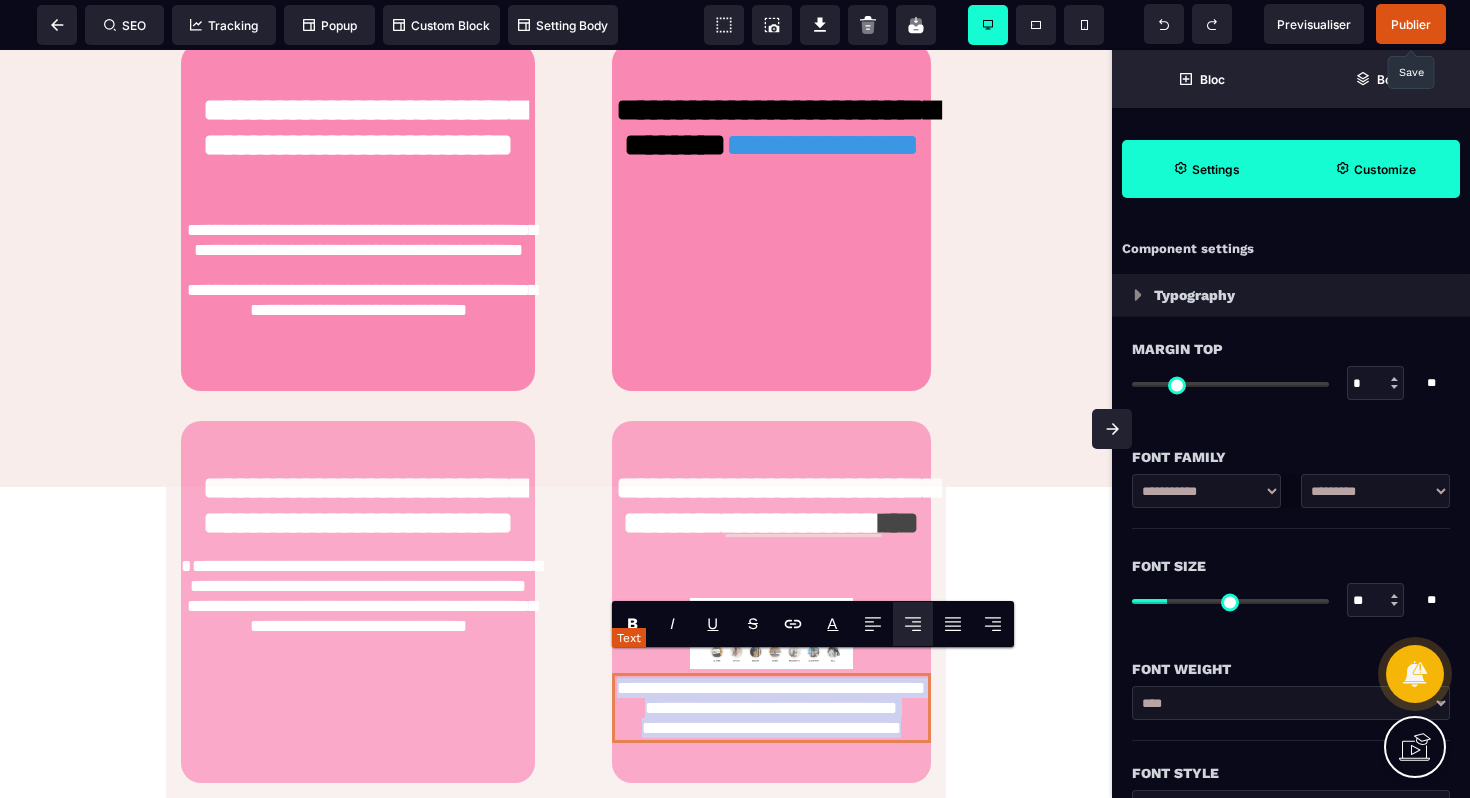 drag, startPoint x: 910, startPoint y: 726, endPoint x: 634, endPoint y: 662, distance: 283.32315 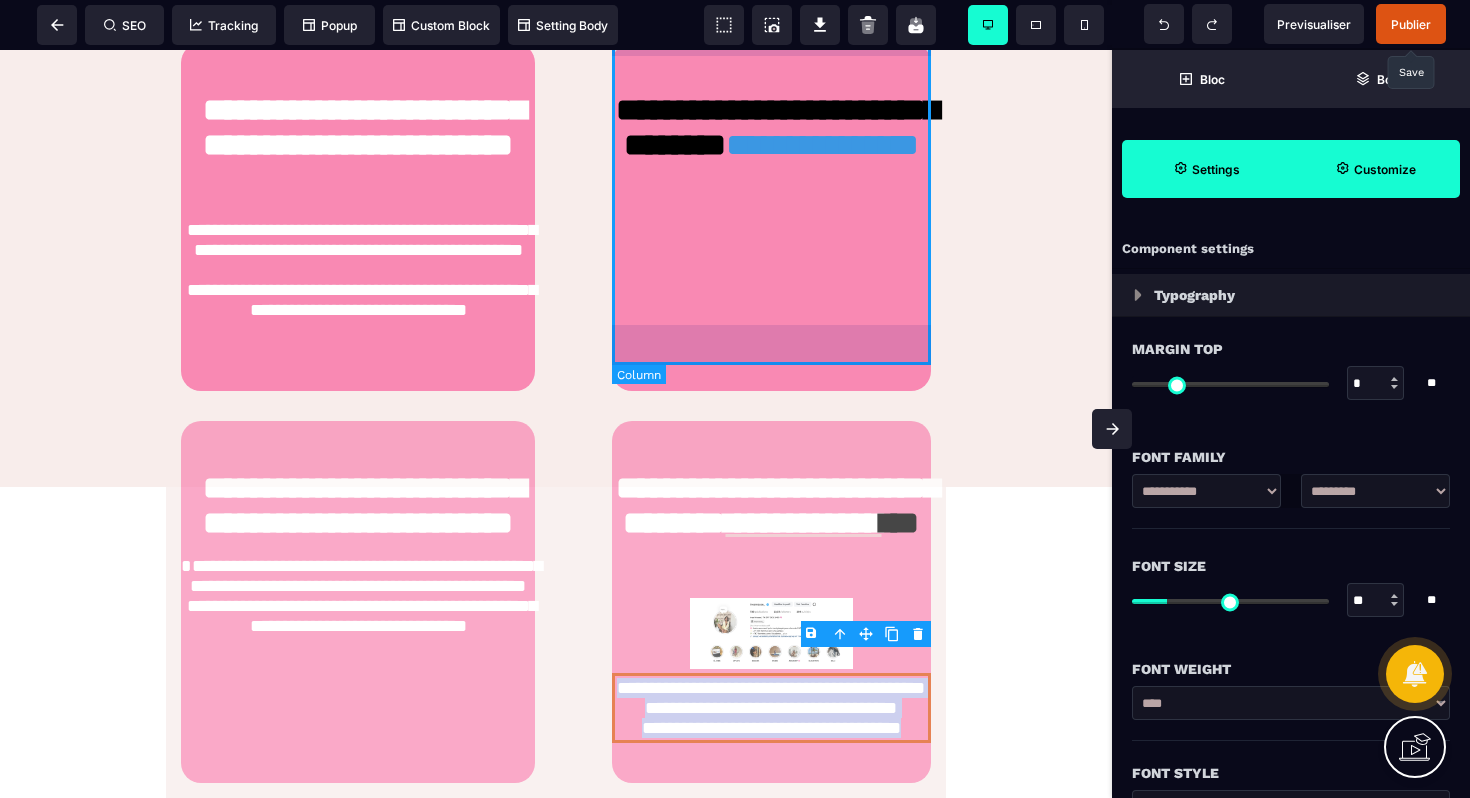 click on "**********" at bounding box center [771, 217] 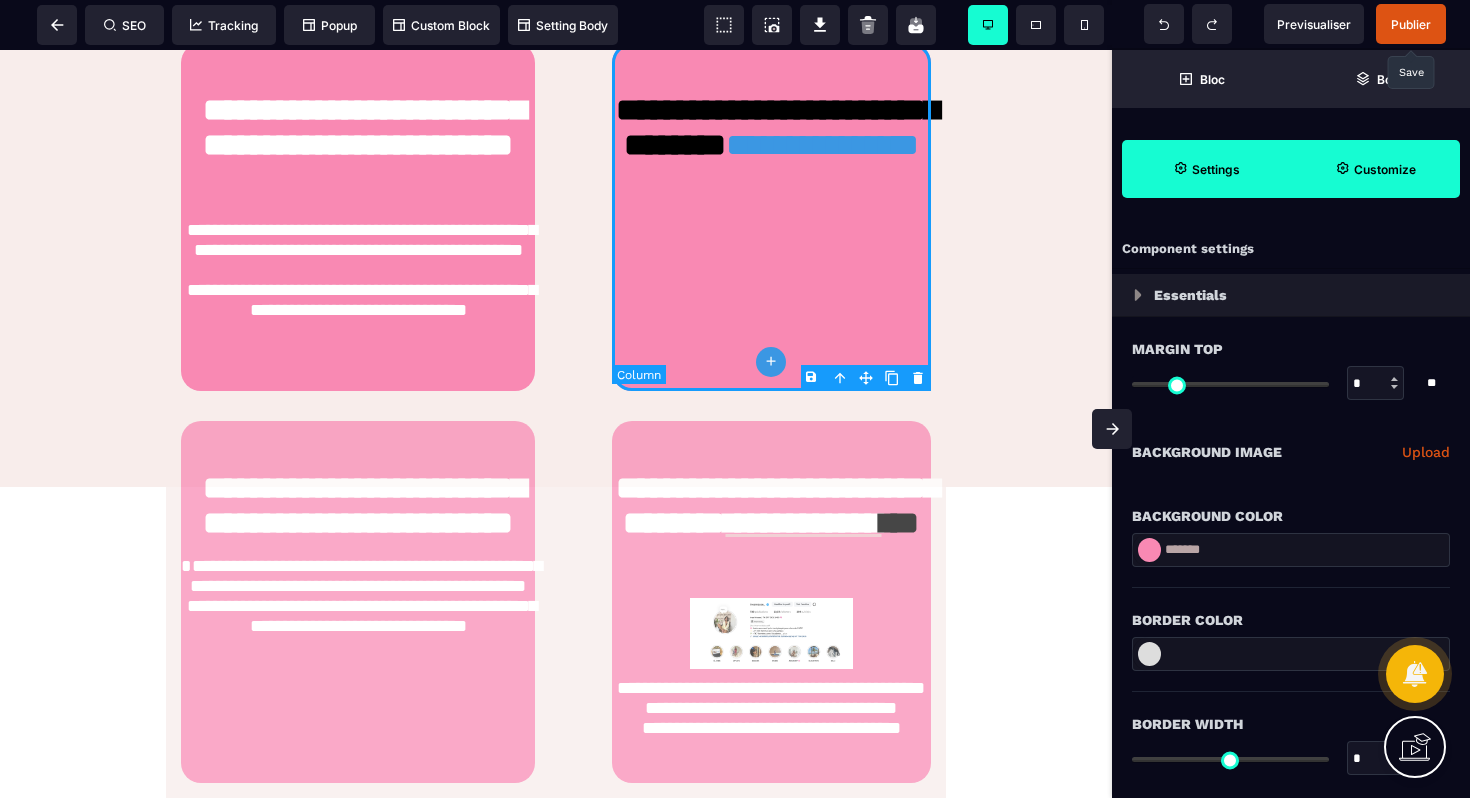 click on "**********" at bounding box center (771, 217) 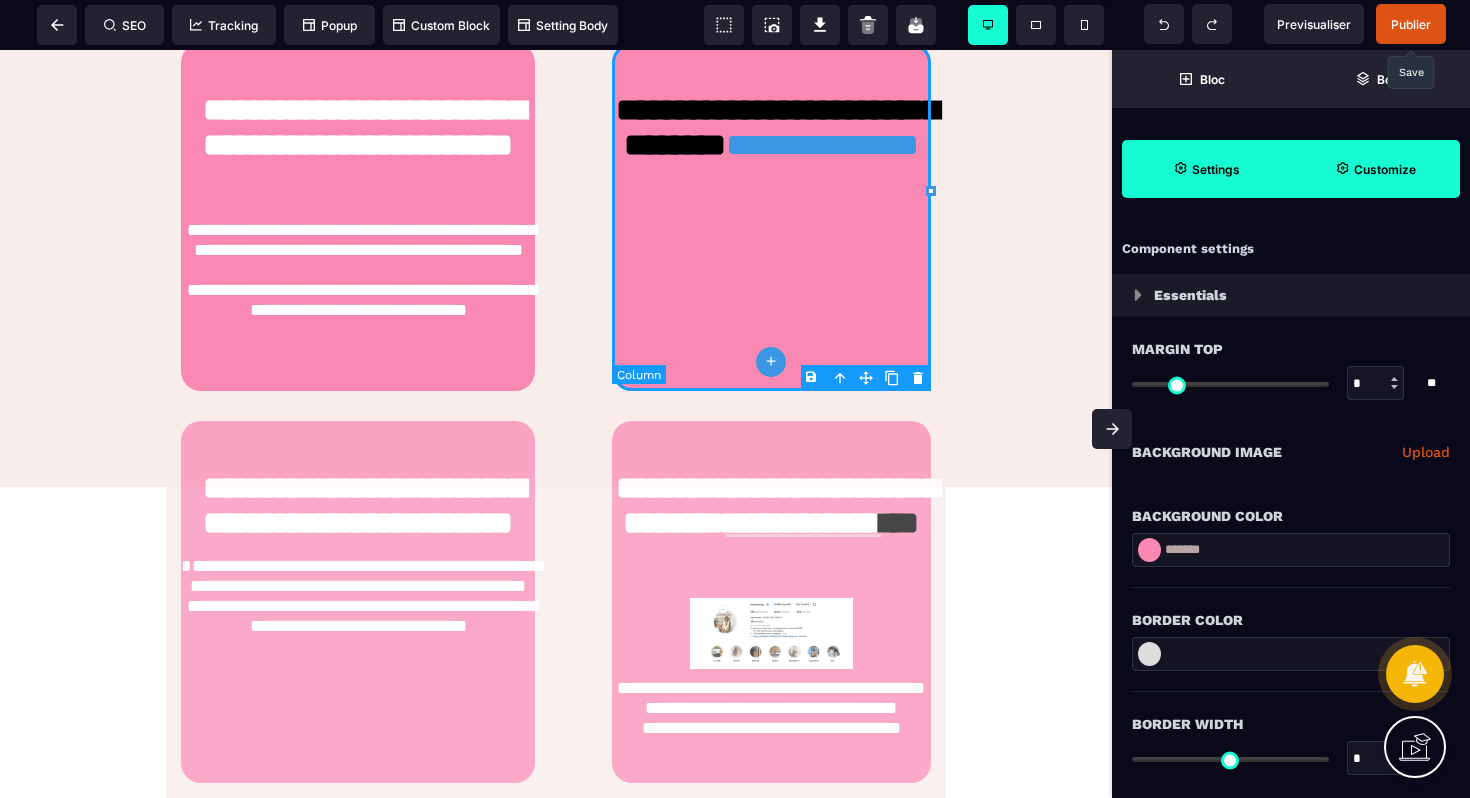 click on "**********" at bounding box center [771, 217] 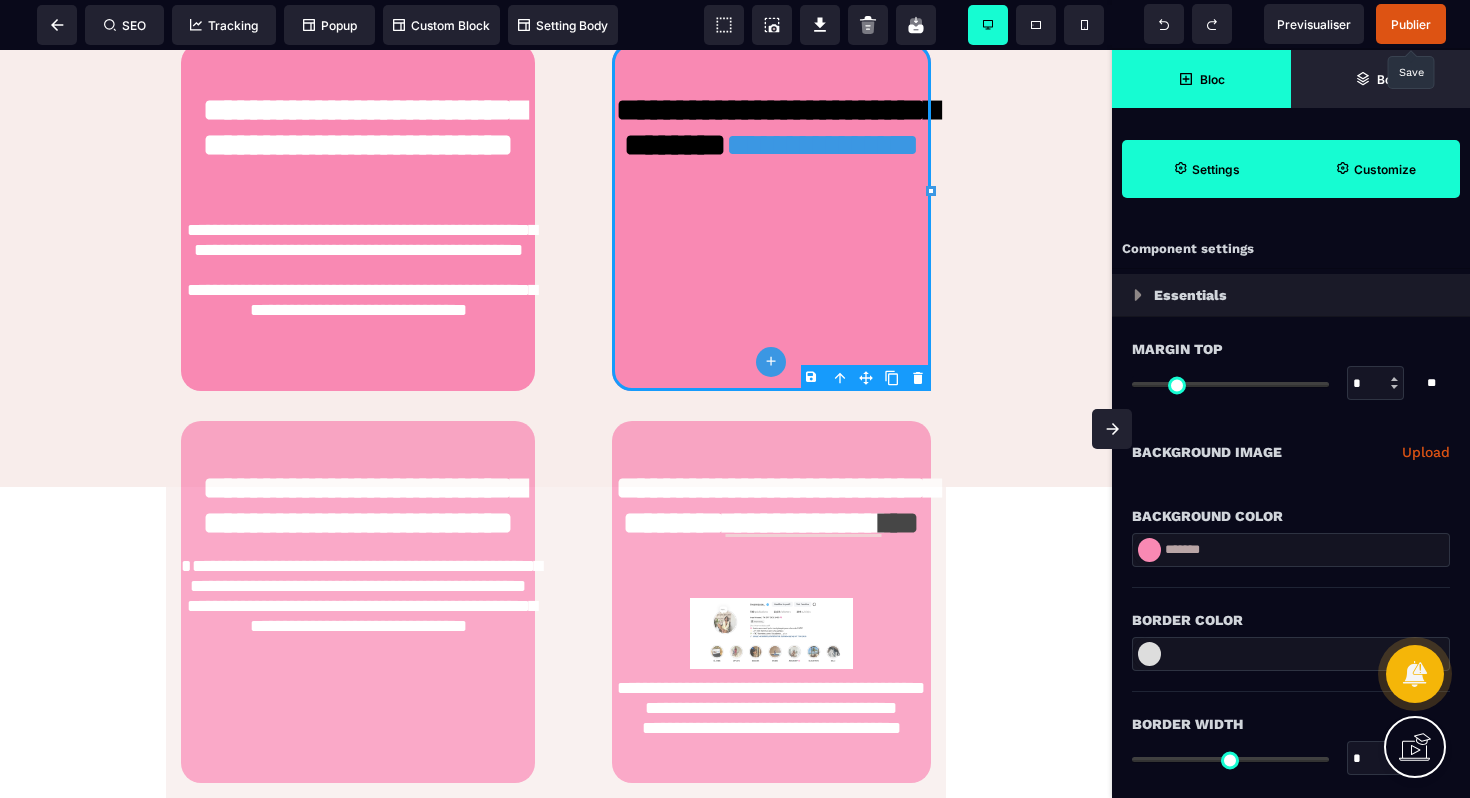 click on "Bloc" at bounding box center (1201, 79) 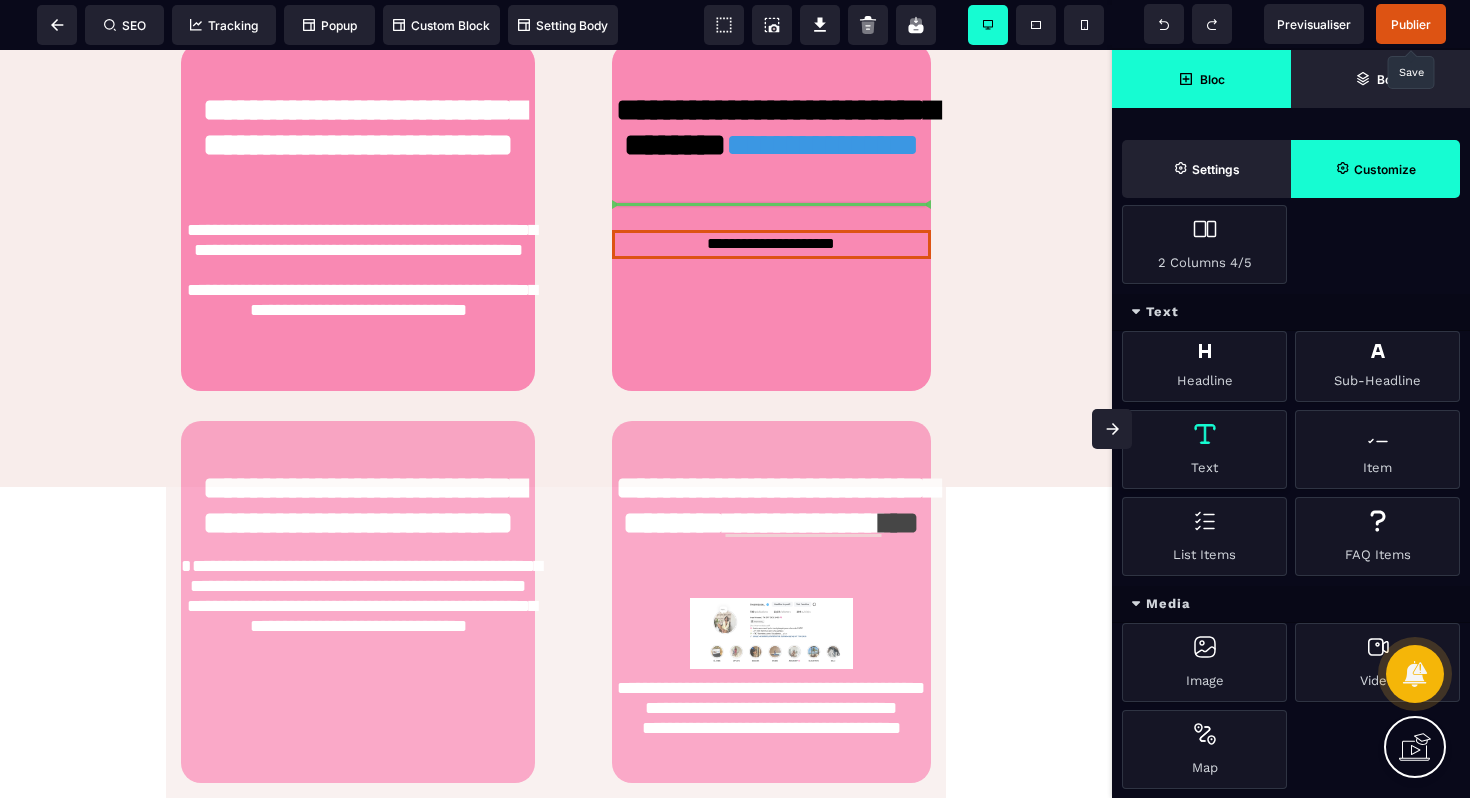 scroll, scrollTop: 0, scrollLeft: 0, axis: both 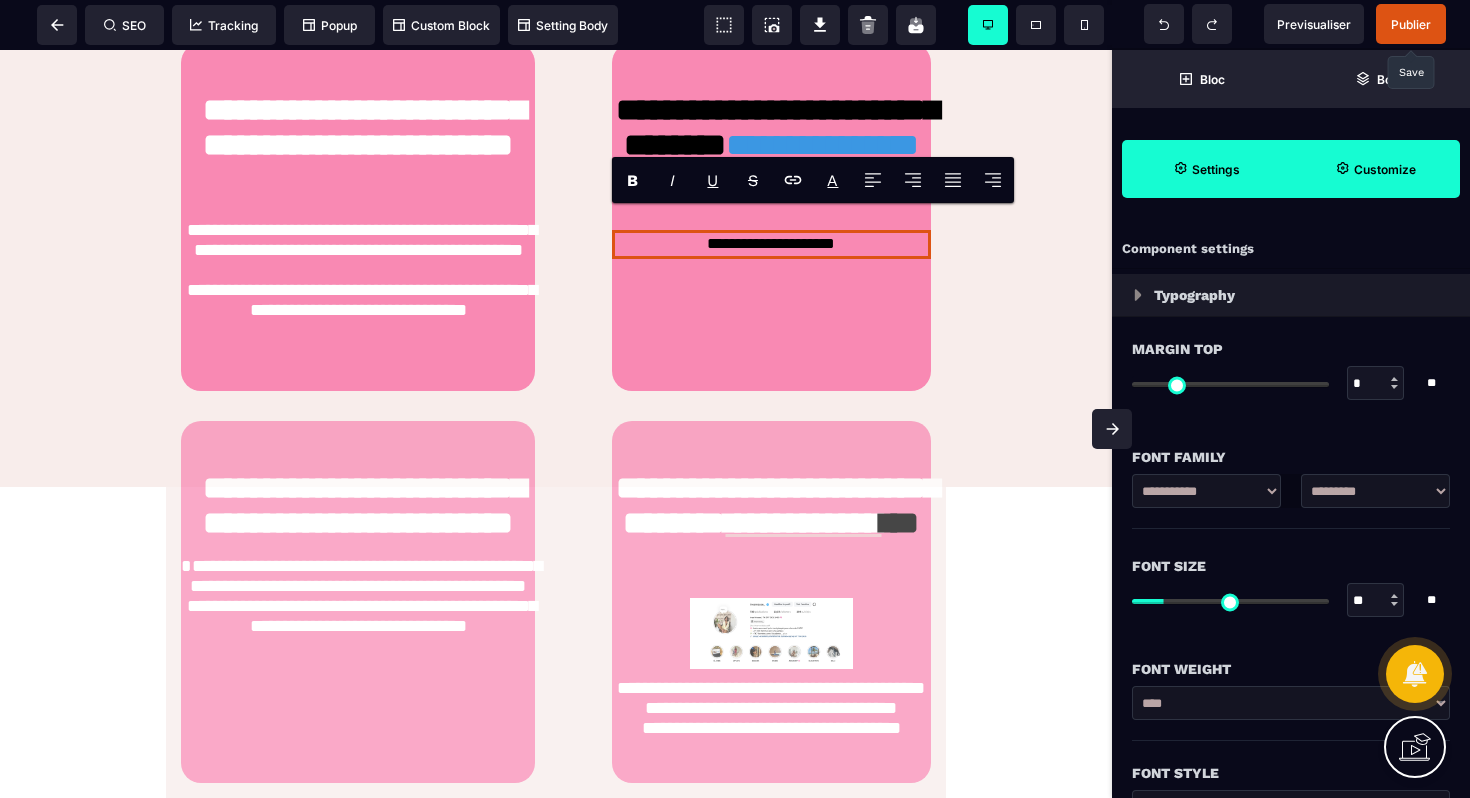 click on "**********" at bounding box center [771, 244] 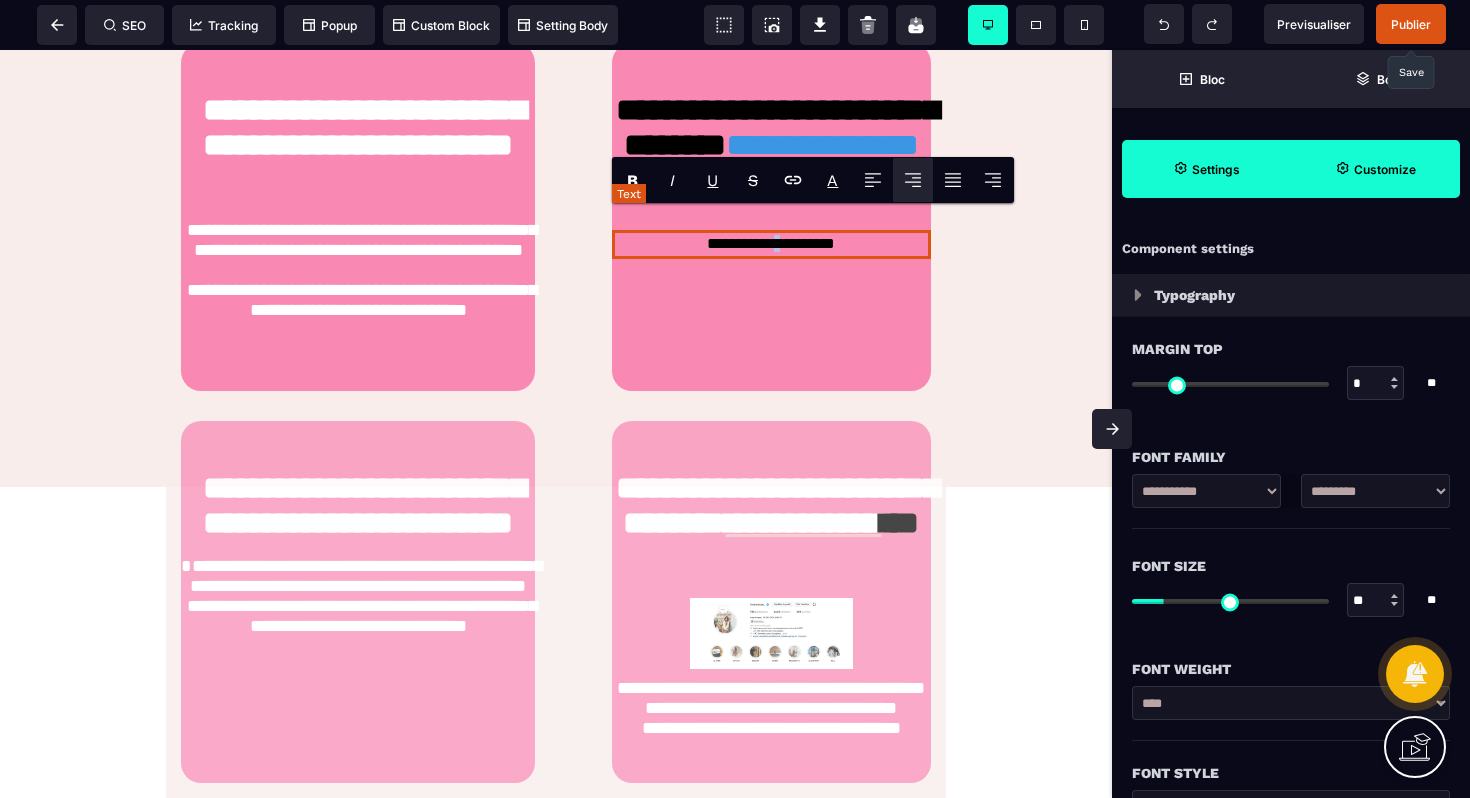 click on "**********" at bounding box center (771, 244) 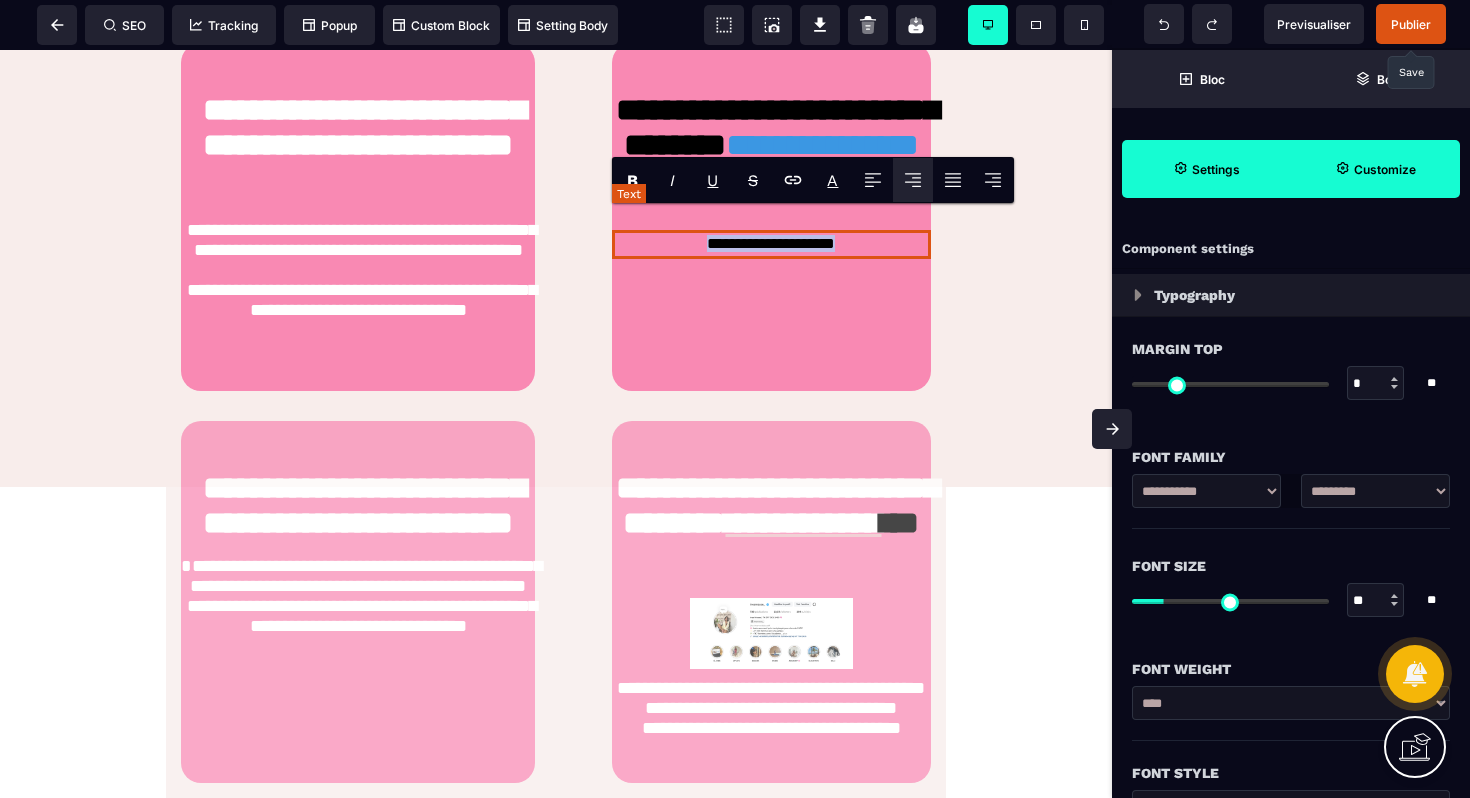 click on "**********" at bounding box center (771, 244) 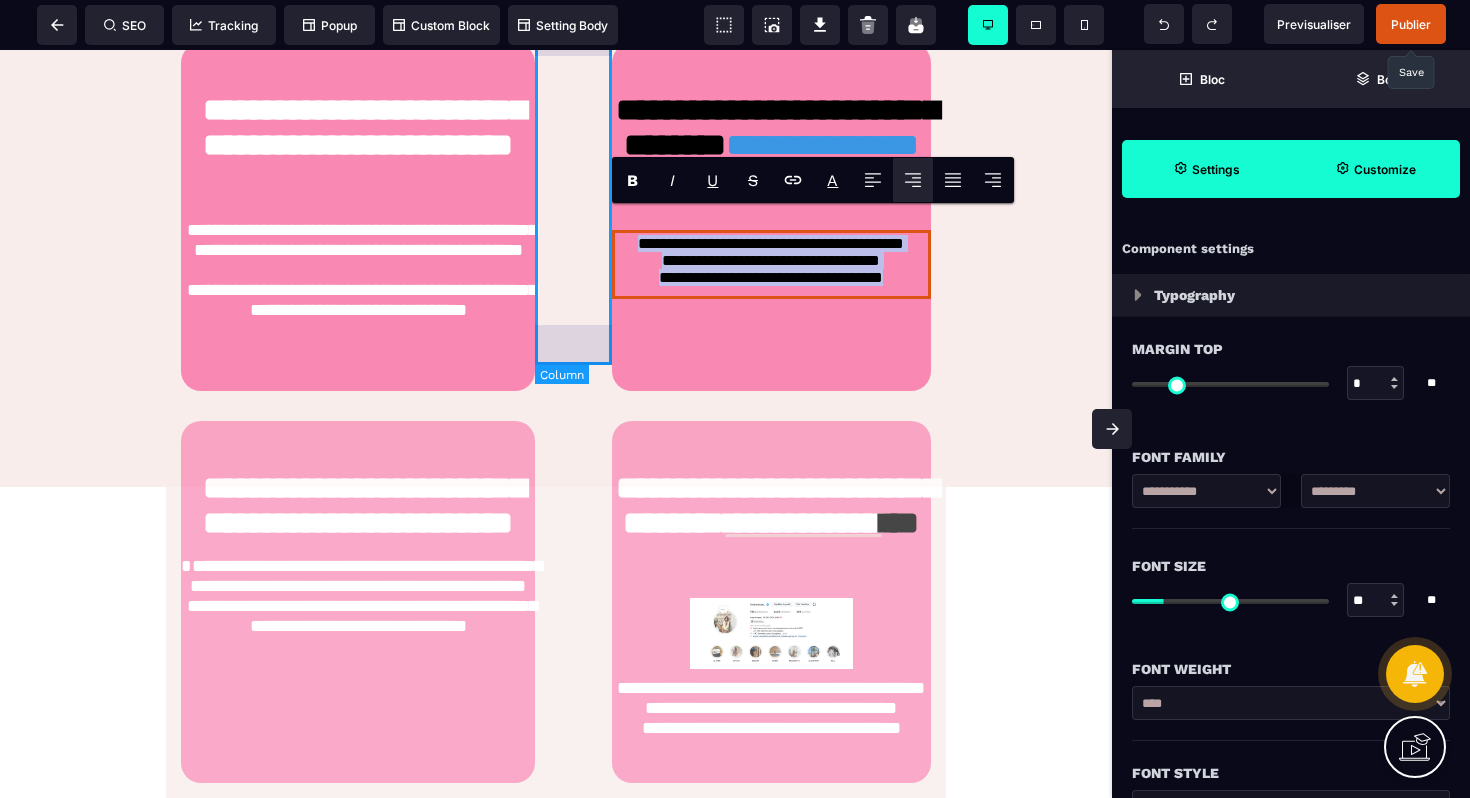 drag, startPoint x: 910, startPoint y: 257, endPoint x: 611, endPoint y: 218, distance: 301.53275 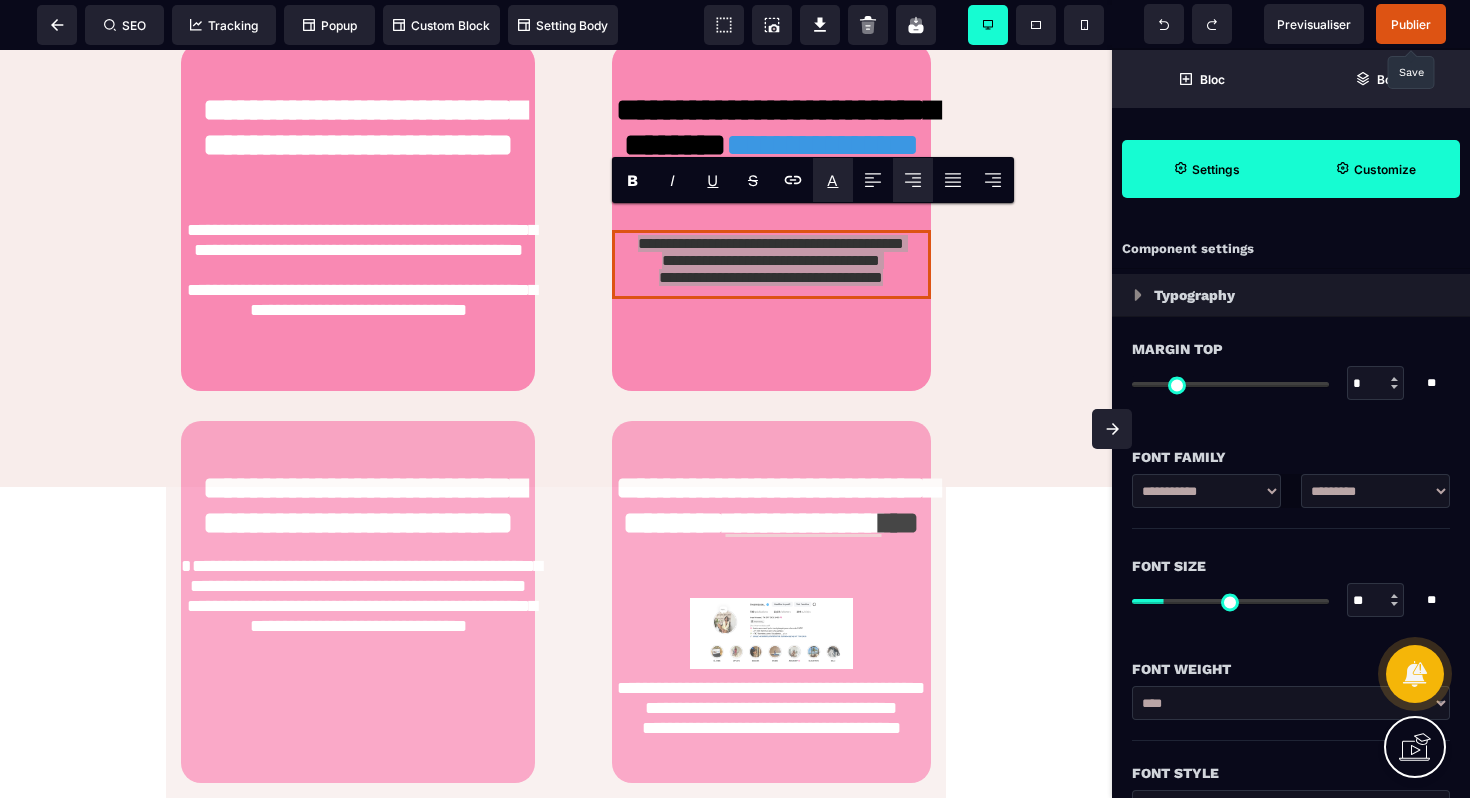 click on "A" at bounding box center (832, 180) 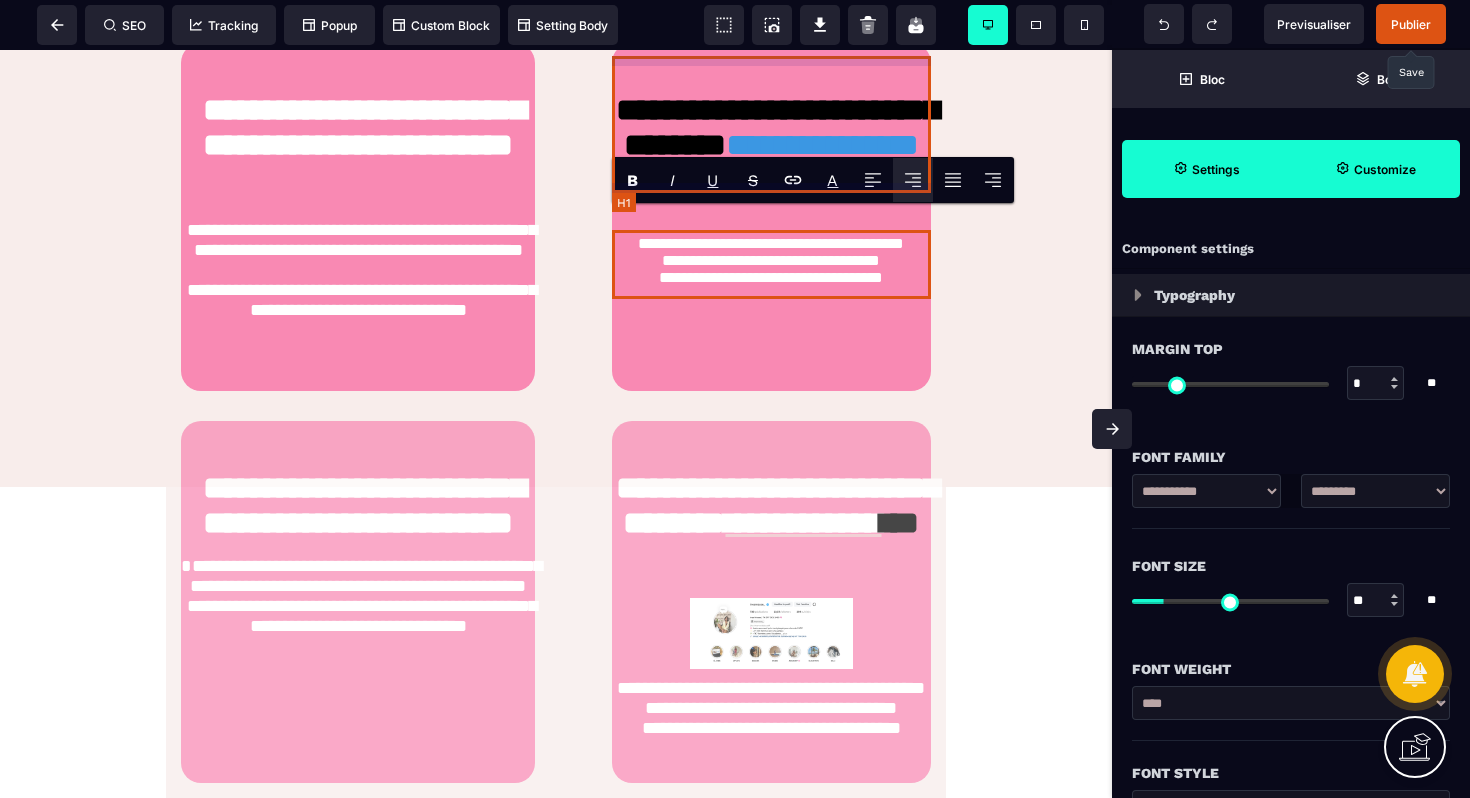 click on "**********" at bounding box center [771, 151] 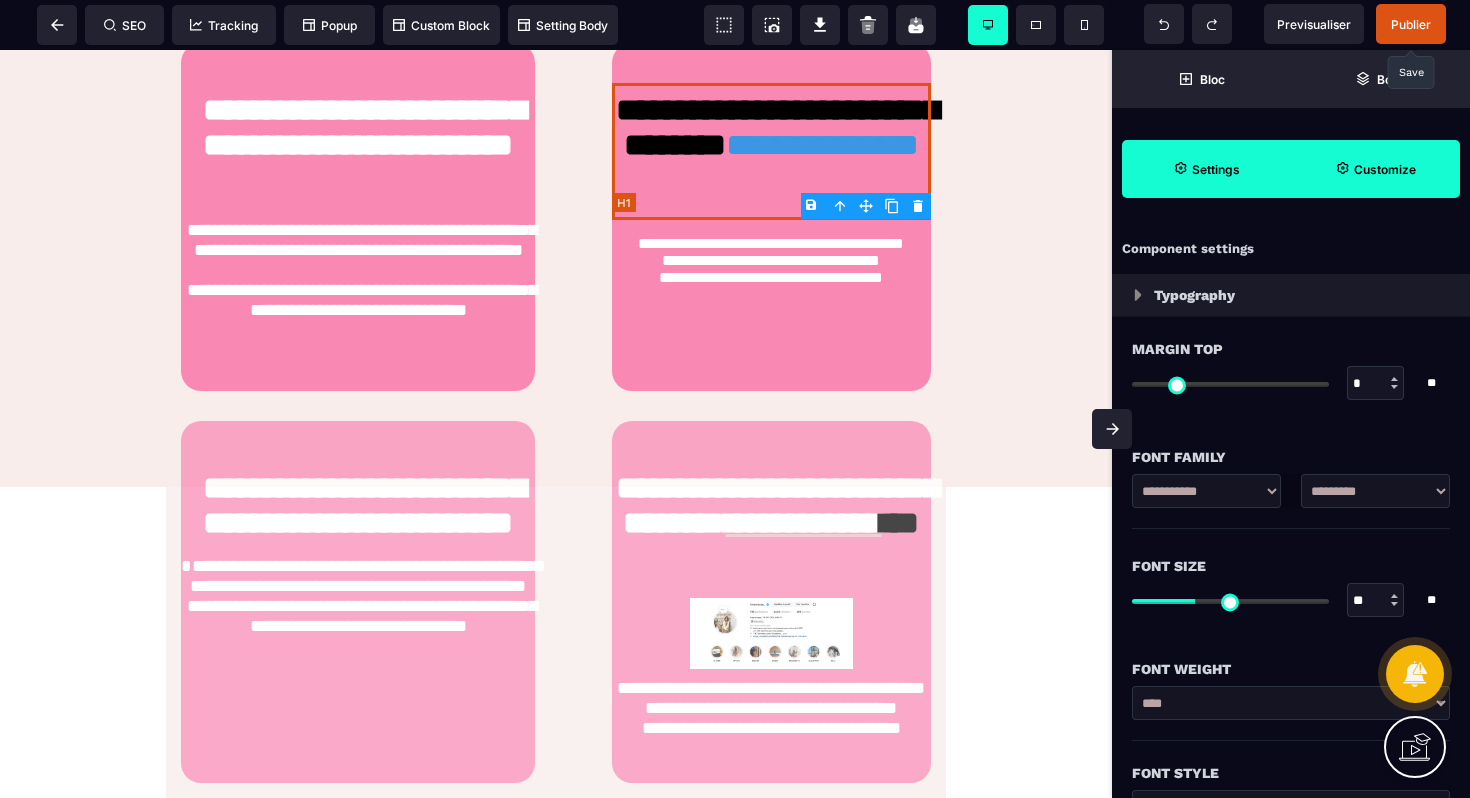 click on "**********" at bounding box center [771, 151] 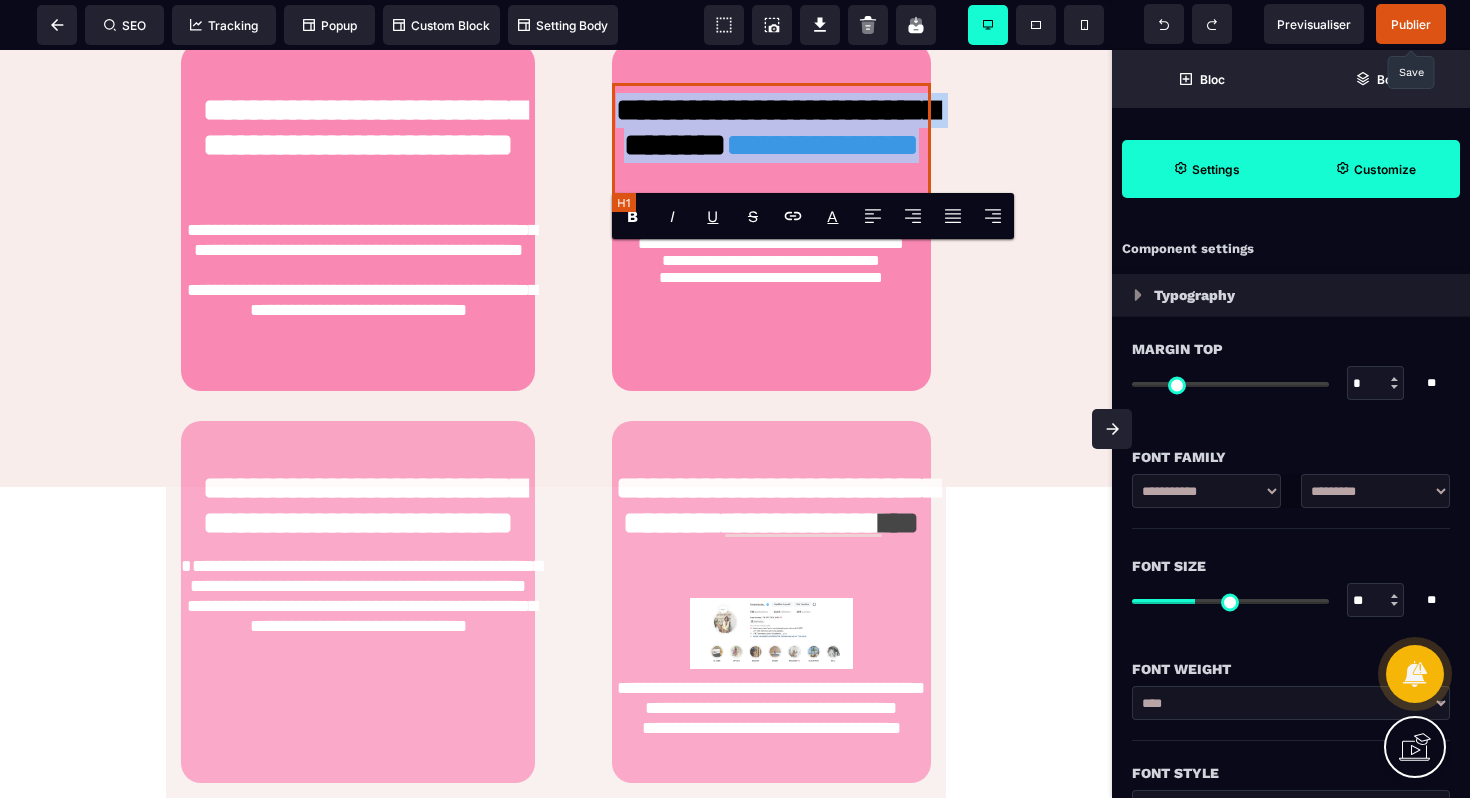 click on "**********" at bounding box center [771, 151] 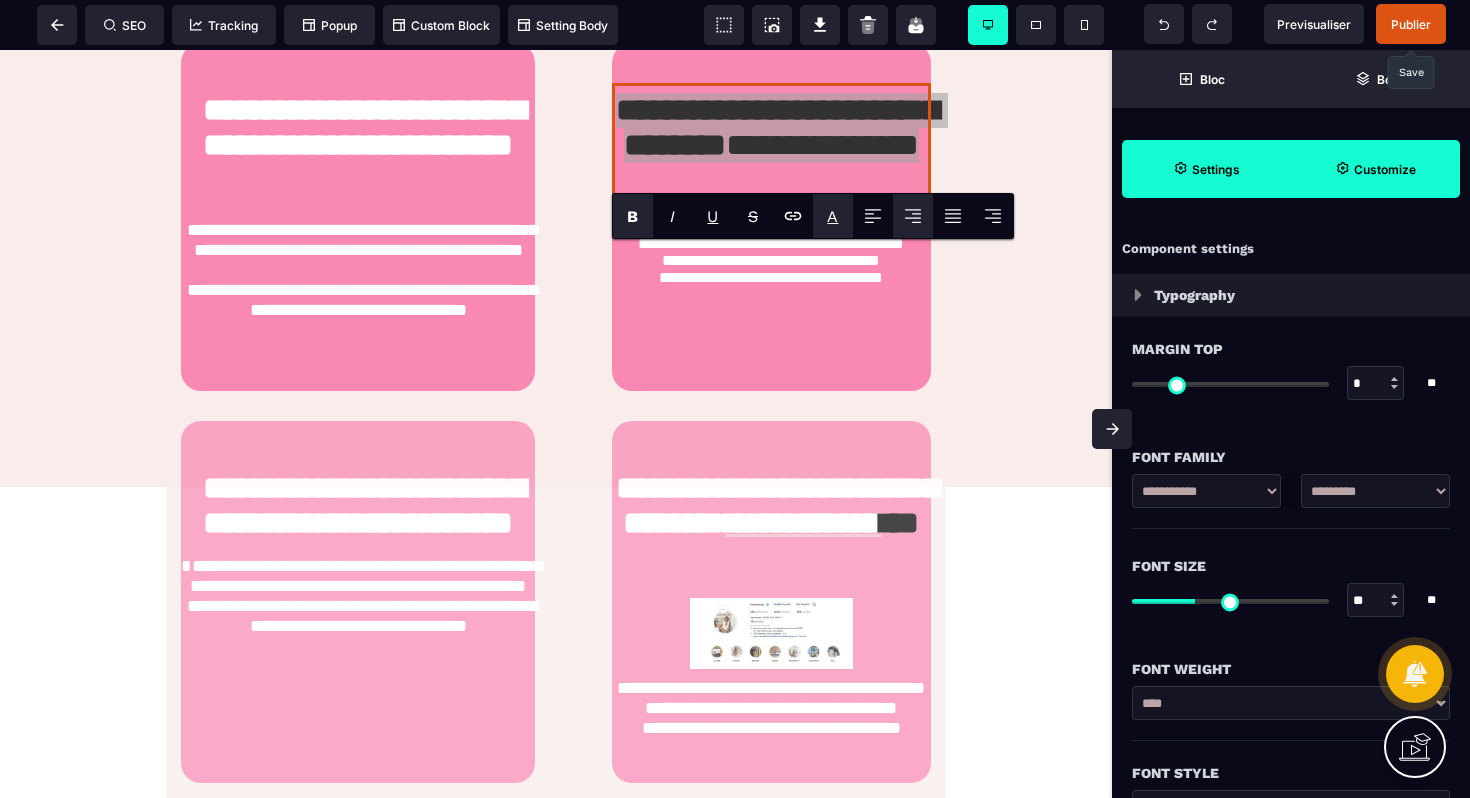 click on "A *******" at bounding box center (833, 216) 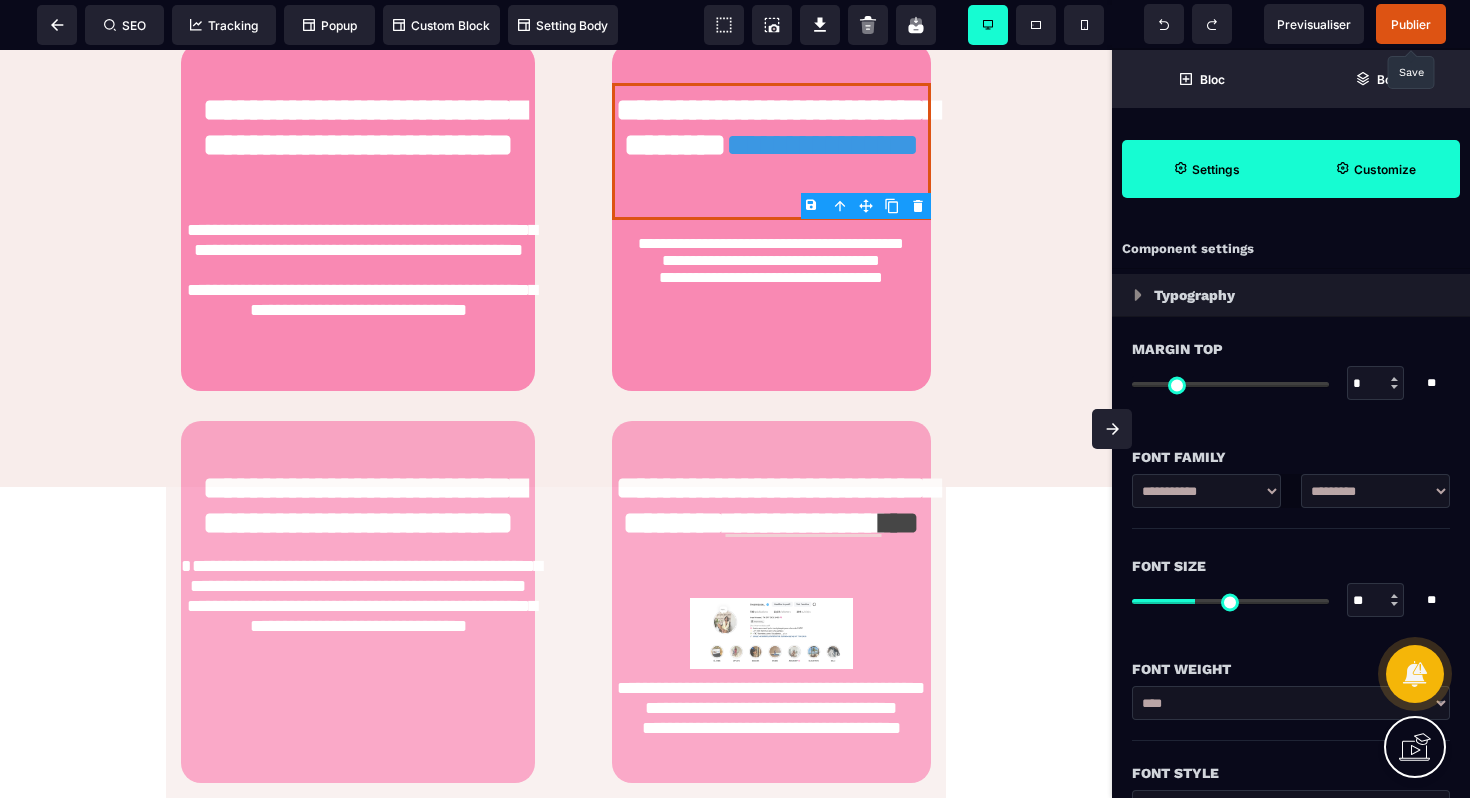 click on "**********" at bounding box center (556, -557) 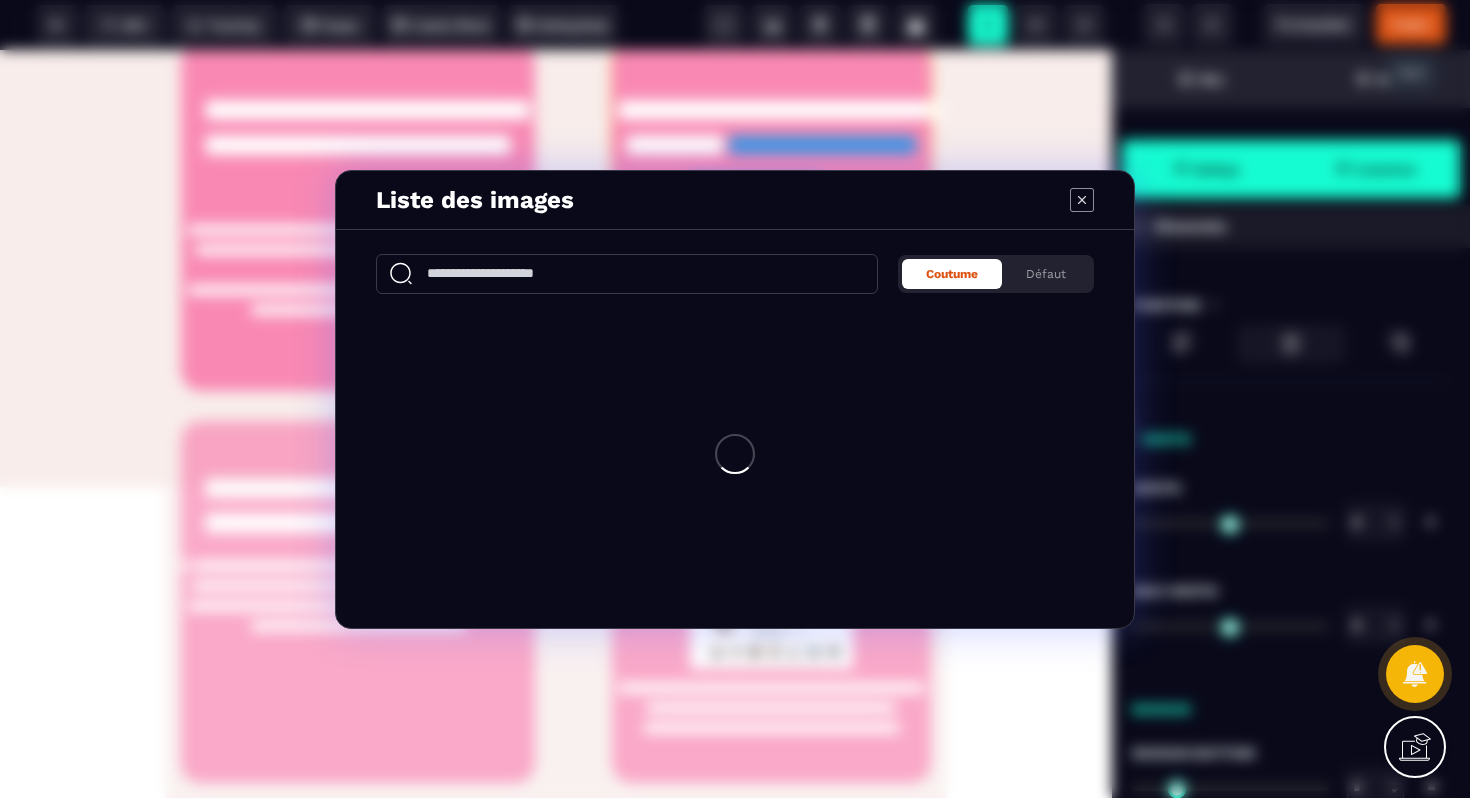 scroll, scrollTop: 0, scrollLeft: 0, axis: both 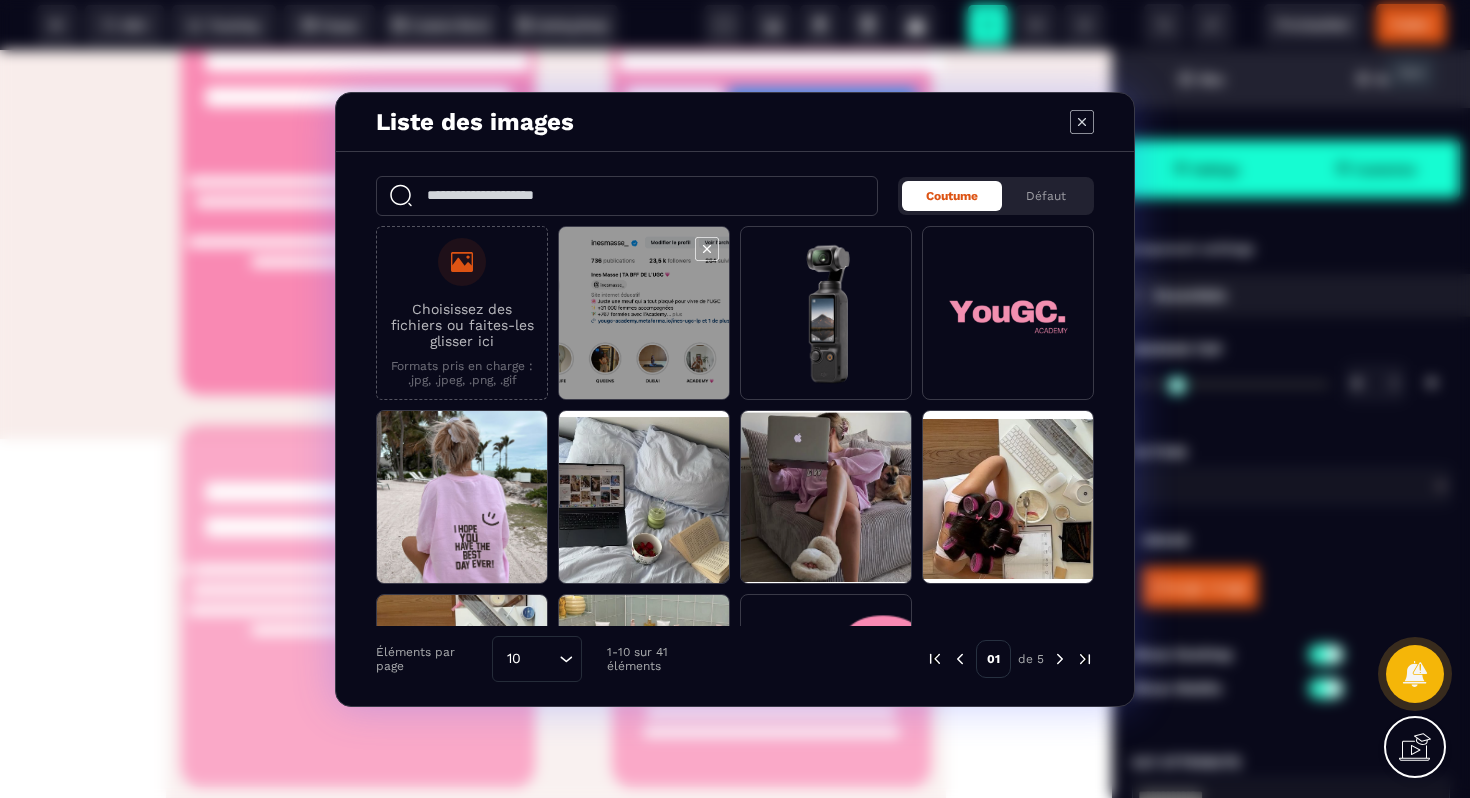 click at bounding box center [644, 314] 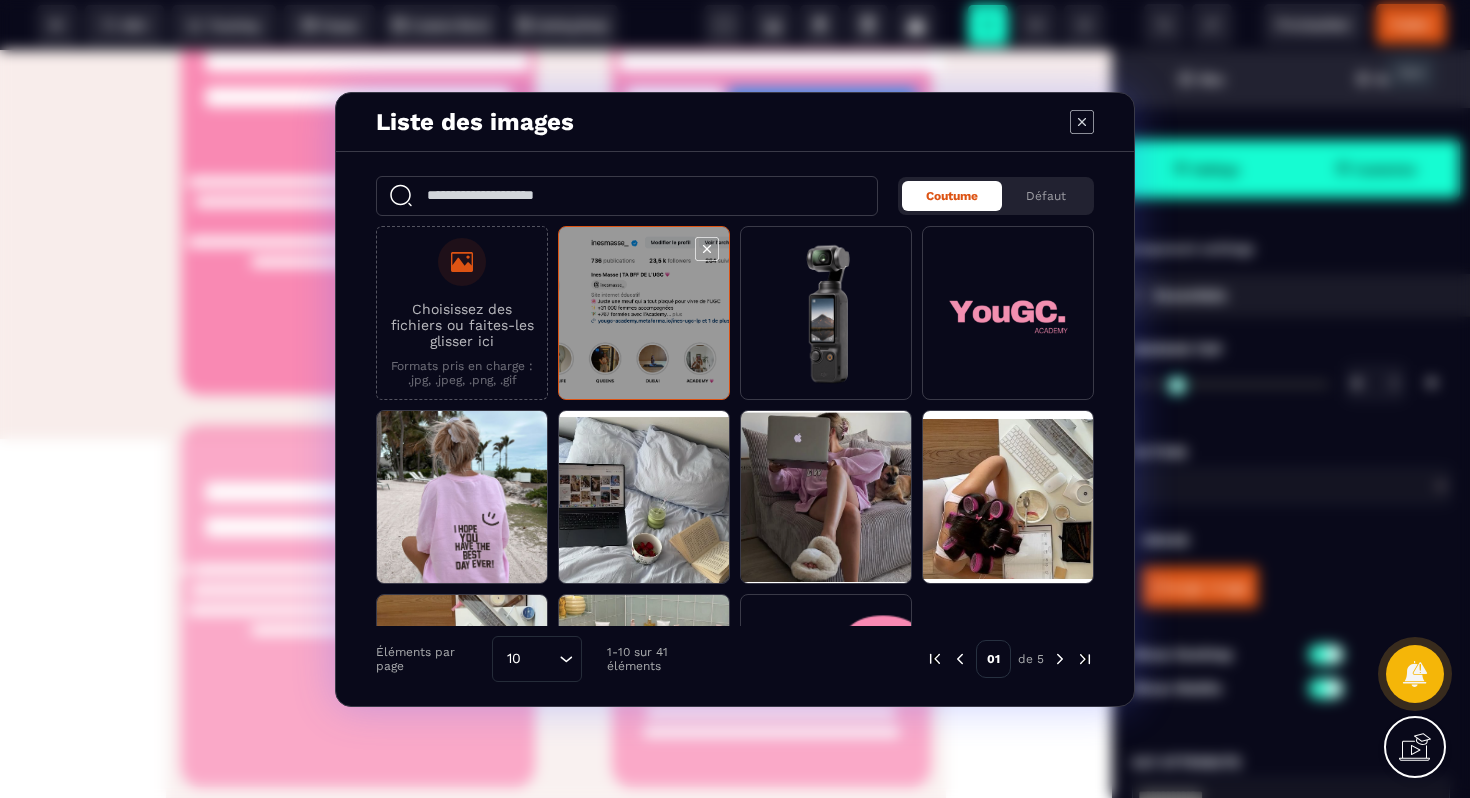 click at bounding box center [644, 314] 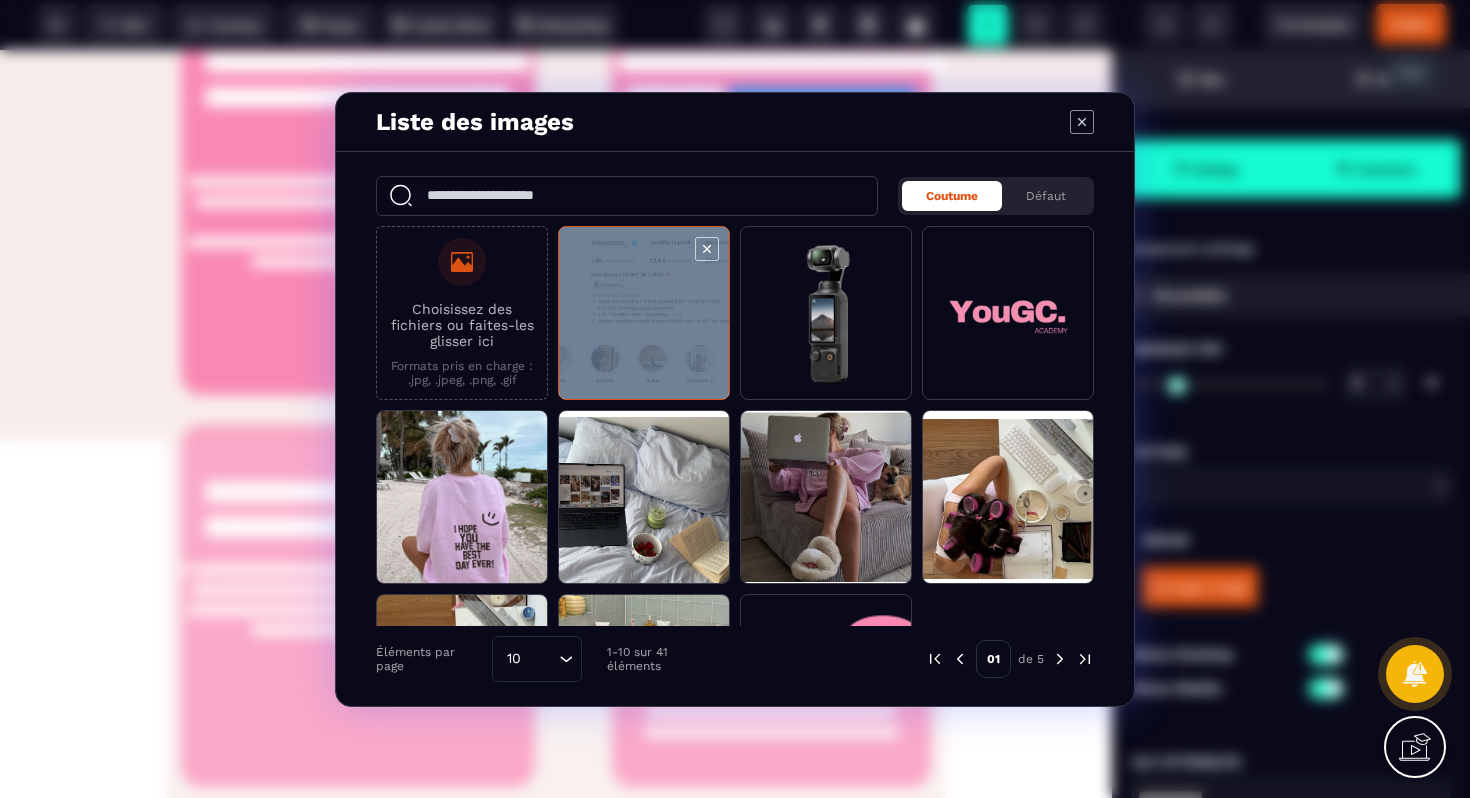 click at bounding box center [644, 314] 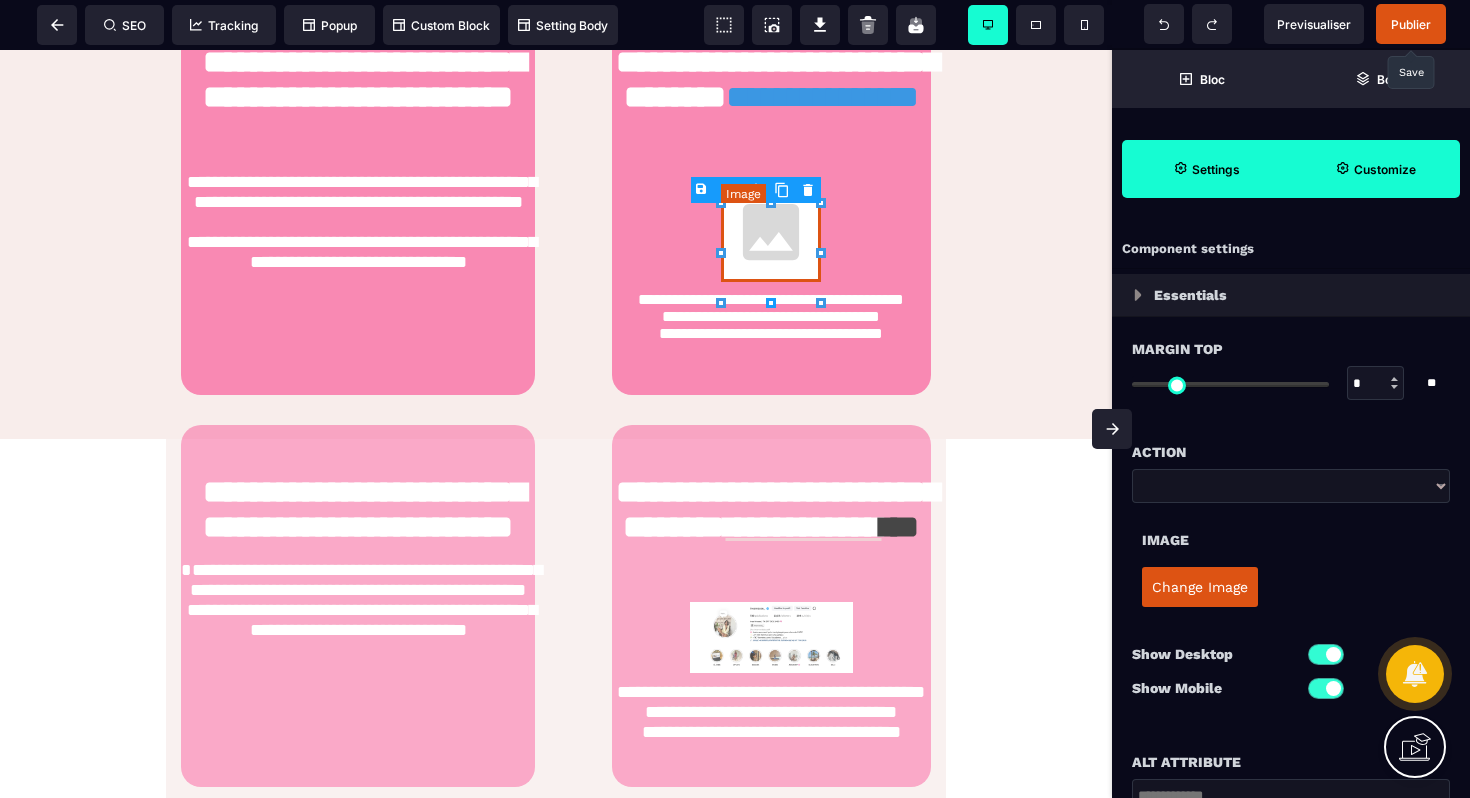 click at bounding box center (771, 232) 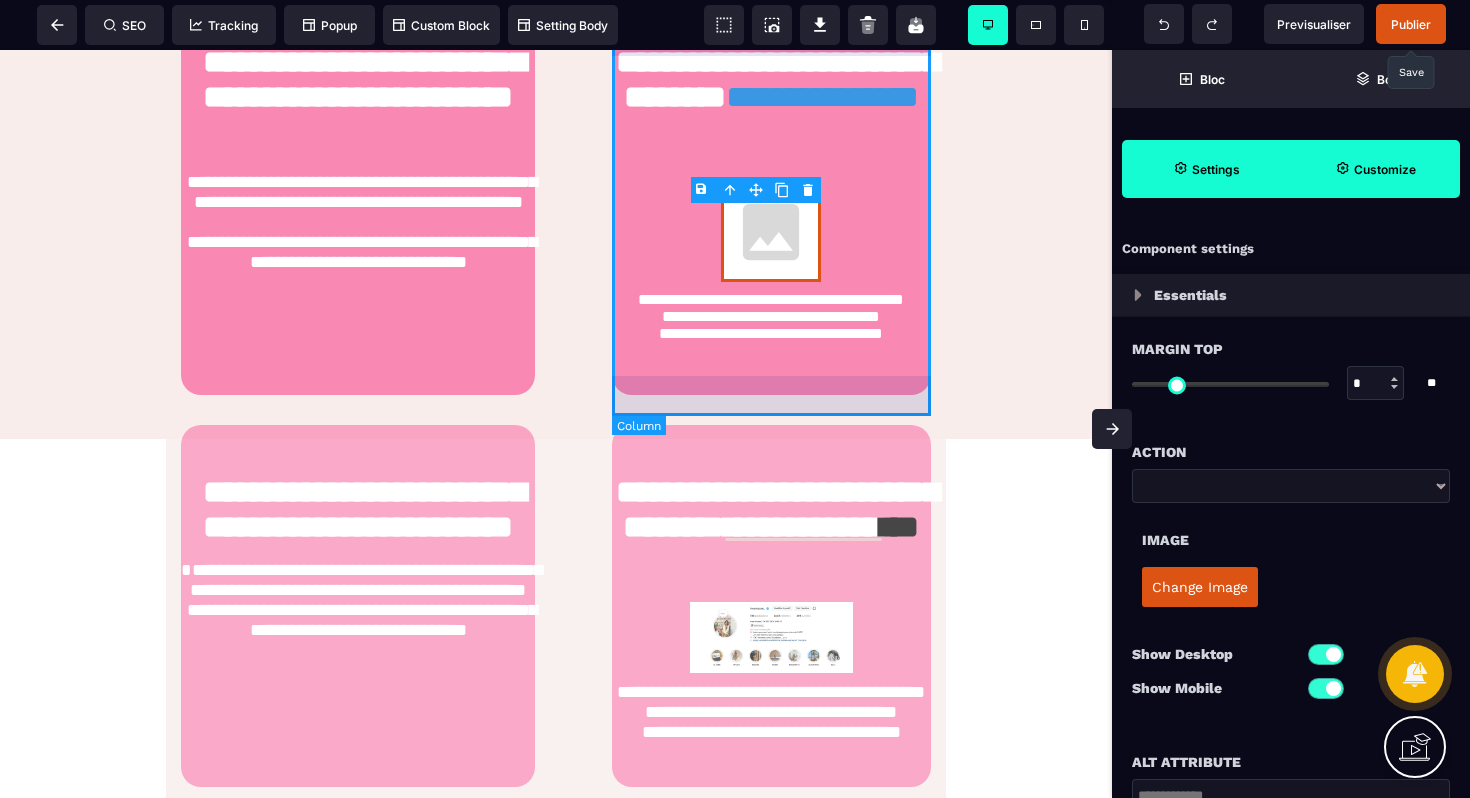 click on "**********" at bounding box center (771, 195) 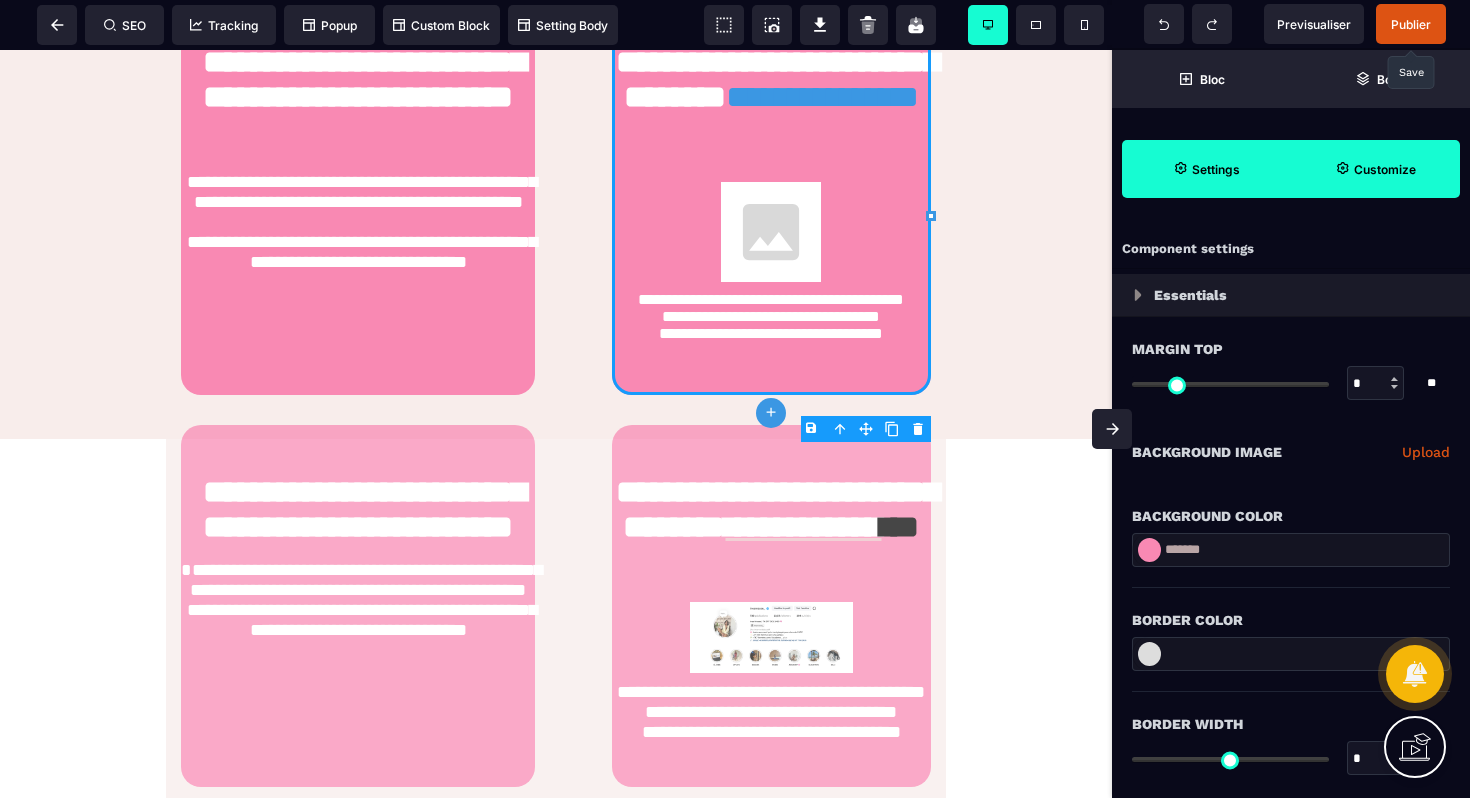 click on "**********" at bounding box center (556, -1274) 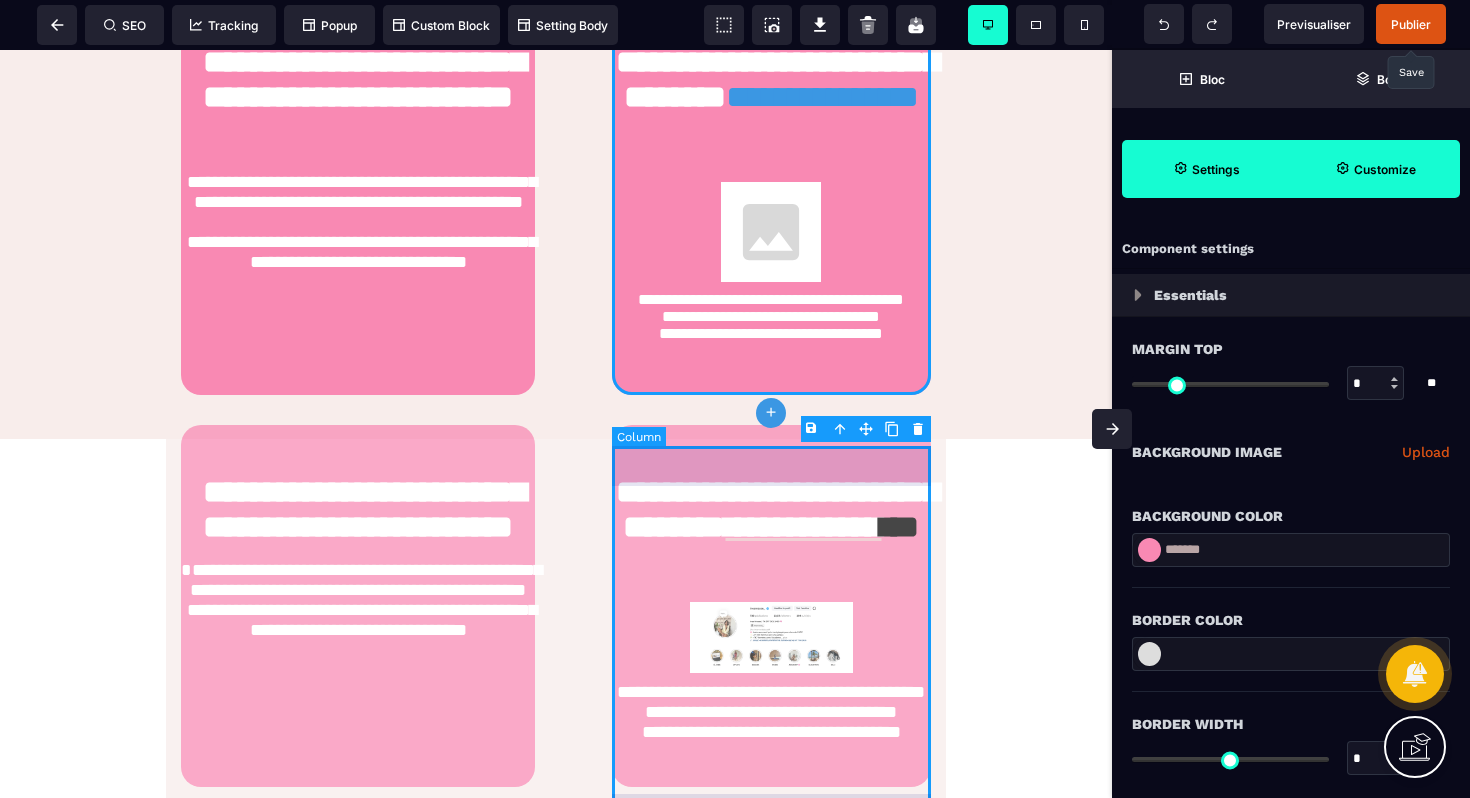 click on "**********" at bounding box center (771, 606) 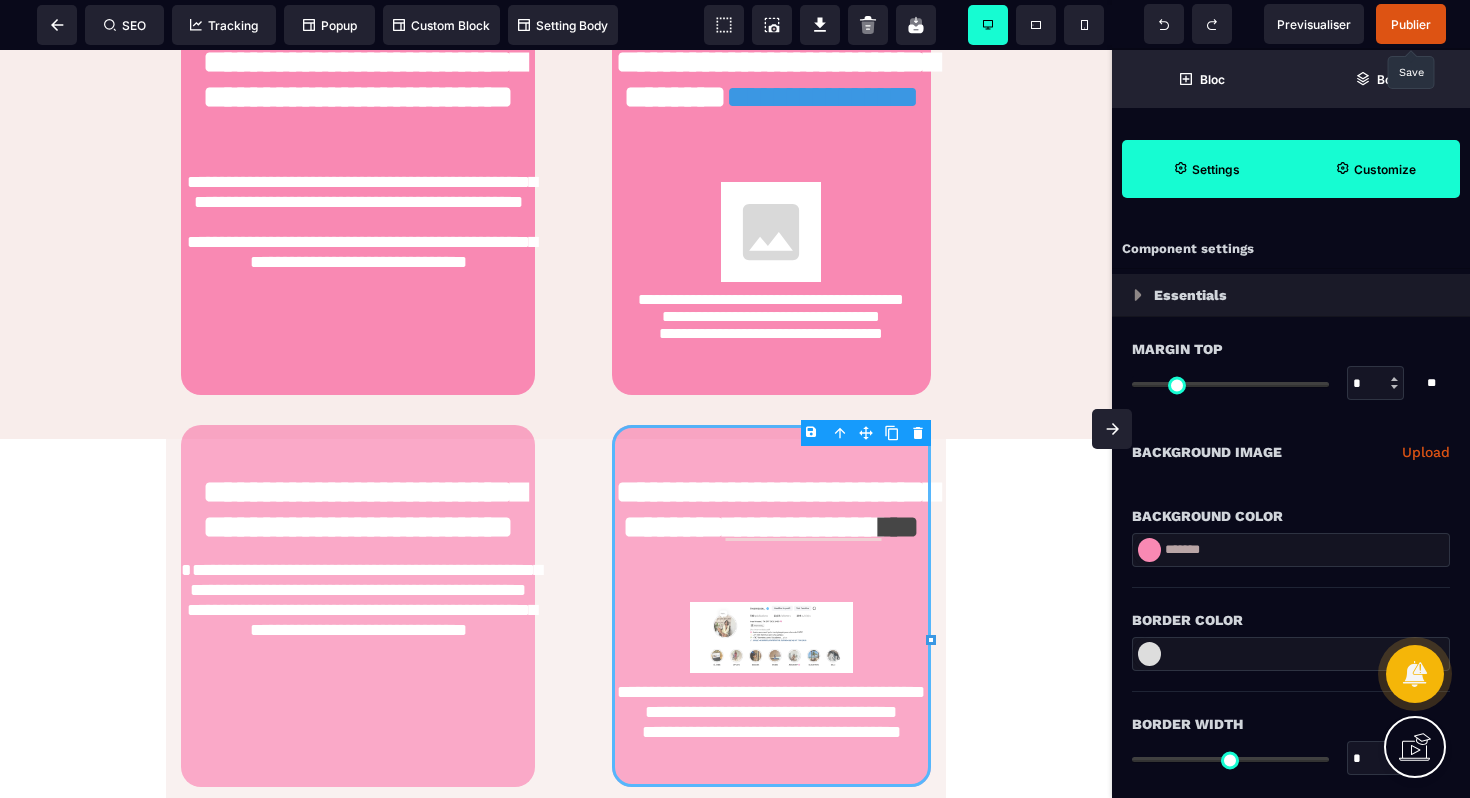 click on "**********" at bounding box center (556, -1274) 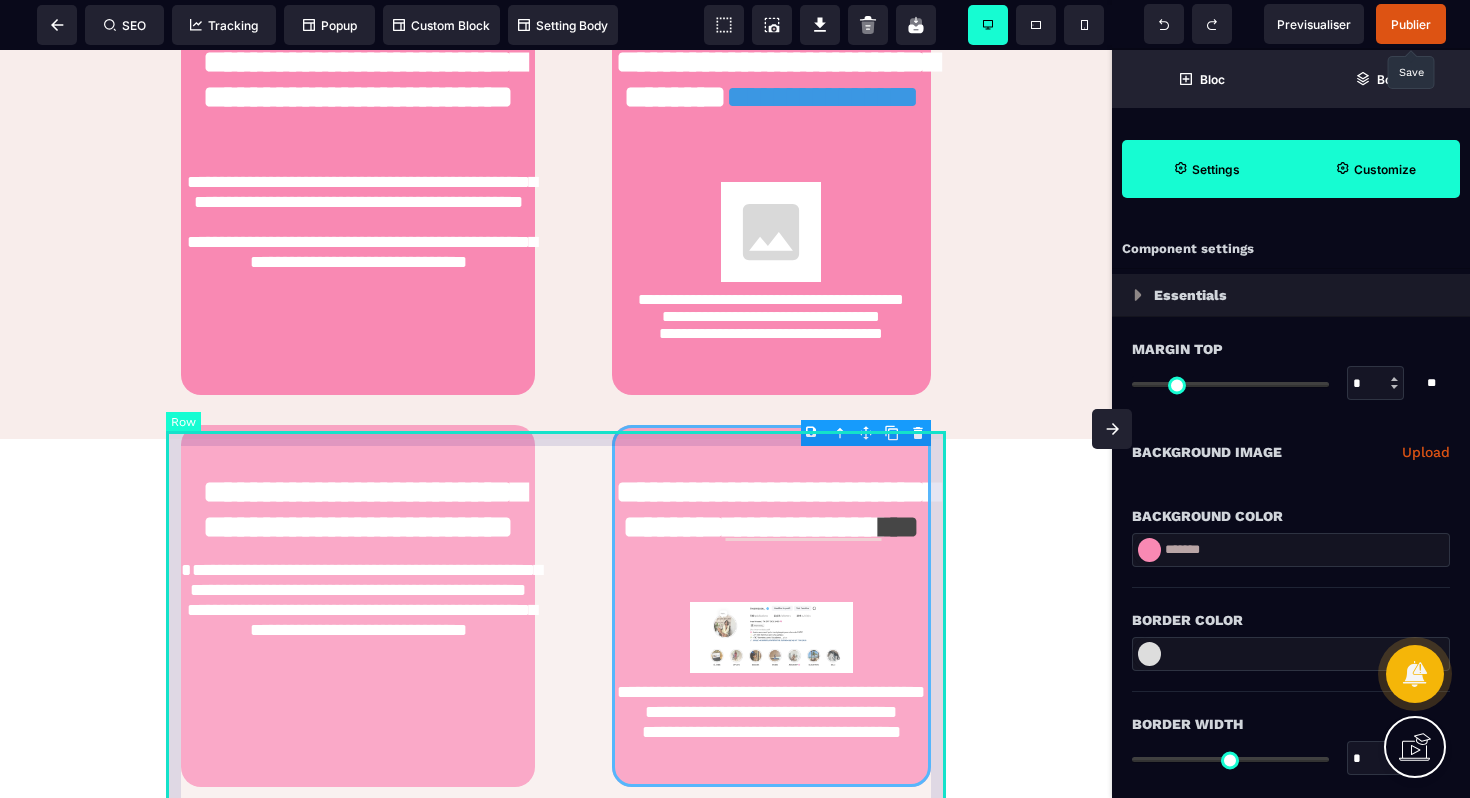 click on "**********" at bounding box center (556, 606) 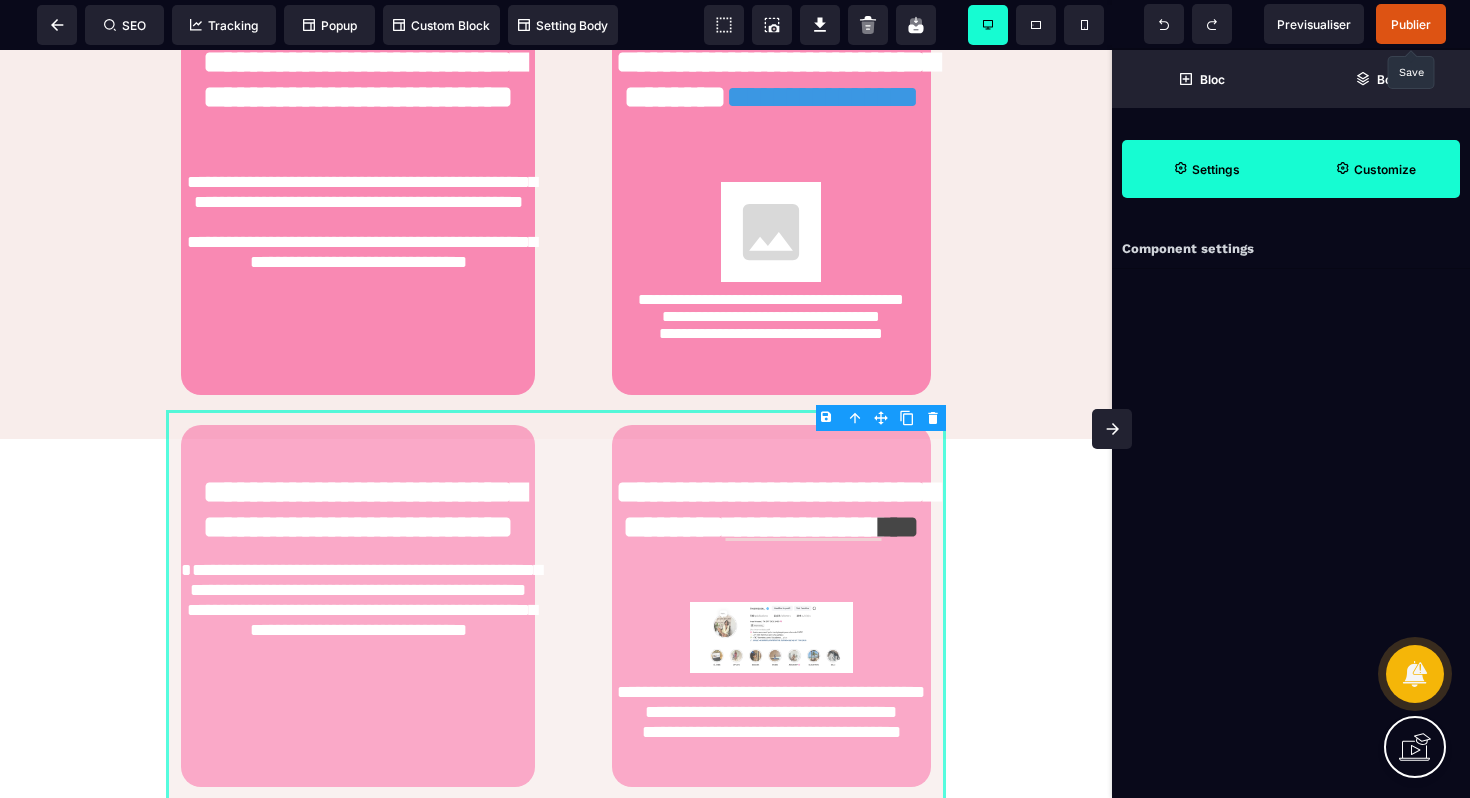 click on "B I U S
A *******
plus
Row
SEO
Big" at bounding box center (735, 399) 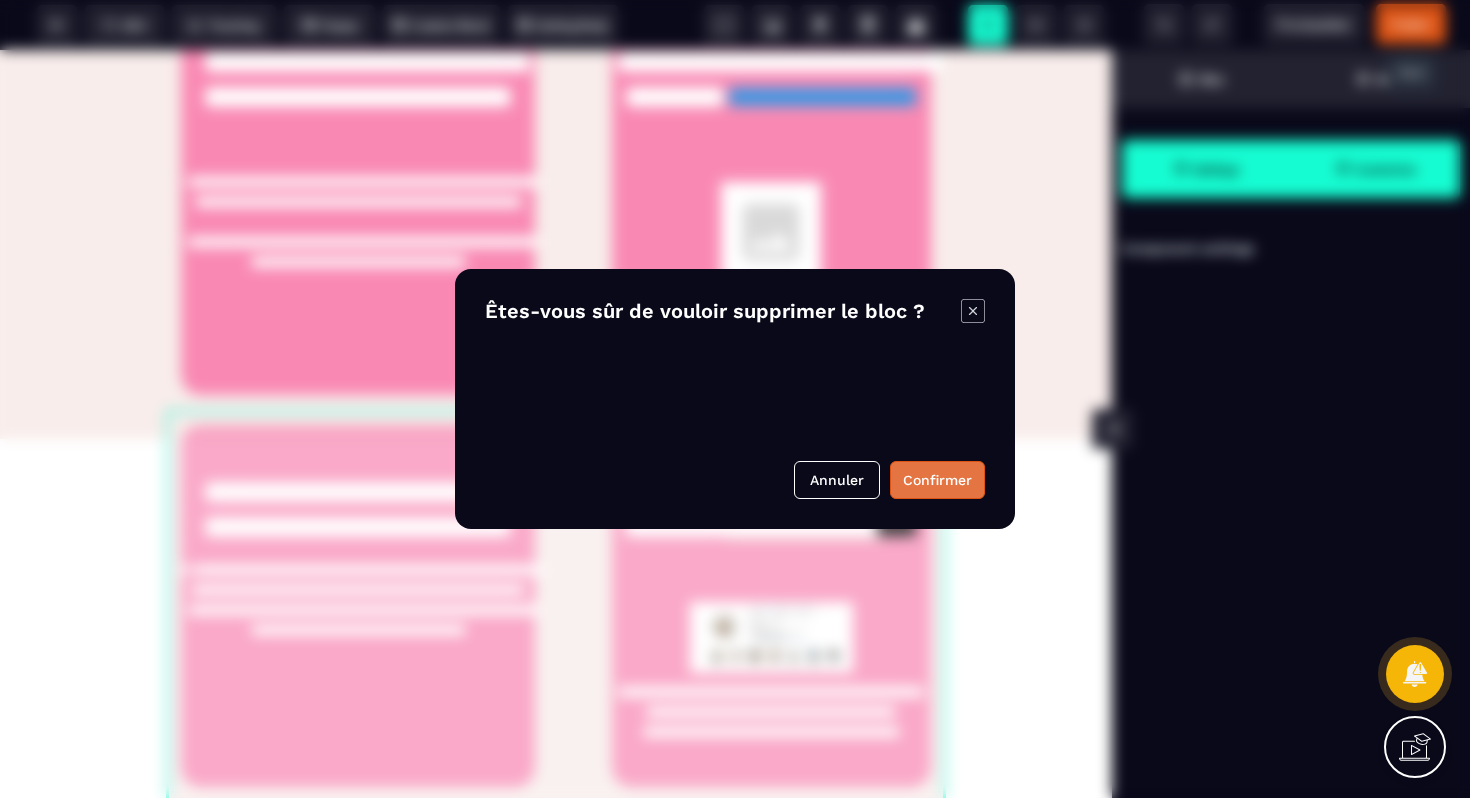 click on "Confirmer" at bounding box center [937, 480] 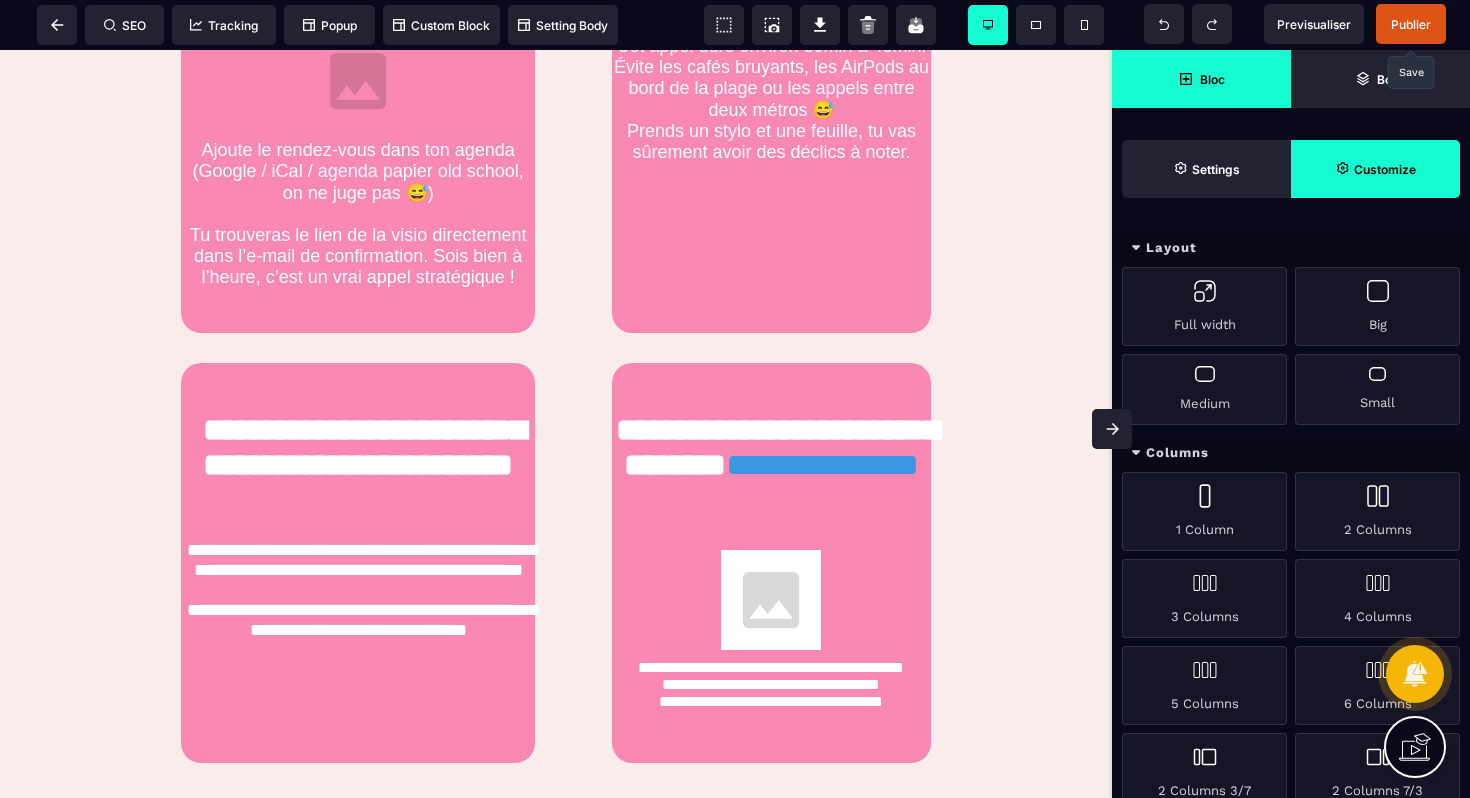 scroll, scrollTop: 1339, scrollLeft: 0, axis: vertical 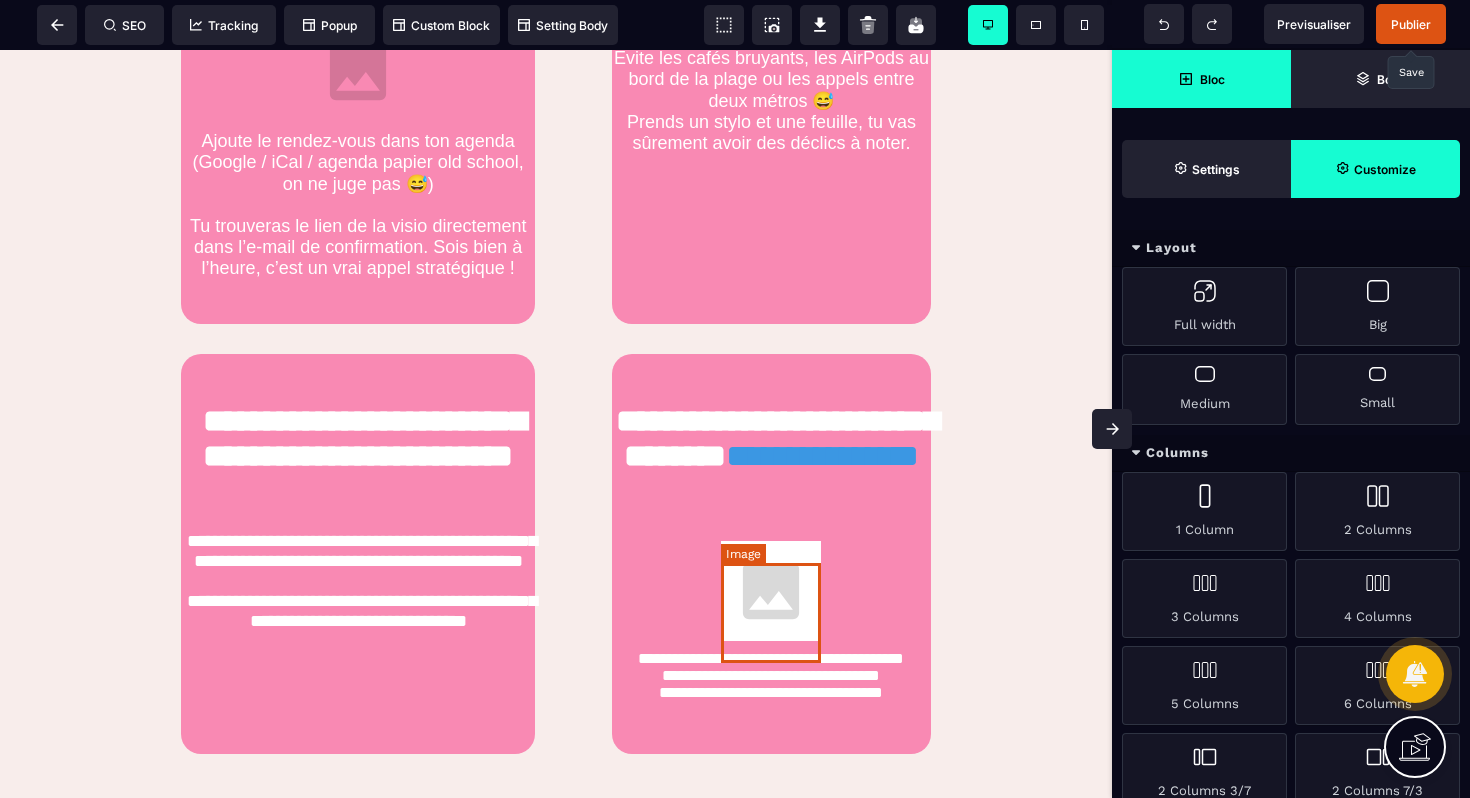 click at bounding box center (771, 591) 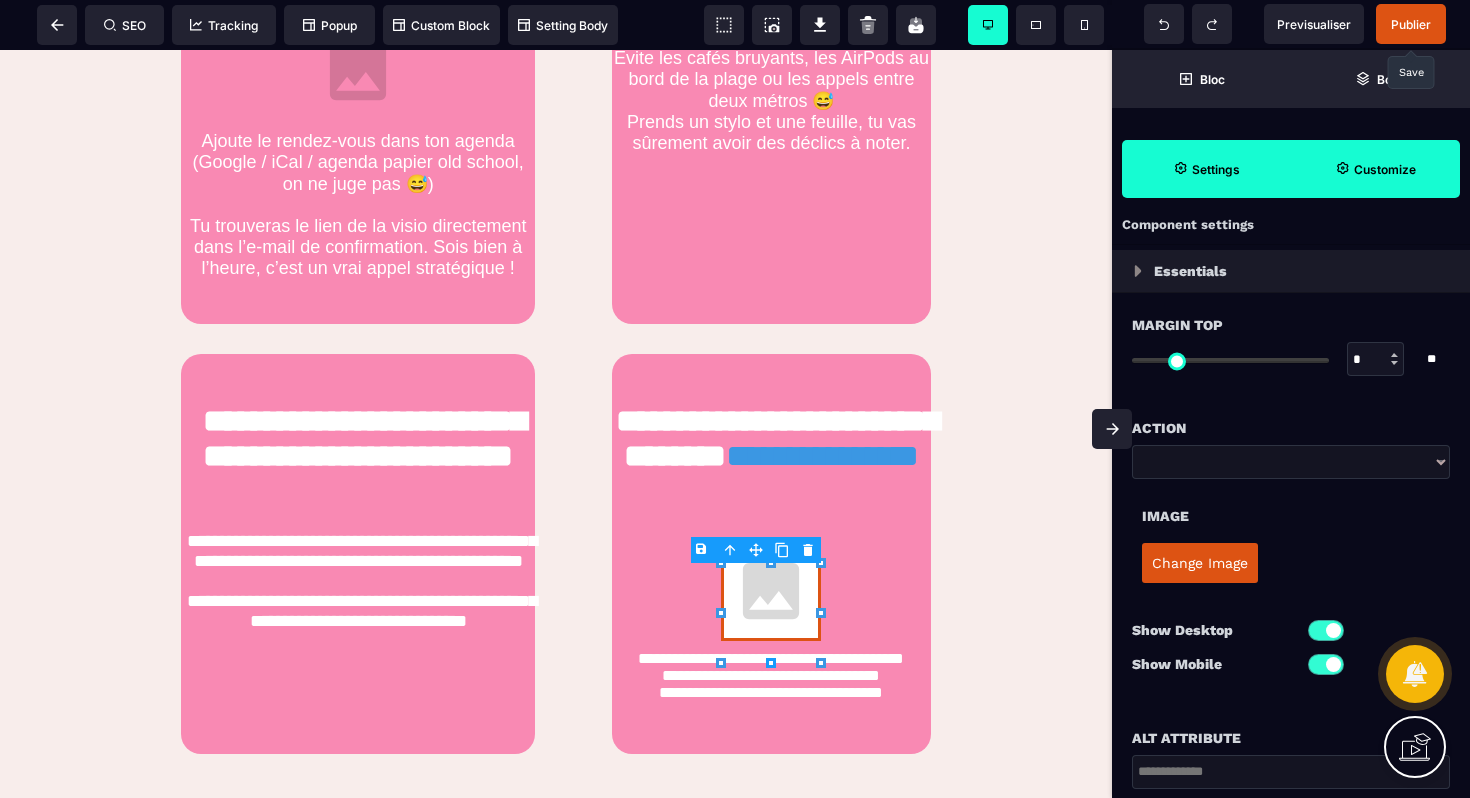 scroll, scrollTop: 33, scrollLeft: 0, axis: vertical 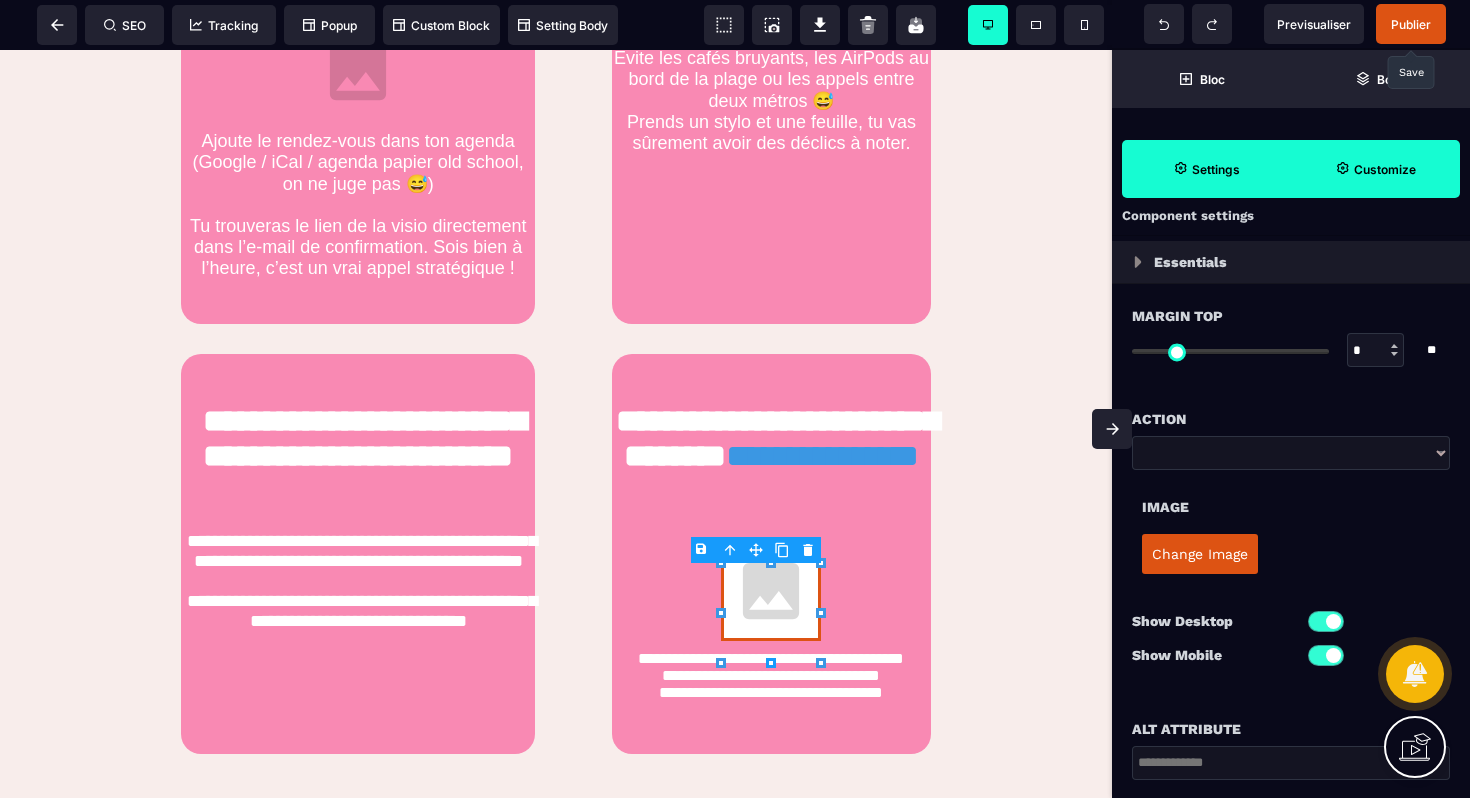 click on "Change Image" at bounding box center (1200, 554) 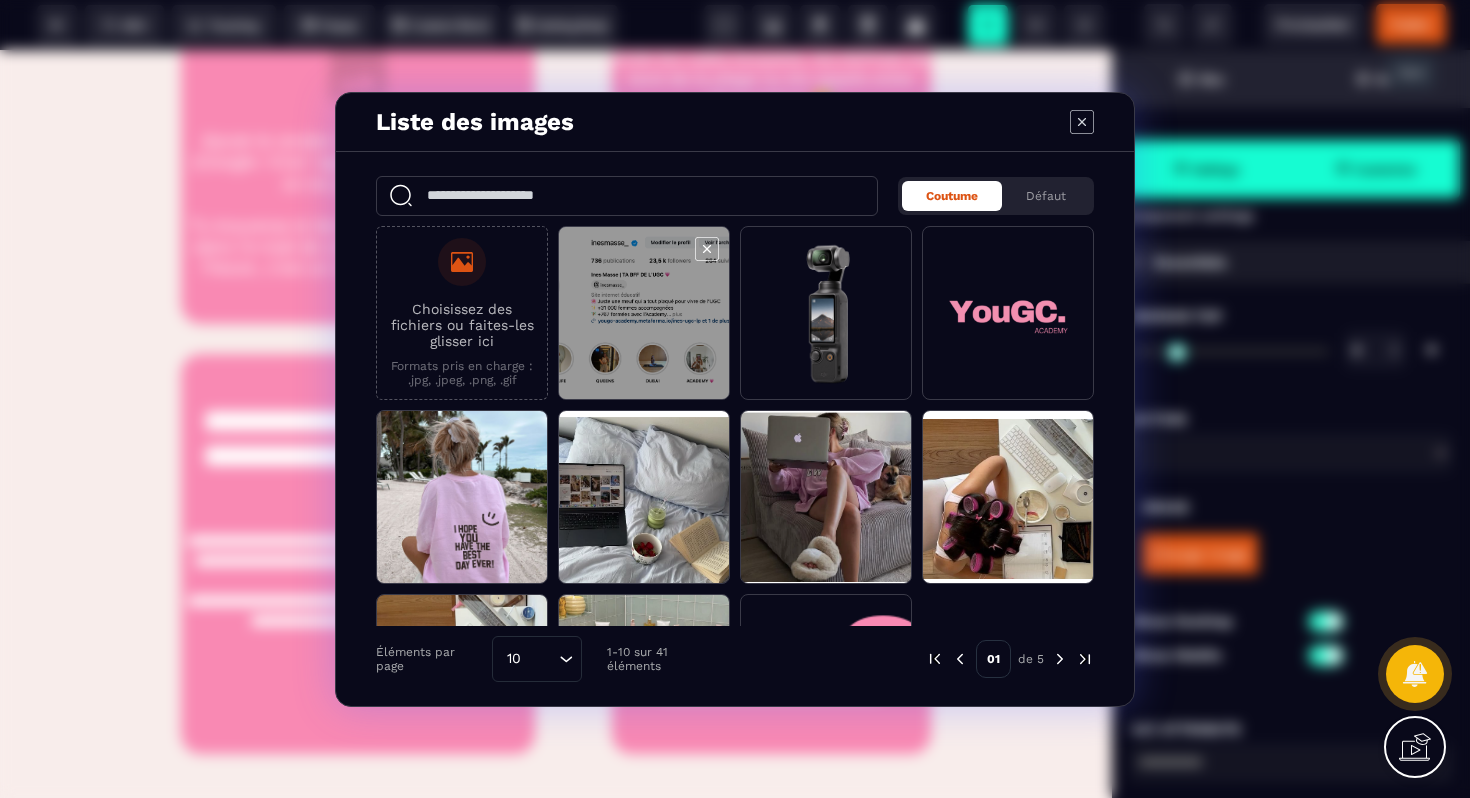click at bounding box center (644, 314) 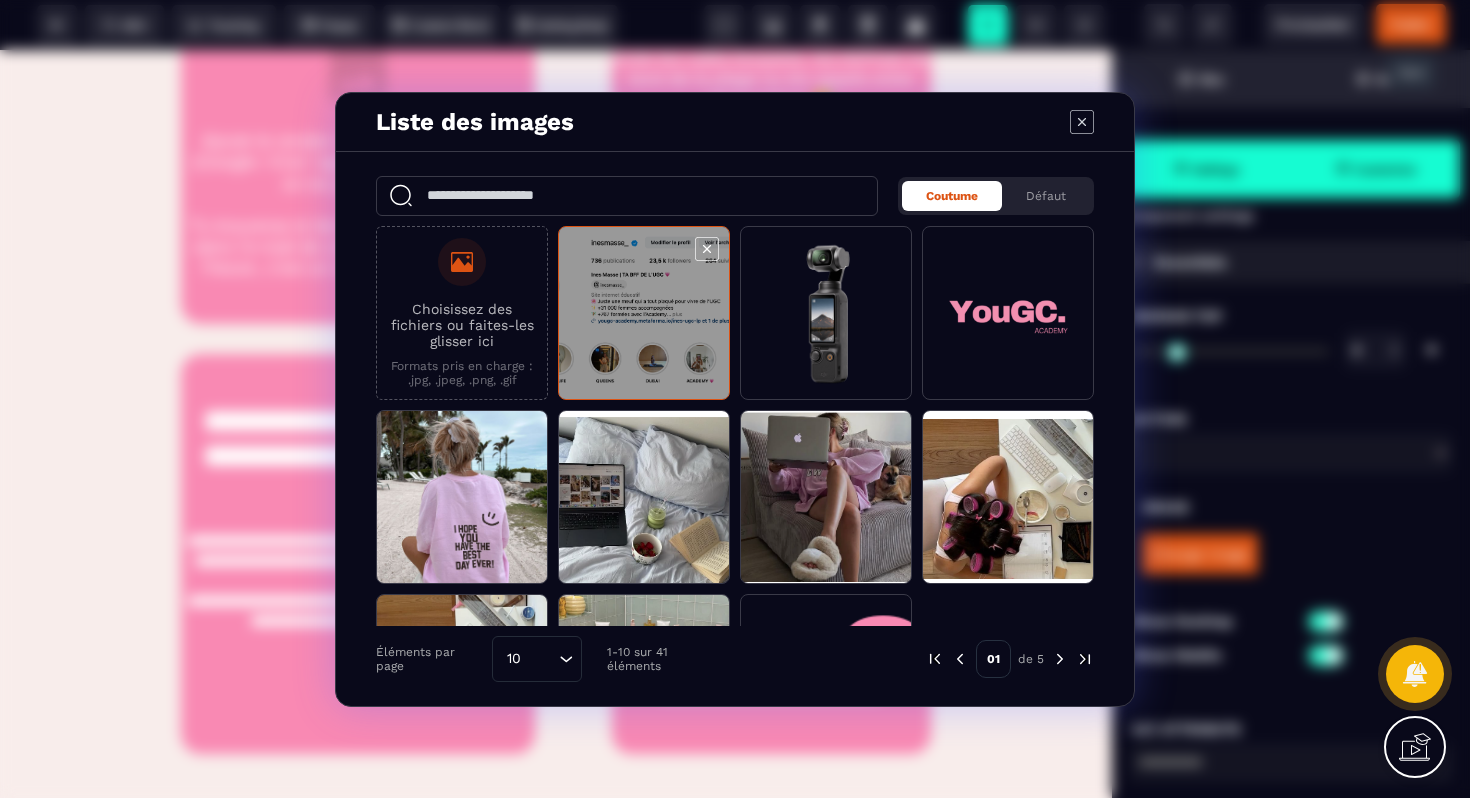 click at bounding box center (644, 314) 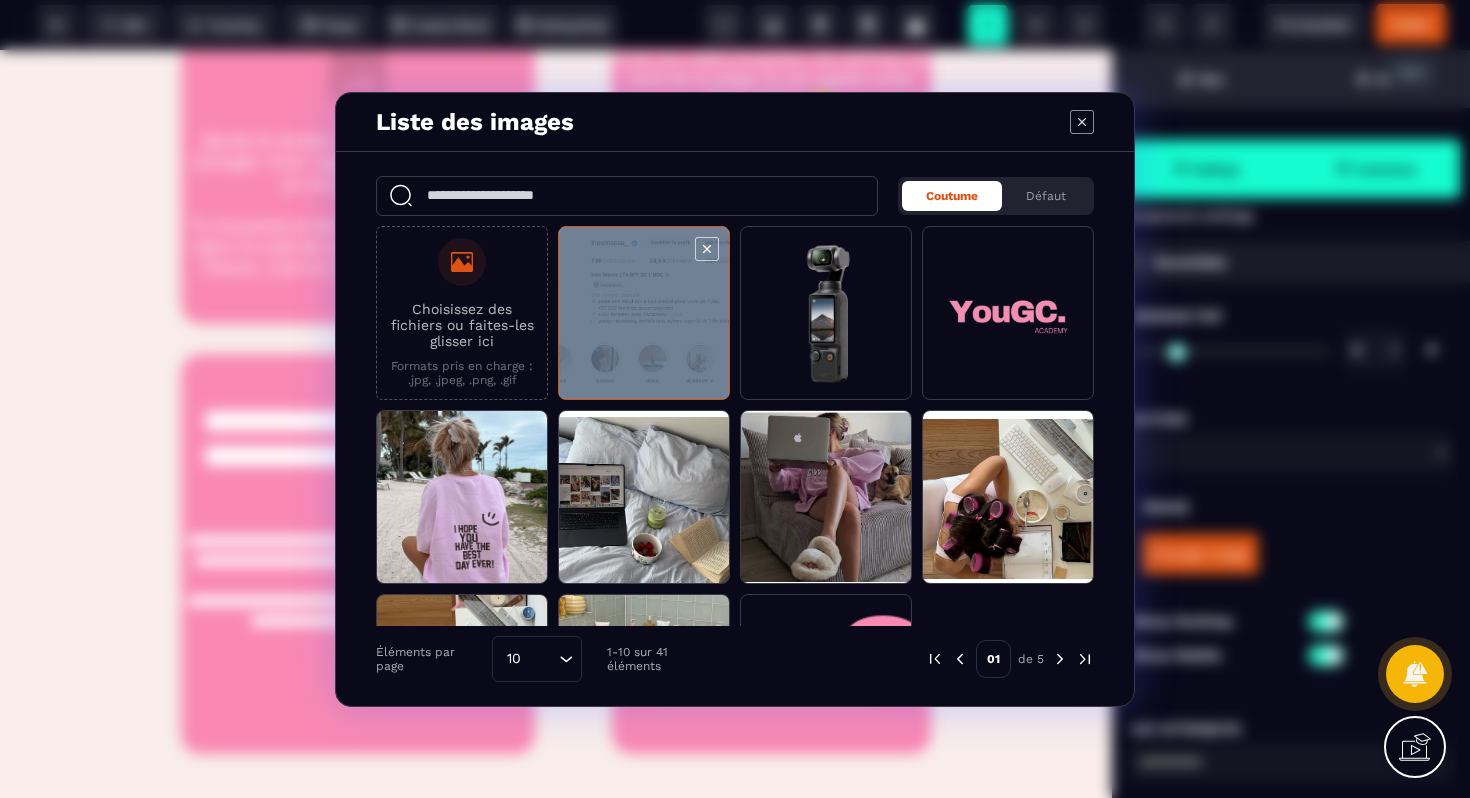 click at bounding box center (644, 314) 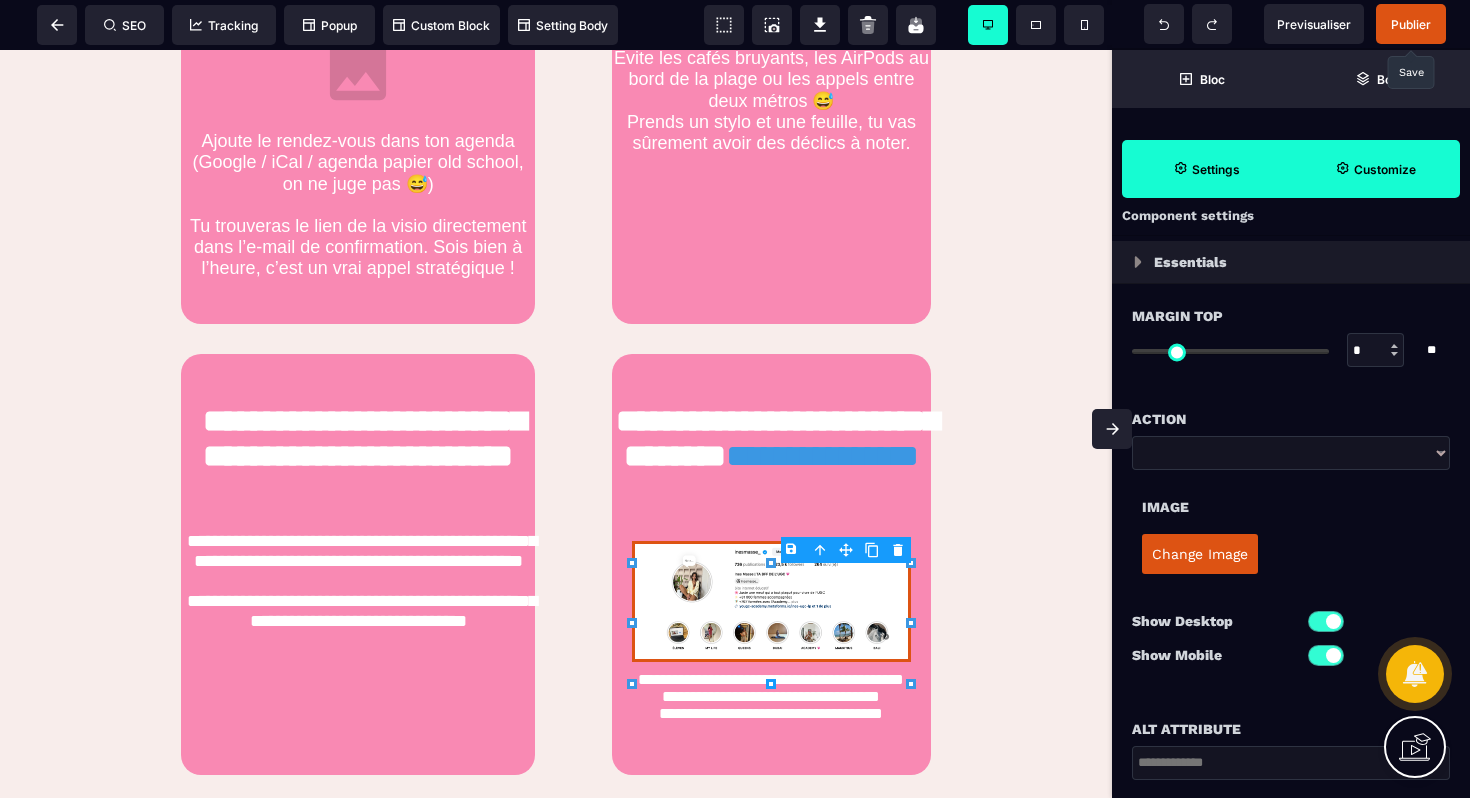 click on "B I U S
A *******
Row" at bounding box center [556, 424] 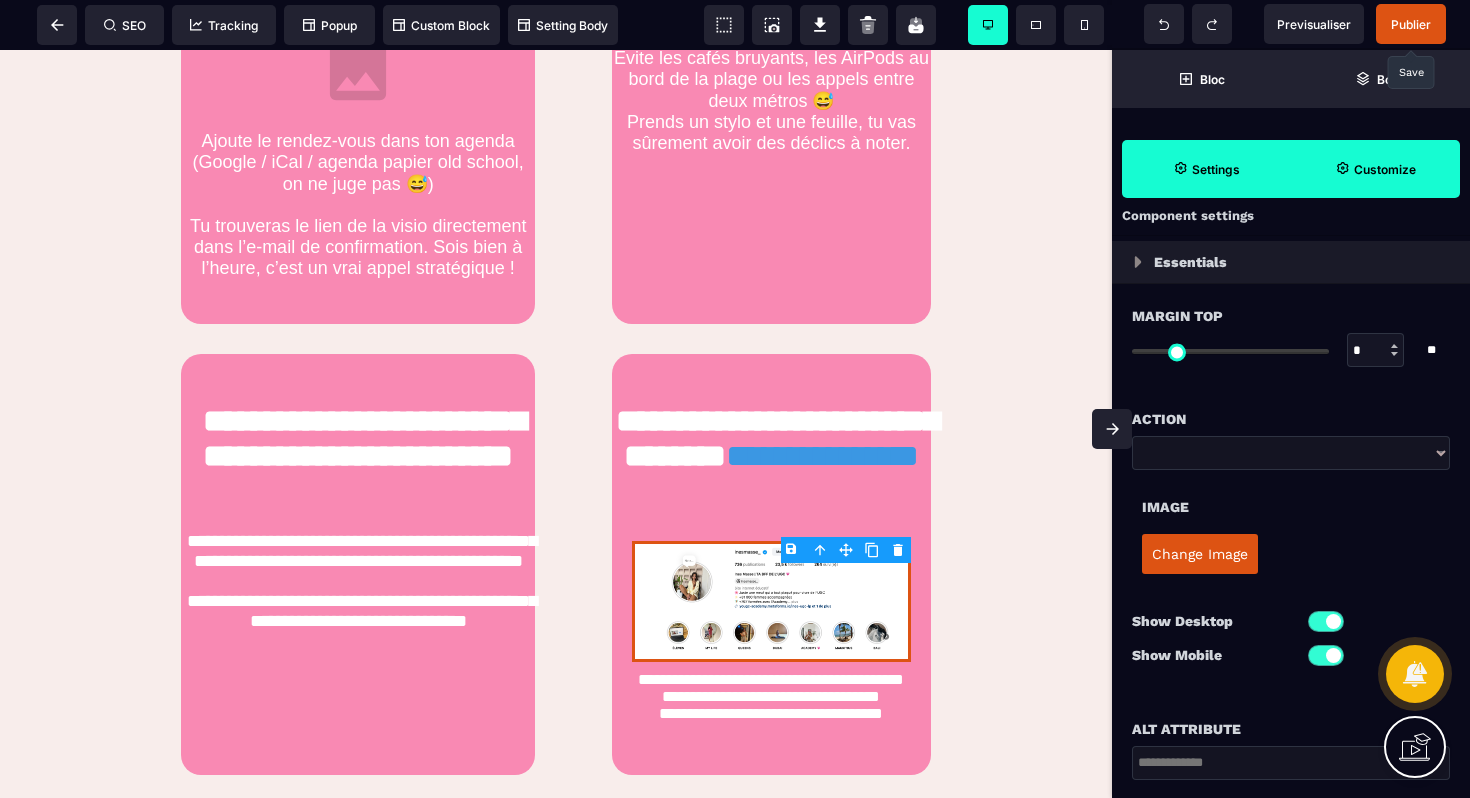 click on "**********" at bounding box center [556, -246] 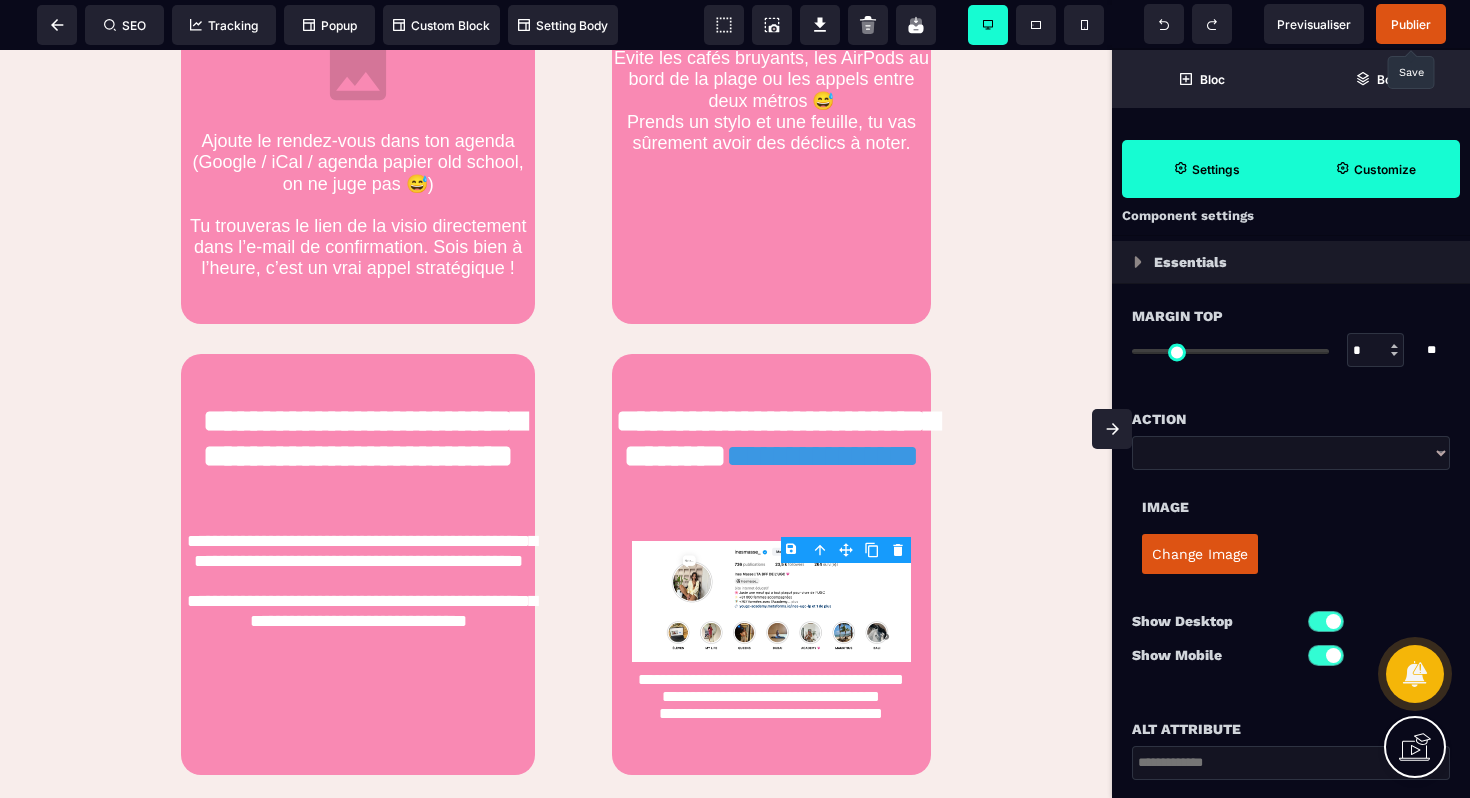 scroll, scrollTop: 1596, scrollLeft: 0, axis: vertical 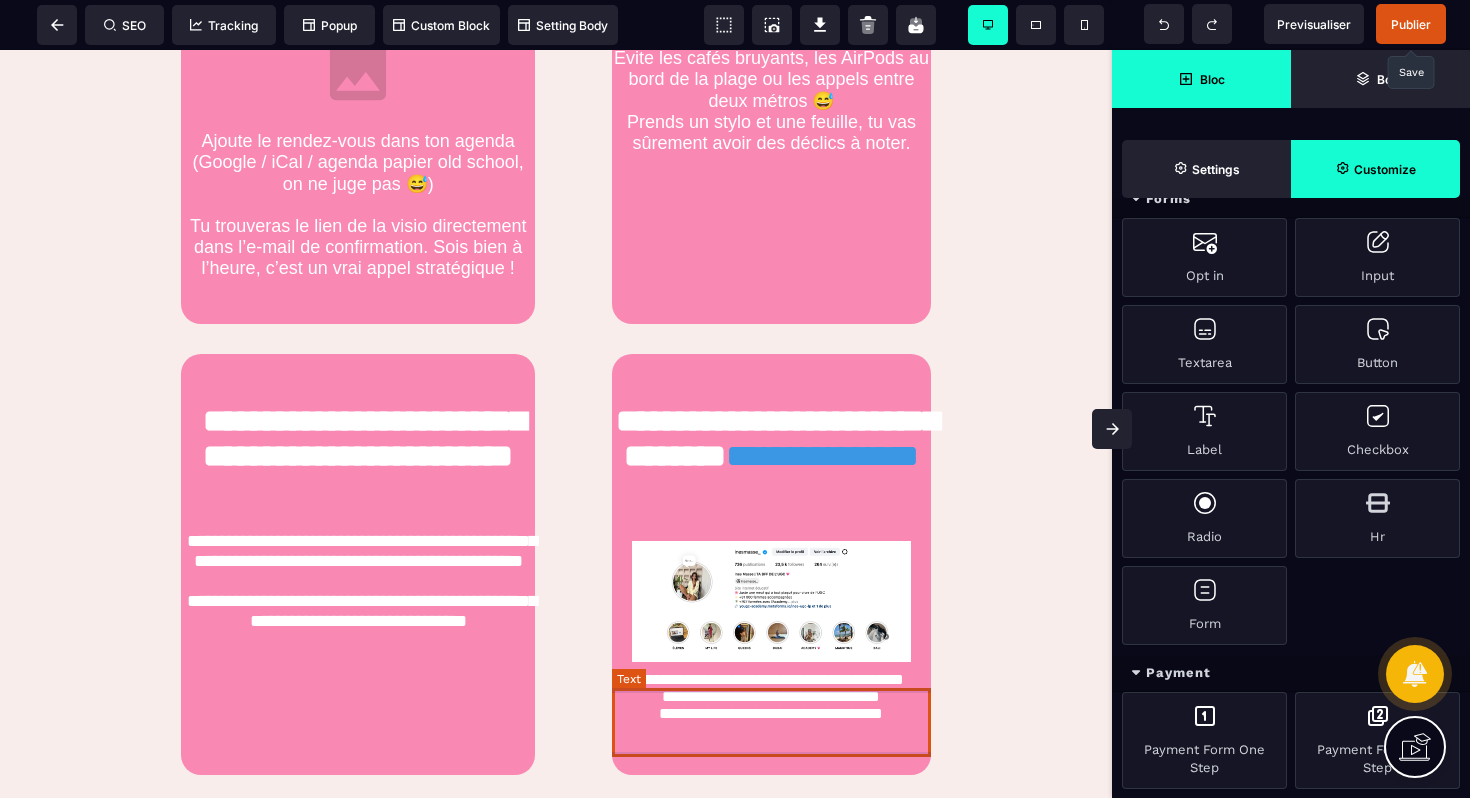 click on "**********" at bounding box center (771, 700) 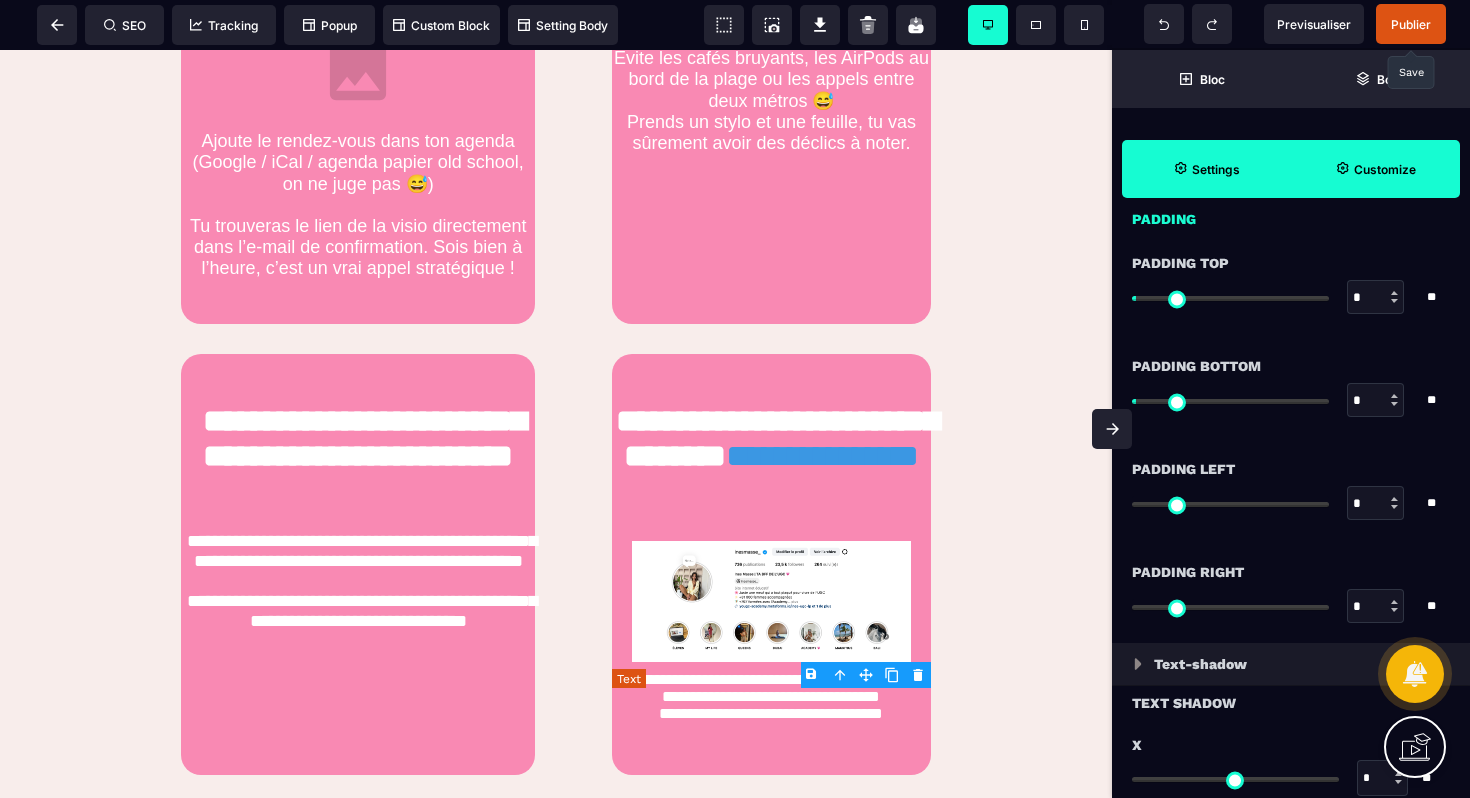 scroll, scrollTop: 0, scrollLeft: 0, axis: both 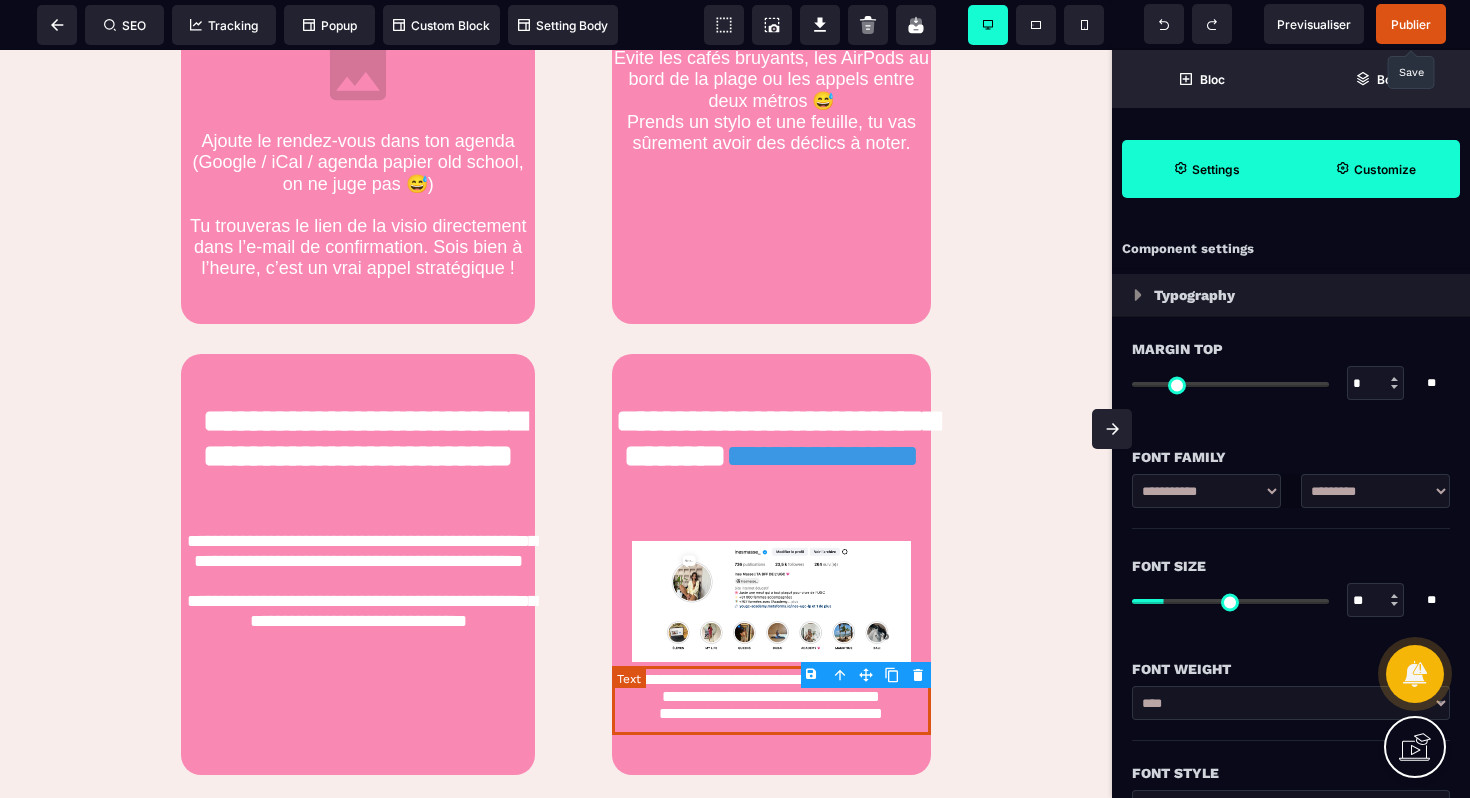 click on "**********" at bounding box center (771, 700) 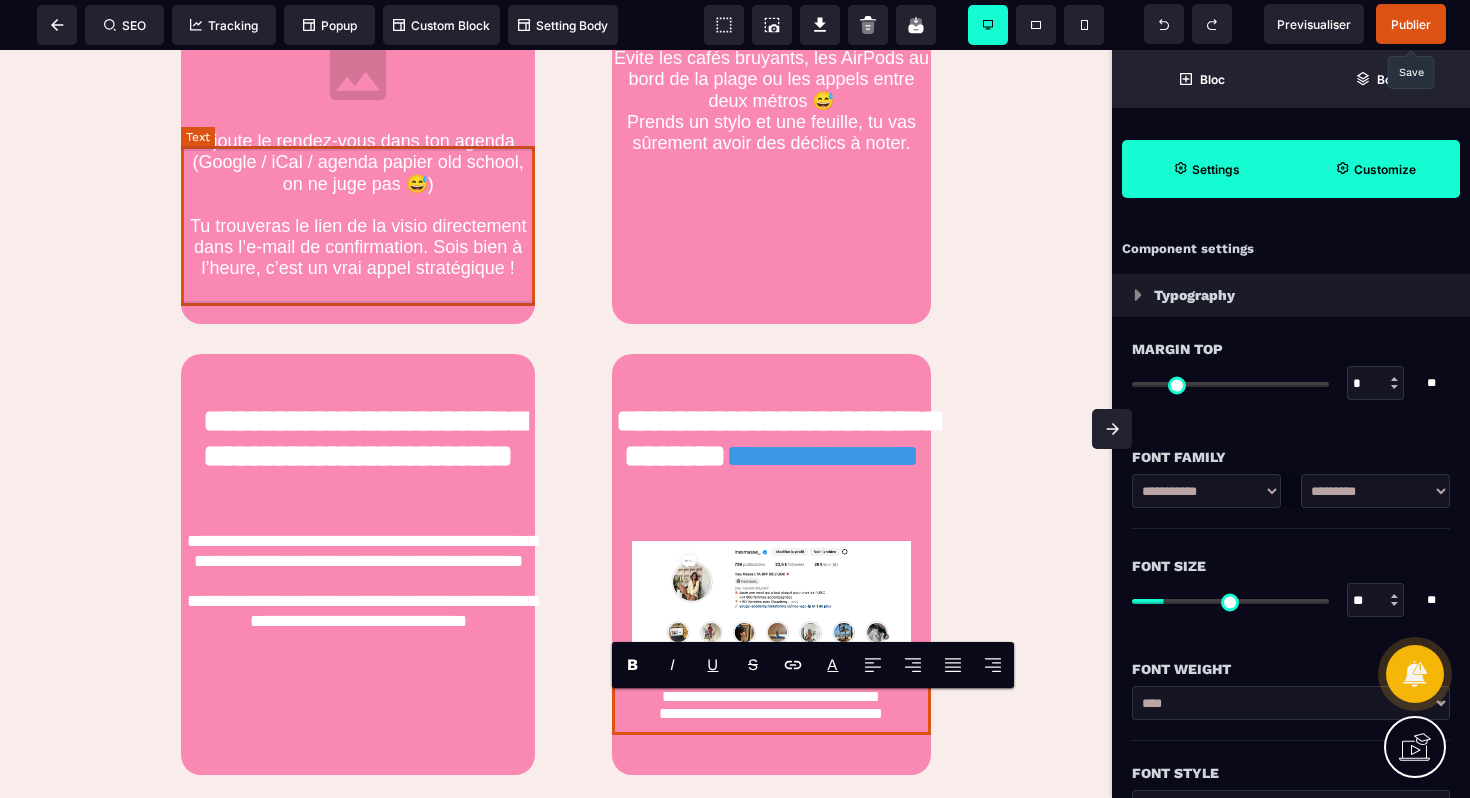 click on "Ajoute le rendez-vous dans ton agenda  (Google / iCal / agenda papier old school,  on ne juge pas 😅) Tu trouveras le lien de la visio directement dans l’e-mail de confirmation. Sois bien à l’heure, c’est un vrai appel stratégique !" at bounding box center (358, 205) 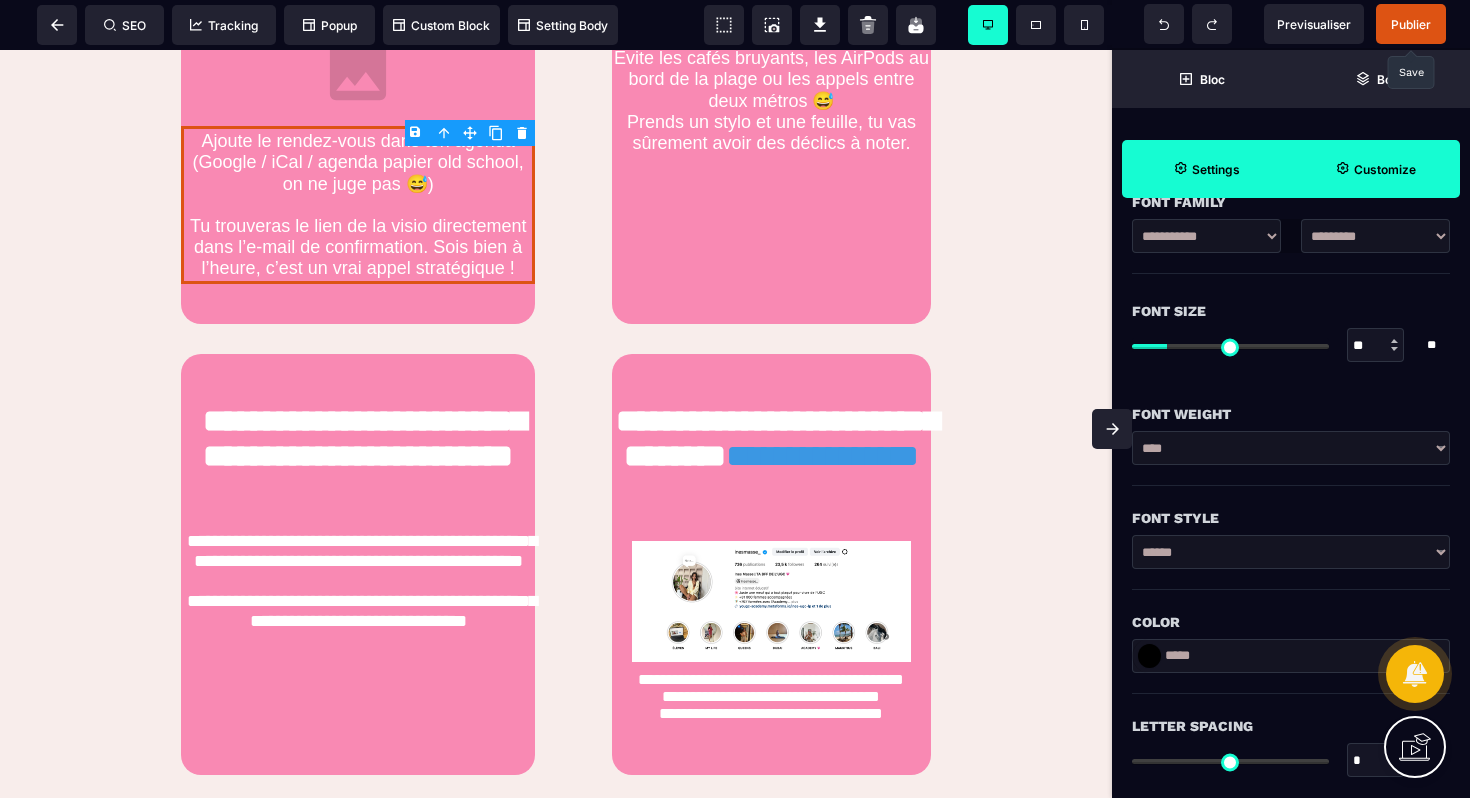 scroll, scrollTop: 271, scrollLeft: 0, axis: vertical 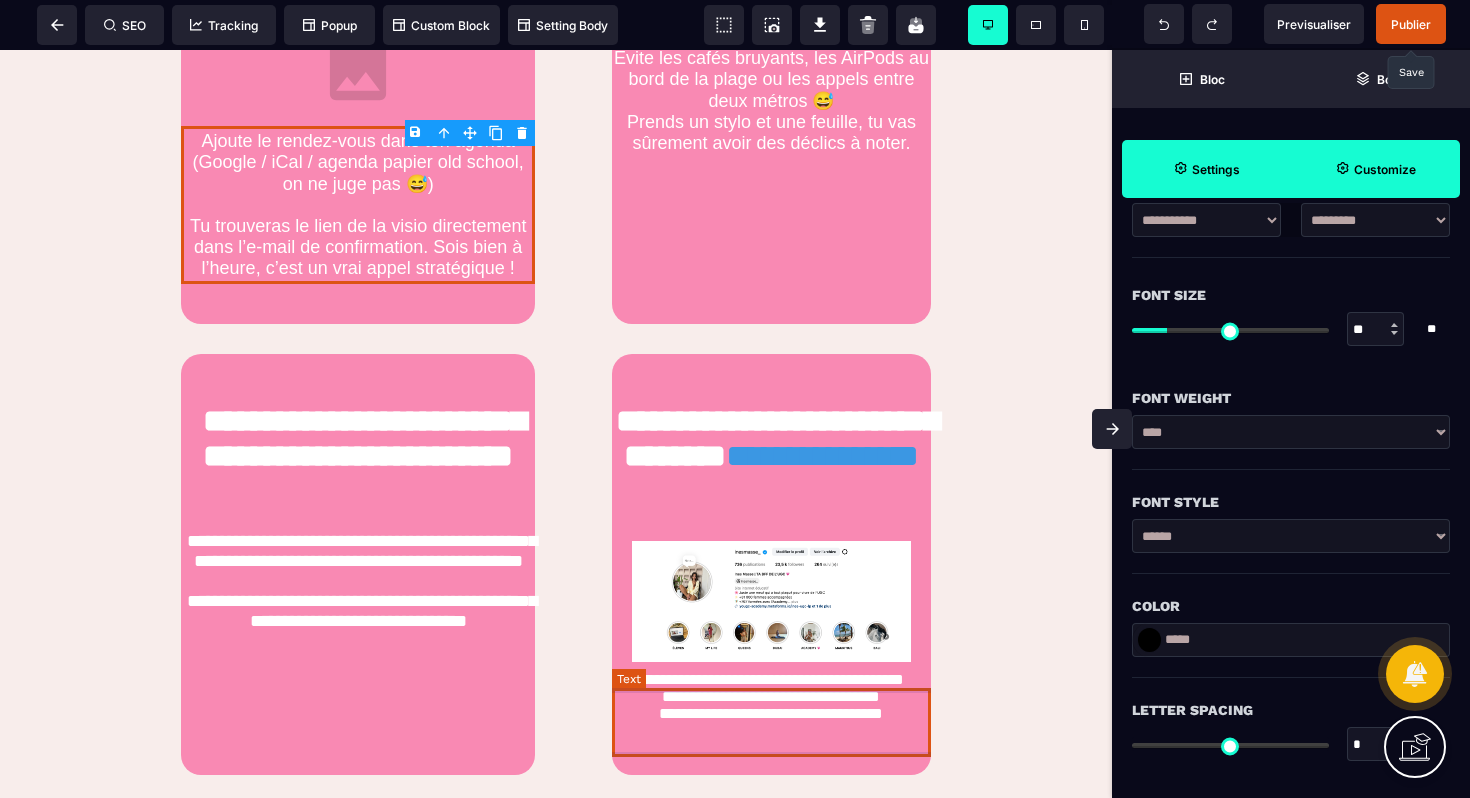 click on "**********" at bounding box center (771, 700) 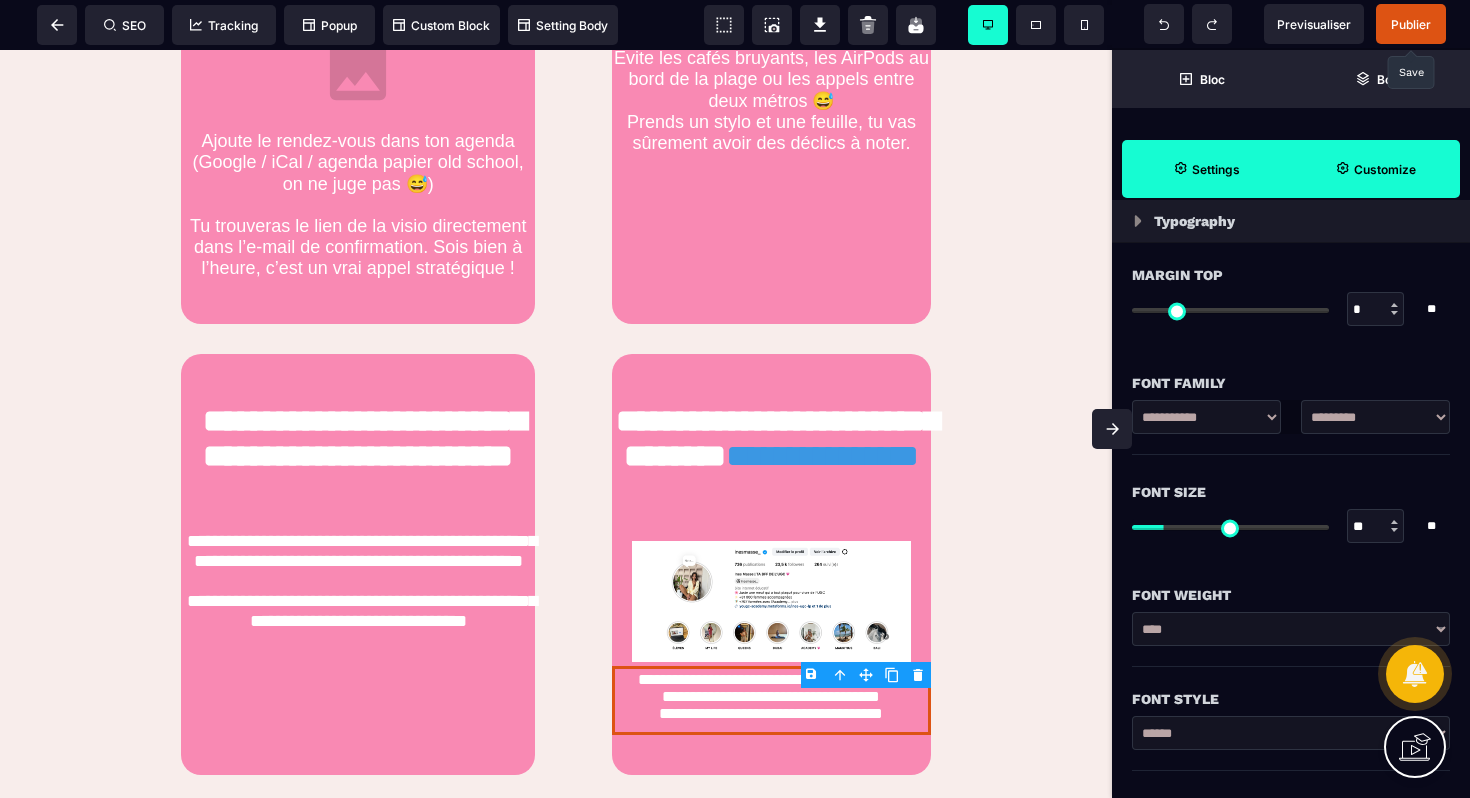 scroll, scrollTop: 75, scrollLeft: 0, axis: vertical 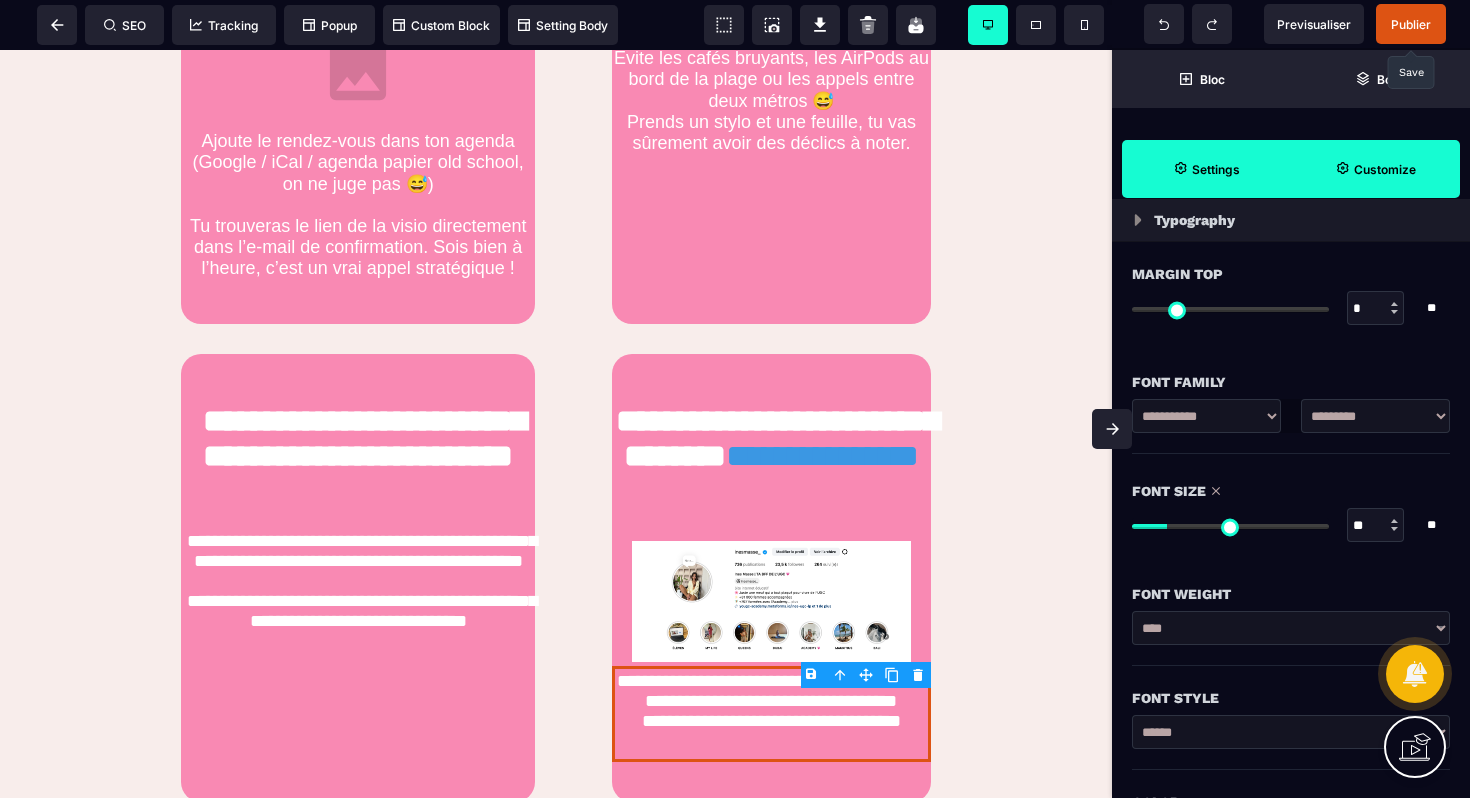 click at bounding box center [1230, 526] 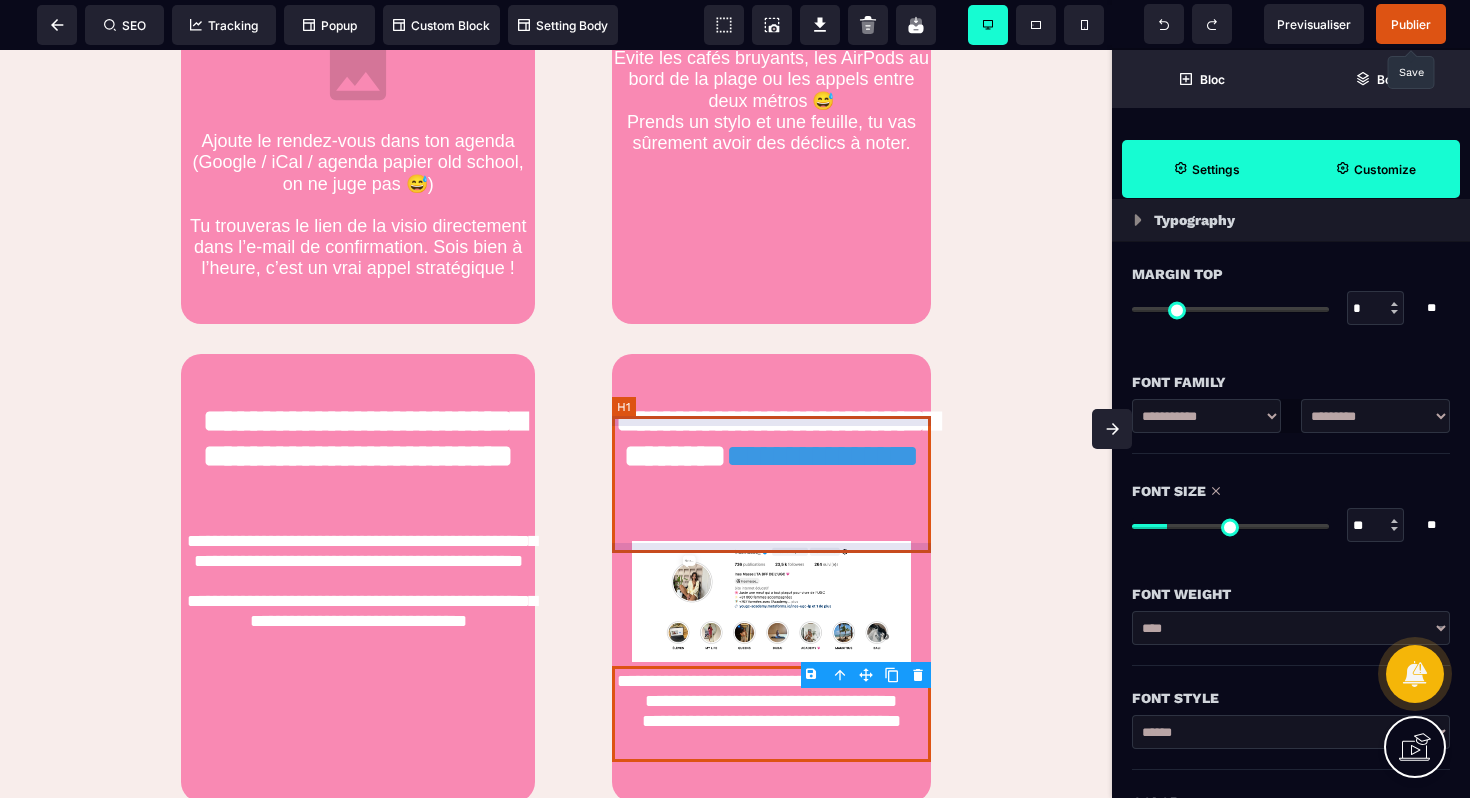 click on "**********" at bounding box center (771, 462) 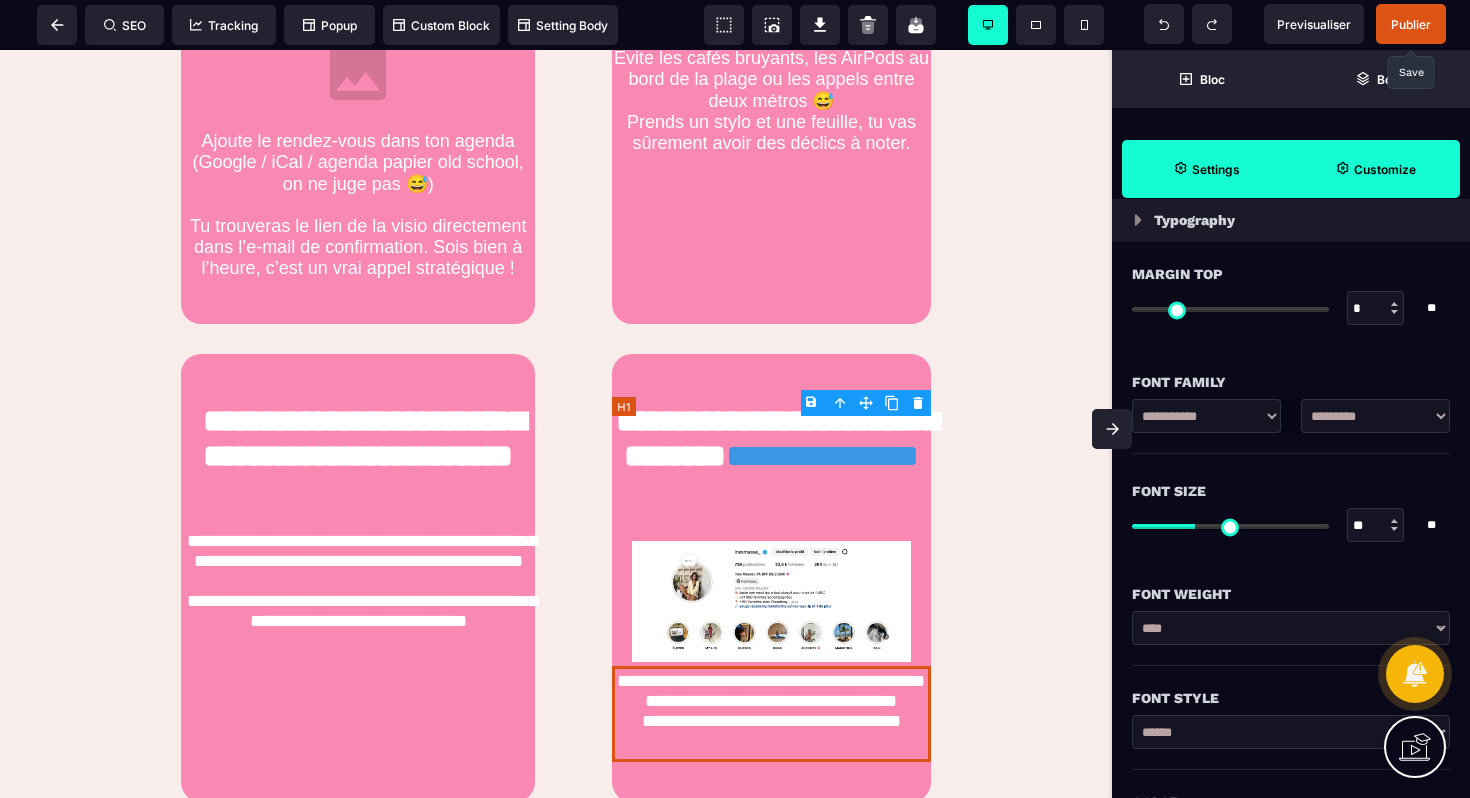 scroll, scrollTop: 0, scrollLeft: 0, axis: both 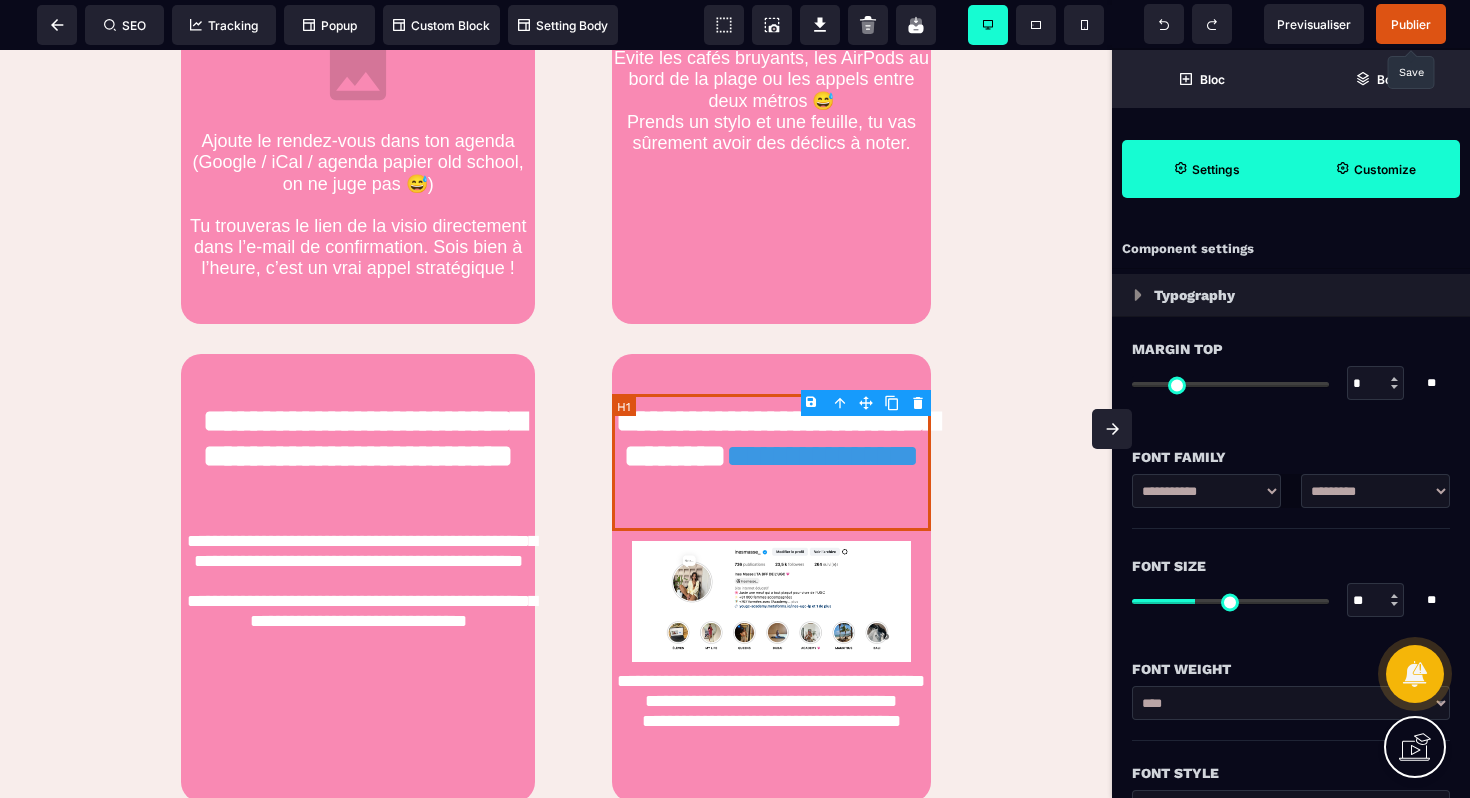 click on "**********" at bounding box center (771, 462) 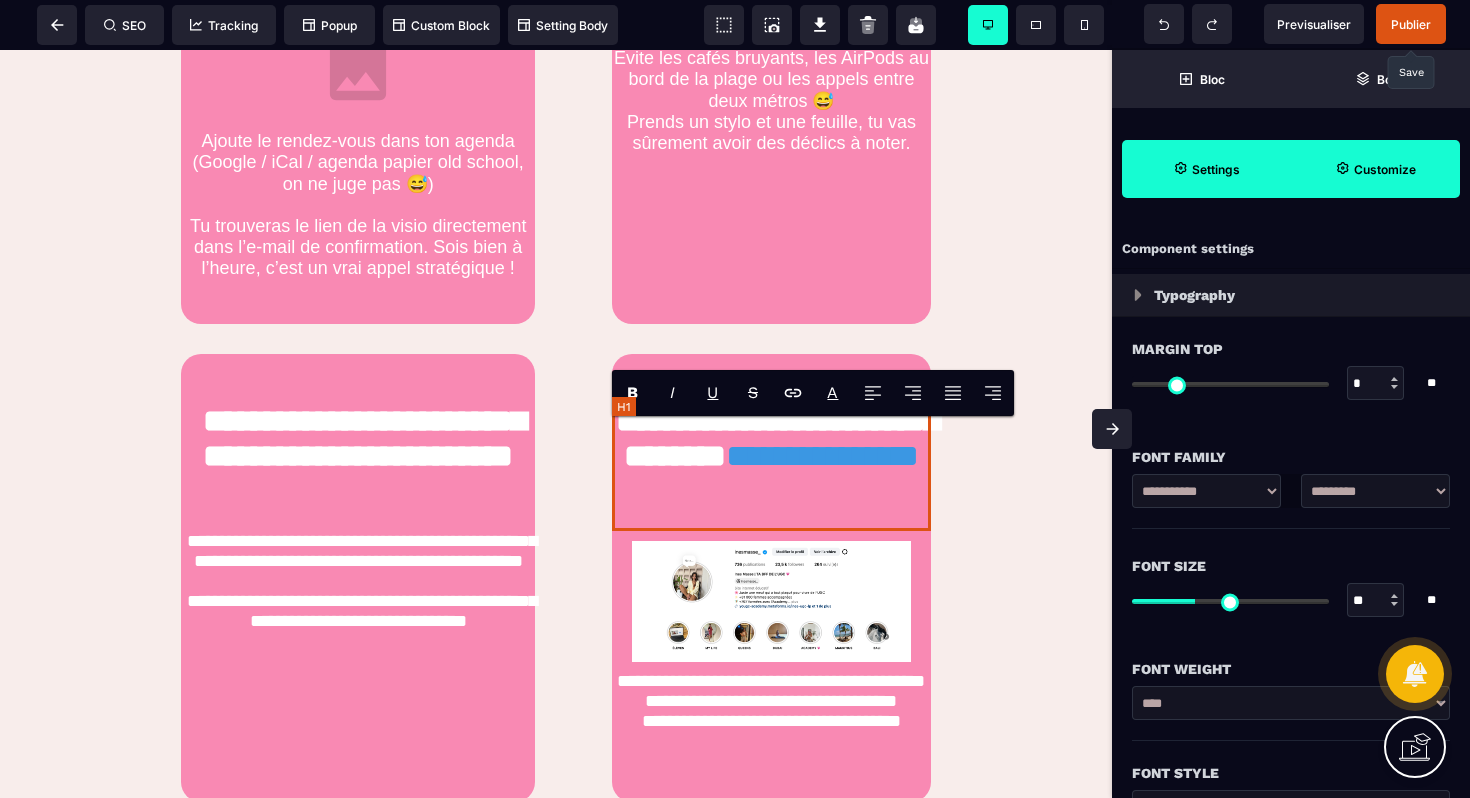 click on "**********" at bounding box center [771, 462] 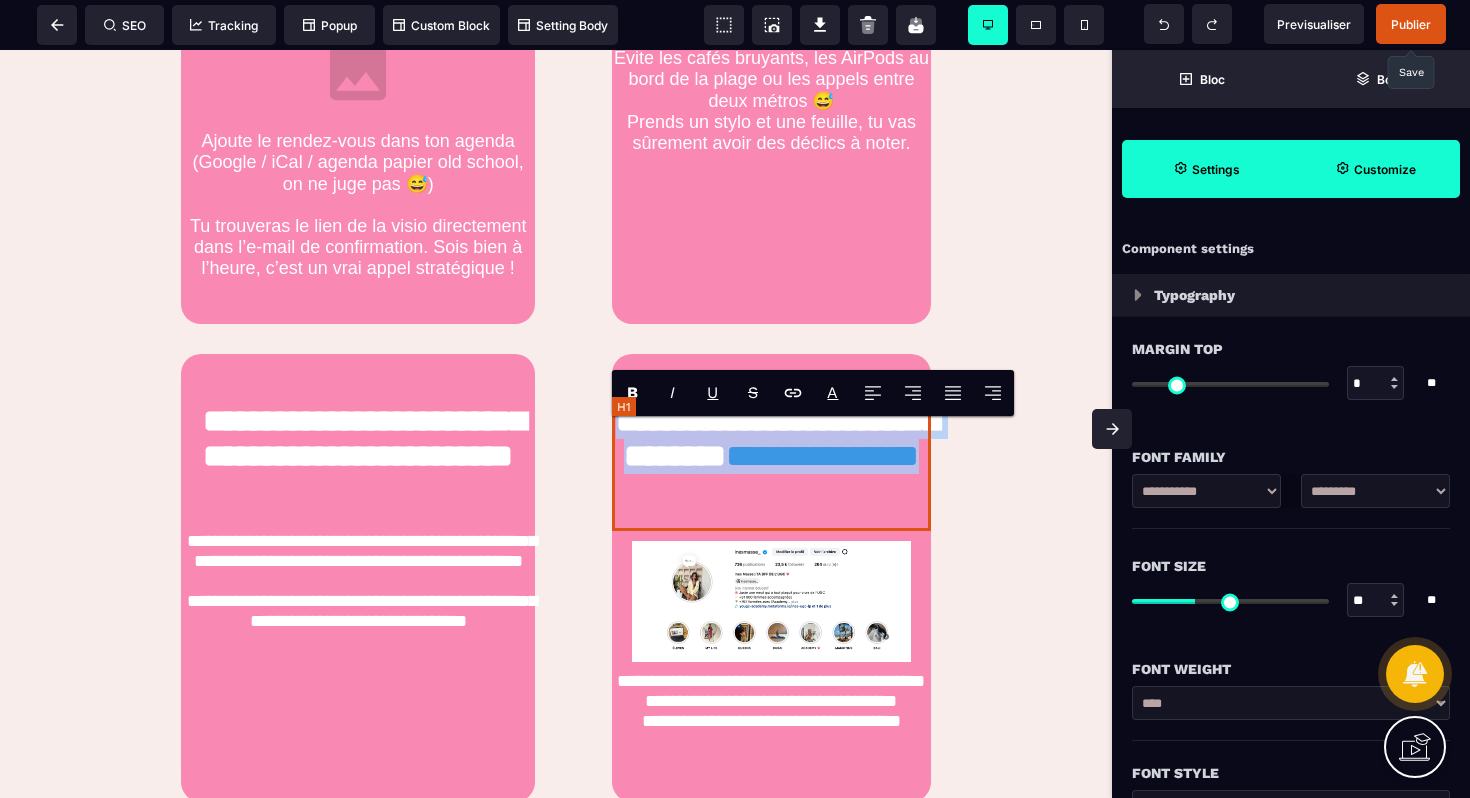 click on "**********" at bounding box center [771, 462] 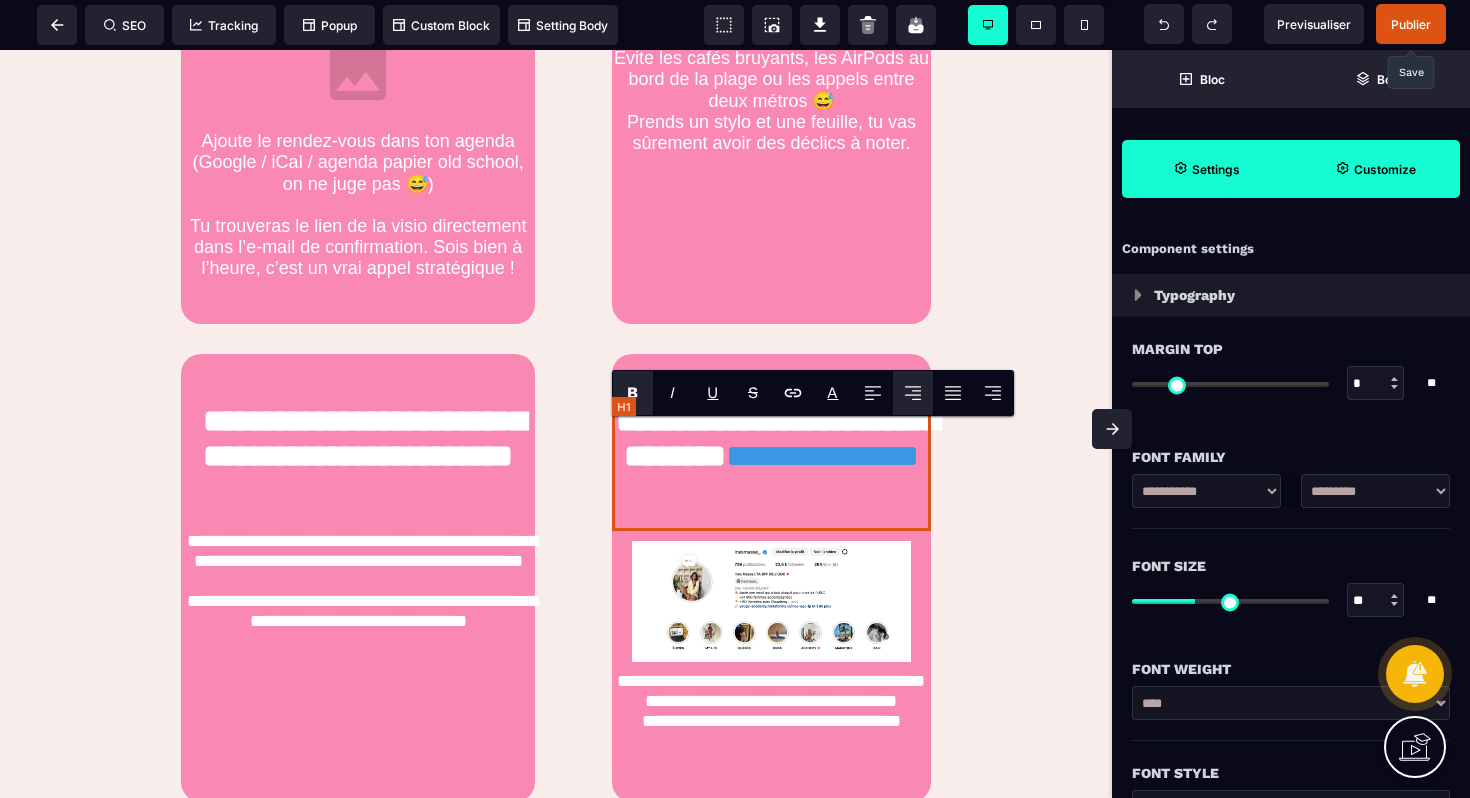 click on "**********" at bounding box center [771, 462] 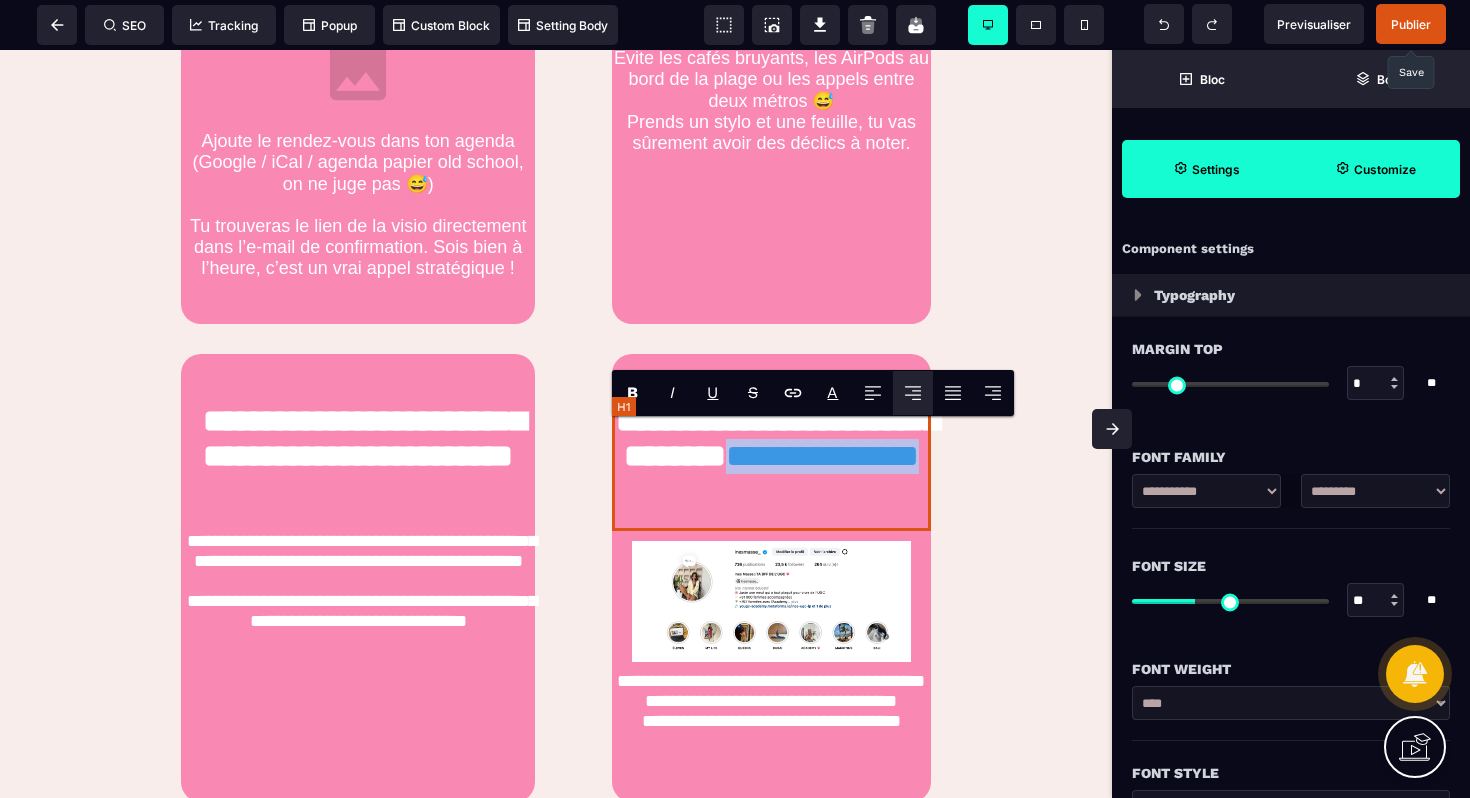 drag, startPoint x: 903, startPoint y: 524, endPoint x: 627, endPoint y: 522, distance: 276.00723 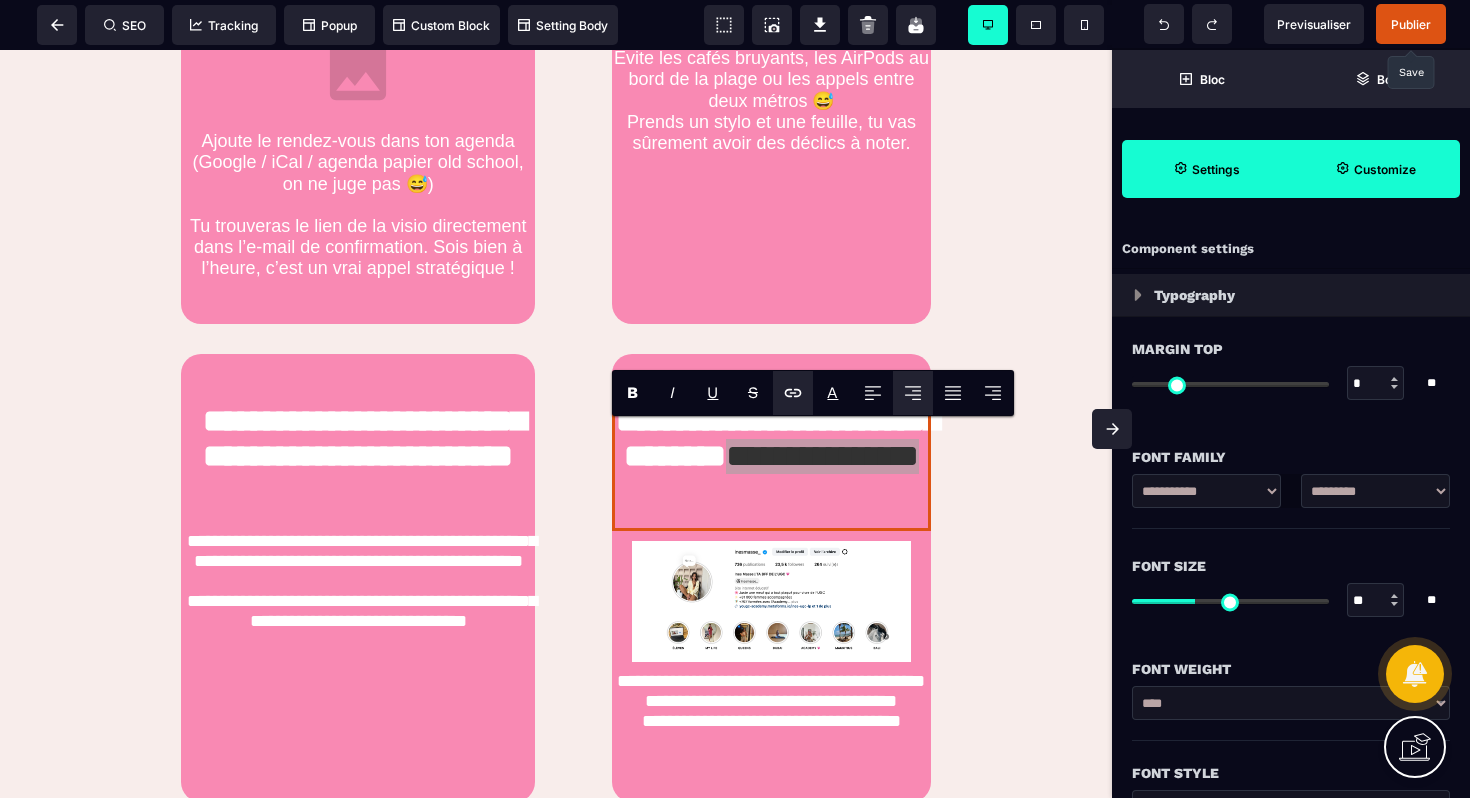 click 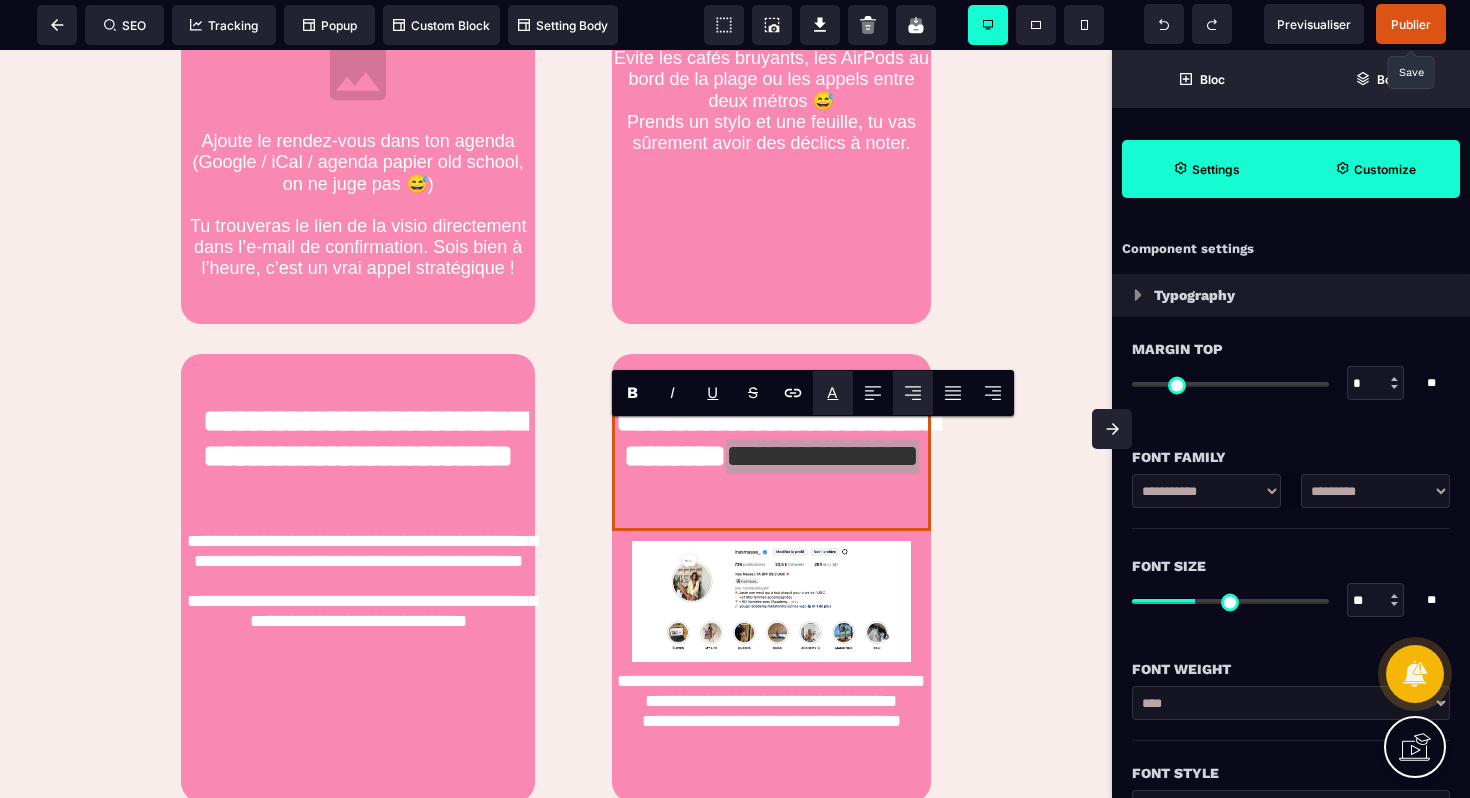 click on "A *******" at bounding box center [833, 393] 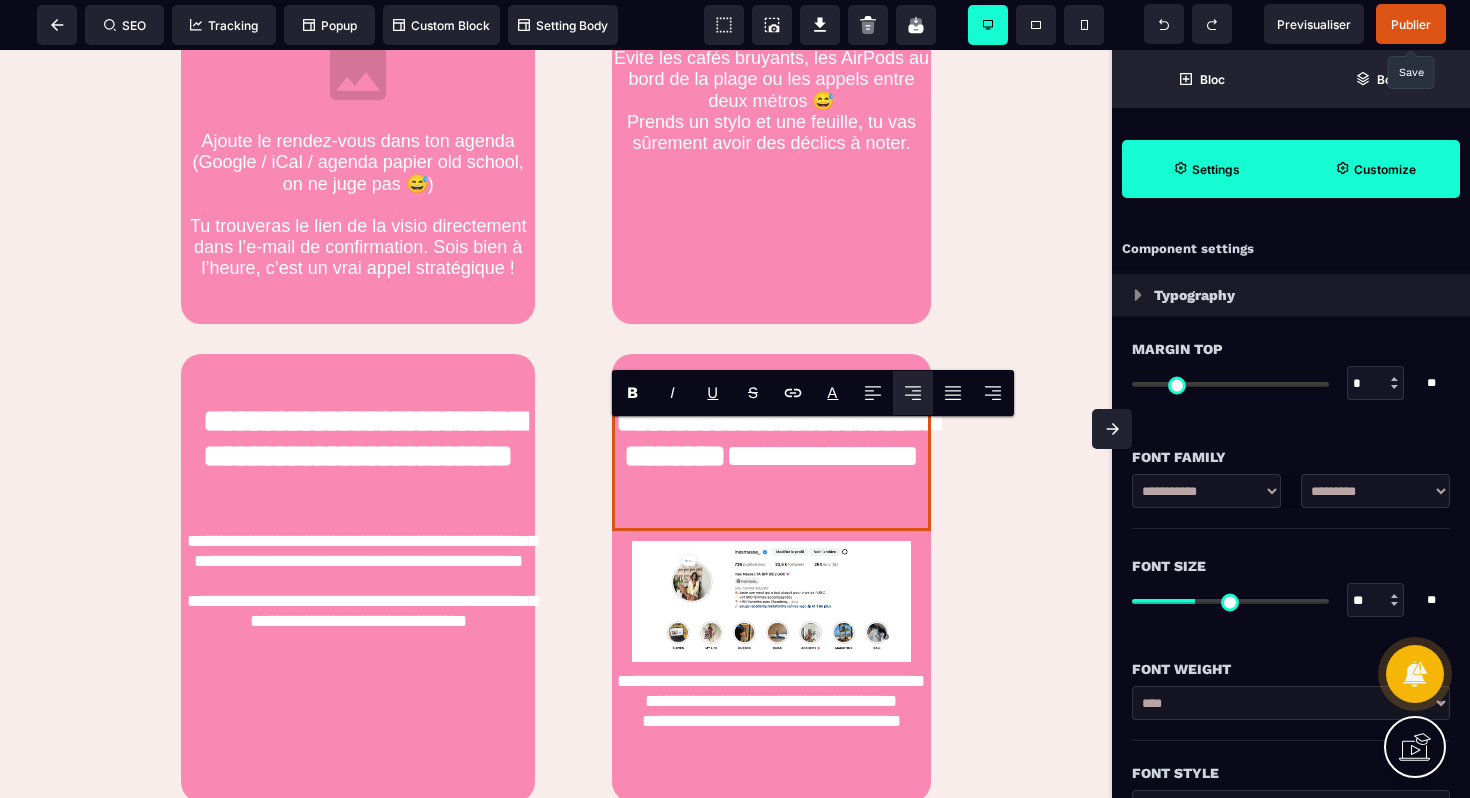 click on "**********" at bounding box center [556, -246] 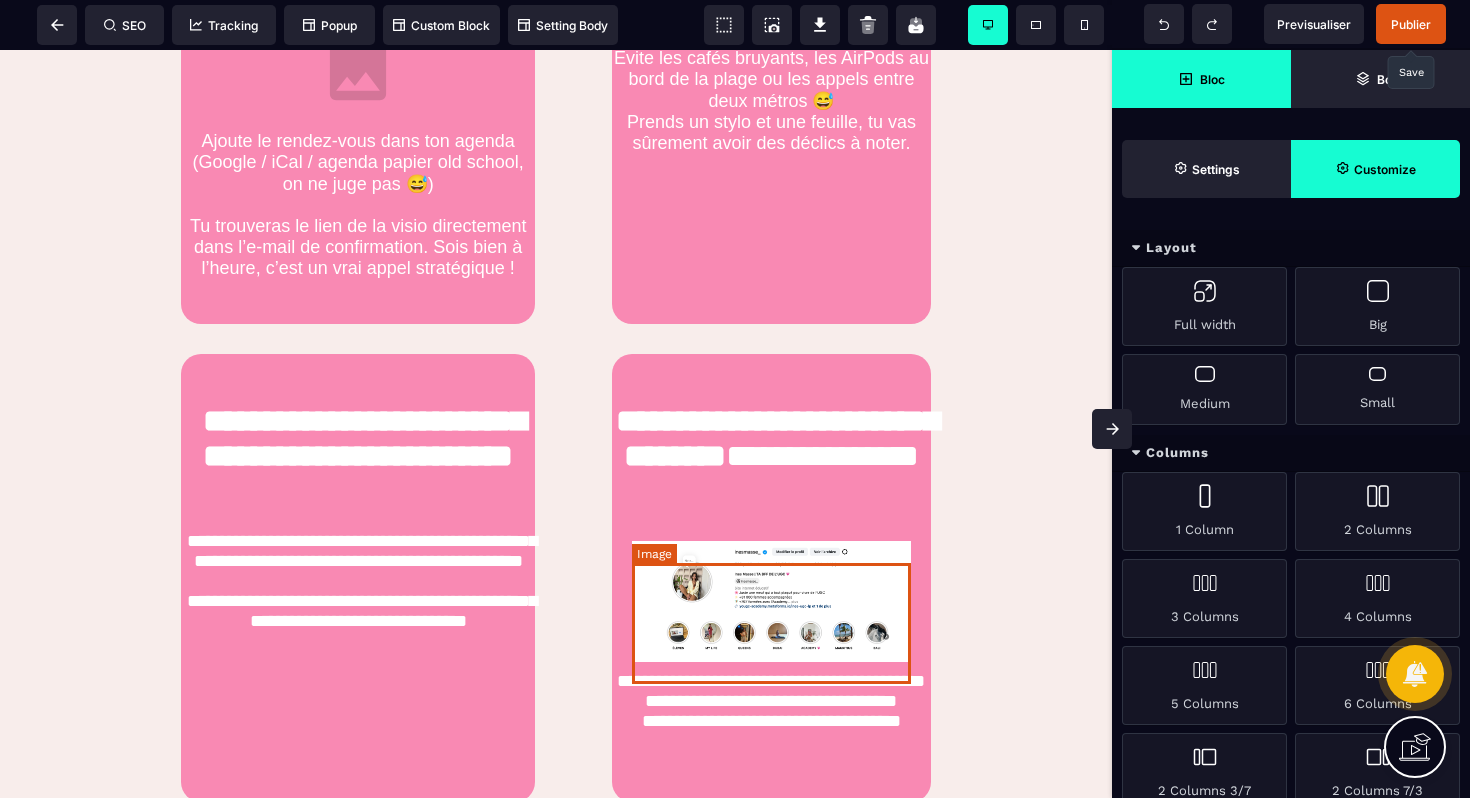 scroll, scrollTop: 1380, scrollLeft: 0, axis: vertical 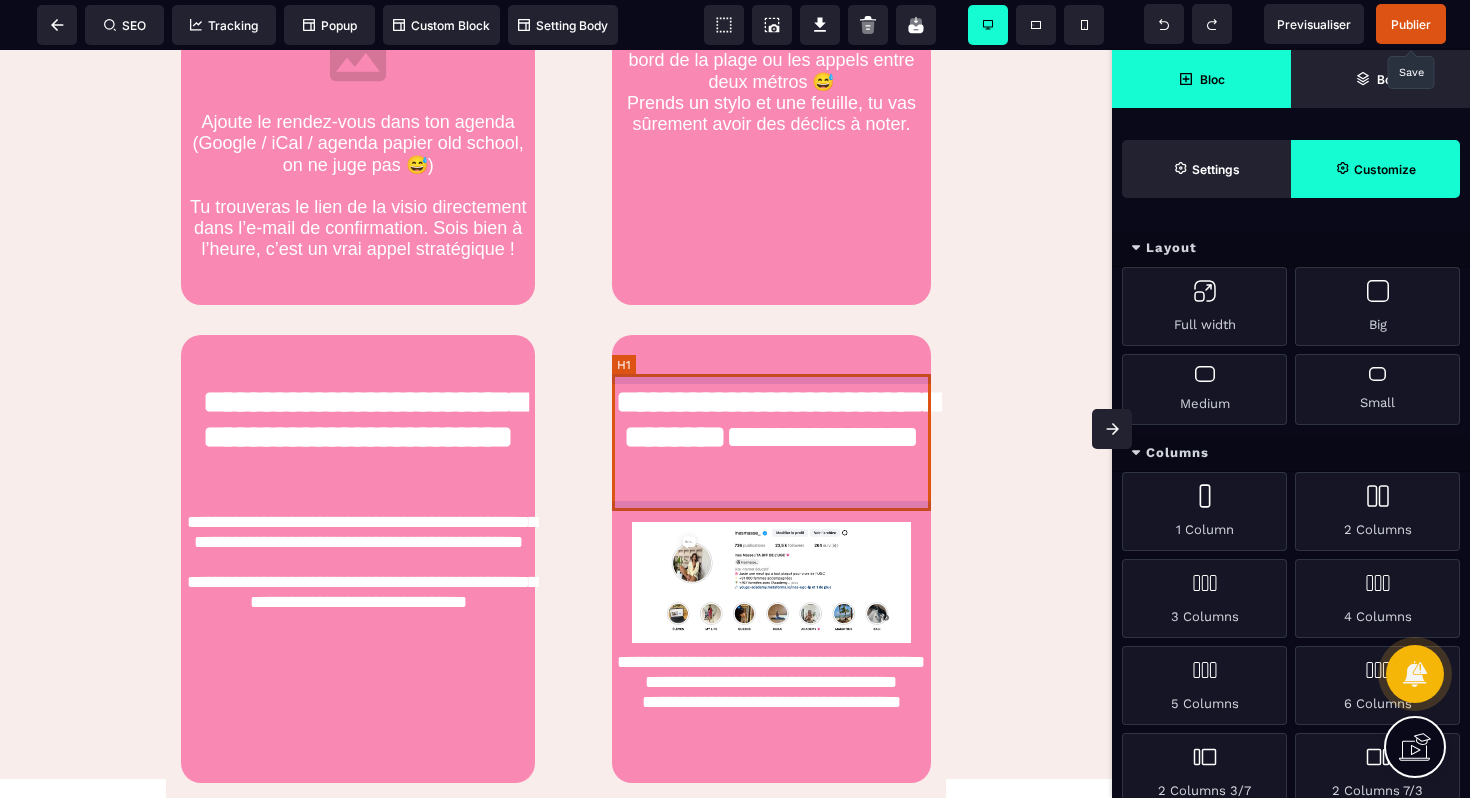 click on "**********" at bounding box center (771, 443) 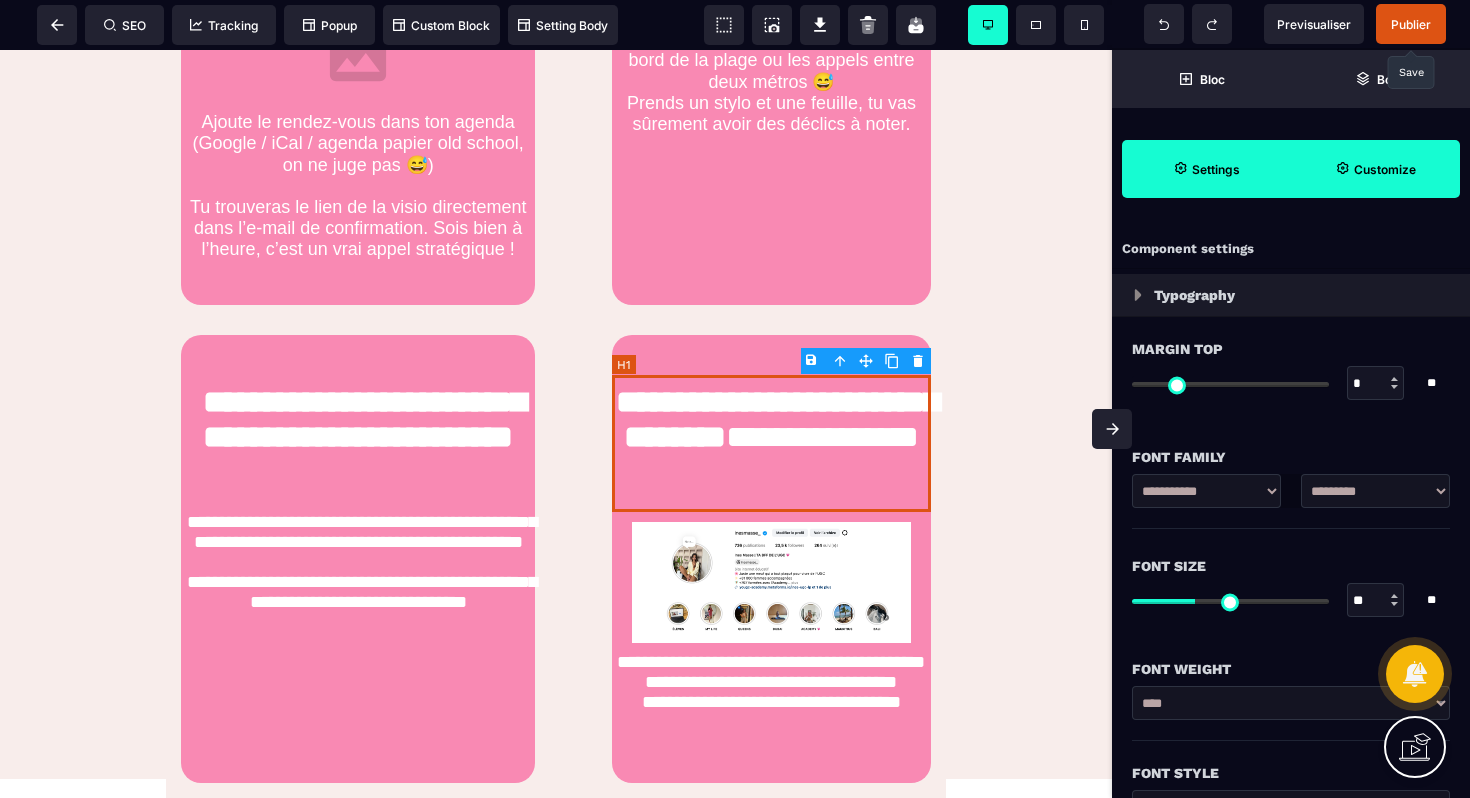 click on "**********" at bounding box center (771, 443) 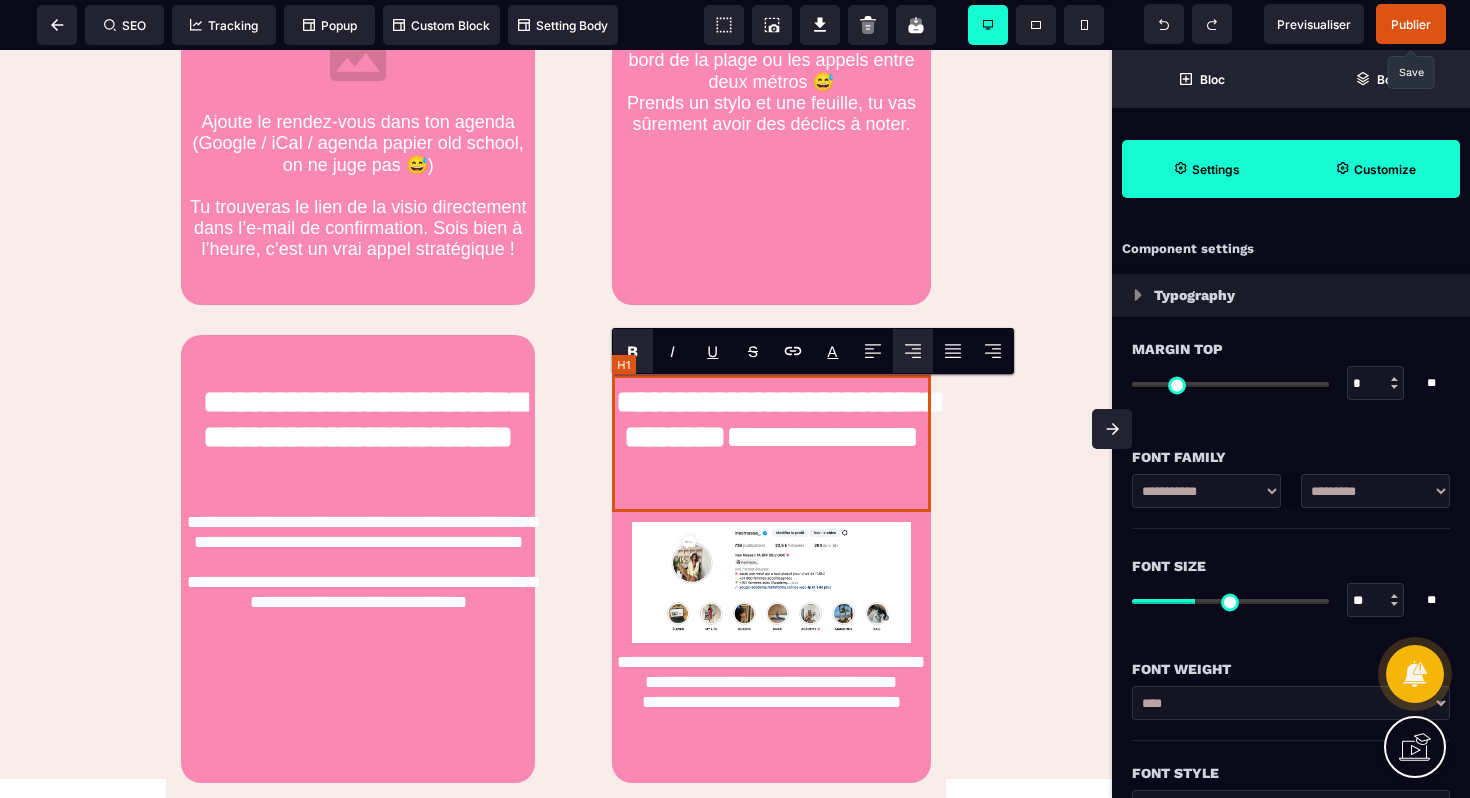 click on "**********" at bounding box center [771, 443] 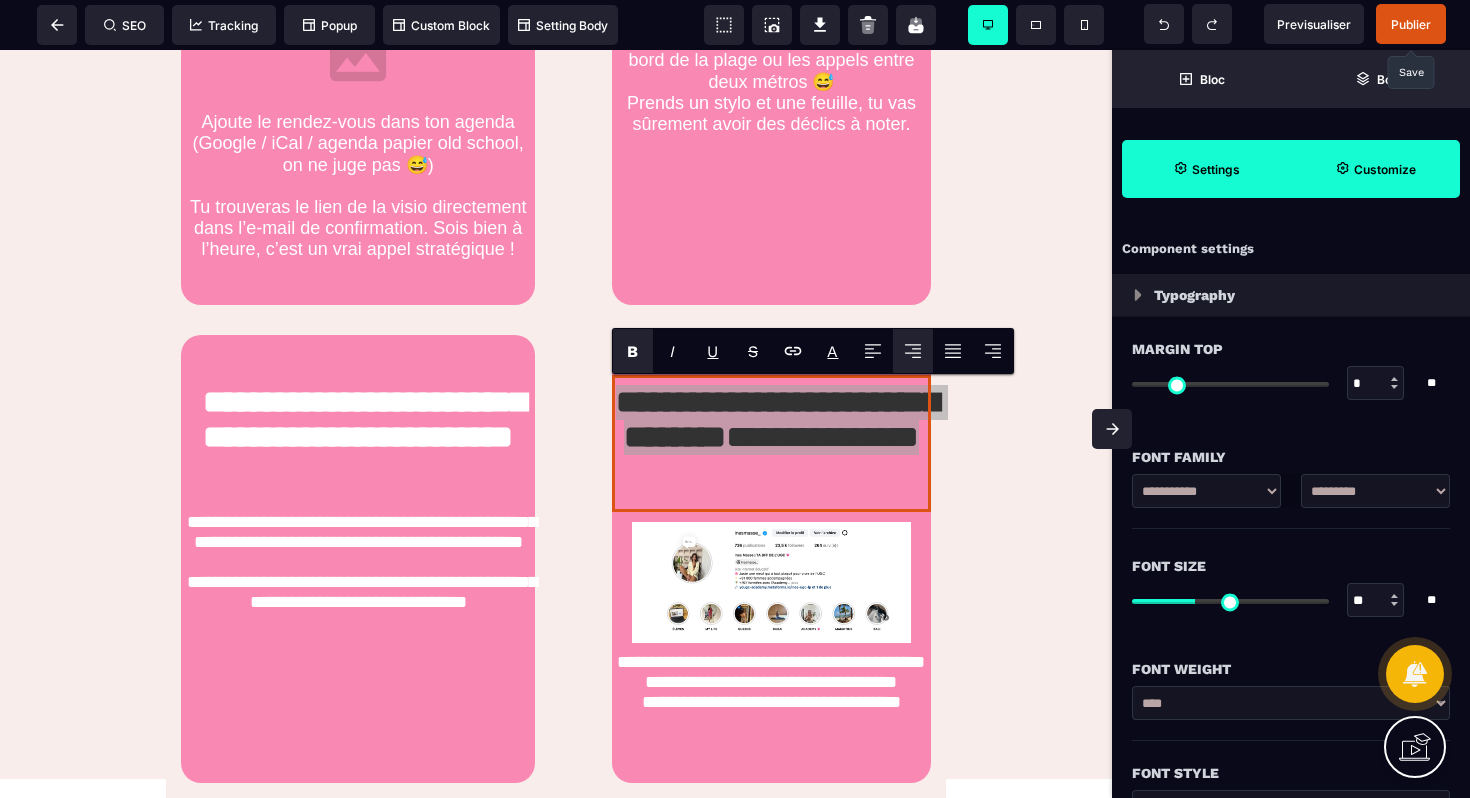 click on "B" at bounding box center (633, 351) 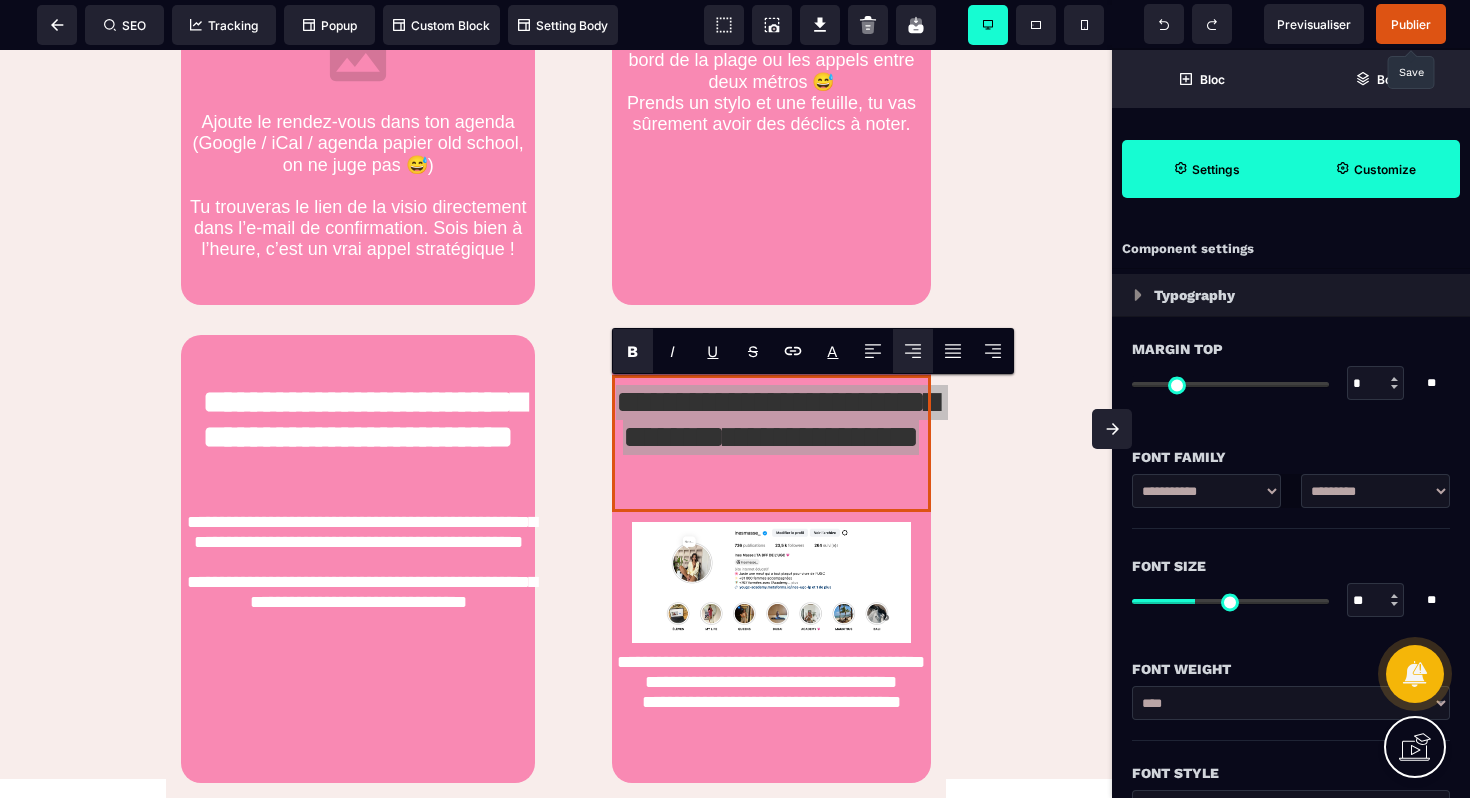 click on "B" at bounding box center [633, 351] 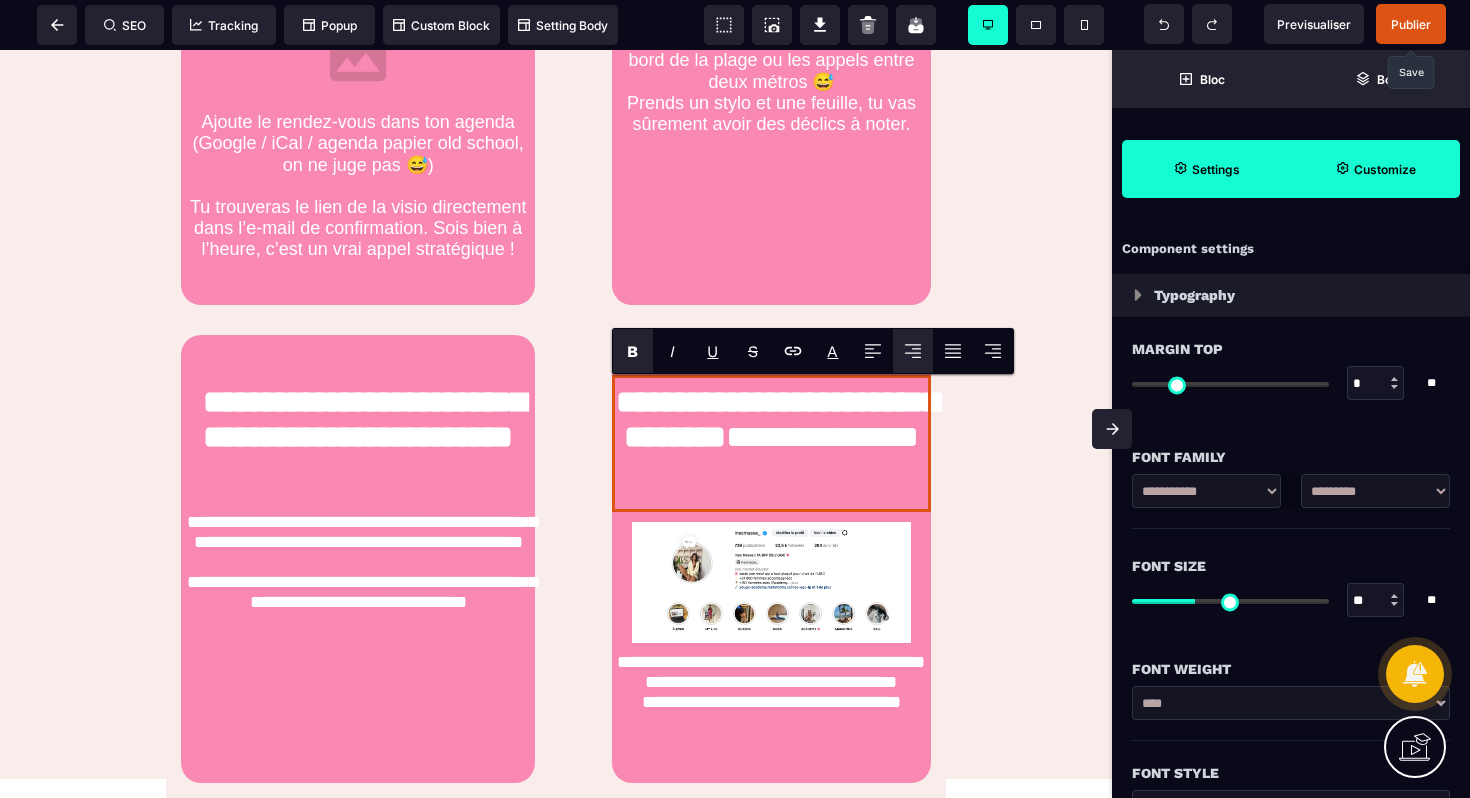 click on "**********" at bounding box center (556, -265) 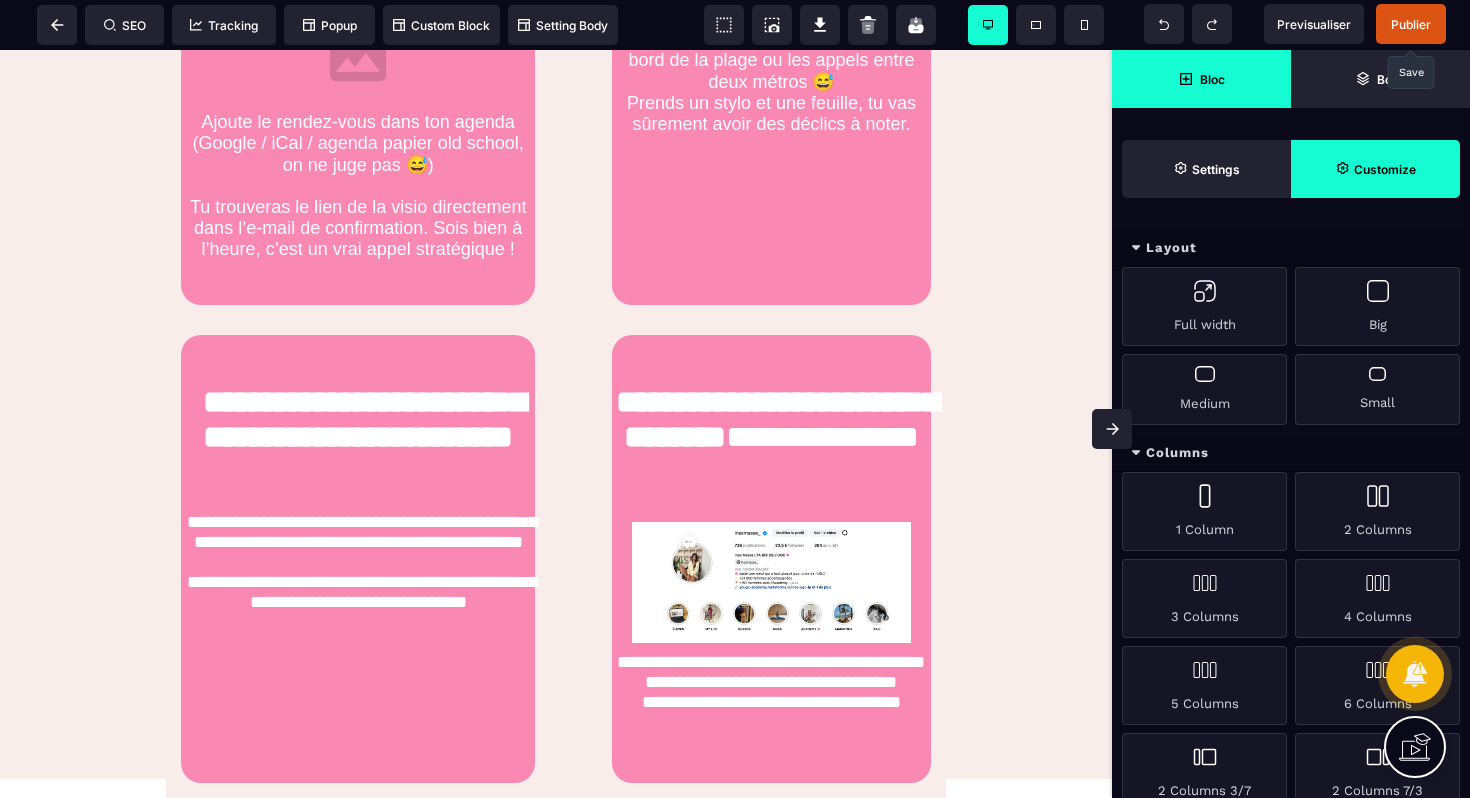 click on "Publier" at bounding box center [1411, 24] 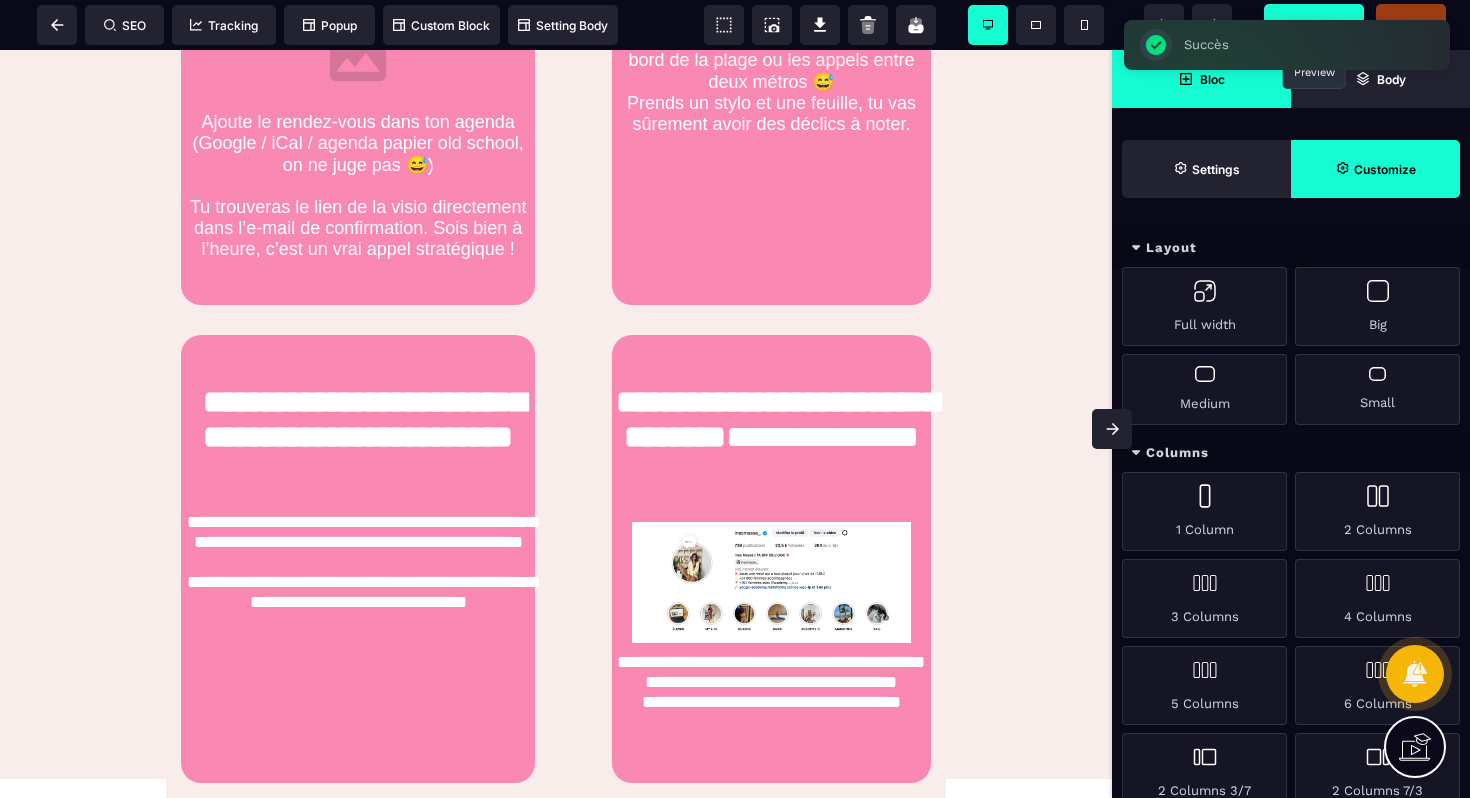 click on "Previsualiser" at bounding box center [1314, 24] 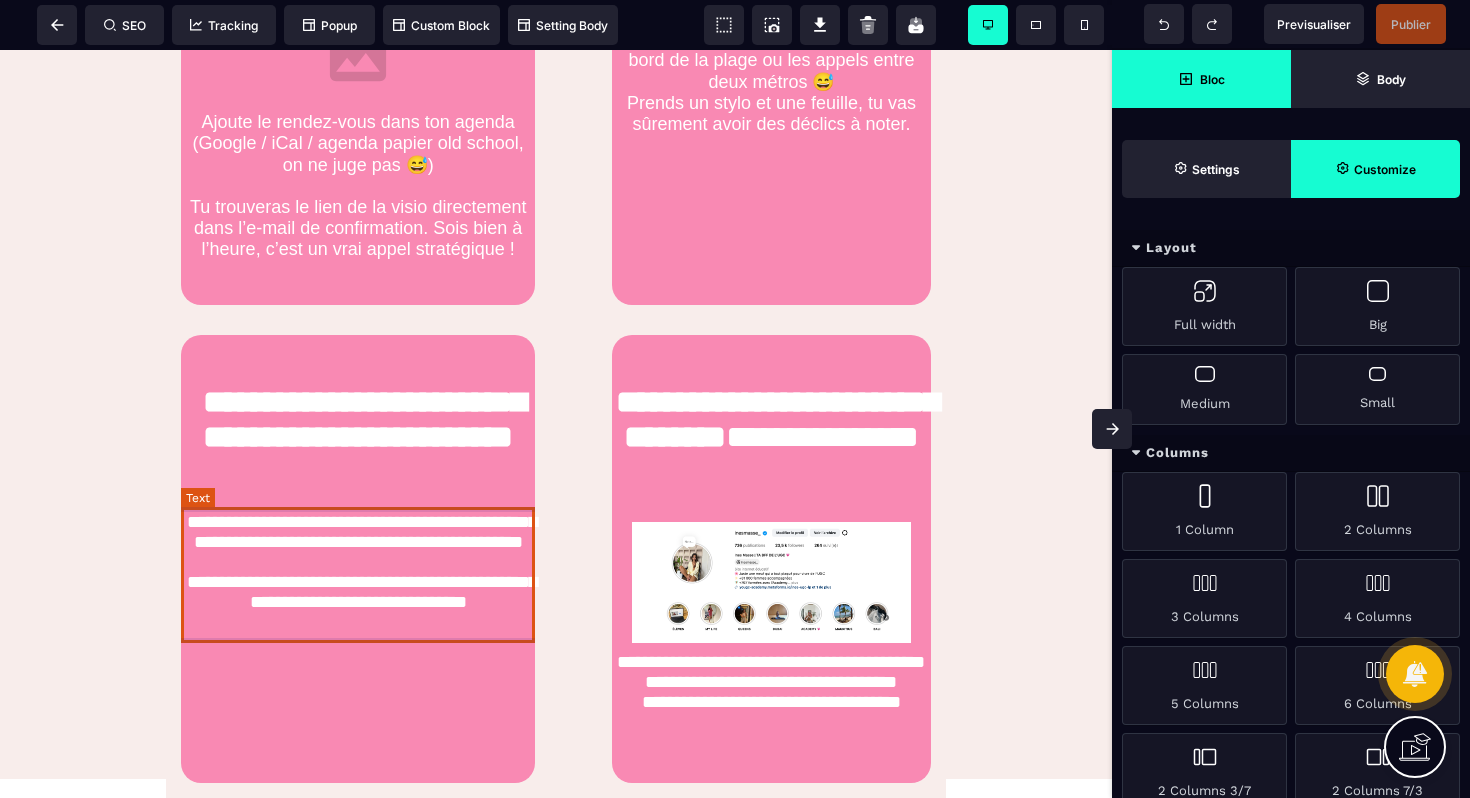 click on "**********" at bounding box center [358, 575] 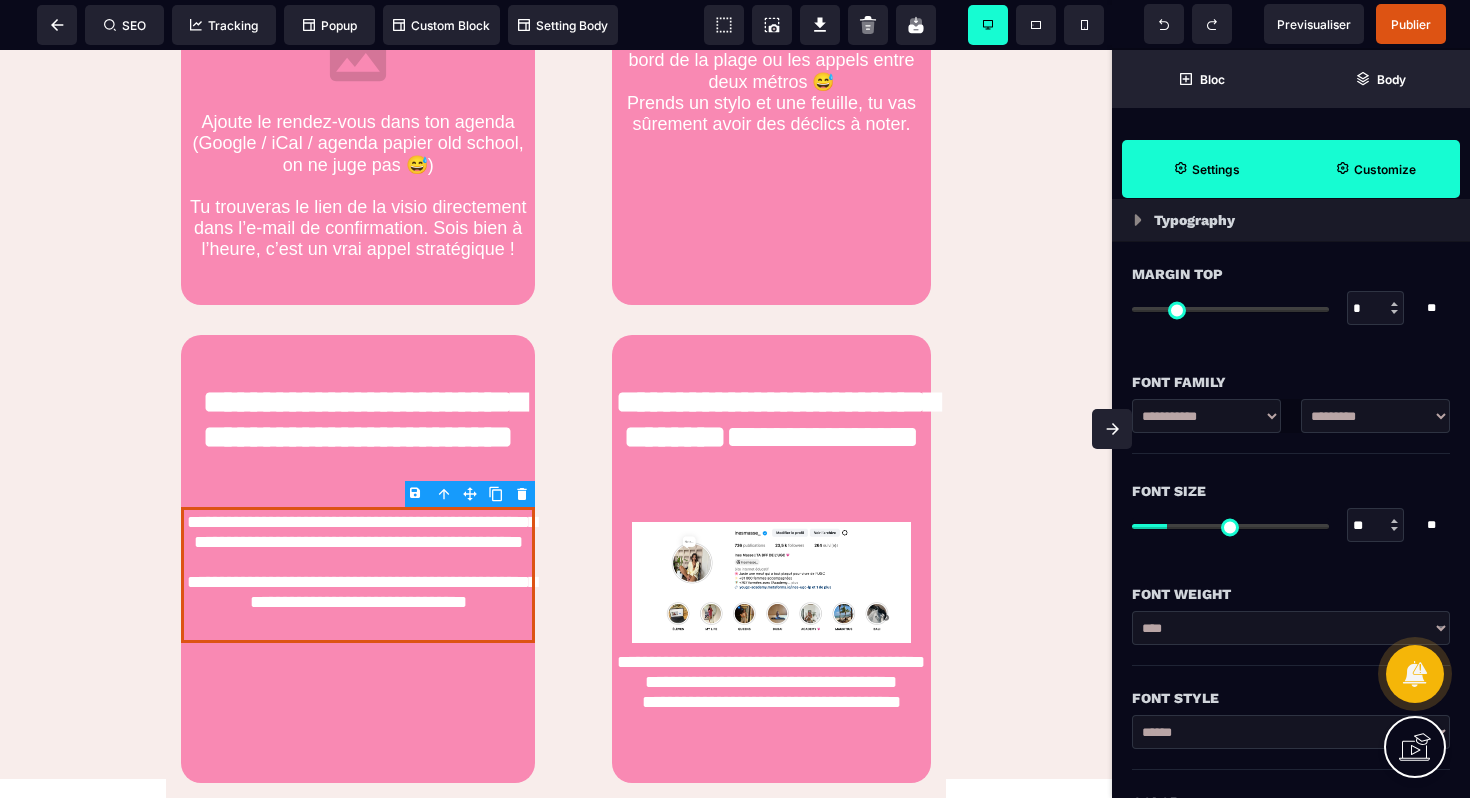 scroll, scrollTop: 90, scrollLeft: 0, axis: vertical 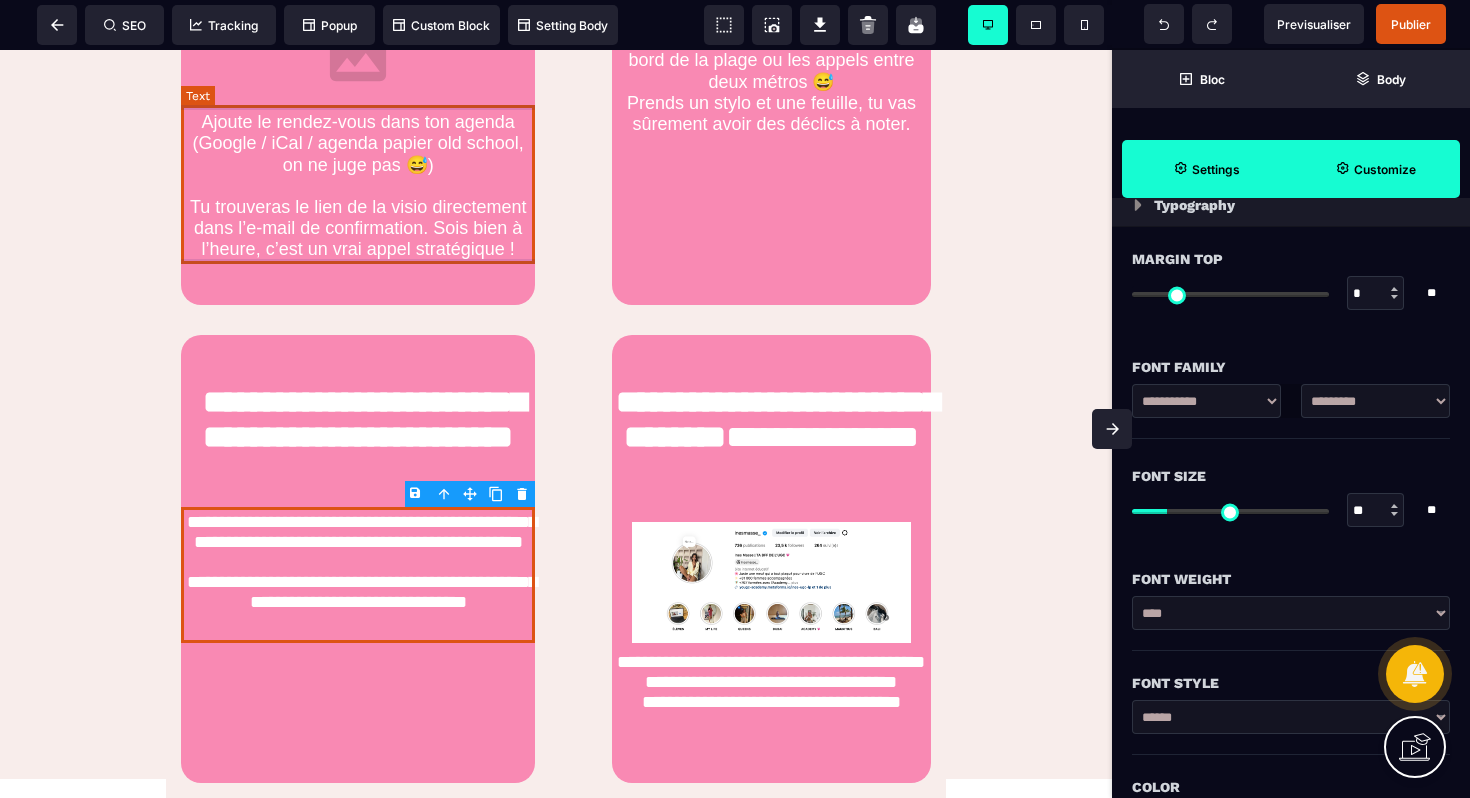 click on "Ajoute le rendez-vous dans ton agenda  (Google / iCal / agenda papier old school,  on ne juge pas 😅) Tu trouveras le lien de la visio directement dans l’e-mail de confirmation. Sois bien à l’heure, c’est un vrai appel stratégique !" at bounding box center [358, 186] 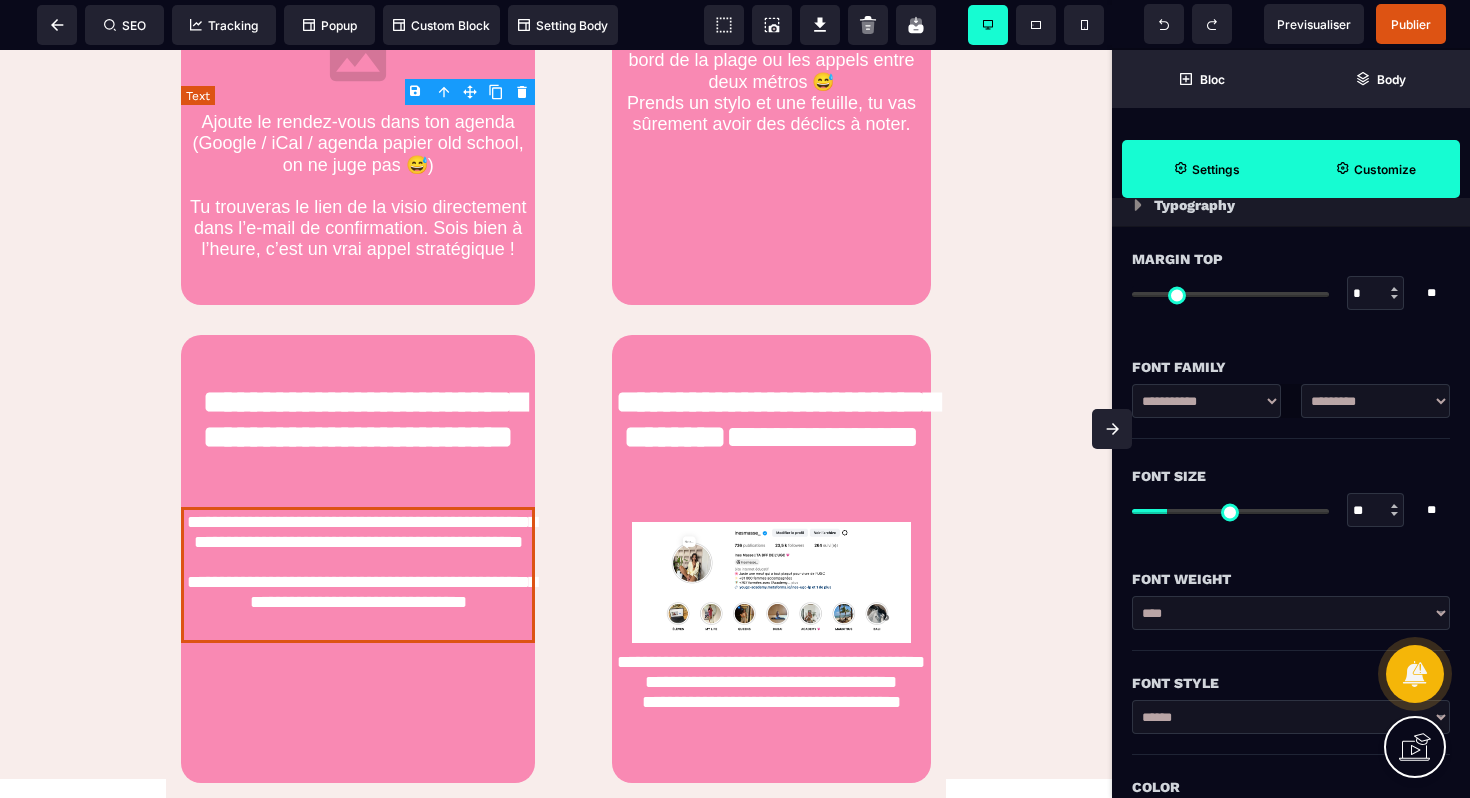 scroll, scrollTop: 0, scrollLeft: 0, axis: both 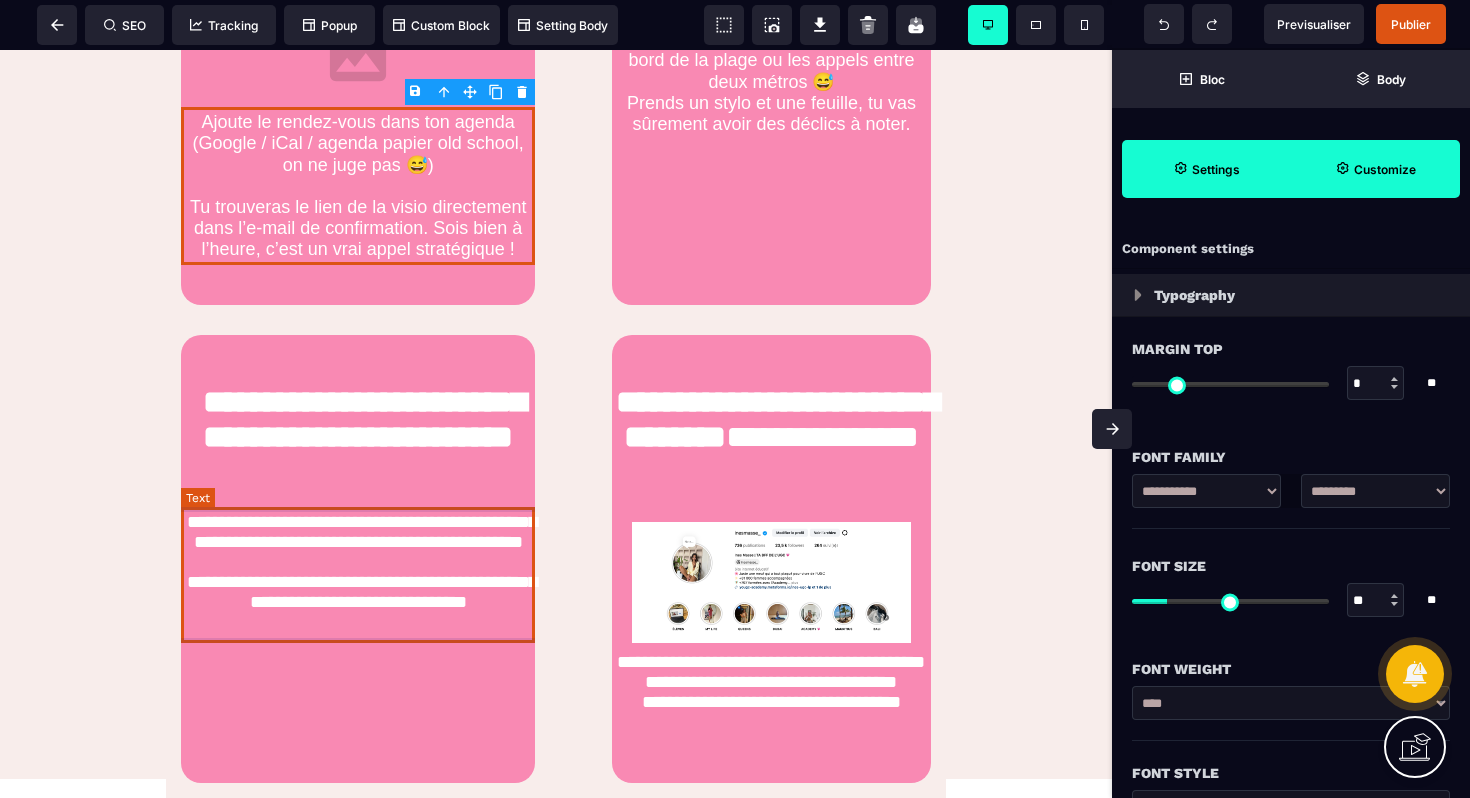 click on "**********" at bounding box center [358, 575] 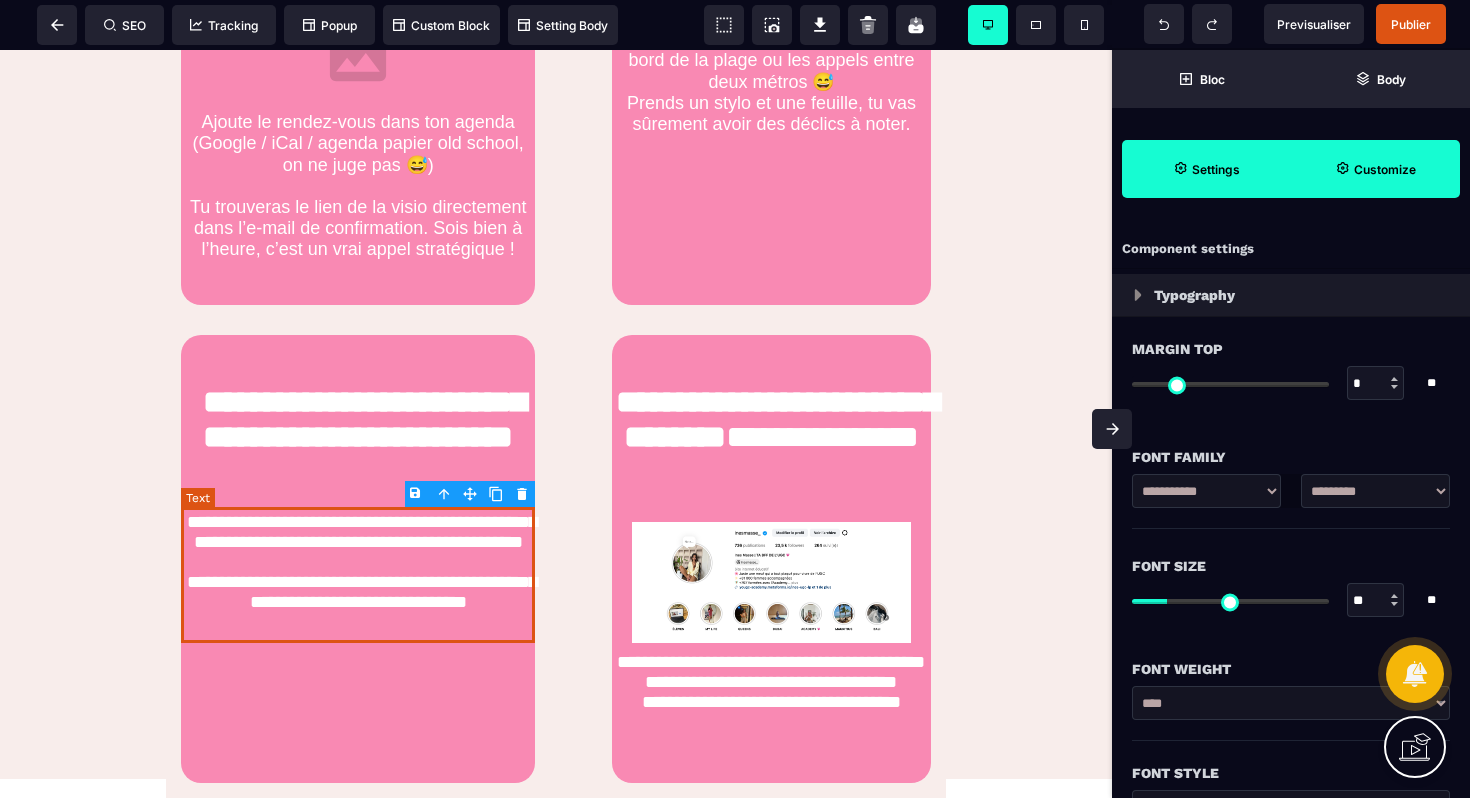 click on "**********" at bounding box center [358, 575] 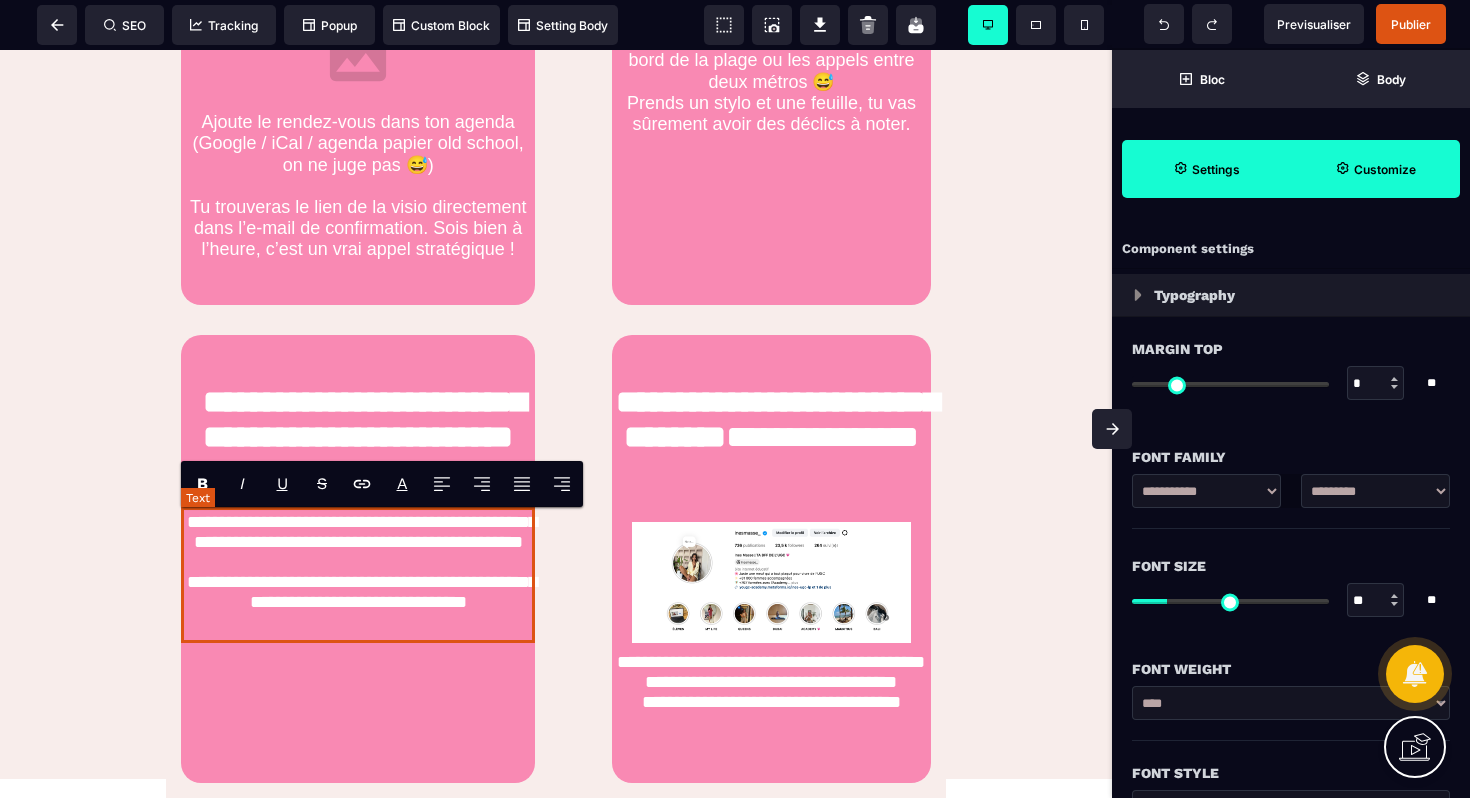 click on "**********" at bounding box center (358, 575) 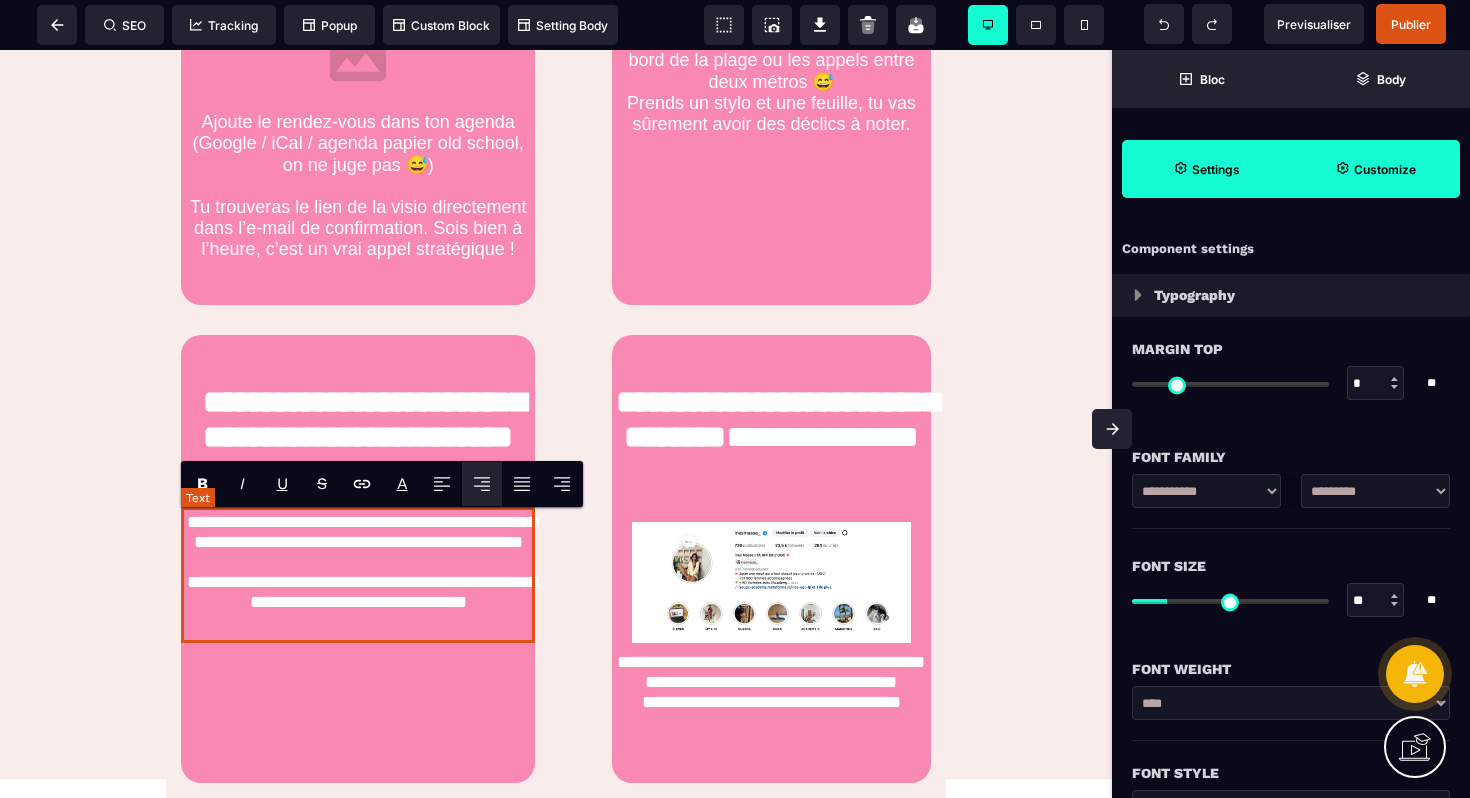 click on "**********" at bounding box center (358, 575) 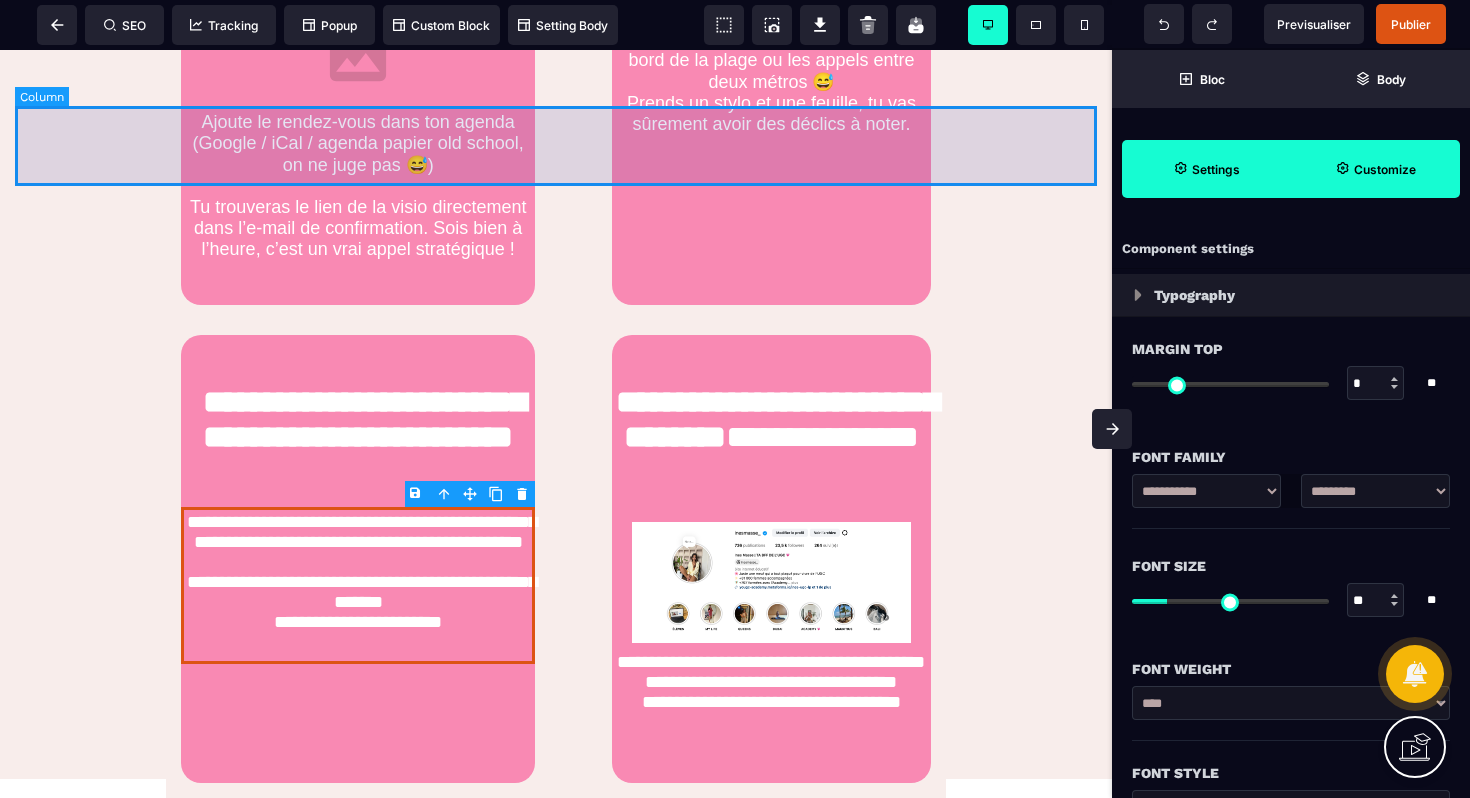 click at bounding box center (556, 168) 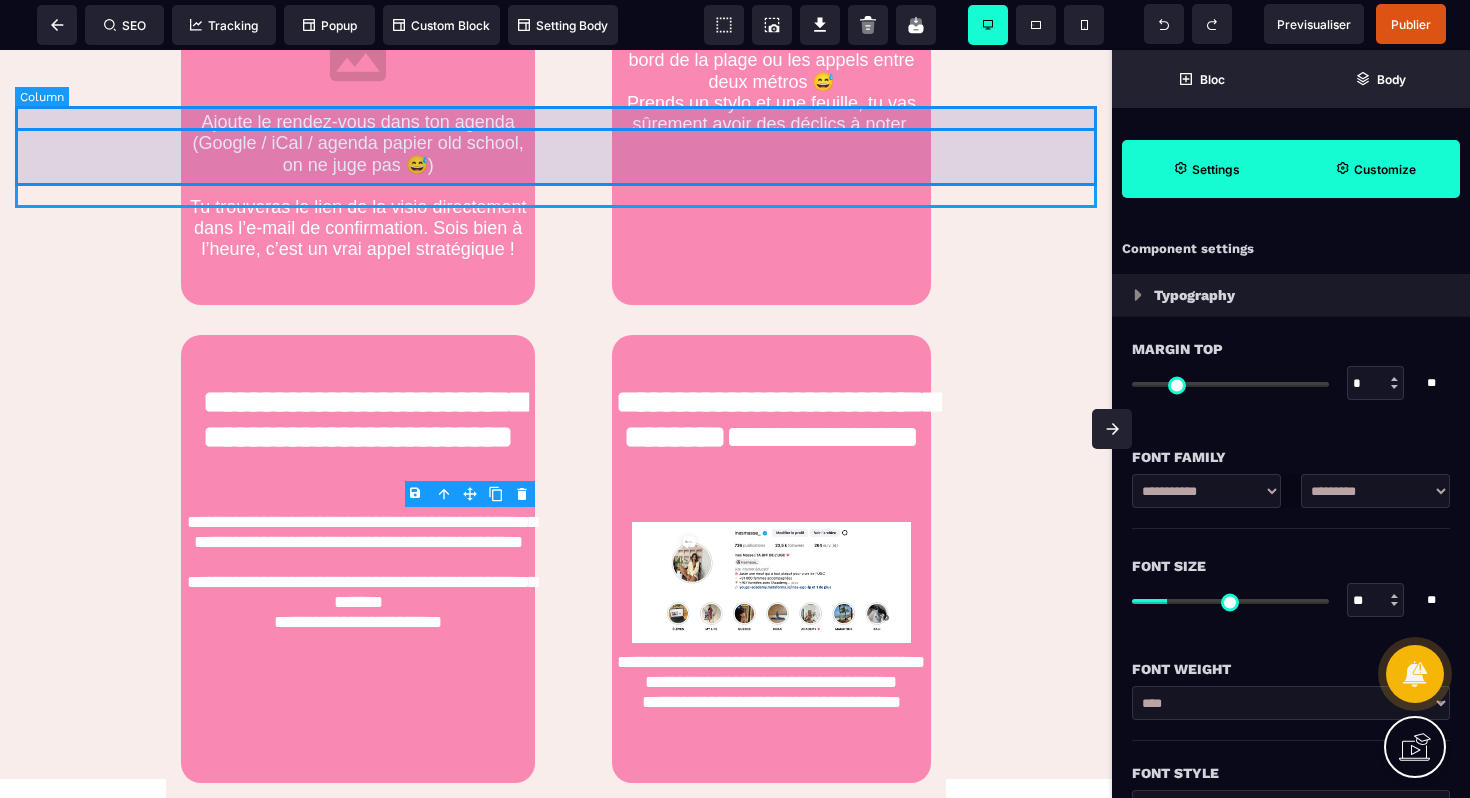 click at bounding box center [556, 168] 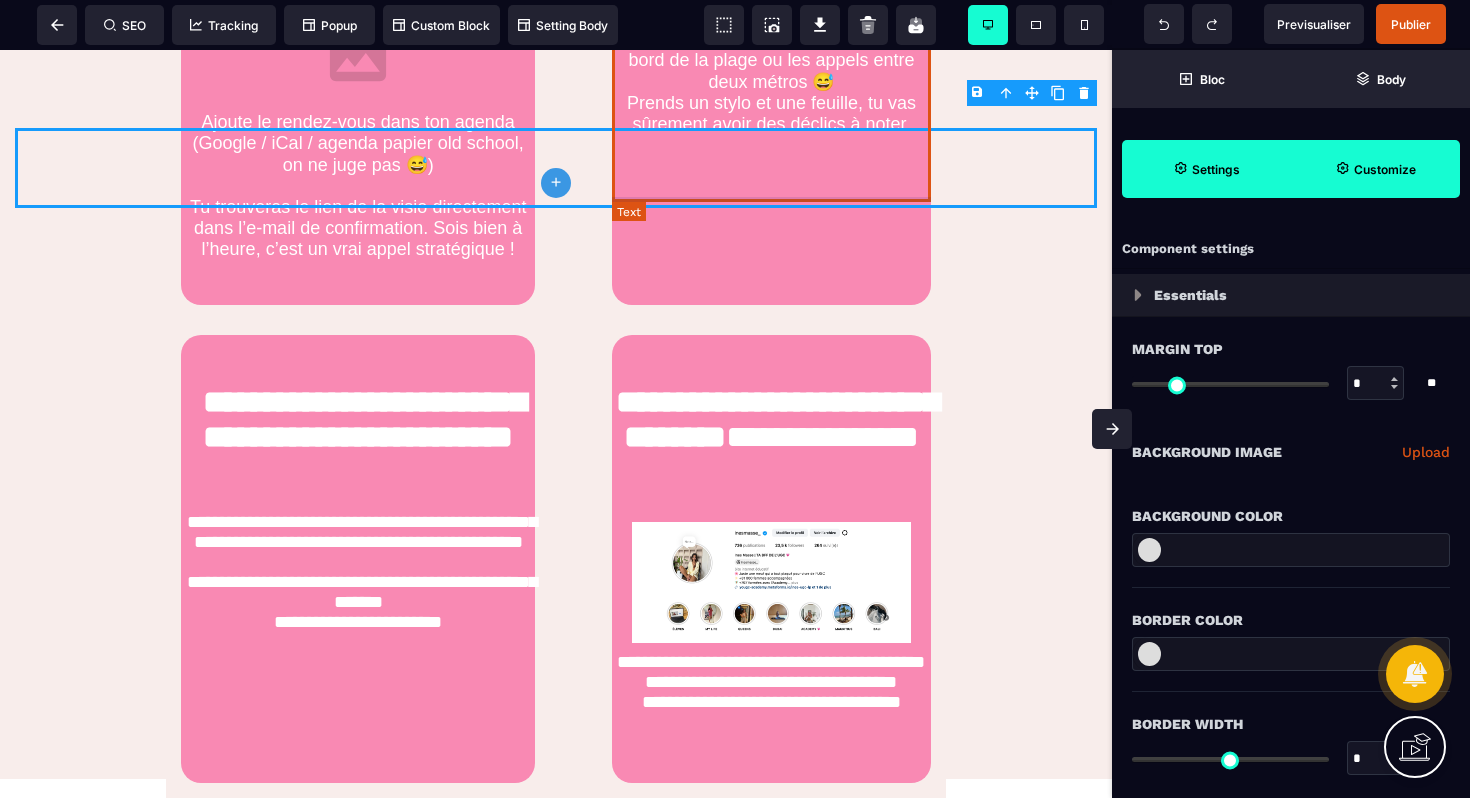 click on "Cet appel dure environ 30min à 45min.
Évite les cafés bruyants, les AirPods au bord de la plage ou les appels entre deux métros 😅
Prends un stylo et une feuille, tu vas sûrement avoir des déclics à noter." at bounding box center [771, 71] 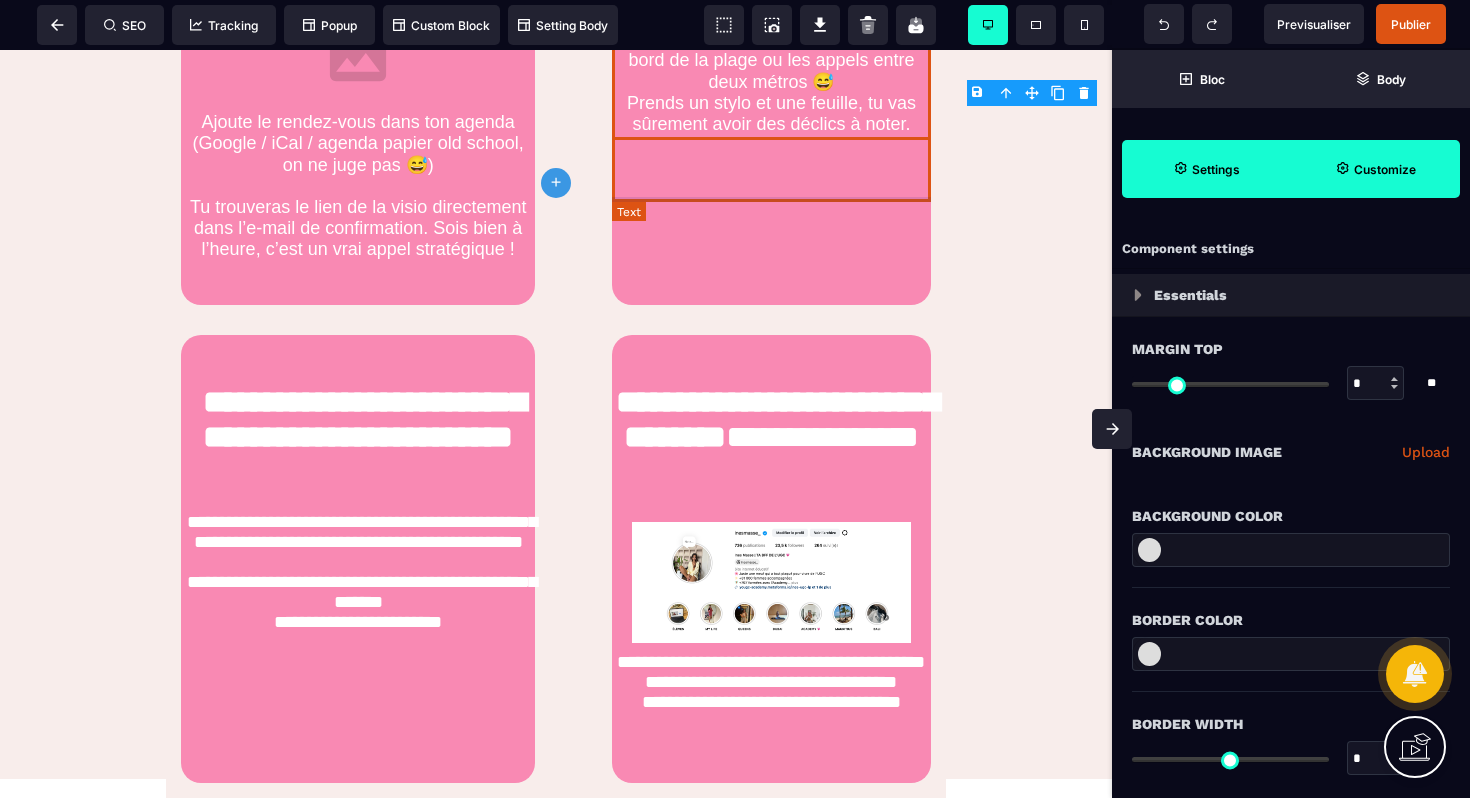 click on "Cet appel dure environ 30min à 45min.
Évite les cafés bruyants, les AirPods au bord de la plage ou les appels entre deux métros 😅
Prends un stylo et une feuille, tu vas sûrement avoir des déclics à noter." at bounding box center [771, 71] 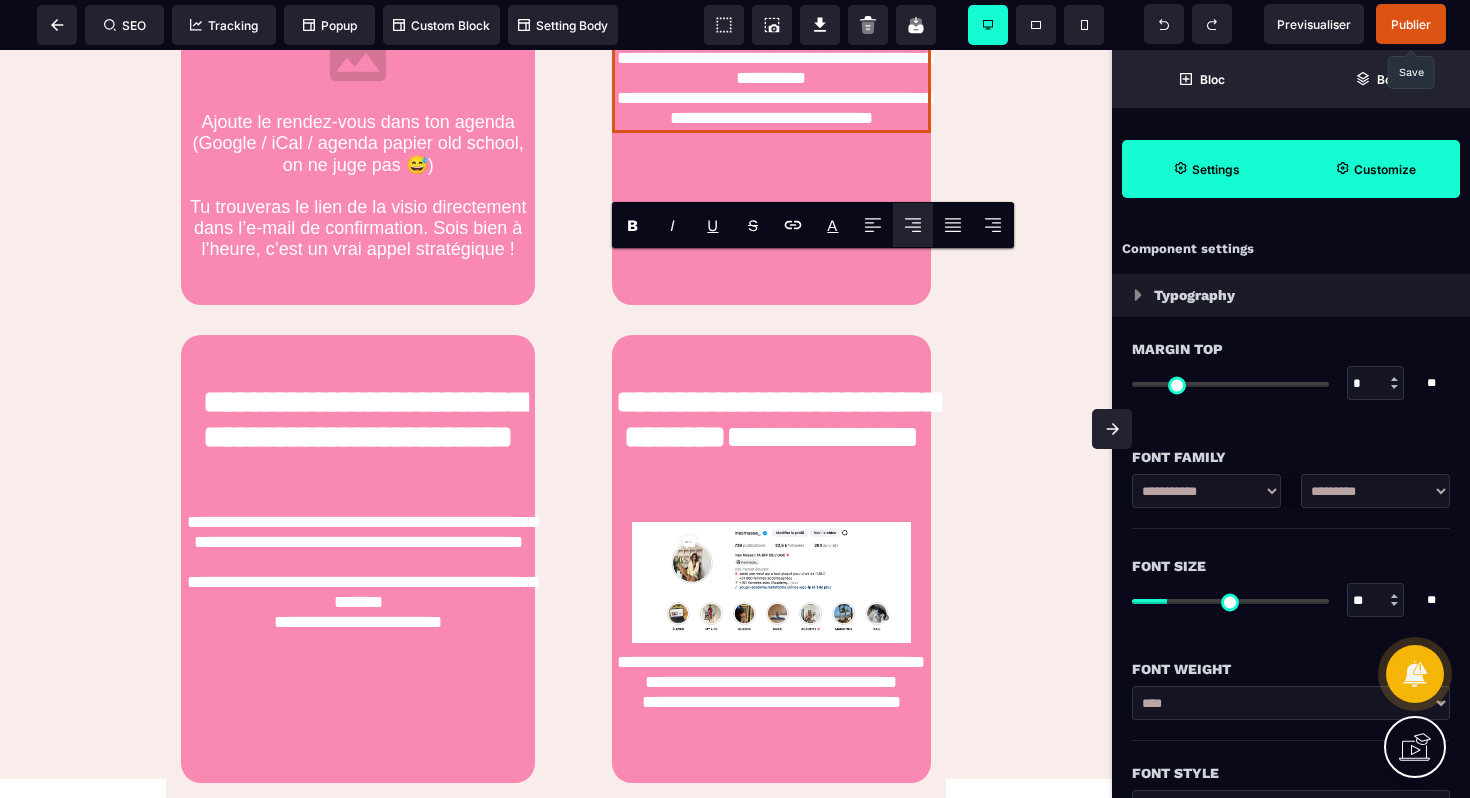 click on "Publier" at bounding box center (1411, 24) 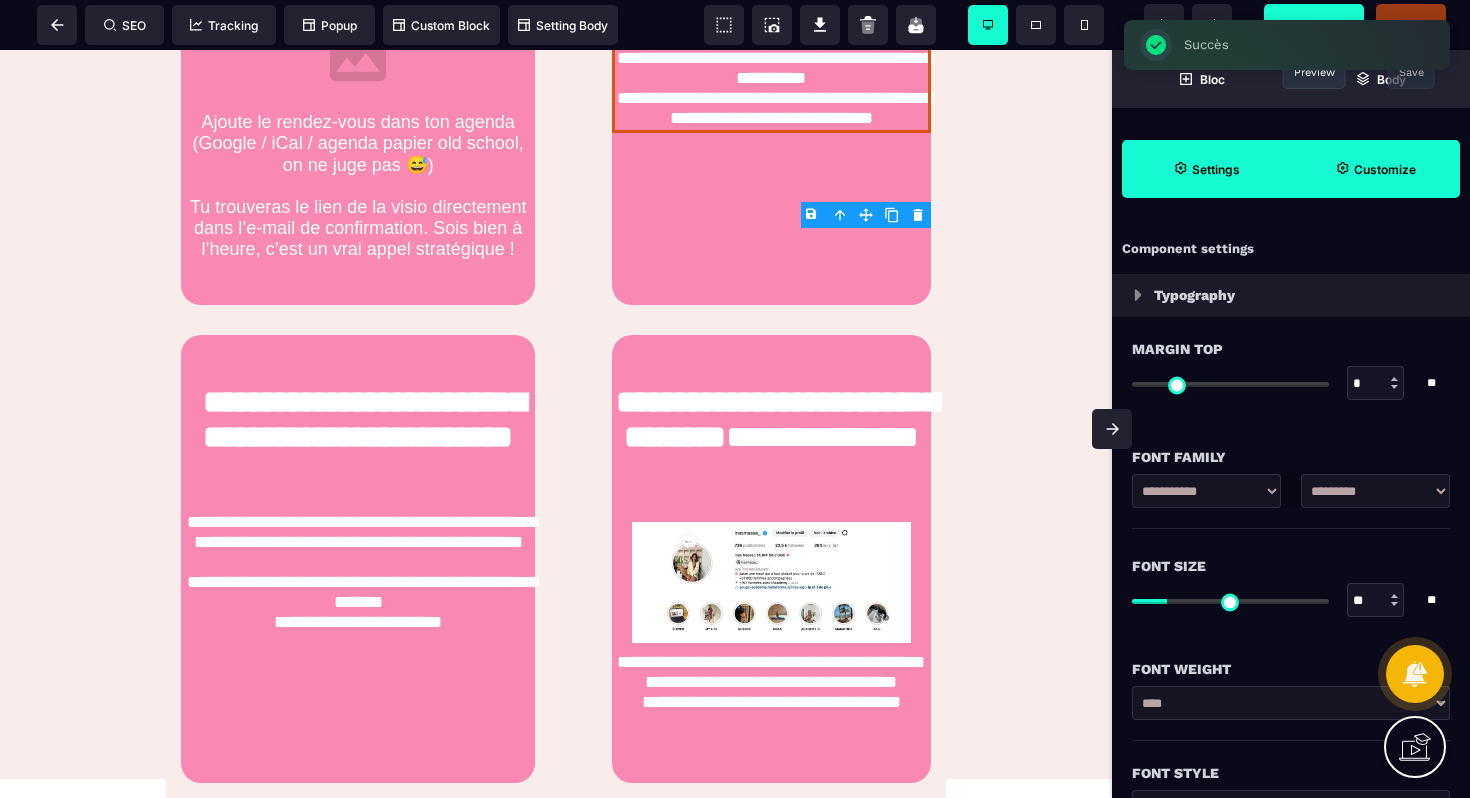click on "Previsualiser" at bounding box center (1314, 24) 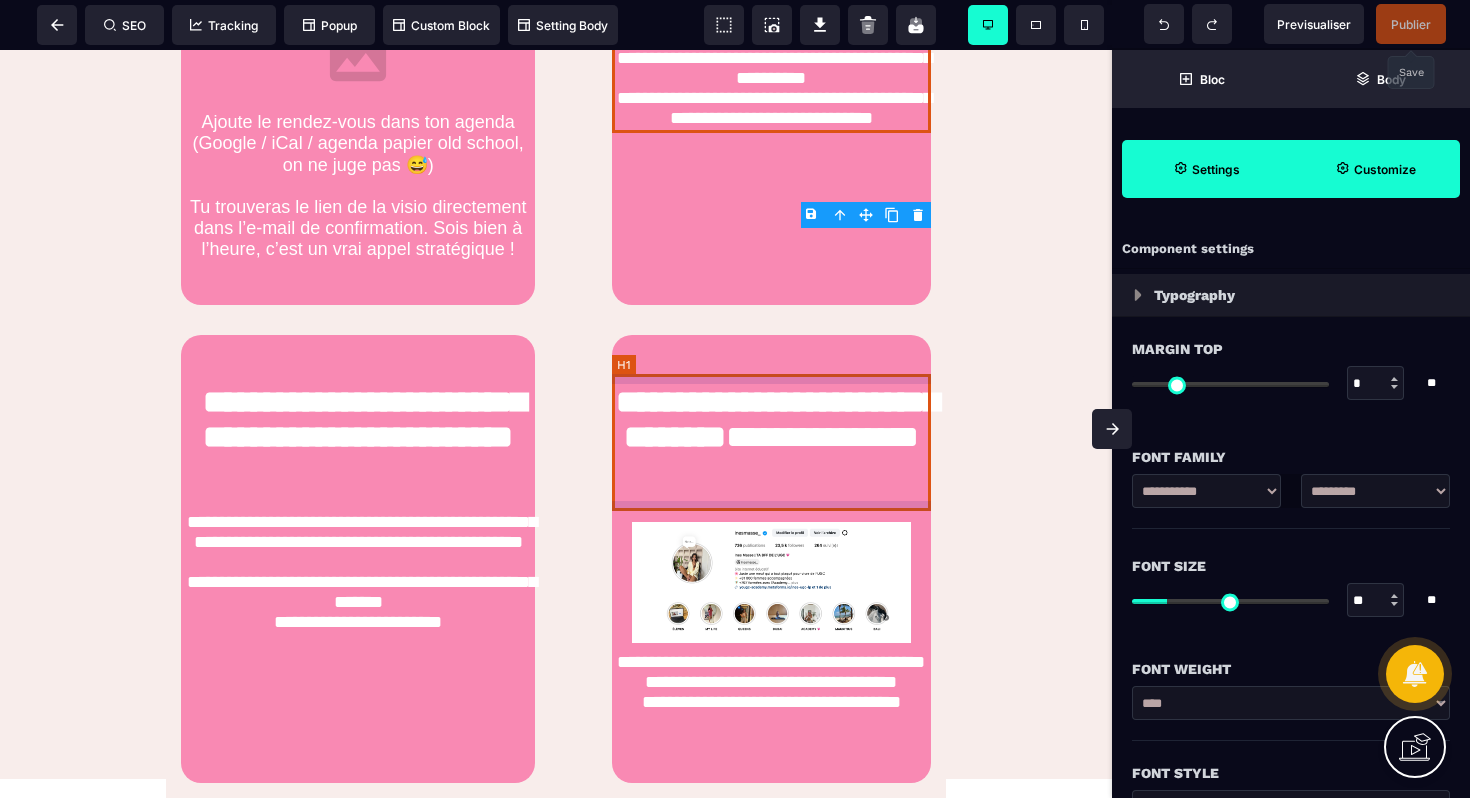 click on "**********" at bounding box center [771, 443] 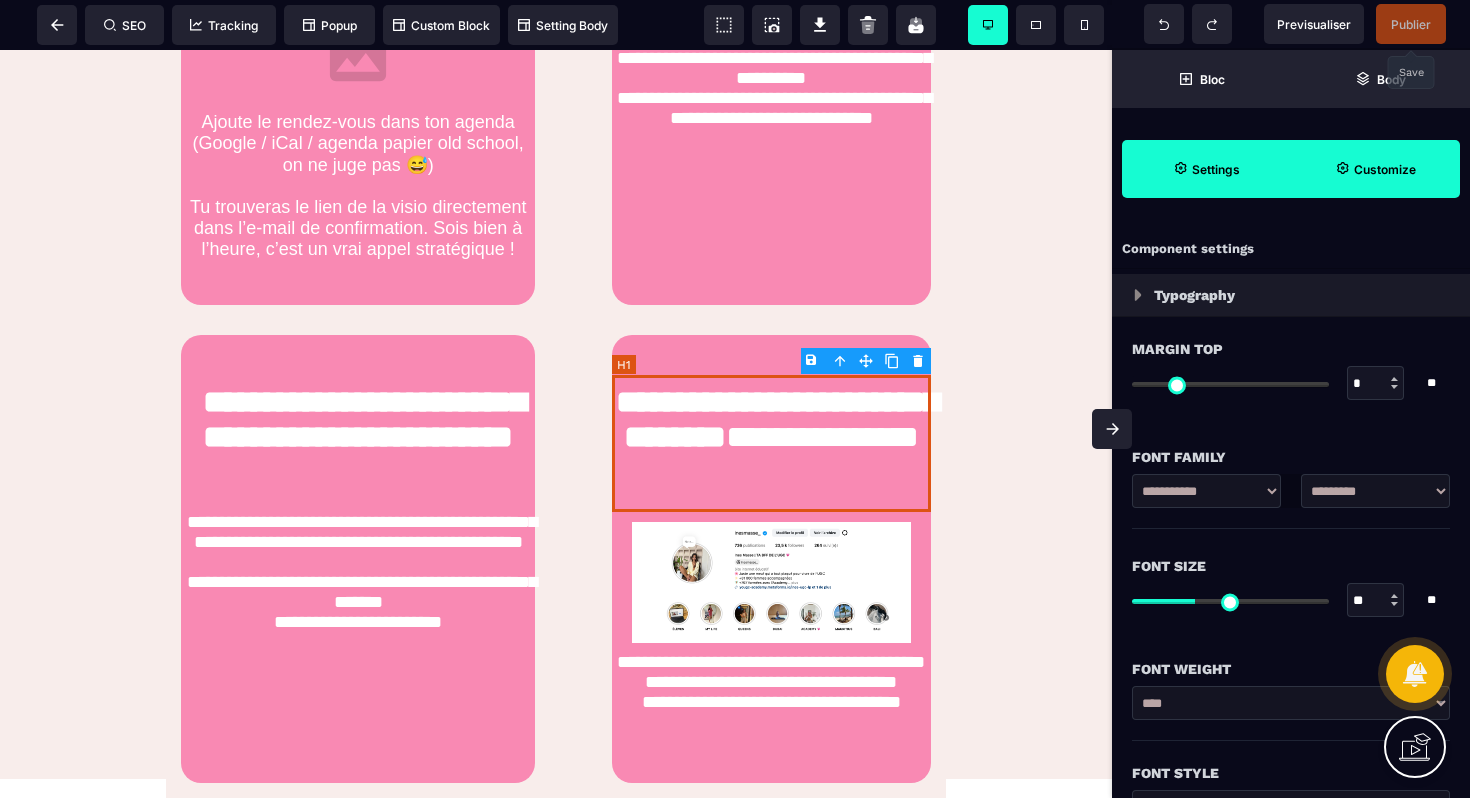 click on "**********" at bounding box center (771, 443) 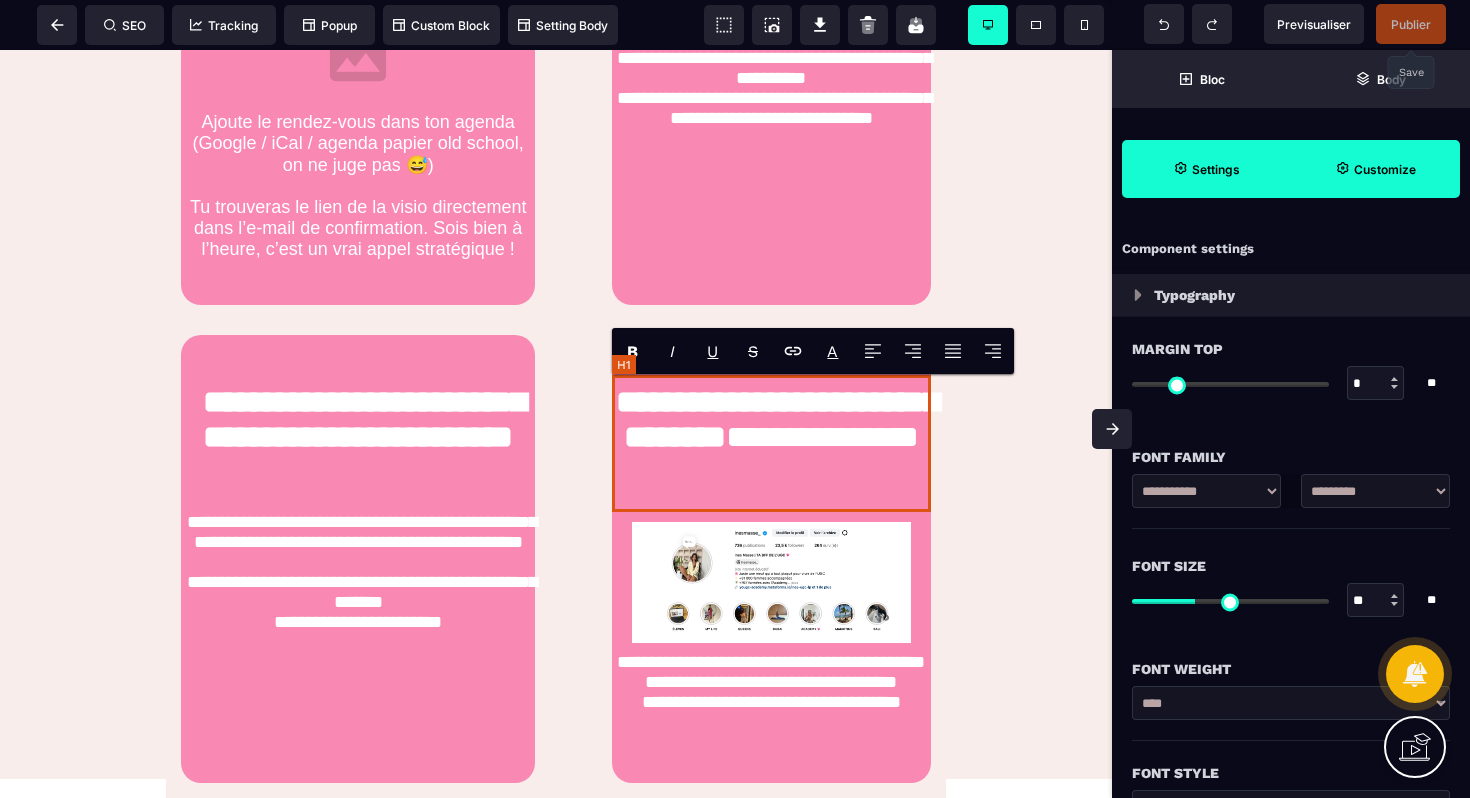 click on "**********" at bounding box center (771, 443) 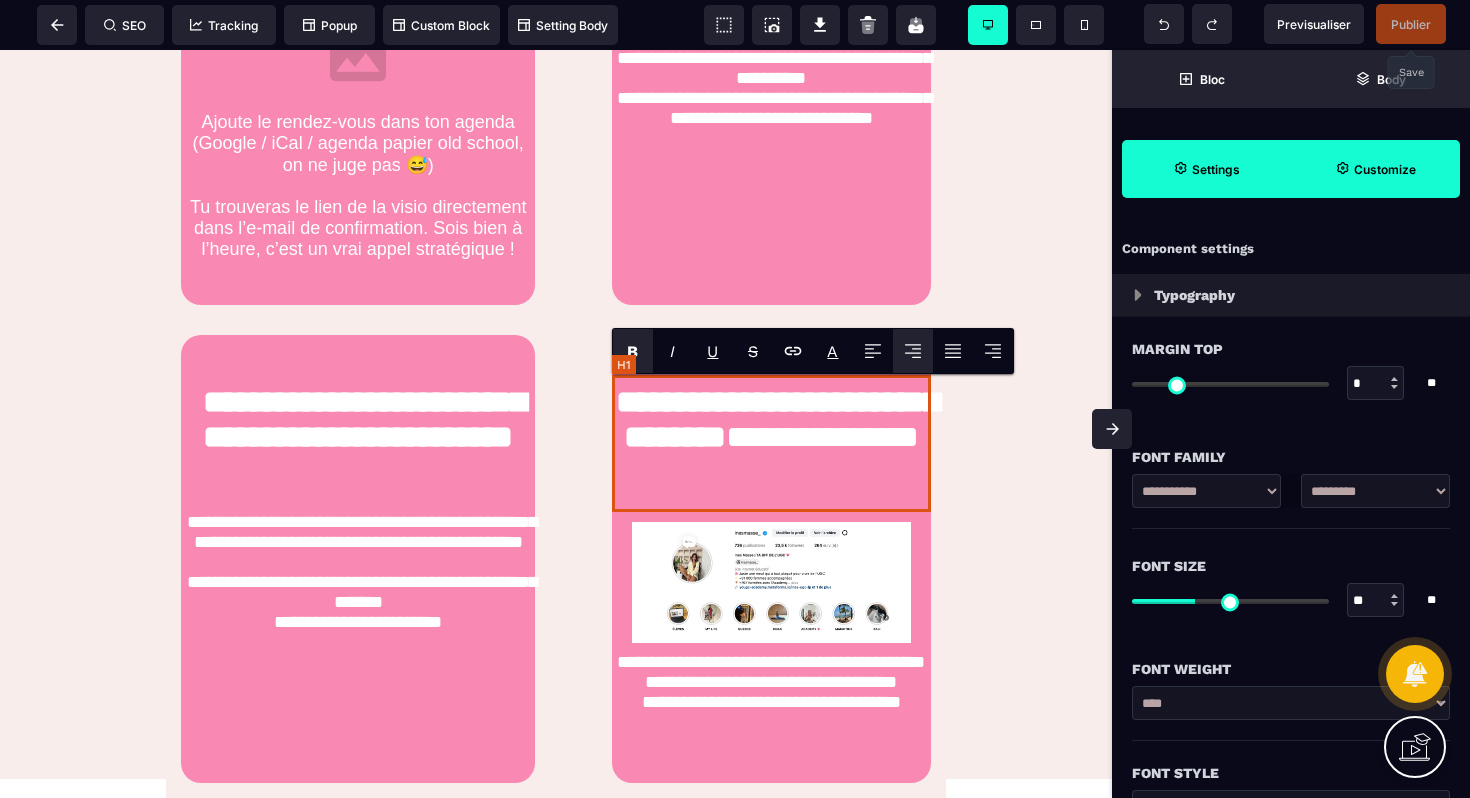 click on "**********" at bounding box center (771, 443) 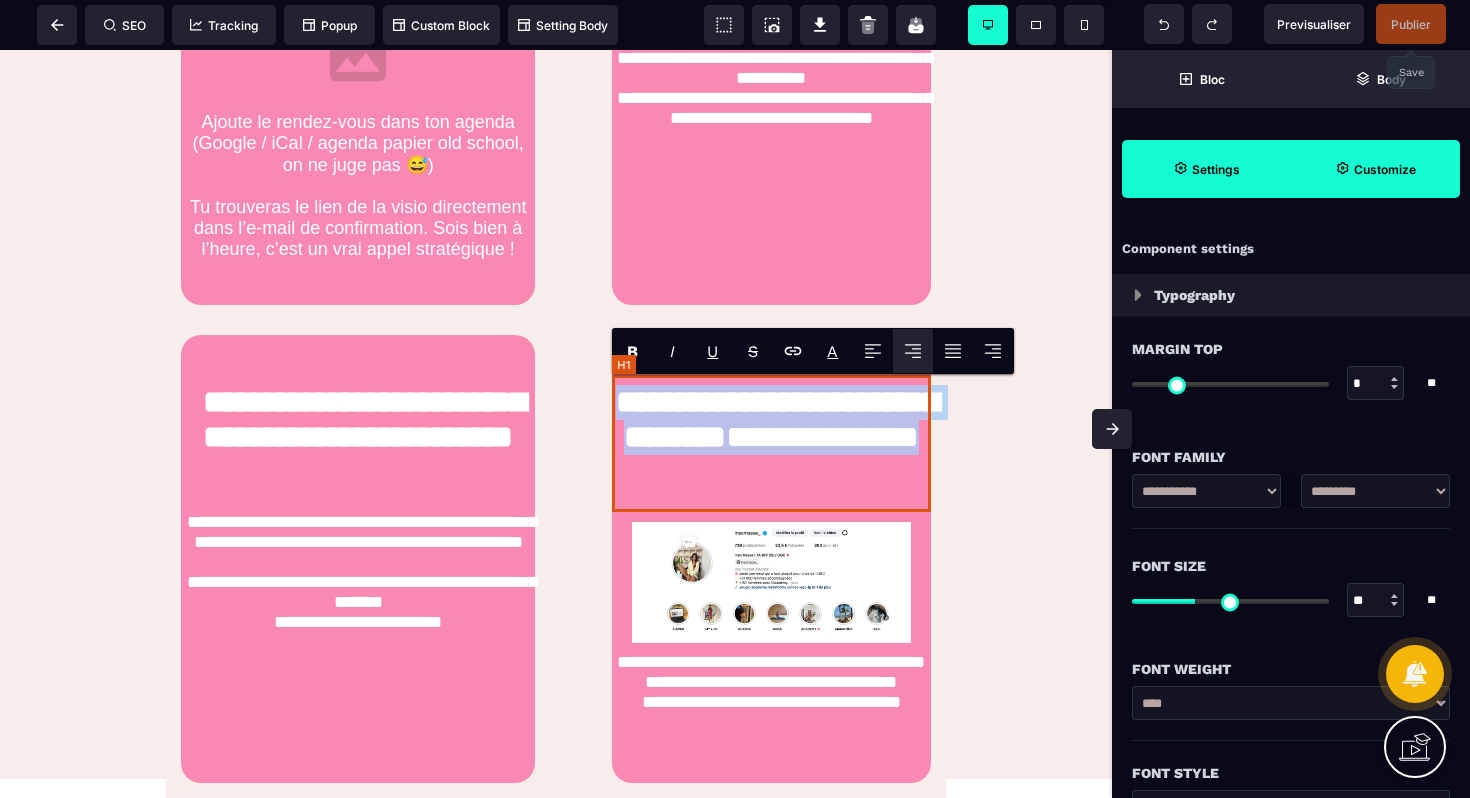 drag, startPoint x: 905, startPoint y: 480, endPoint x: 631, endPoint y: 477, distance: 274.01642 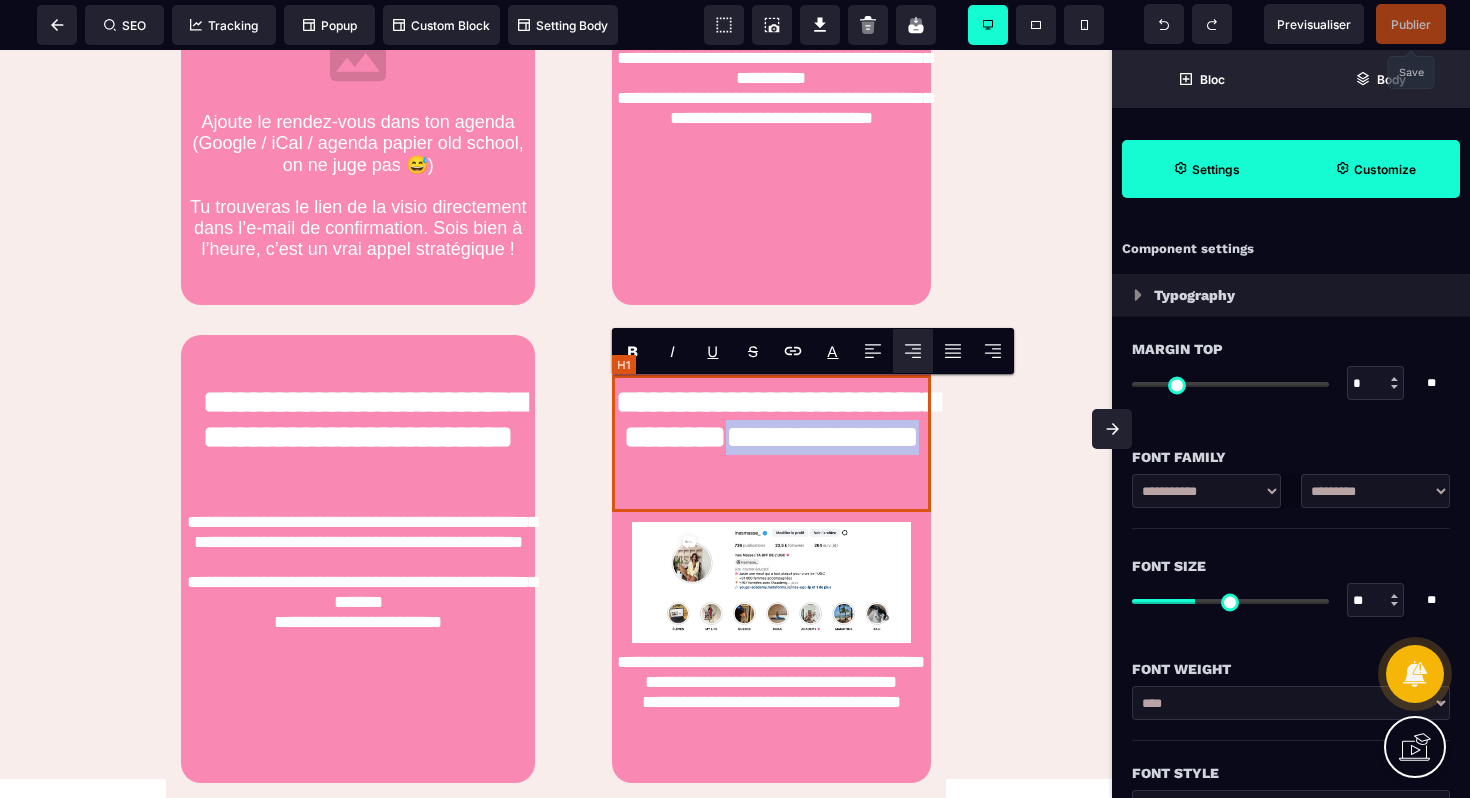 drag, startPoint x: 651, startPoint y: 483, endPoint x: 889, endPoint y: 476, distance: 238.10292 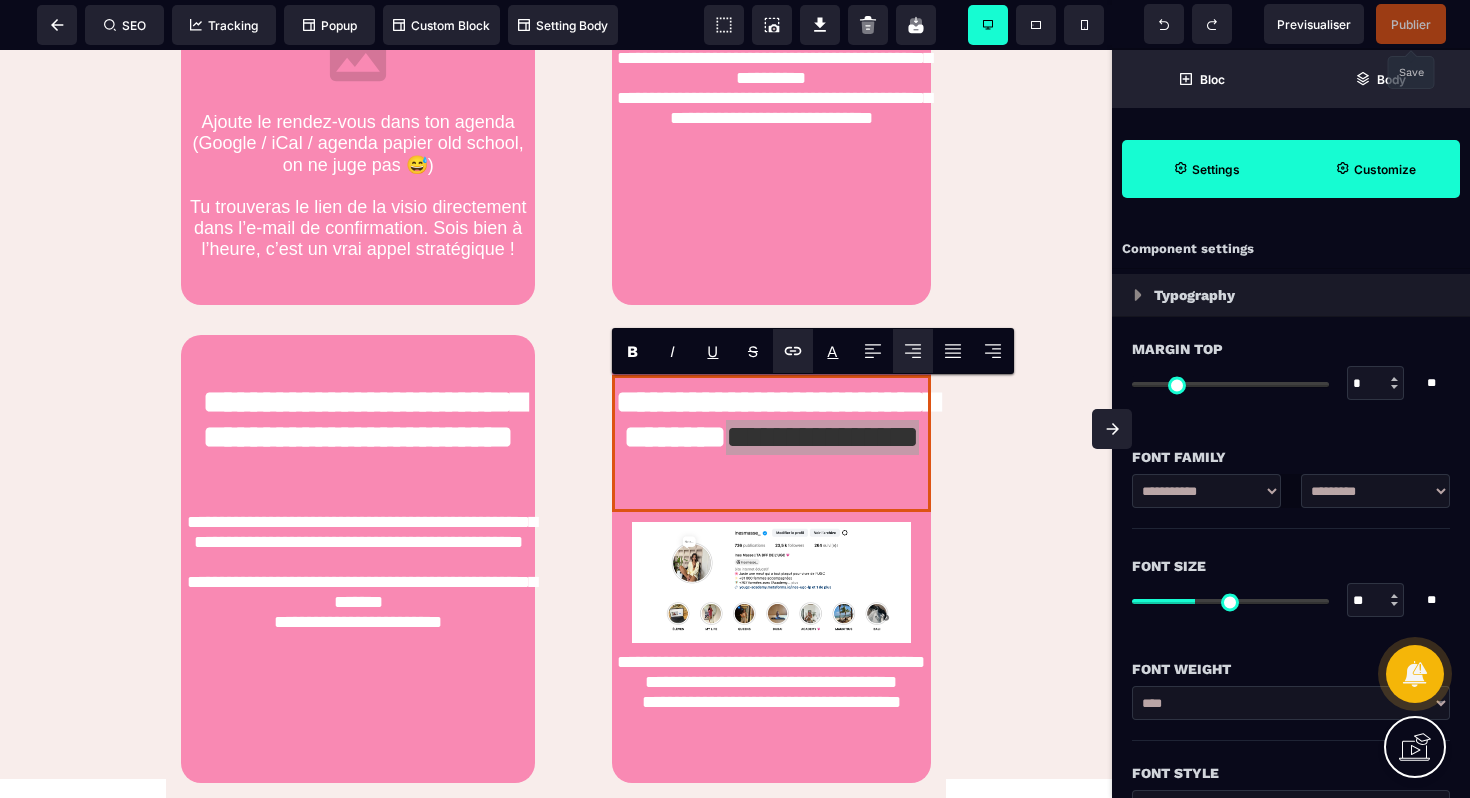 click 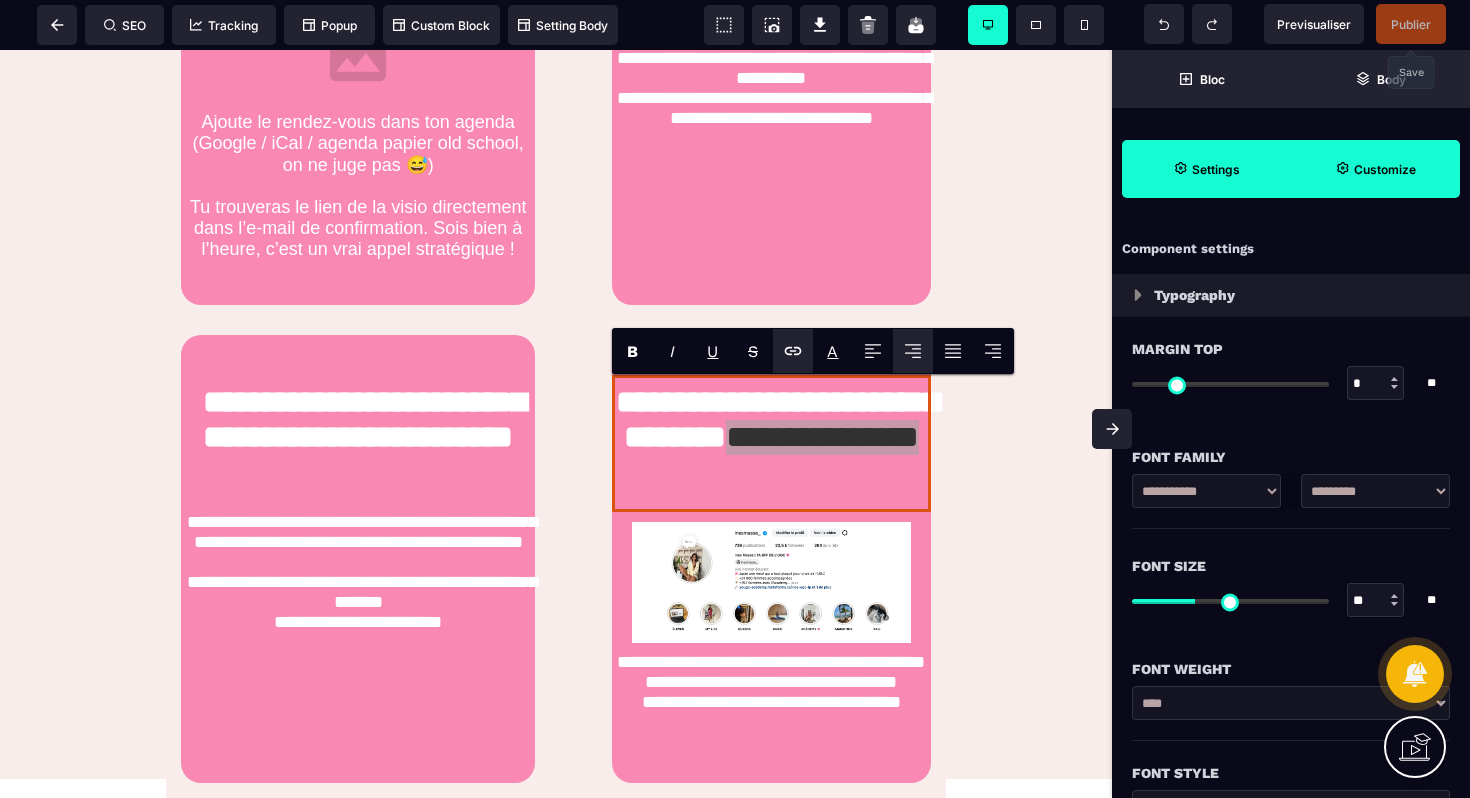 click 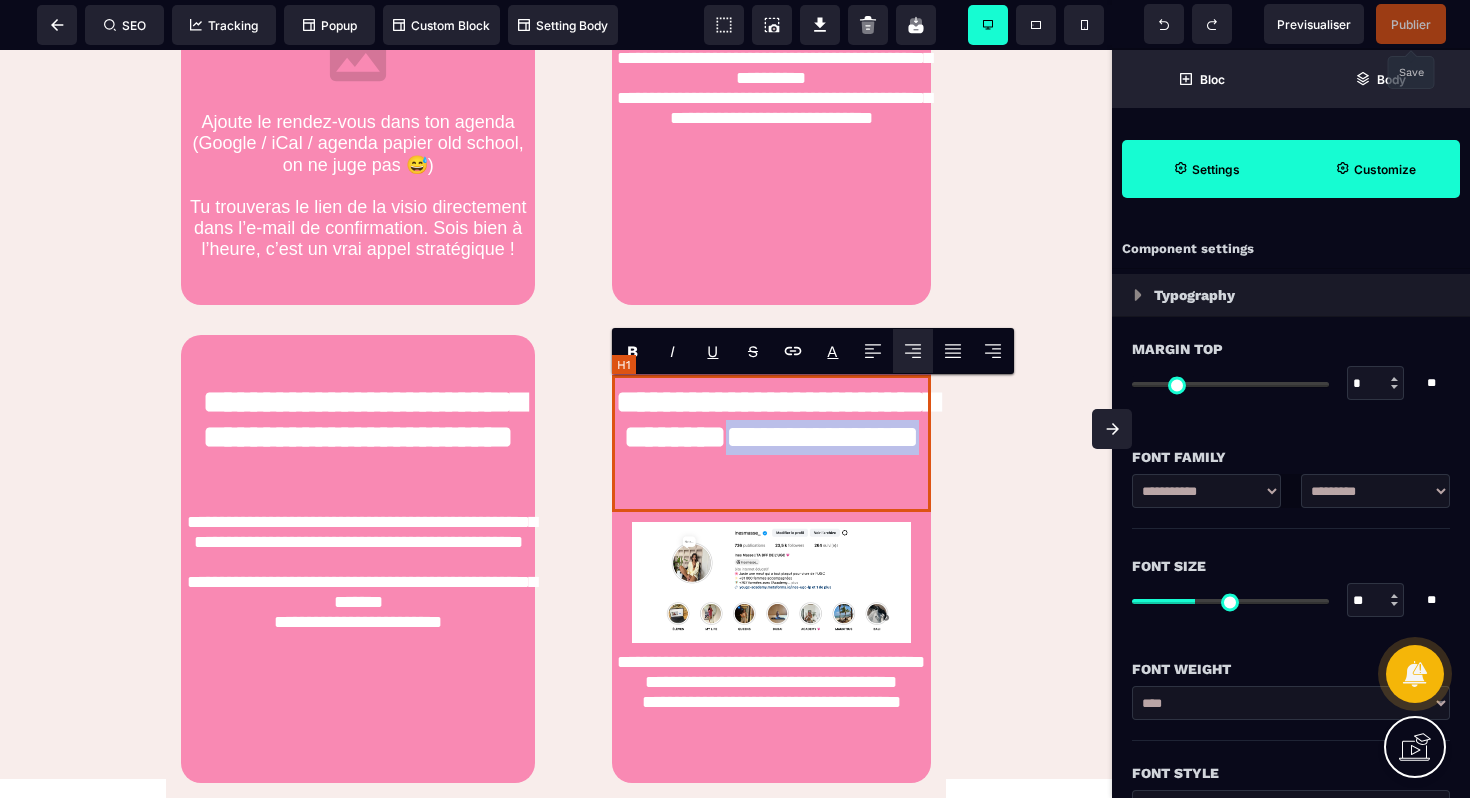 click on "**********" at bounding box center [771, 443] 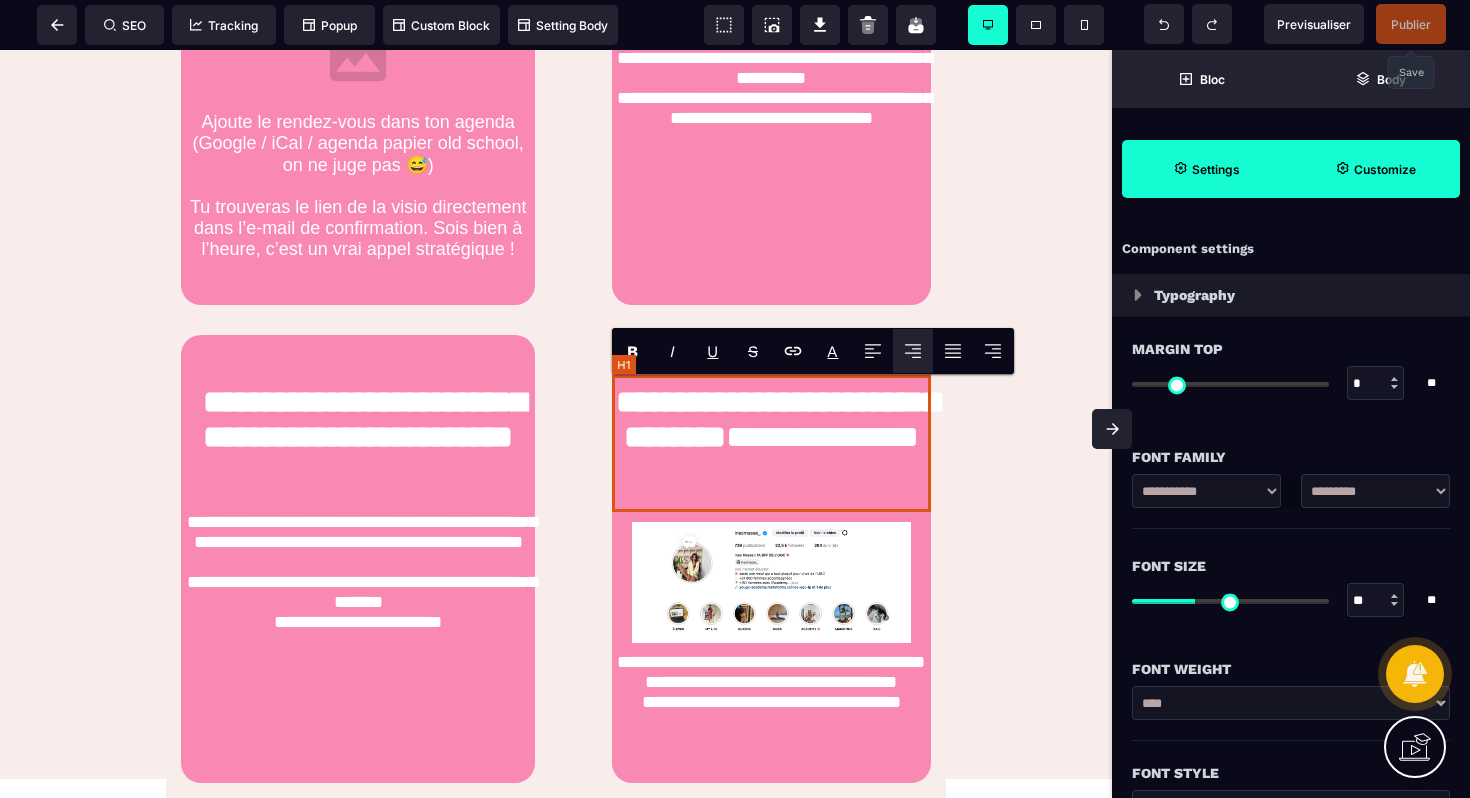click on "**********" at bounding box center (771, 443) 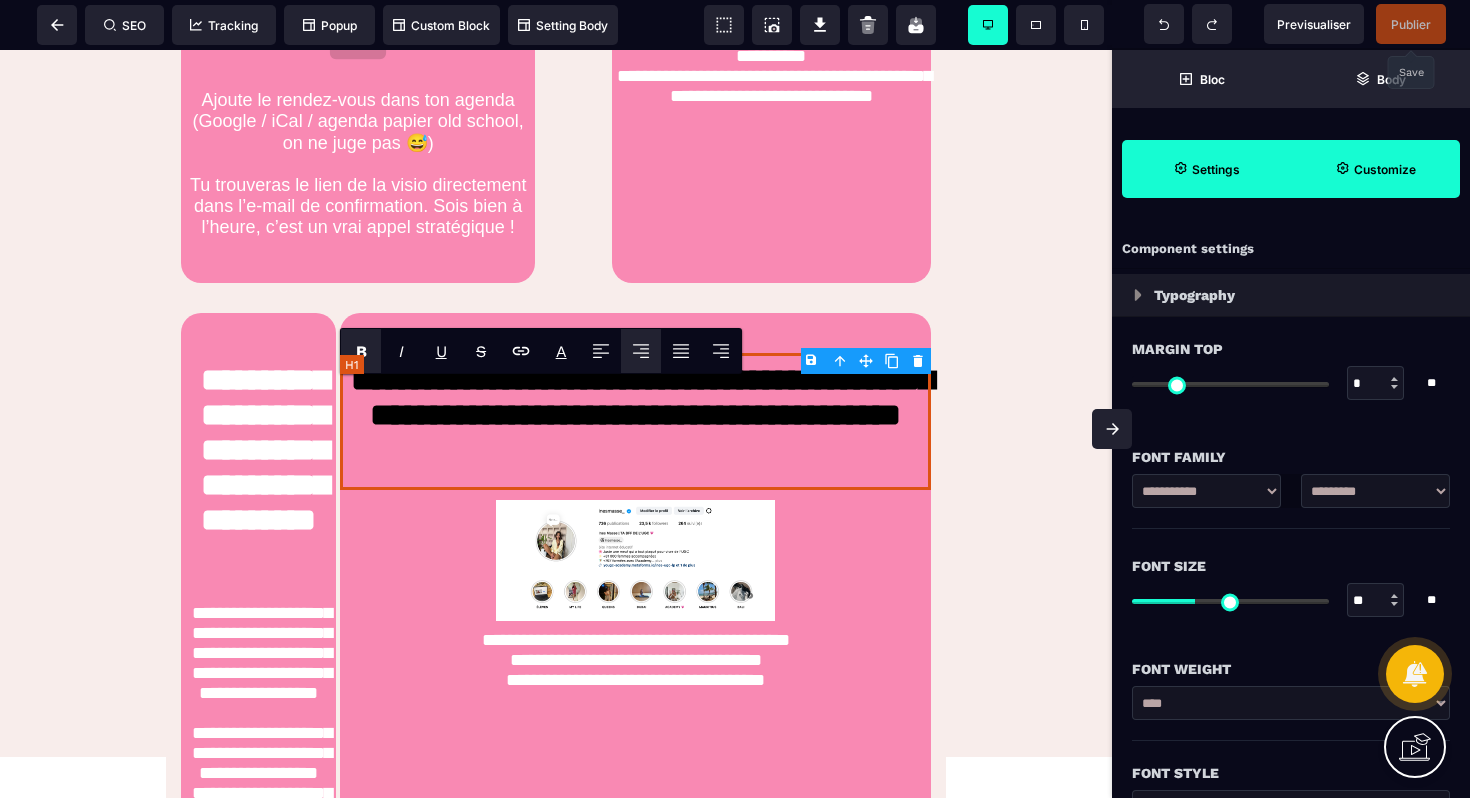 click on "**********" at bounding box center [635, 421] 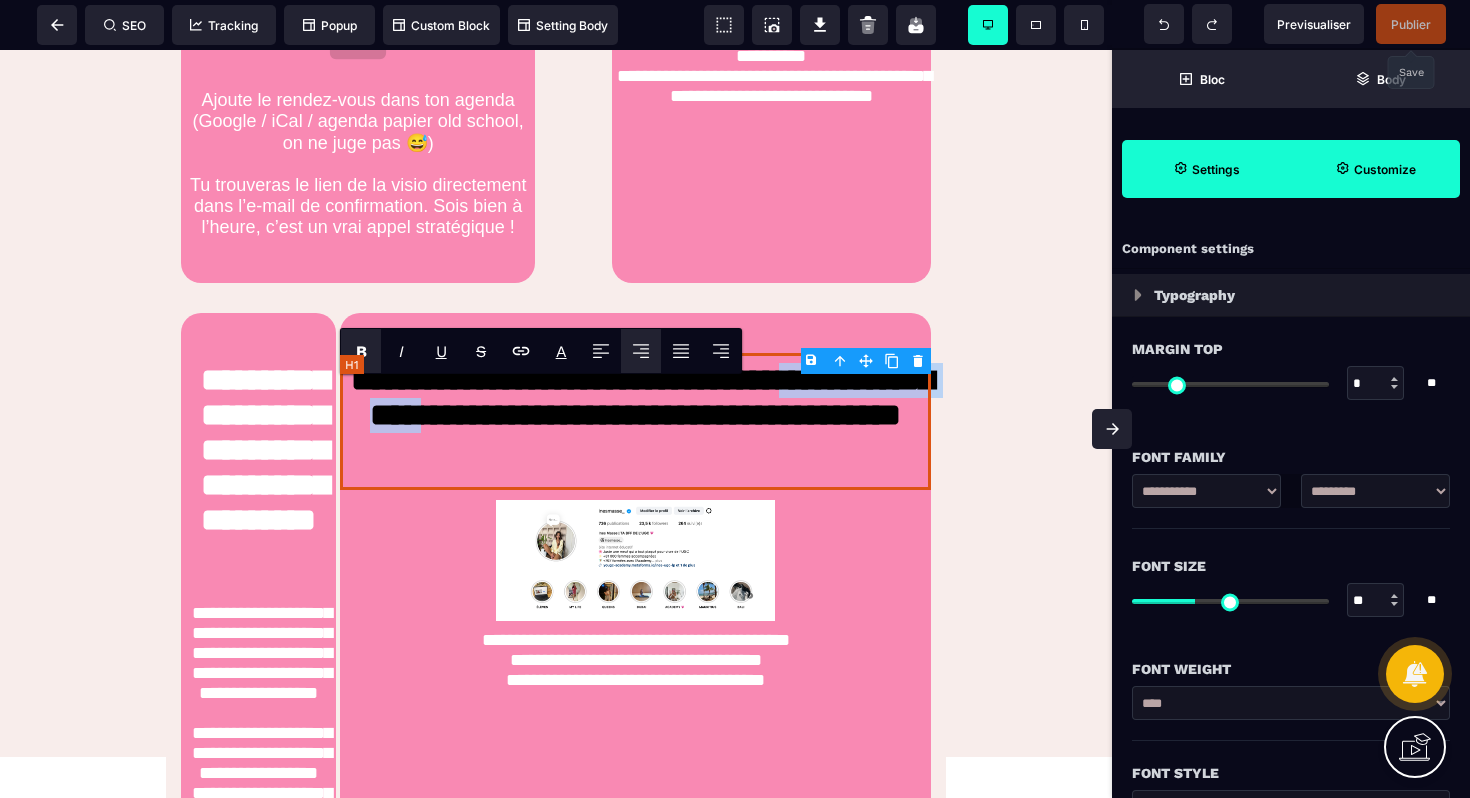drag, startPoint x: 785, startPoint y: 444, endPoint x: 430, endPoint y: 442, distance: 355.00565 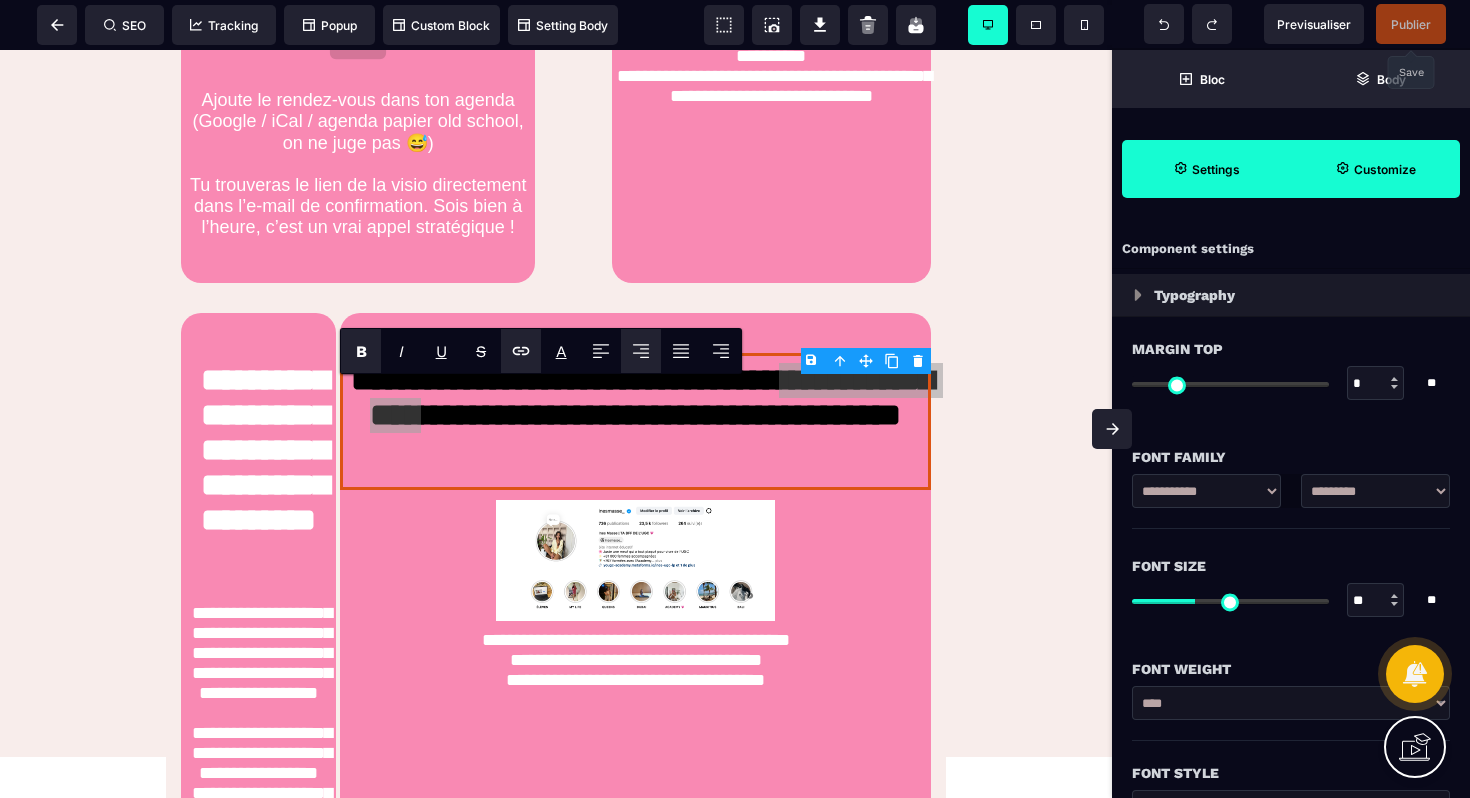 click 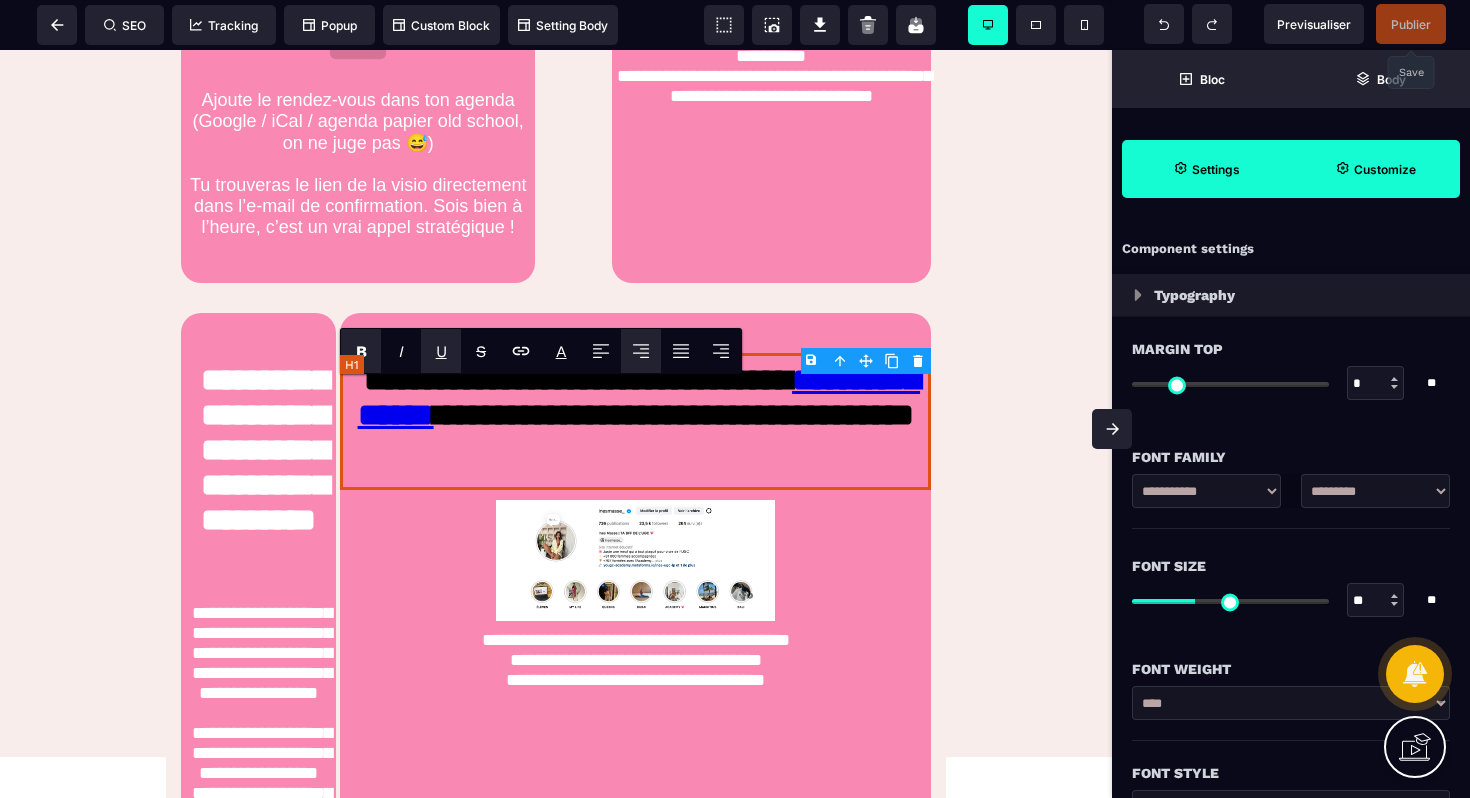click on "**********" at bounding box center (635, 421) 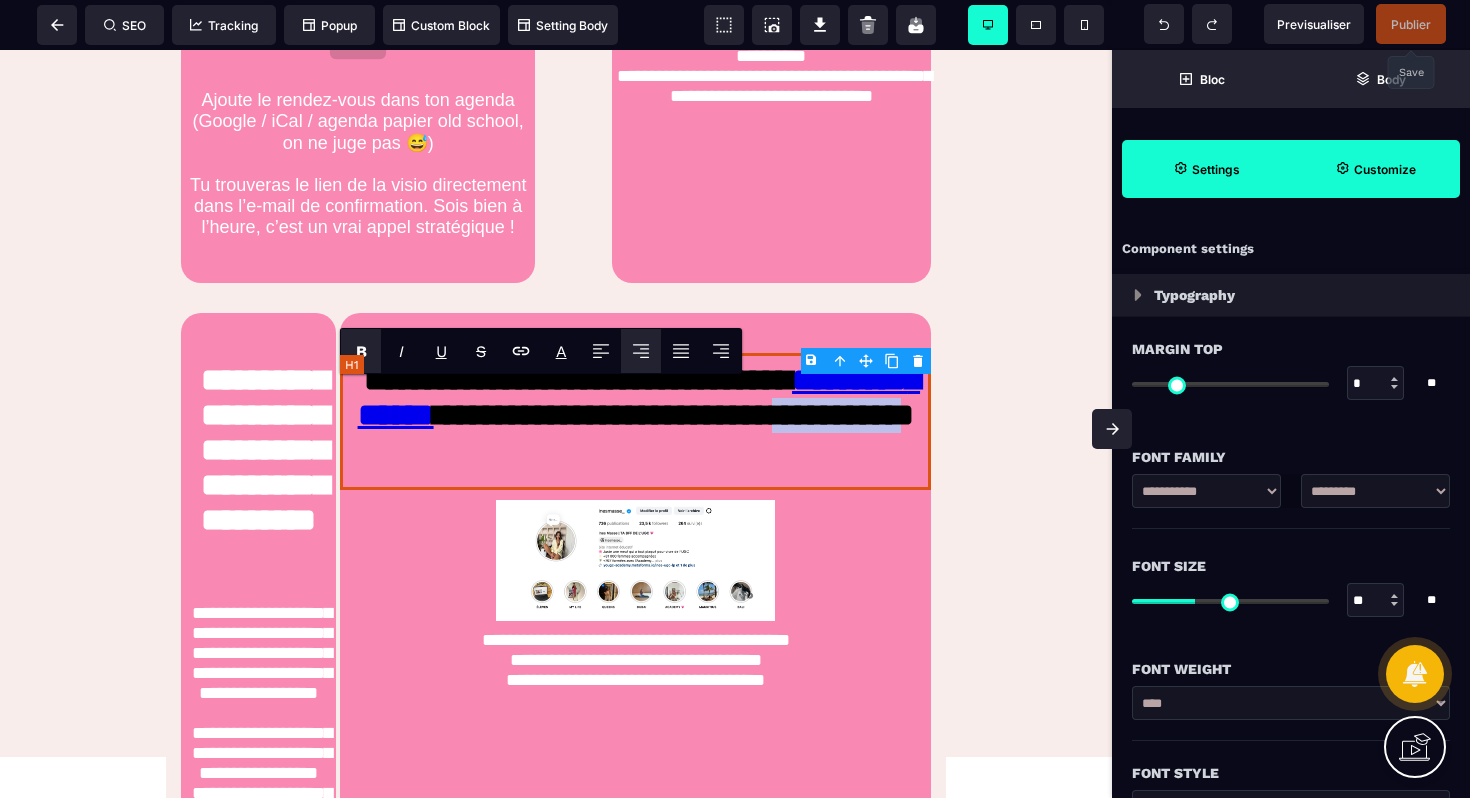 click on "**********" at bounding box center [635, 421] 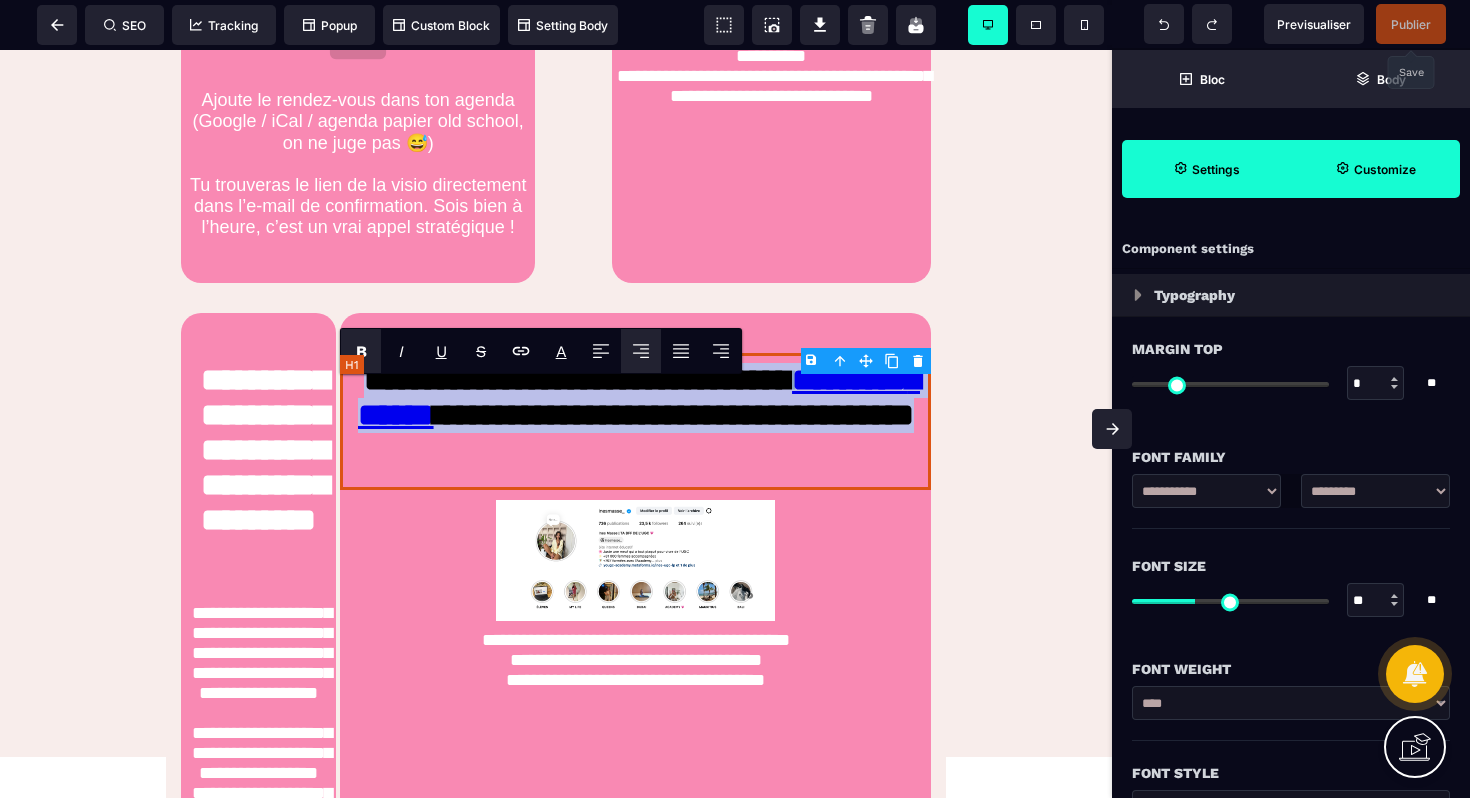 click on "**********" at bounding box center [635, 421] 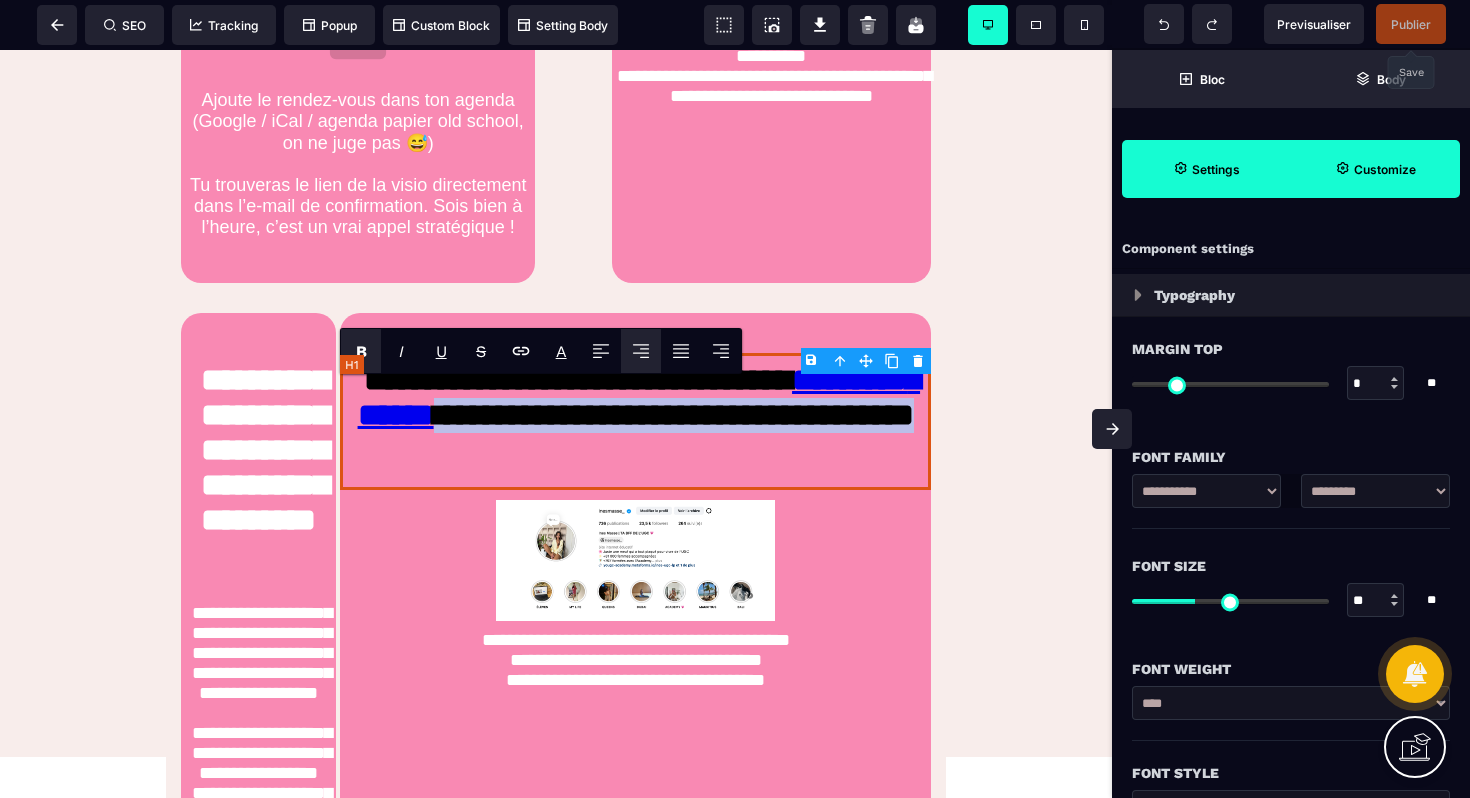 drag, startPoint x: 927, startPoint y: 486, endPoint x: 347, endPoint y: 486, distance: 580 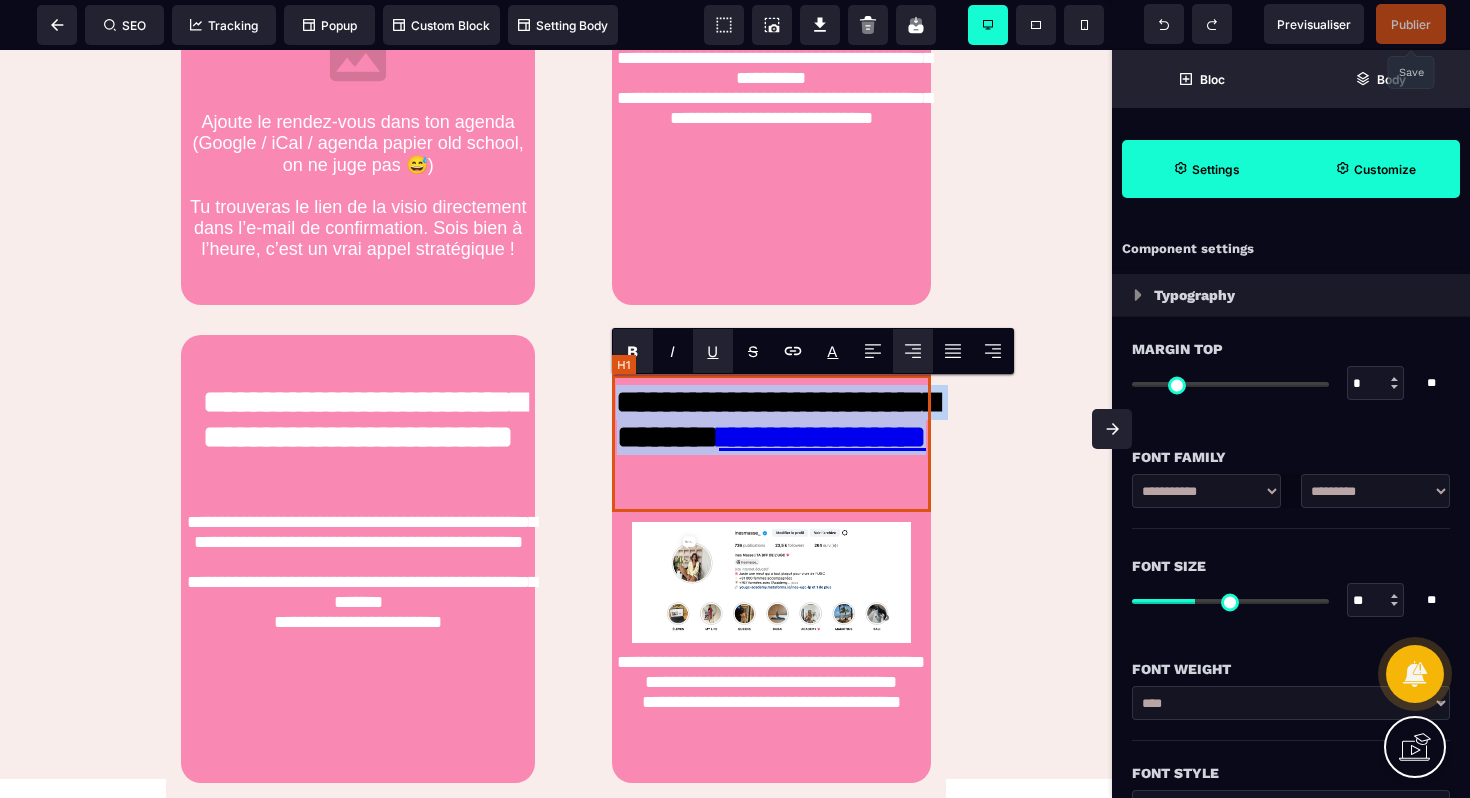 drag, startPoint x: 908, startPoint y: 494, endPoint x: 628, endPoint y: 390, distance: 298.69046 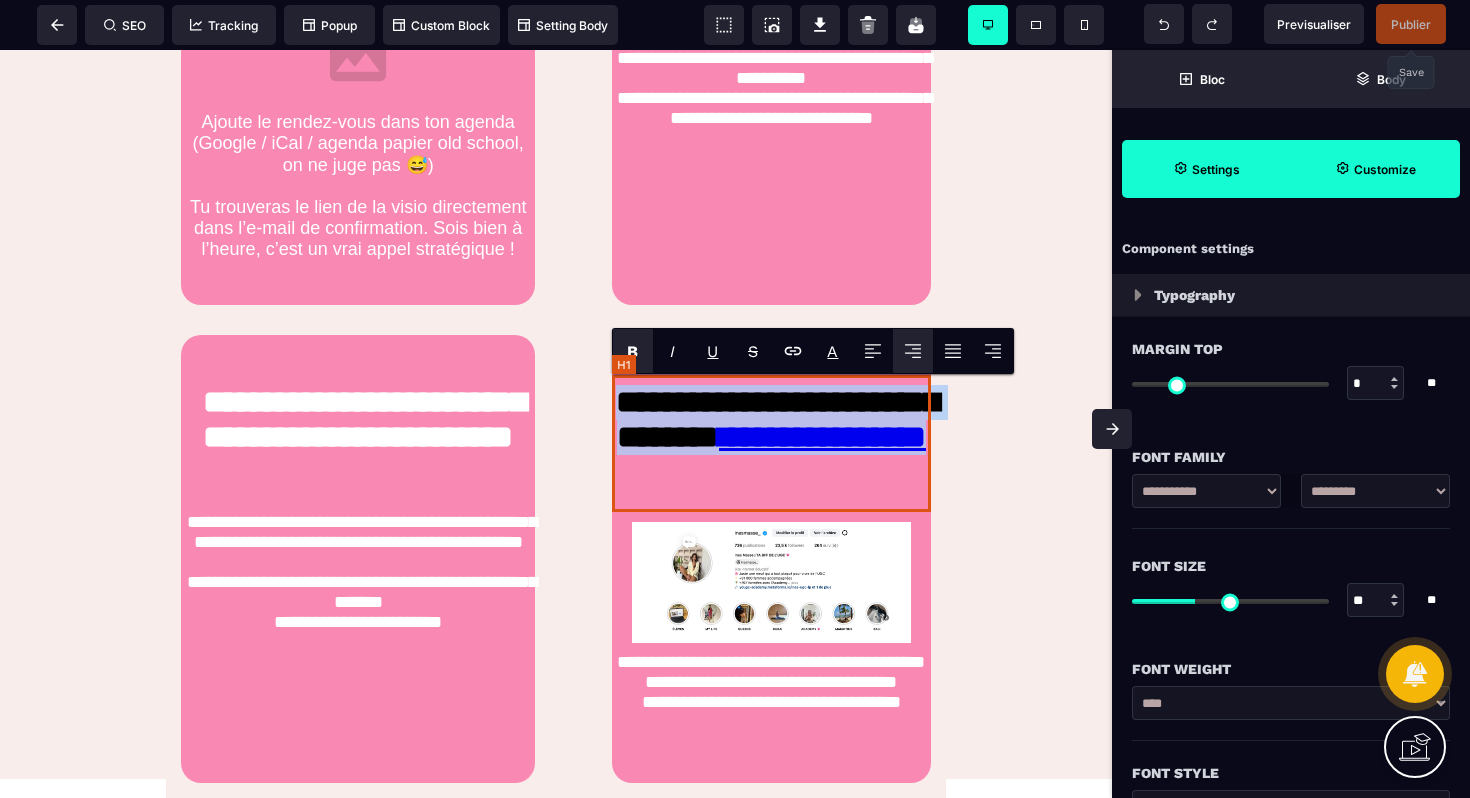 click on "**********" at bounding box center (771, 443) 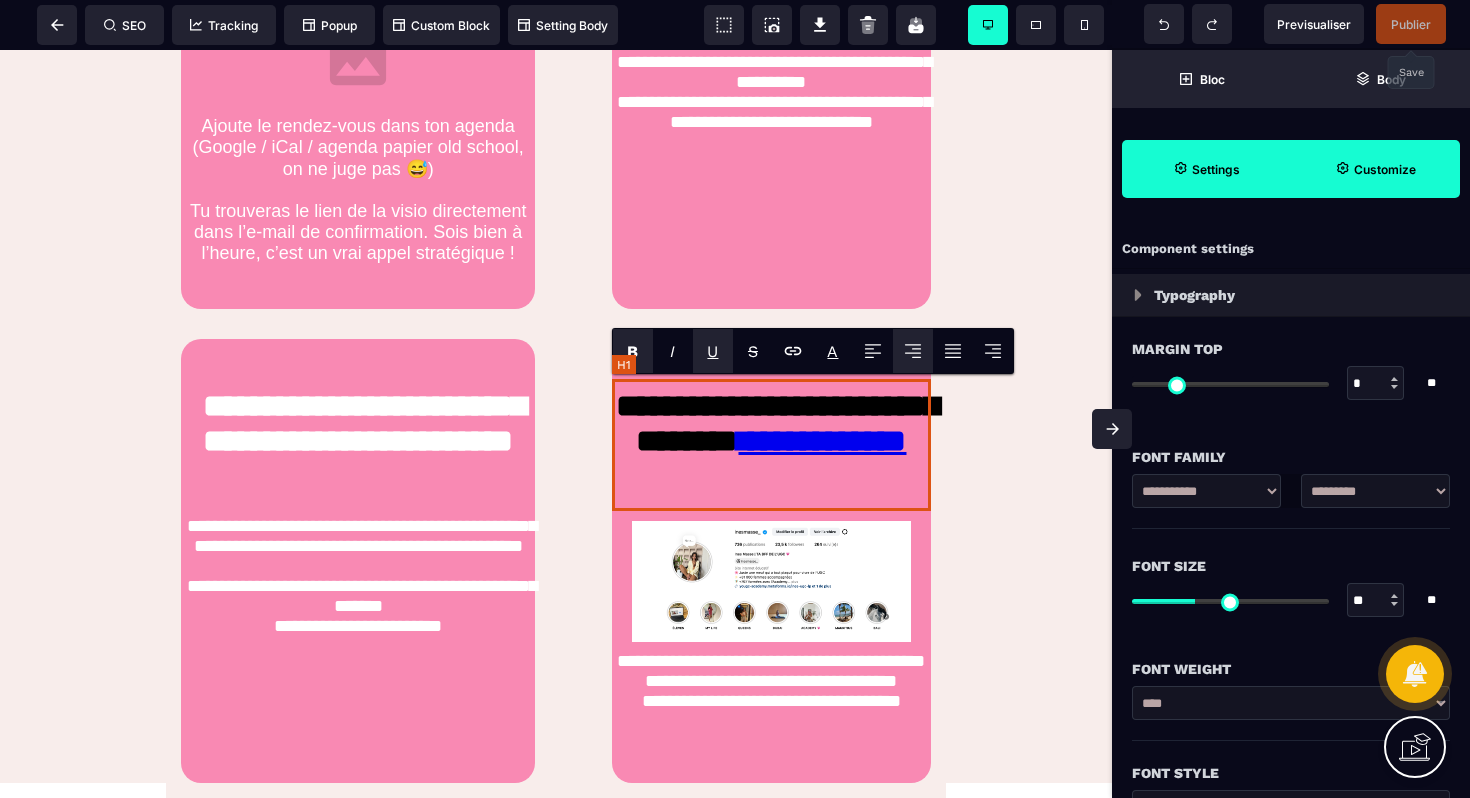 scroll, scrollTop: 1376, scrollLeft: 0, axis: vertical 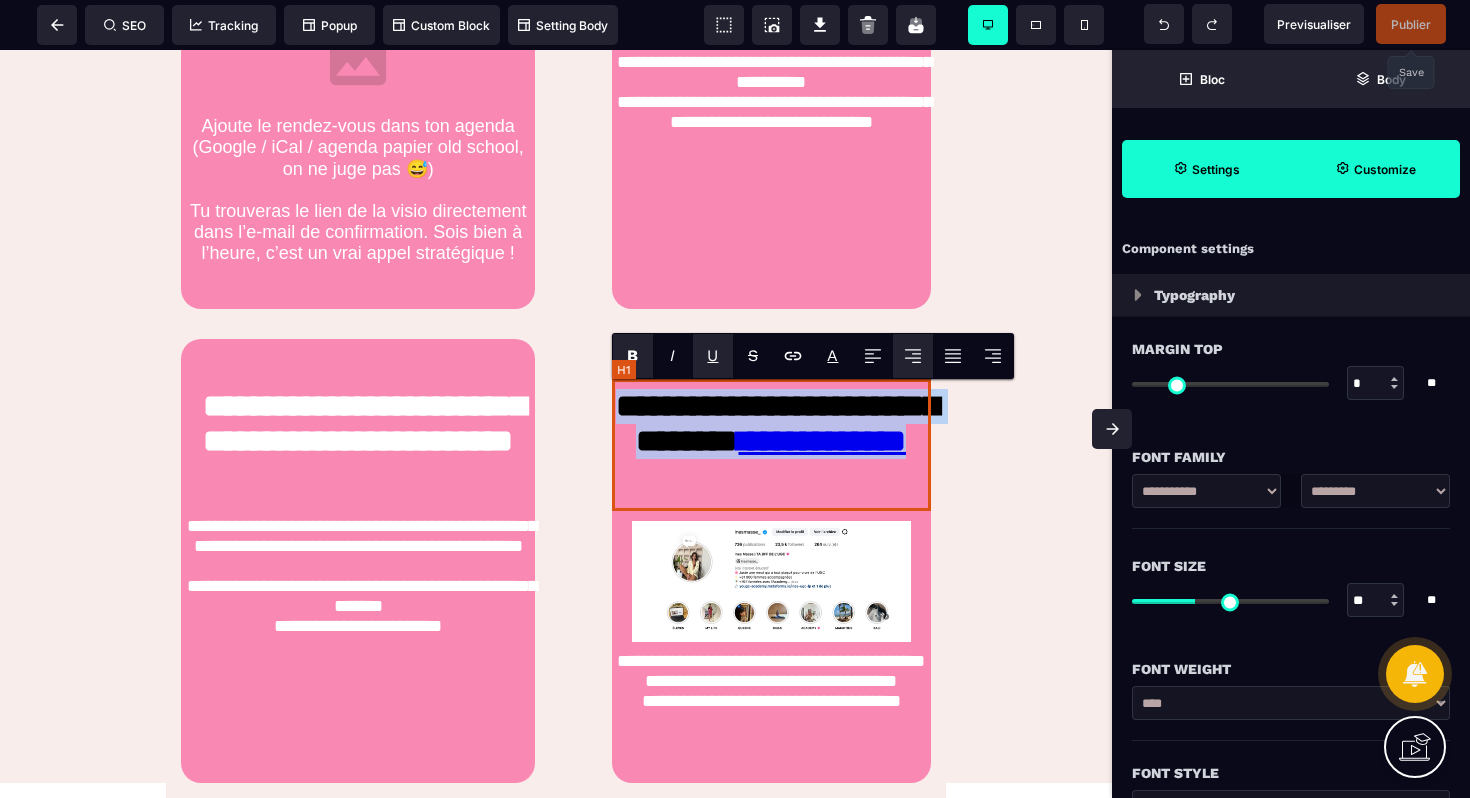 drag, startPoint x: 903, startPoint y: 485, endPoint x: 624, endPoint y: 407, distance: 289.69812 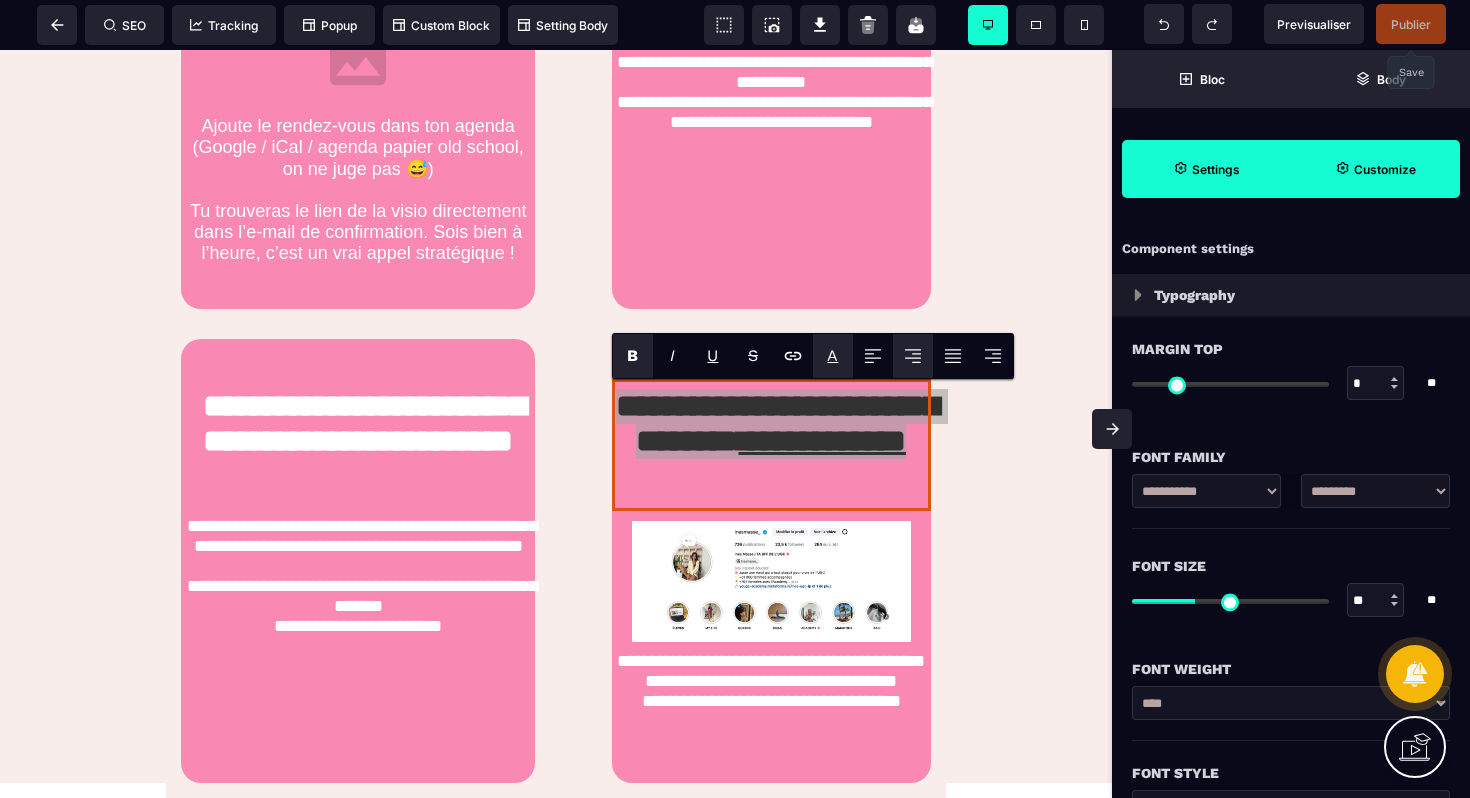 click on "A" at bounding box center (832, 355) 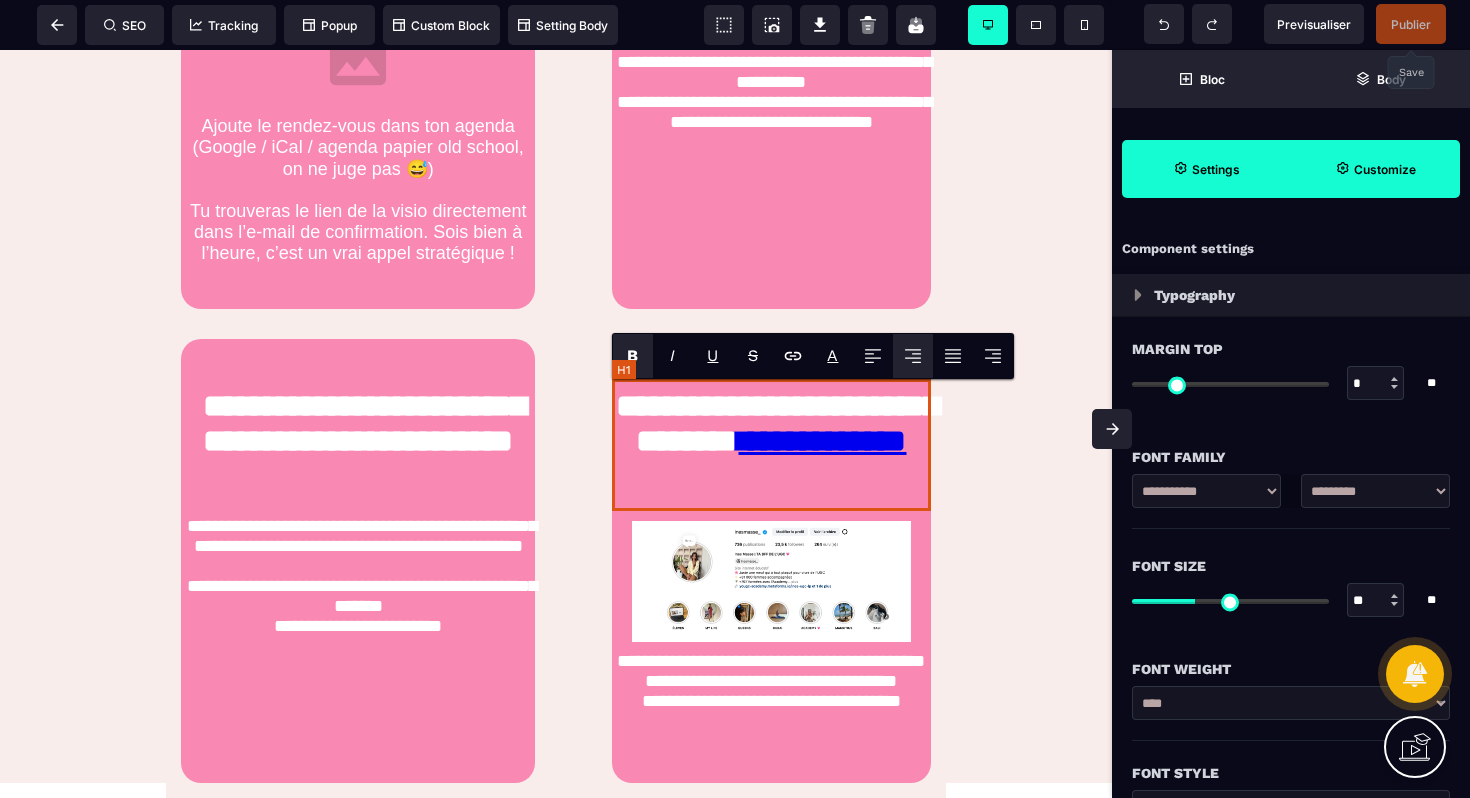 click on "**********" at bounding box center [771, 445] 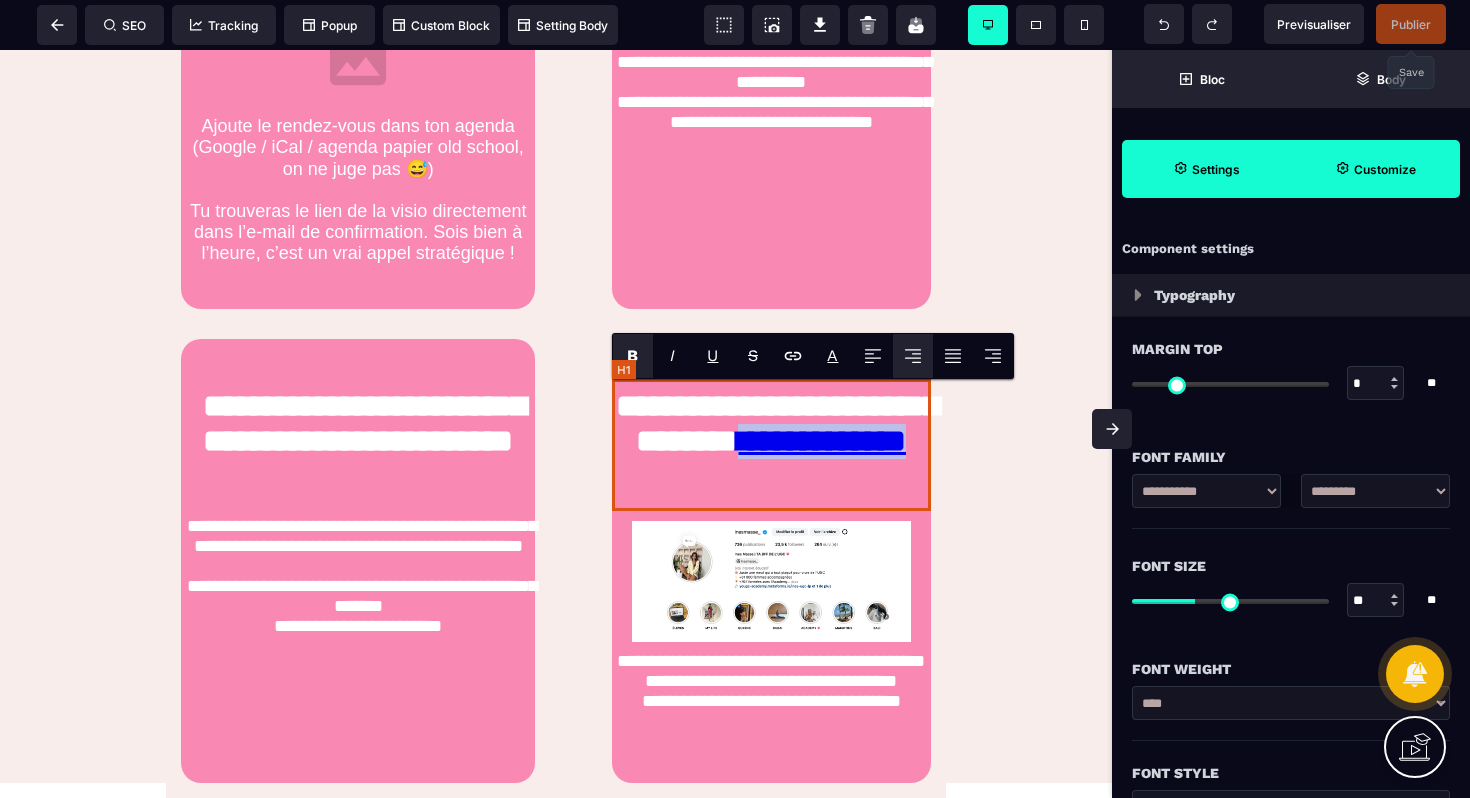 drag, startPoint x: 910, startPoint y: 487, endPoint x: 655, endPoint y: 487, distance: 255 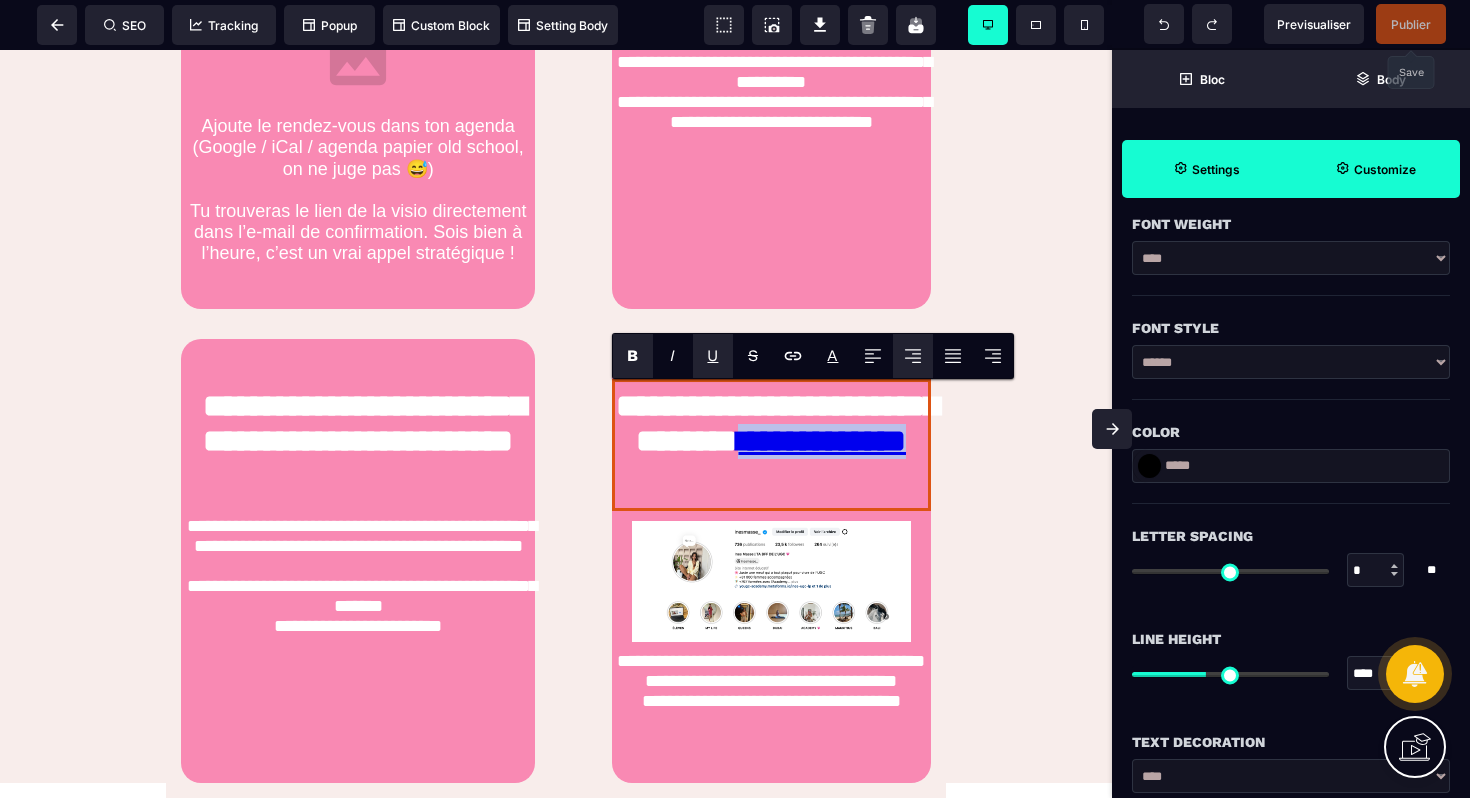 scroll, scrollTop: 487, scrollLeft: 0, axis: vertical 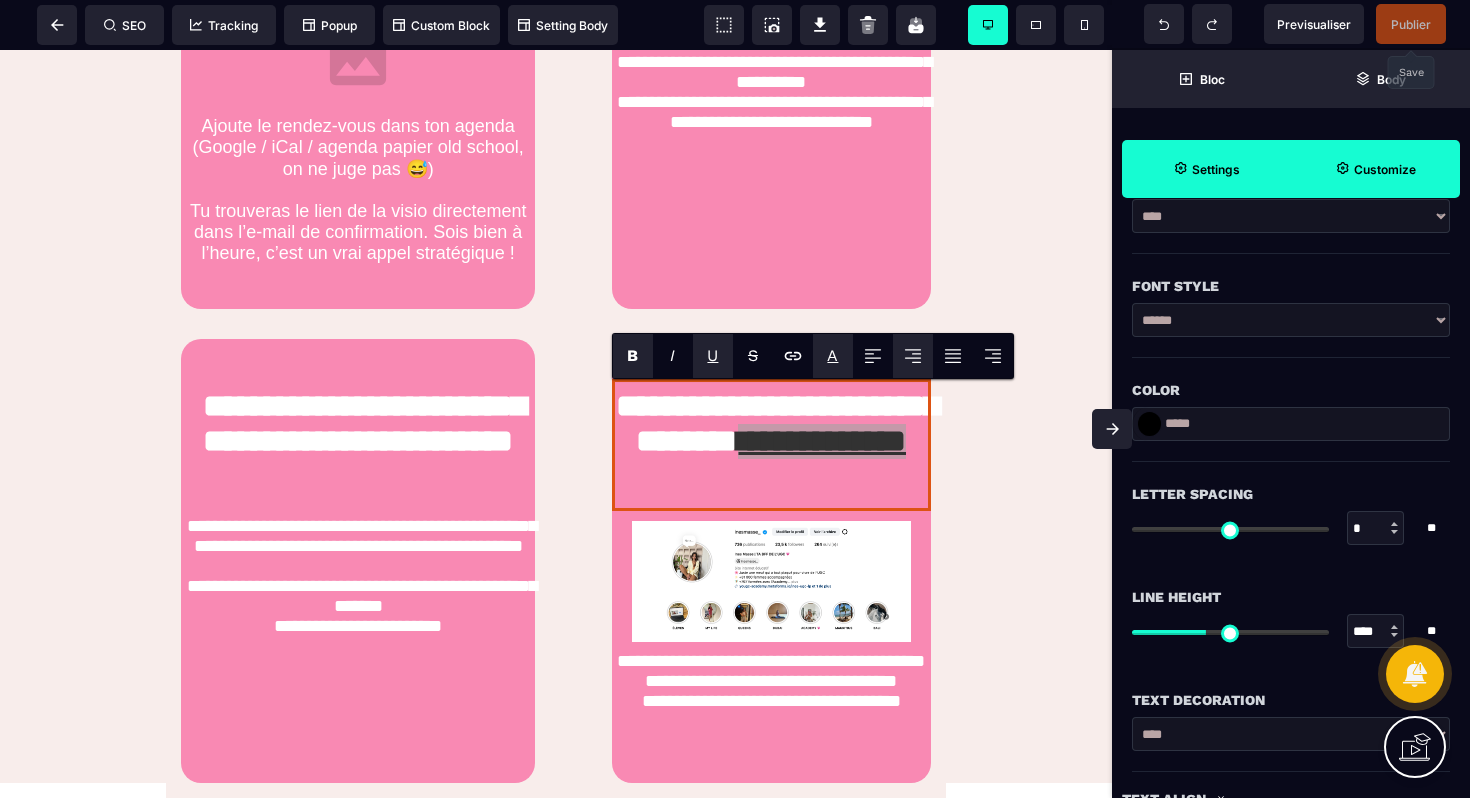 click on "A" at bounding box center [832, 355] 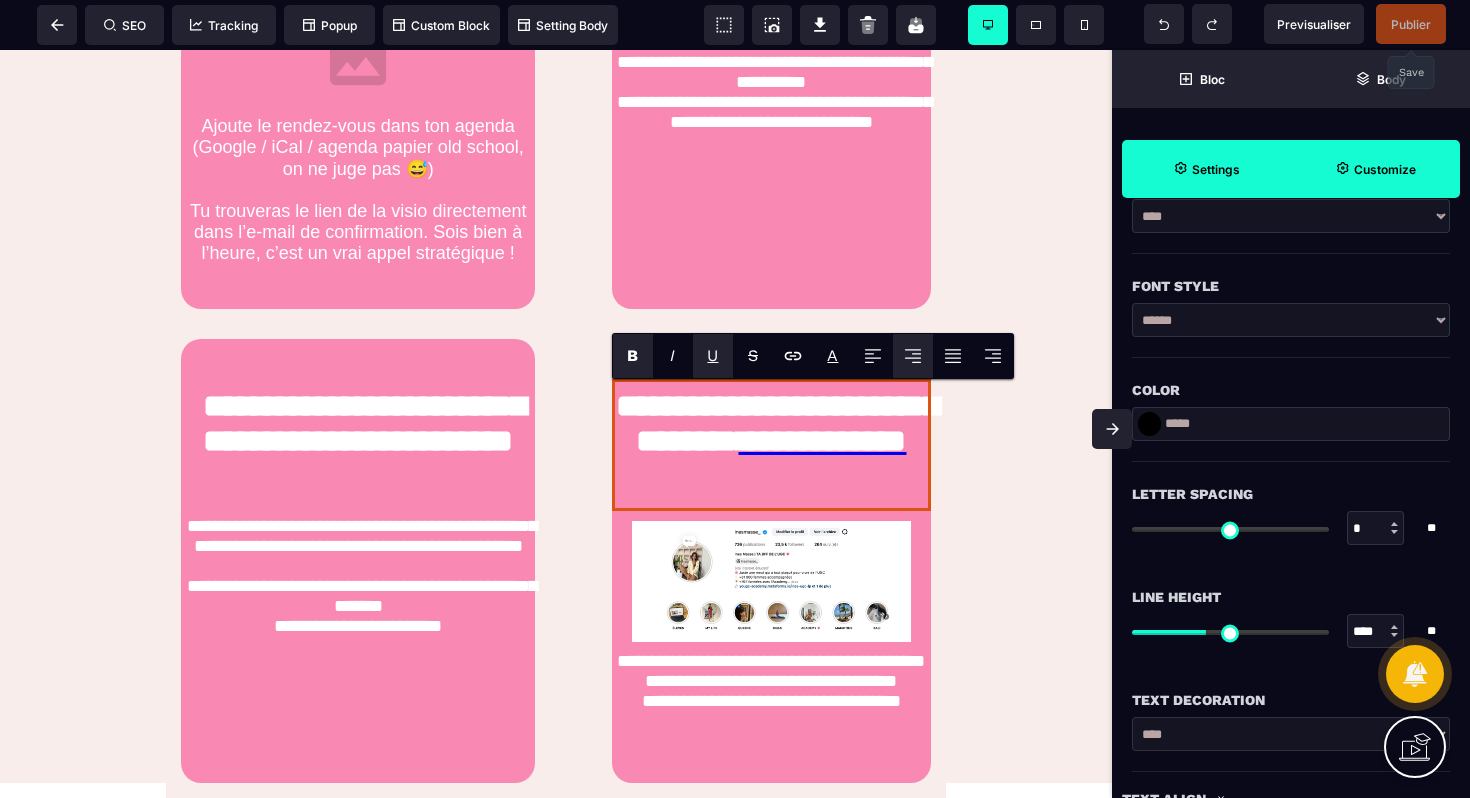 click on "**********" at bounding box center [556, -261] 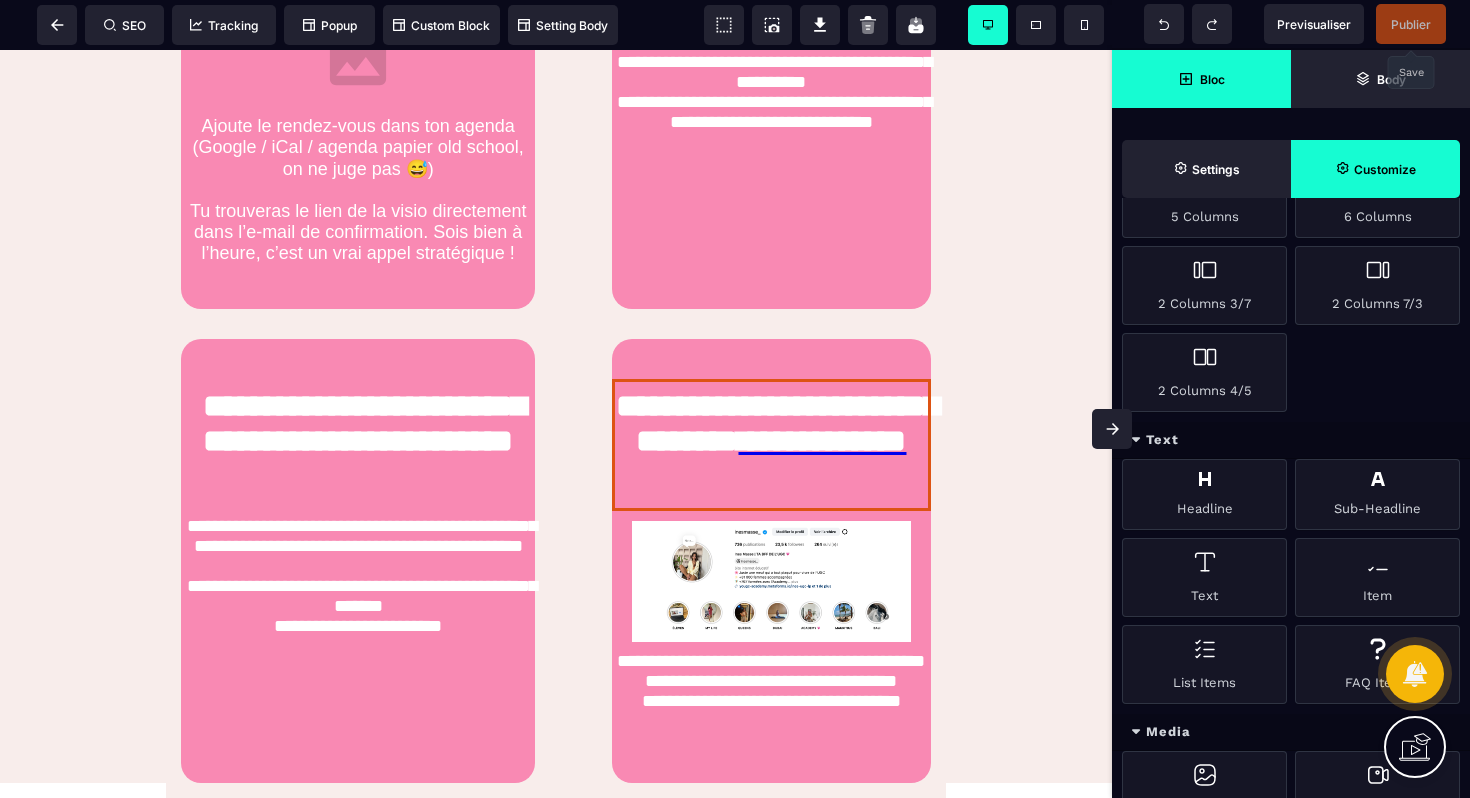 scroll, scrollTop: 1596, scrollLeft: 0, axis: vertical 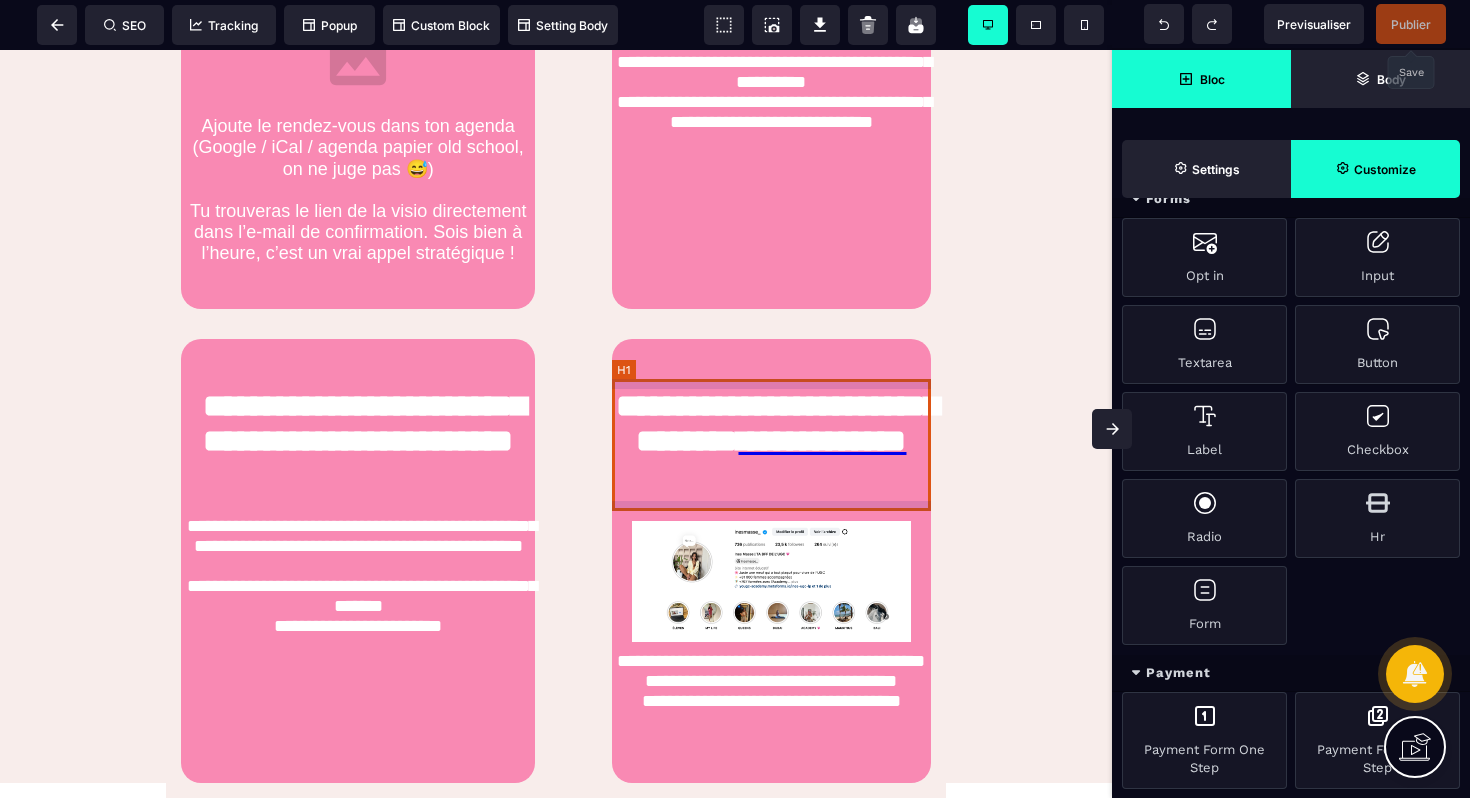 click on "**********" at bounding box center (771, 445) 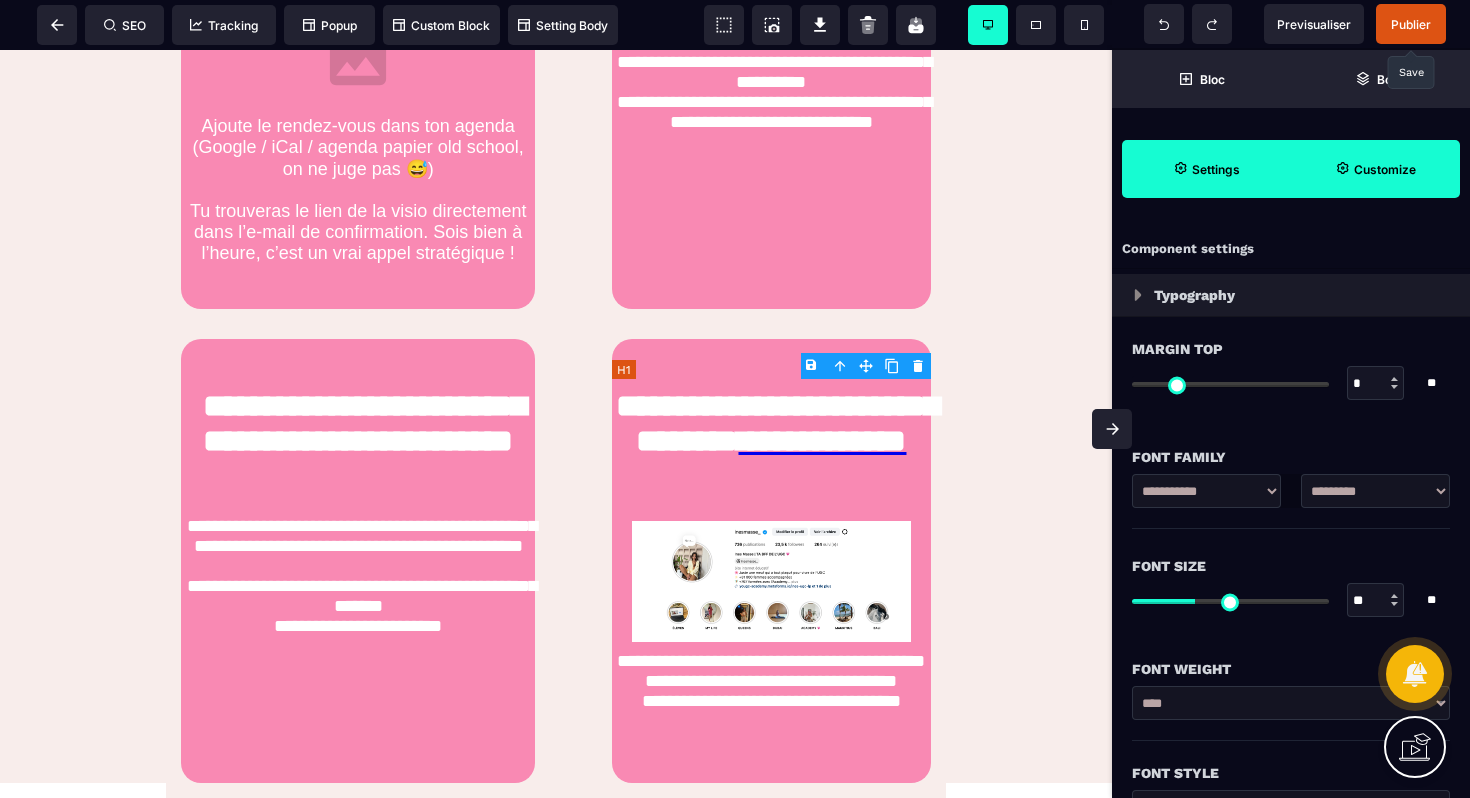 click on "**********" at bounding box center [771, 445] 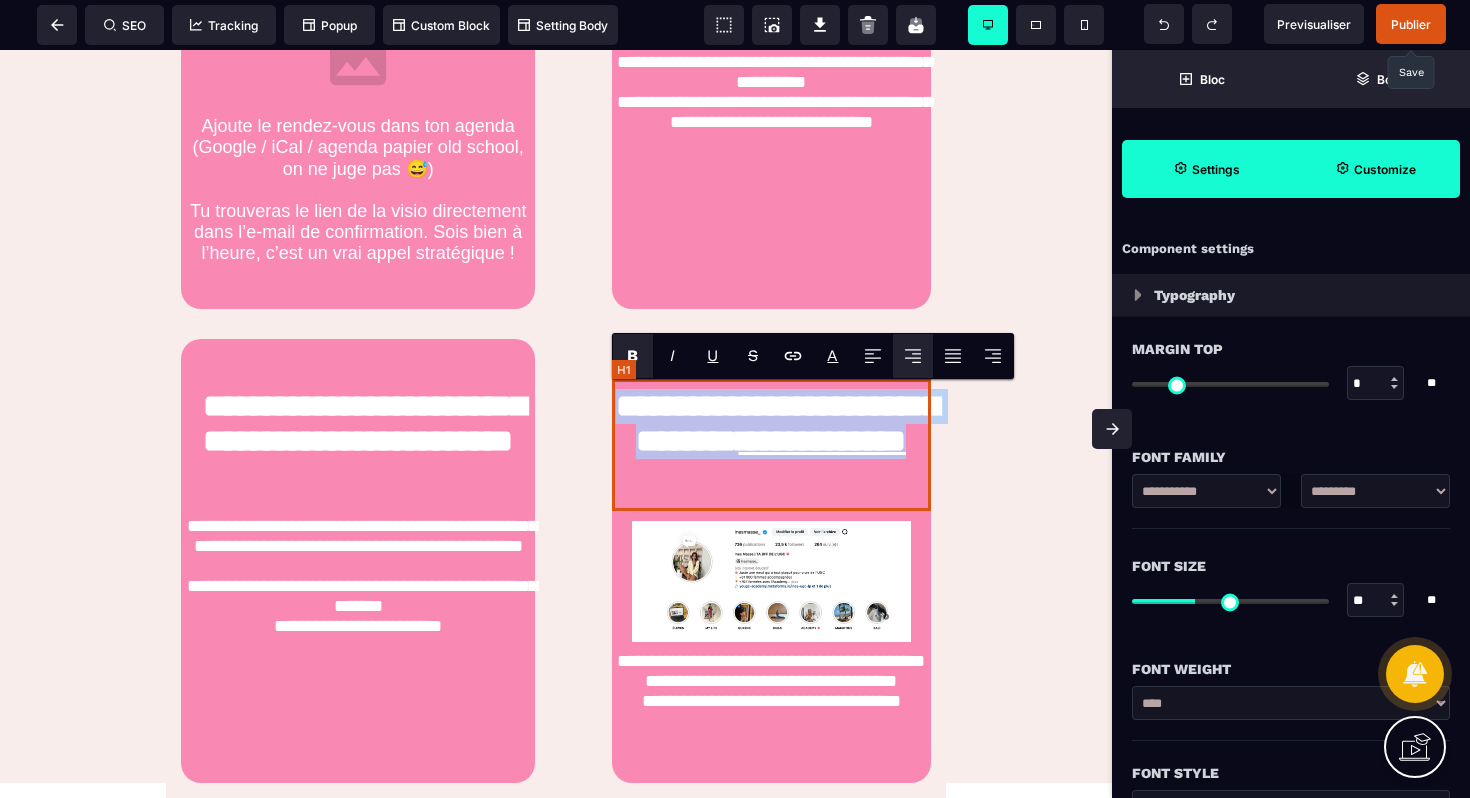 click on "**********" at bounding box center [771, 445] 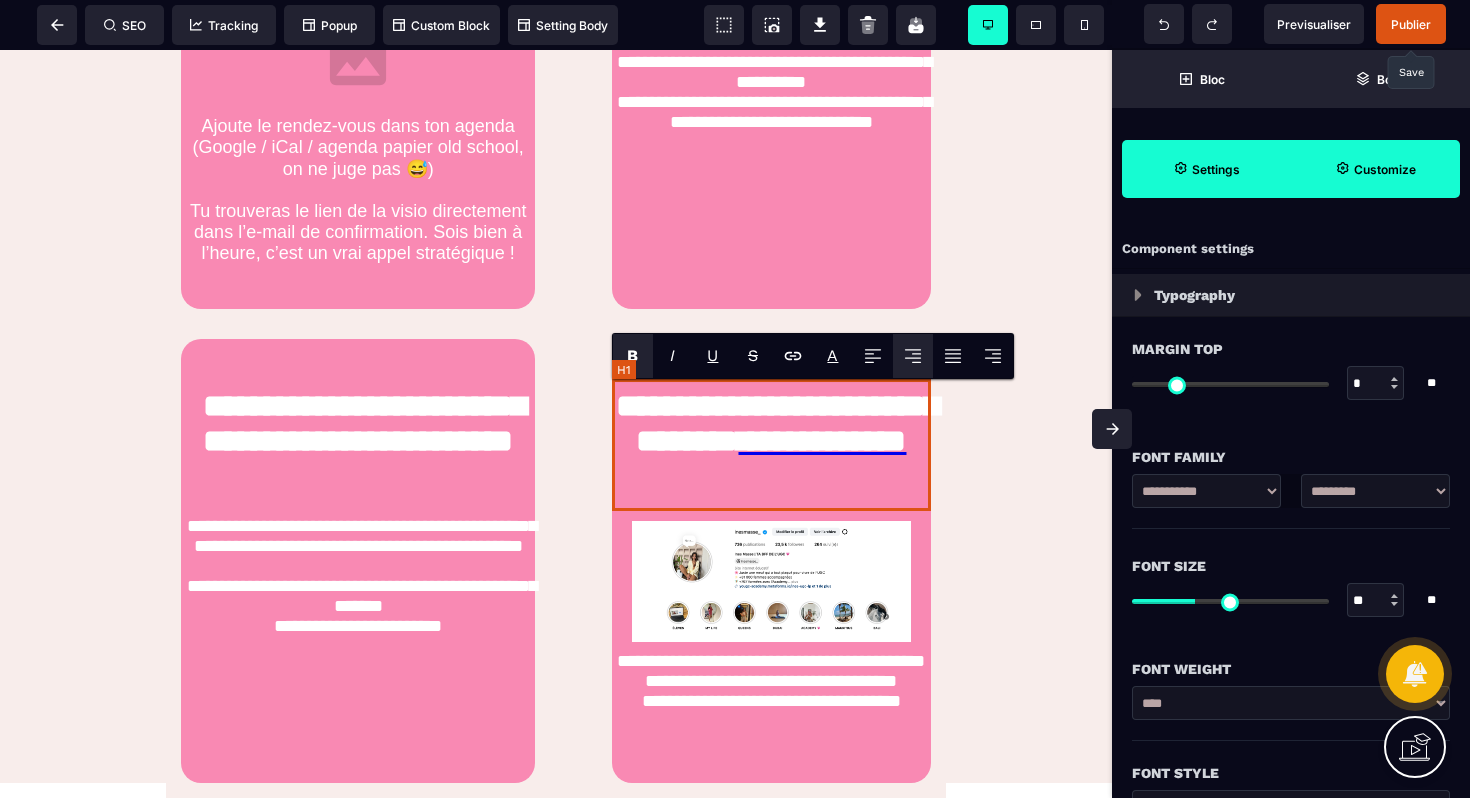 click on "**********" at bounding box center [771, 445] 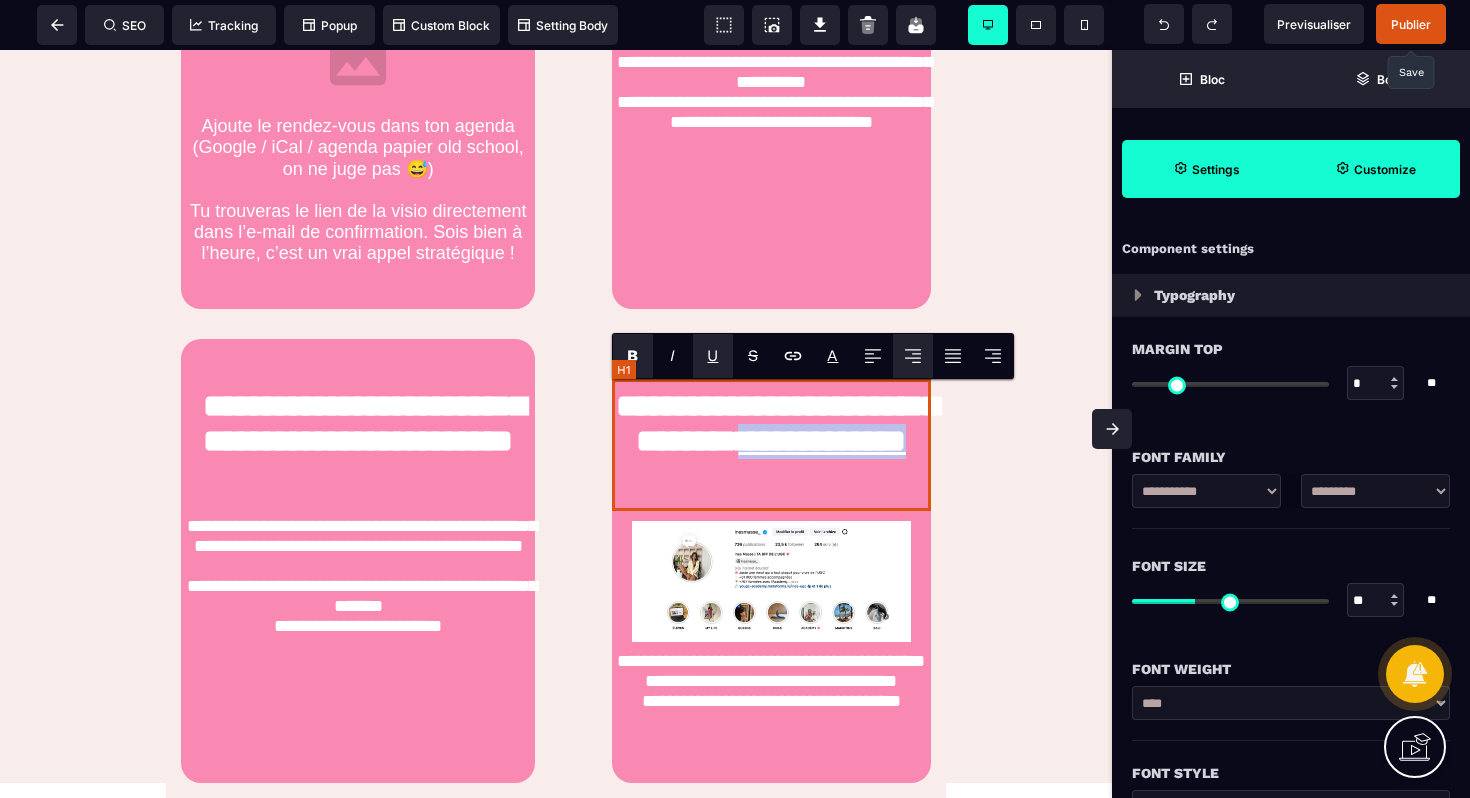 drag, startPoint x: 902, startPoint y: 490, endPoint x: 659, endPoint y: 480, distance: 243.20567 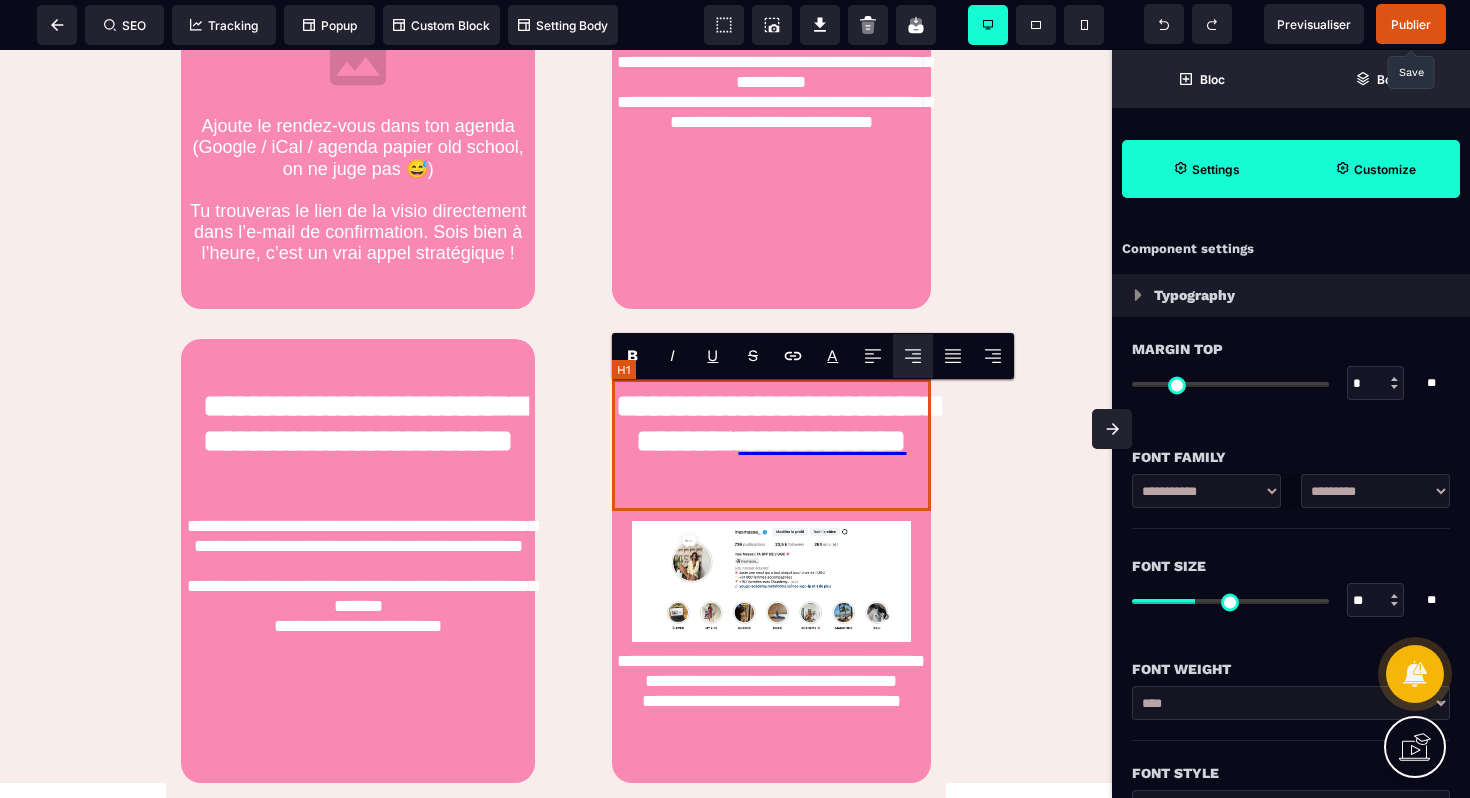 click on "**********" at bounding box center (771, 445) 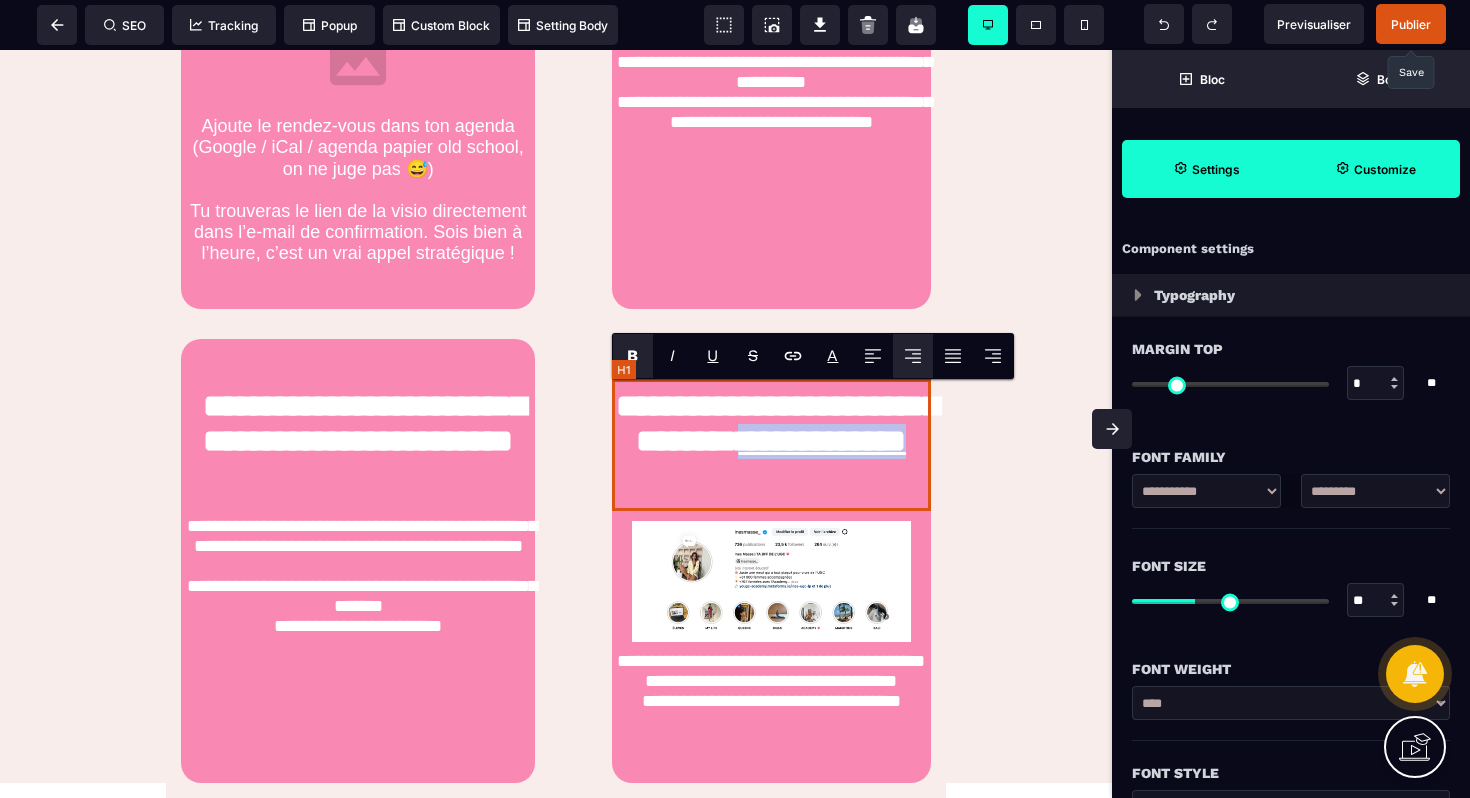 drag, startPoint x: 659, startPoint y: 480, endPoint x: 907, endPoint y: 478, distance: 248.00807 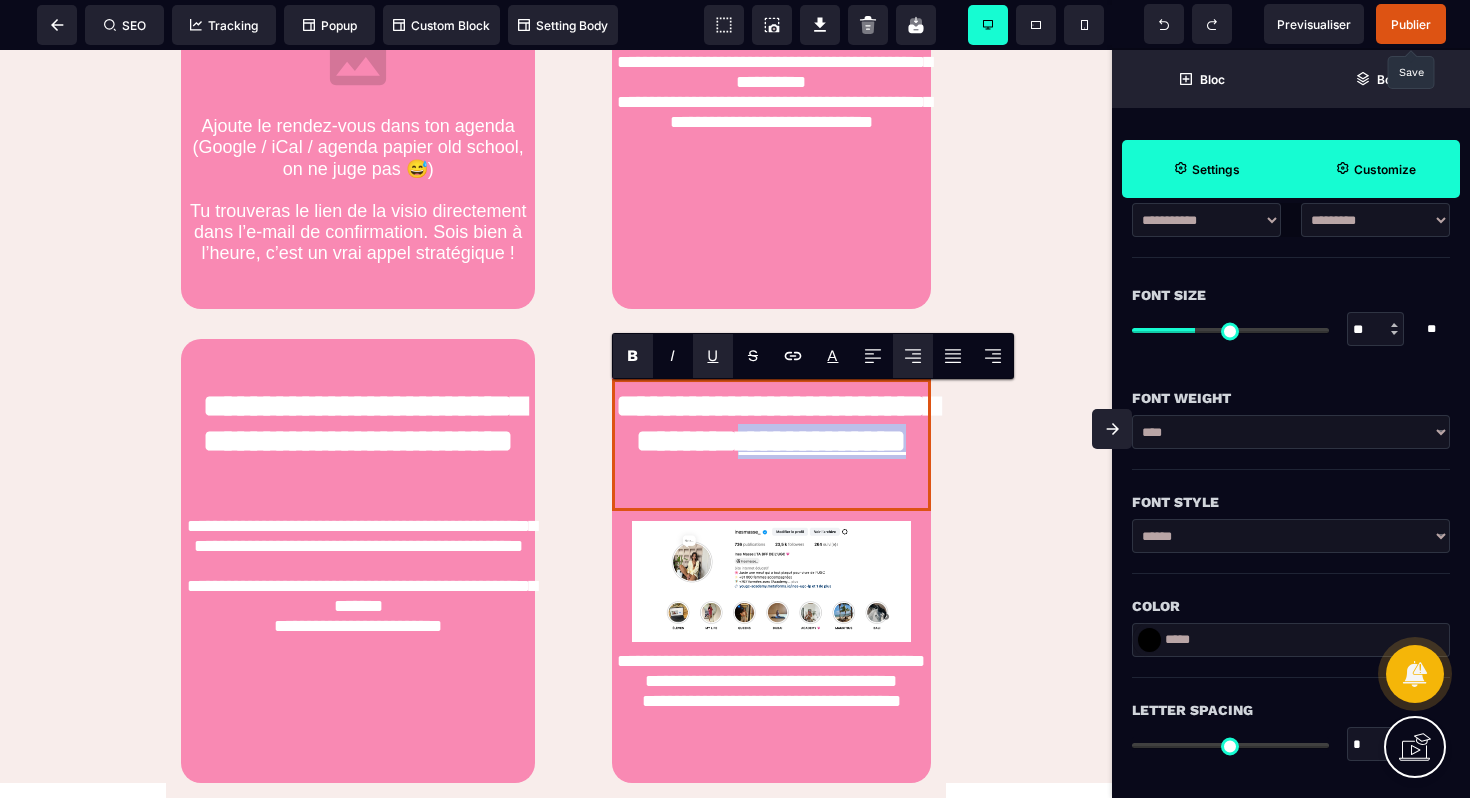 scroll, scrollTop: 0, scrollLeft: 0, axis: both 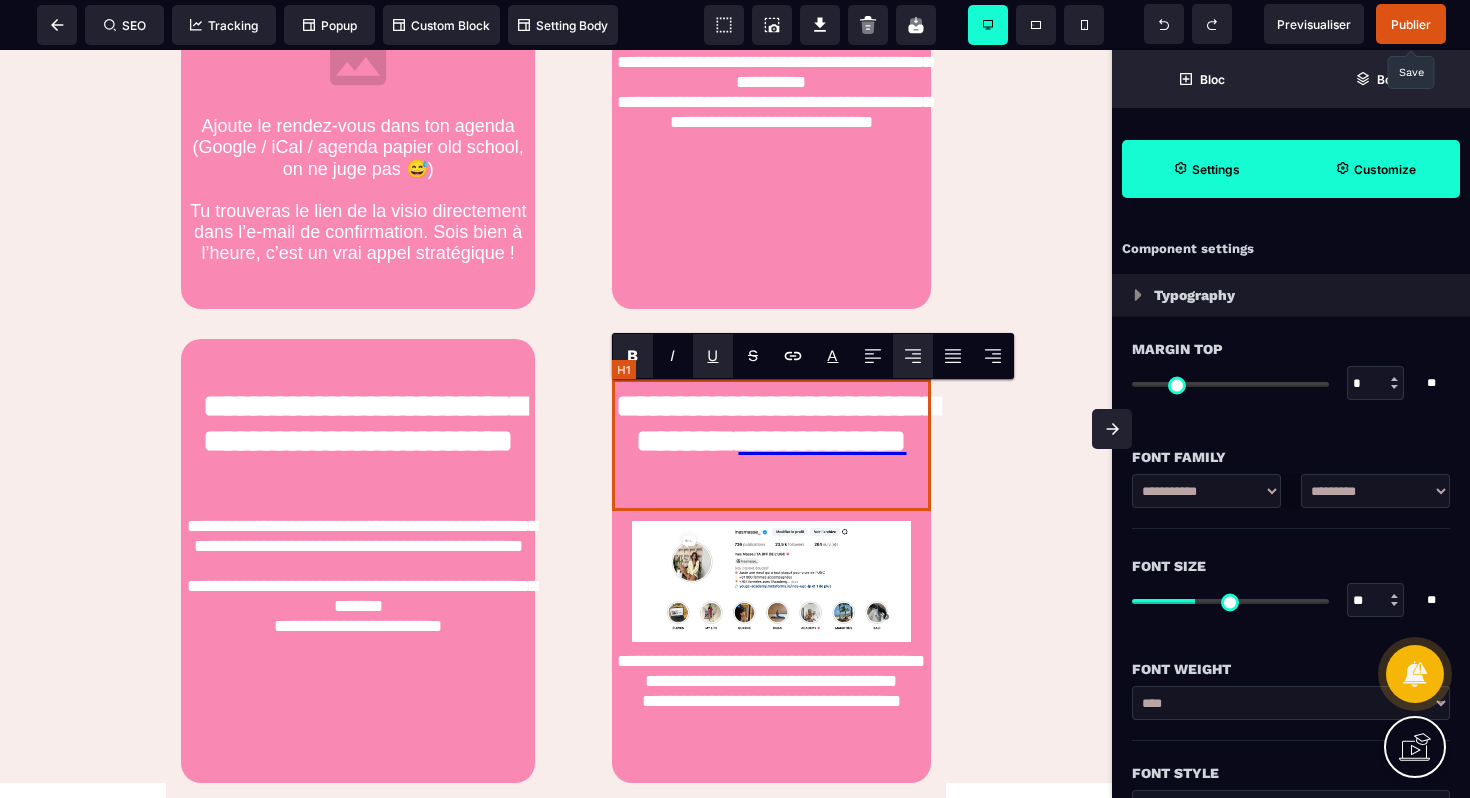 click on "**********" at bounding box center (771, 445) 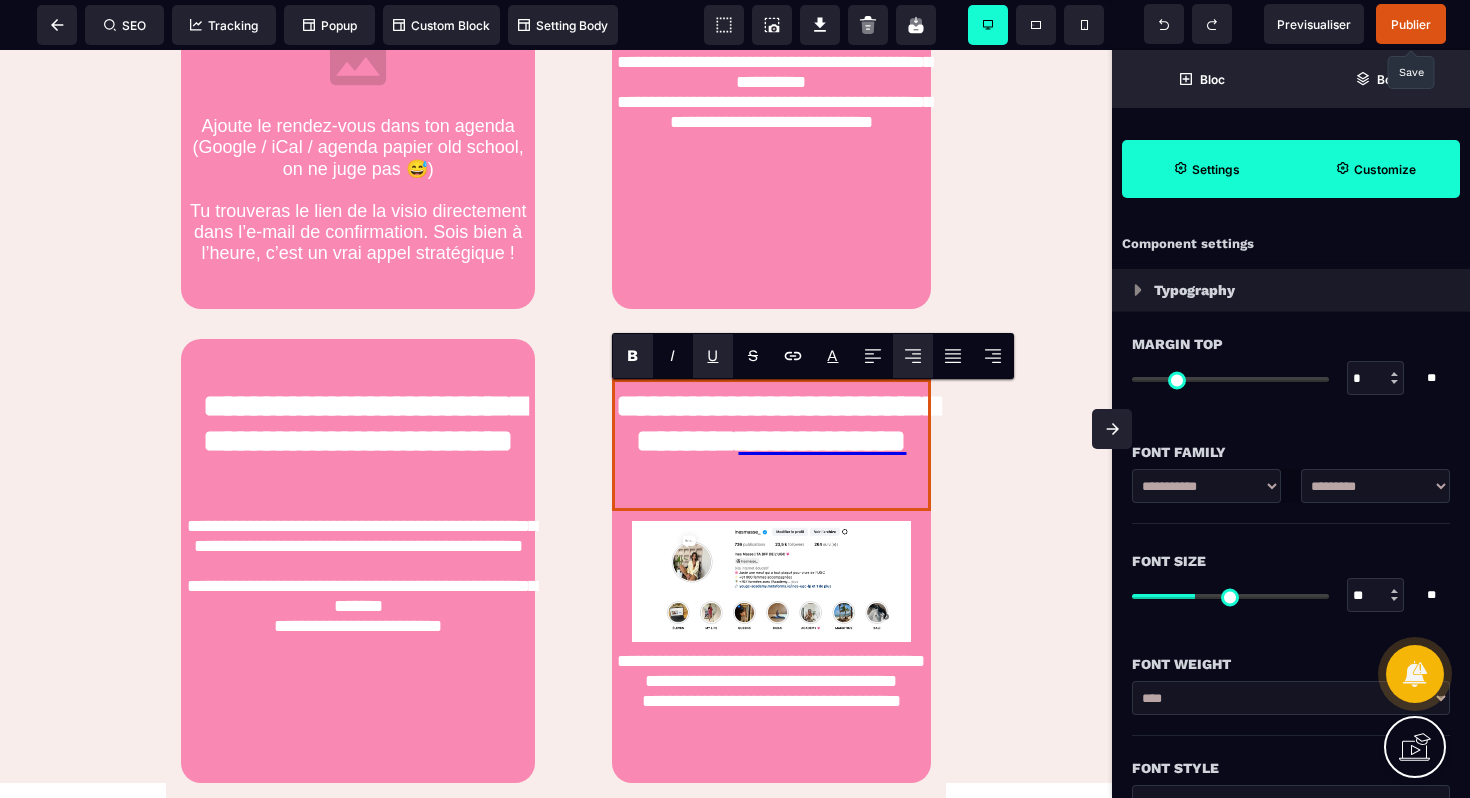 scroll, scrollTop: 0, scrollLeft: 0, axis: both 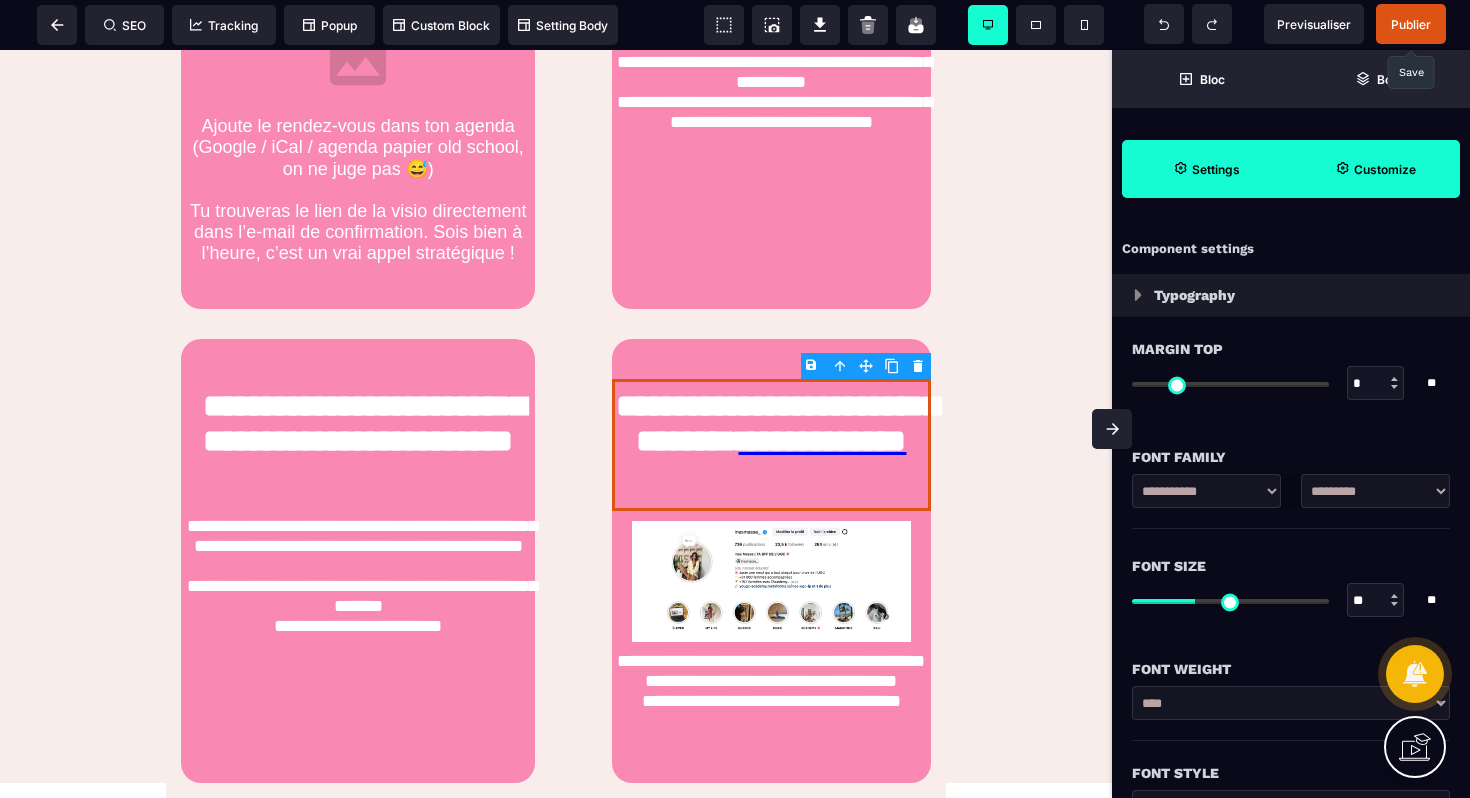 click at bounding box center (1138, 295) 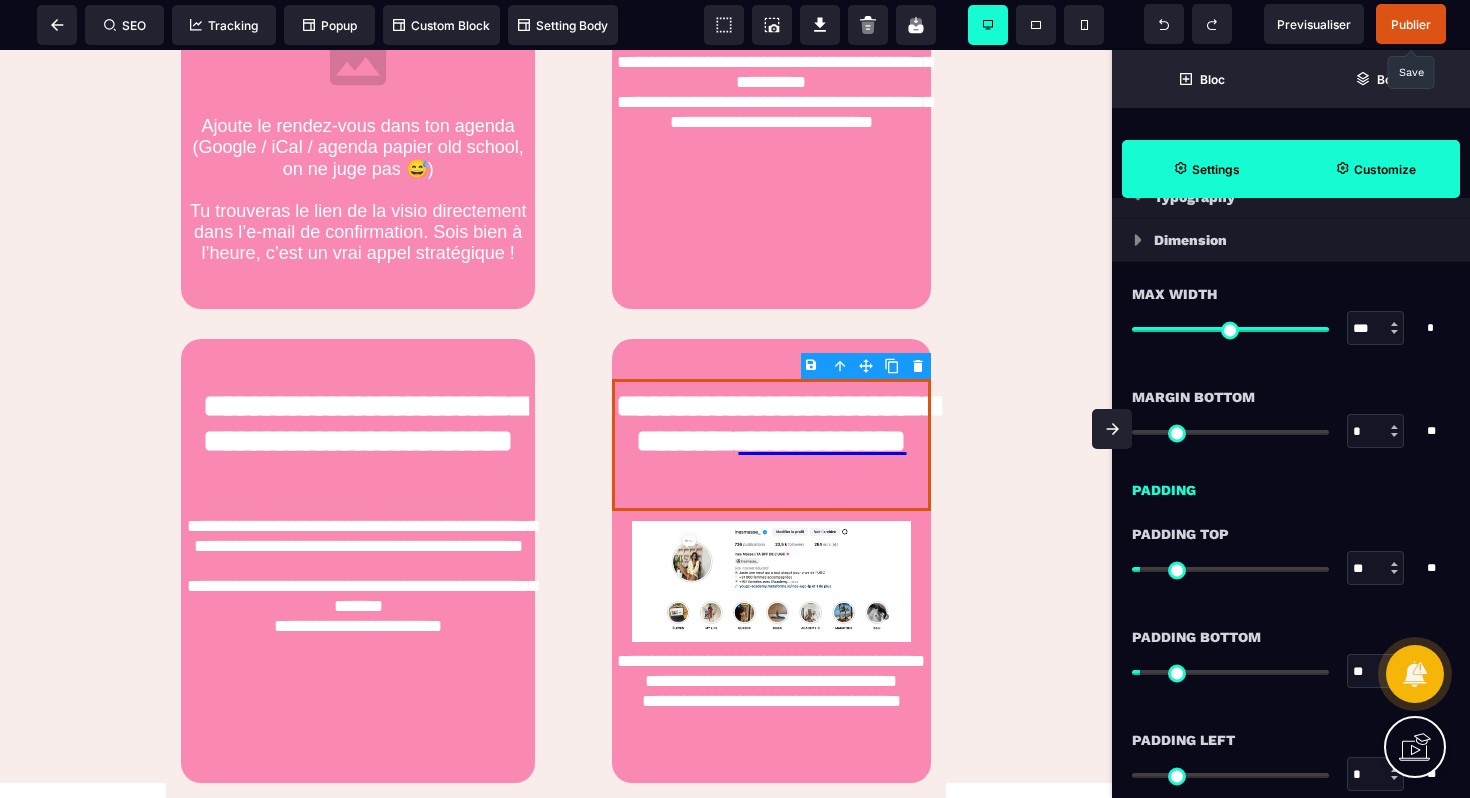 scroll, scrollTop: 0, scrollLeft: 0, axis: both 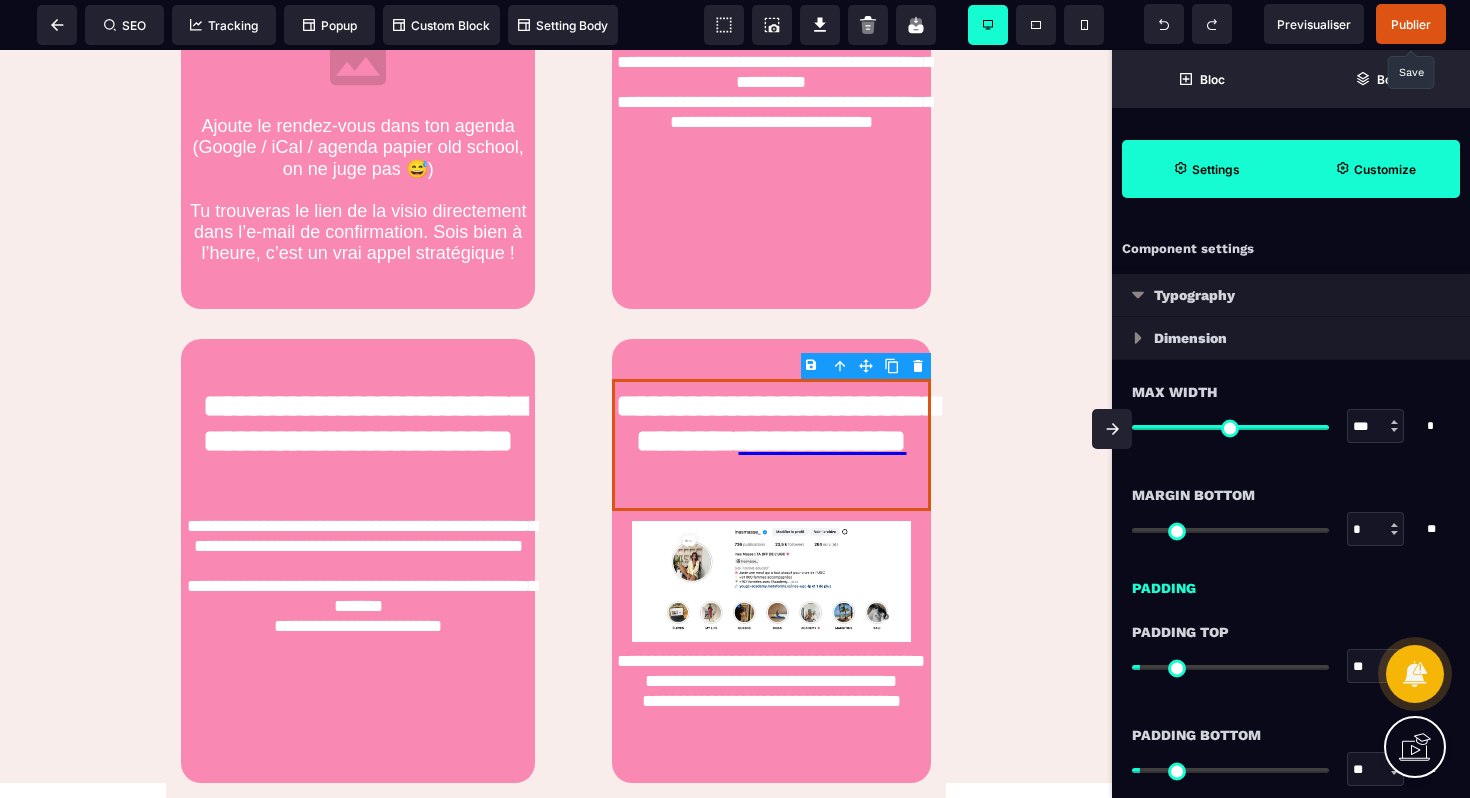 click on "Publier" at bounding box center [1411, 24] 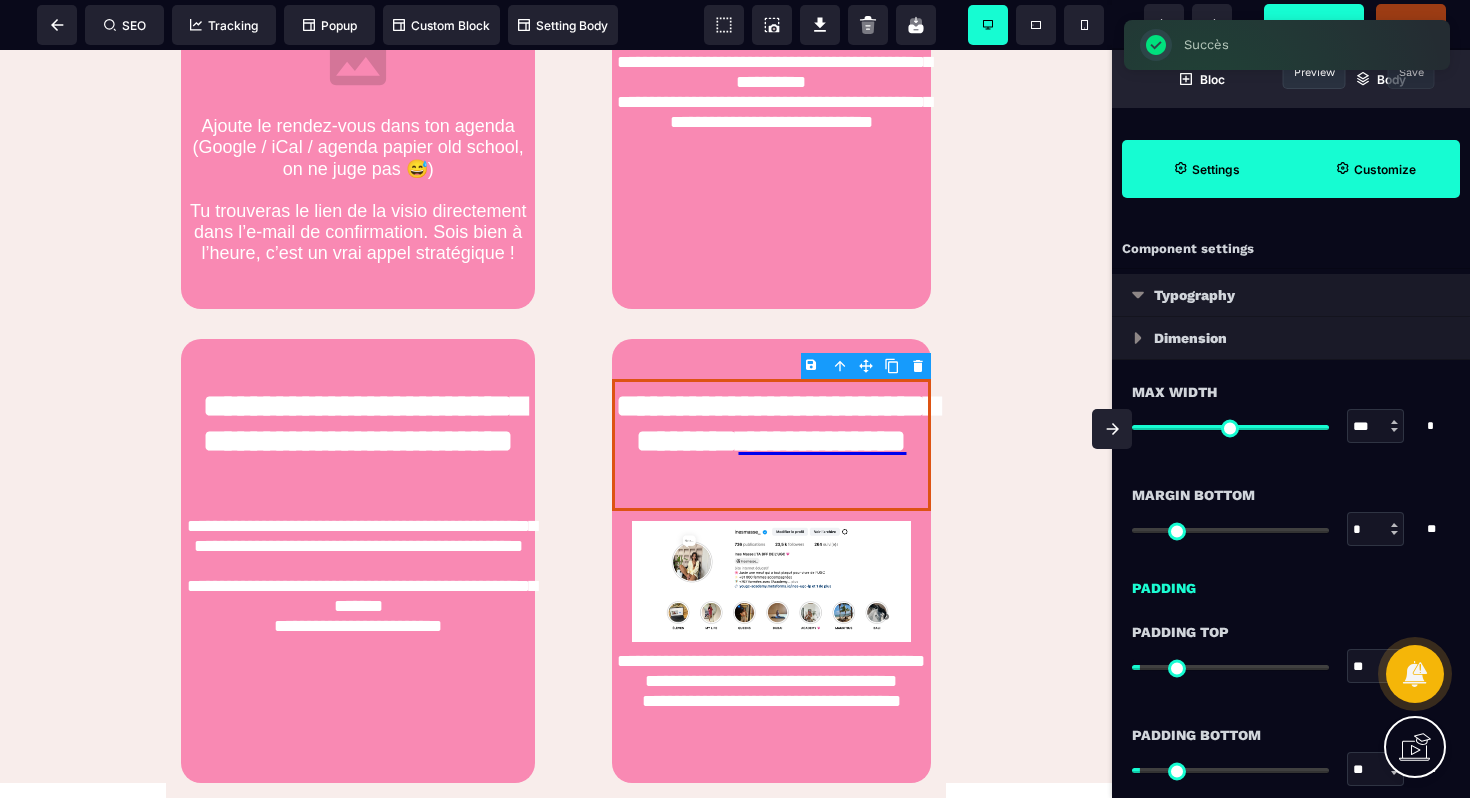 click on "Previsualiser" at bounding box center [1314, 24] 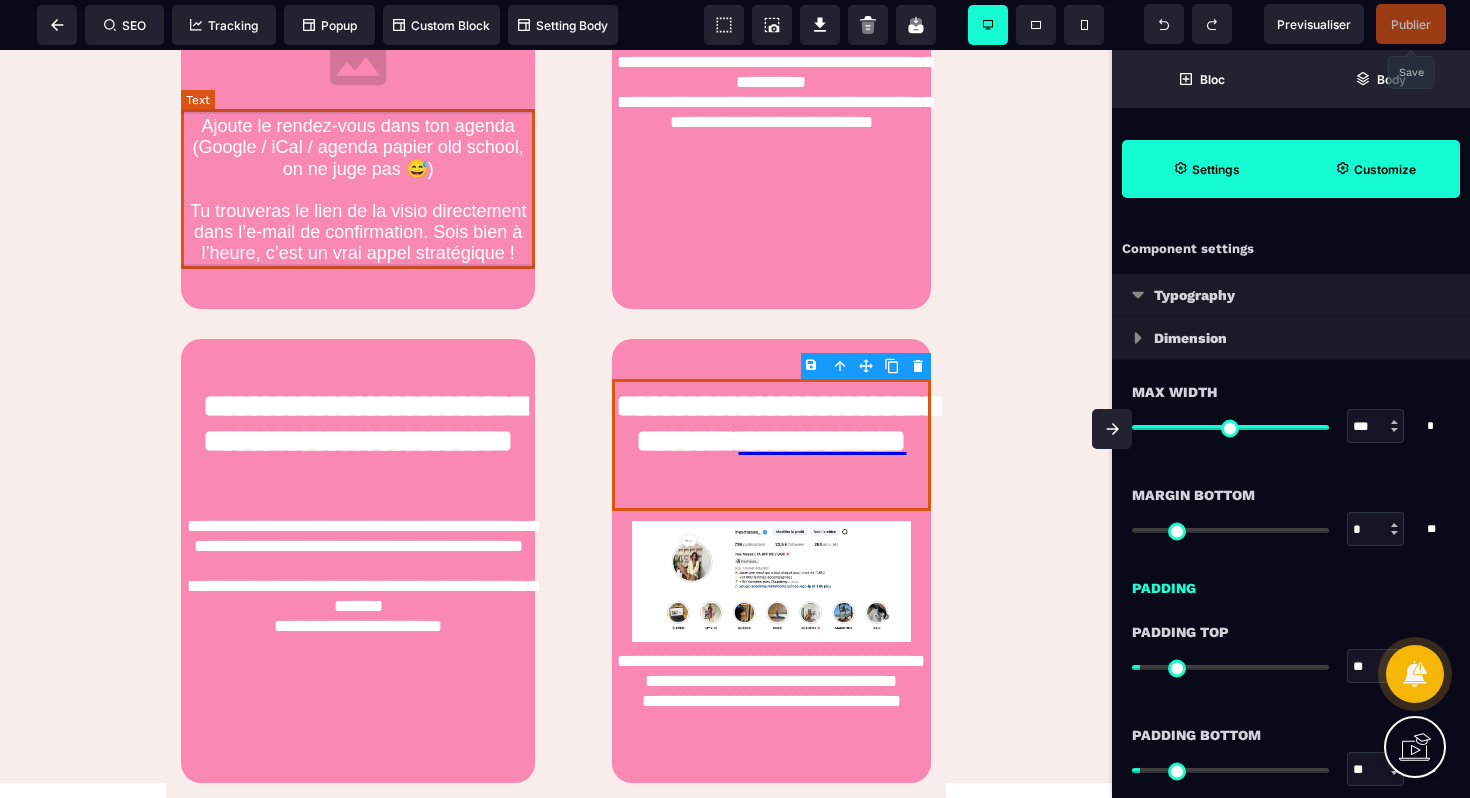 click on "Ajoute le rendez-vous dans ton agenda  (Google / iCal / agenda papier old school,  on ne juge pas 😅) Tu trouveras le lien de la visio directement dans l’e-mail de confirmation. Sois bien à l’heure, c’est un vrai appel stratégique !" at bounding box center [358, 190] 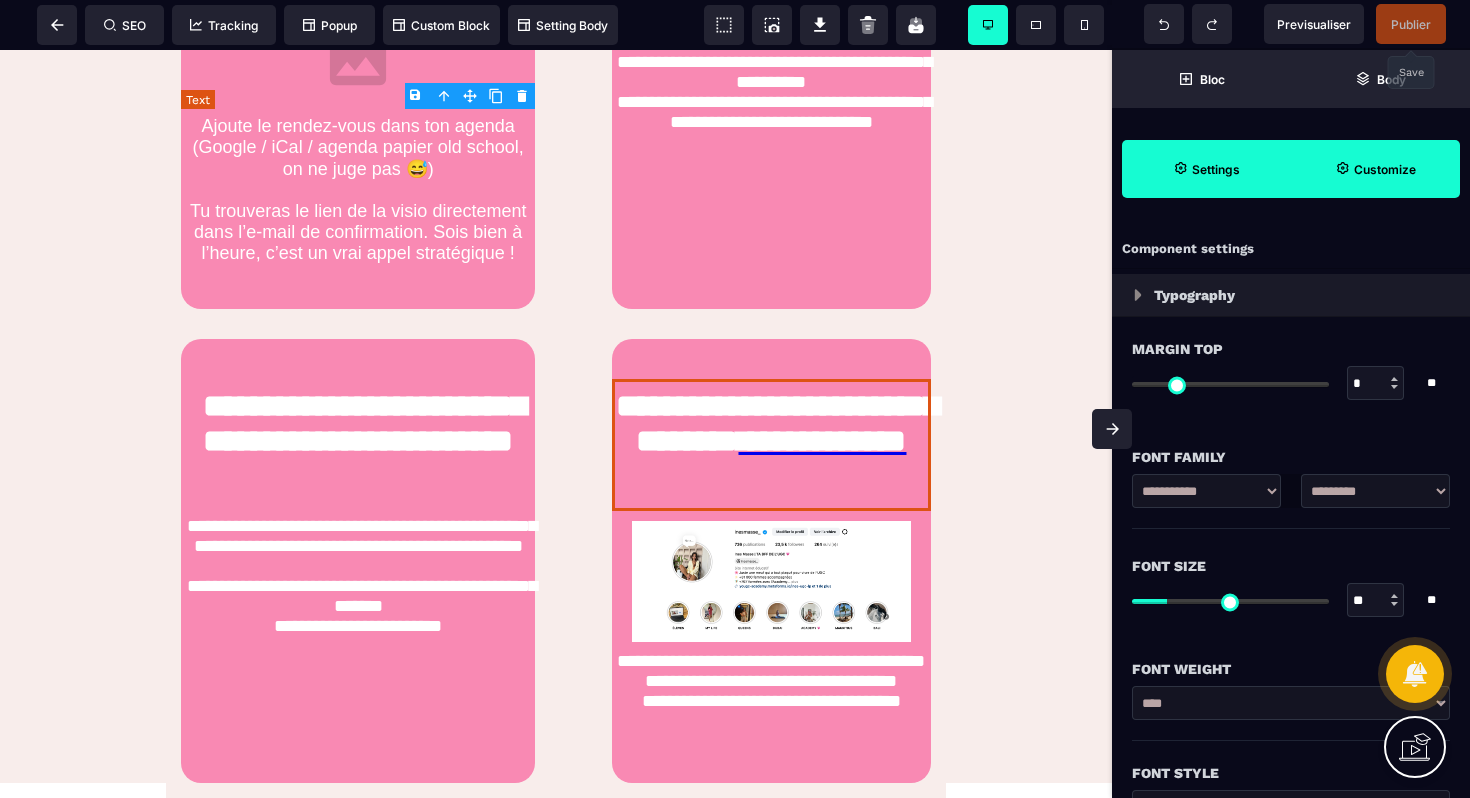 click on "Ajoute le rendez-vous dans ton agenda  (Google / iCal / agenda papier old school,  on ne juge pas 😅) Tu trouveras le lien de la visio directement dans l’e-mail de confirmation. Sois bien à l’heure, c’est un vrai appel stratégique !" at bounding box center (358, 190) 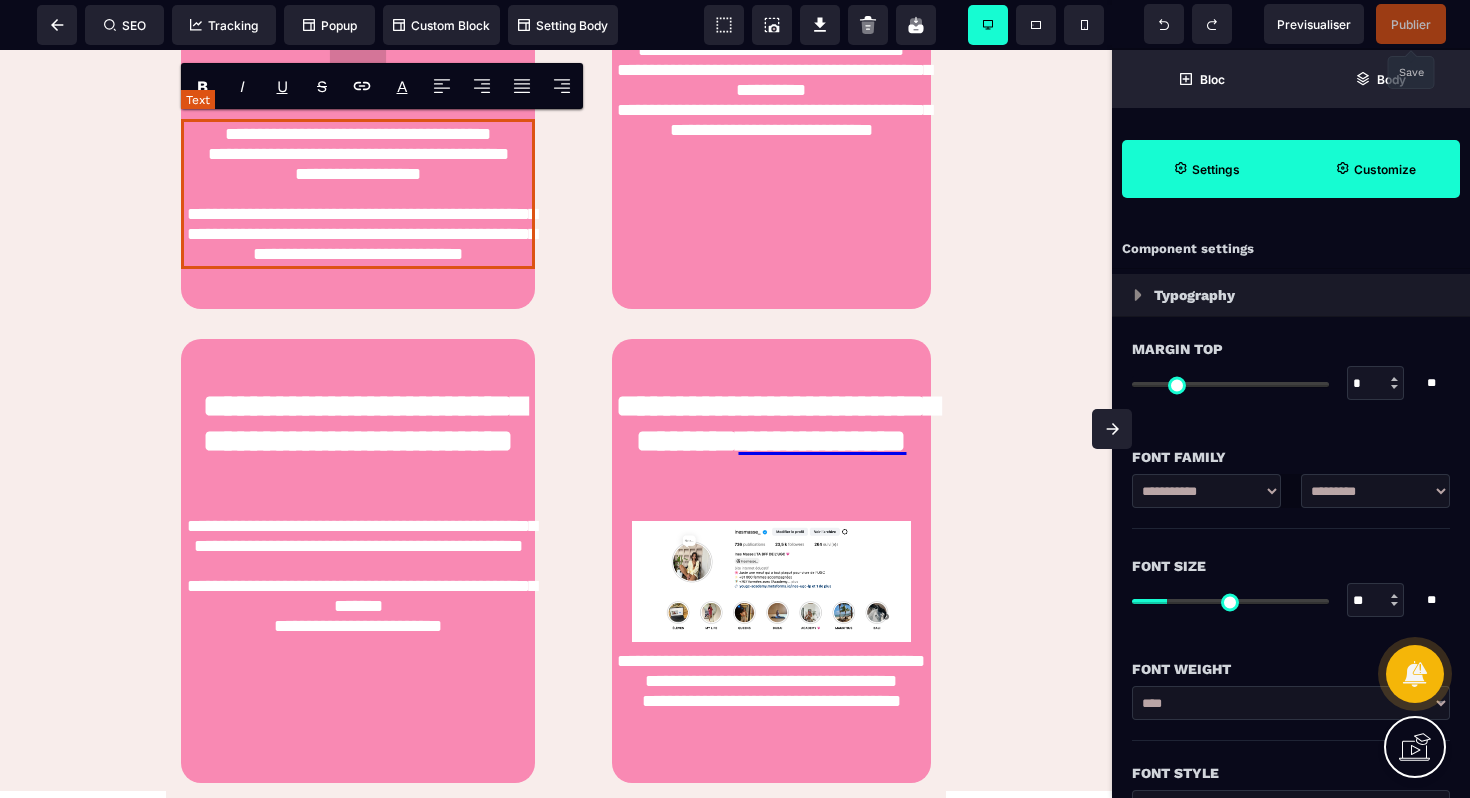 click on "**********" at bounding box center (358, 194) 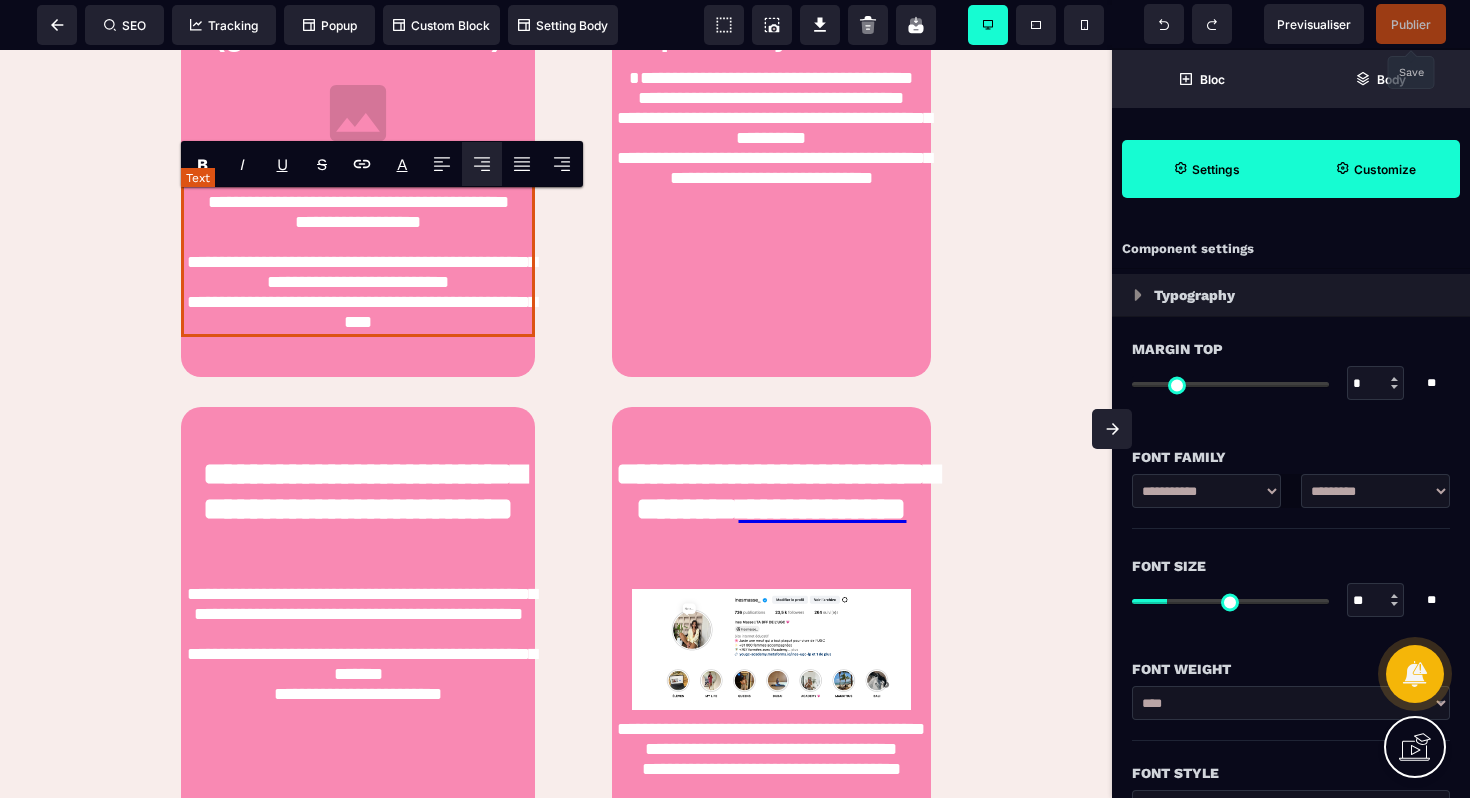 scroll, scrollTop: 1284, scrollLeft: 0, axis: vertical 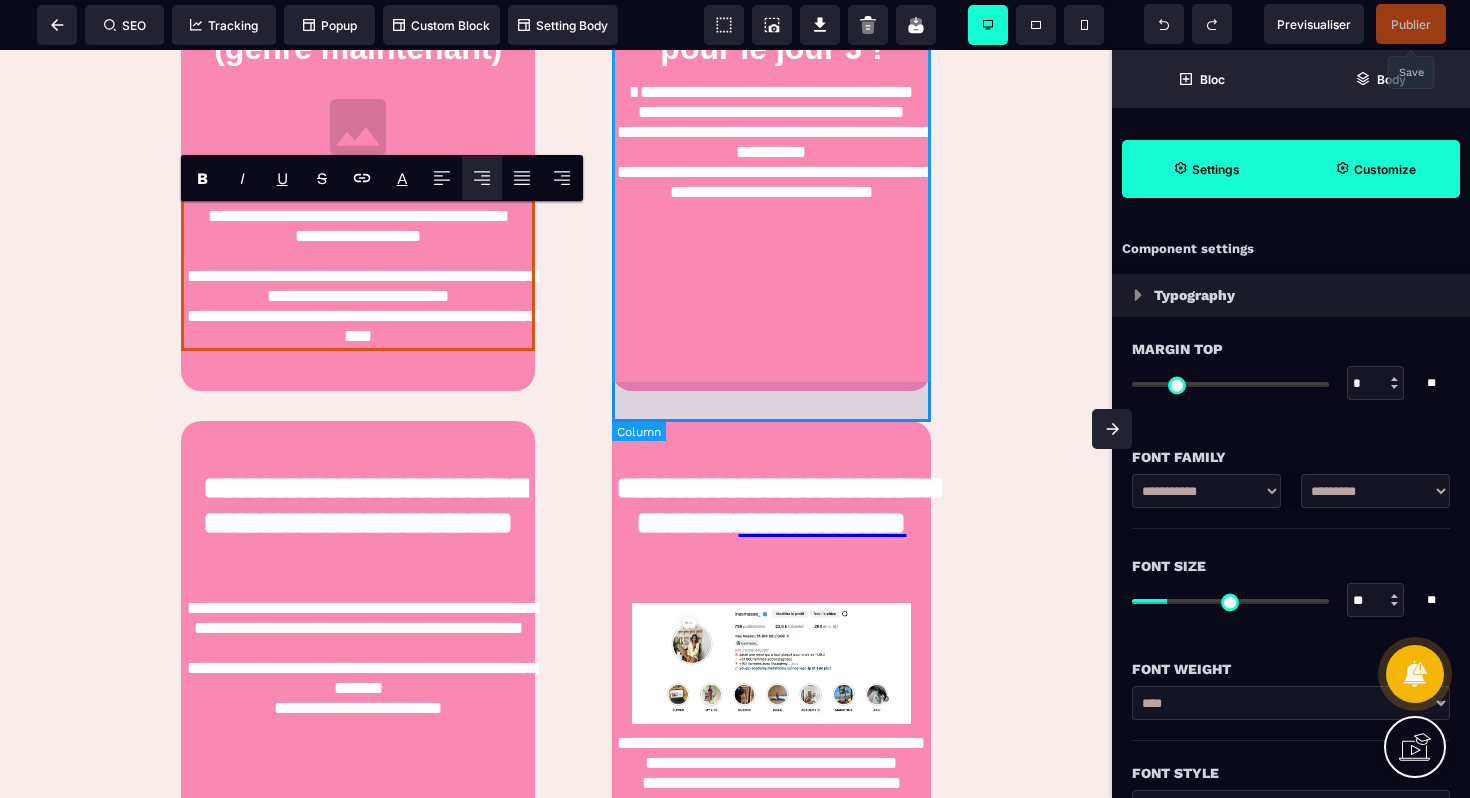 click on "**********" at bounding box center [771, 148] 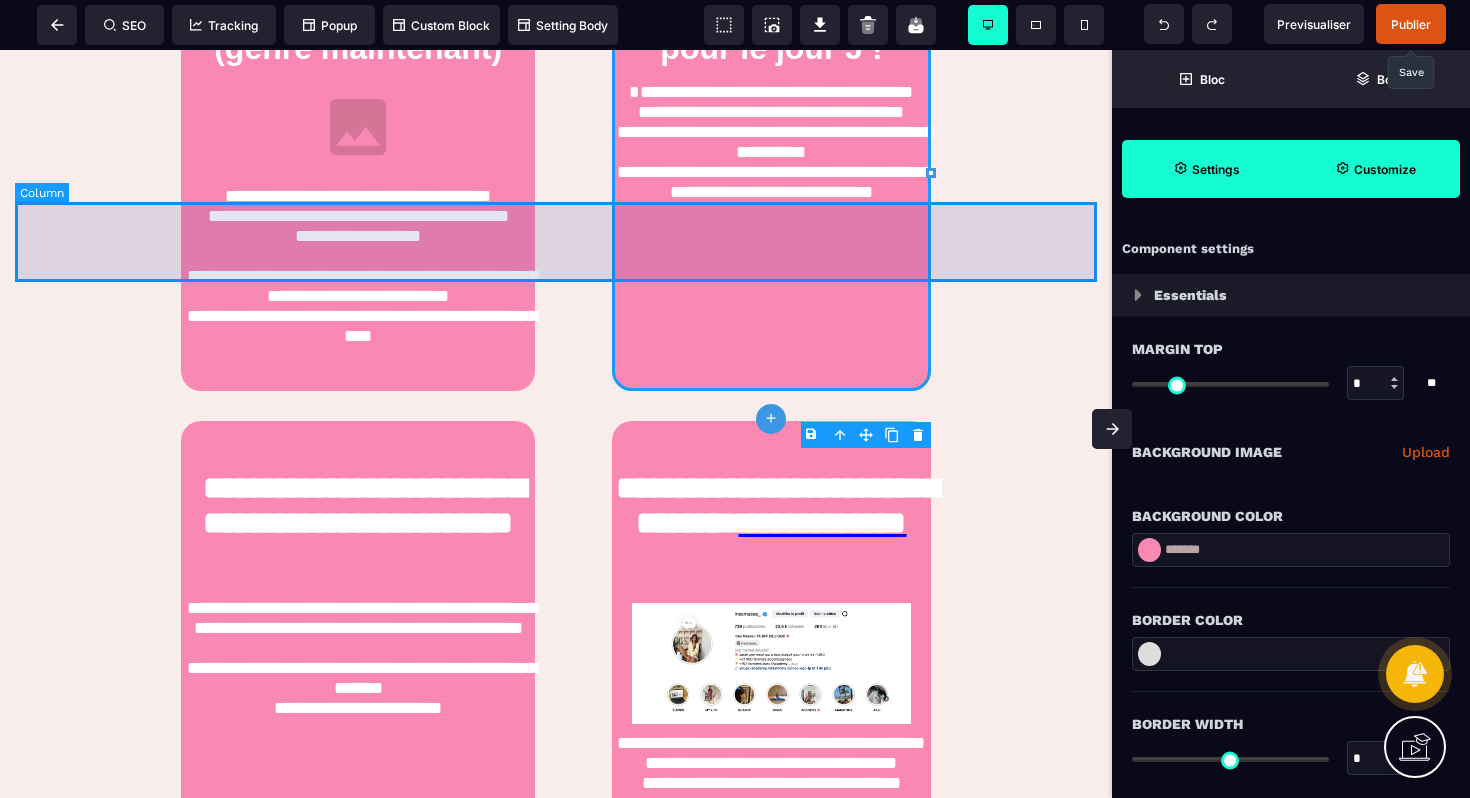 click at bounding box center (556, 242) 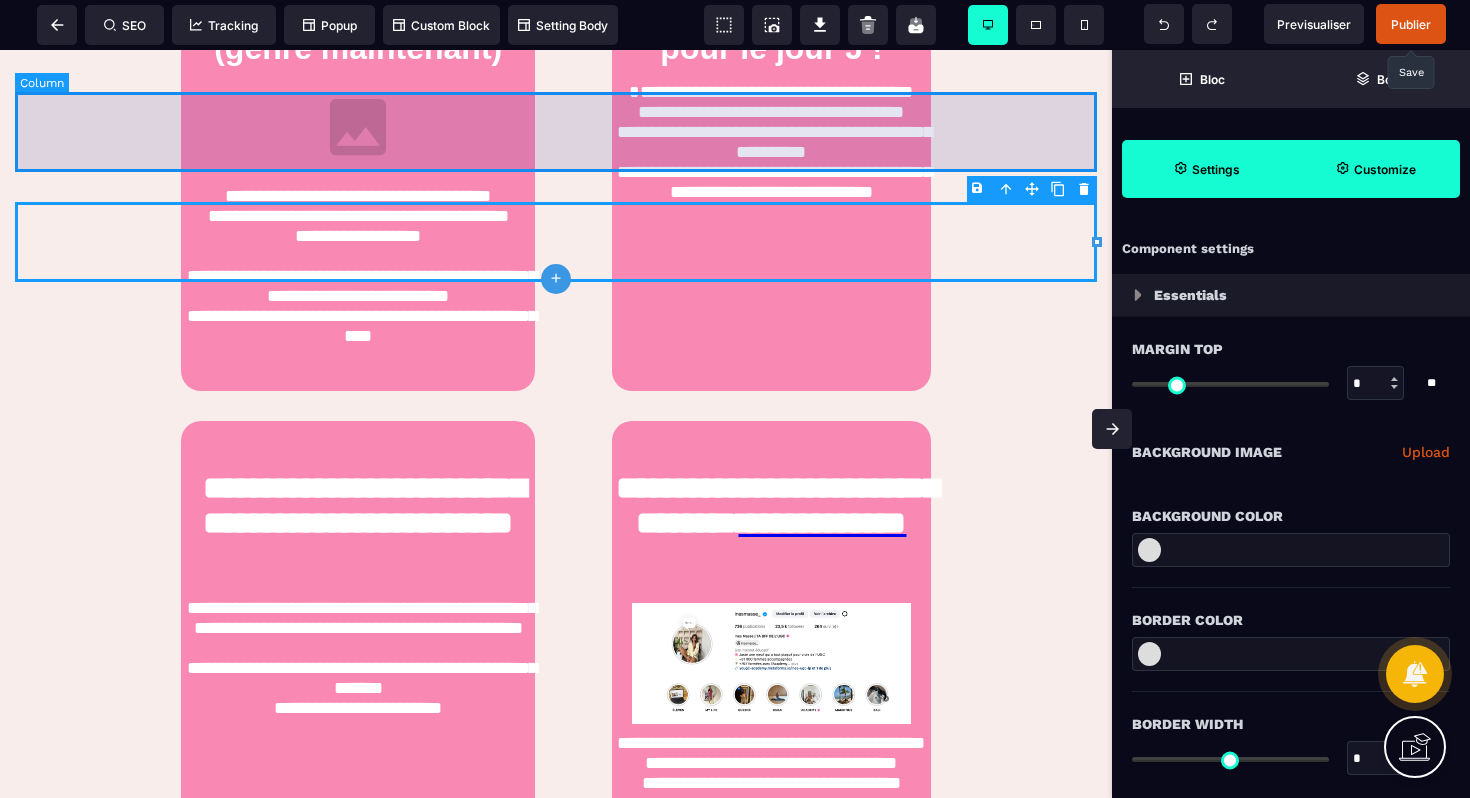 click at bounding box center [556, 132] 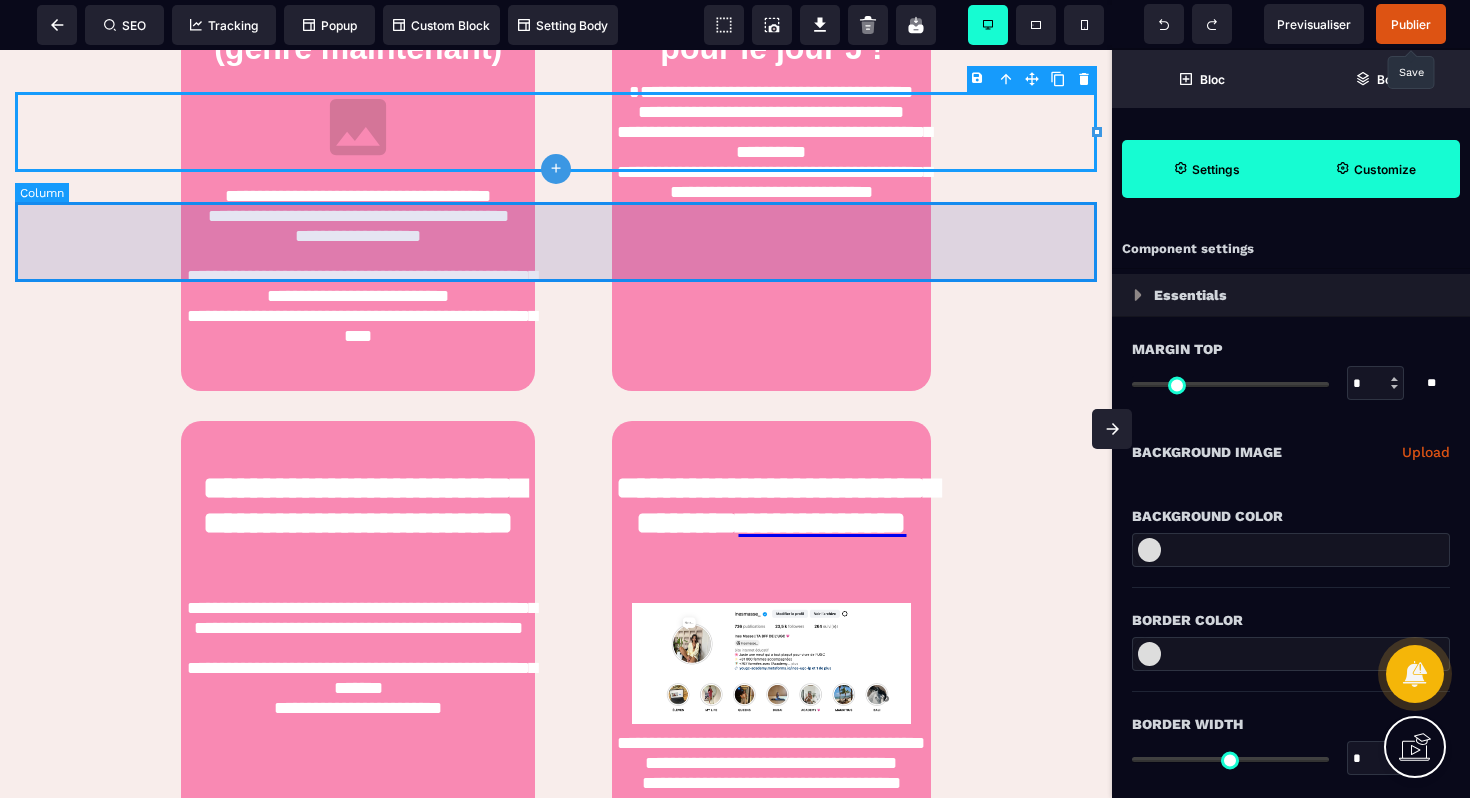 click at bounding box center [556, 242] 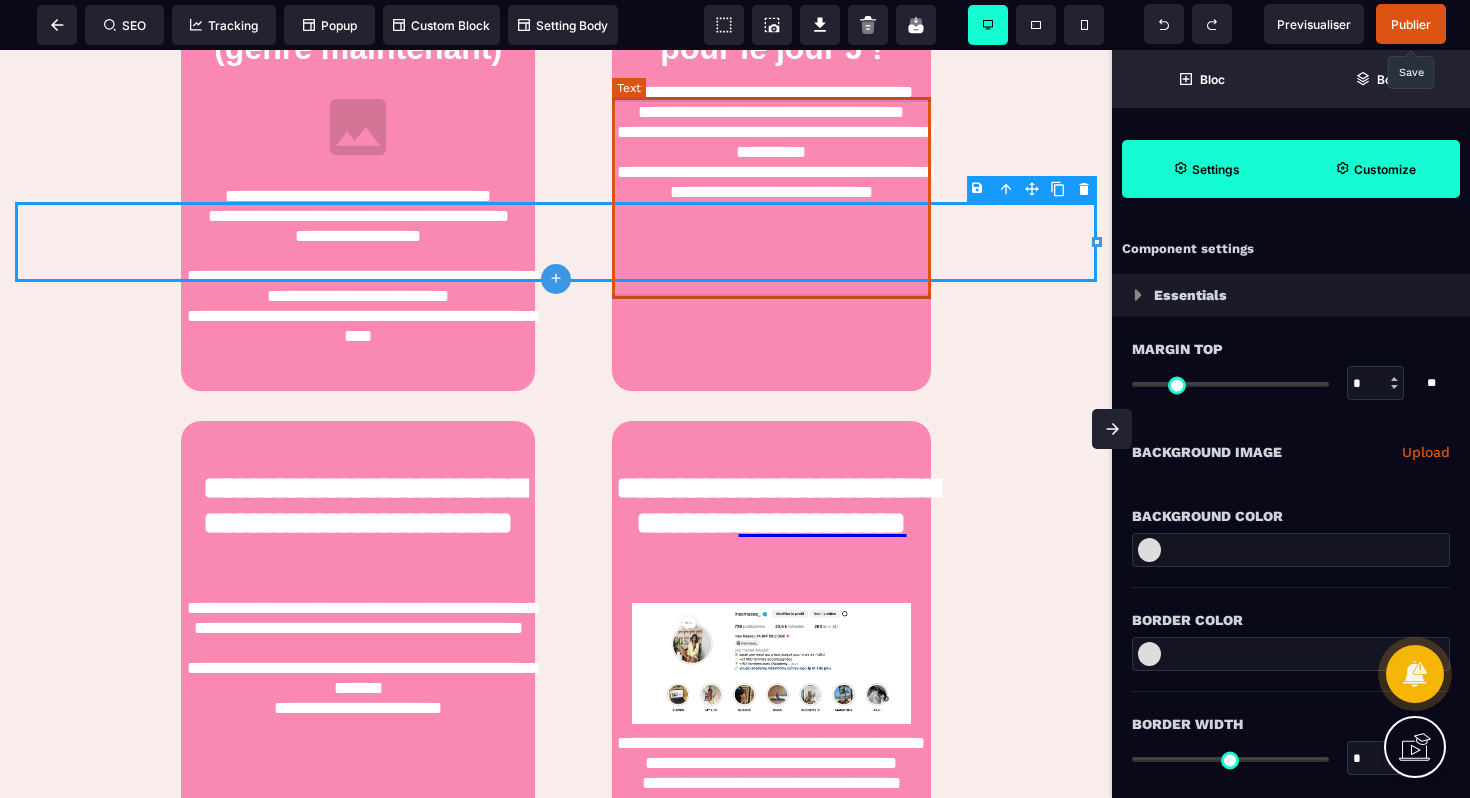 click on "**********" at bounding box center (771, 142) 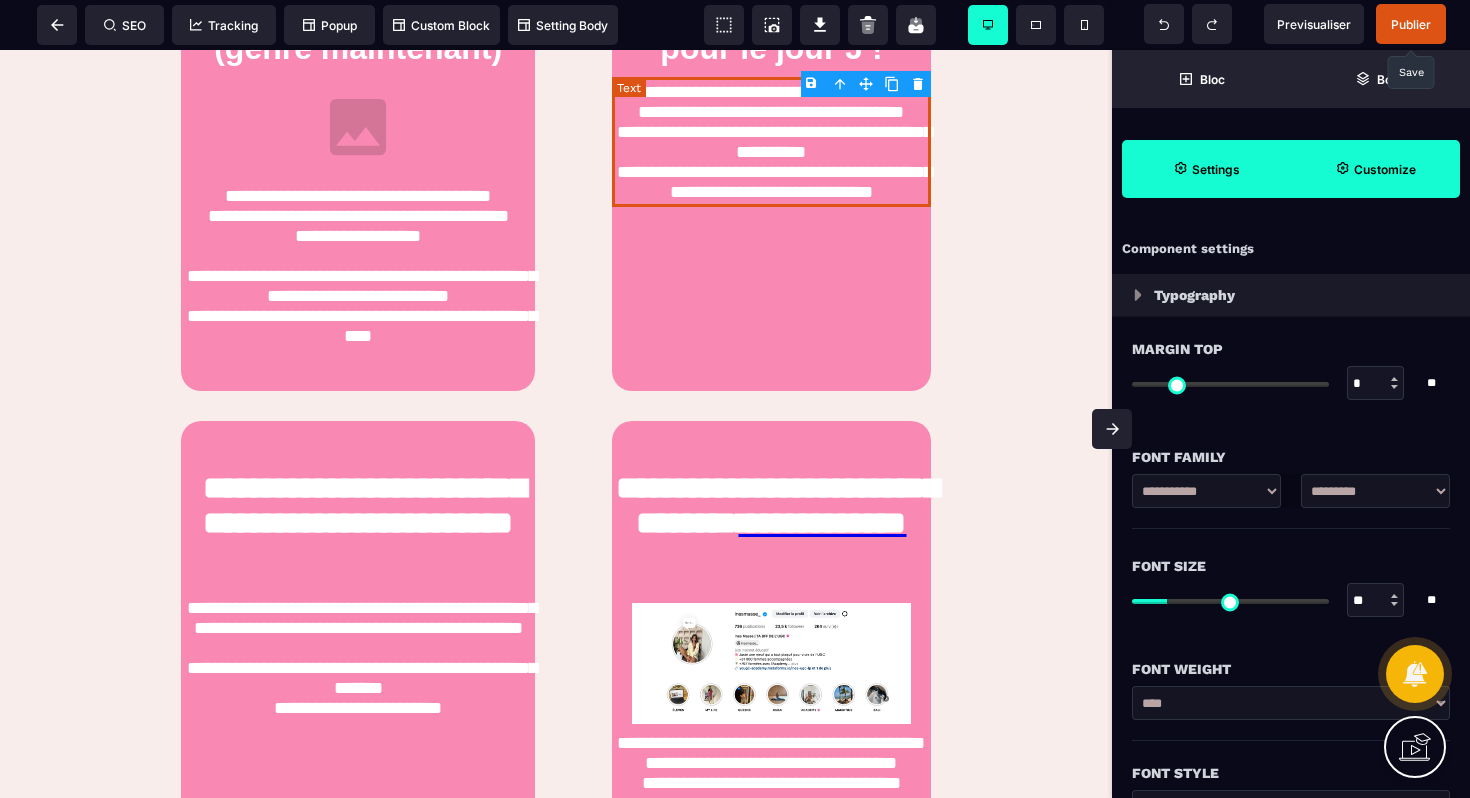 click on "**********" at bounding box center (771, 142) 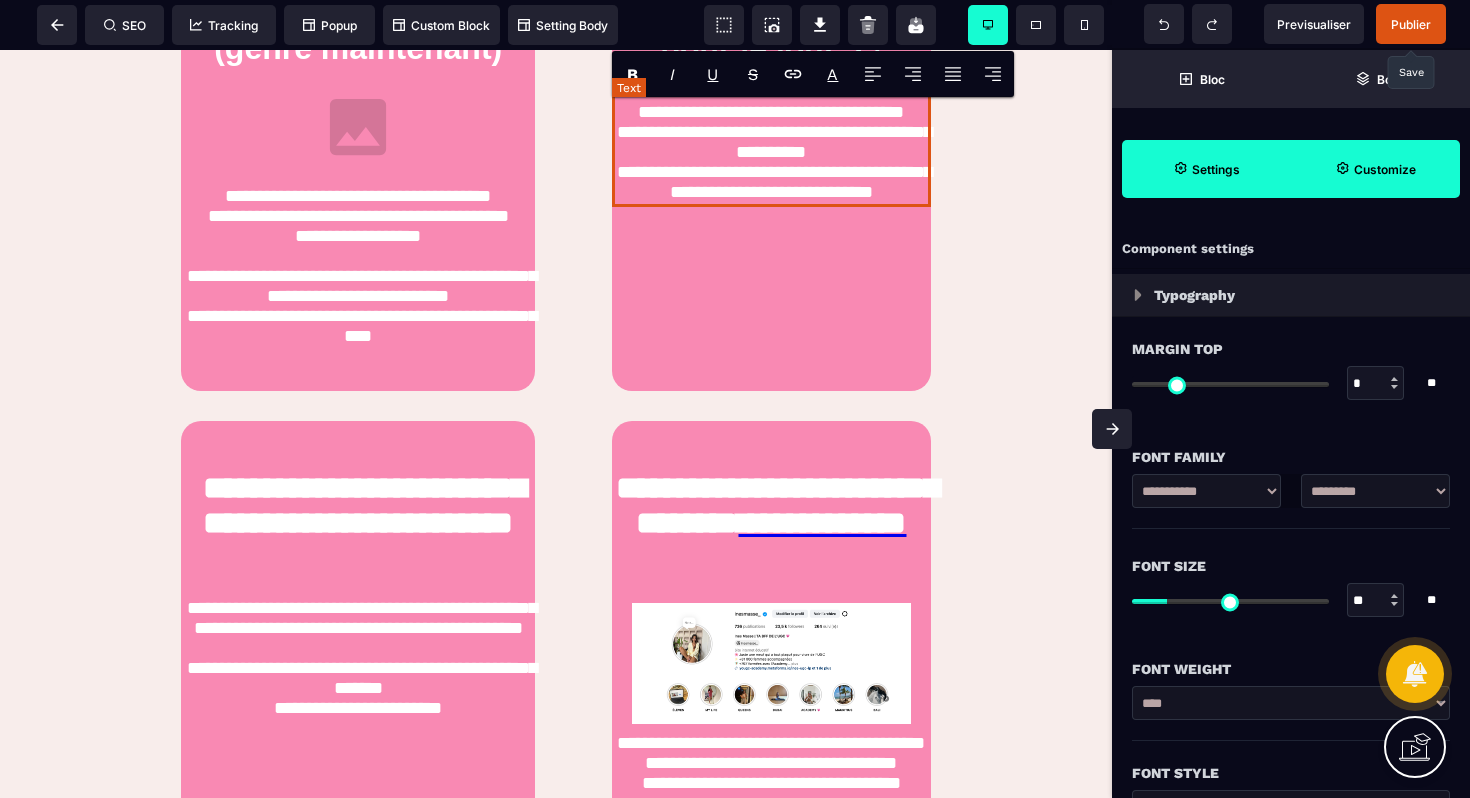 click on "**********" at bounding box center (771, 142) 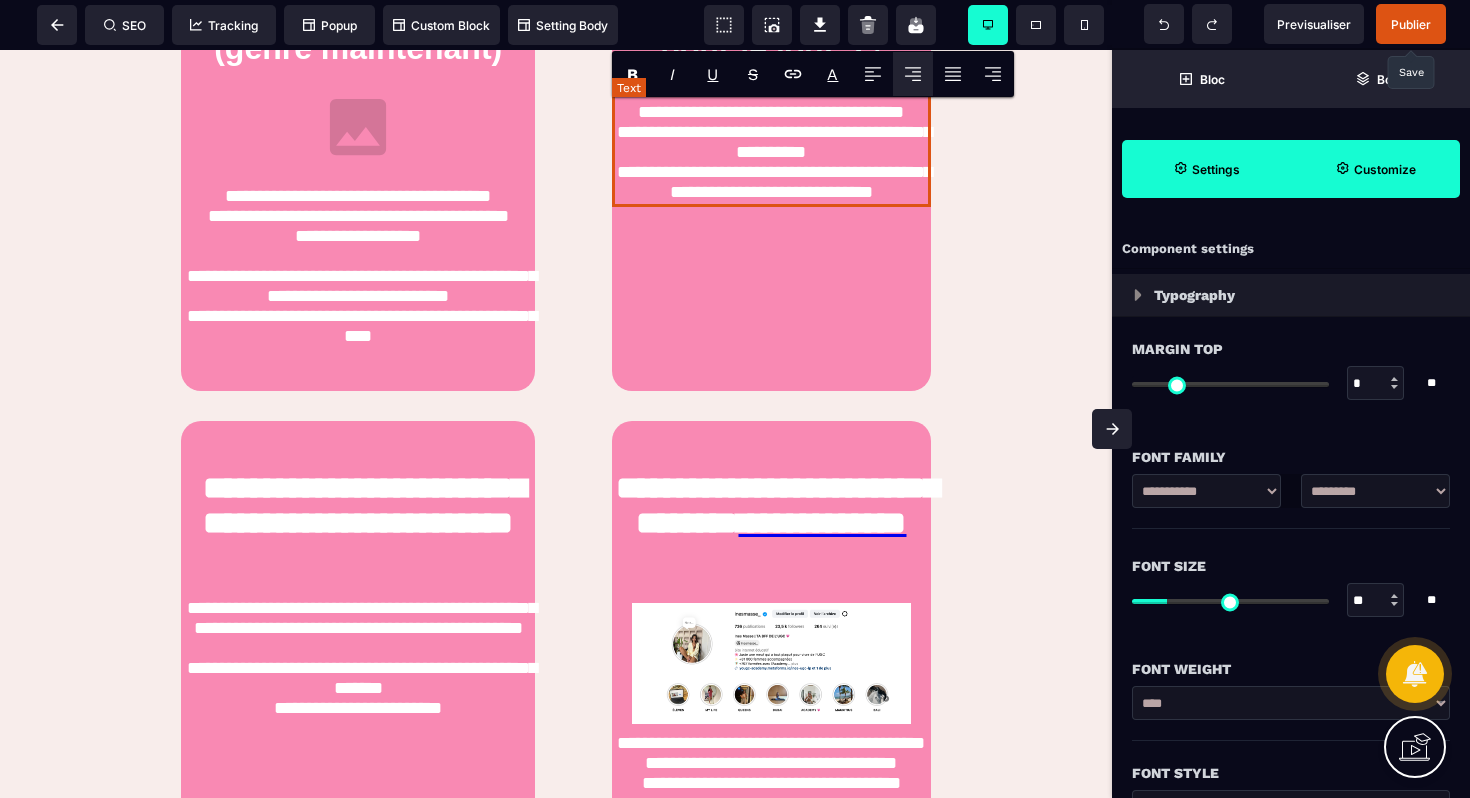click on "**********" at bounding box center [771, 142] 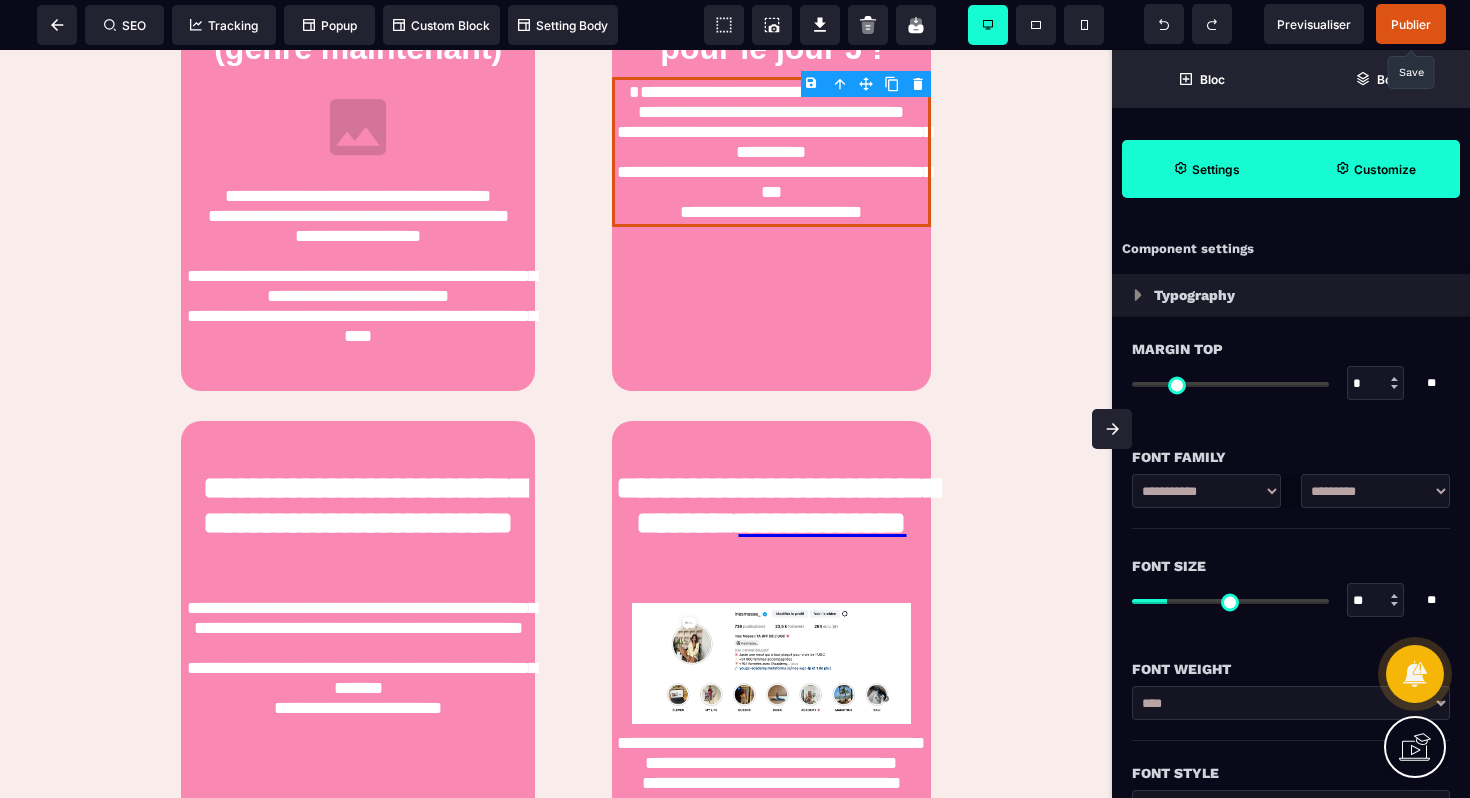 click on "Publier" at bounding box center [1411, 24] 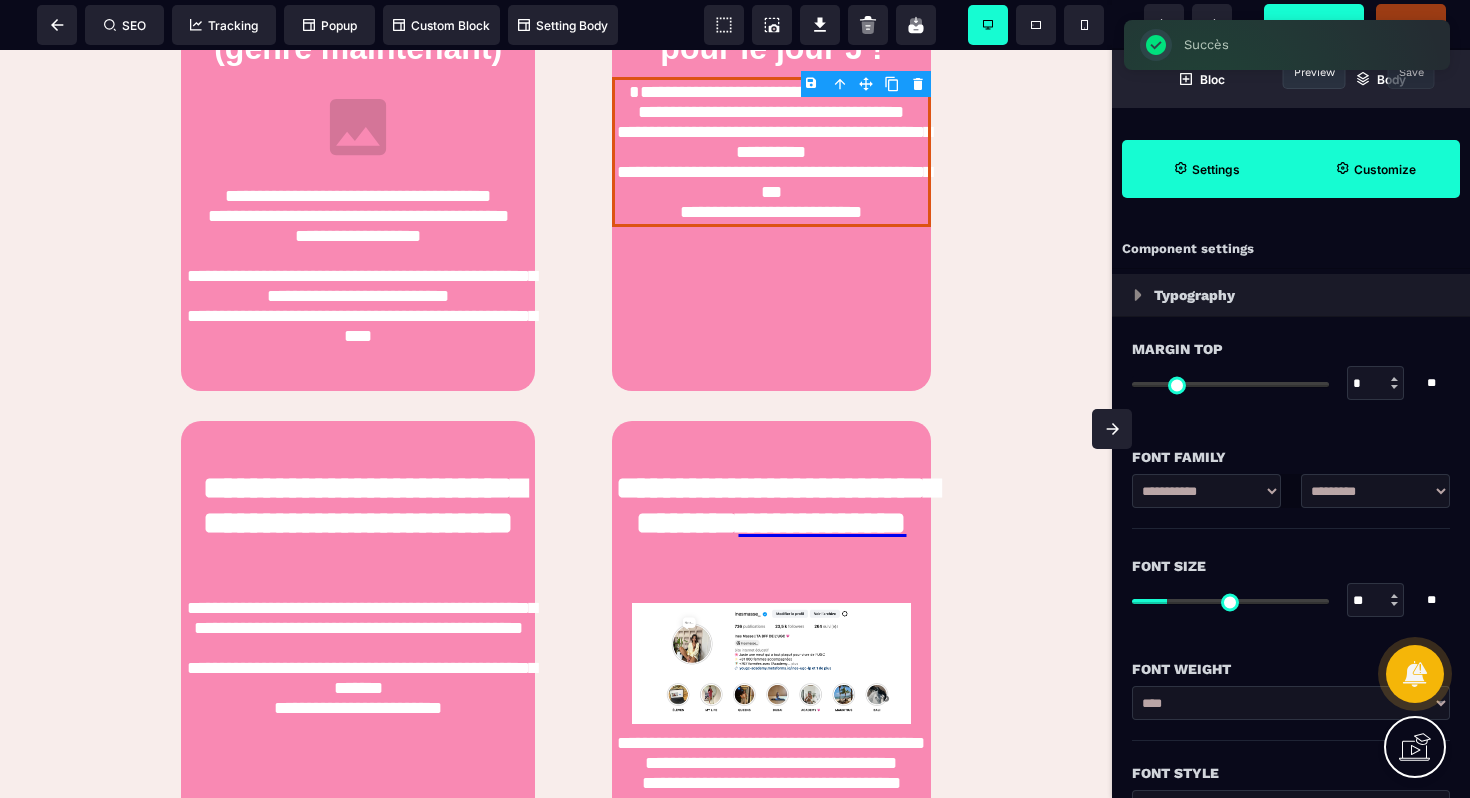 click on "Previsualiser" at bounding box center (1314, 24) 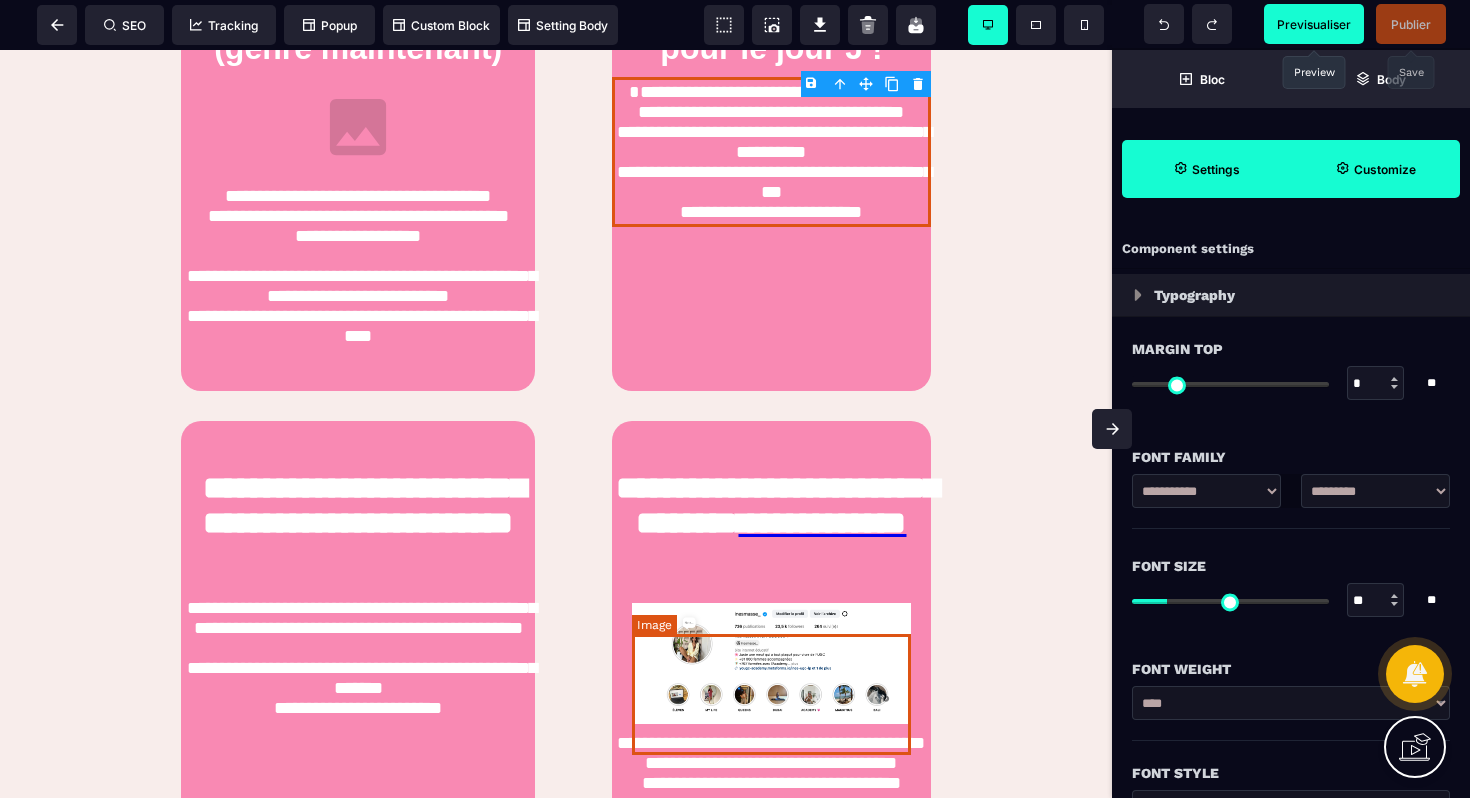 click at bounding box center [771, 663] 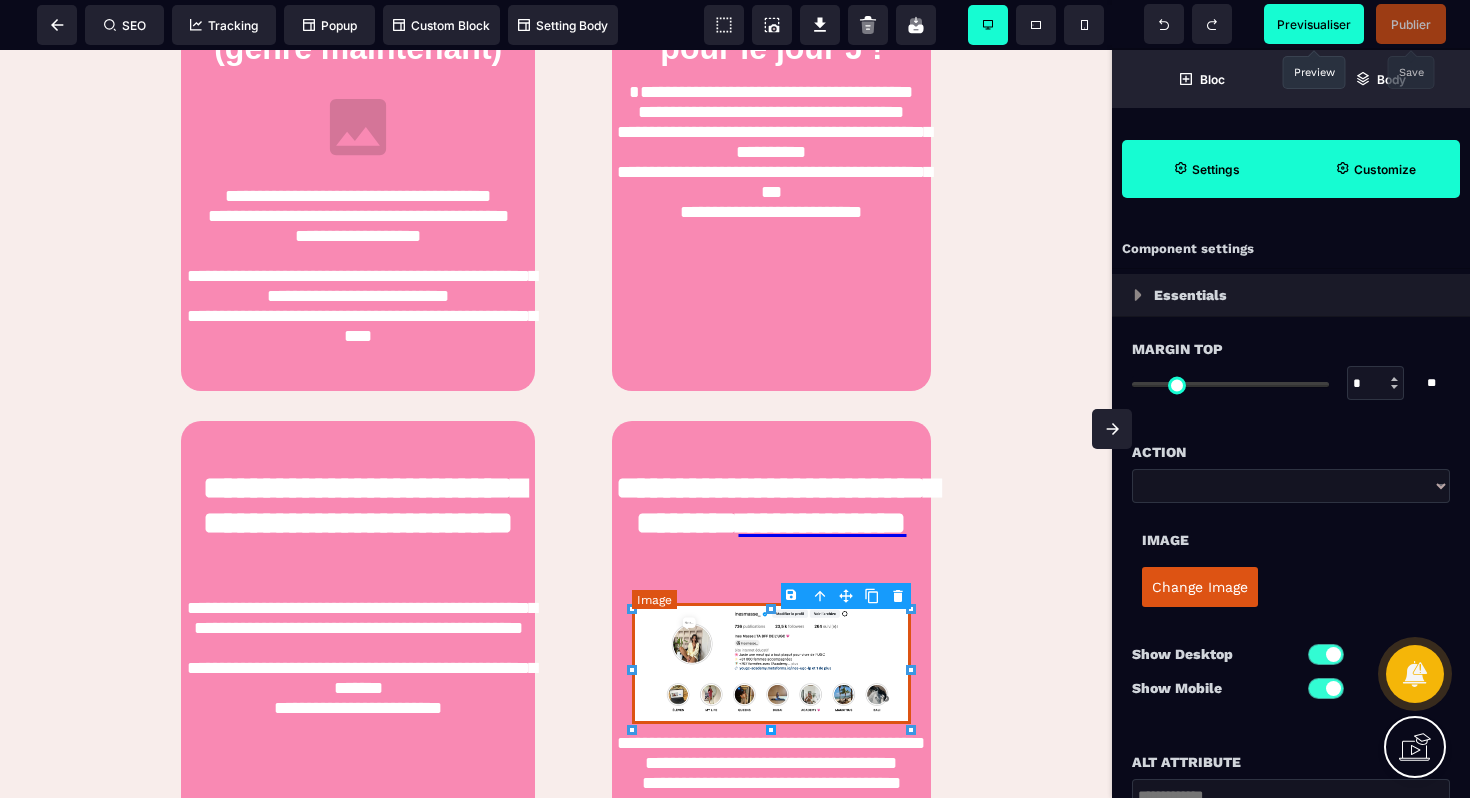 scroll, scrollTop: 1397, scrollLeft: 0, axis: vertical 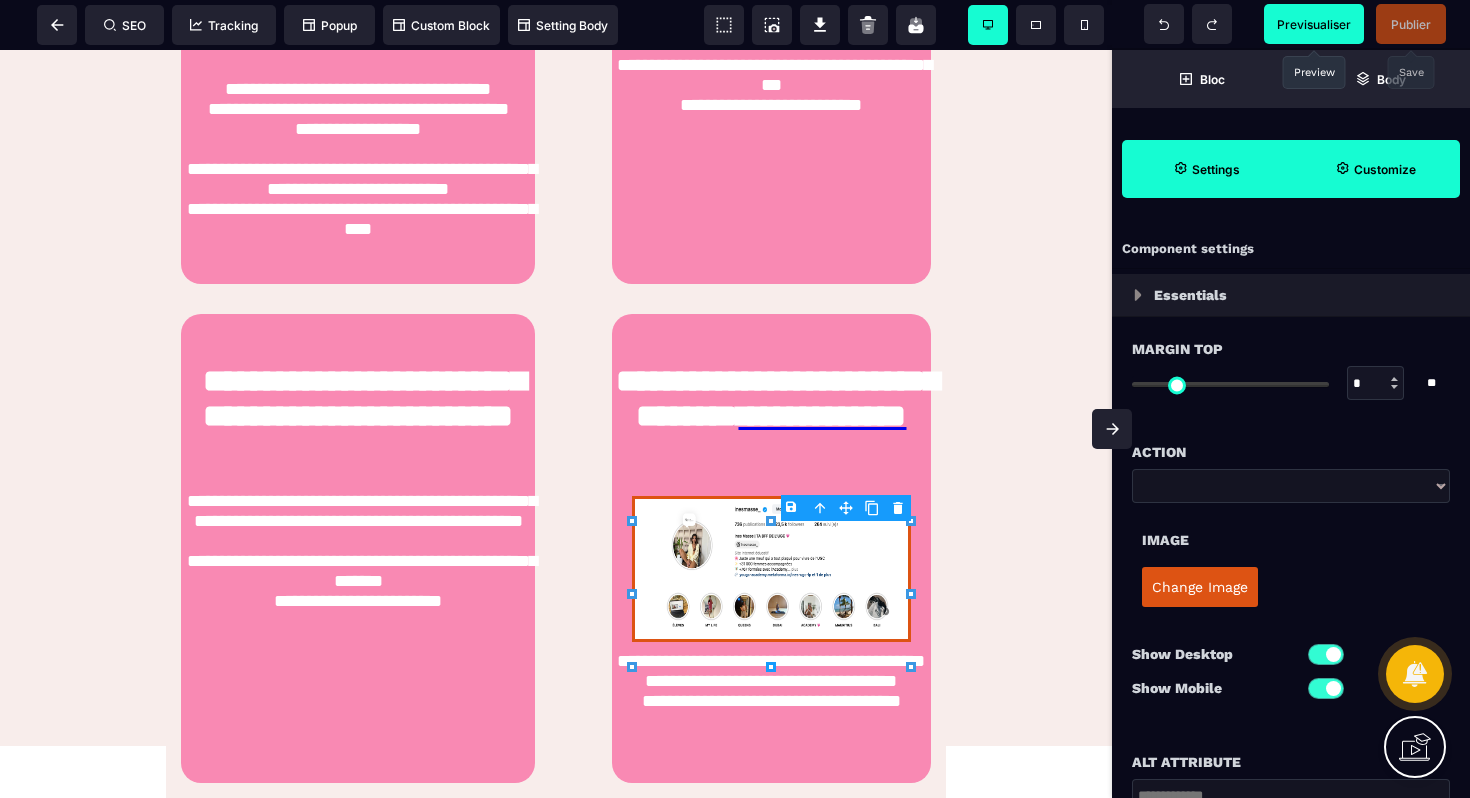 click at bounding box center [771, 667] 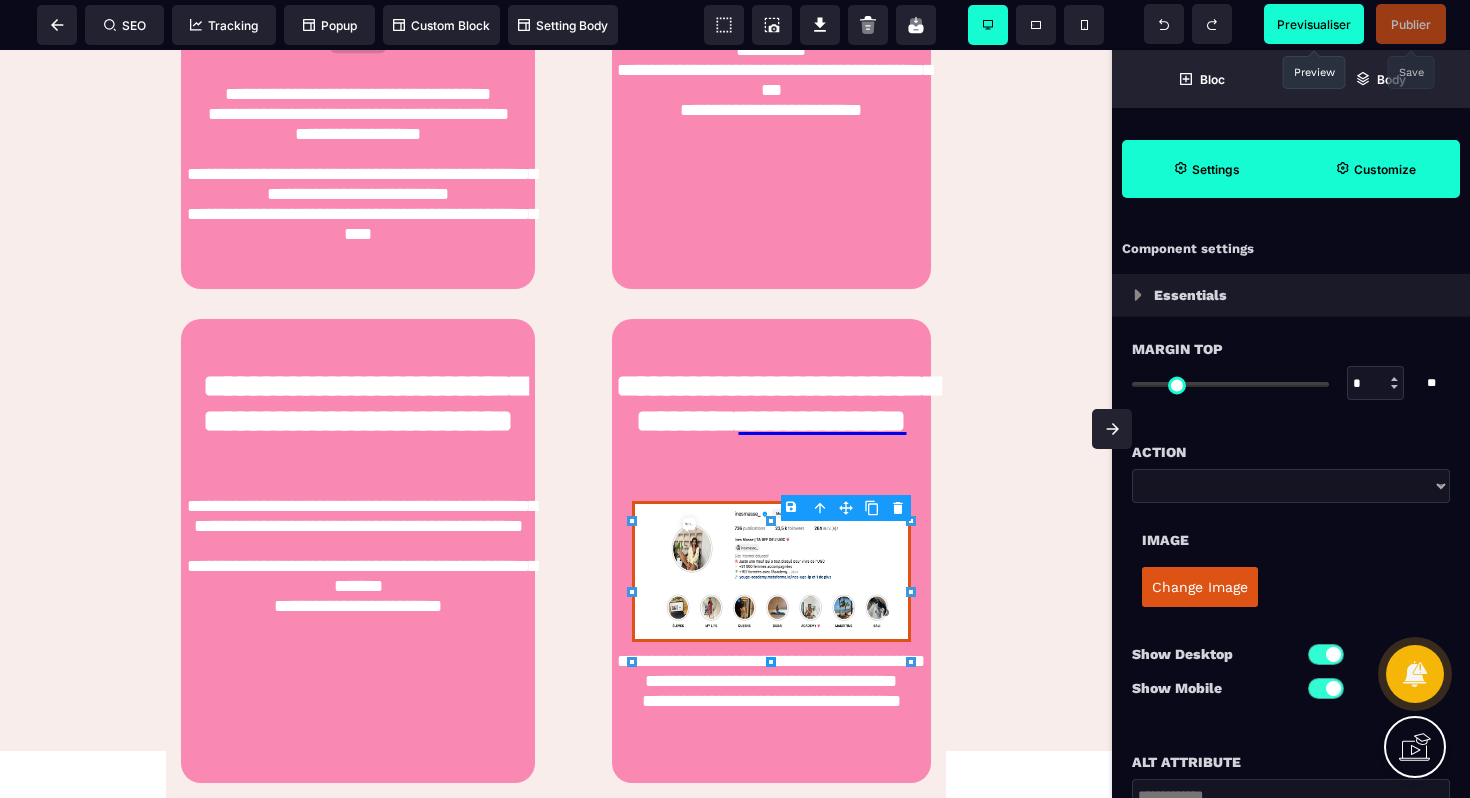 click at bounding box center (771, 662) 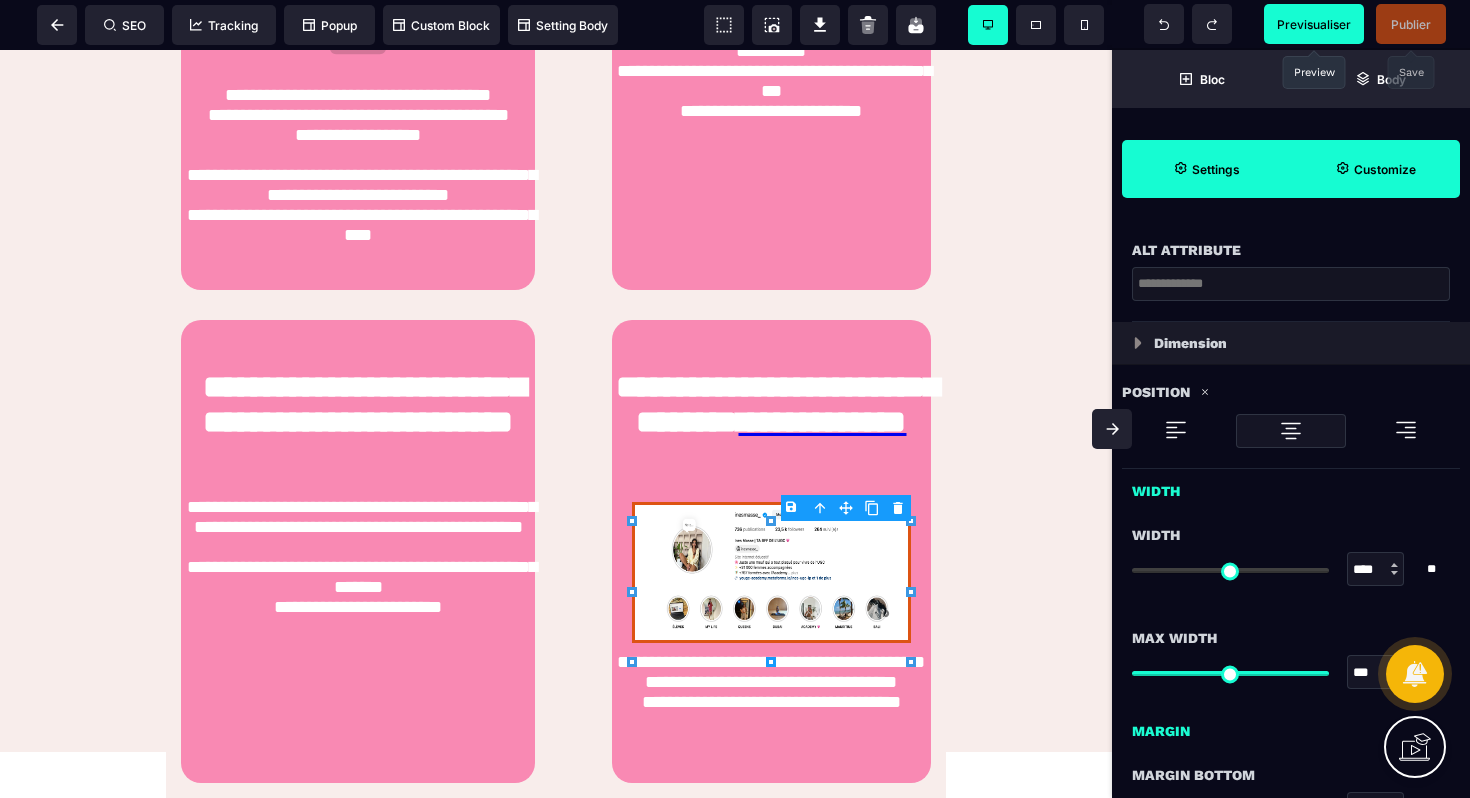 scroll, scrollTop: 540, scrollLeft: 0, axis: vertical 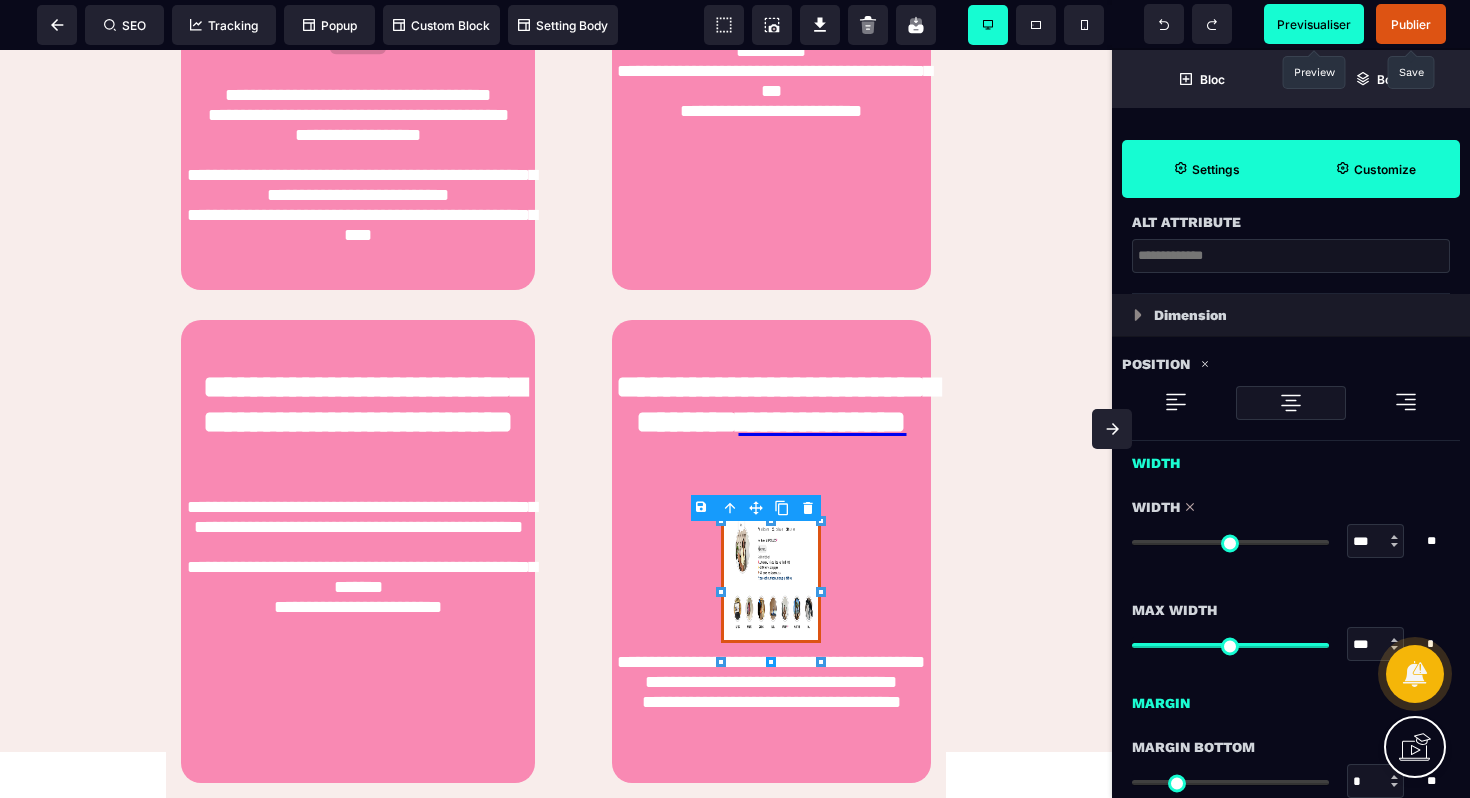 drag, startPoint x: 1146, startPoint y: 542, endPoint x: 1468, endPoint y: 526, distance: 322.39728 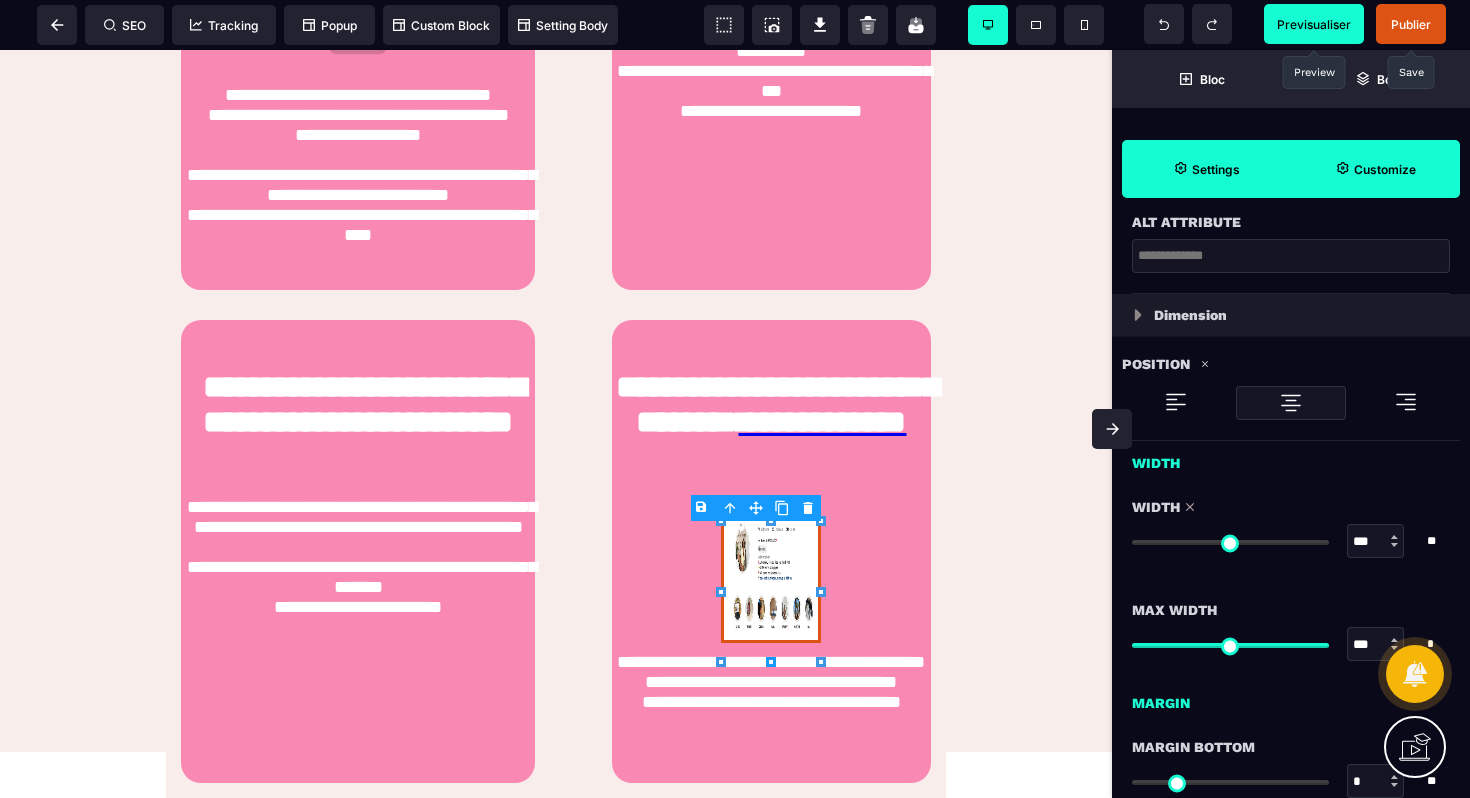 click on "Width
***
*
* * **
All" at bounding box center (1291, 526) 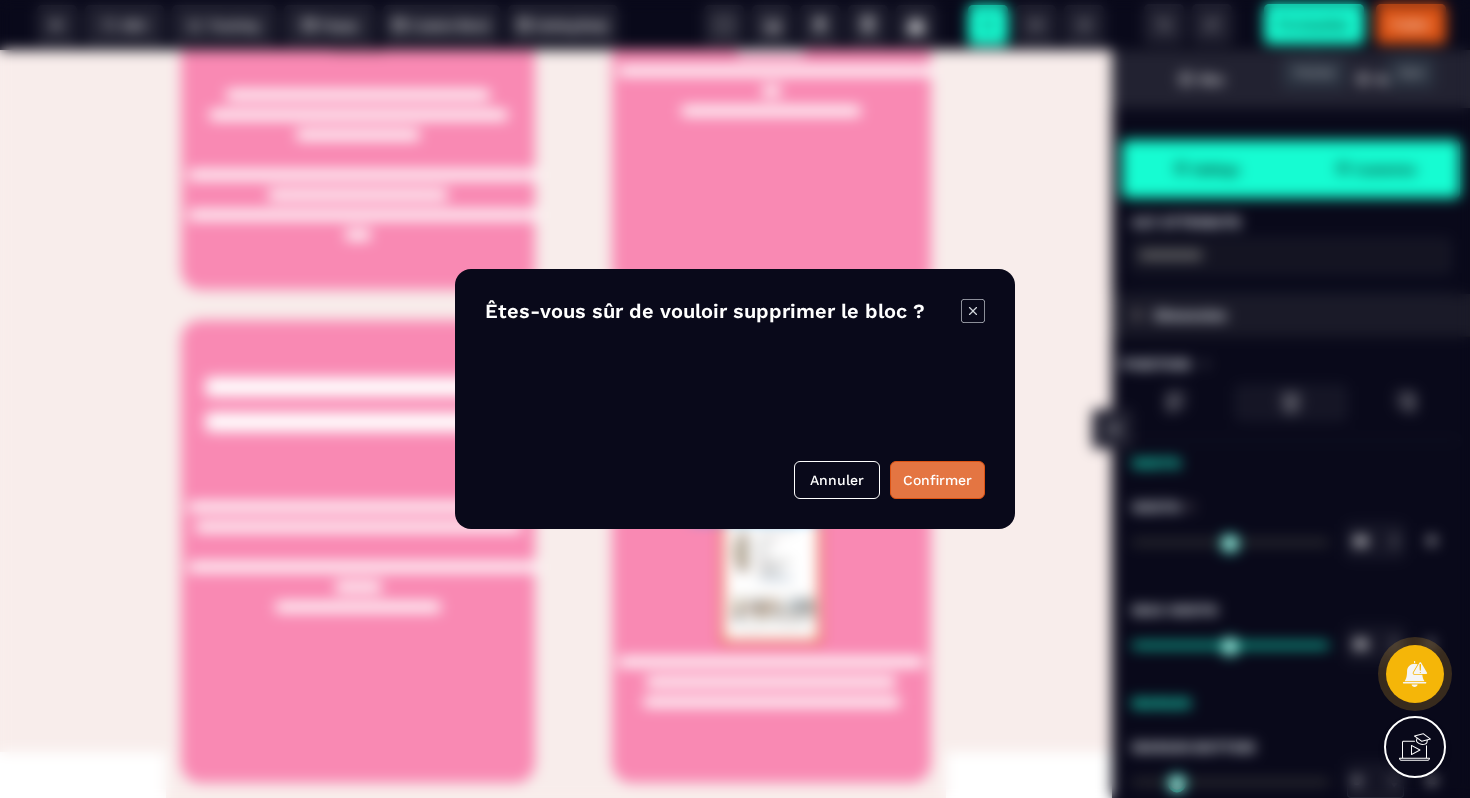 click on "Confirmer" at bounding box center (937, 480) 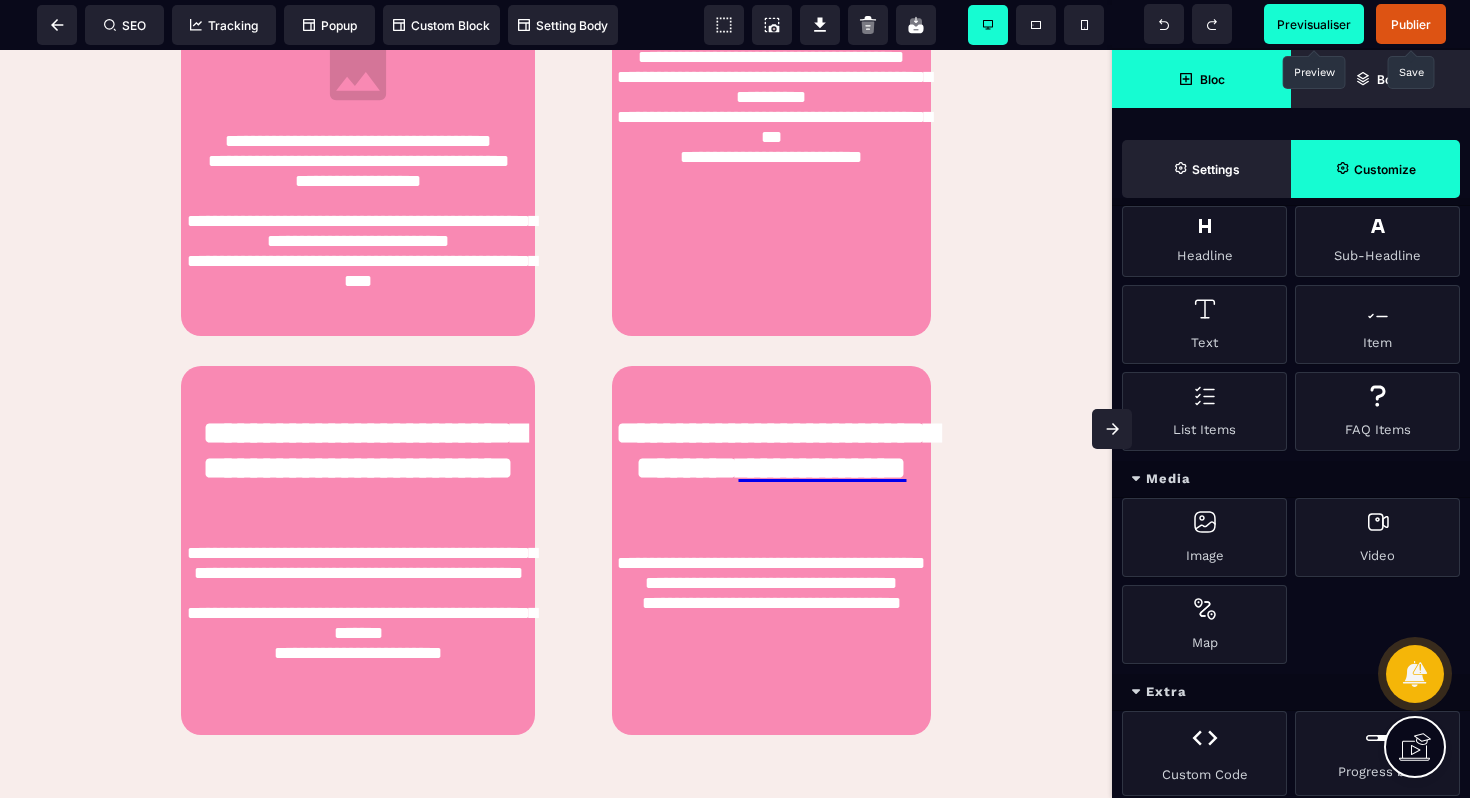scroll, scrollTop: 742, scrollLeft: 0, axis: vertical 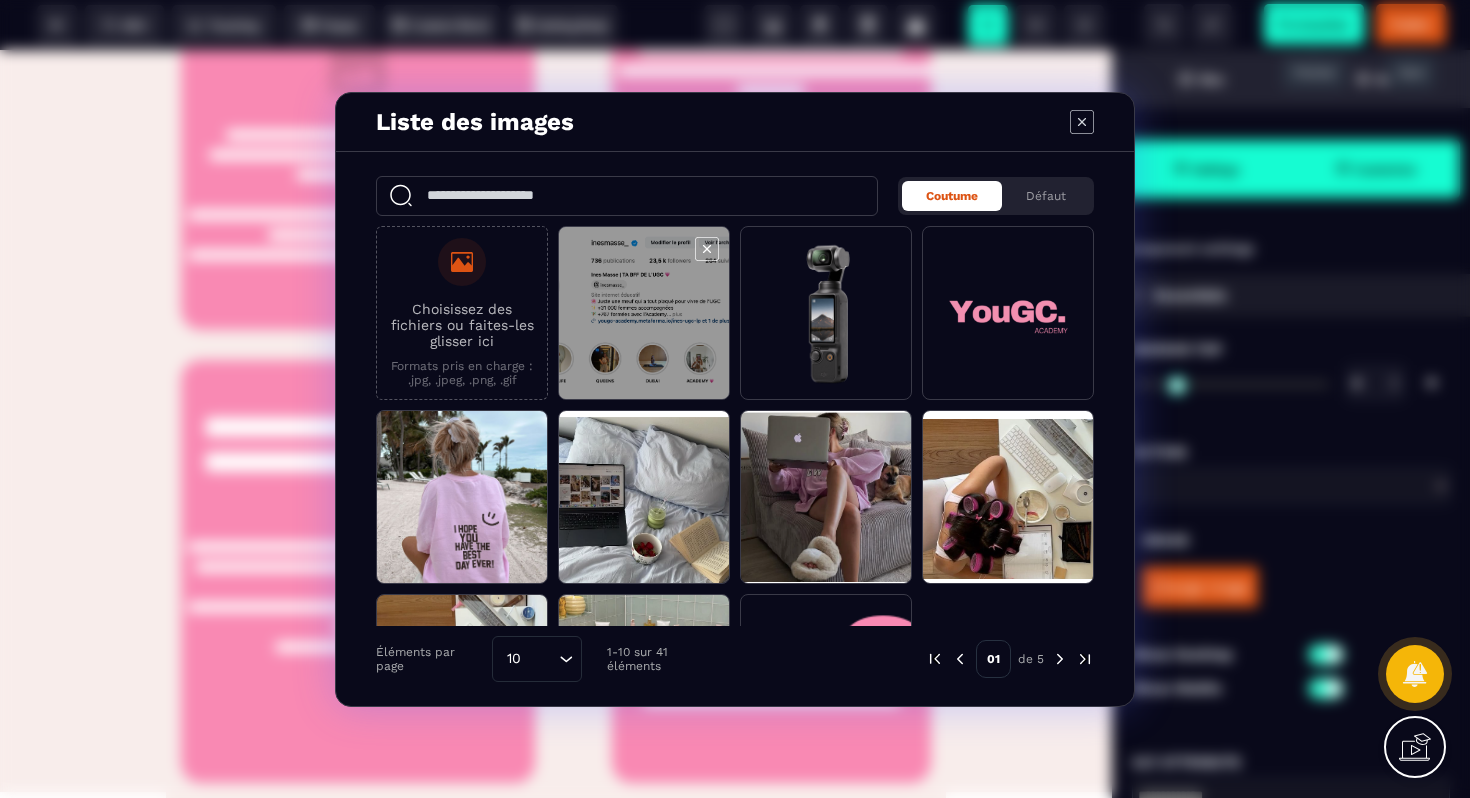 click at bounding box center [644, 314] 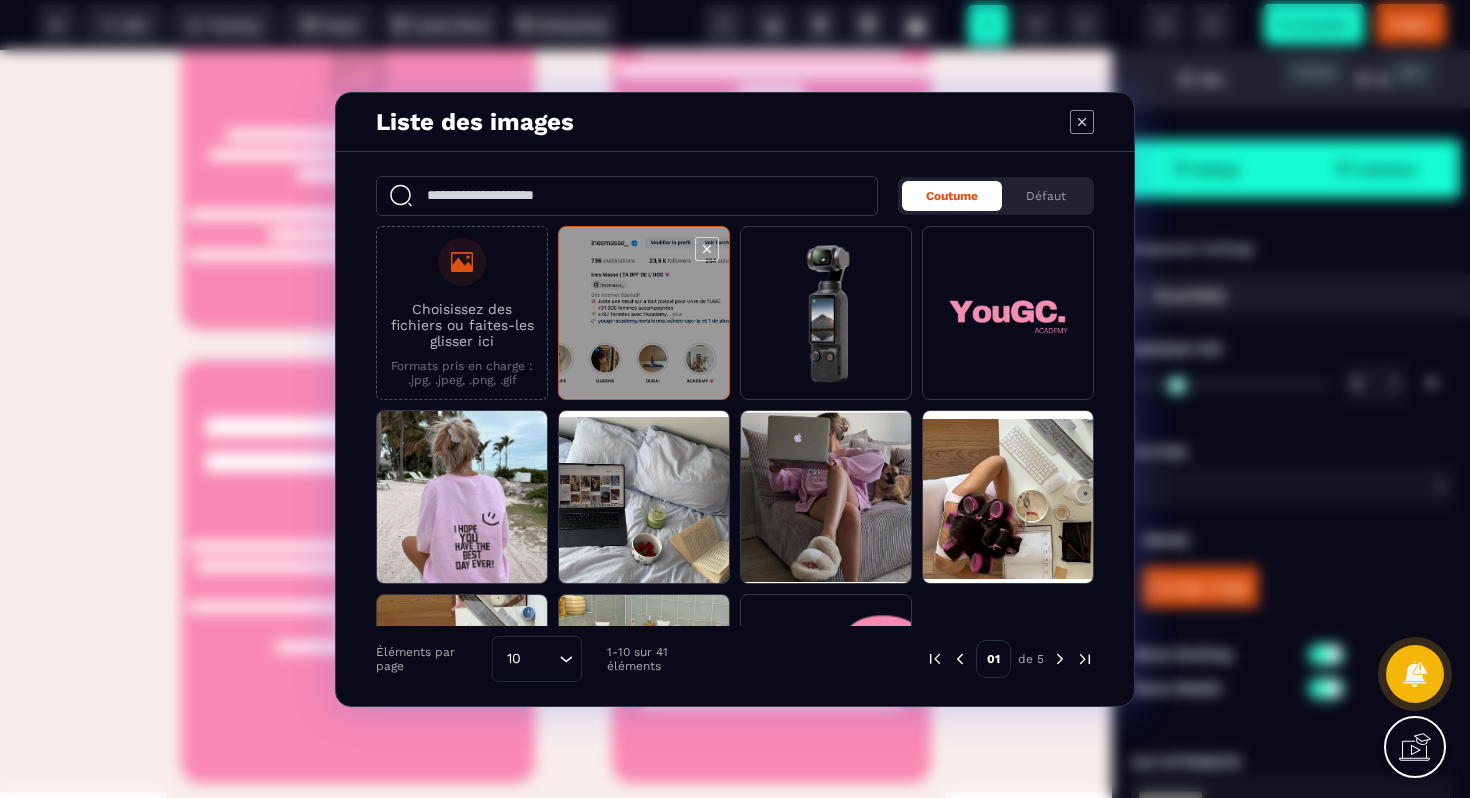 click at bounding box center [644, 314] 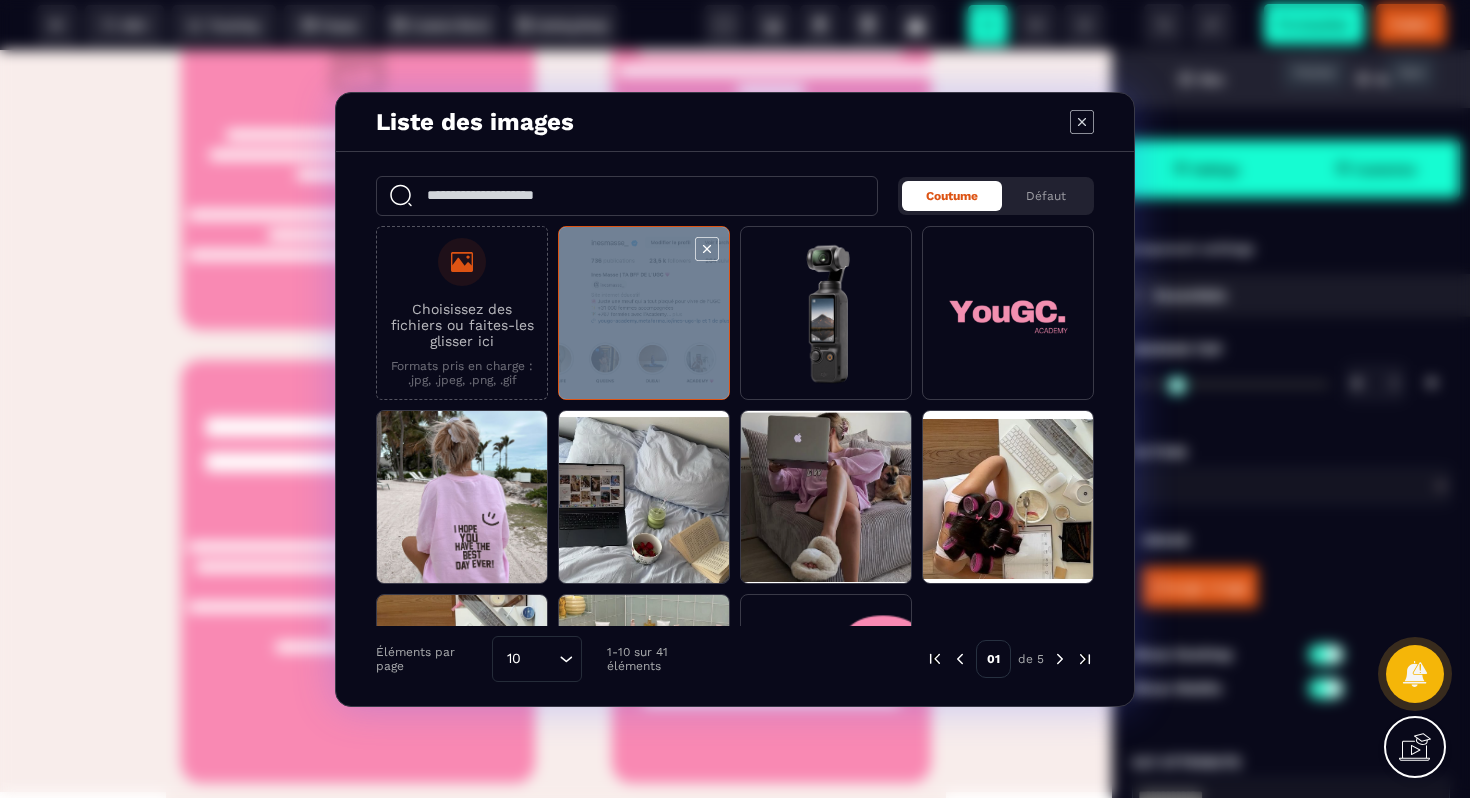 click at bounding box center (644, 314) 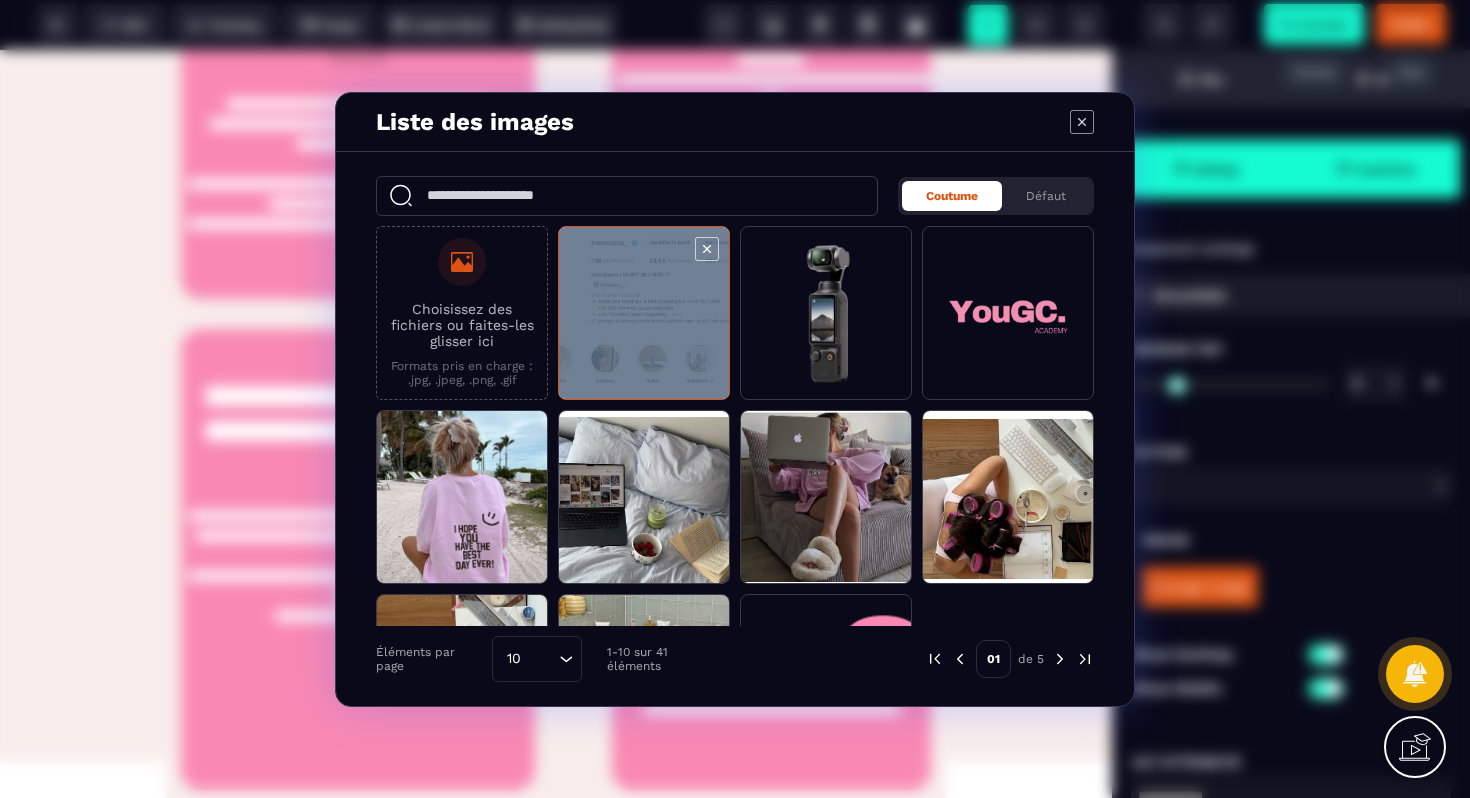 scroll, scrollTop: 1397, scrollLeft: 0, axis: vertical 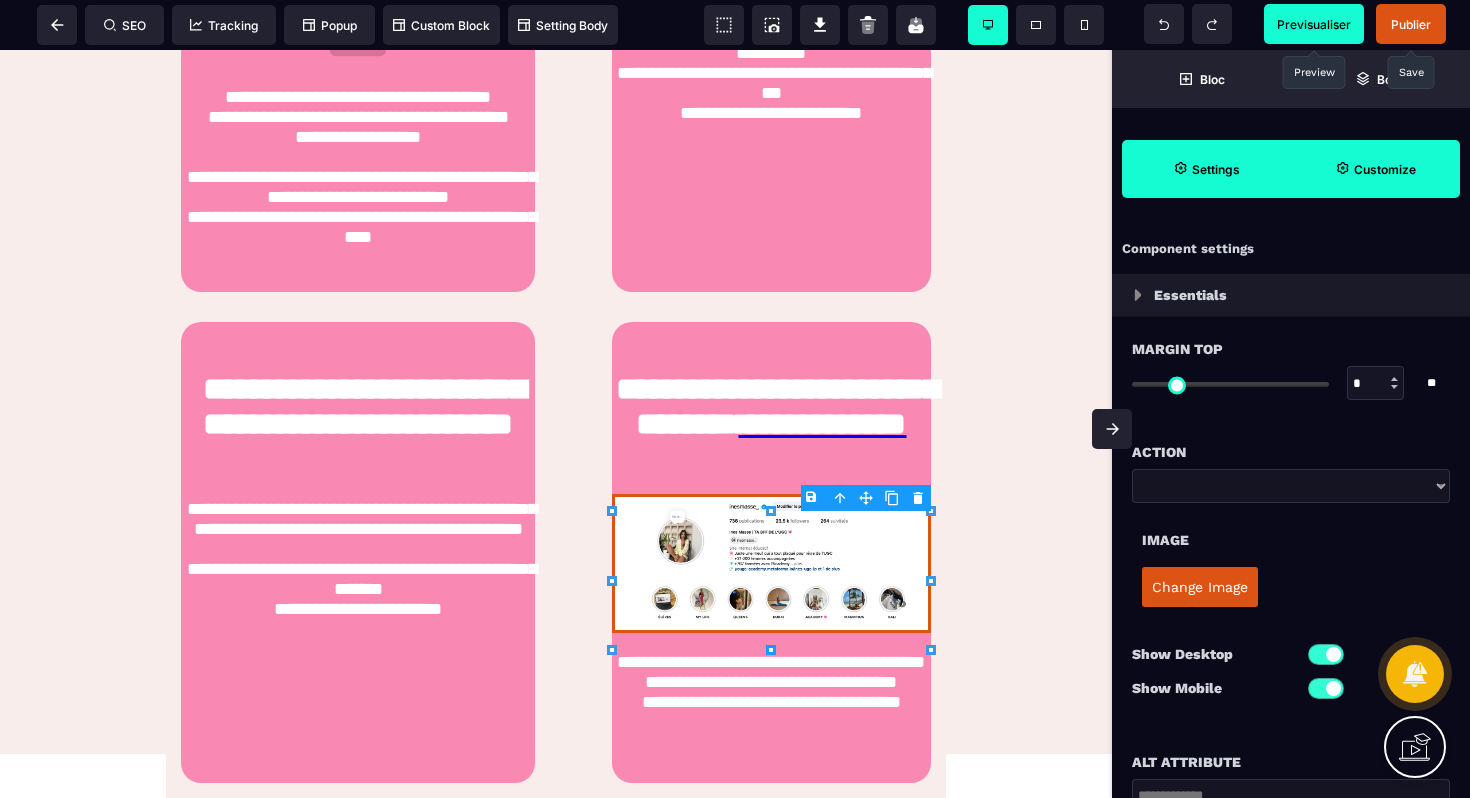 click on "**********" at bounding box center (556, -290) 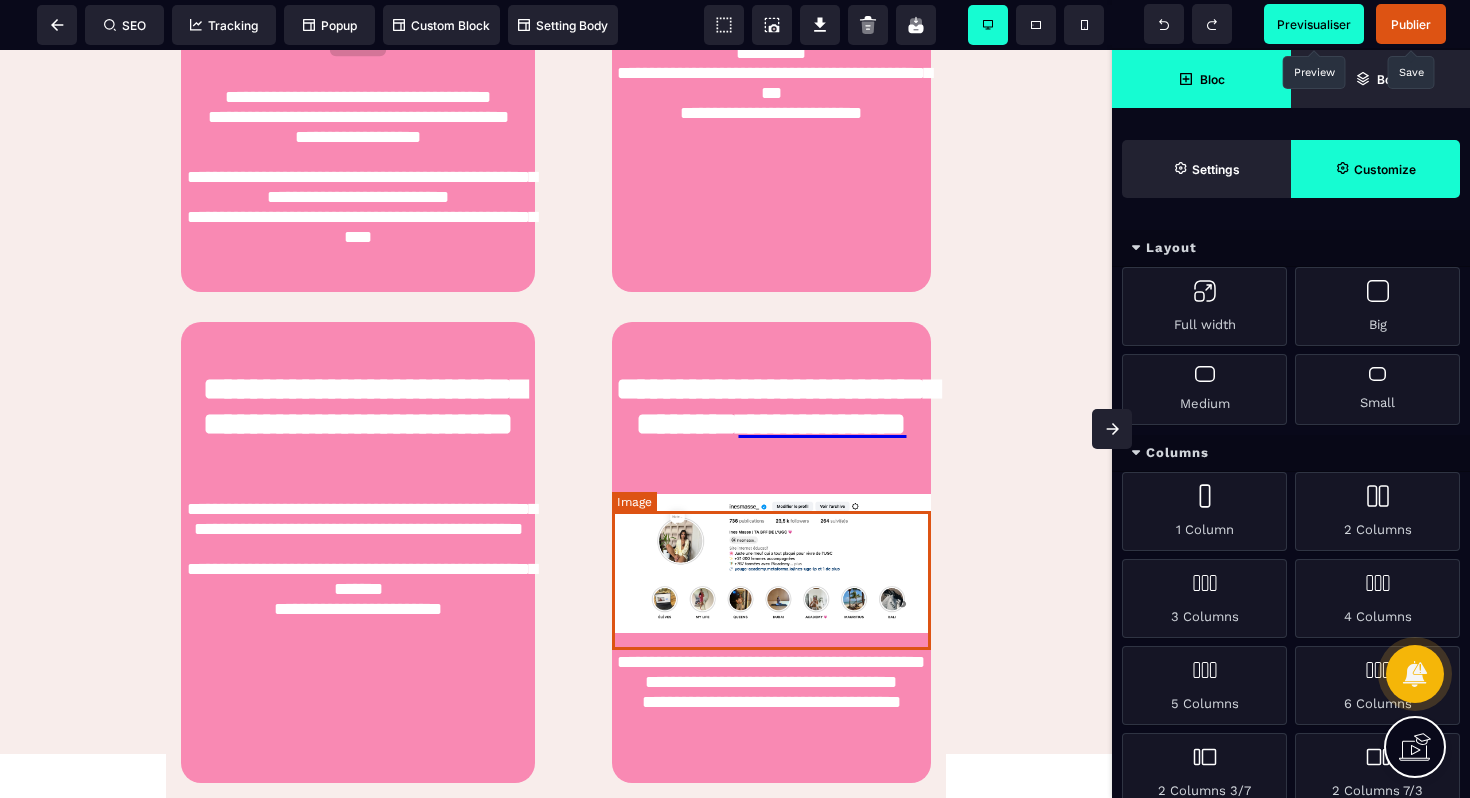 click at bounding box center (771, 563) 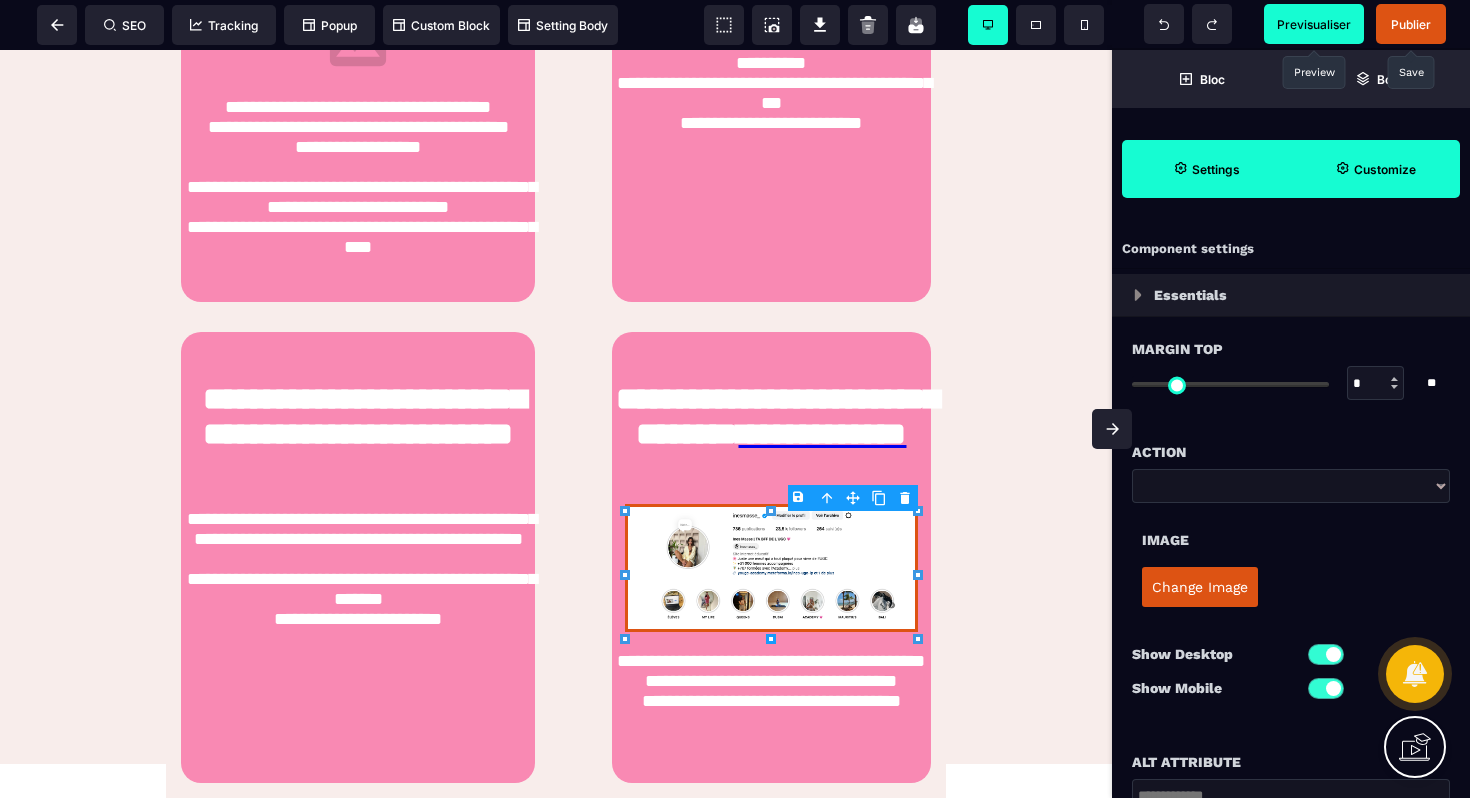 click on "B I U S
A *******
Image" at bounding box center (556, 424) 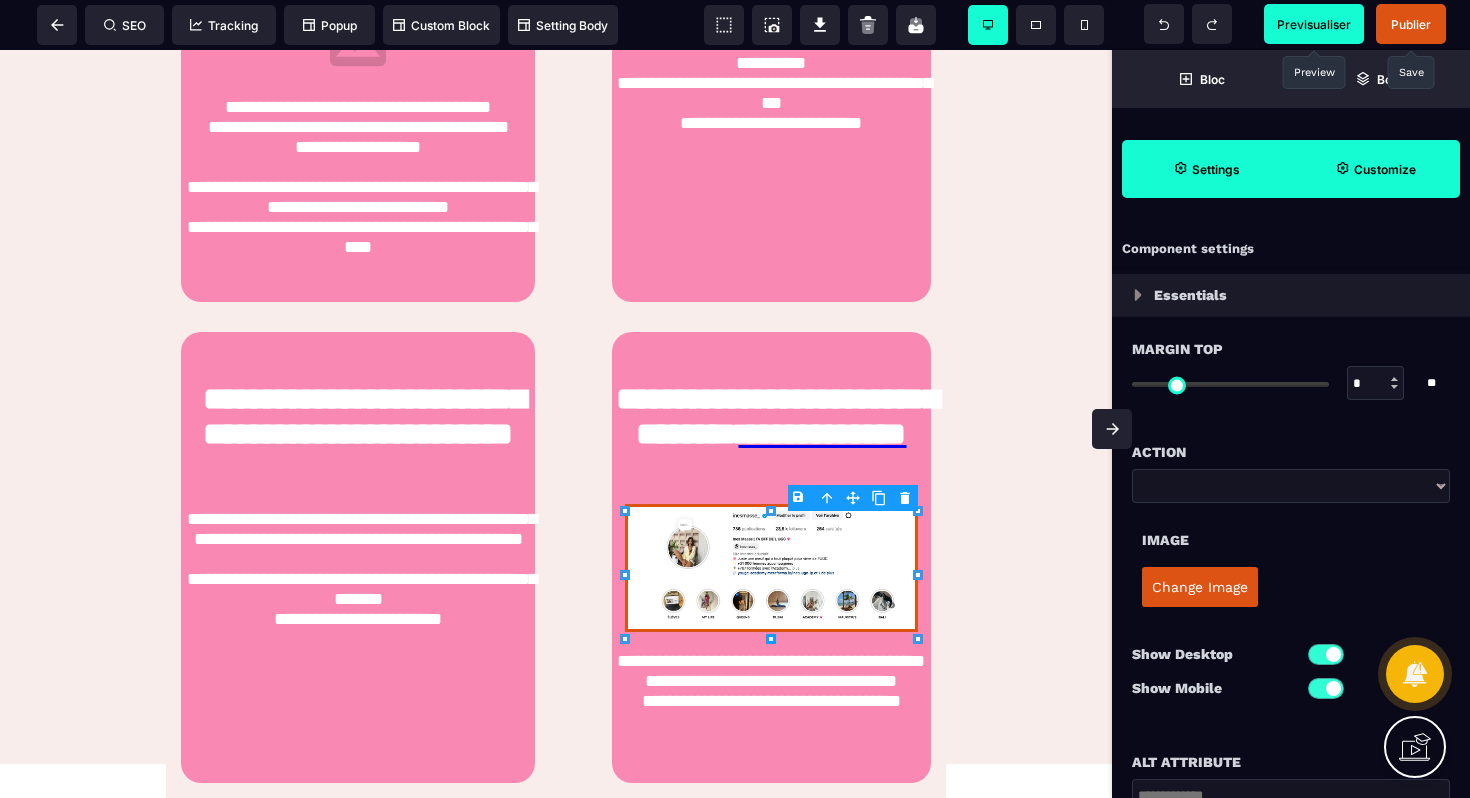 click on "**********" at bounding box center (556, -280) 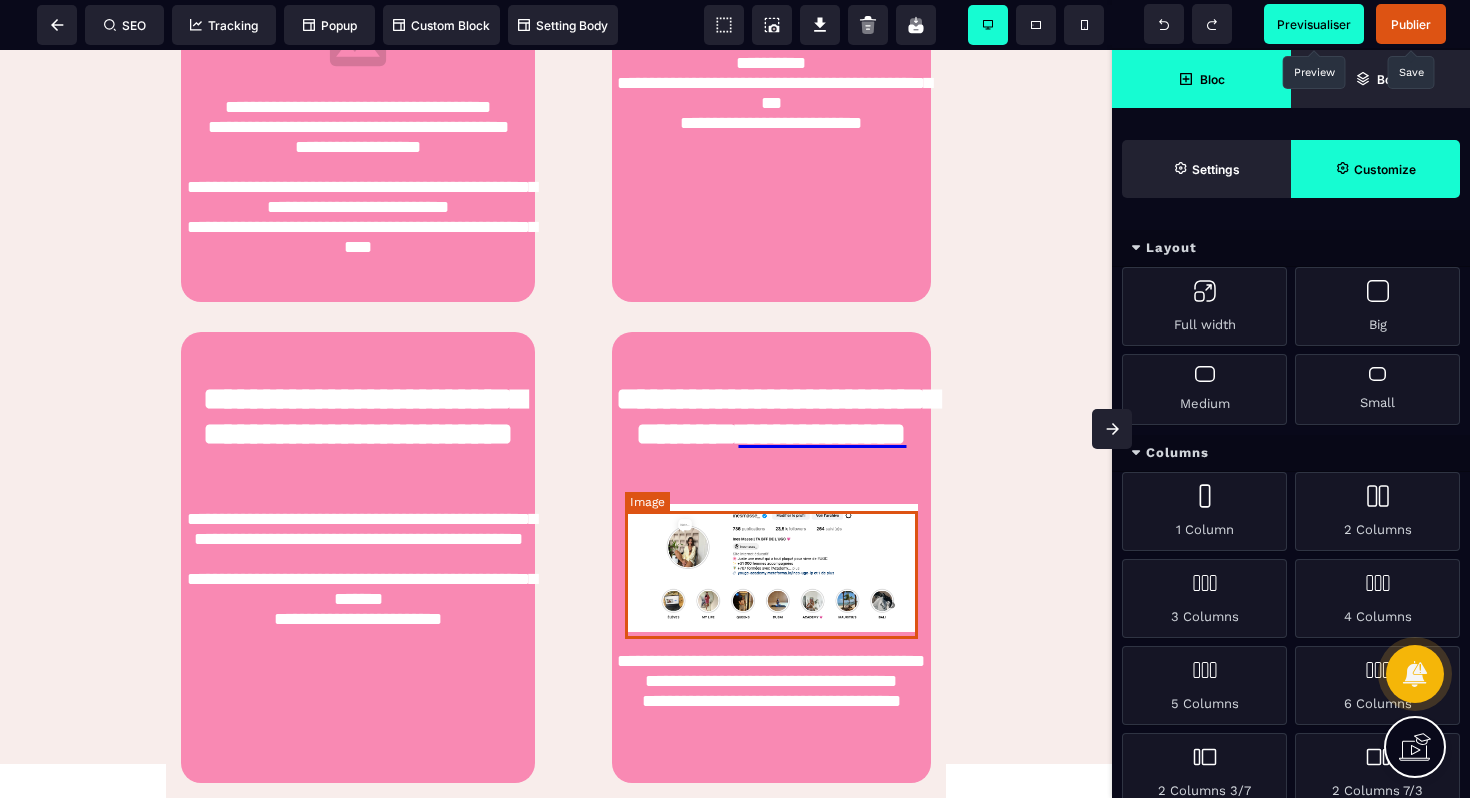 click at bounding box center (772, 568) 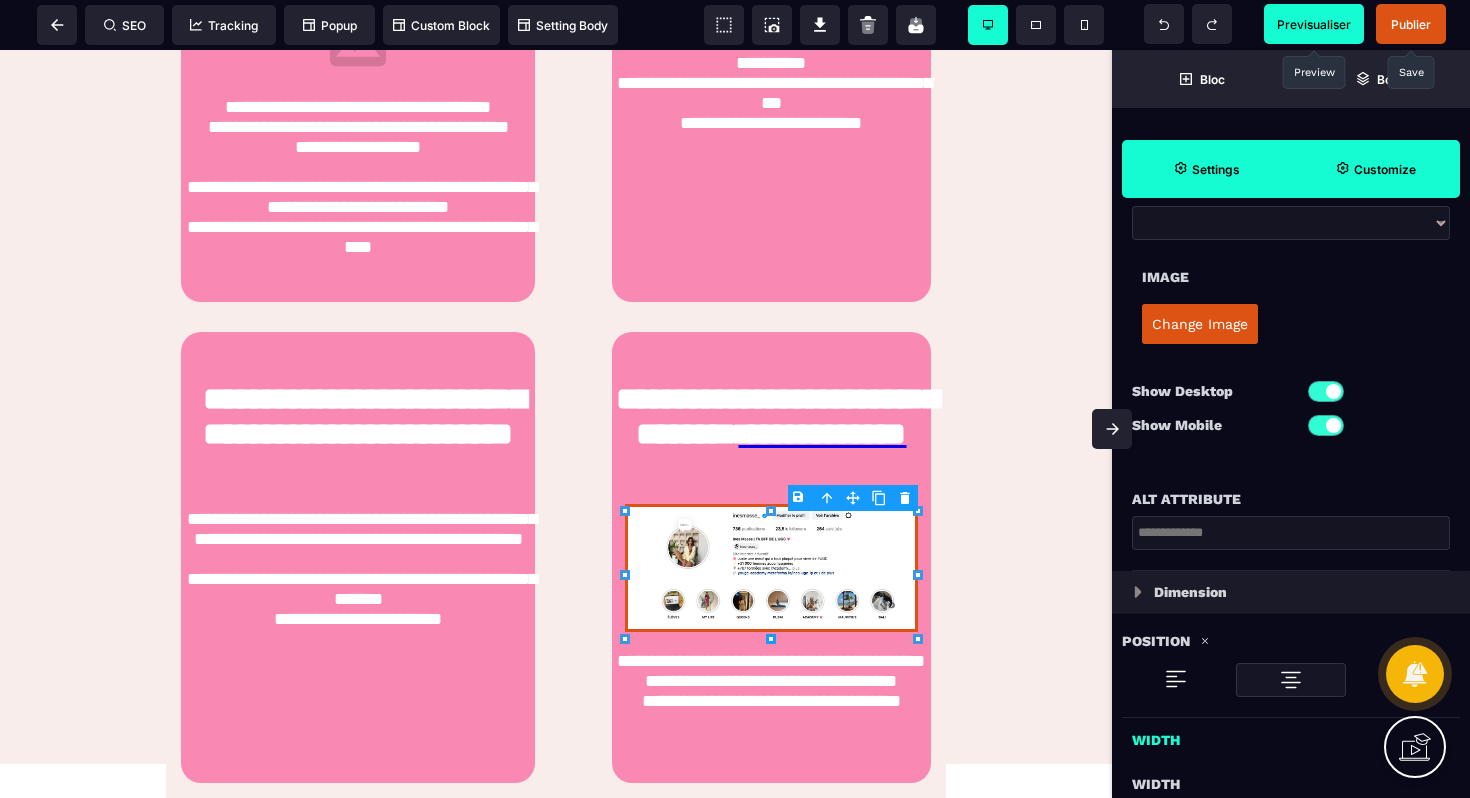 scroll, scrollTop: 0, scrollLeft: 0, axis: both 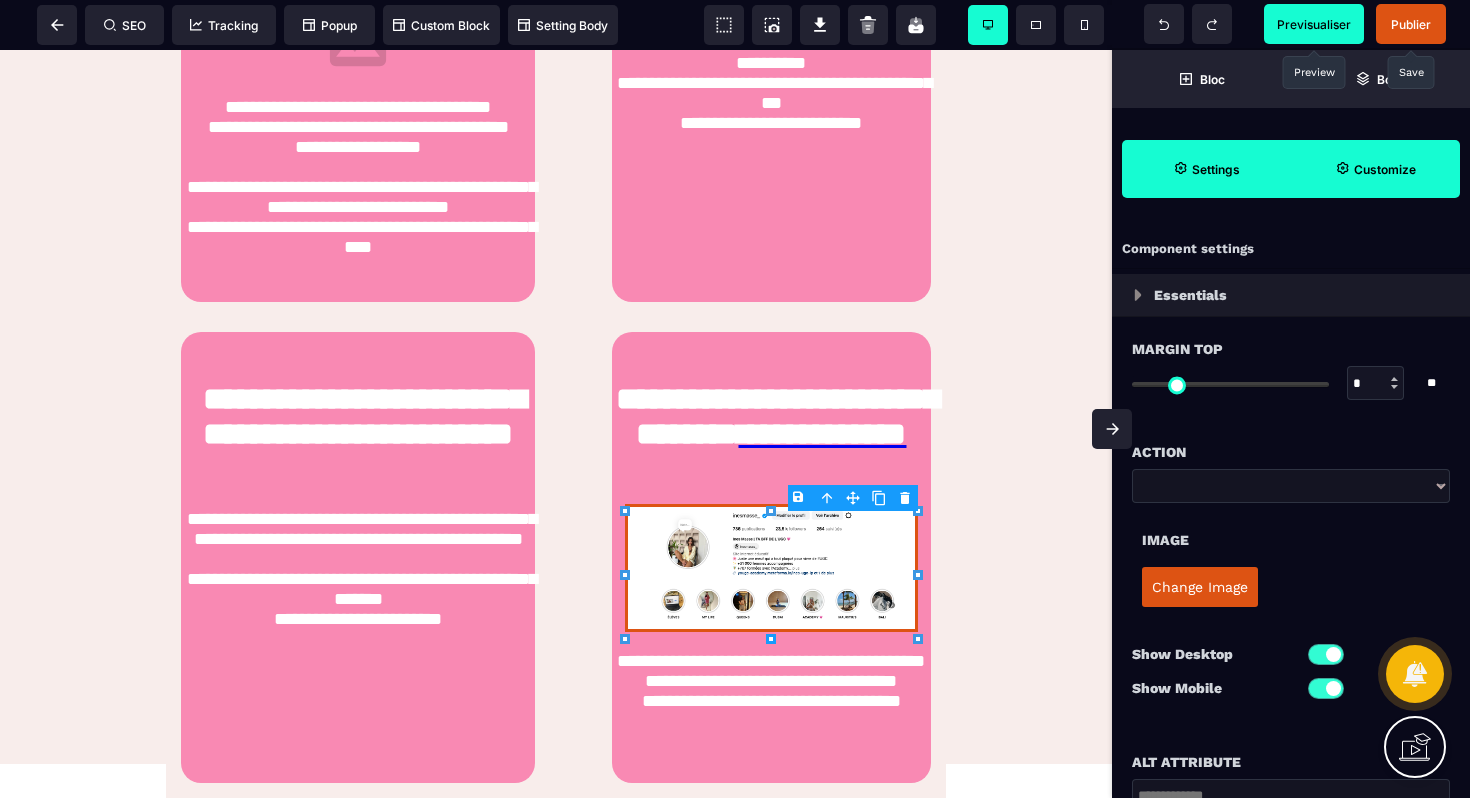 click on "**********" at bounding box center [1291, 486] 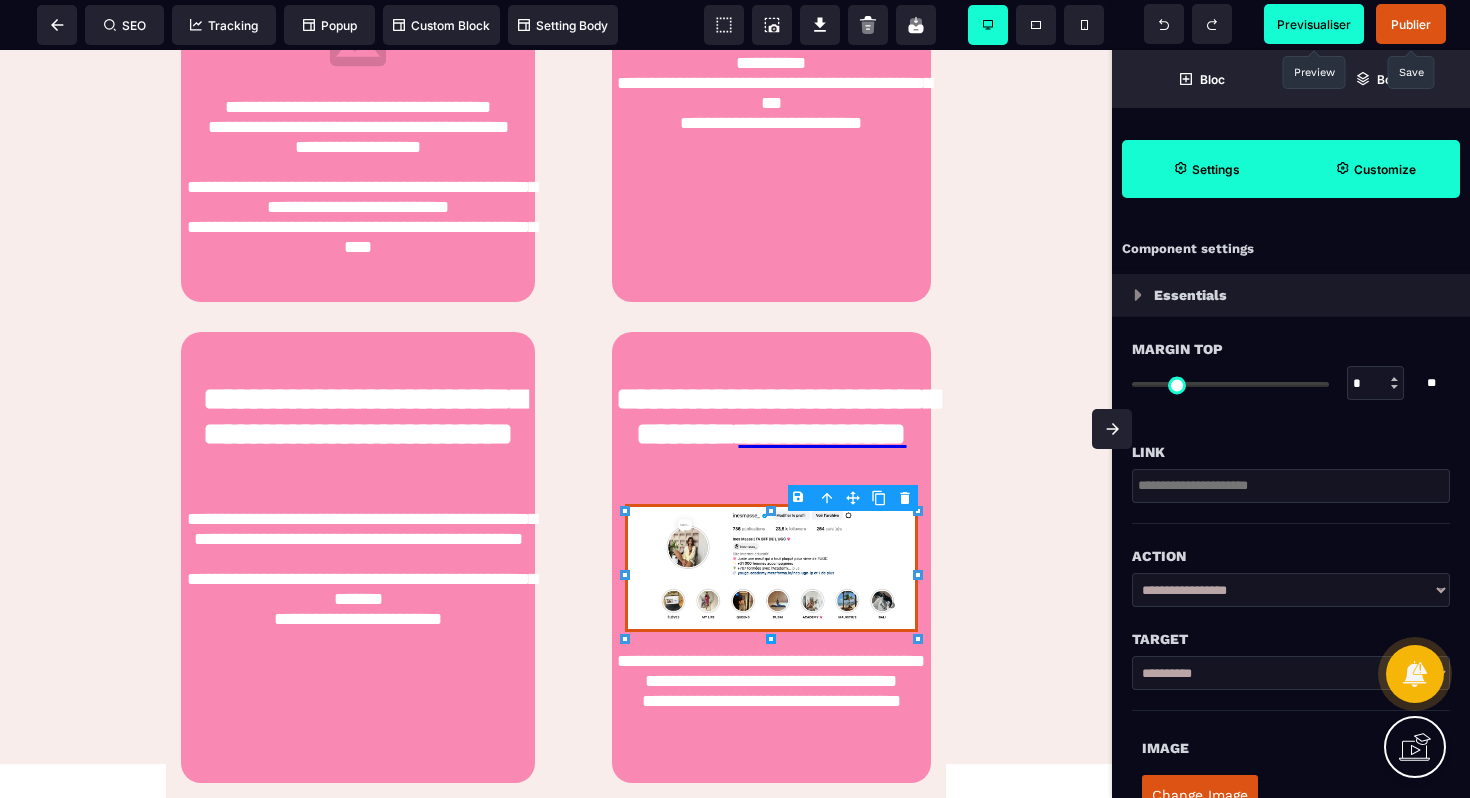 click at bounding box center (1291, 486) 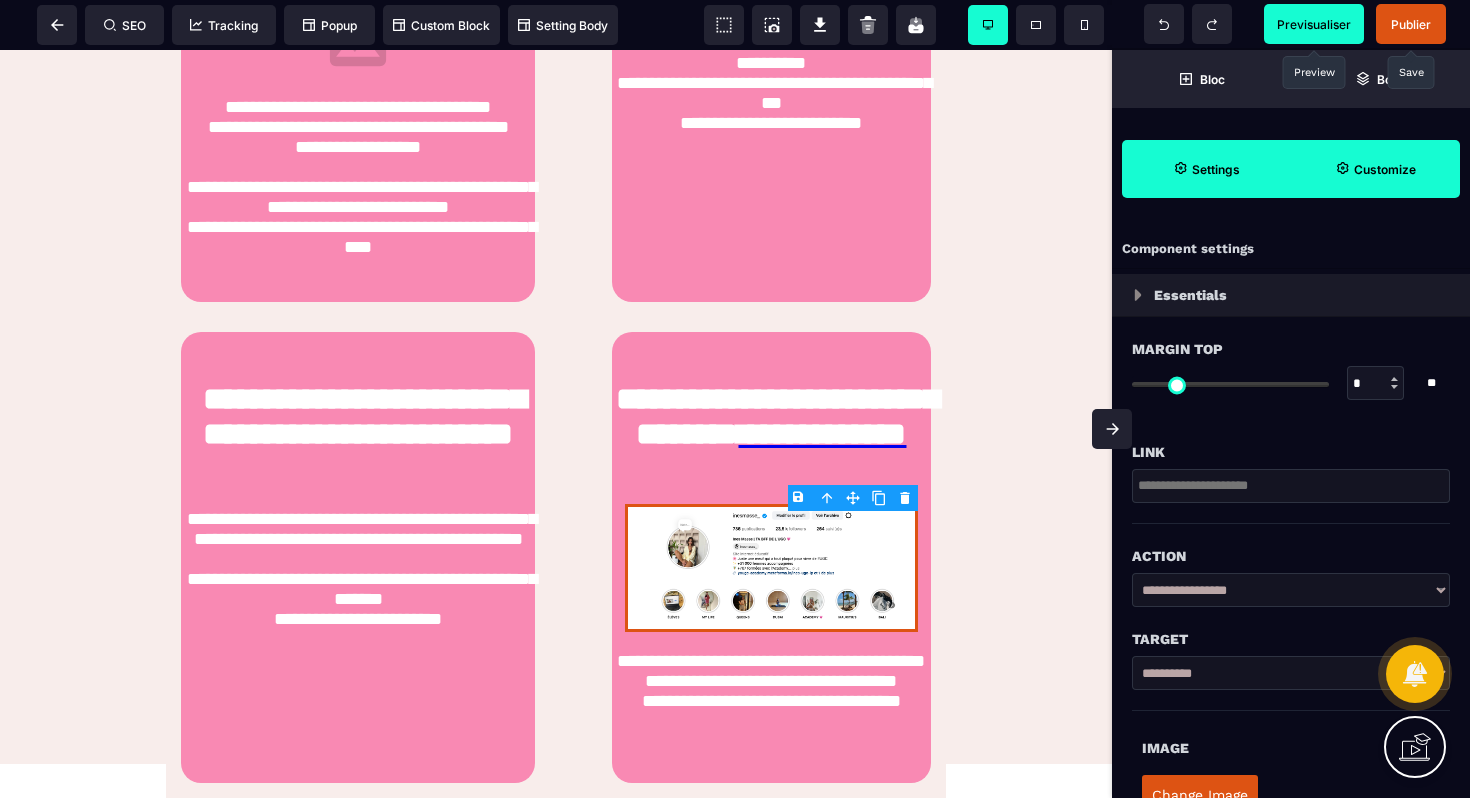 paste on "**********" 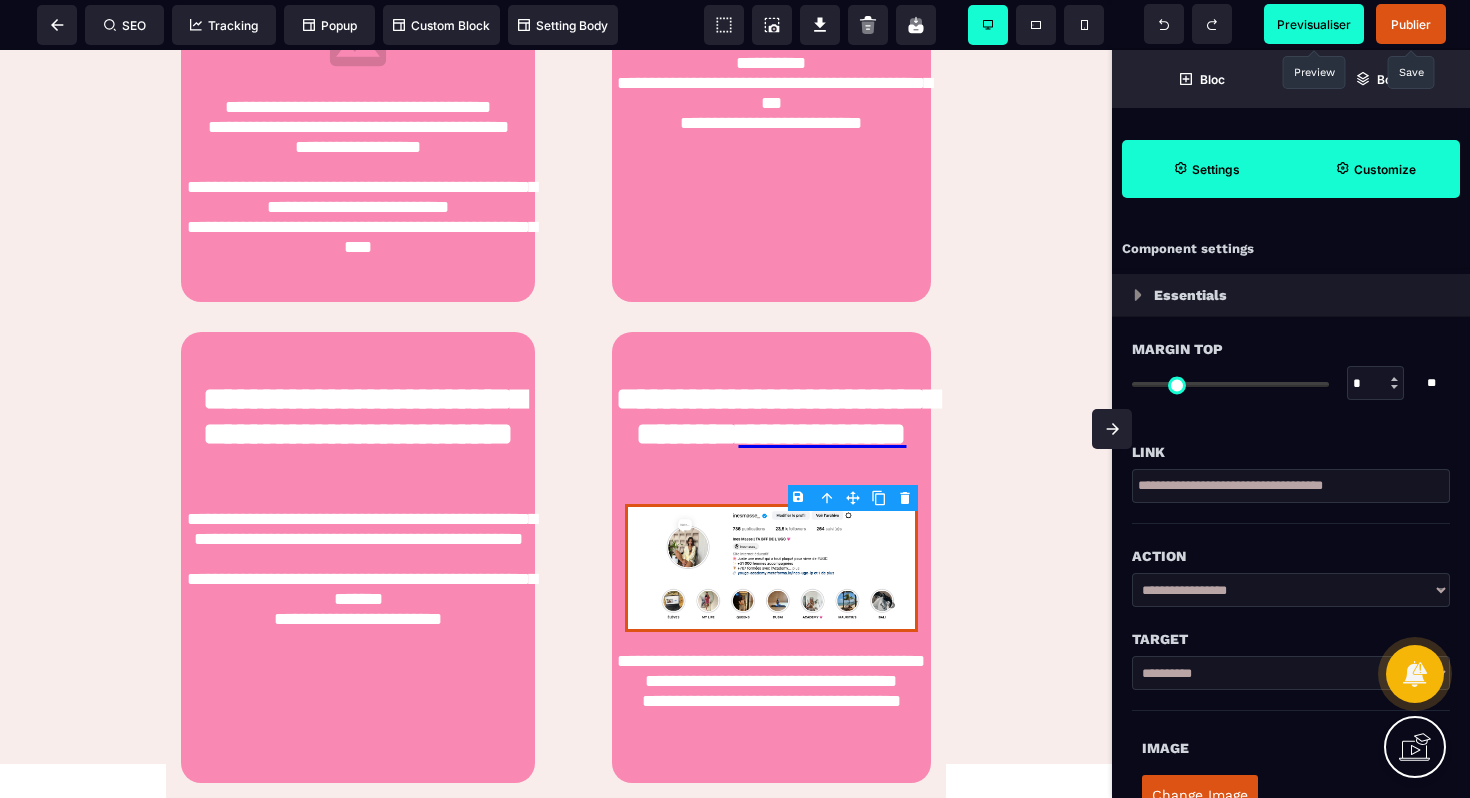 click on "**********" at bounding box center (1291, 472) 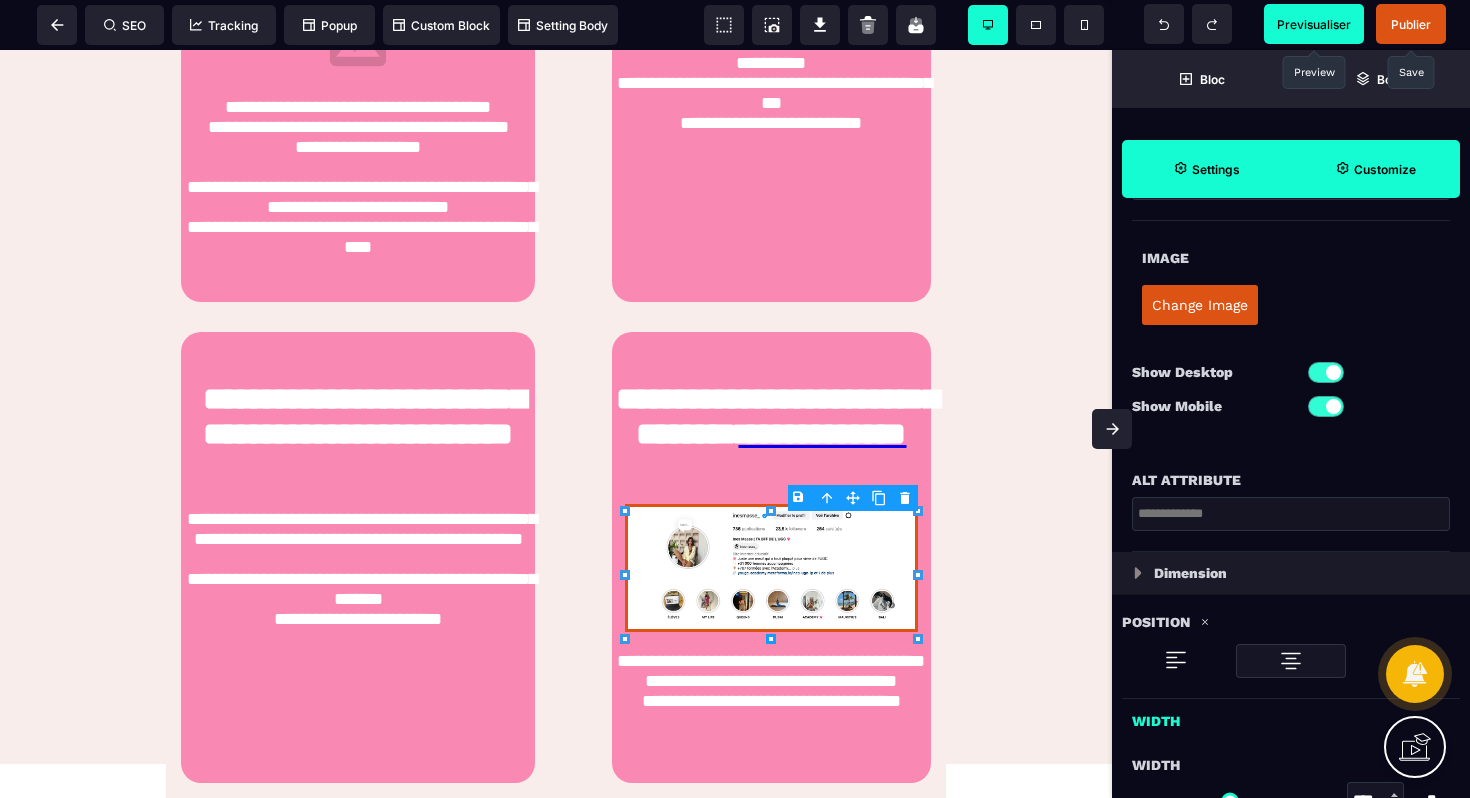 scroll, scrollTop: 492, scrollLeft: 0, axis: vertical 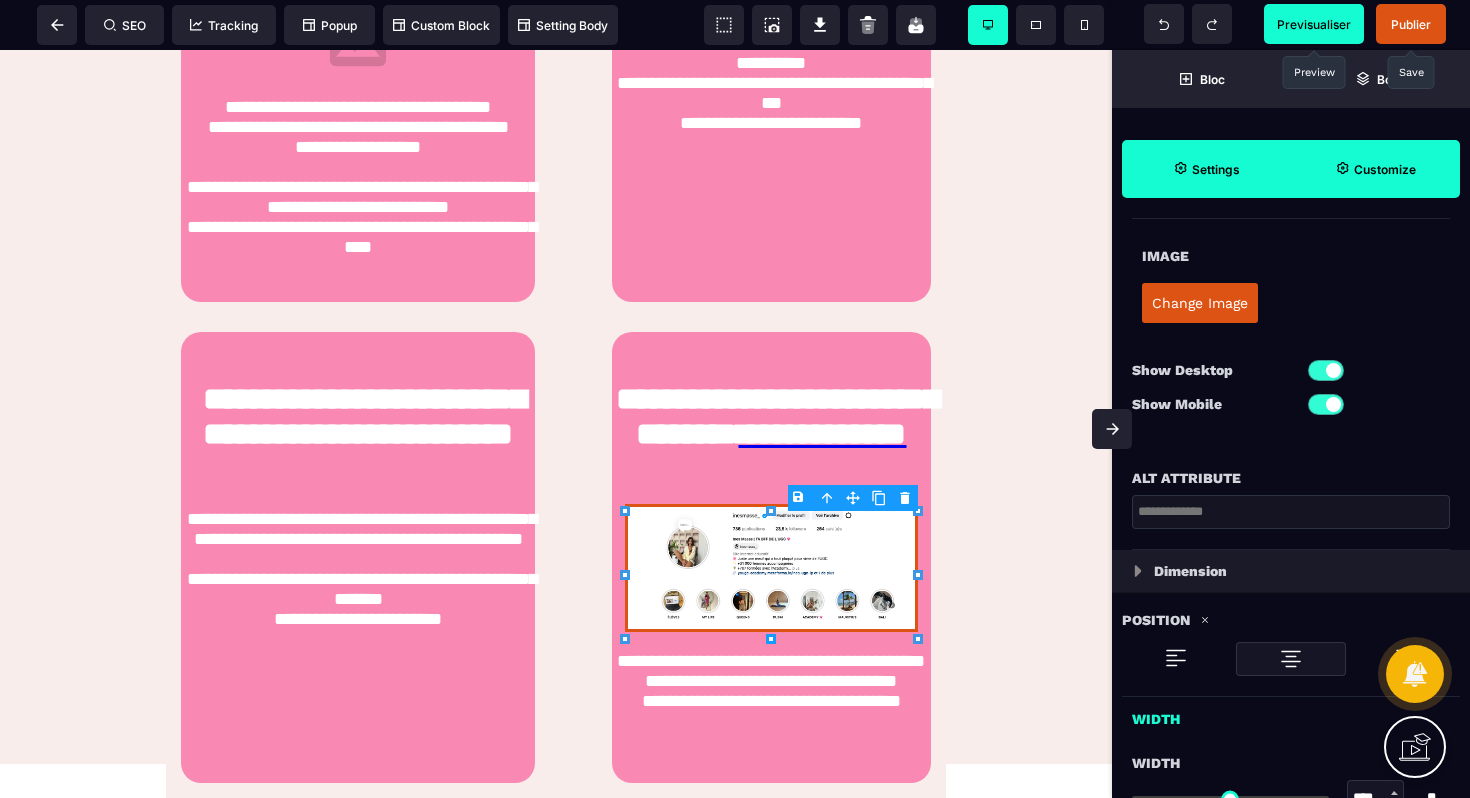 click on "Publier" at bounding box center [1411, 24] 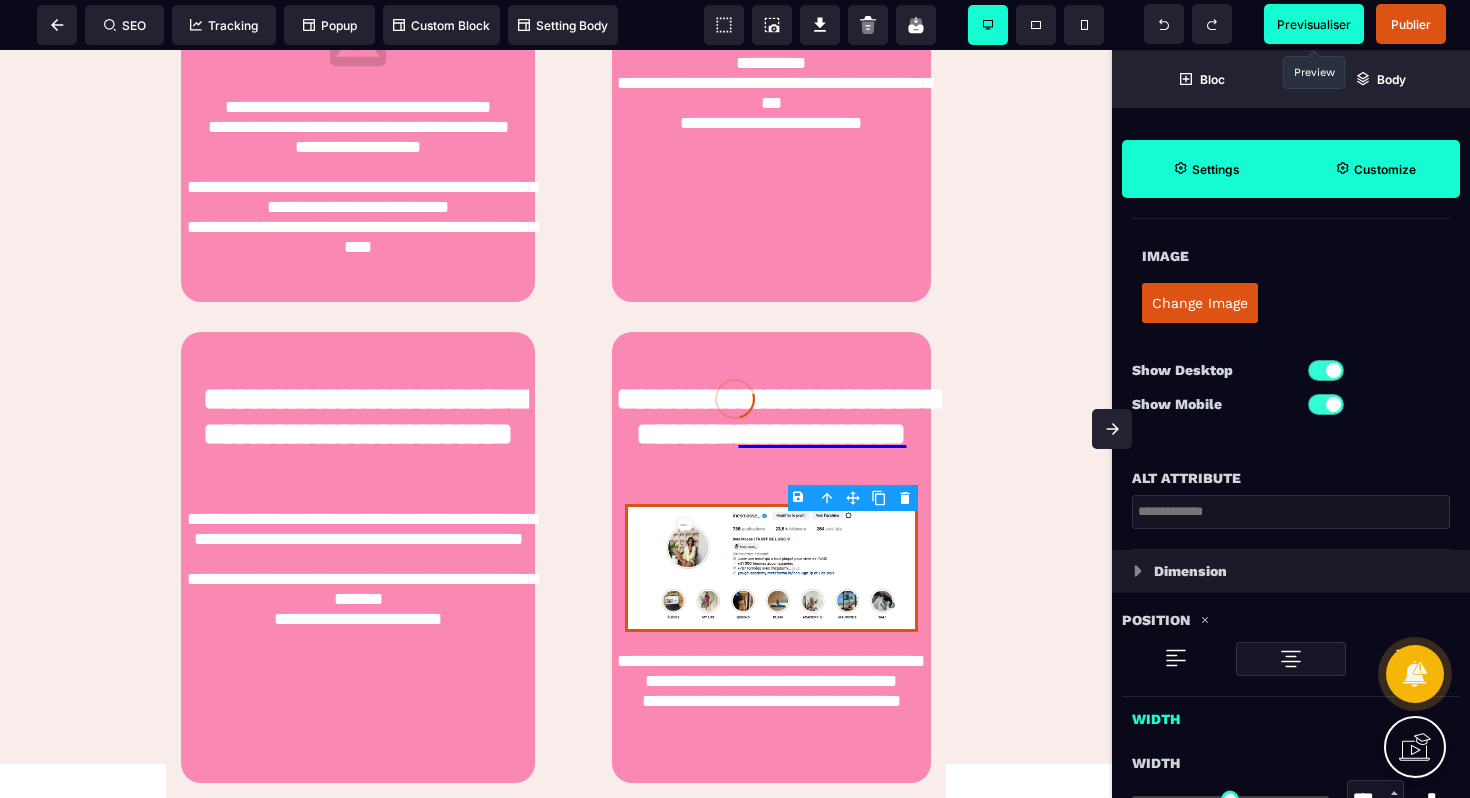 click 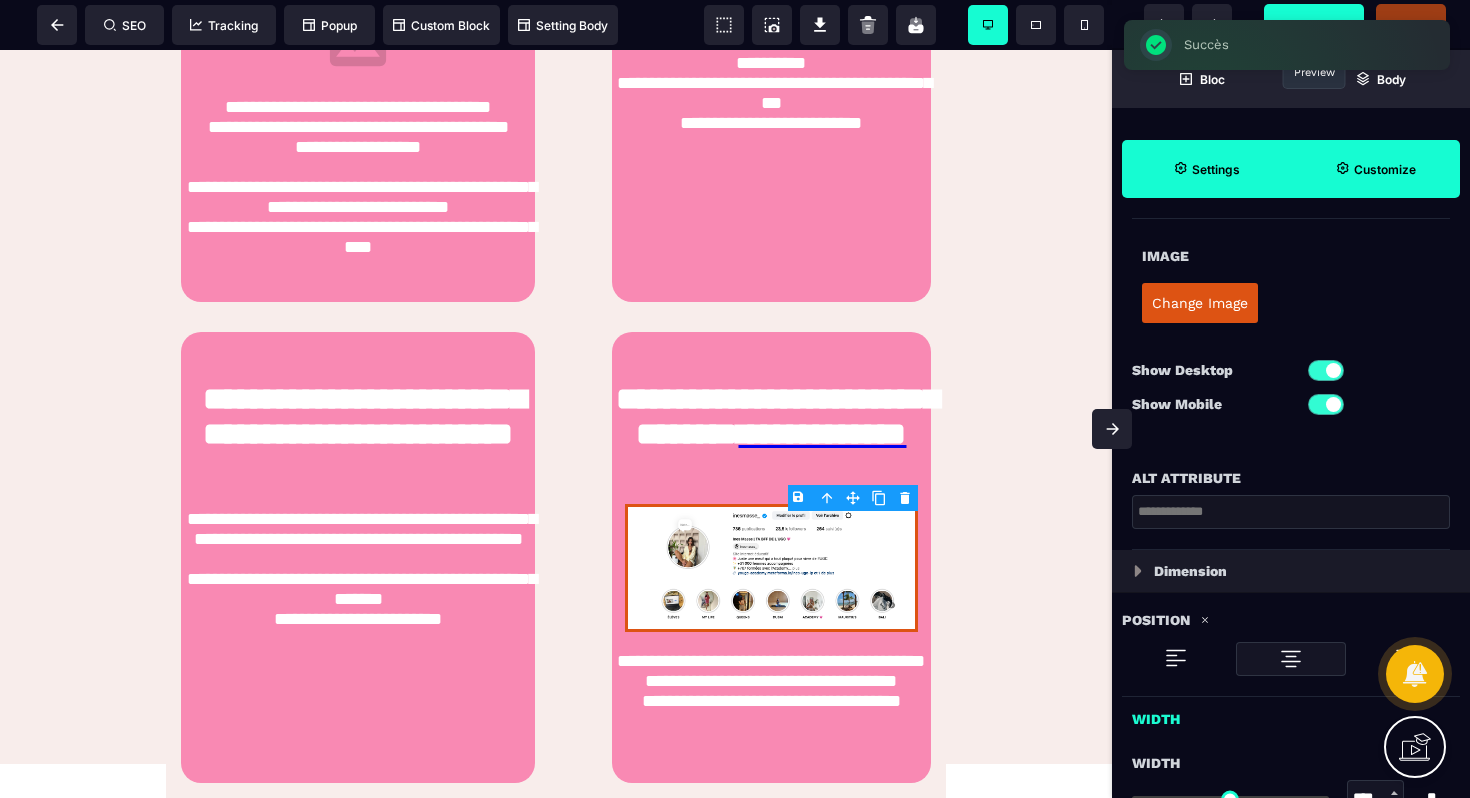click on "**********" at bounding box center (556, -280) 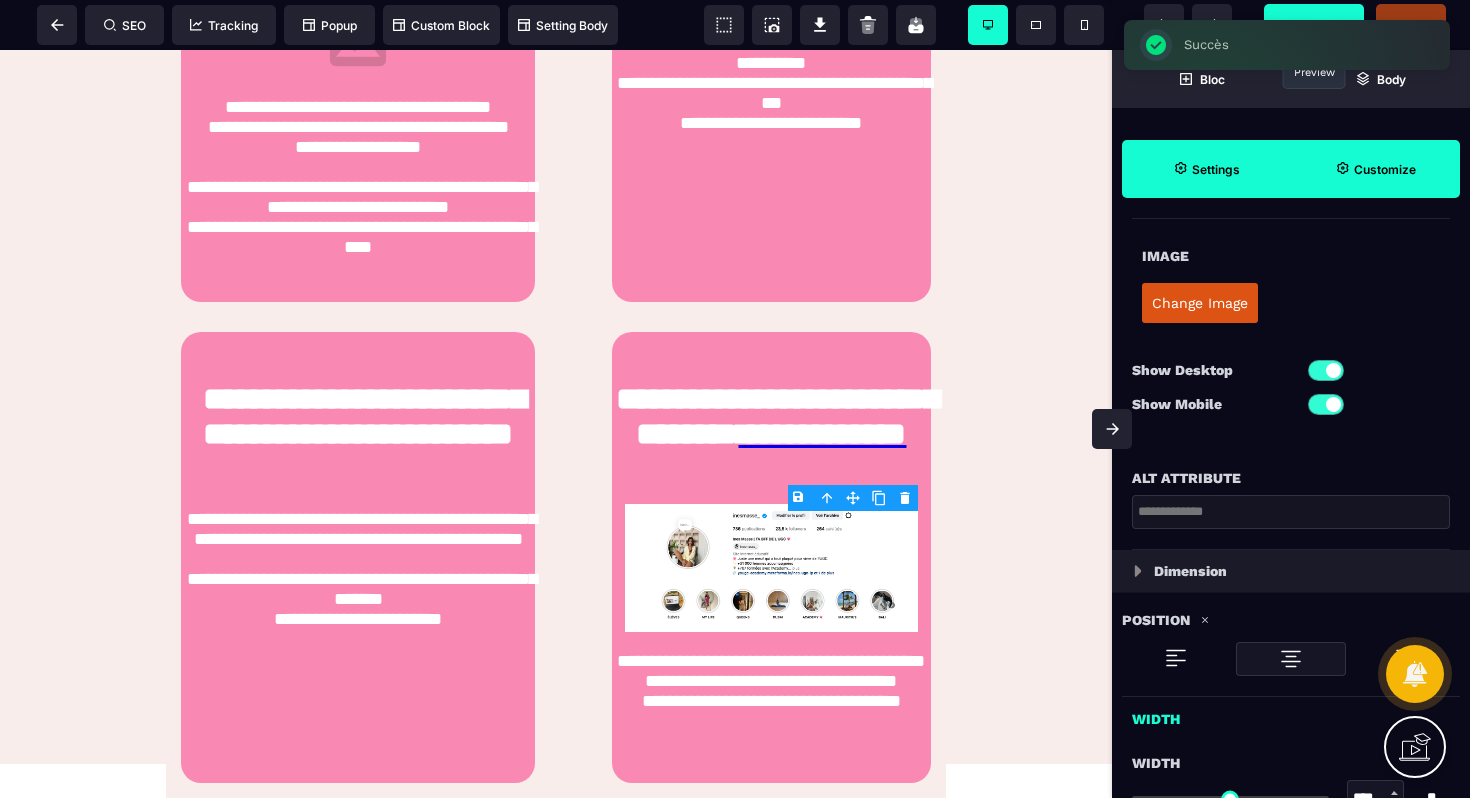 scroll, scrollTop: 1596, scrollLeft: 0, axis: vertical 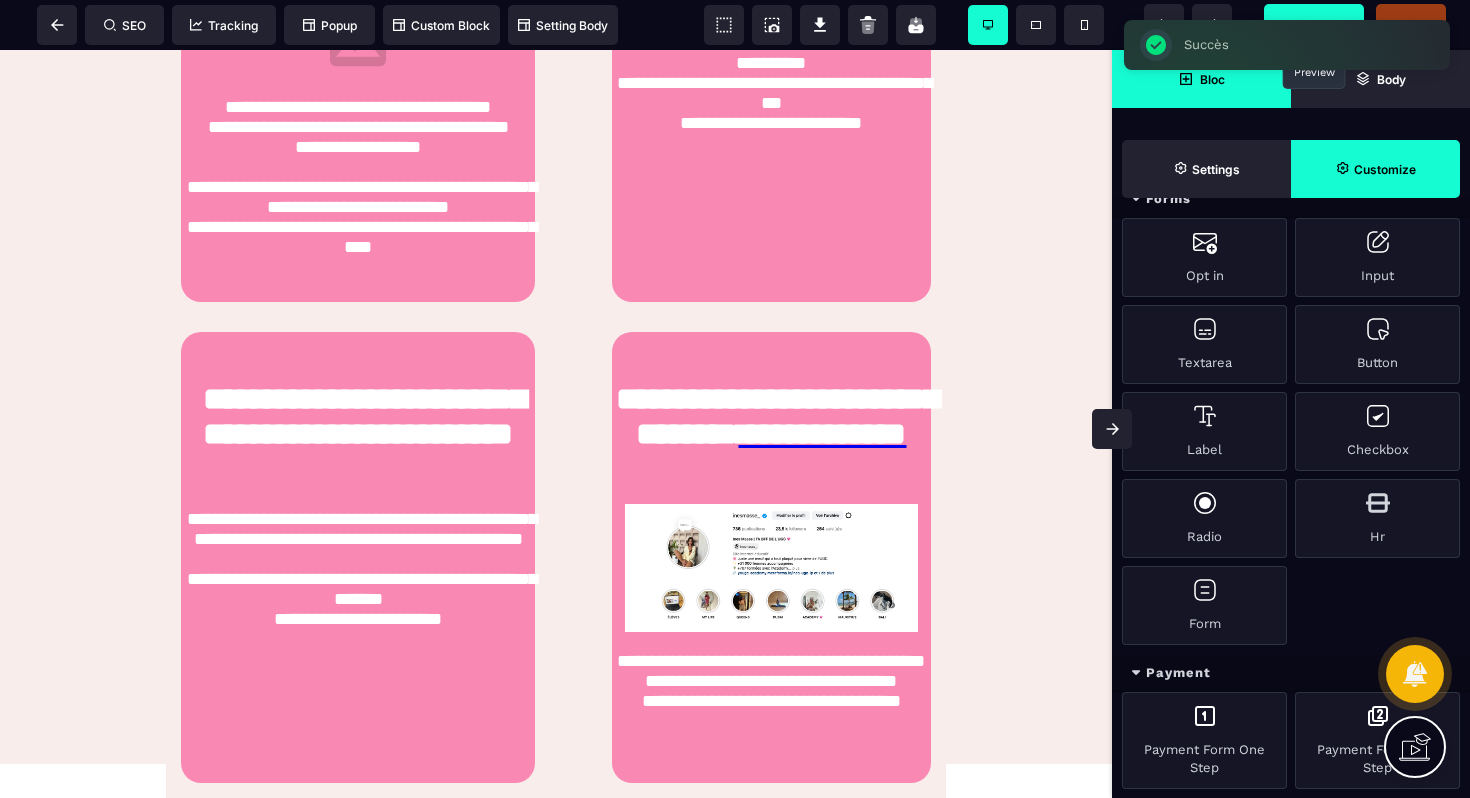 click on "Previsualiser" at bounding box center [1314, 24] 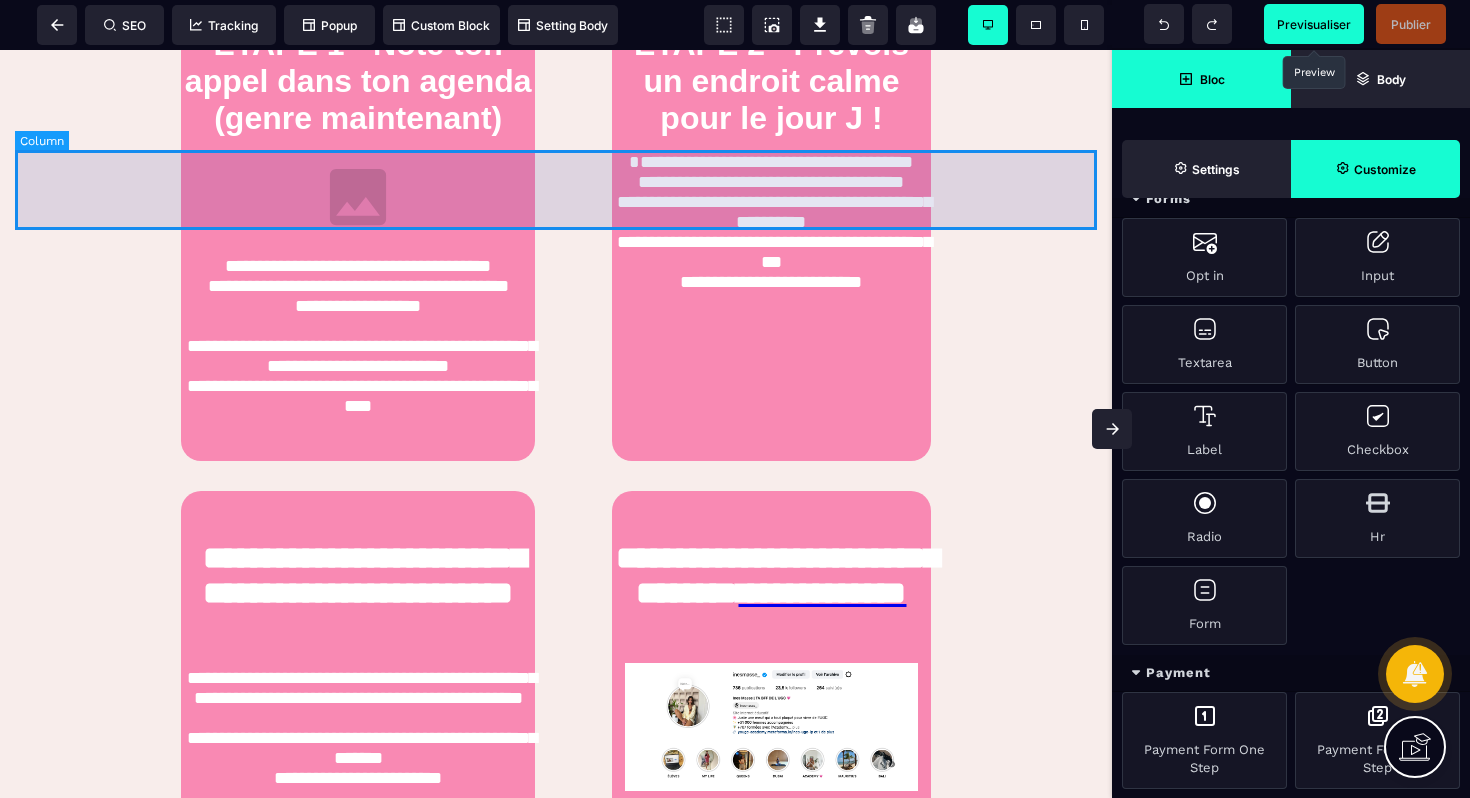 scroll, scrollTop: 1207, scrollLeft: 0, axis: vertical 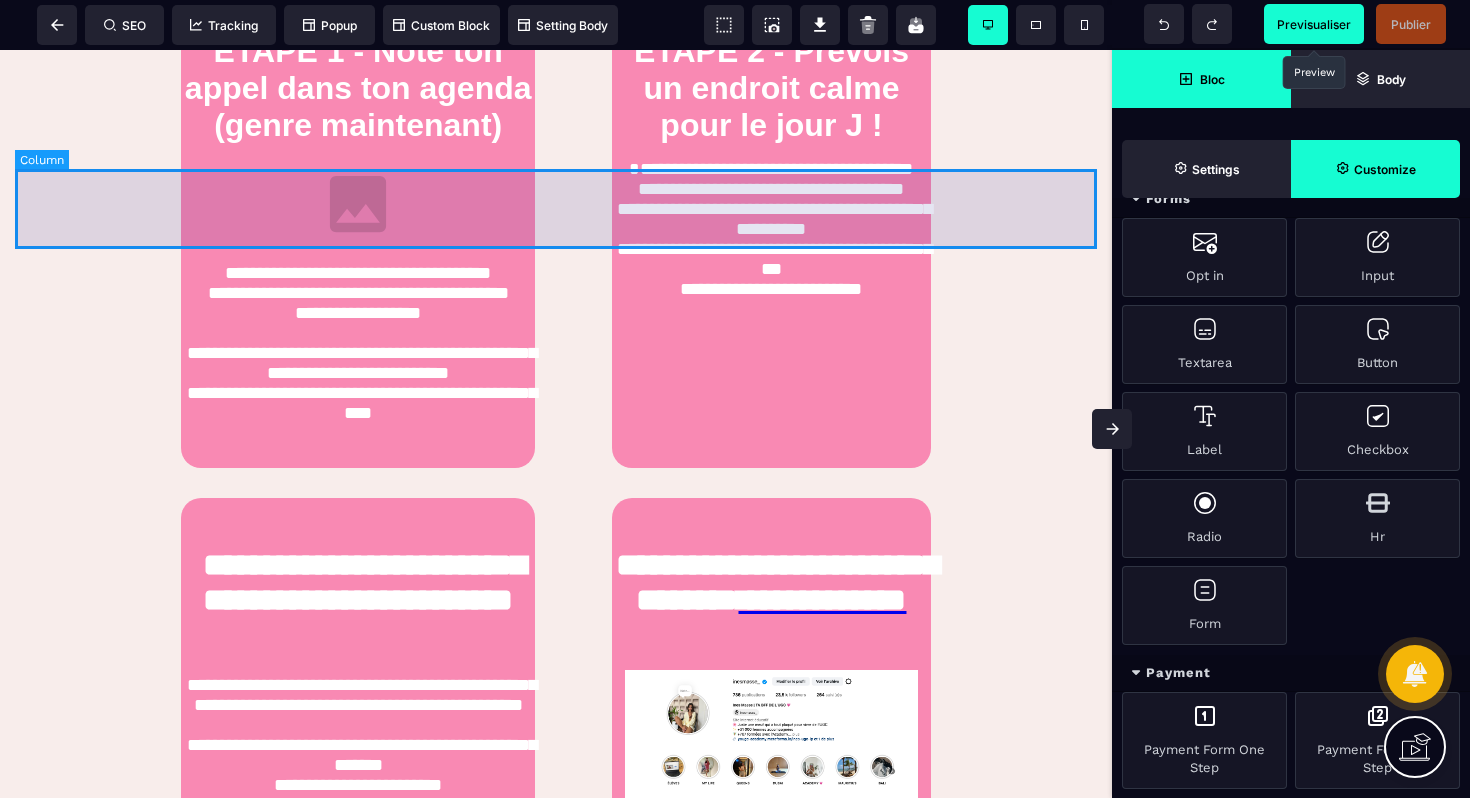 click at bounding box center [556, 209] 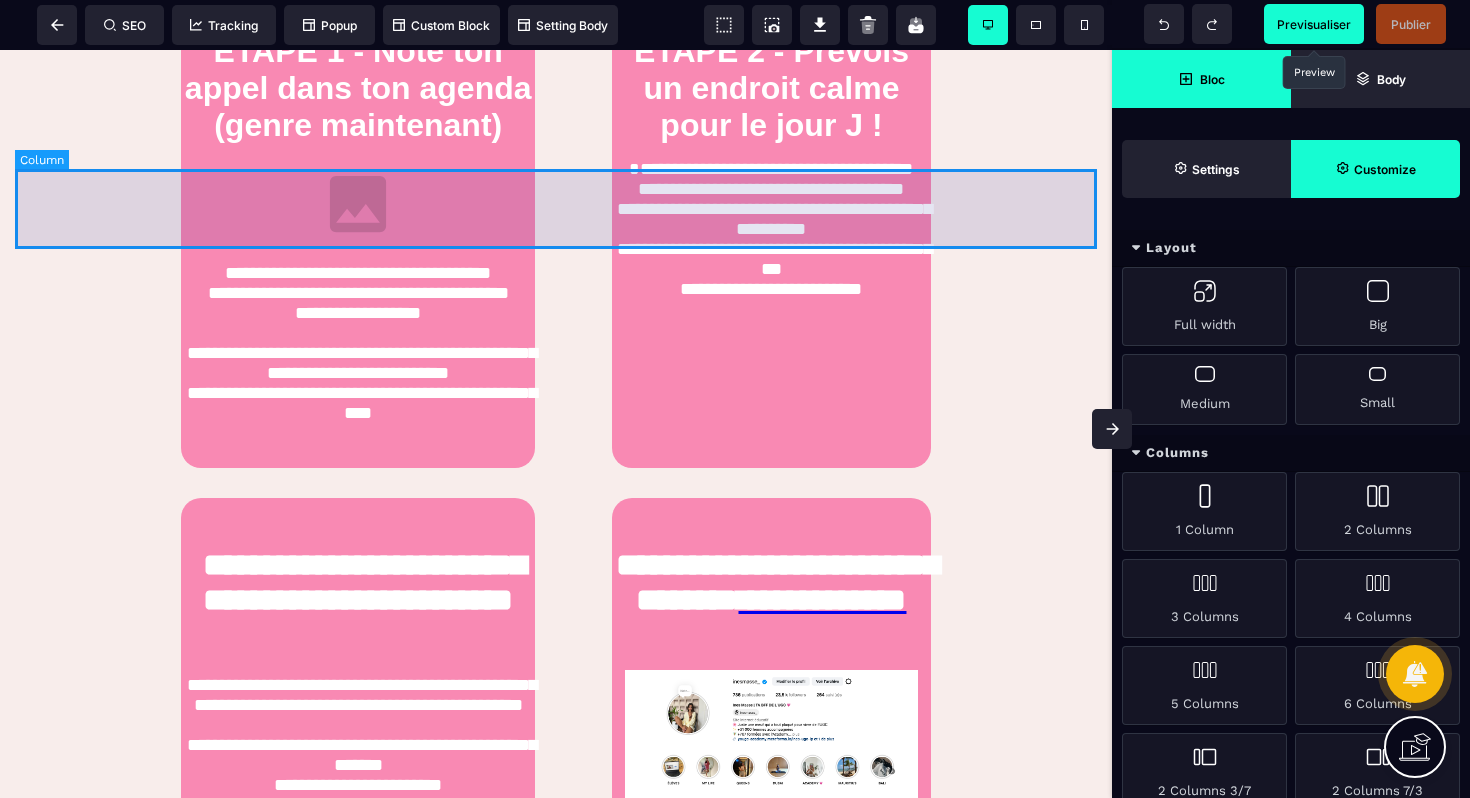 click at bounding box center [556, 209] 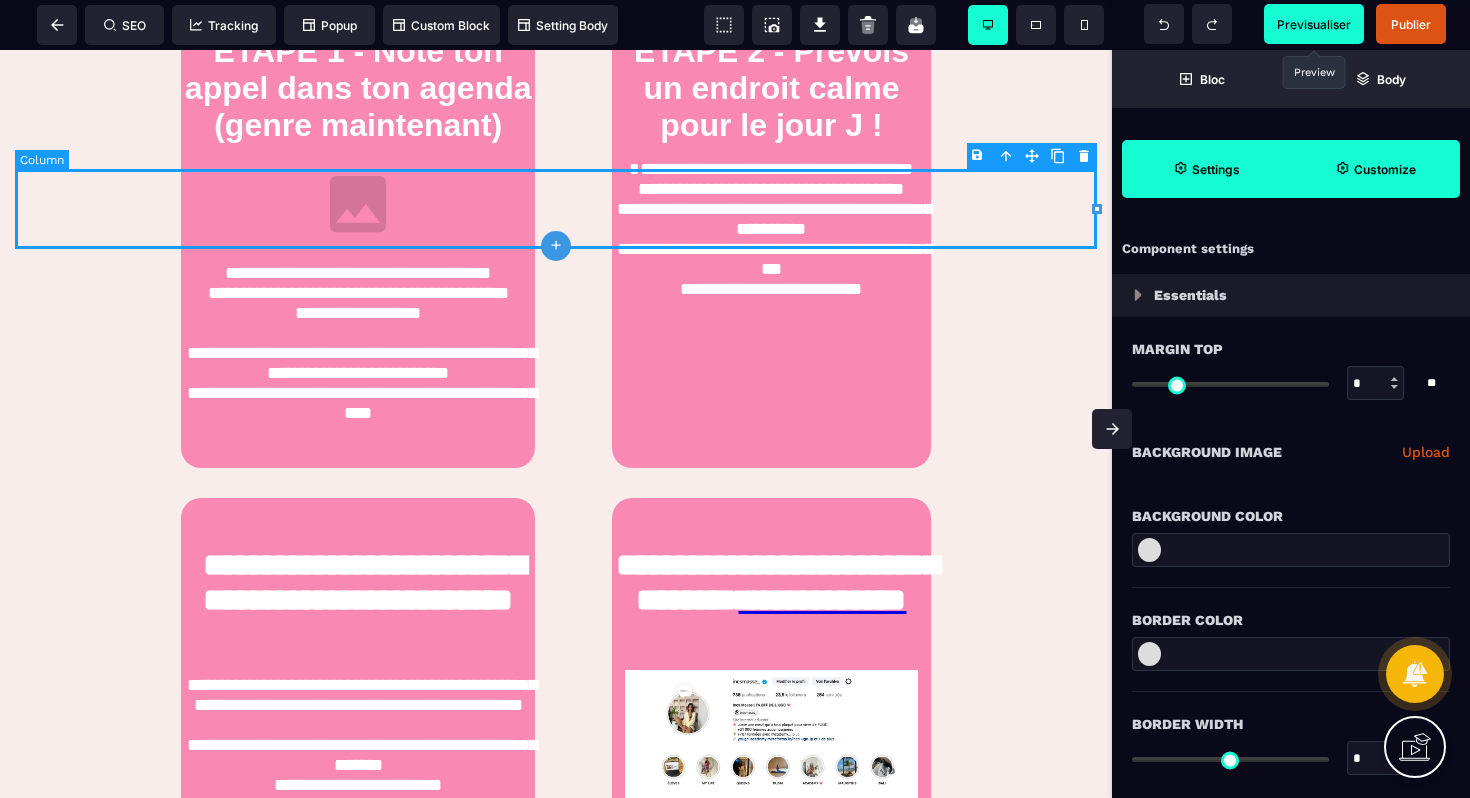 click at bounding box center [556, 209] 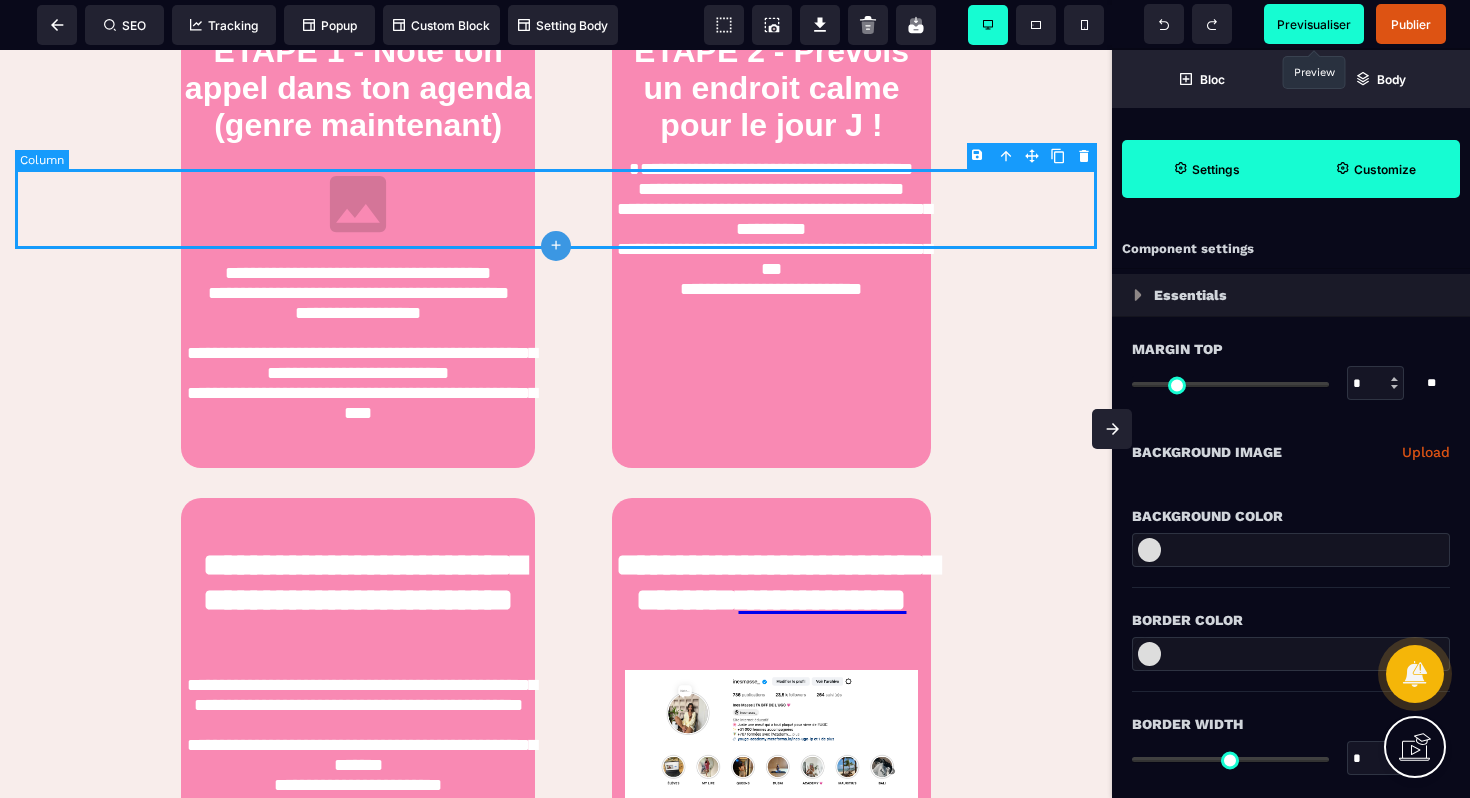 click at bounding box center (556, 209) 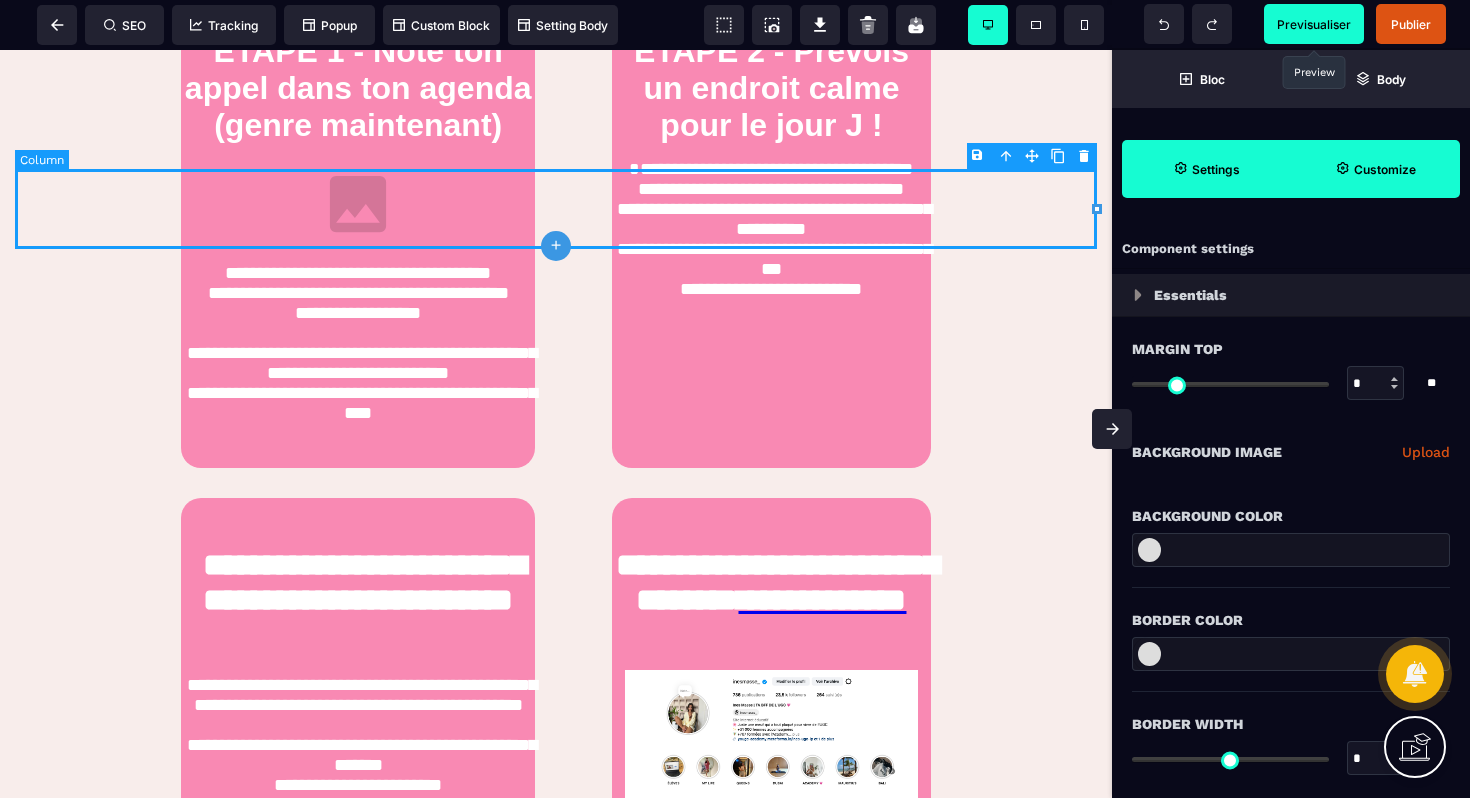 click at bounding box center [556, 209] 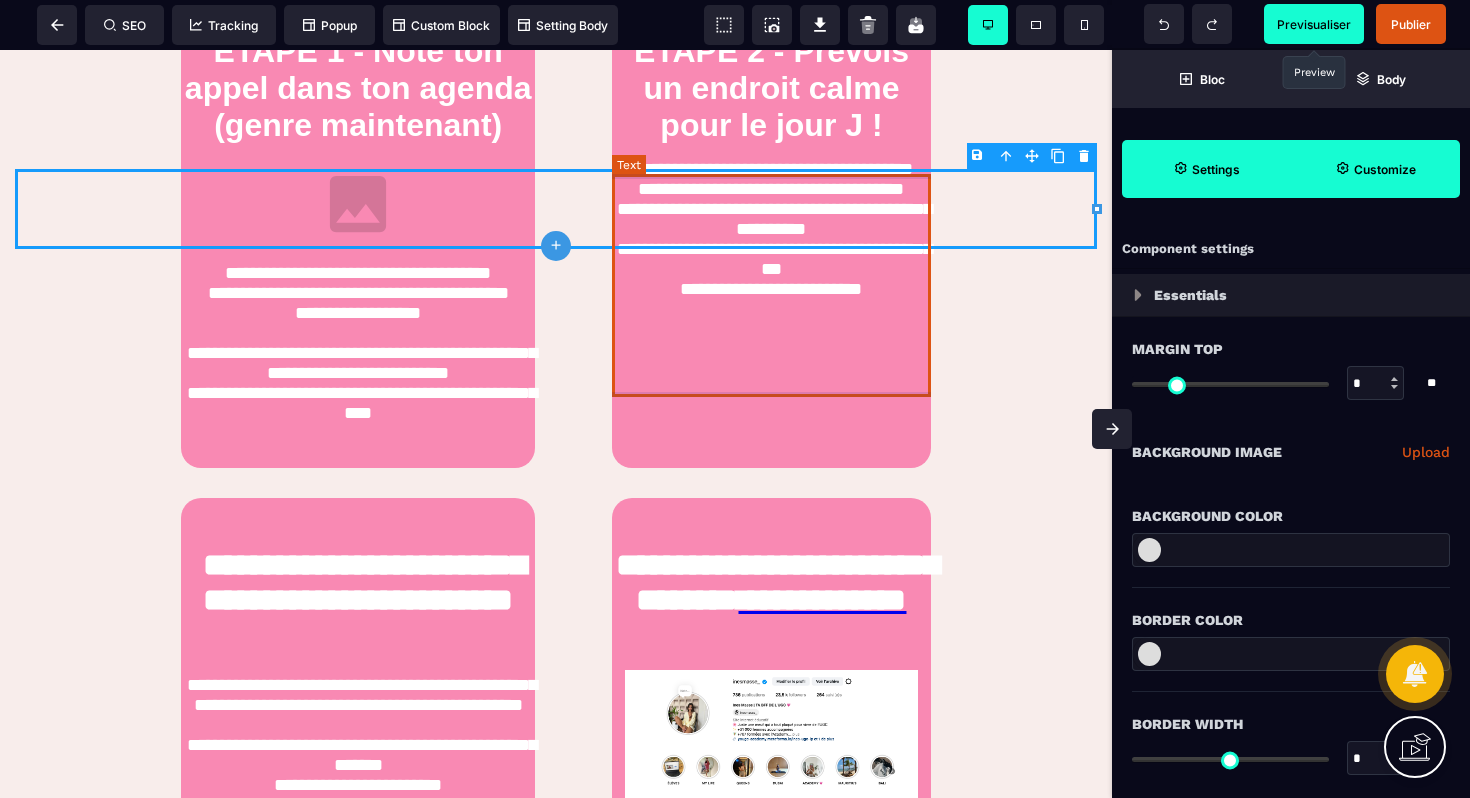 click at bounding box center [556, 319] 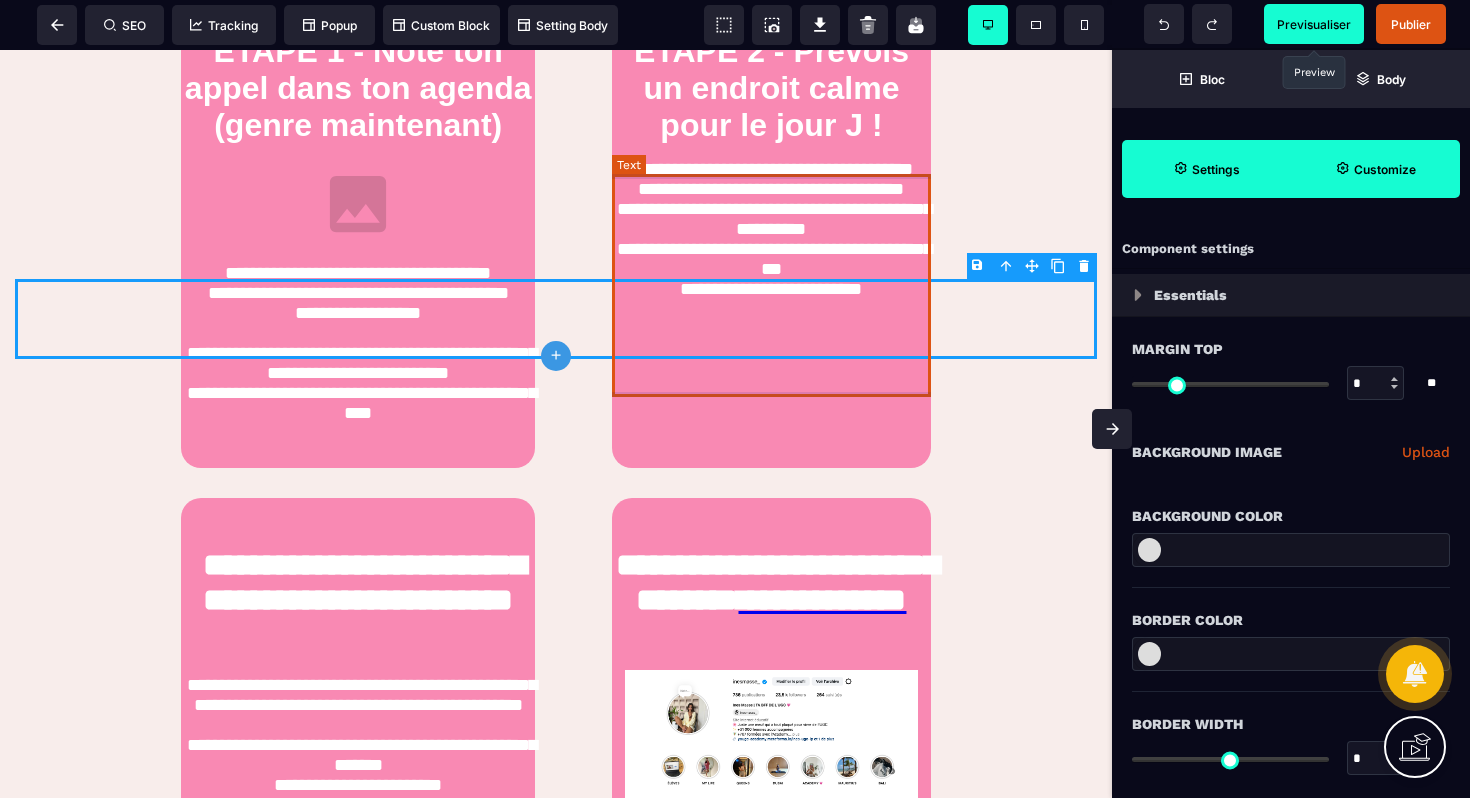 click on "**********" at bounding box center (771, 229) 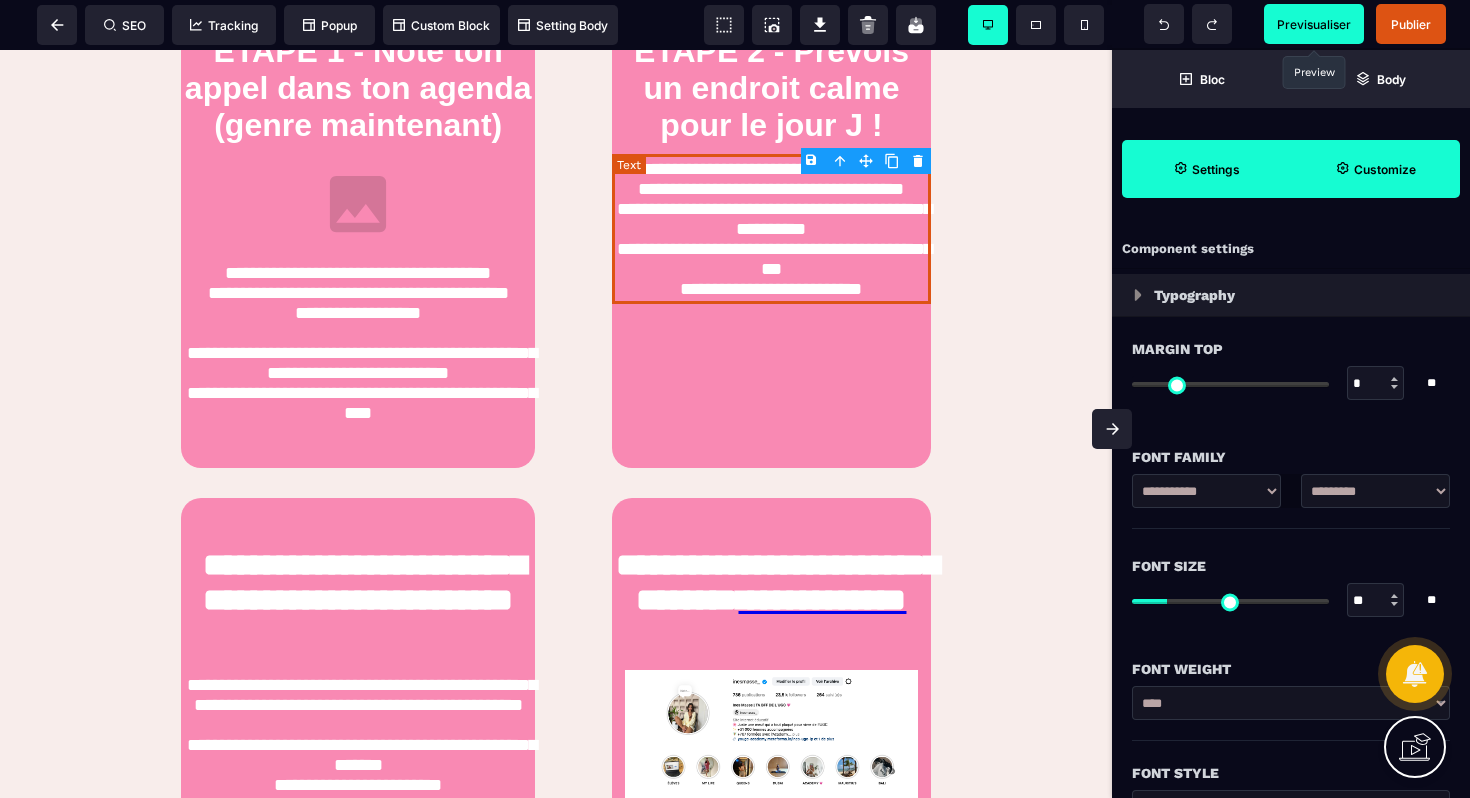 click on "**********" at bounding box center (771, 229) 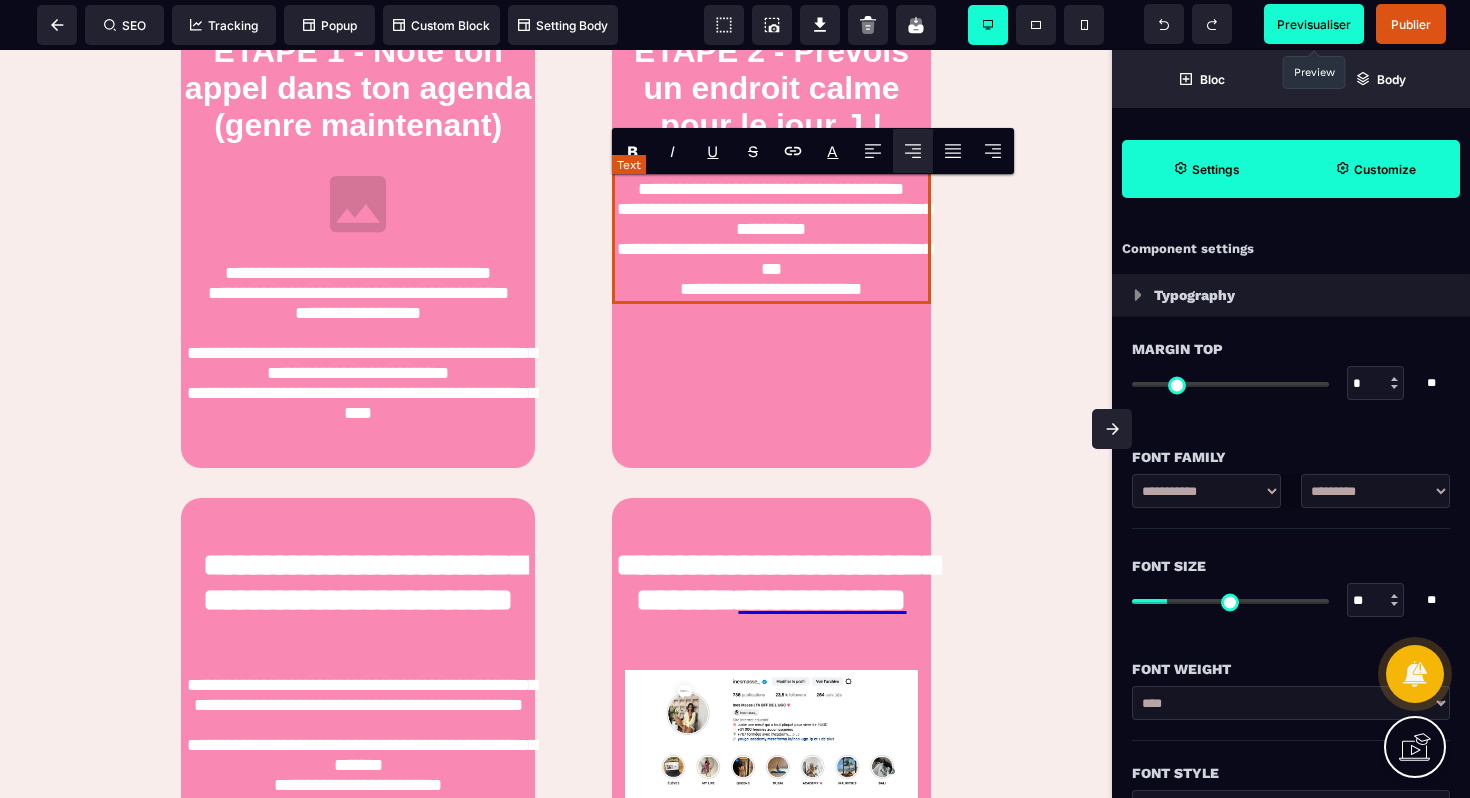 click on "**********" at bounding box center (771, 229) 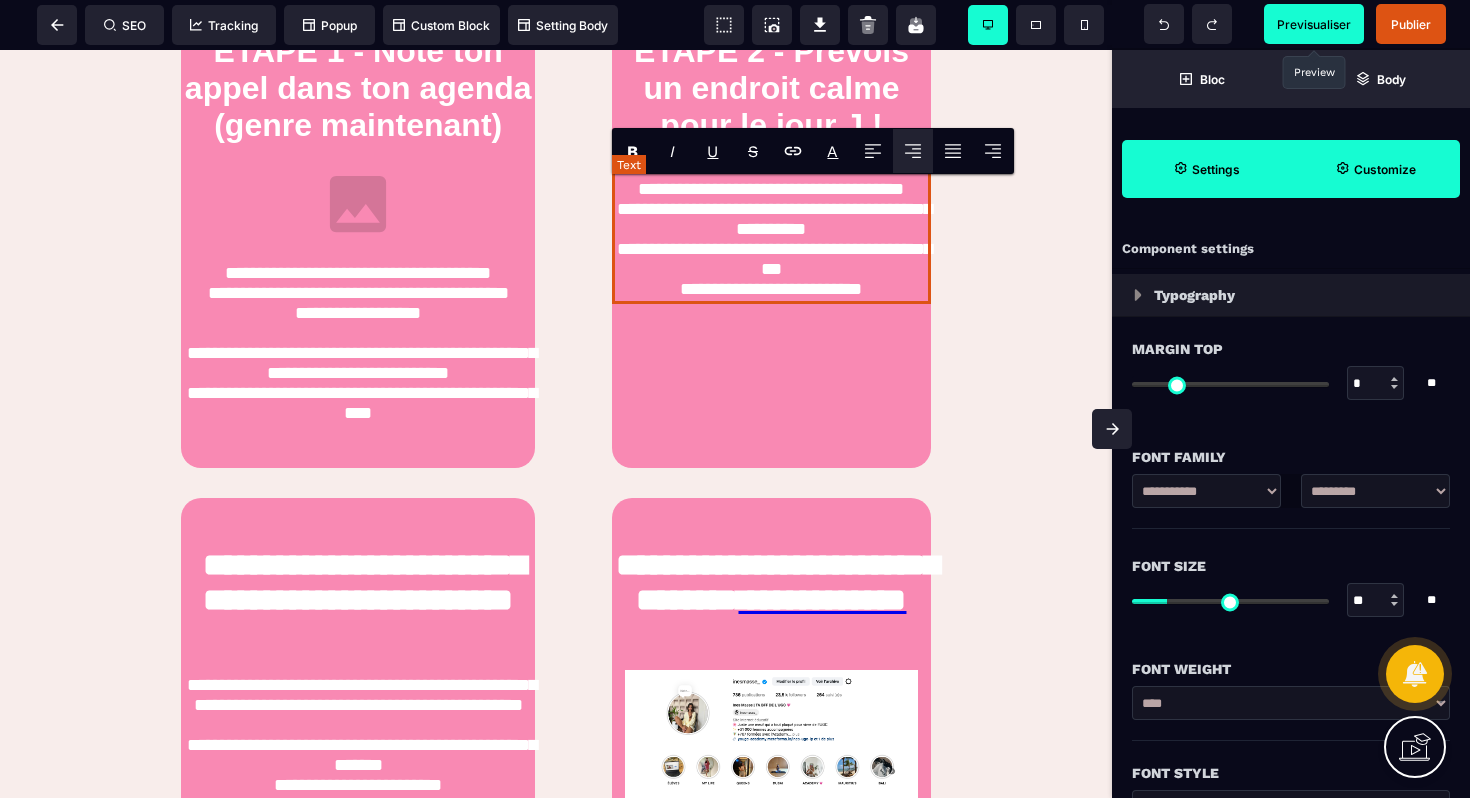 click on "**********" at bounding box center (771, 229) 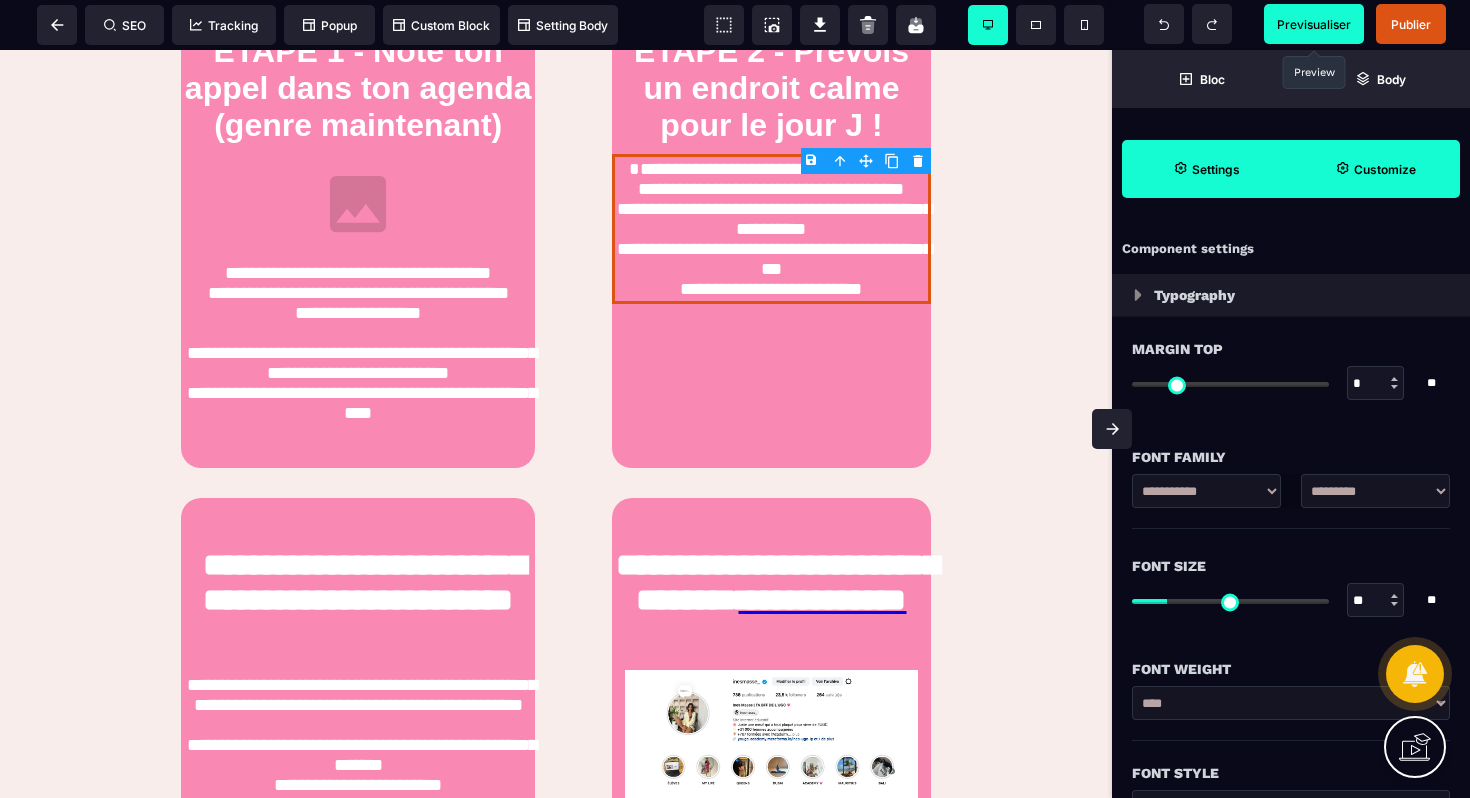 click on "**********" at bounding box center [556, -114] 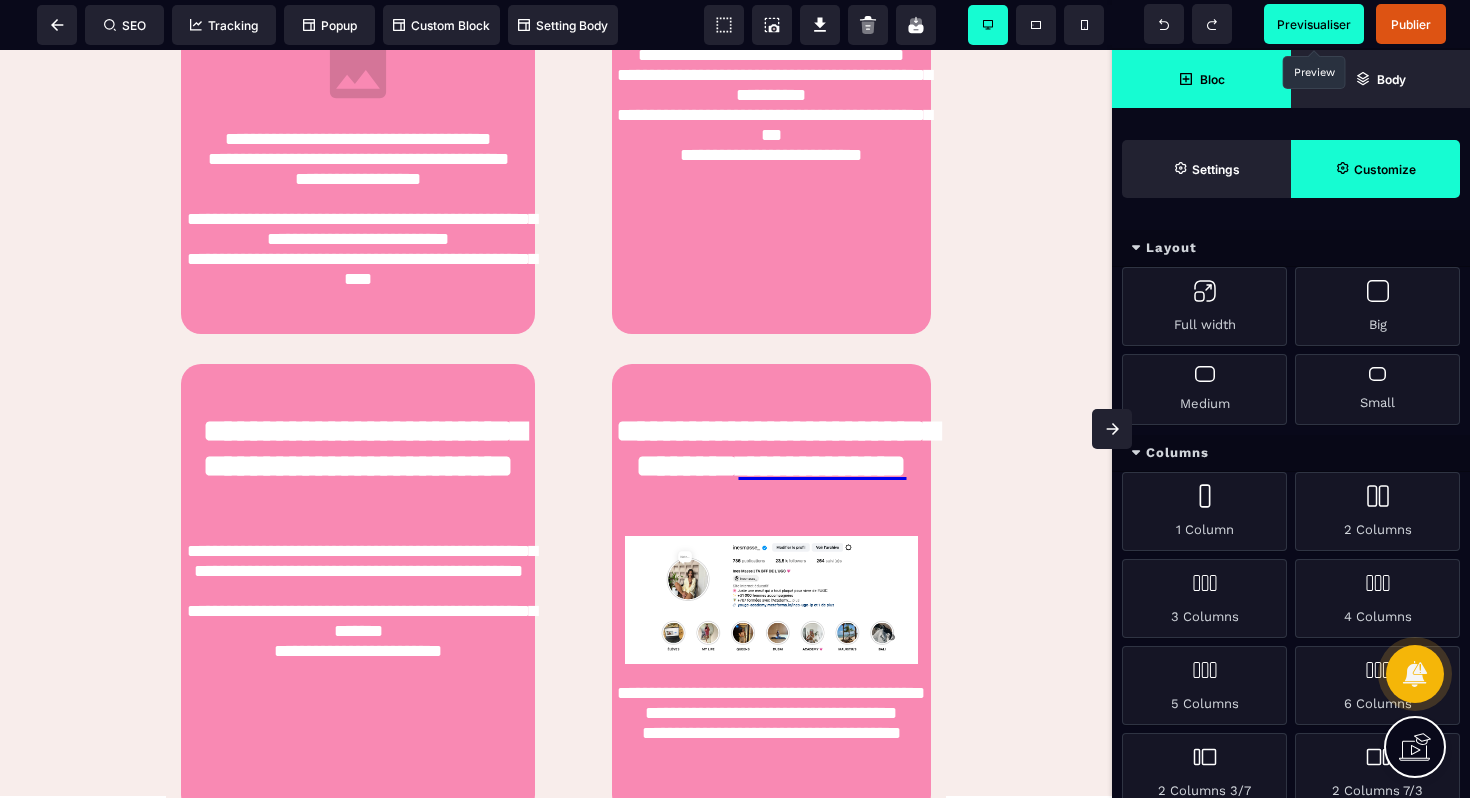 scroll, scrollTop: 1404, scrollLeft: 0, axis: vertical 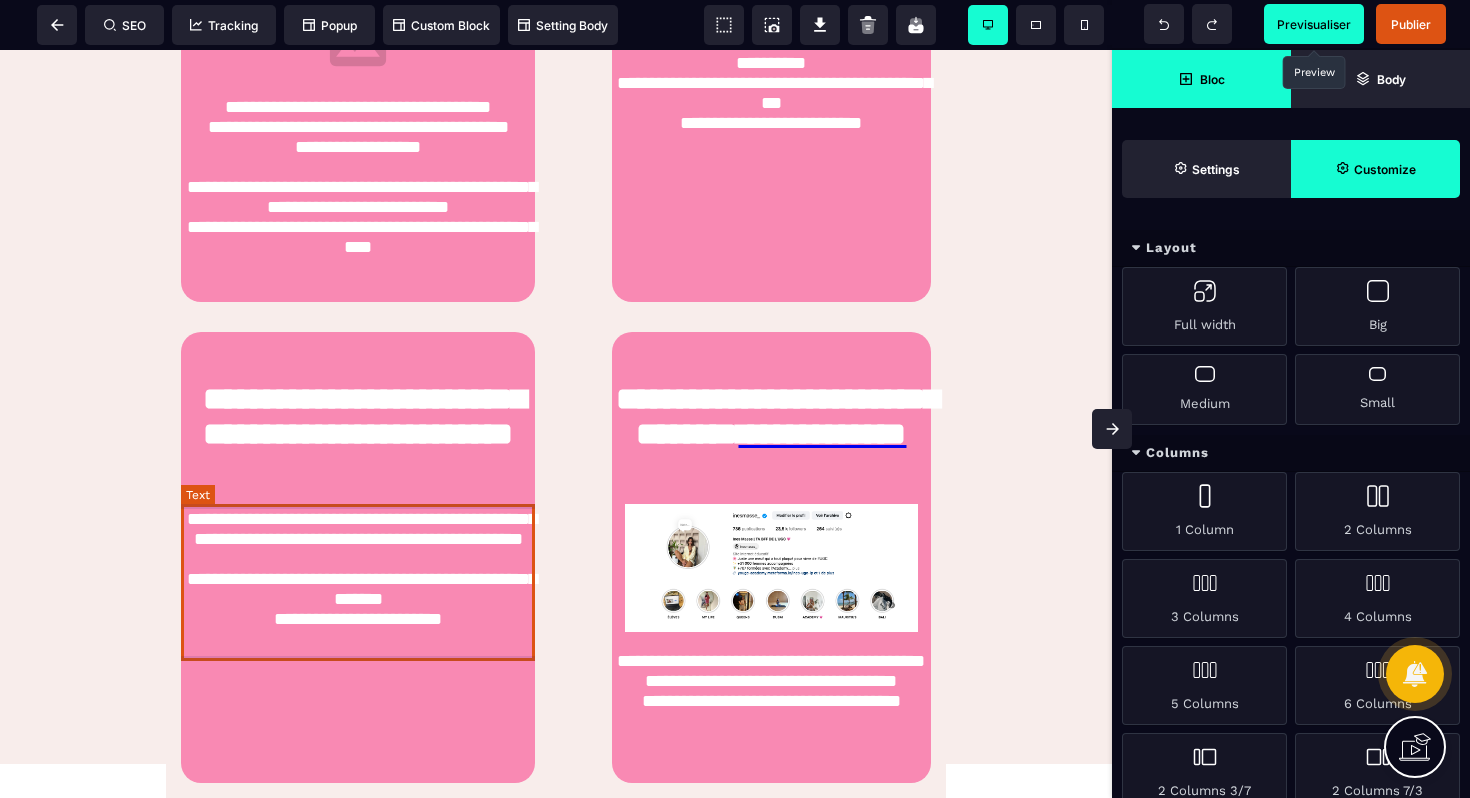 click on "**********" at bounding box center [358, 582] 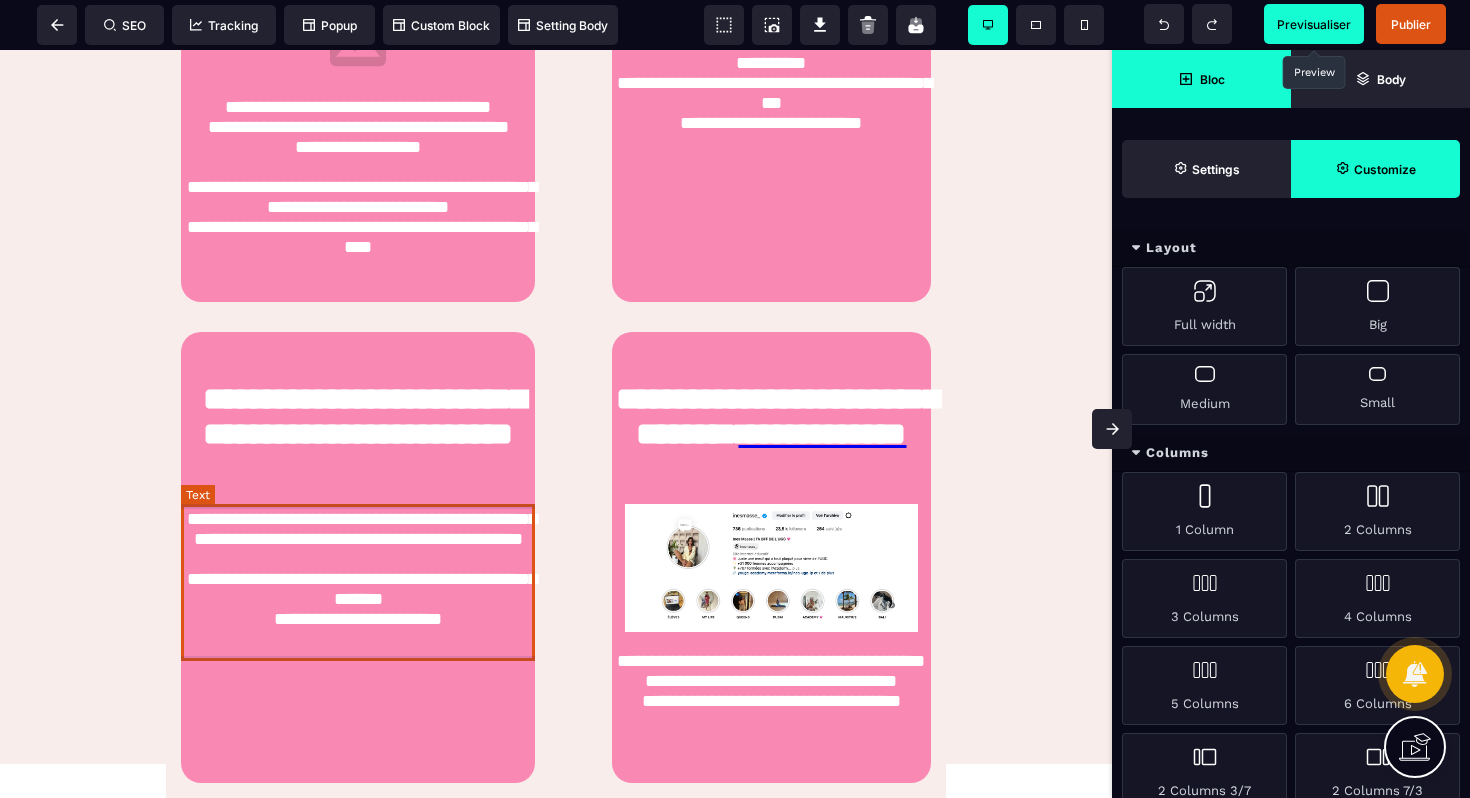 click on "**********" at bounding box center [358, 582] 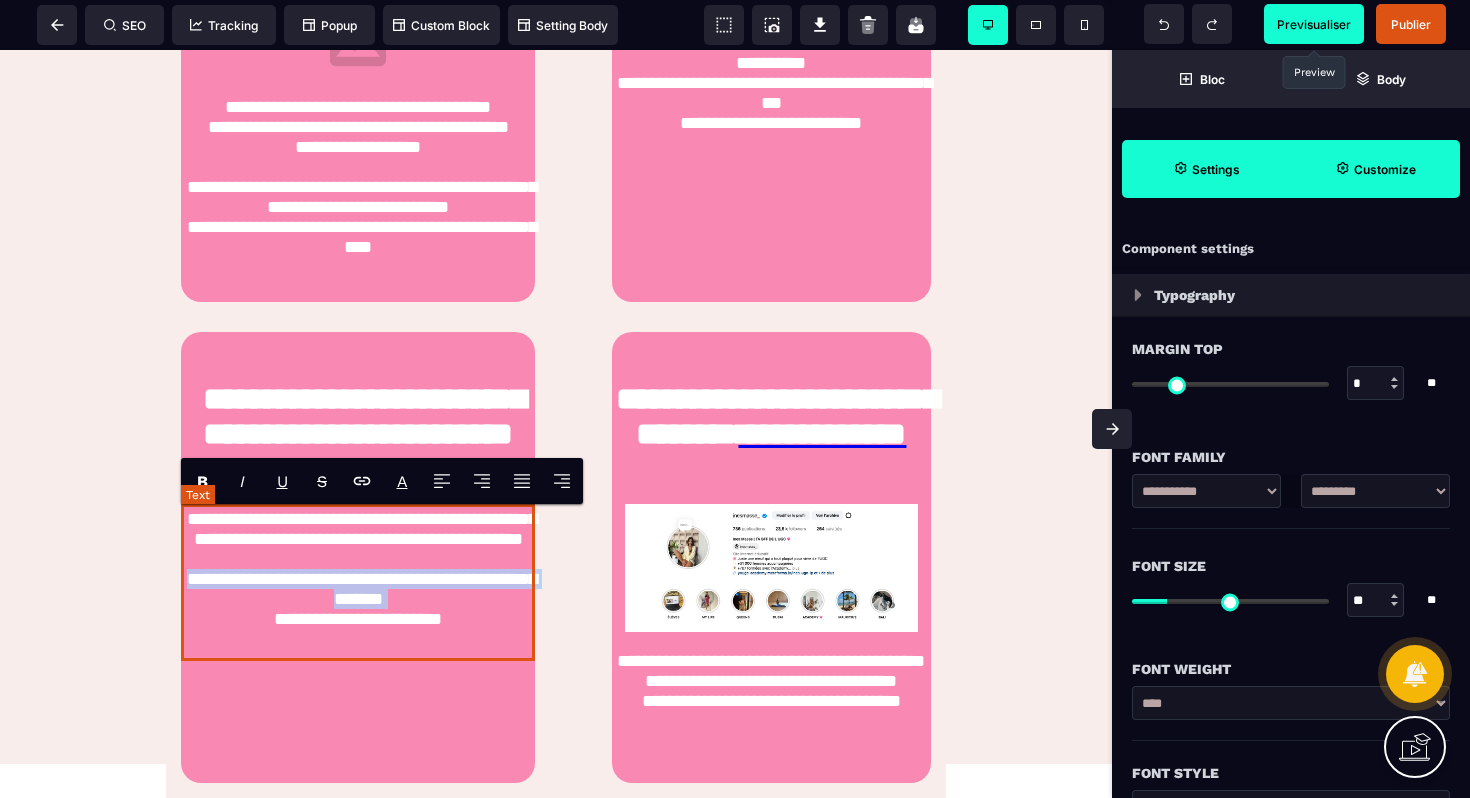 click on "**********" at bounding box center (358, 582) 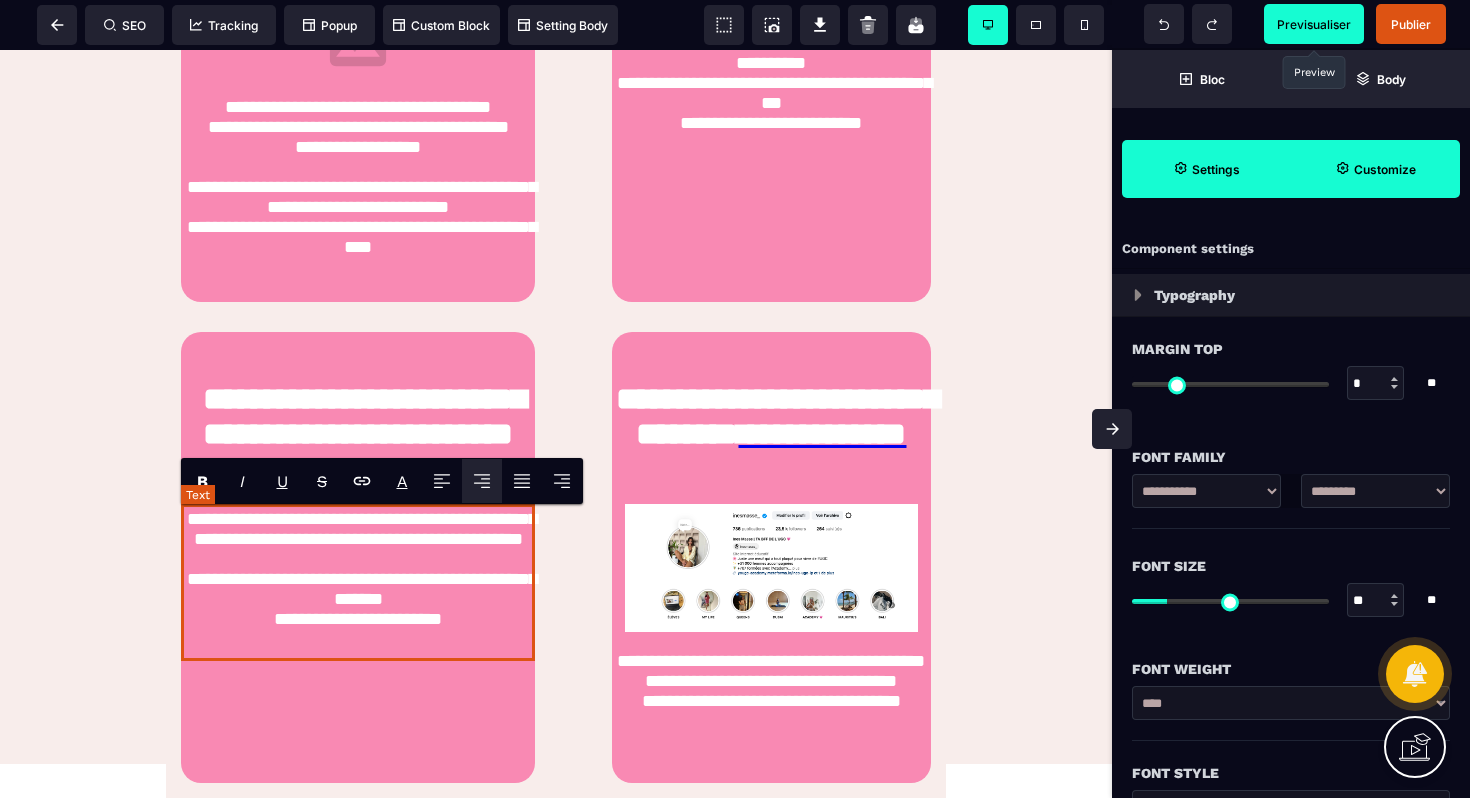 click on "**********" at bounding box center [358, 582] 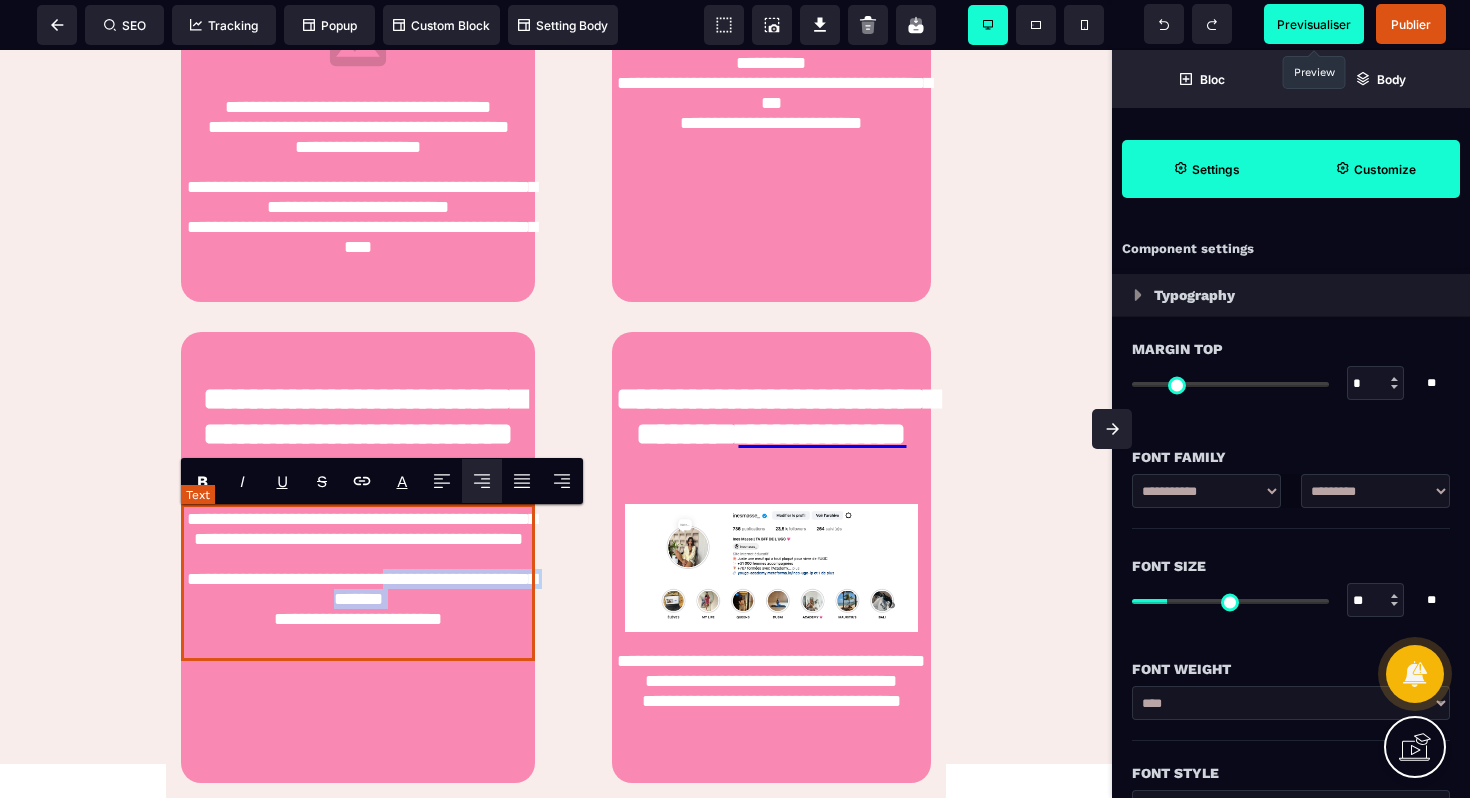 drag, startPoint x: 444, startPoint y: 622, endPoint x: 425, endPoint y: 606, distance: 24.839485 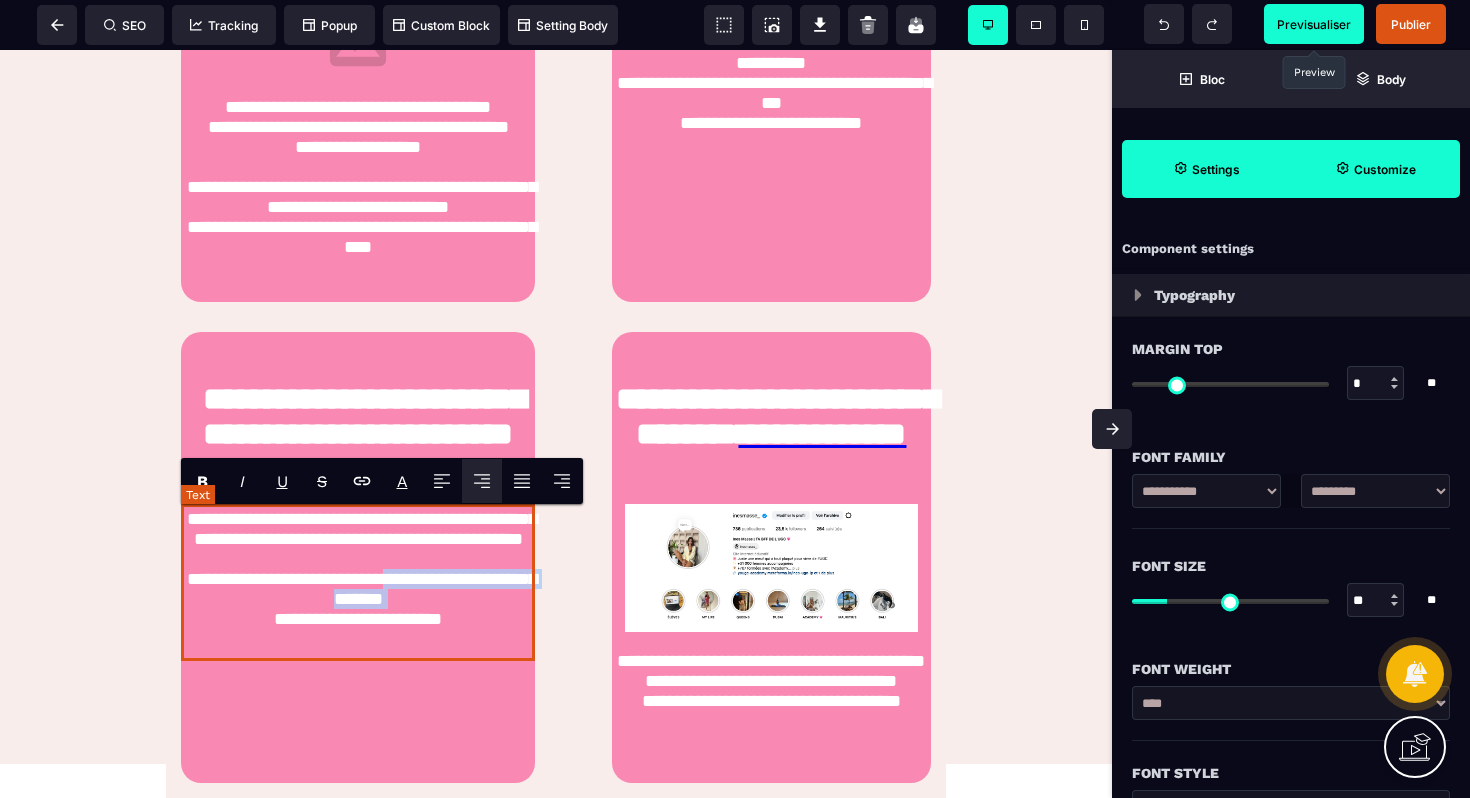 click on "**********" at bounding box center (358, 582) 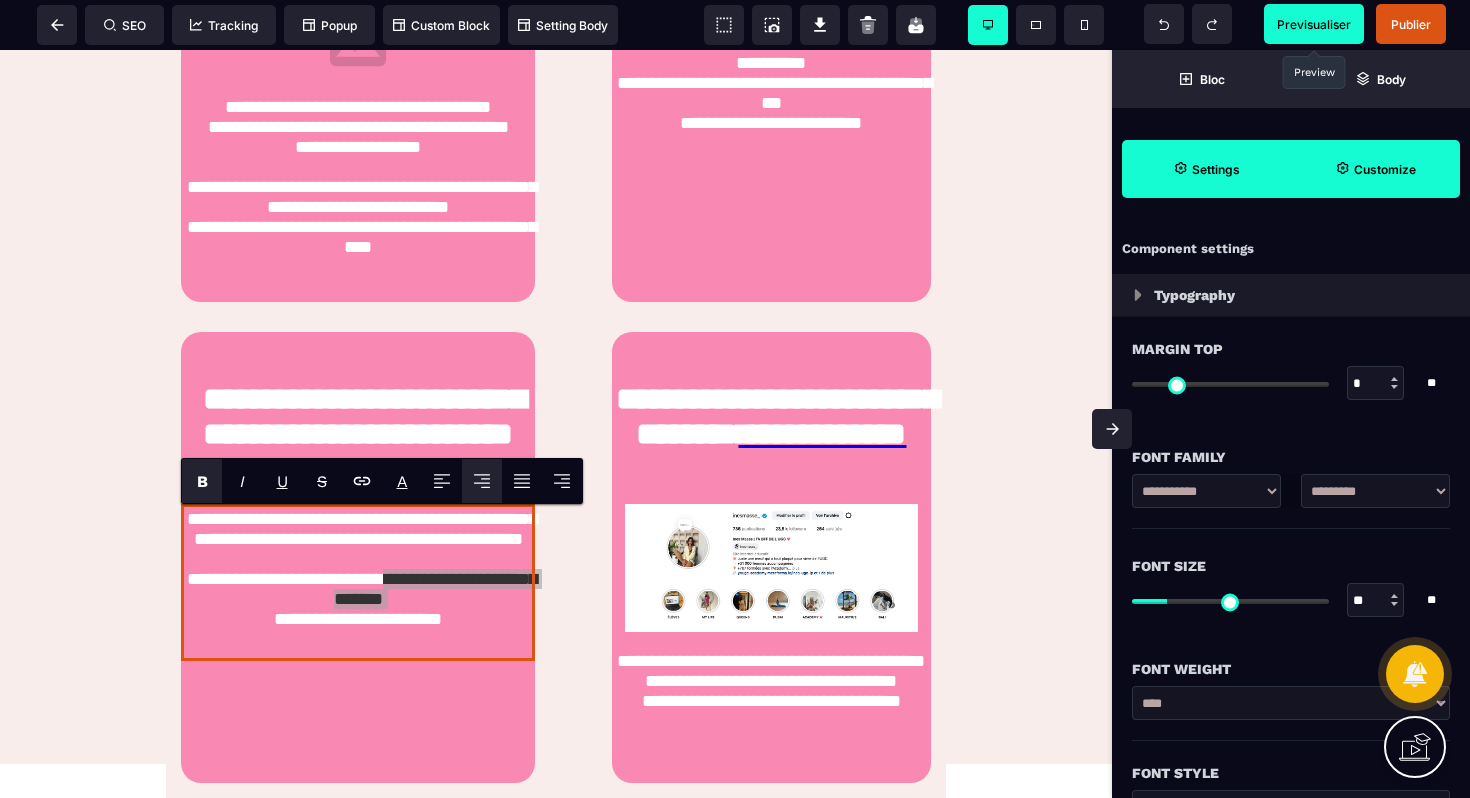 click on "B" at bounding box center [202, 481] 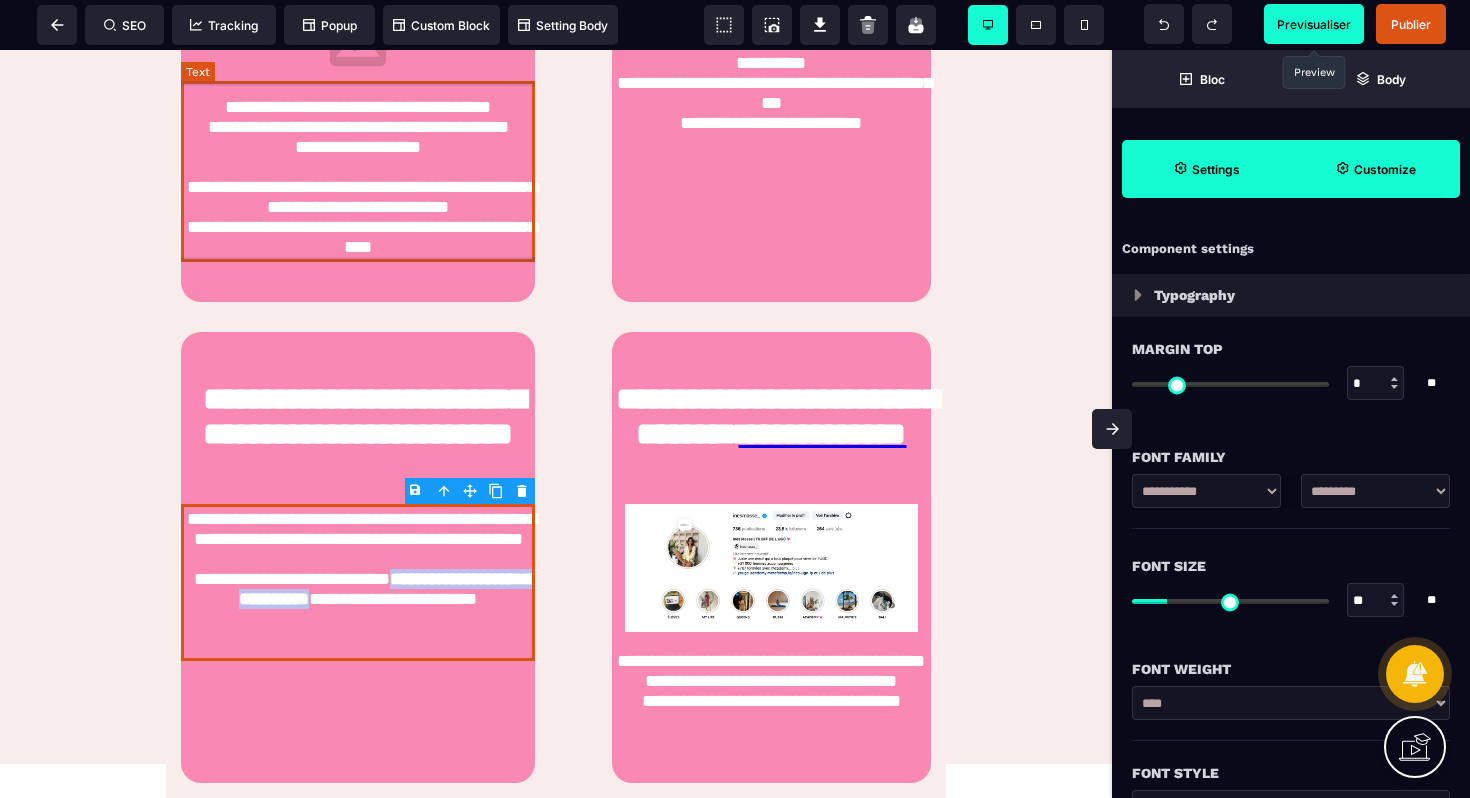 click on "**********" at bounding box center [358, 177] 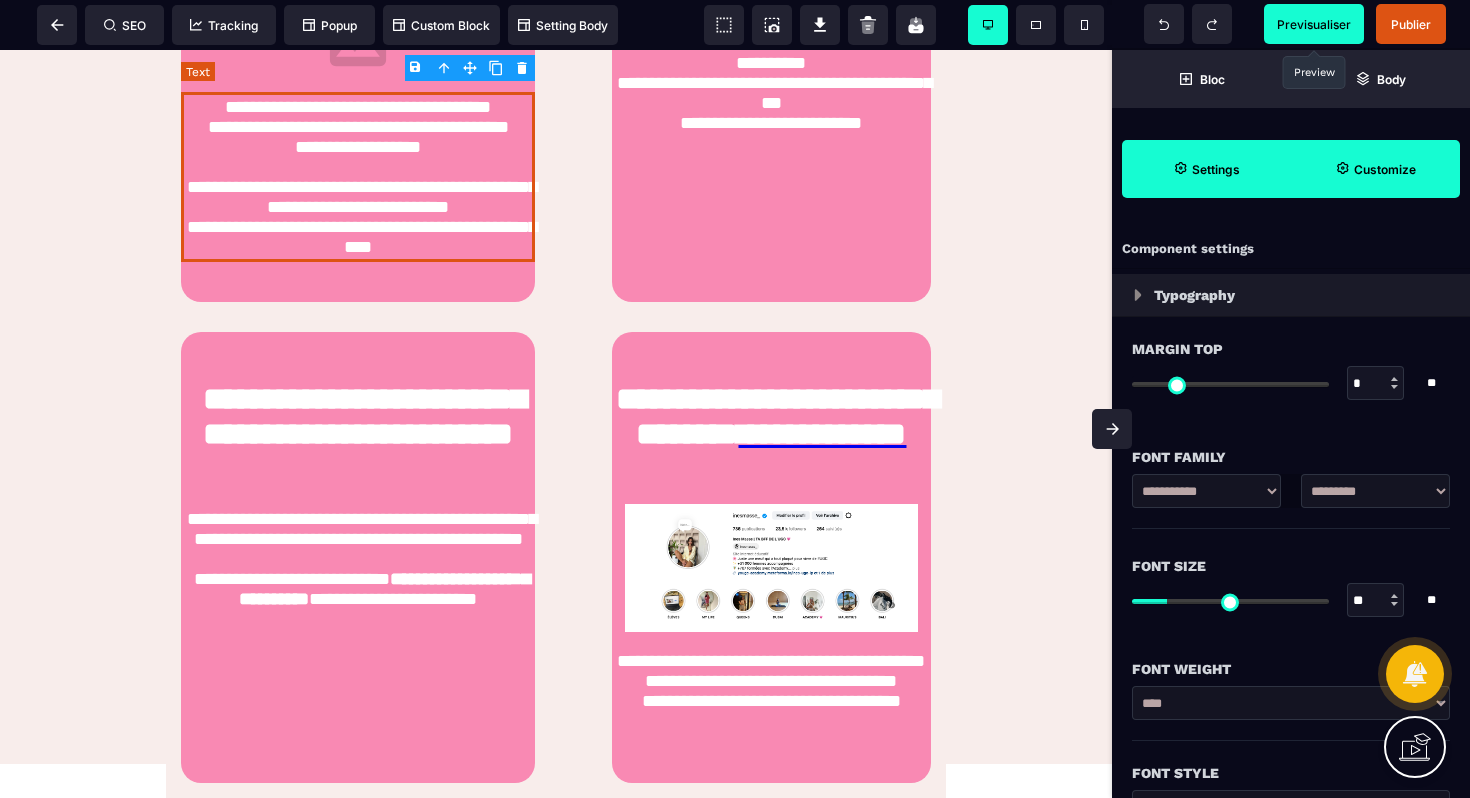 click on "**********" at bounding box center [358, 177] 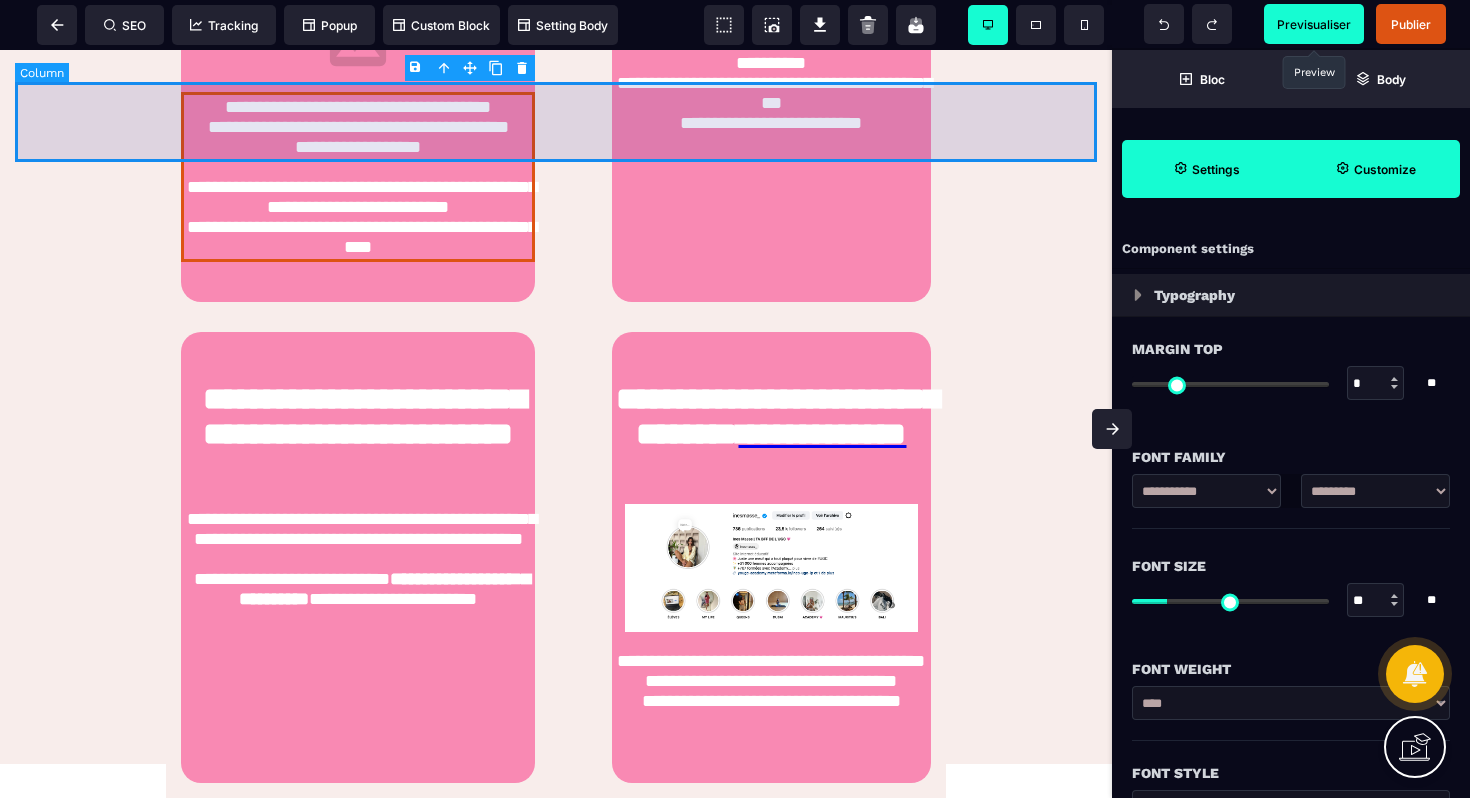 click at bounding box center (556, 153) 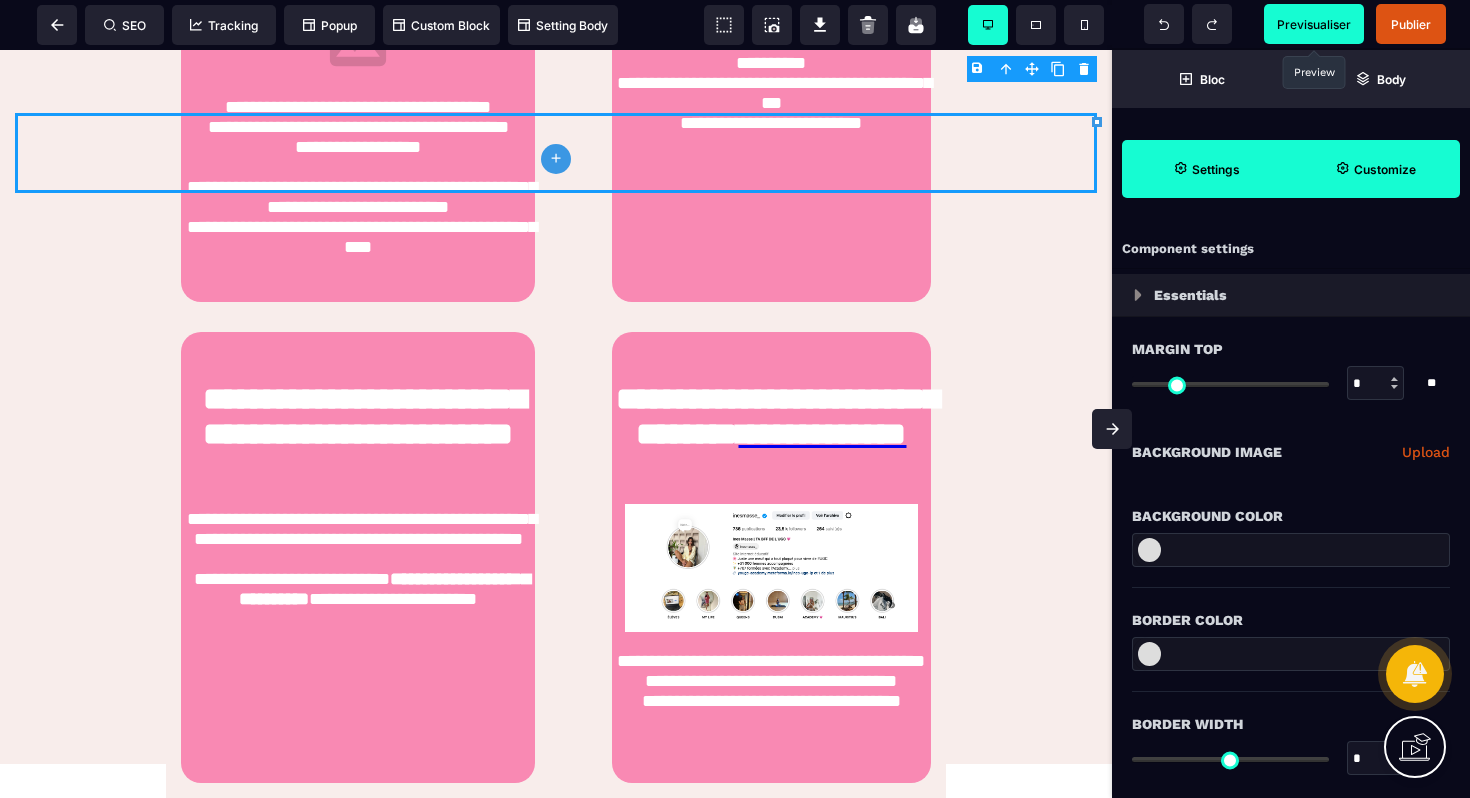 click on "B I U S
A *******
plus
Row
SEO
Big" at bounding box center (735, 399) 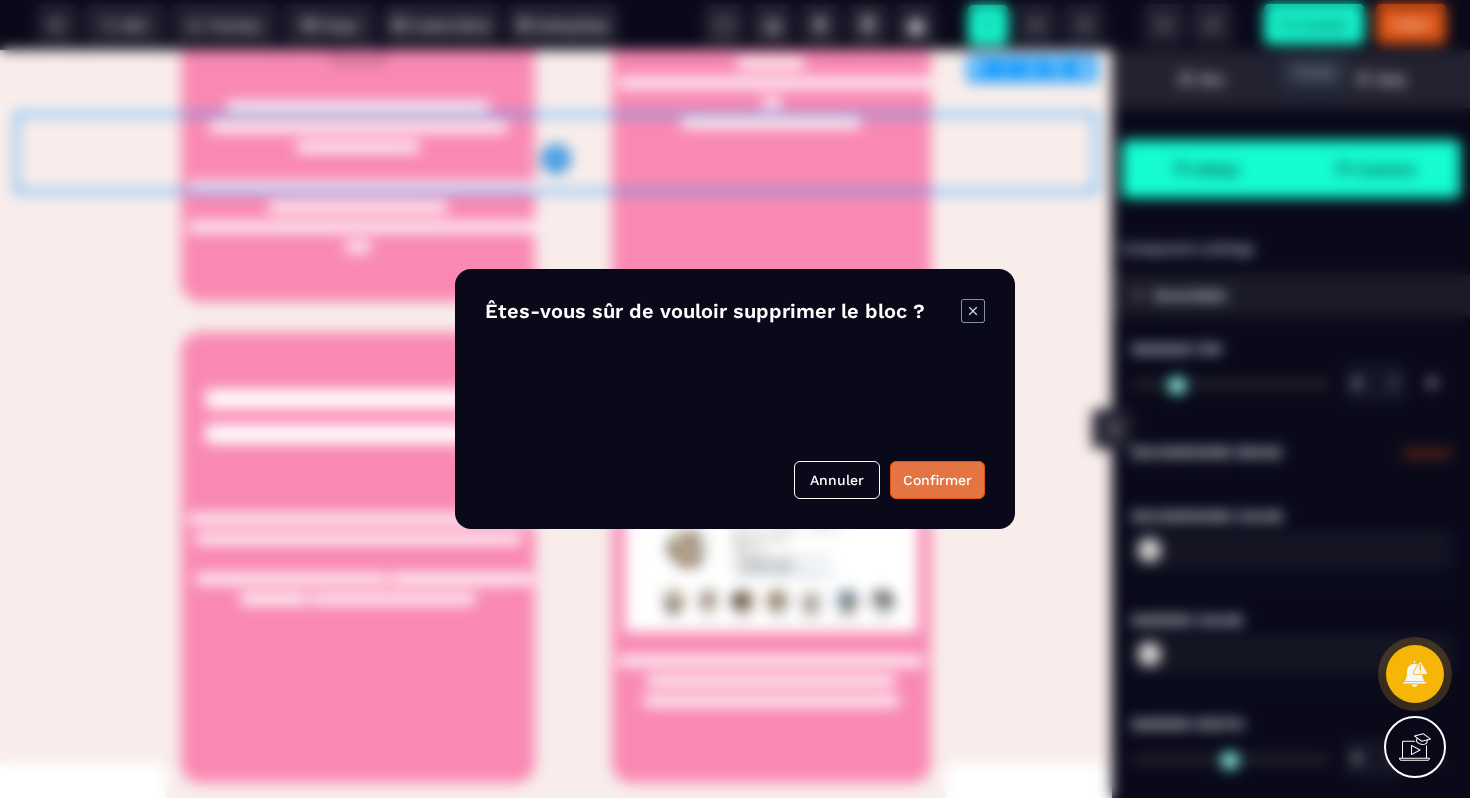 click on "Confirmer" at bounding box center [937, 480] 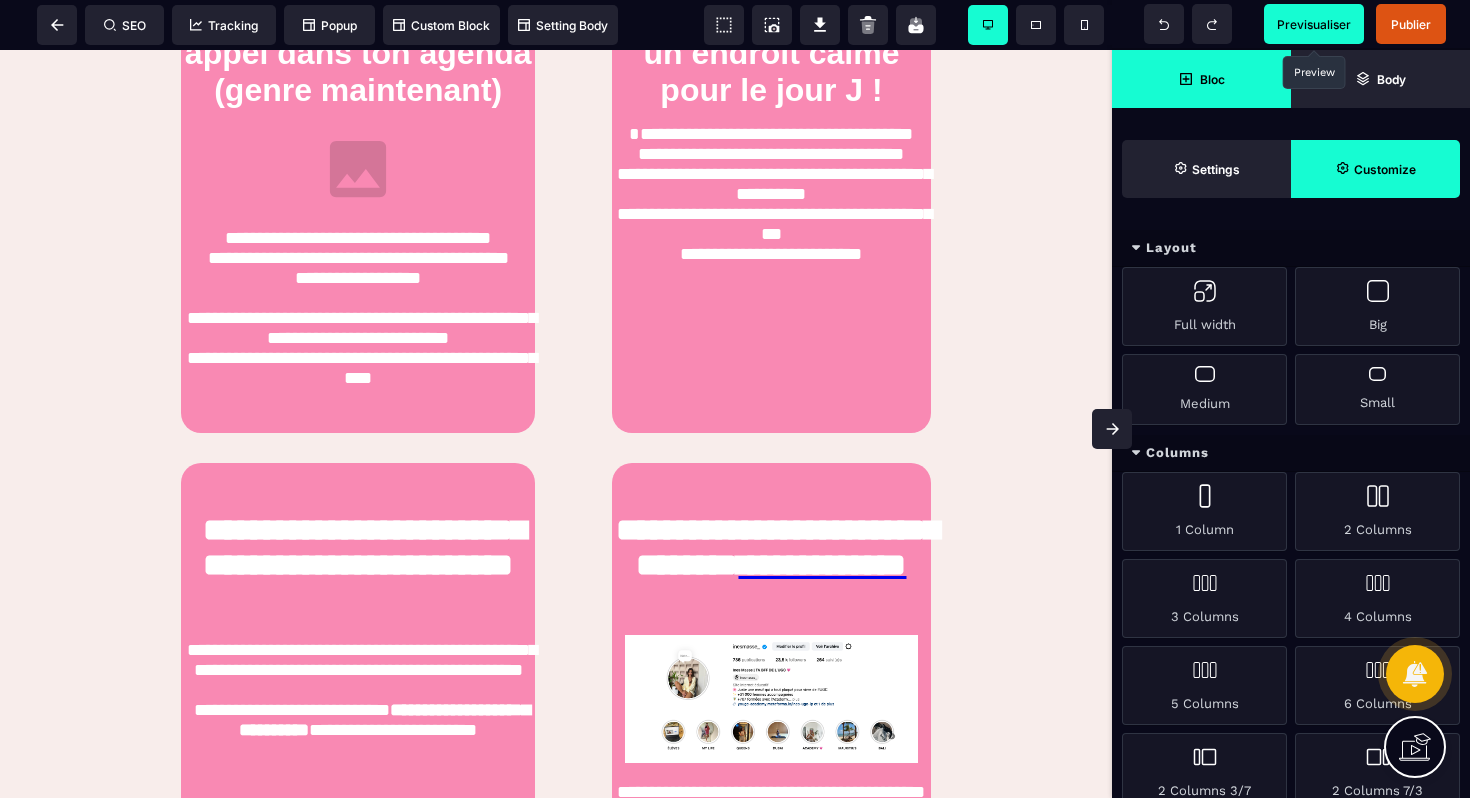 scroll, scrollTop: 1235, scrollLeft: 0, axis: vertical 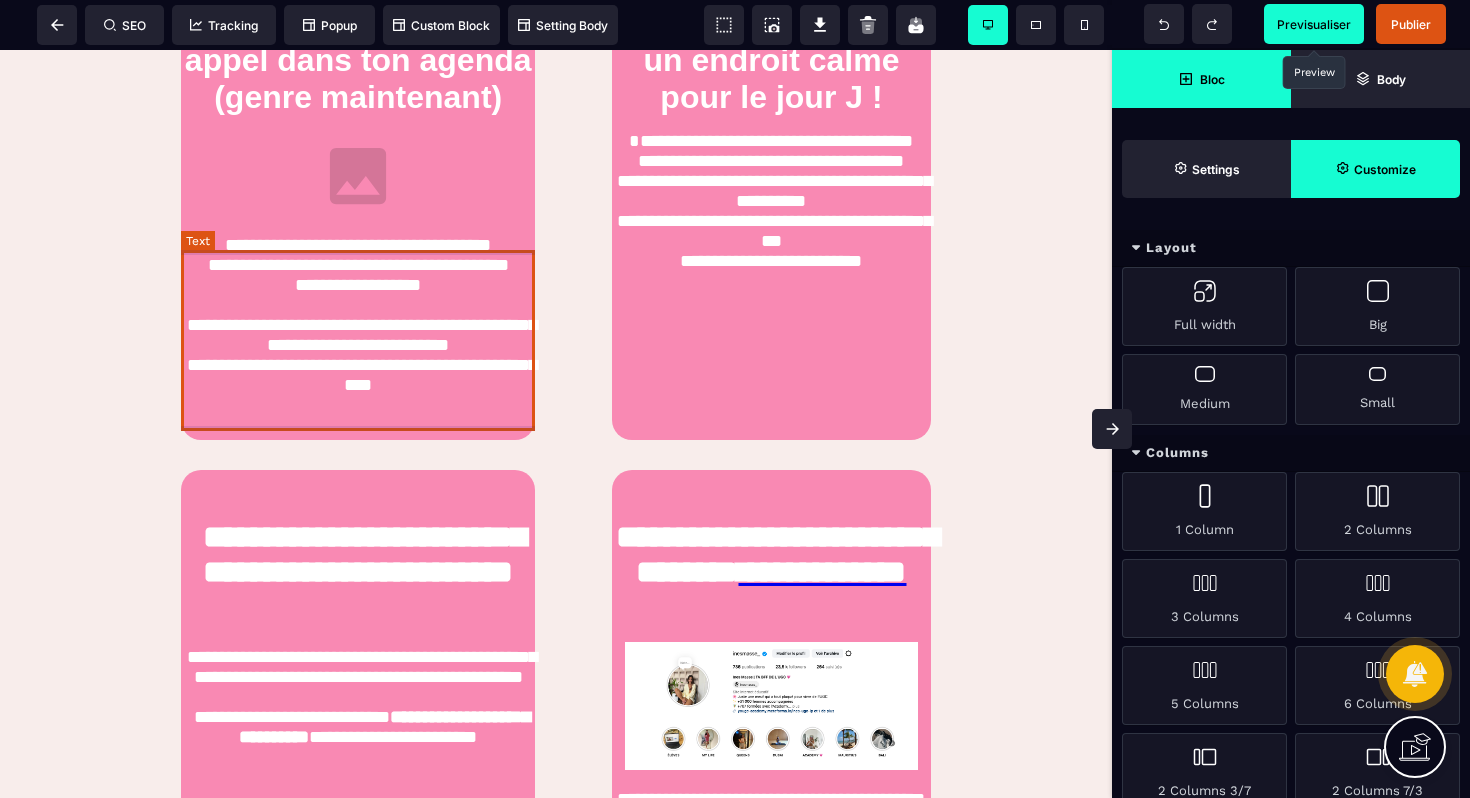 click on "**********" at bounding box center (358, 315) 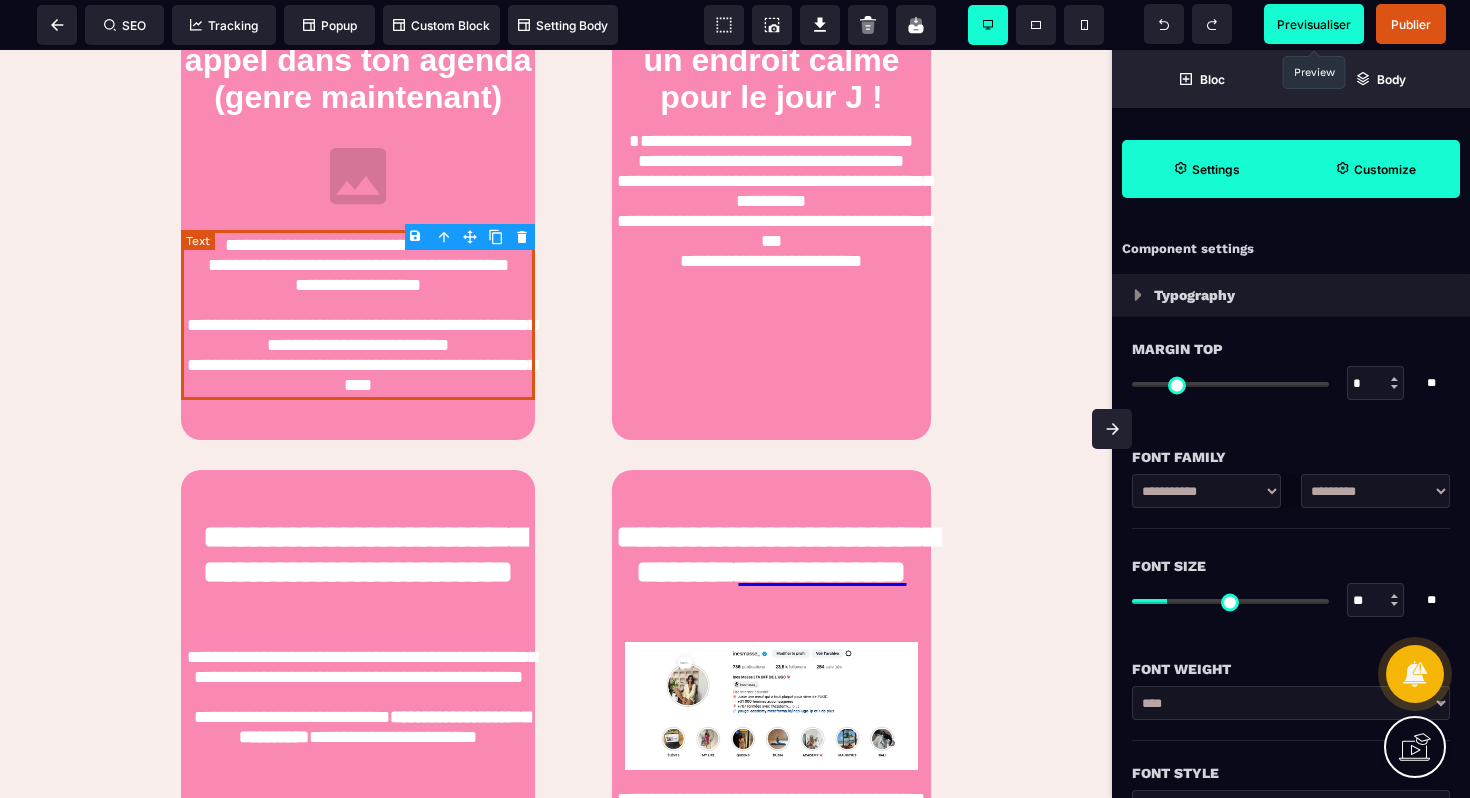 click on "**********" at bounding box center [358, 315] 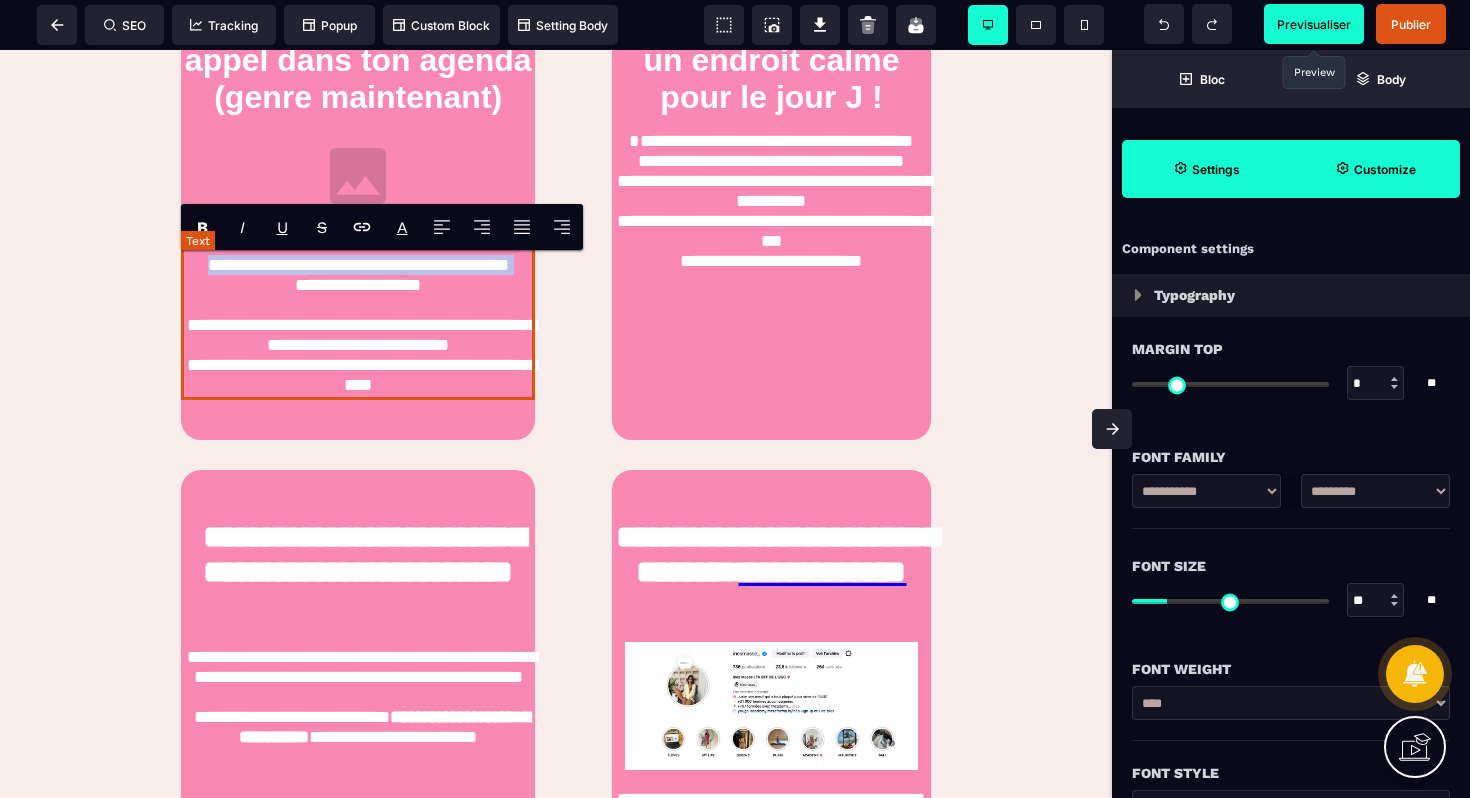 click on "**********" at bounding box center (358, 315) 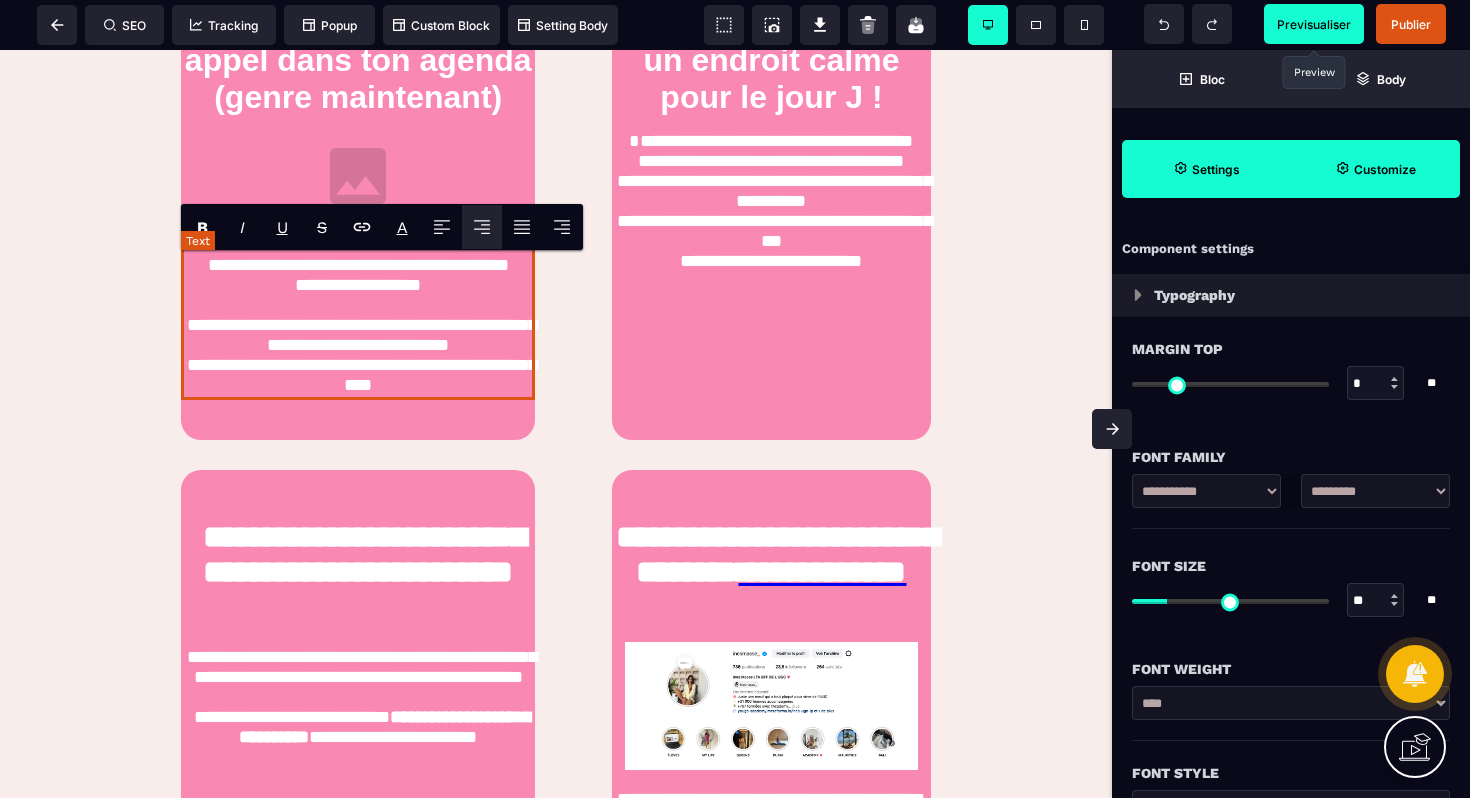 click on "**********" at bounding box center [358, 315] 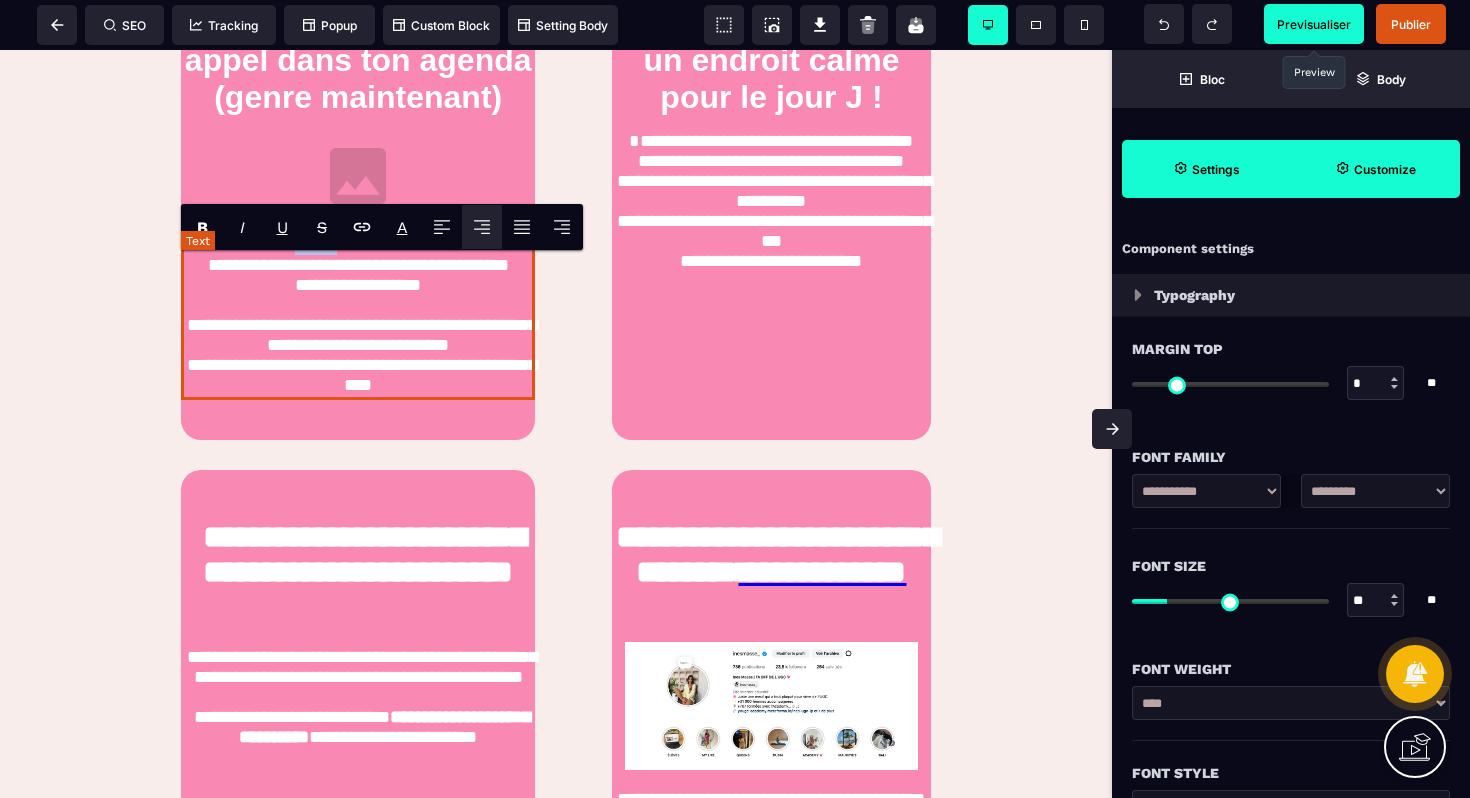click on "**********" at bounding box center [358, 315] 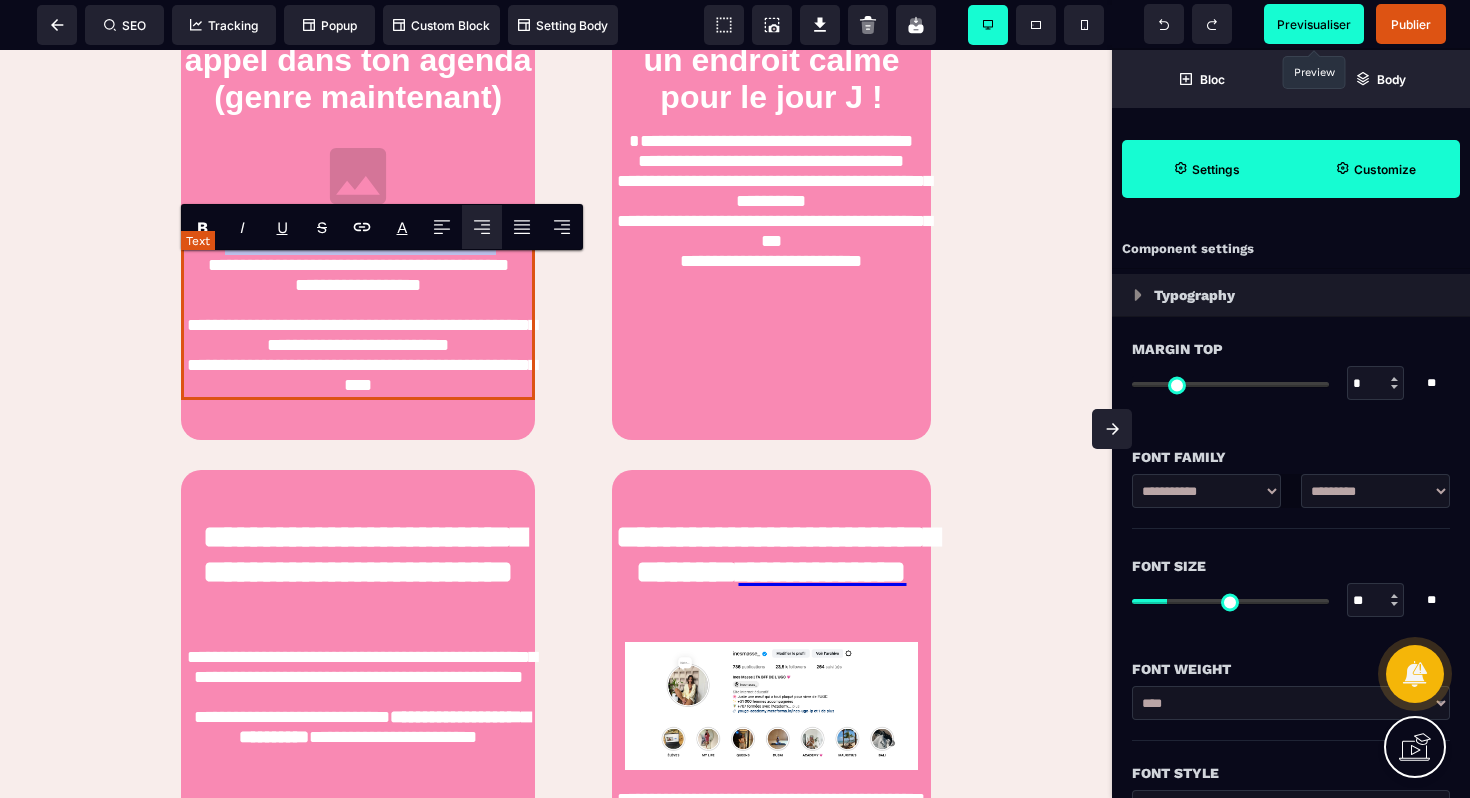 click on "**********" at bounding box center [358, 315] 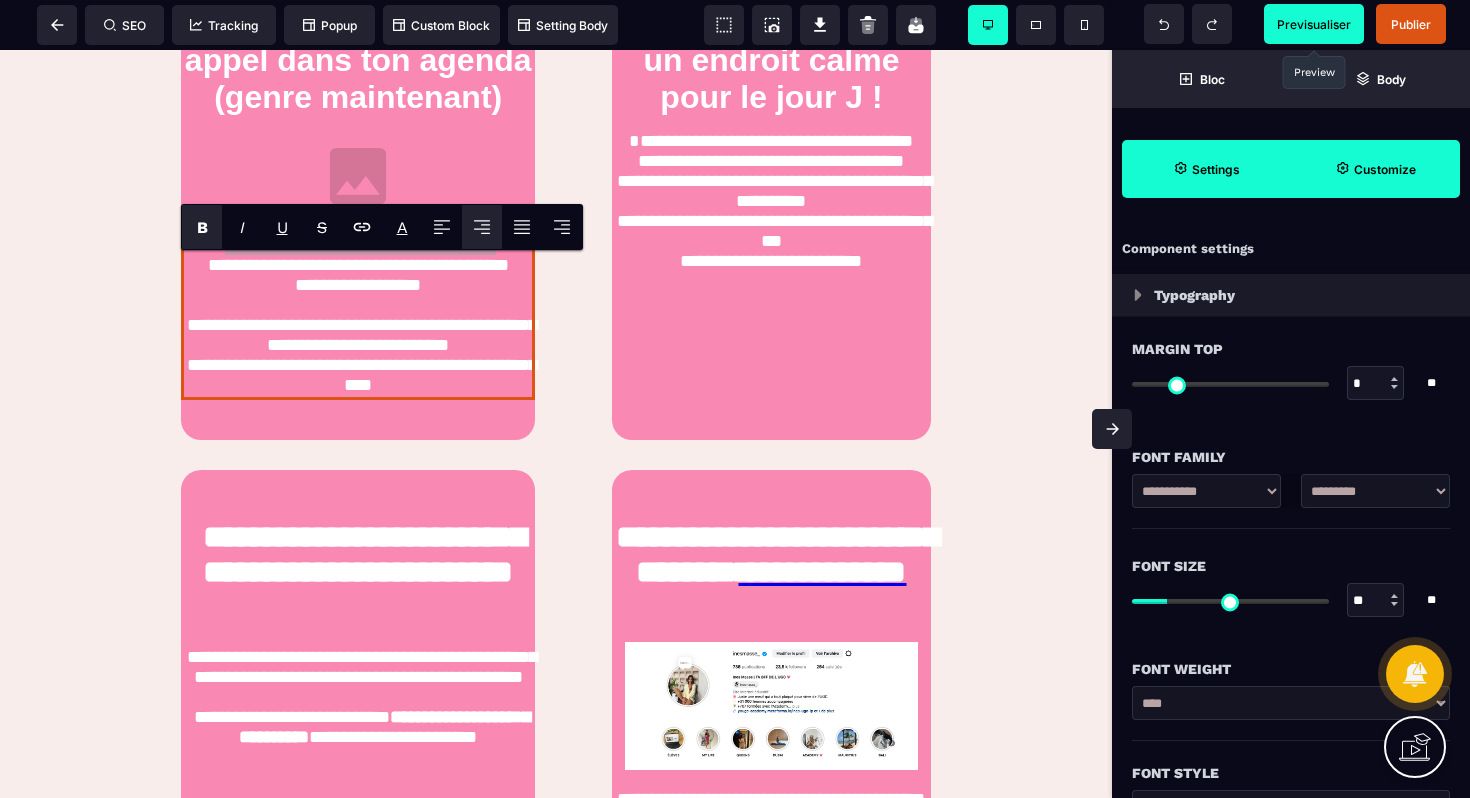 click on "B" at bounding box center [202, 227] 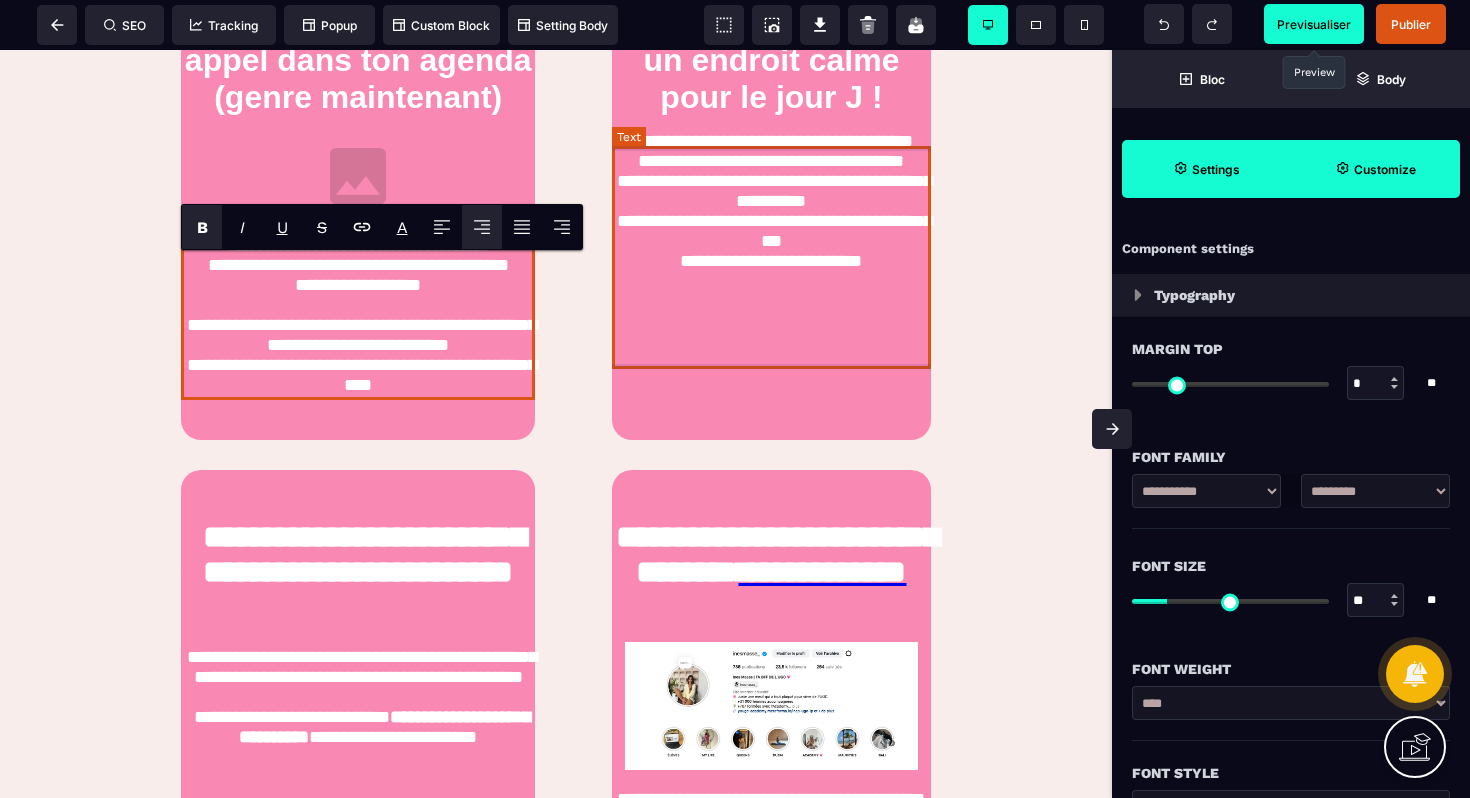 click on "**********" at bounding box center (771, 201) 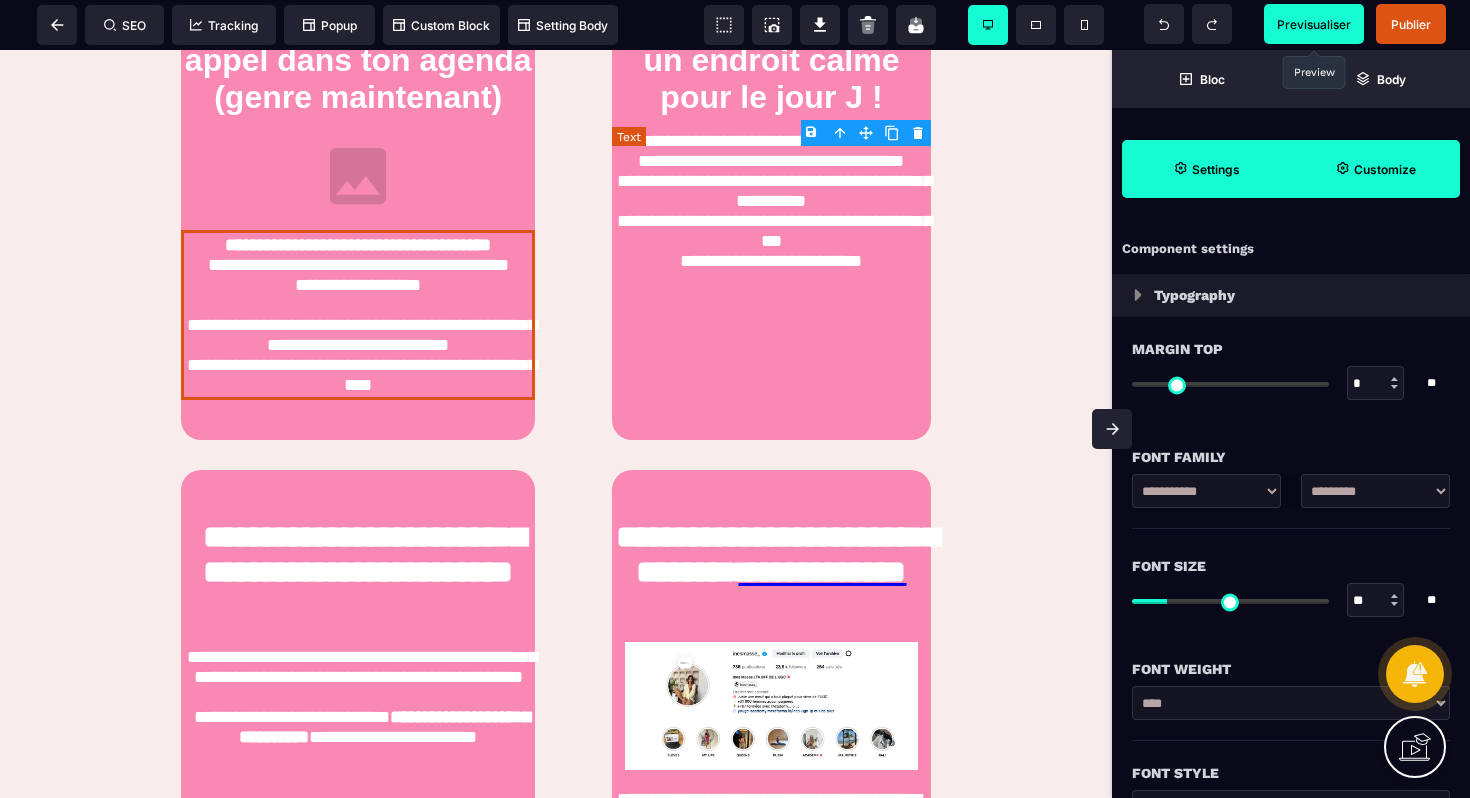 click on "**********" at bounding box center [771, 201] 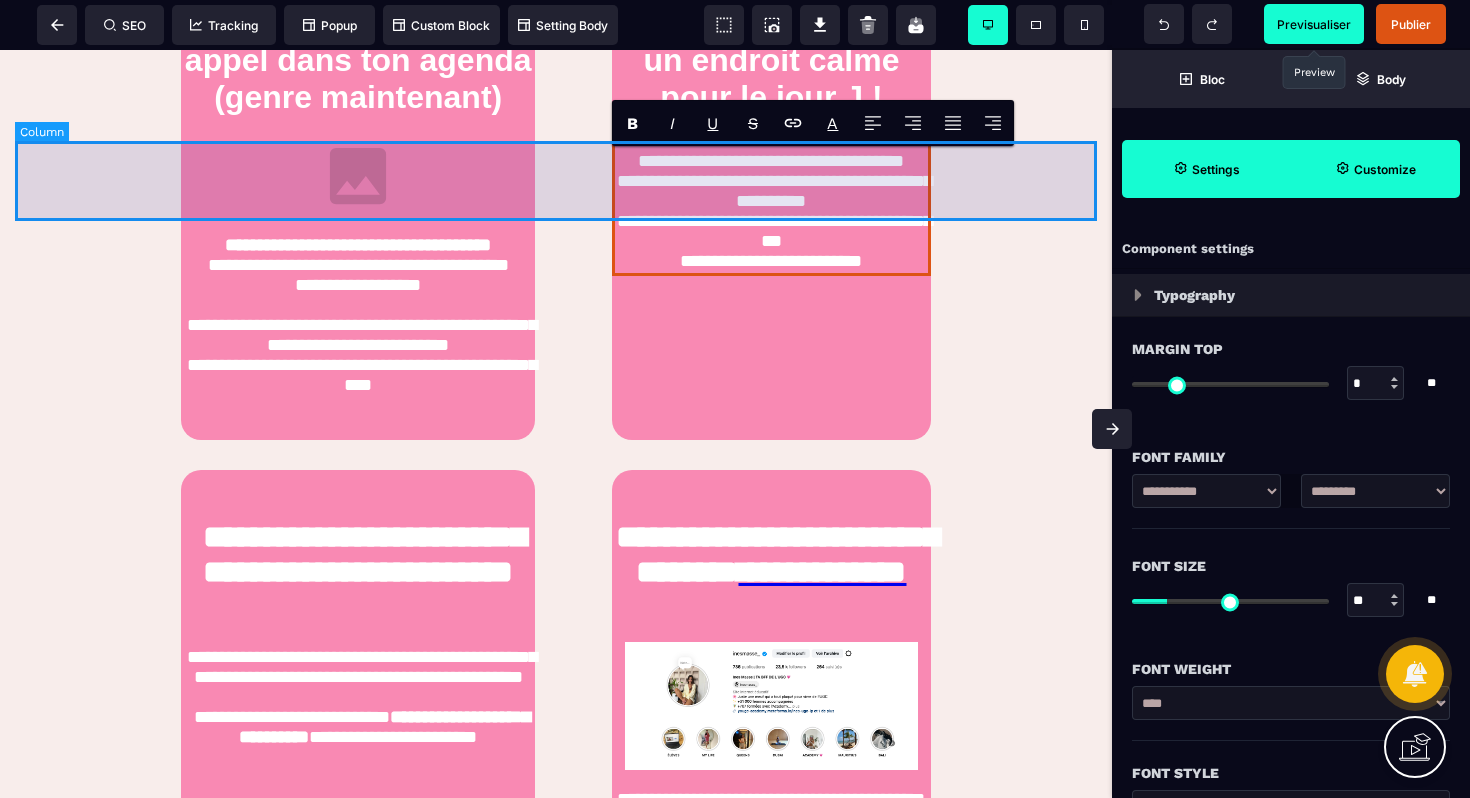 click at bounding box center (556, 181) 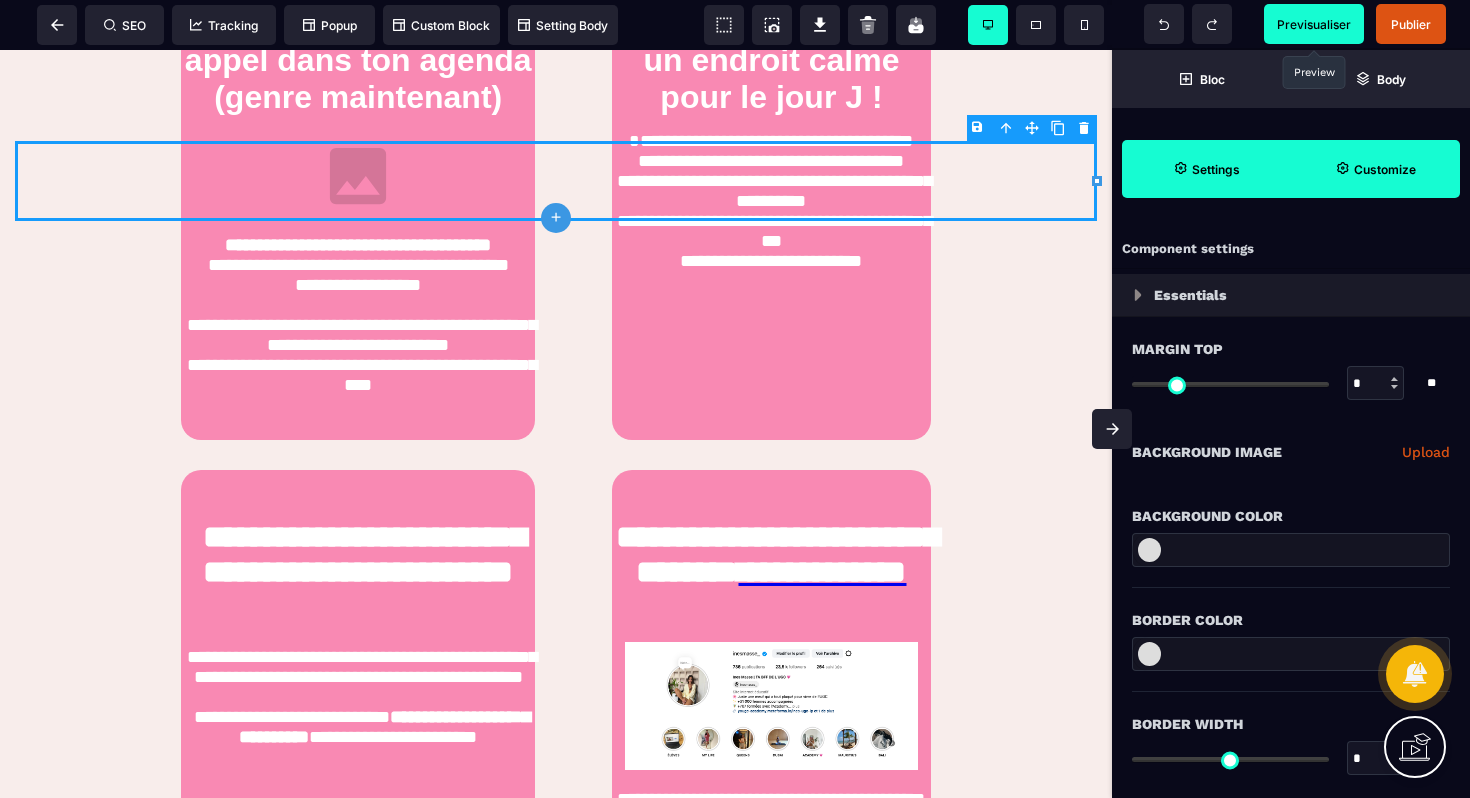 click on "B I U S
A *******
plus
Row
SEO
Big" at bounding box center [735, 399] 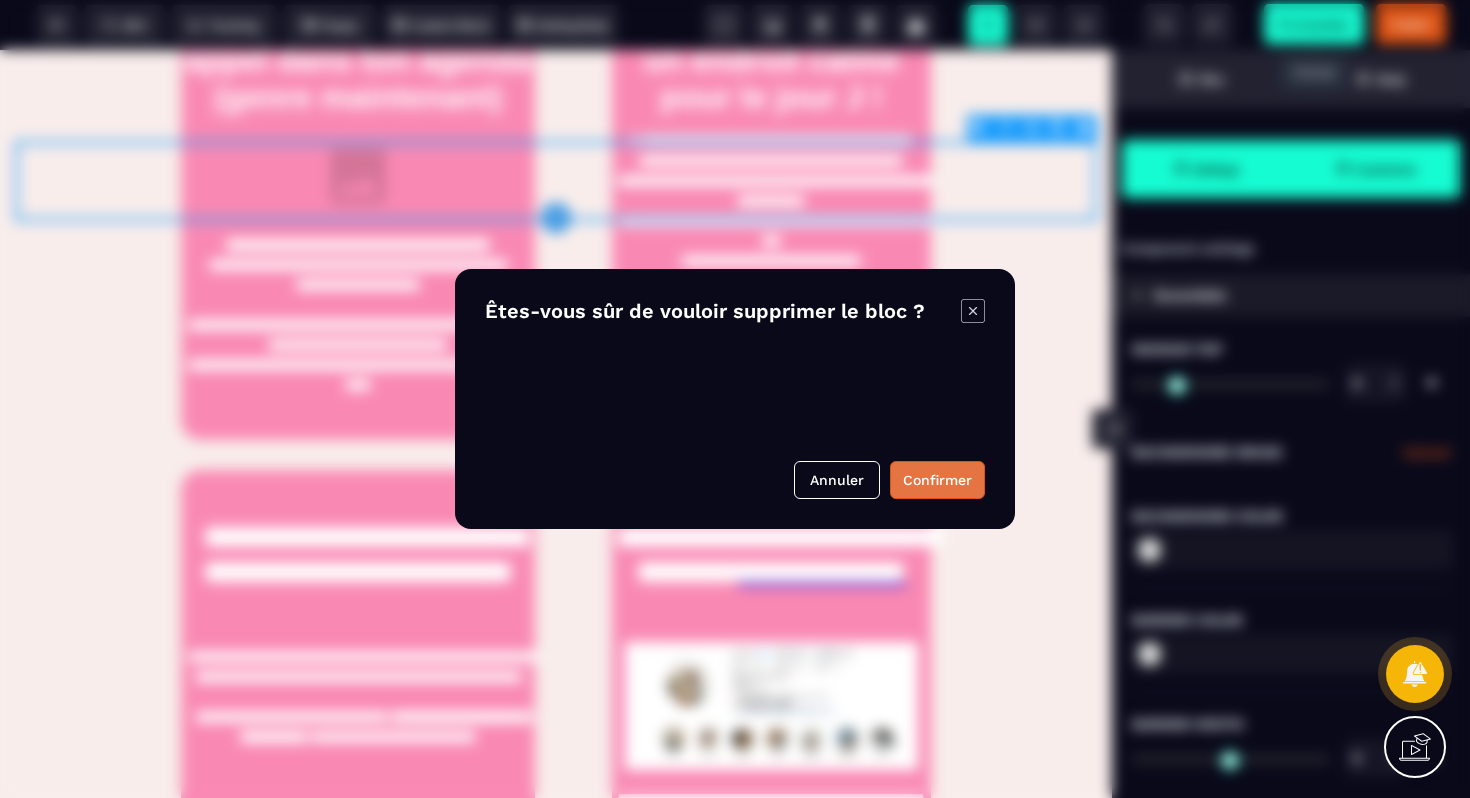 click on "Confirmer" at bounding box center (937, 480) 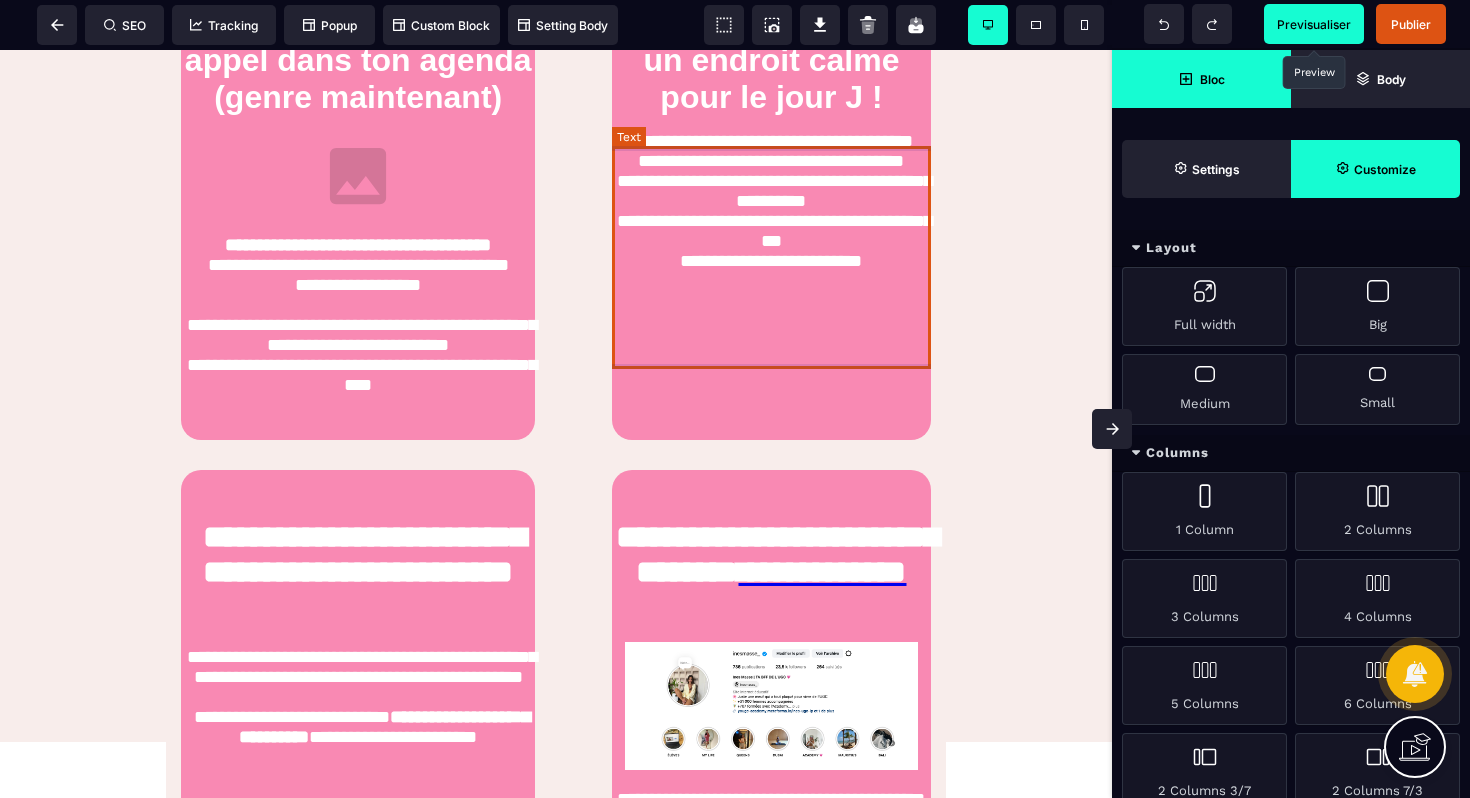 click on "**********" at bounding box center (771, 201) 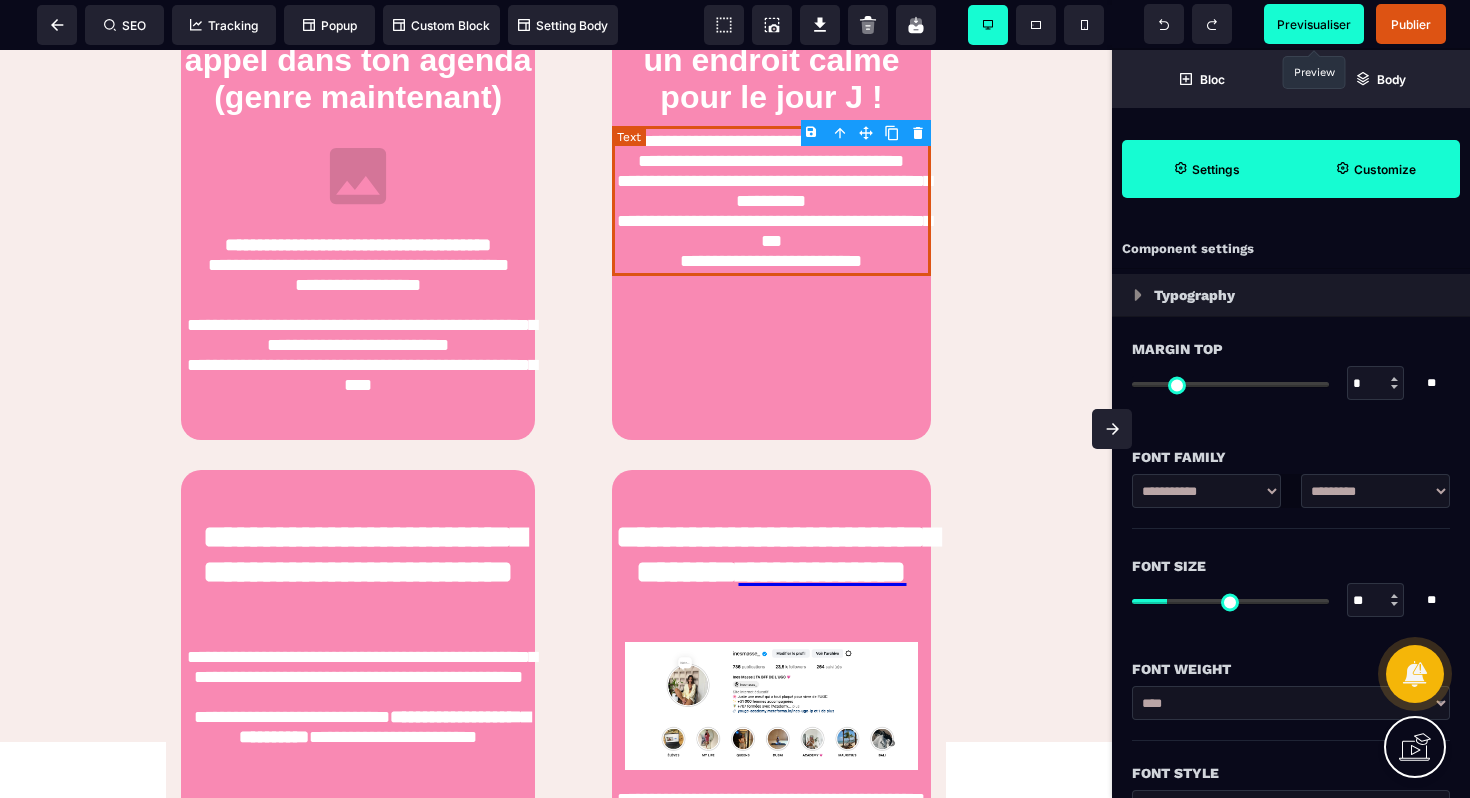 click on "**********" at bounding box center [771, 201] 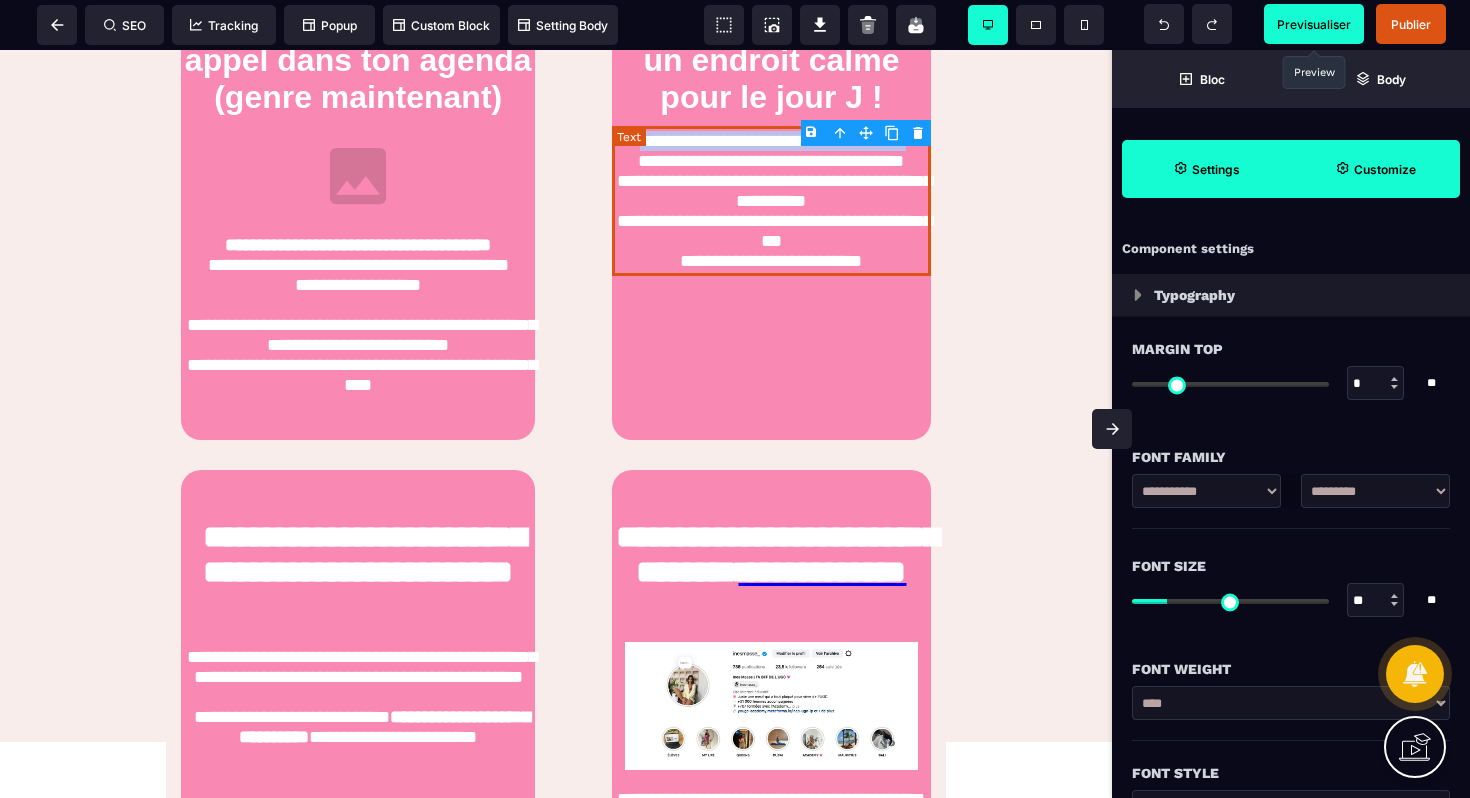 click on "**********" at bounding box center [771, 201] 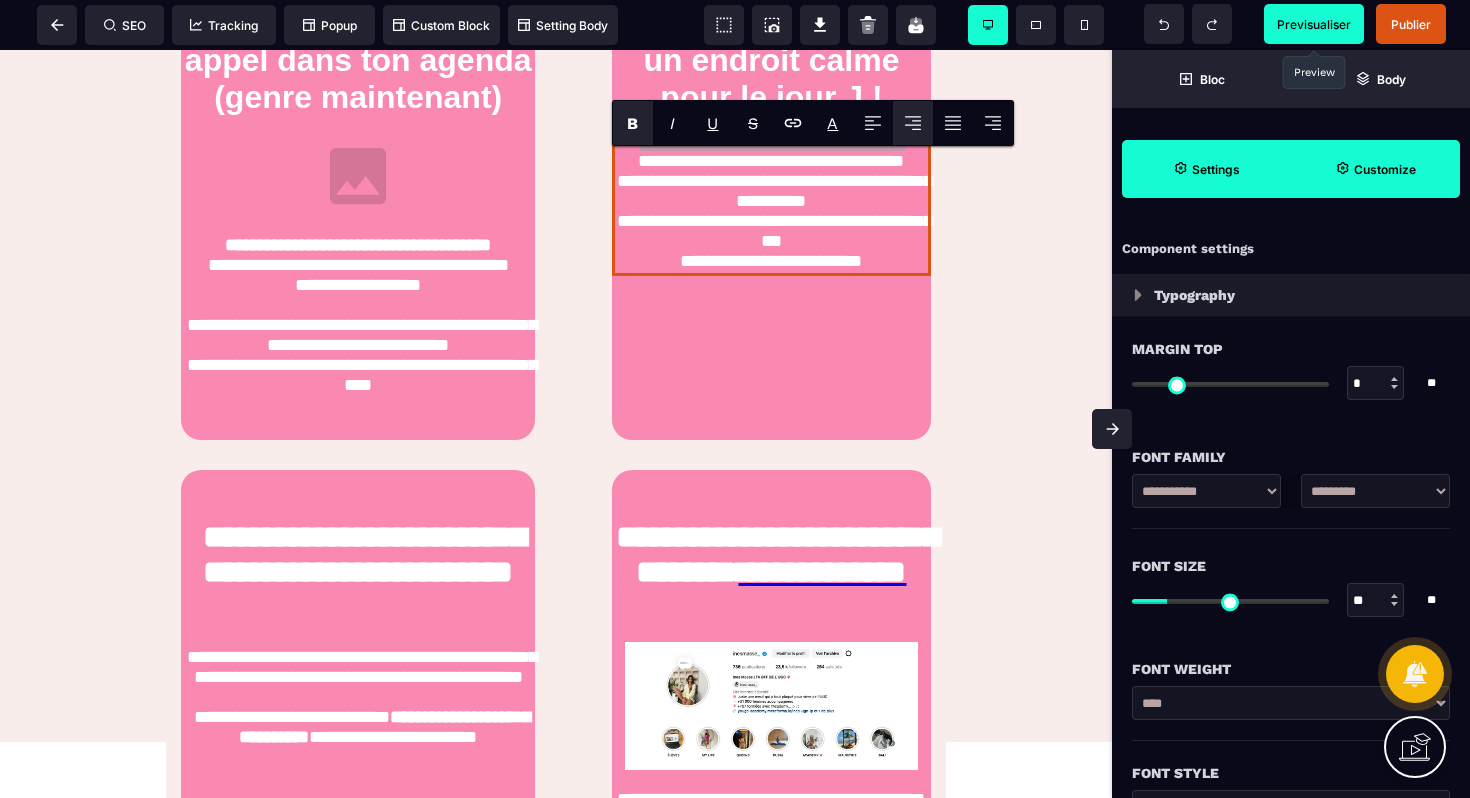 click on "B" at bounding box center [632, 123] 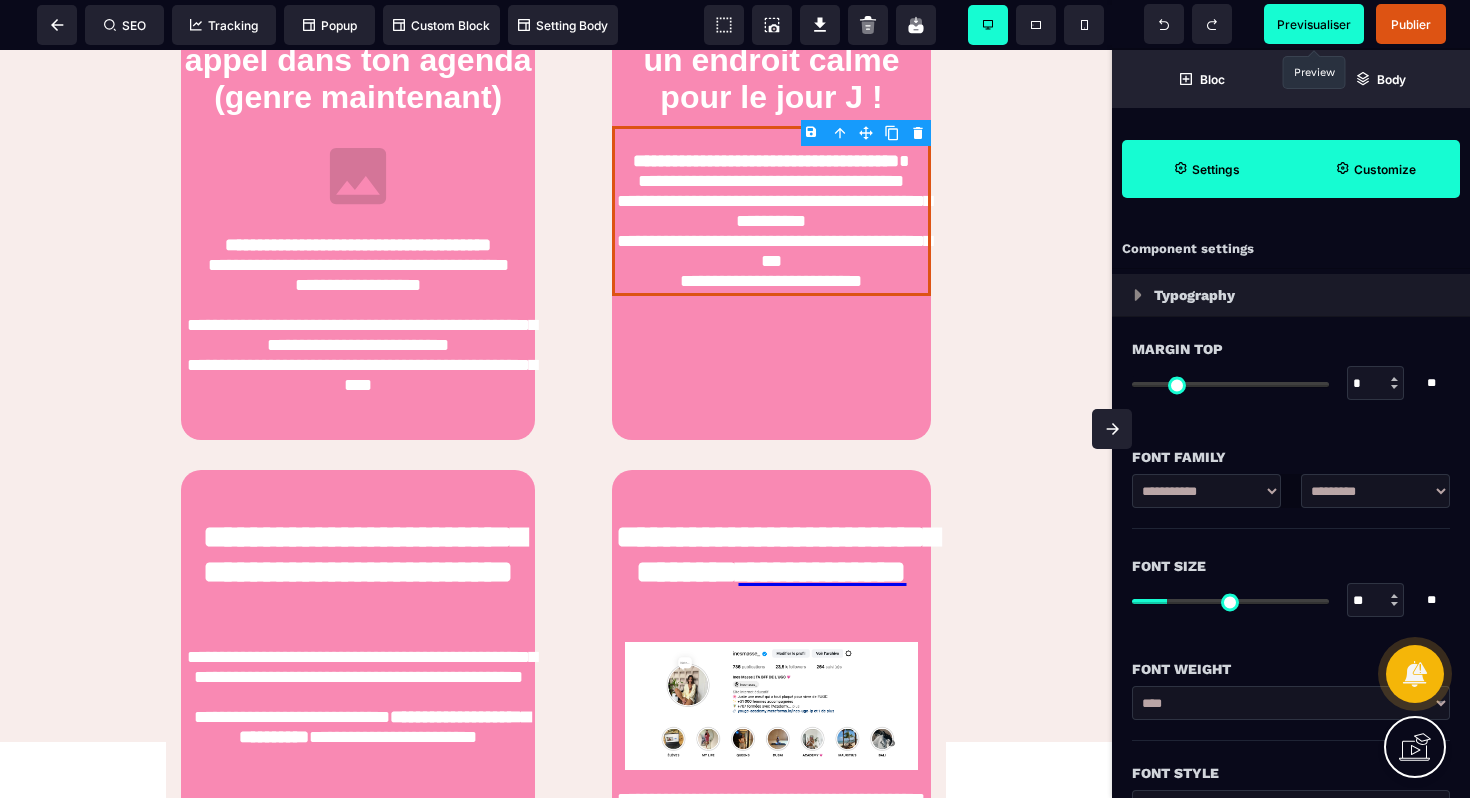 click on "**********" at bounding box center (556, -222) 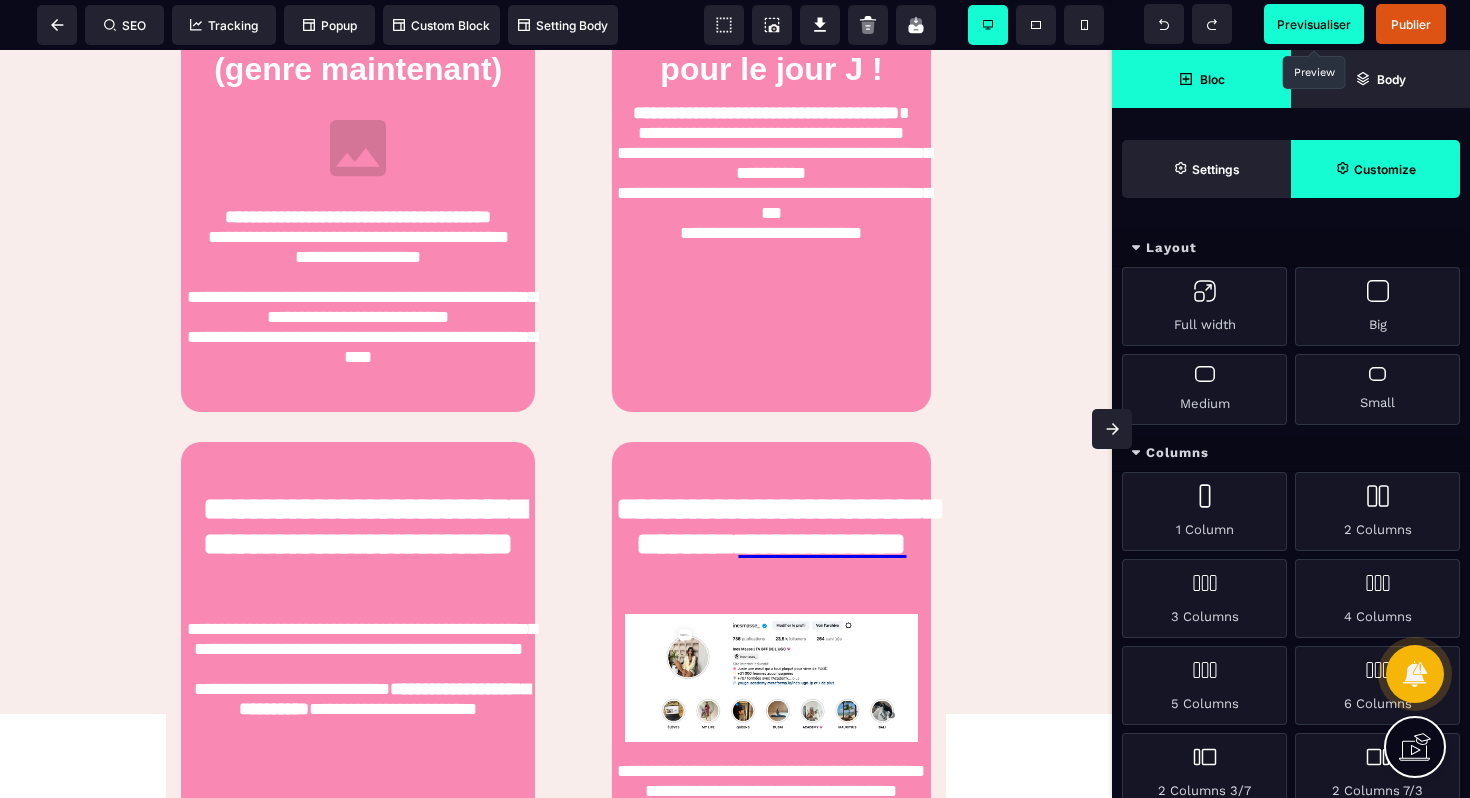 scroll, scrollTop: 1404, scrollLeft: 0, axis: vertical 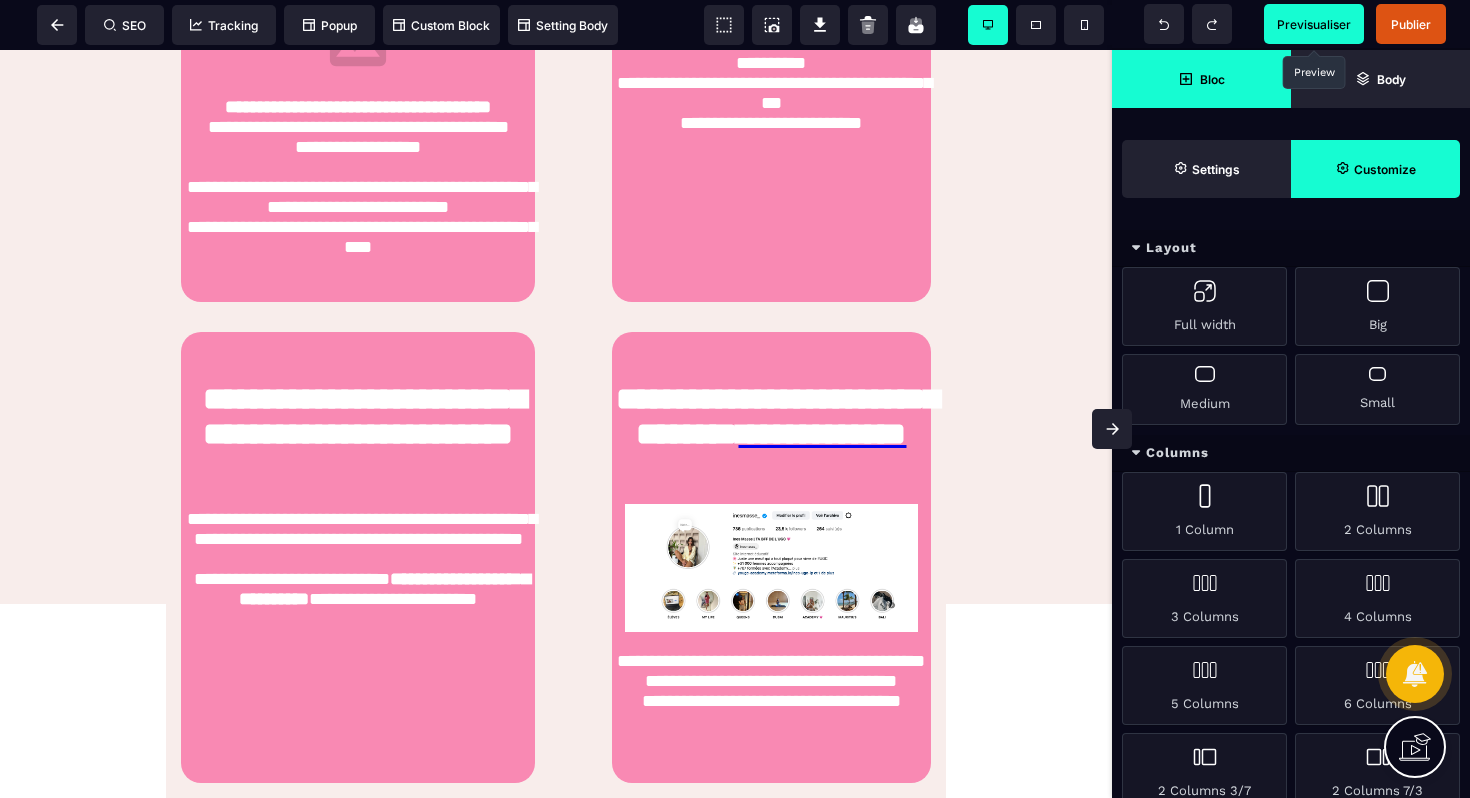 click on "**********" at bounding box center [556, -949] 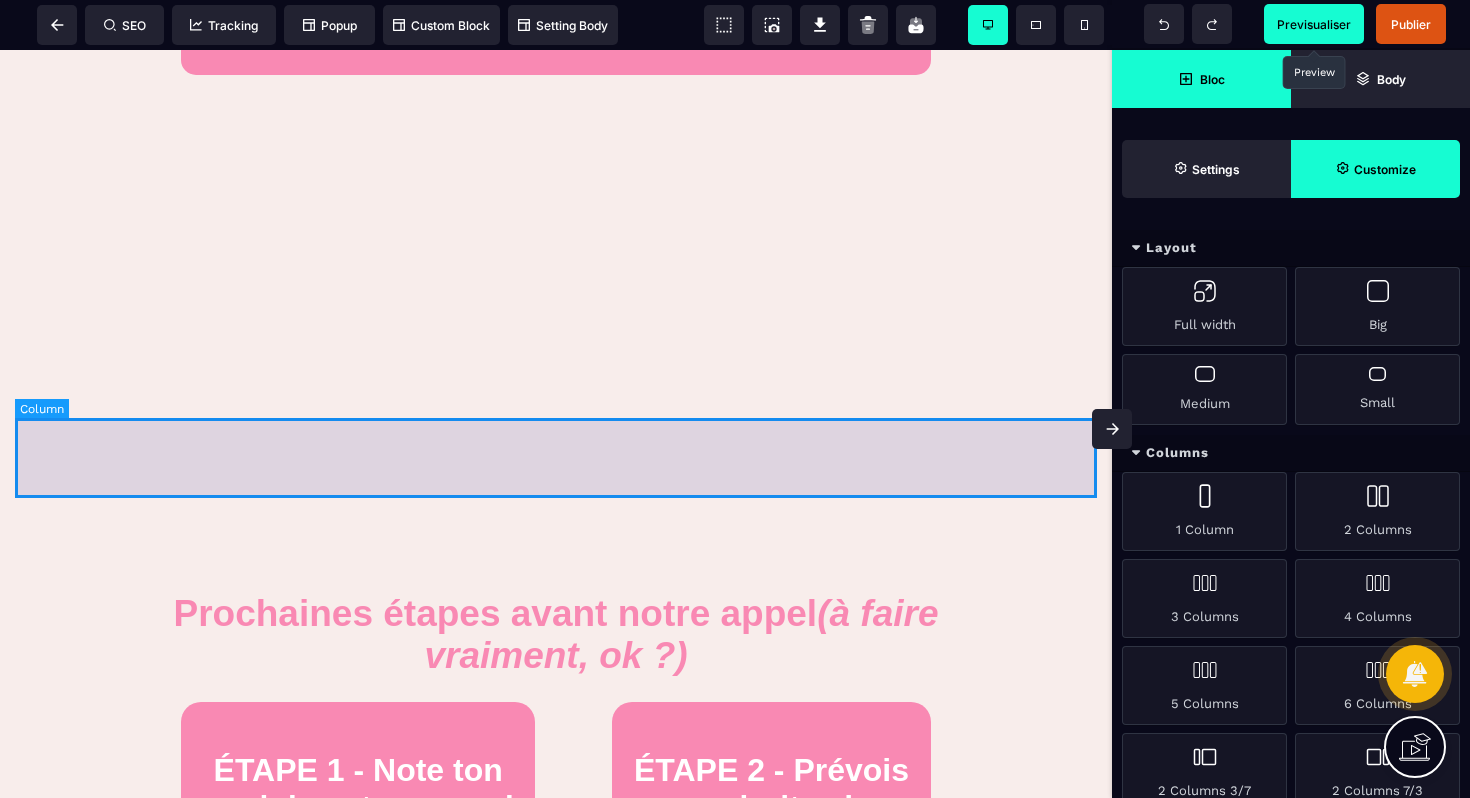 scroll, scrollTop: 368, scrollLeft: 0, axis: vertical 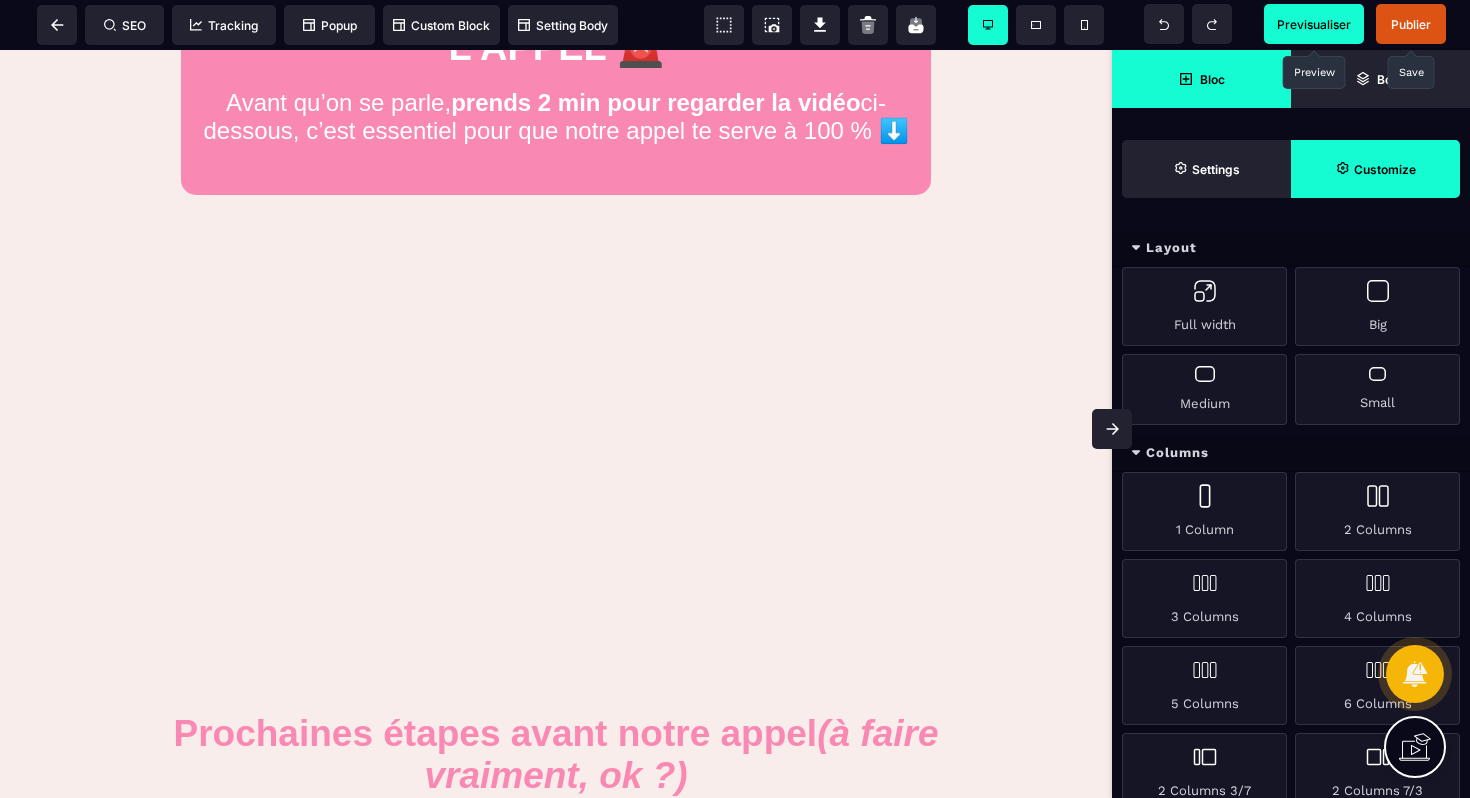 click on "Publier" at bounding box center (1411, 24) 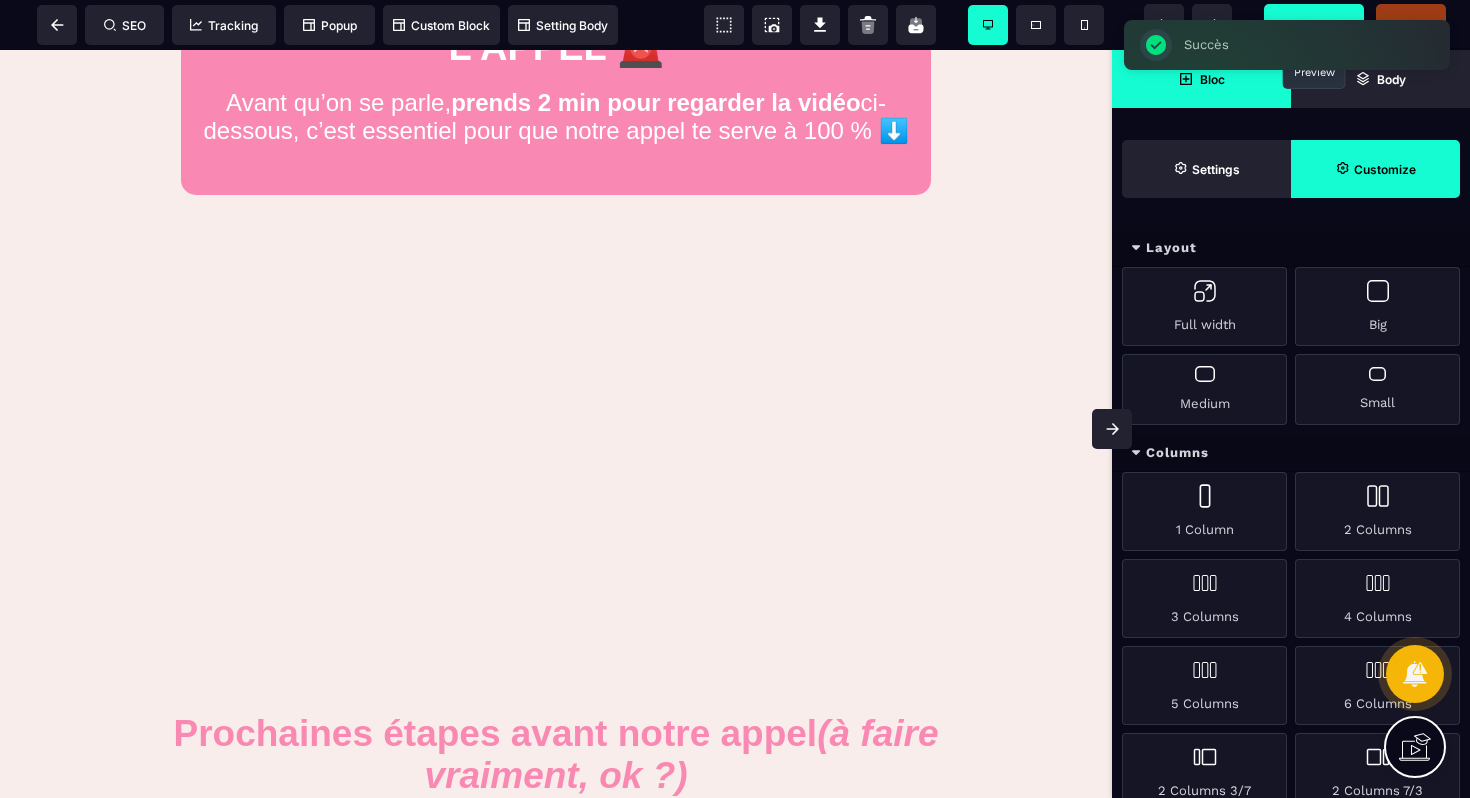 click on "Previsualiser" at bounding box center (1314, 24) 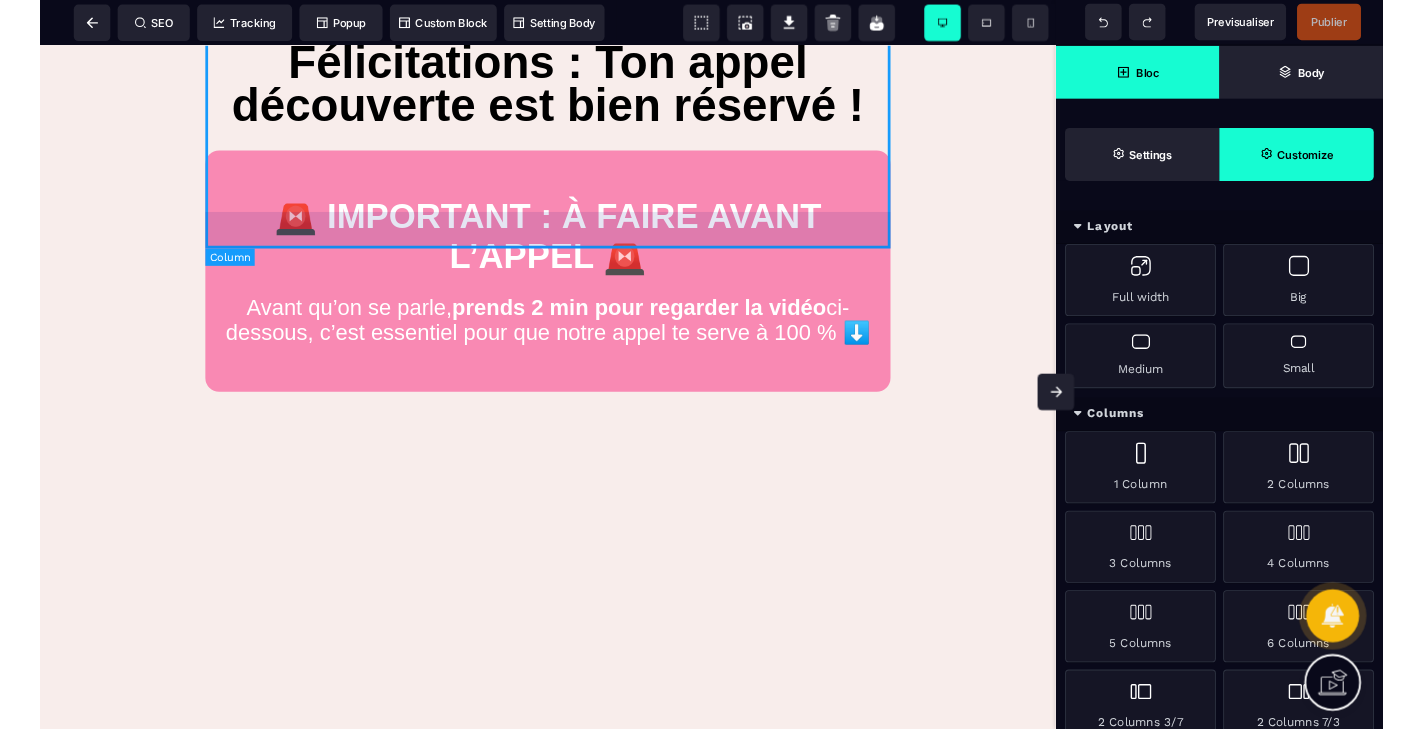 scroll, scrollTop: 0, scrollLeft: 0, axis: both 